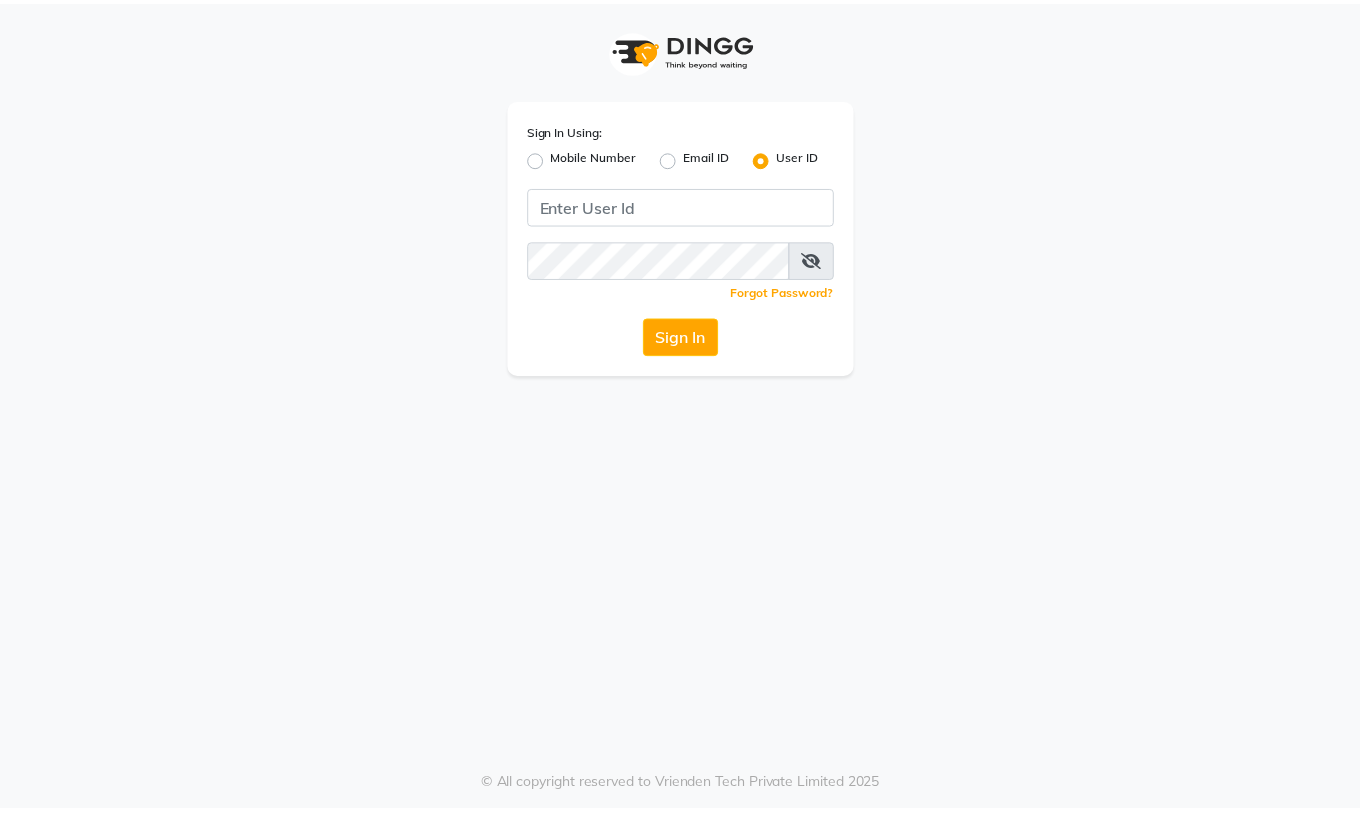 scroll, scrollTop: 0, scrollLeft: 0, axis: both 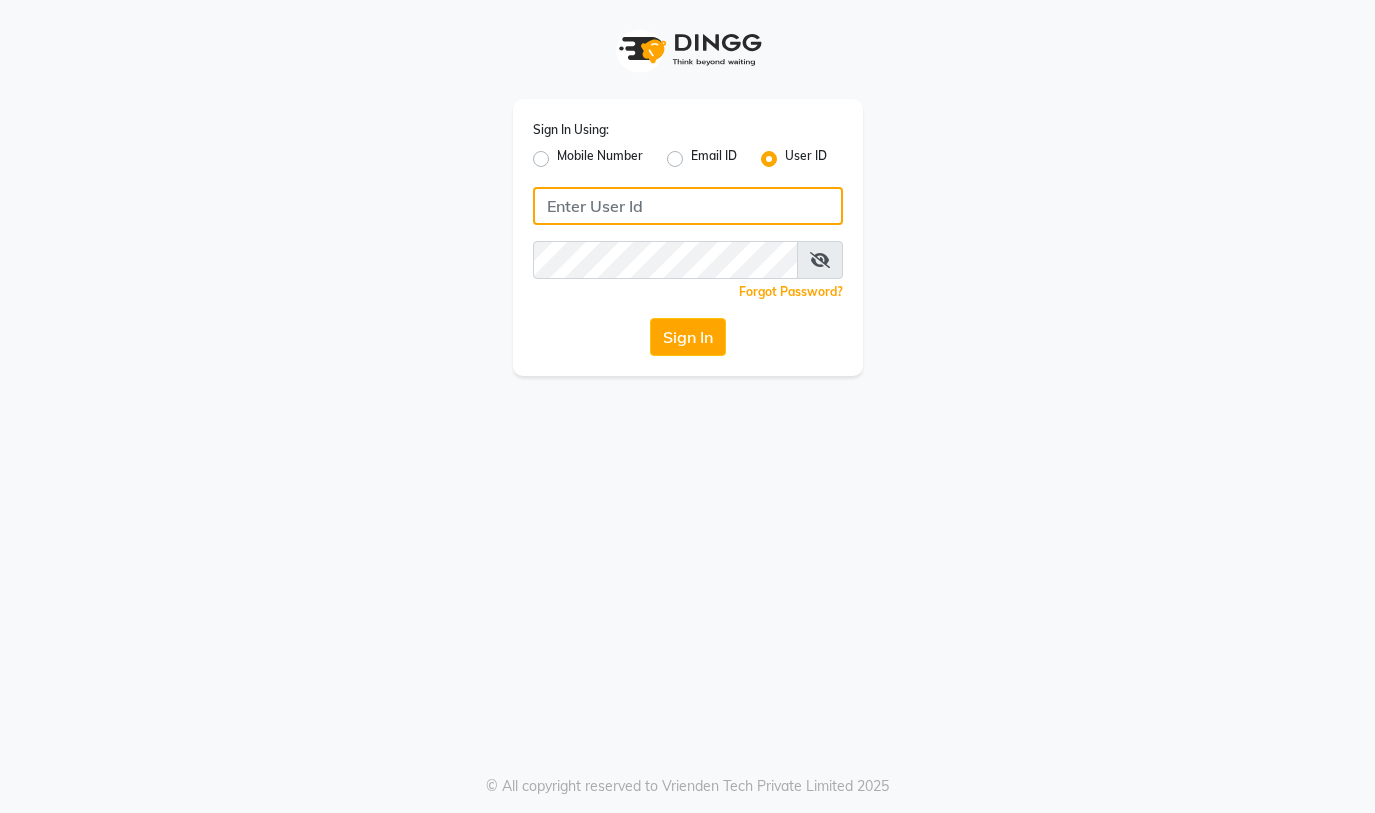 type on "8779152966" 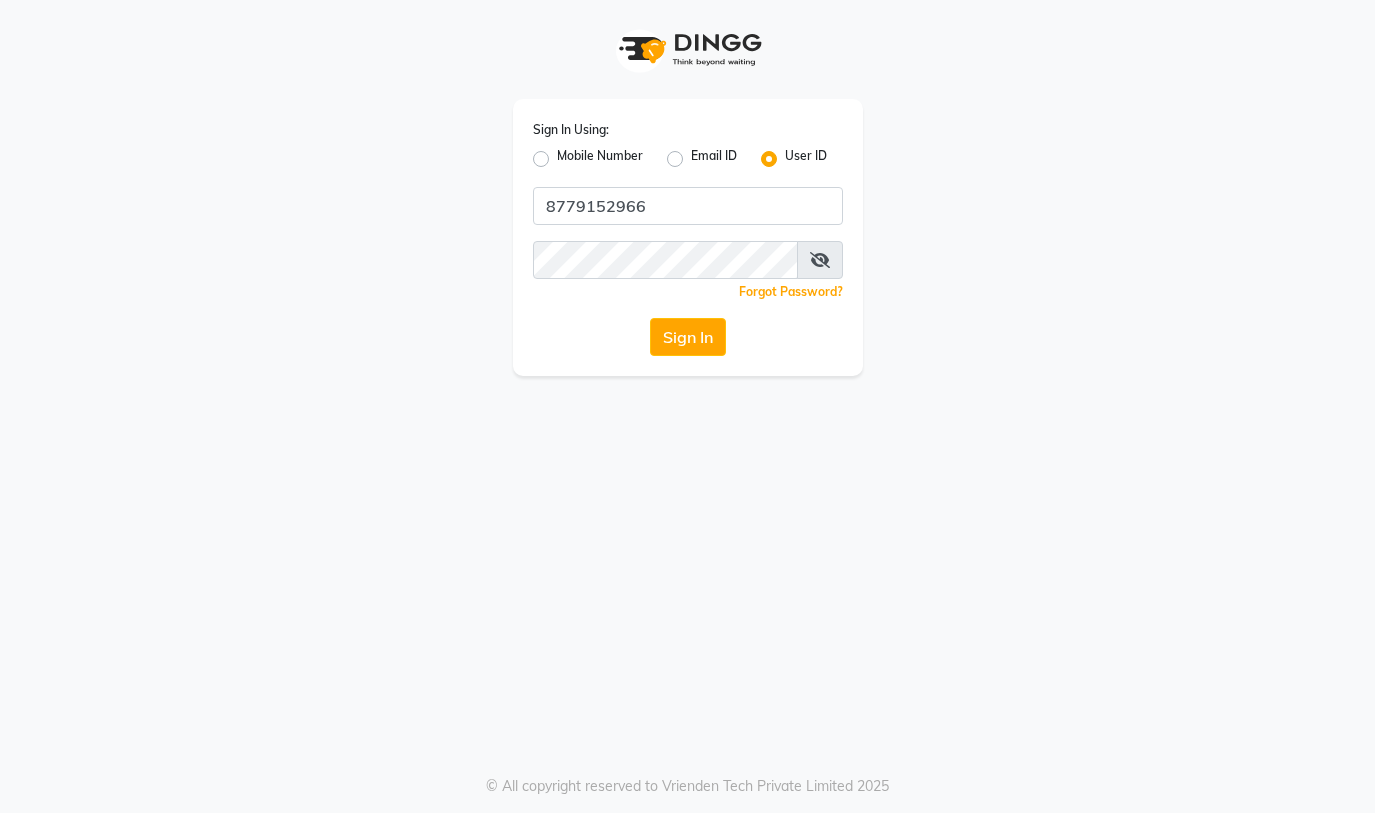 click on "Mobile Number" 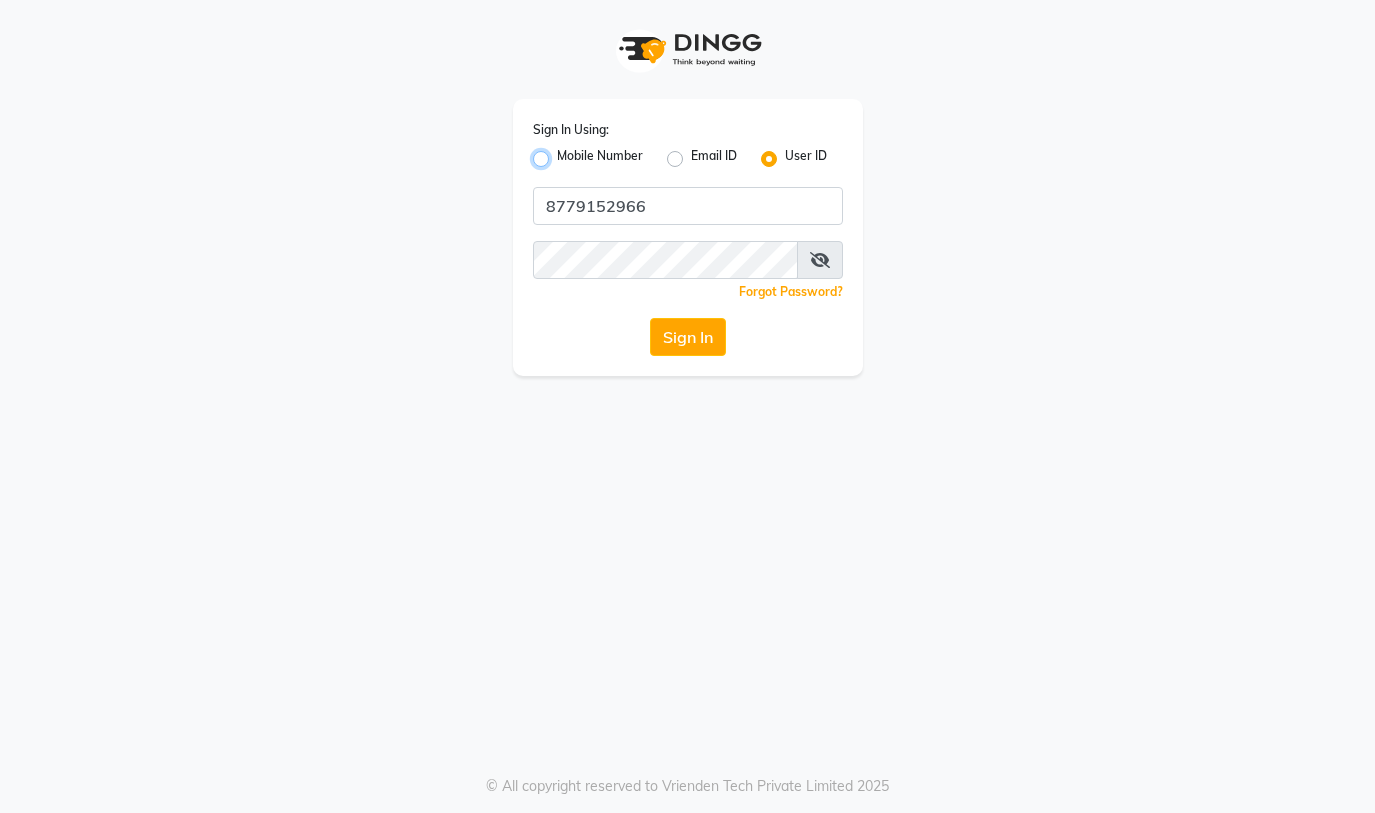click on "Mobile Number" at bounding box center (563, 153) 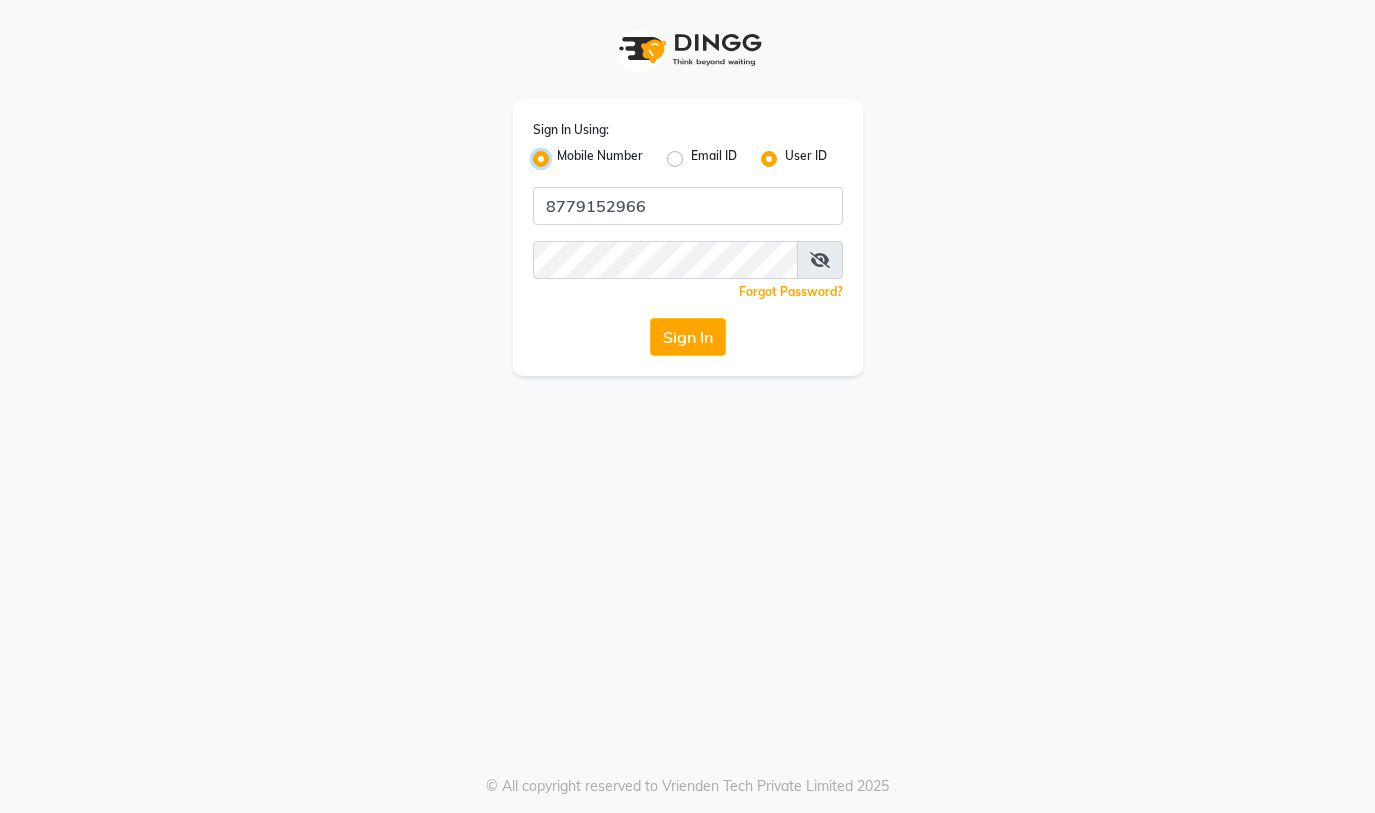radio on "false" 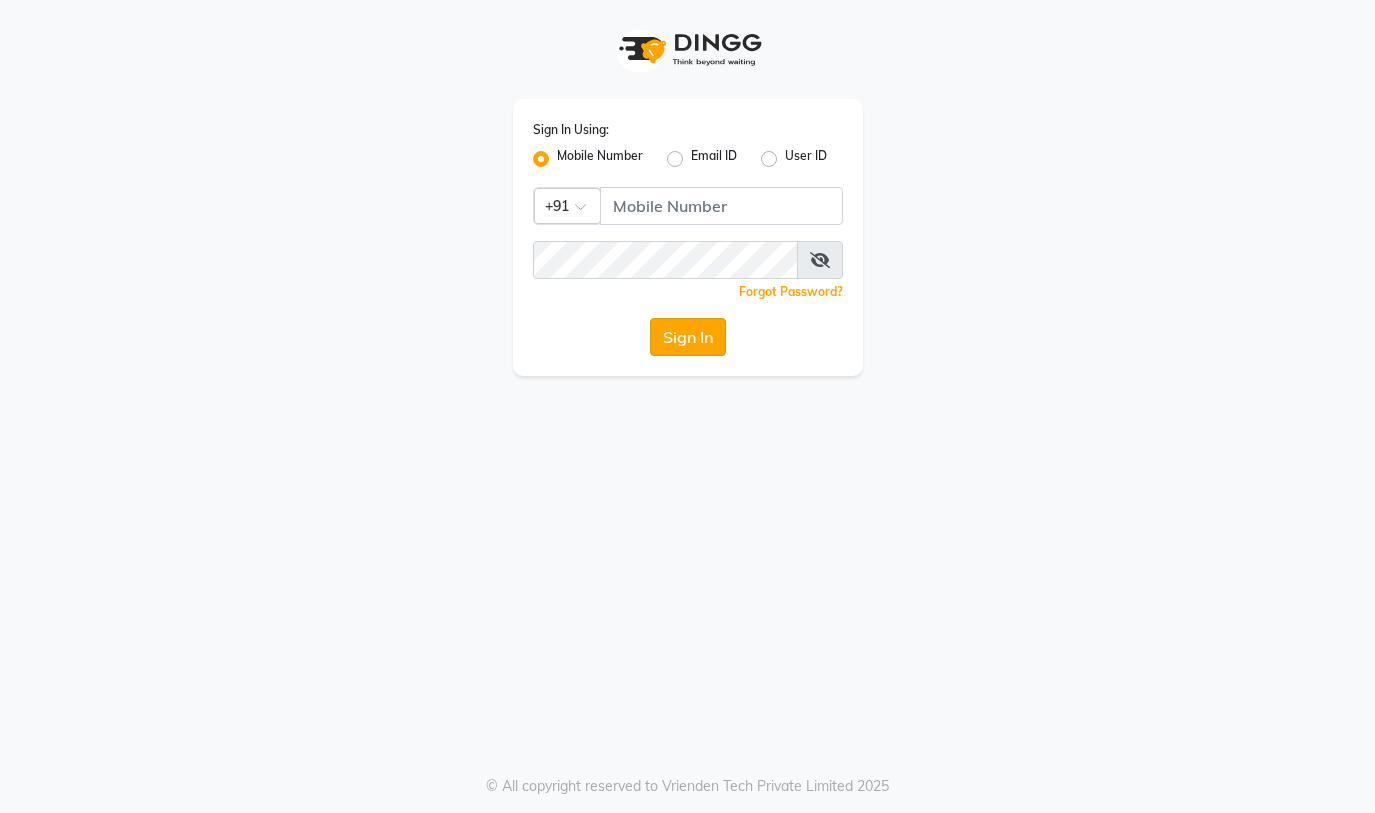 click on "Sign In" 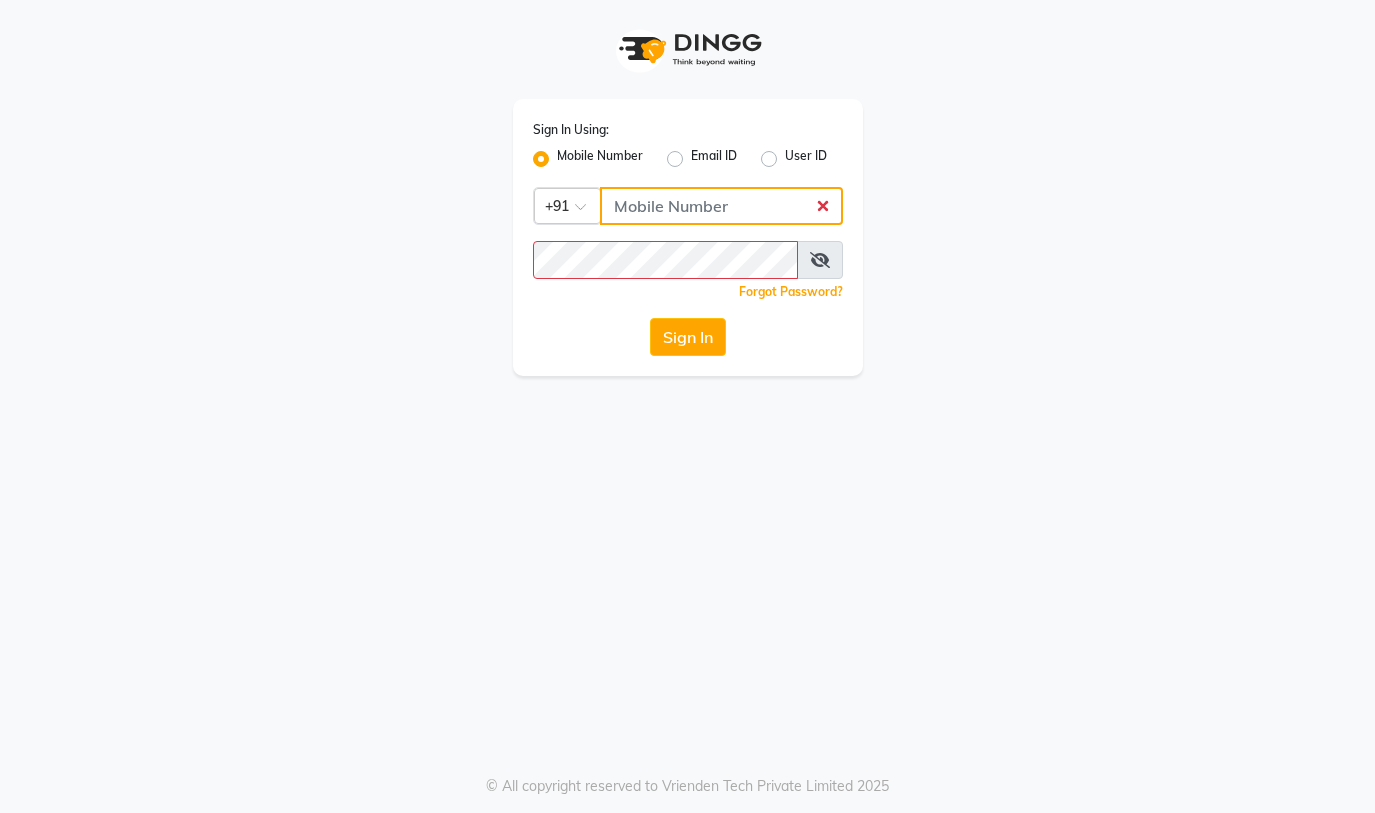 click 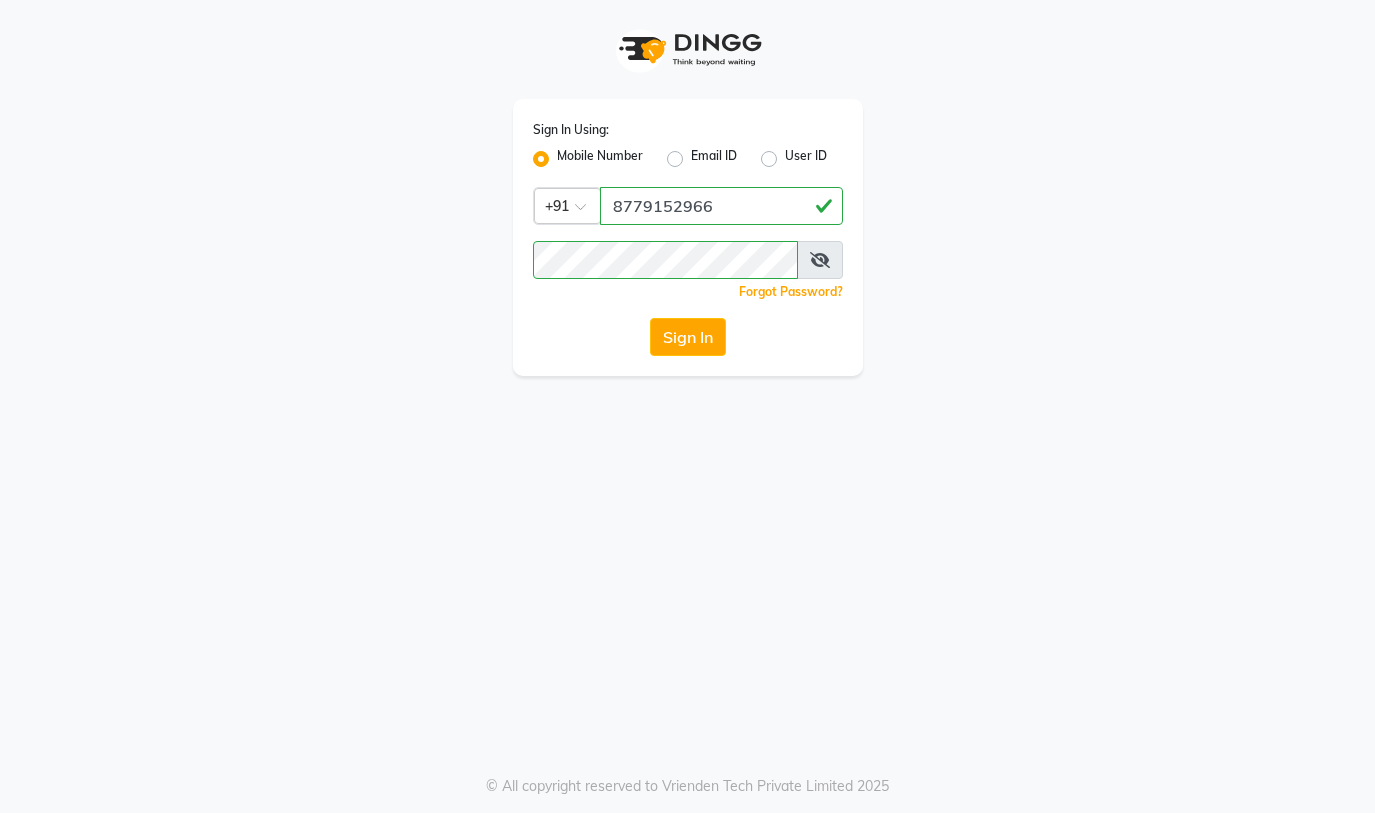 click on "Sign In" 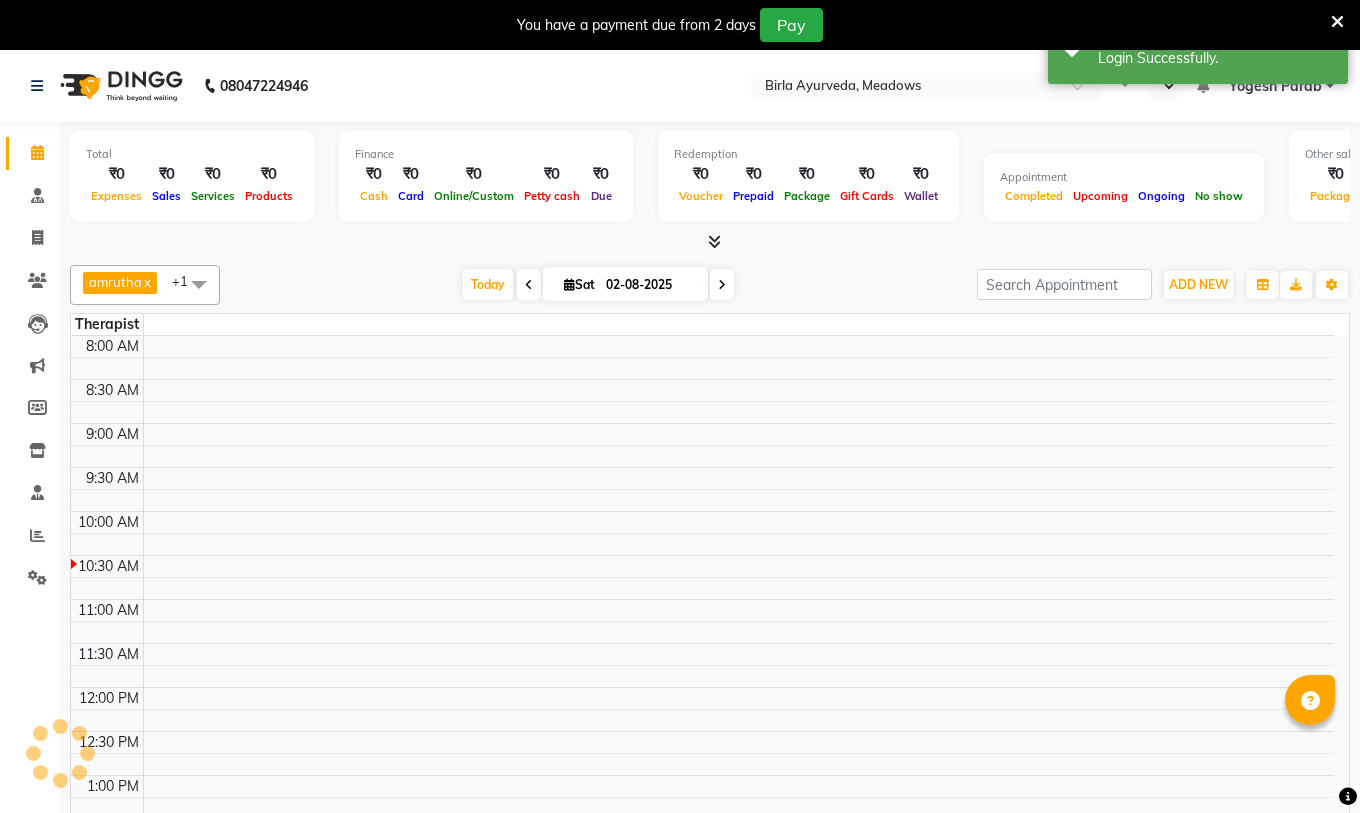 select on "en" 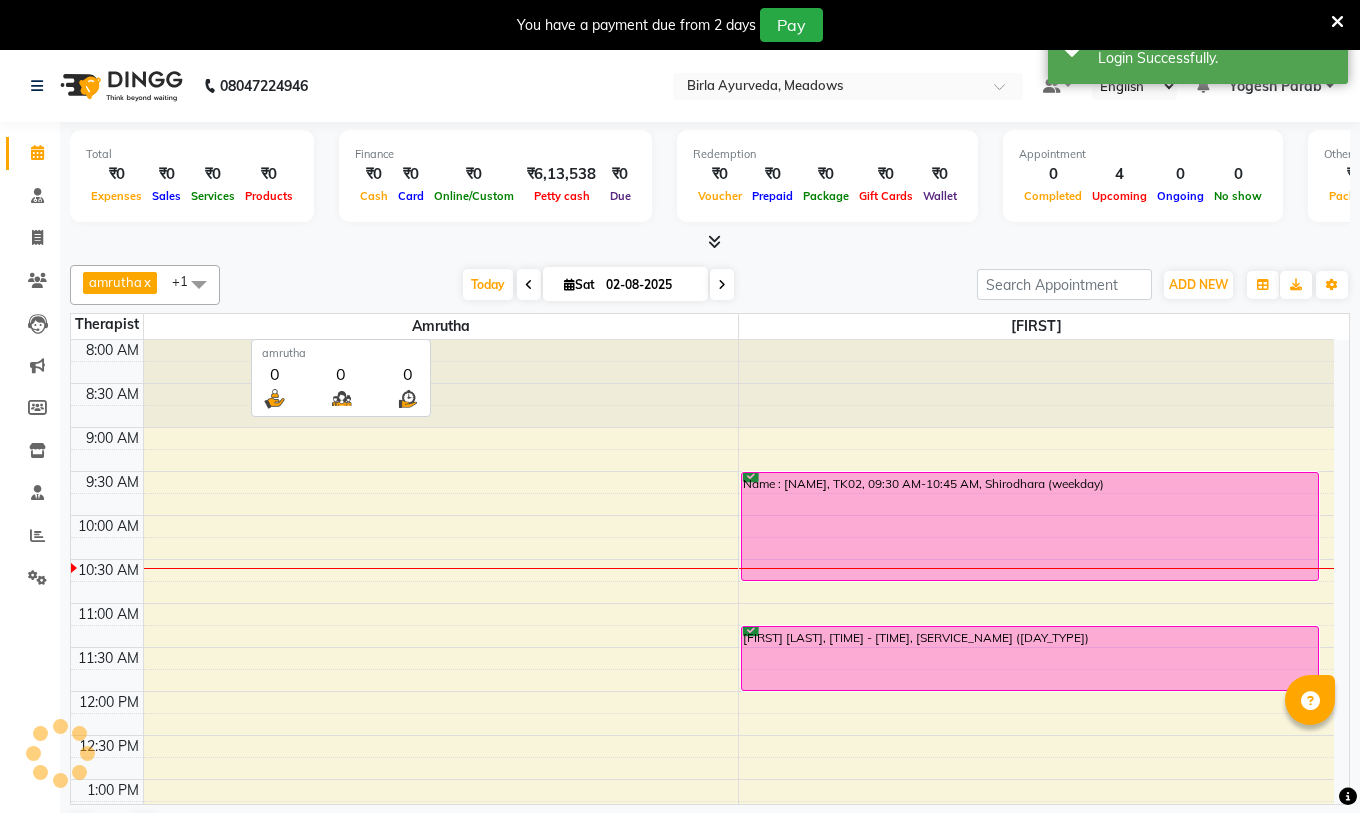 scroll, scrollTop: 0, scrollLeft: 0, axis: both 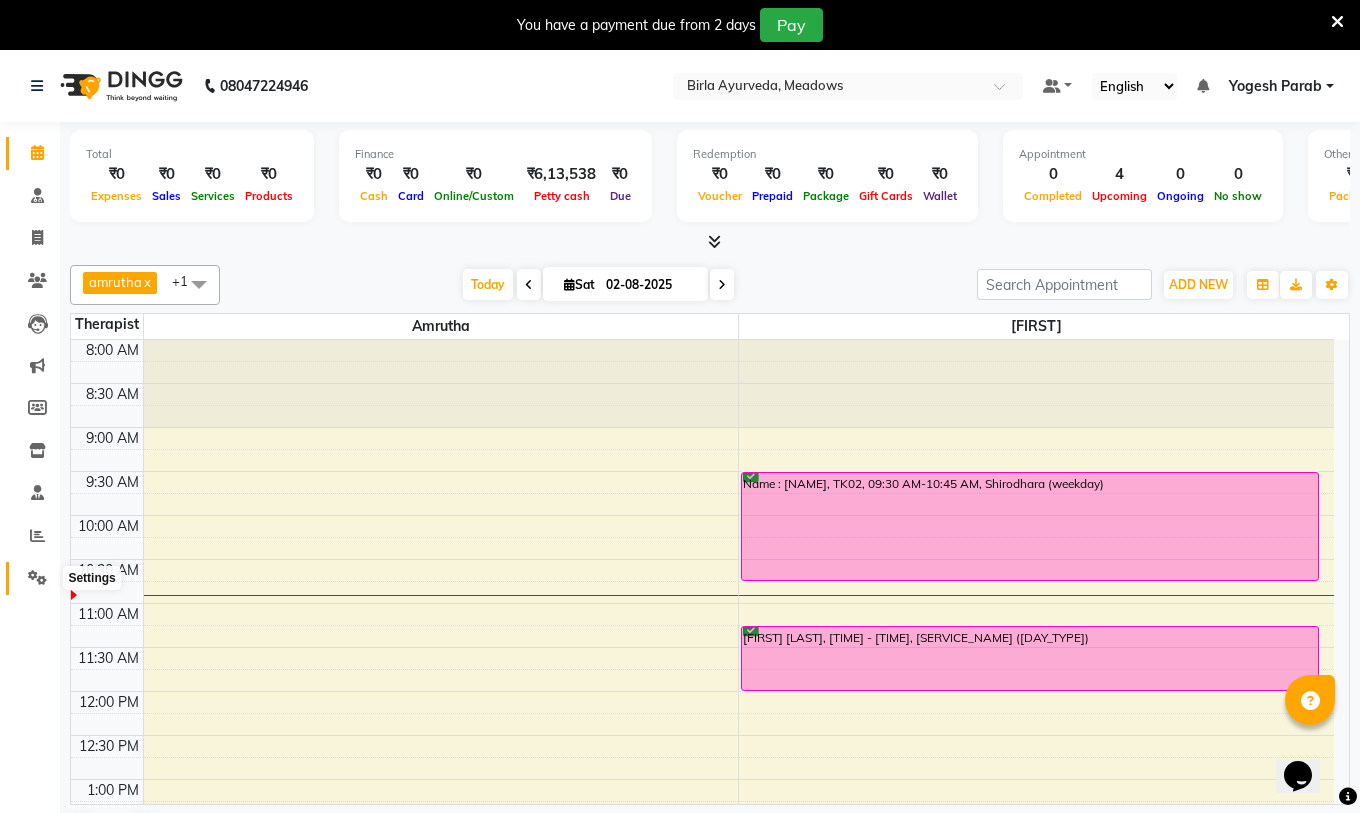 click 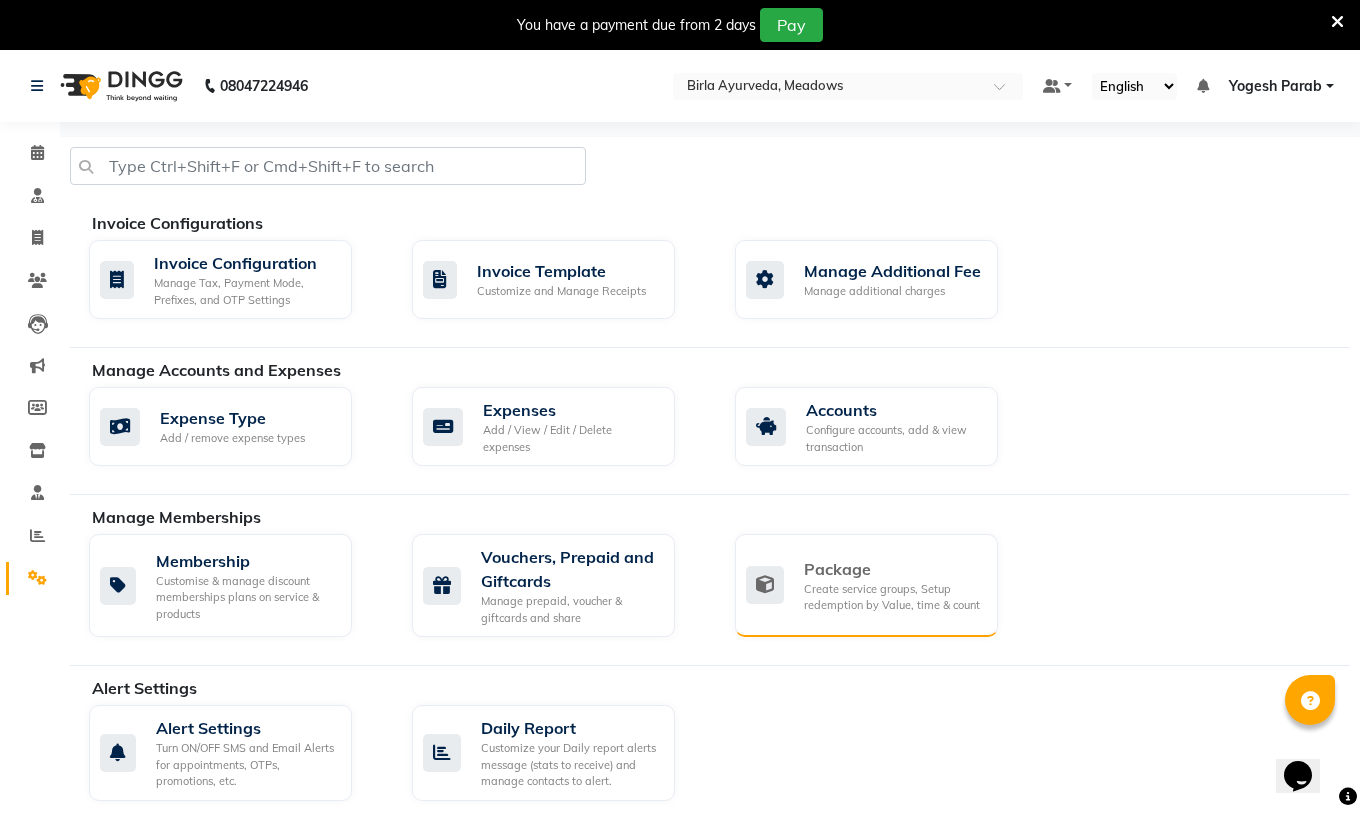 click on "Create service groups, Setup redemption by Value, time & count" 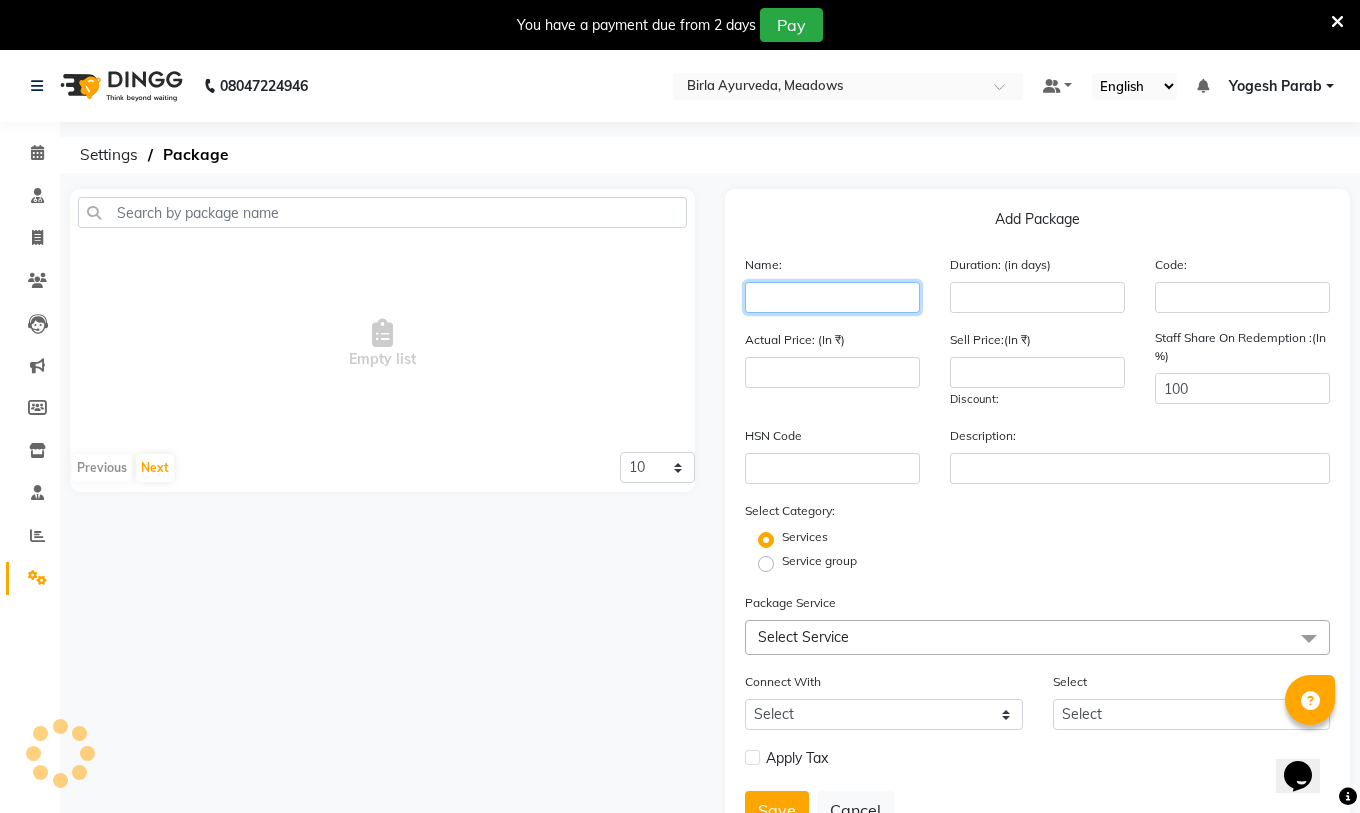 click 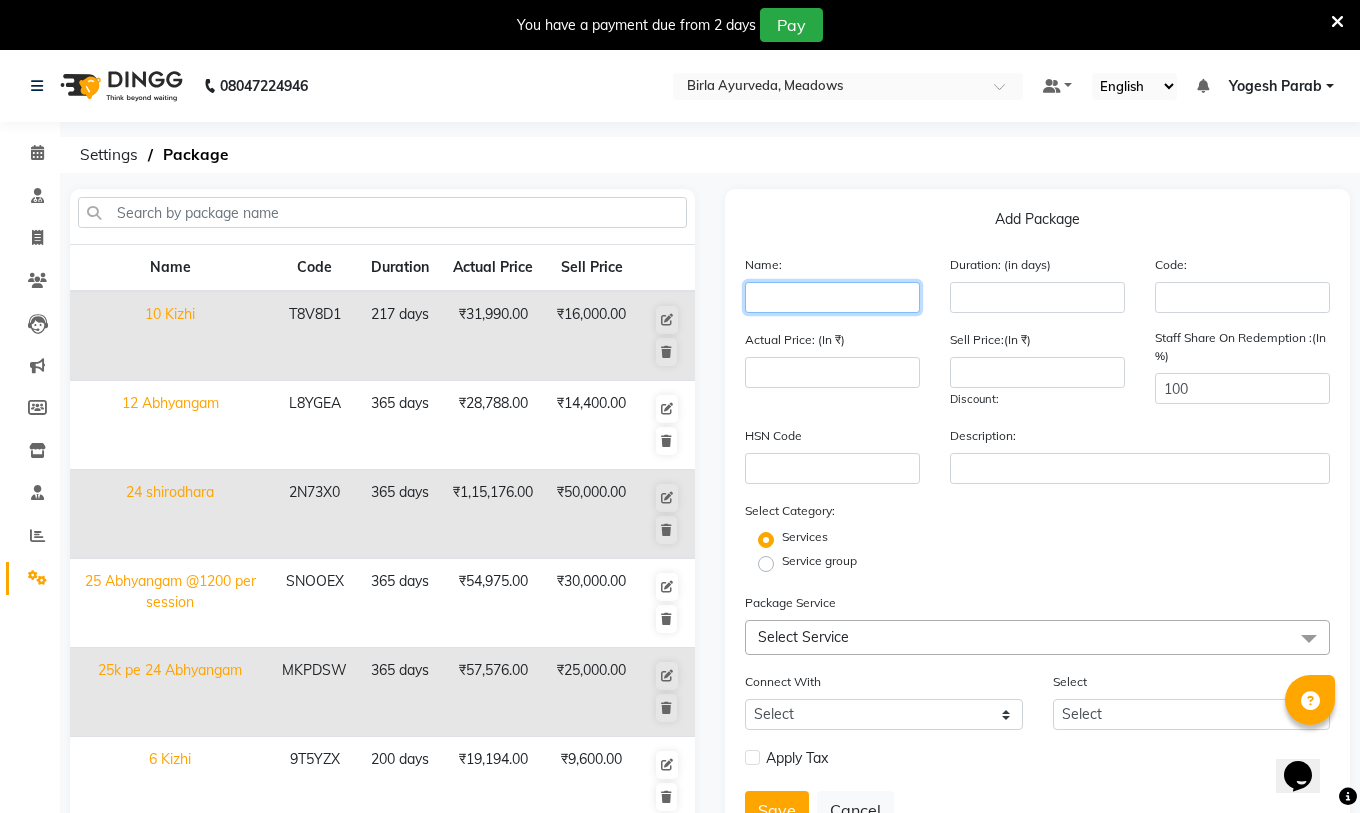 click 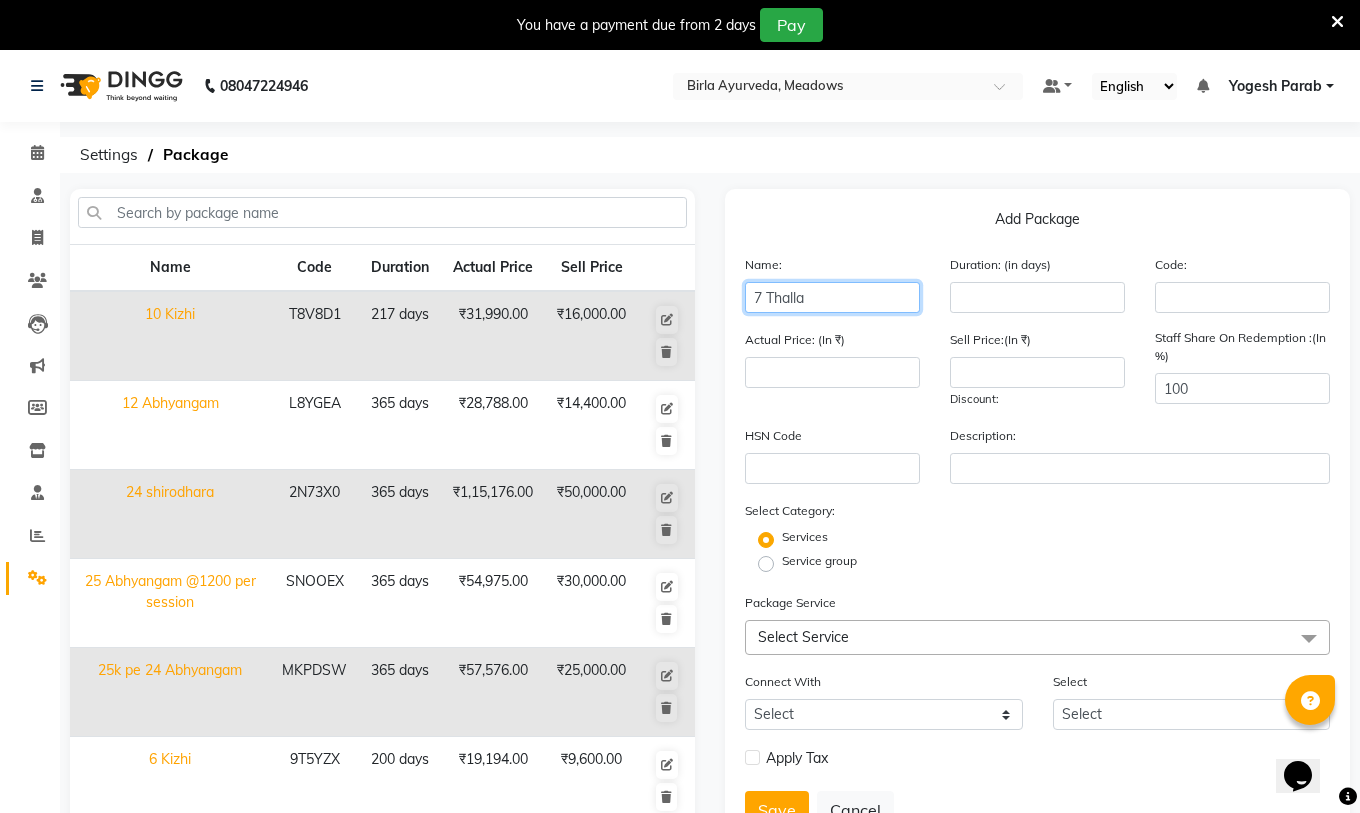 click on "7 Thalla" 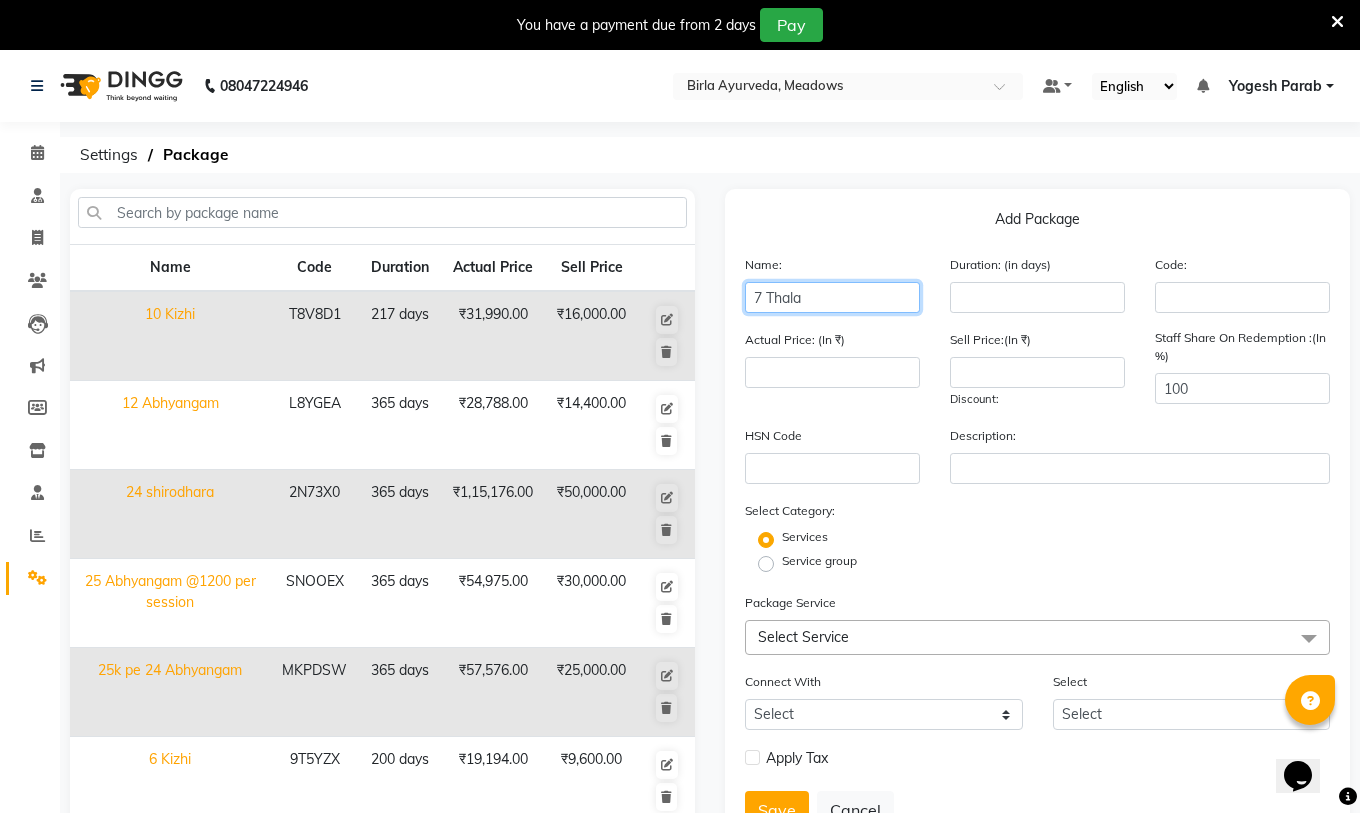 click on "7 Thala" 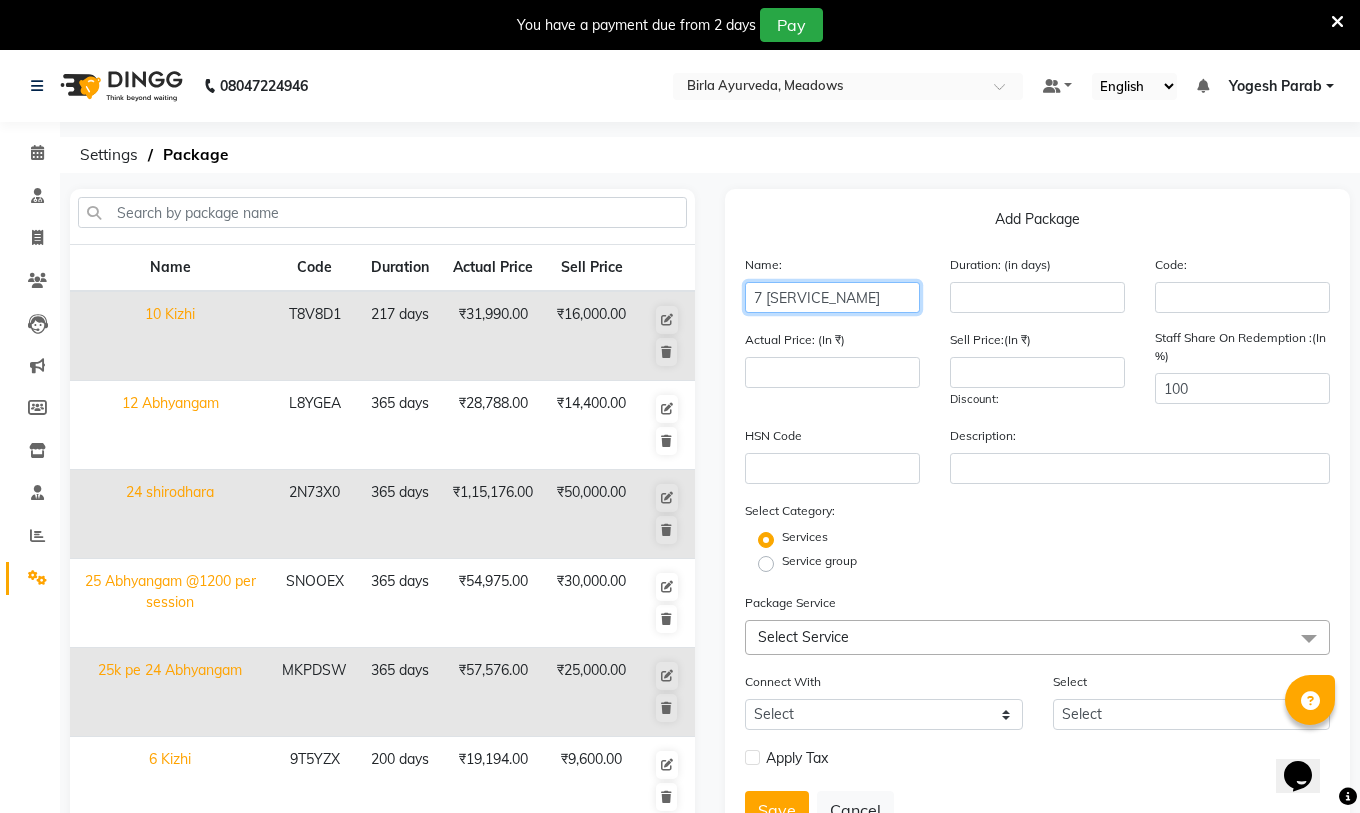 click on "7 [SERVICE_NAME]" 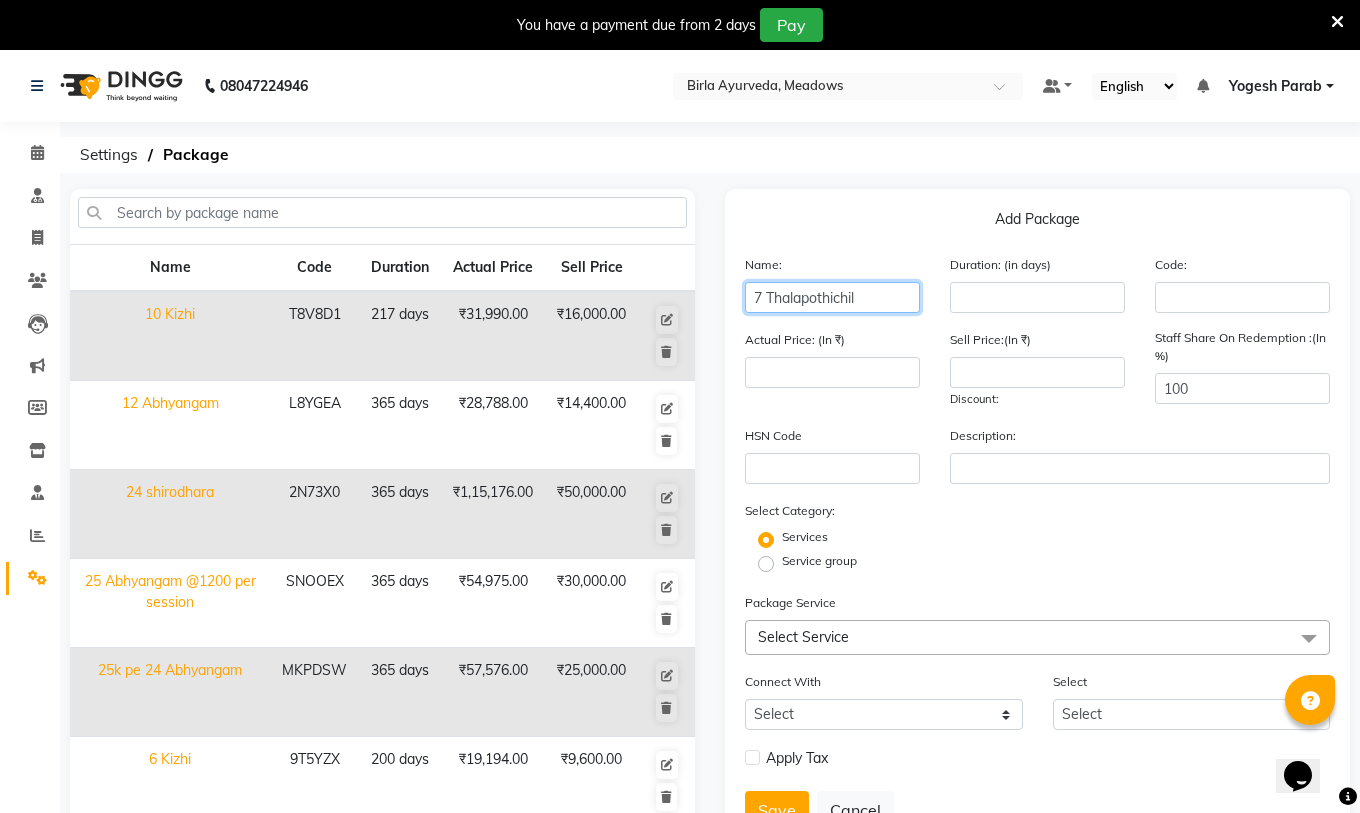 click on "7 Thalapothichil" 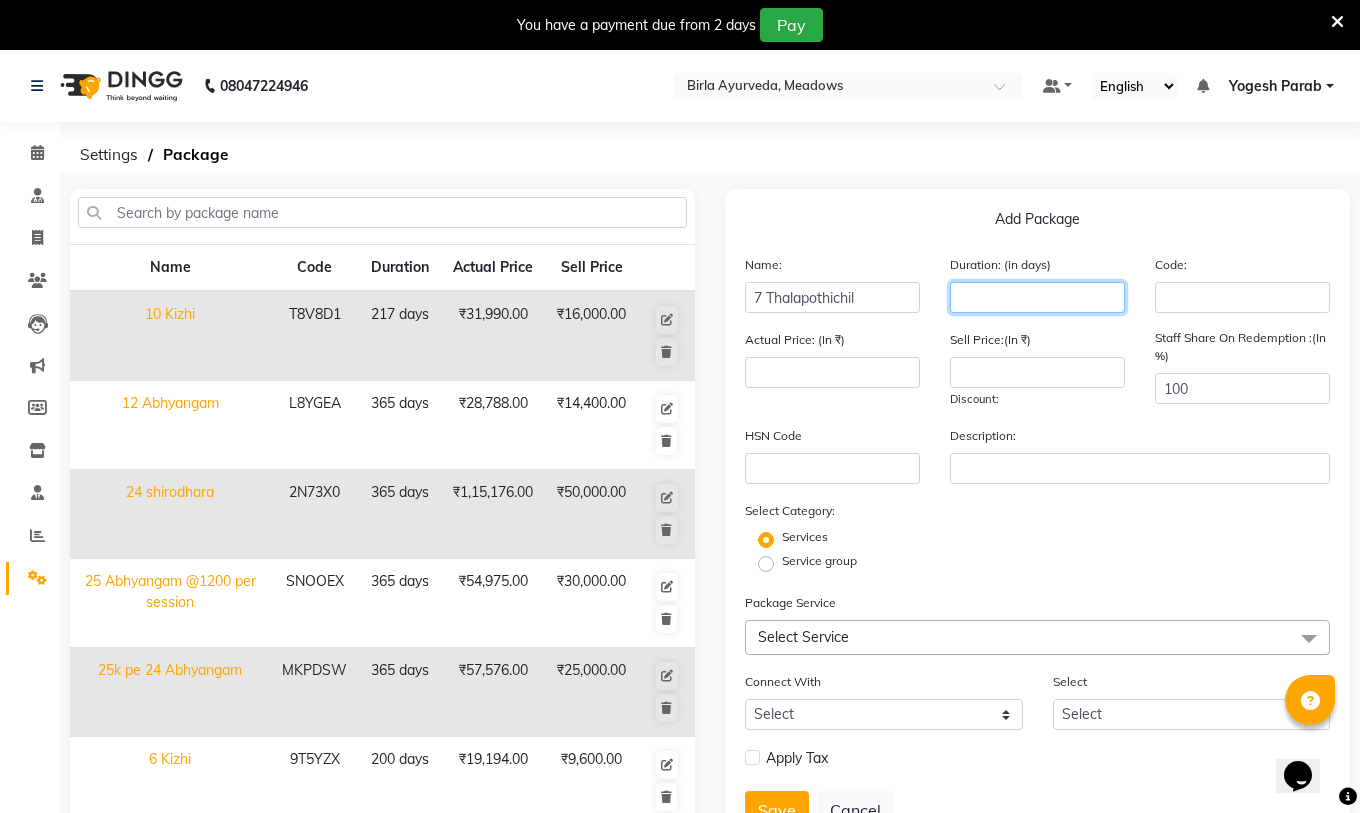 click 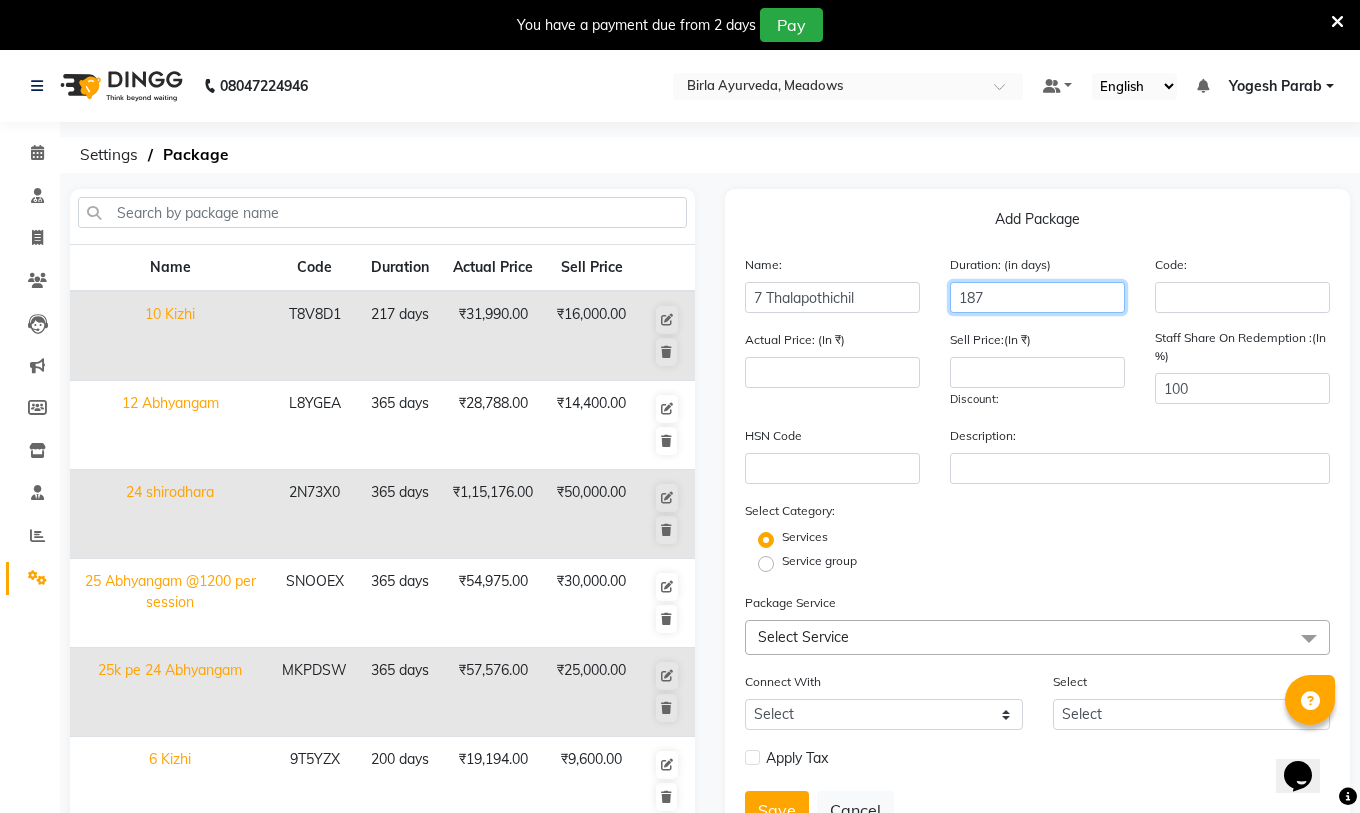 type on "187" 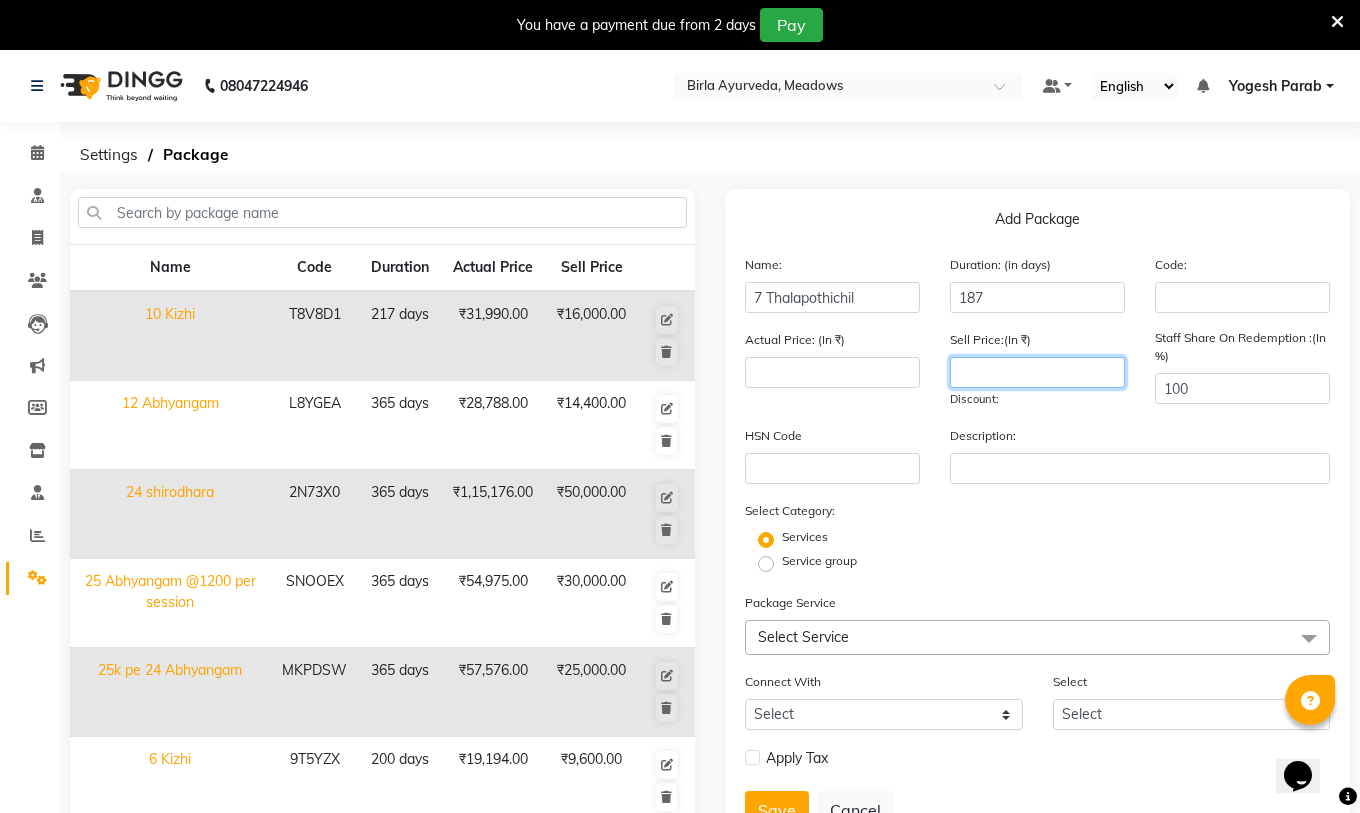 click 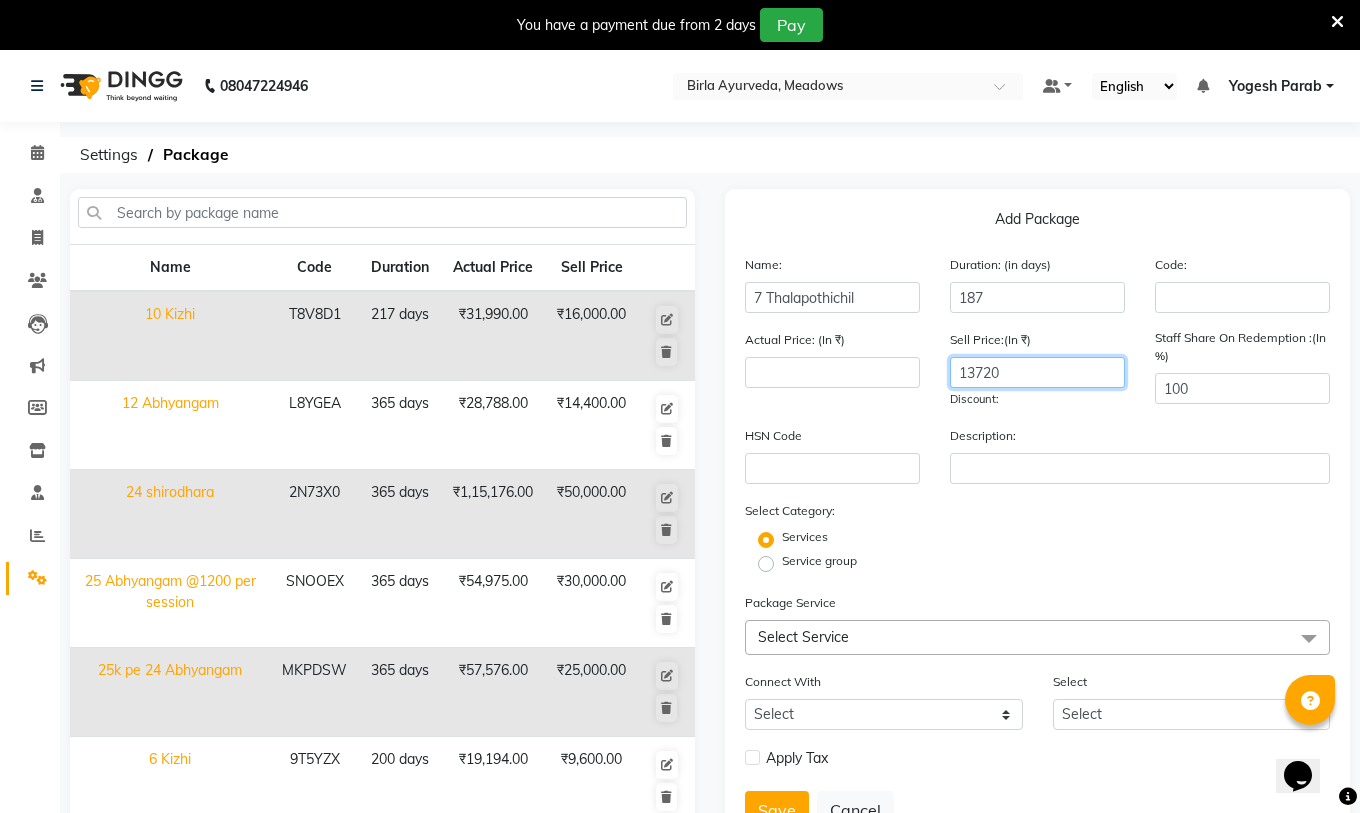type on "13720" 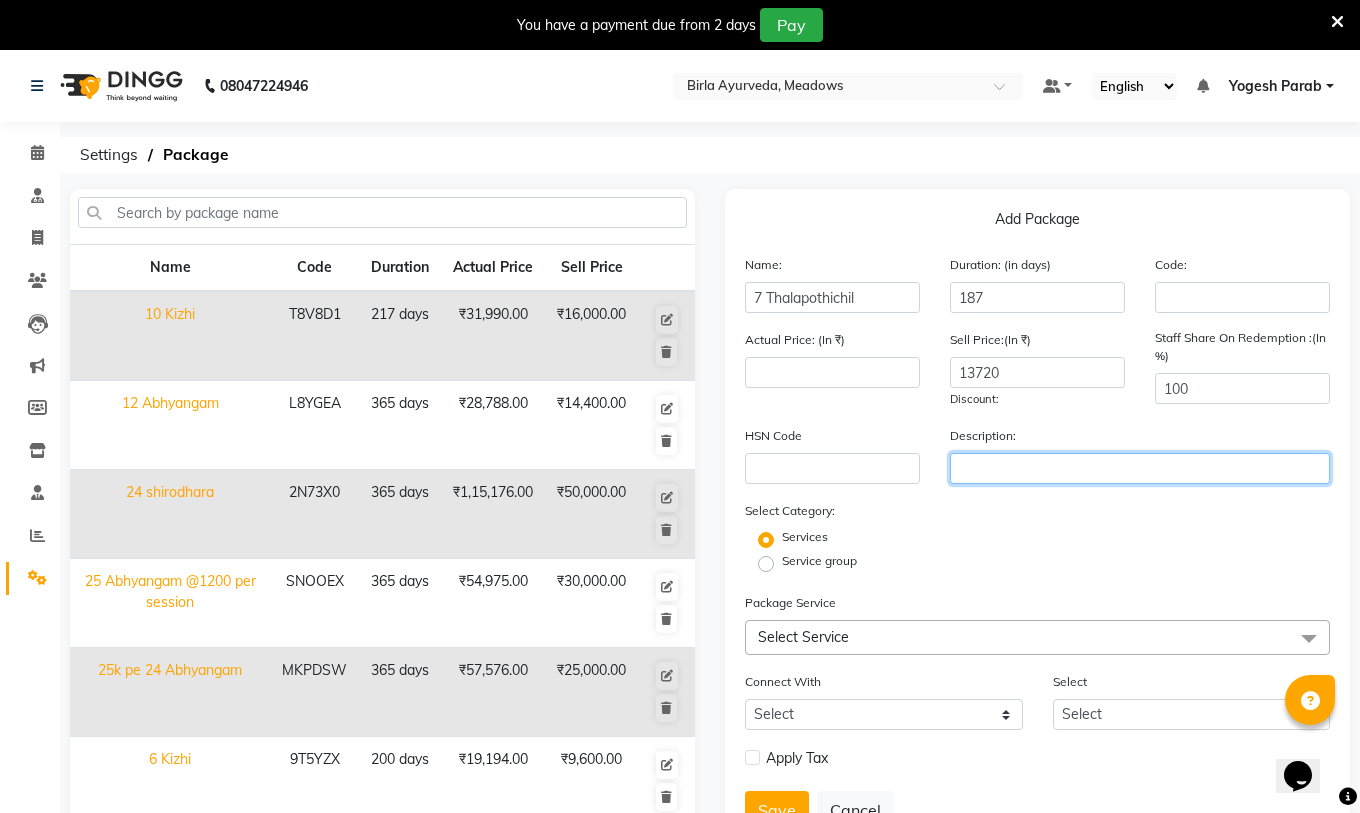 click 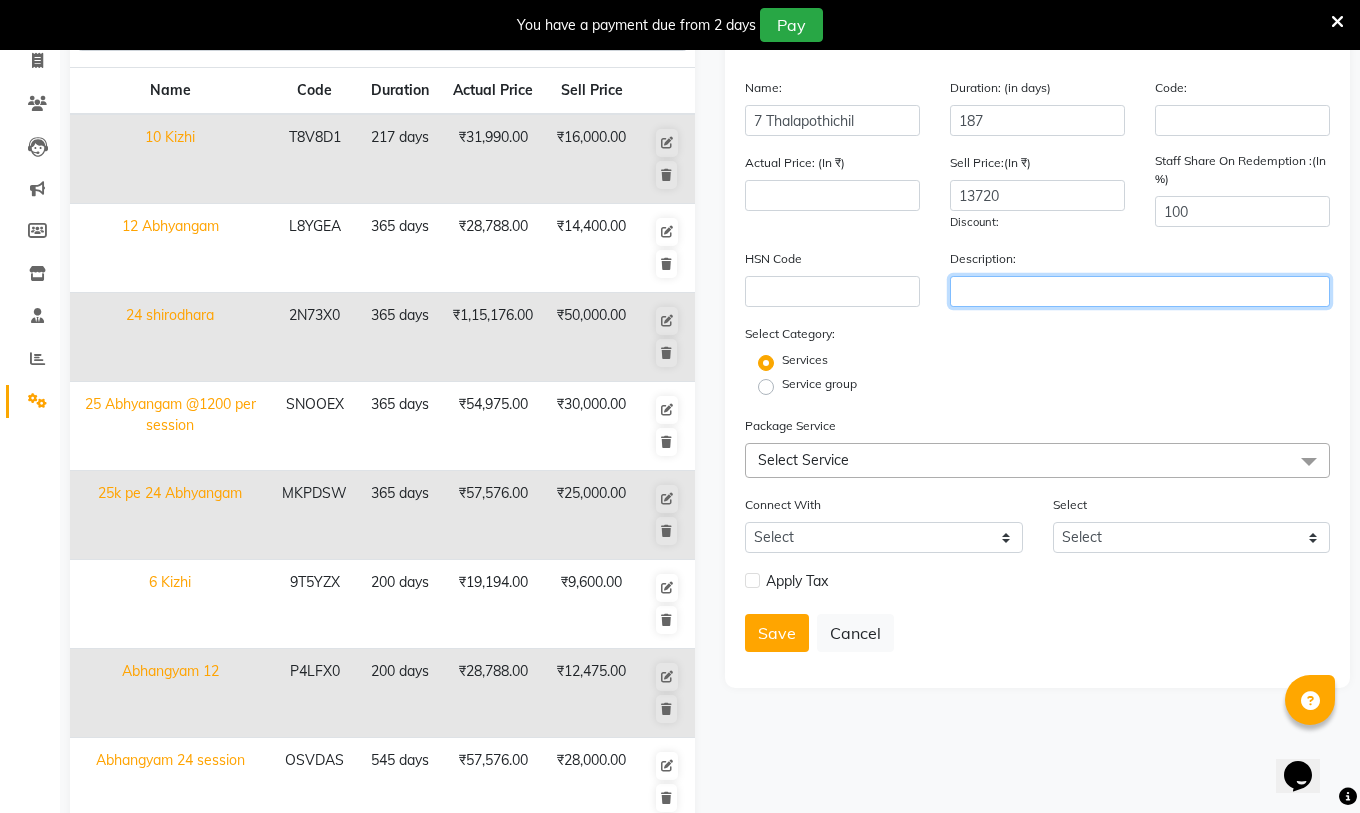 scroll, scrollTop: 200, scrollLeft: 0, axis: vertical 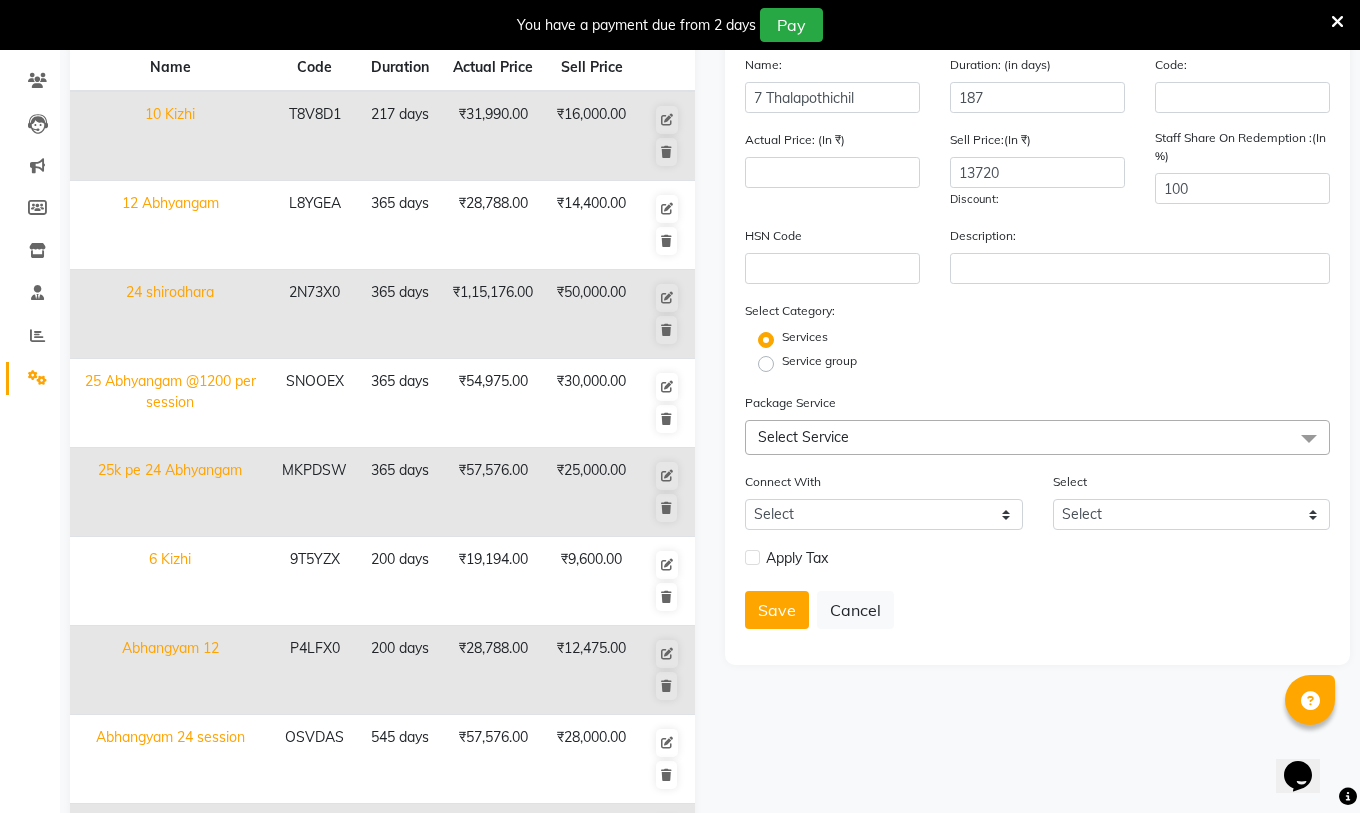 click on "Select Service" 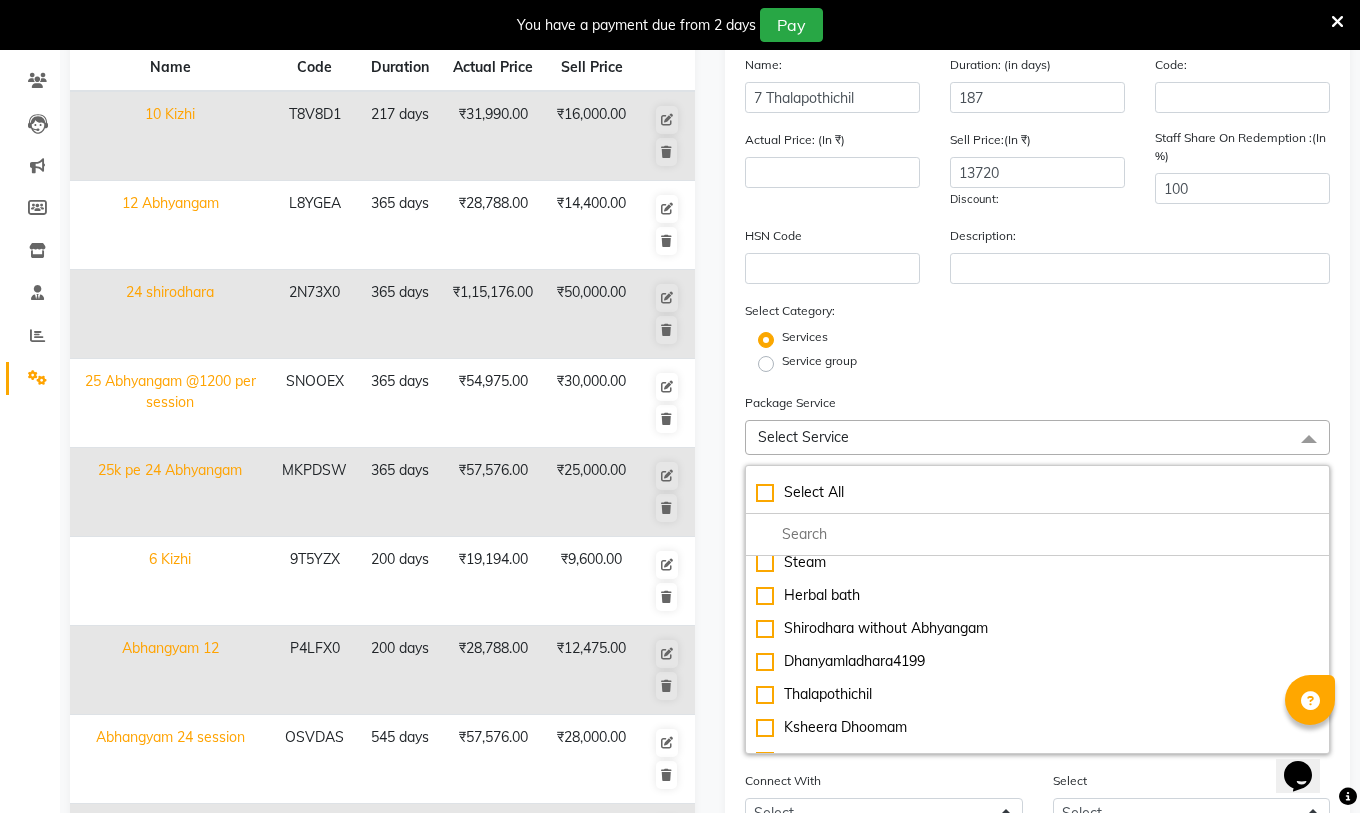 scroll, scrollTop: 1200, scrollLeft: 0, axis: vertical 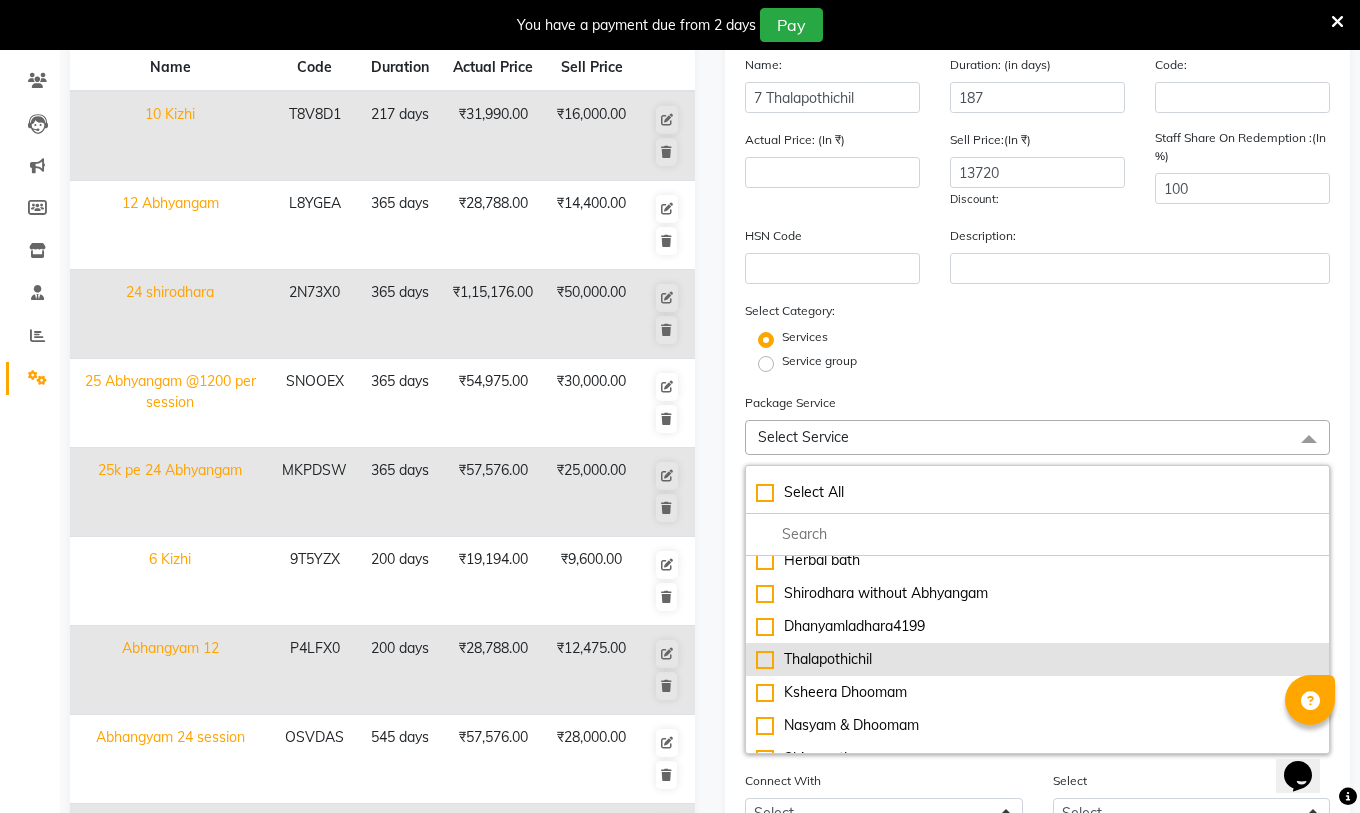 click on "Thalapothichil" 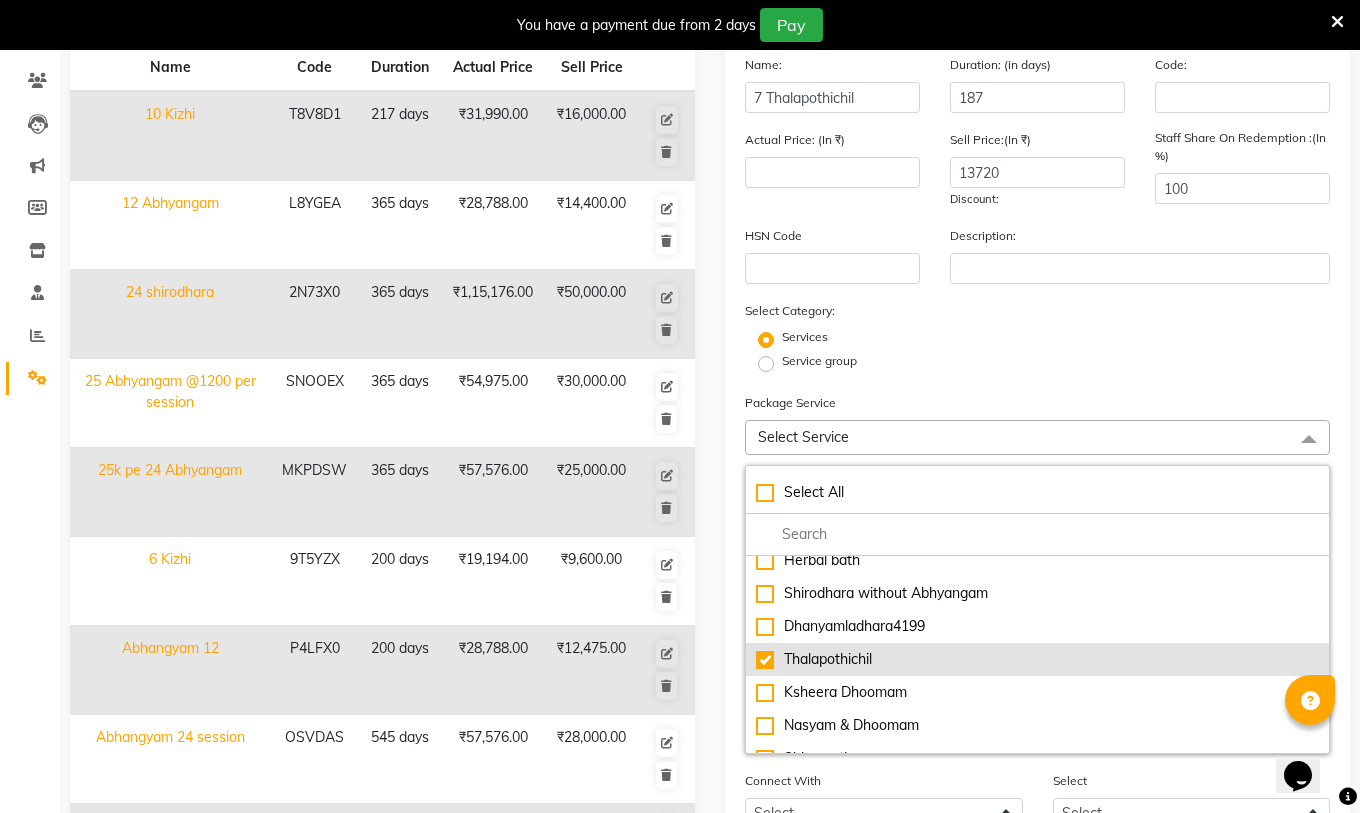 type on "2799" 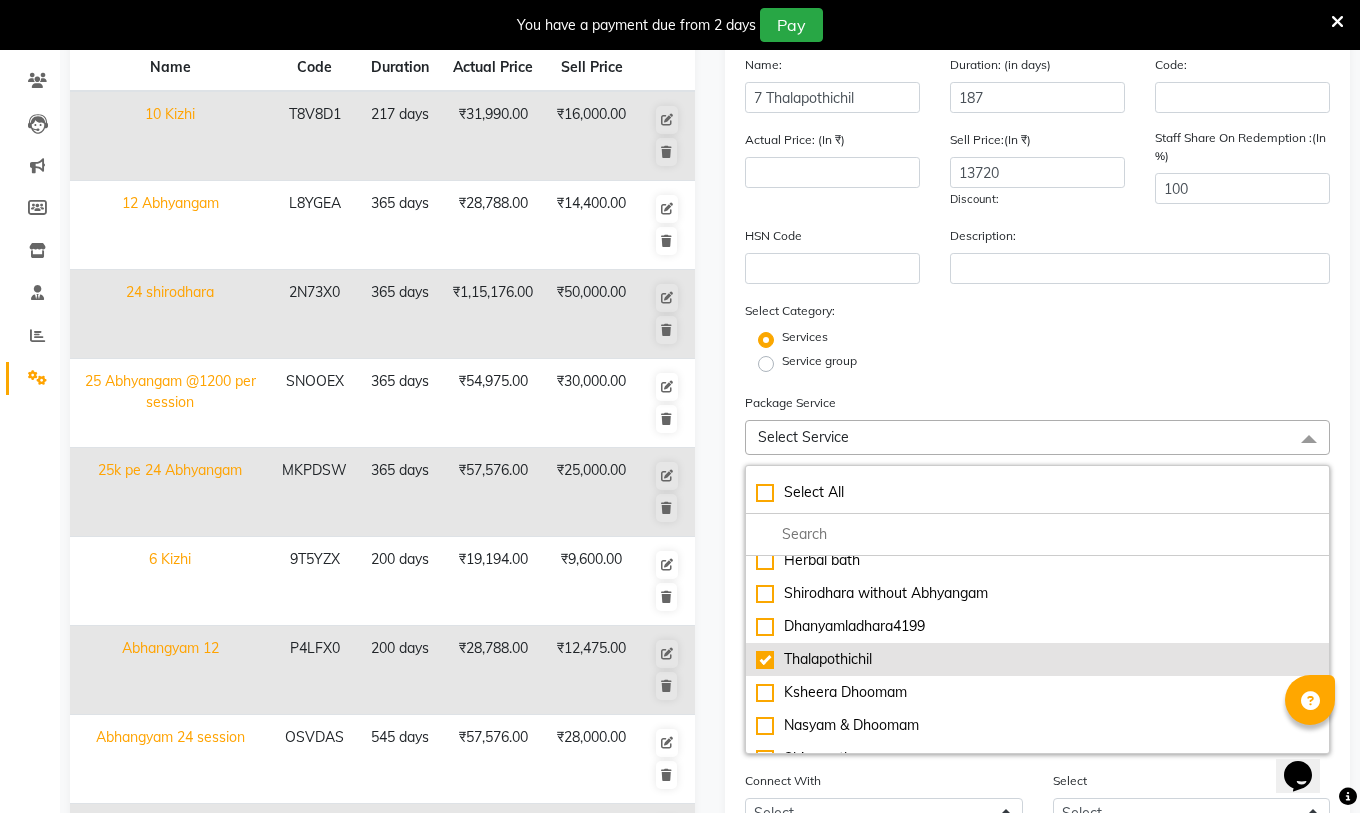checkbox on "true" 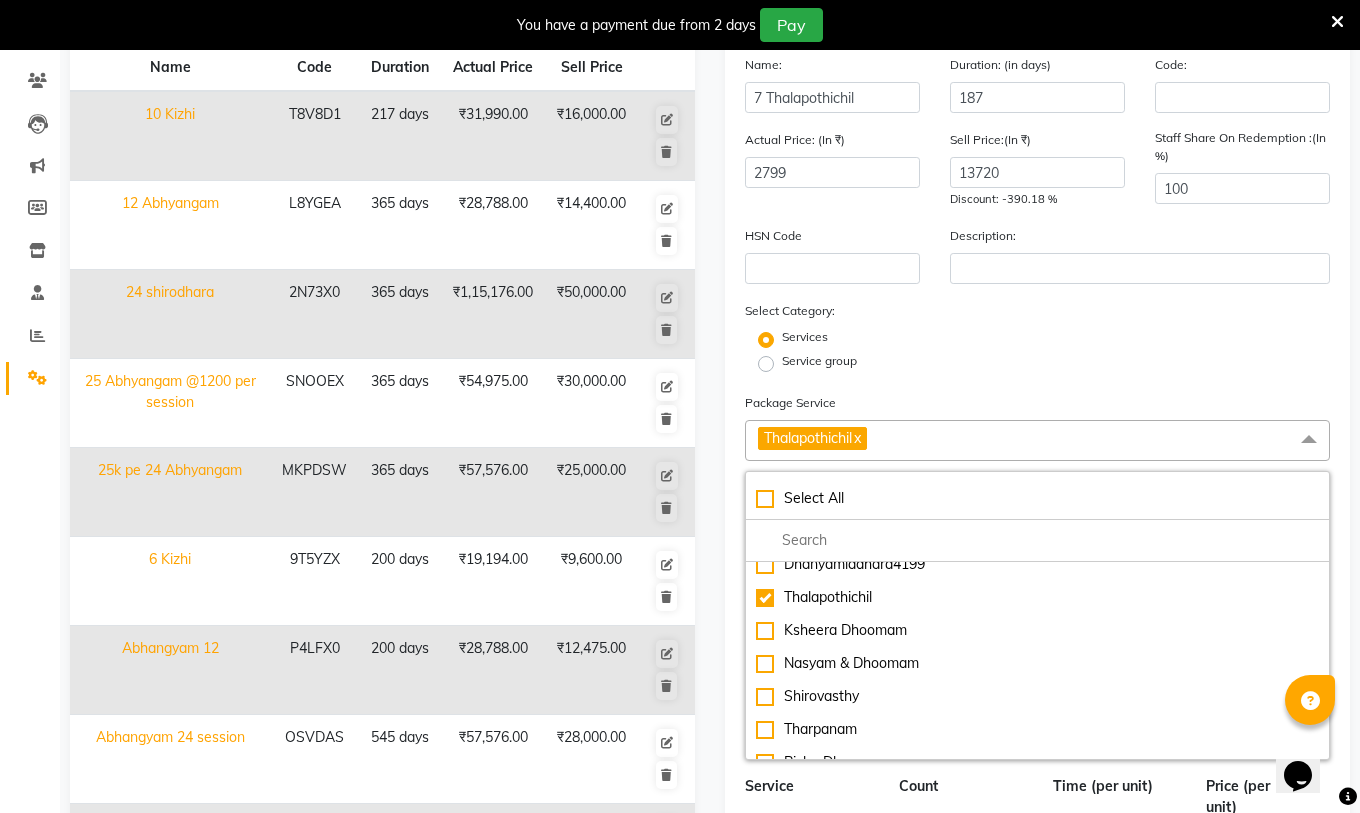scroll, scrollTop: 1400, scrollLeft: 0, axis: vertical 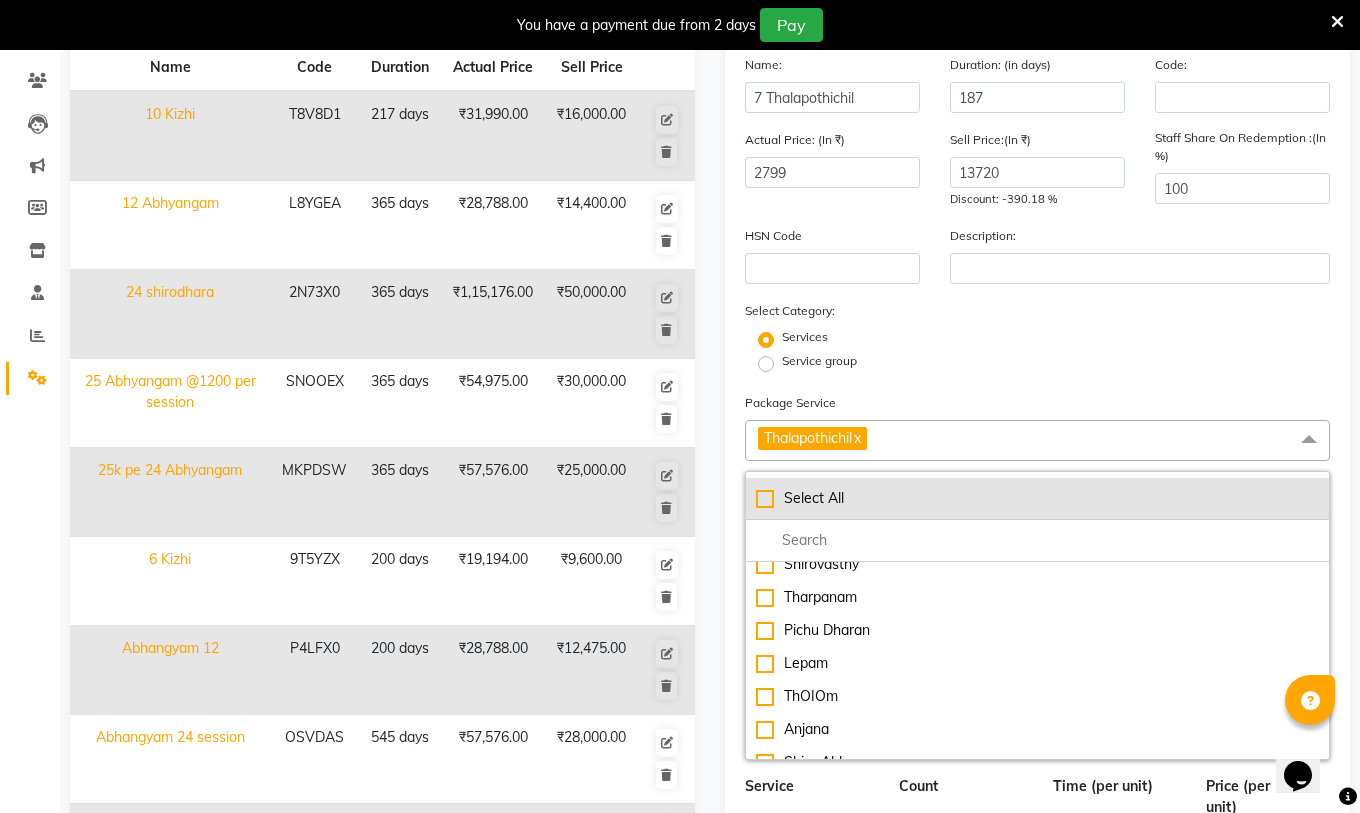 click on "Select All" 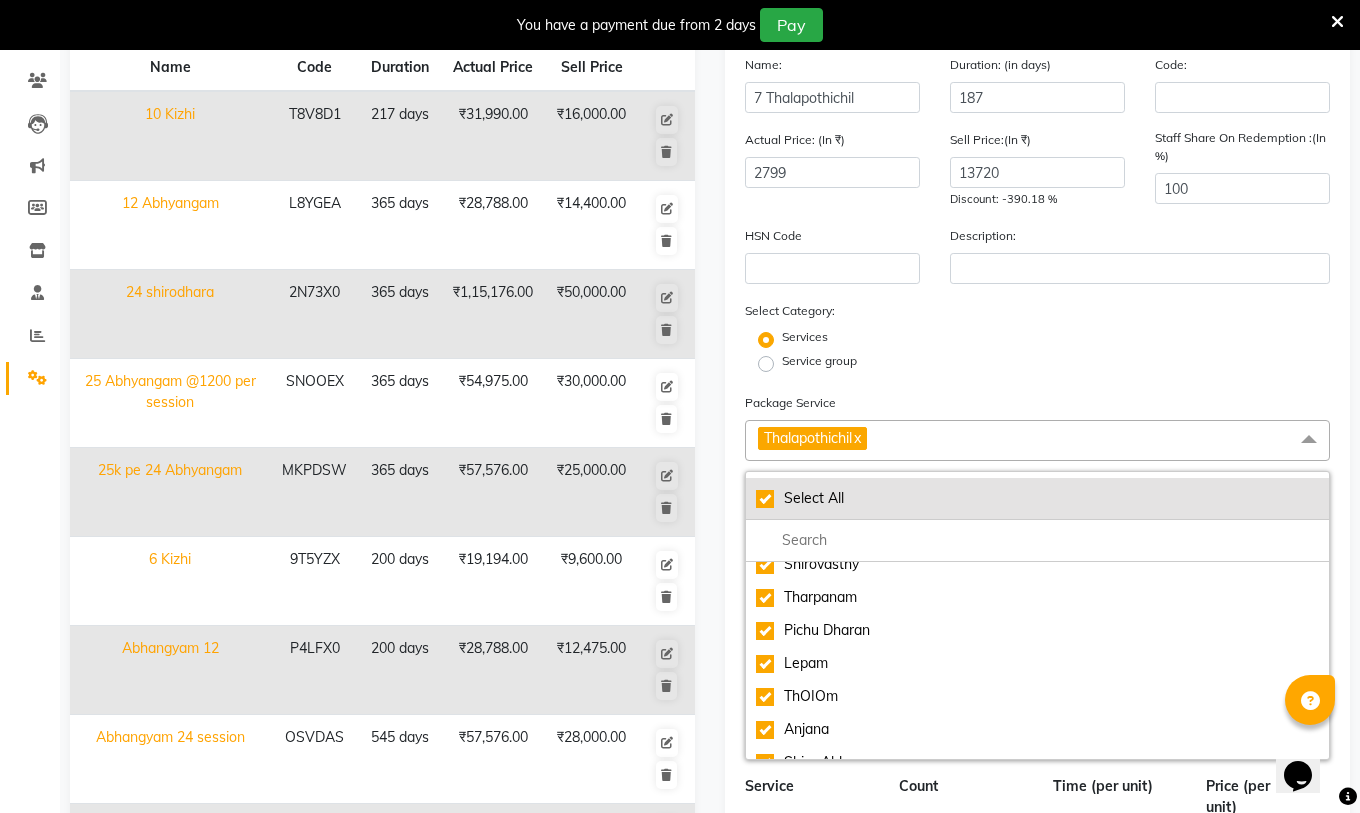 type on "306668" 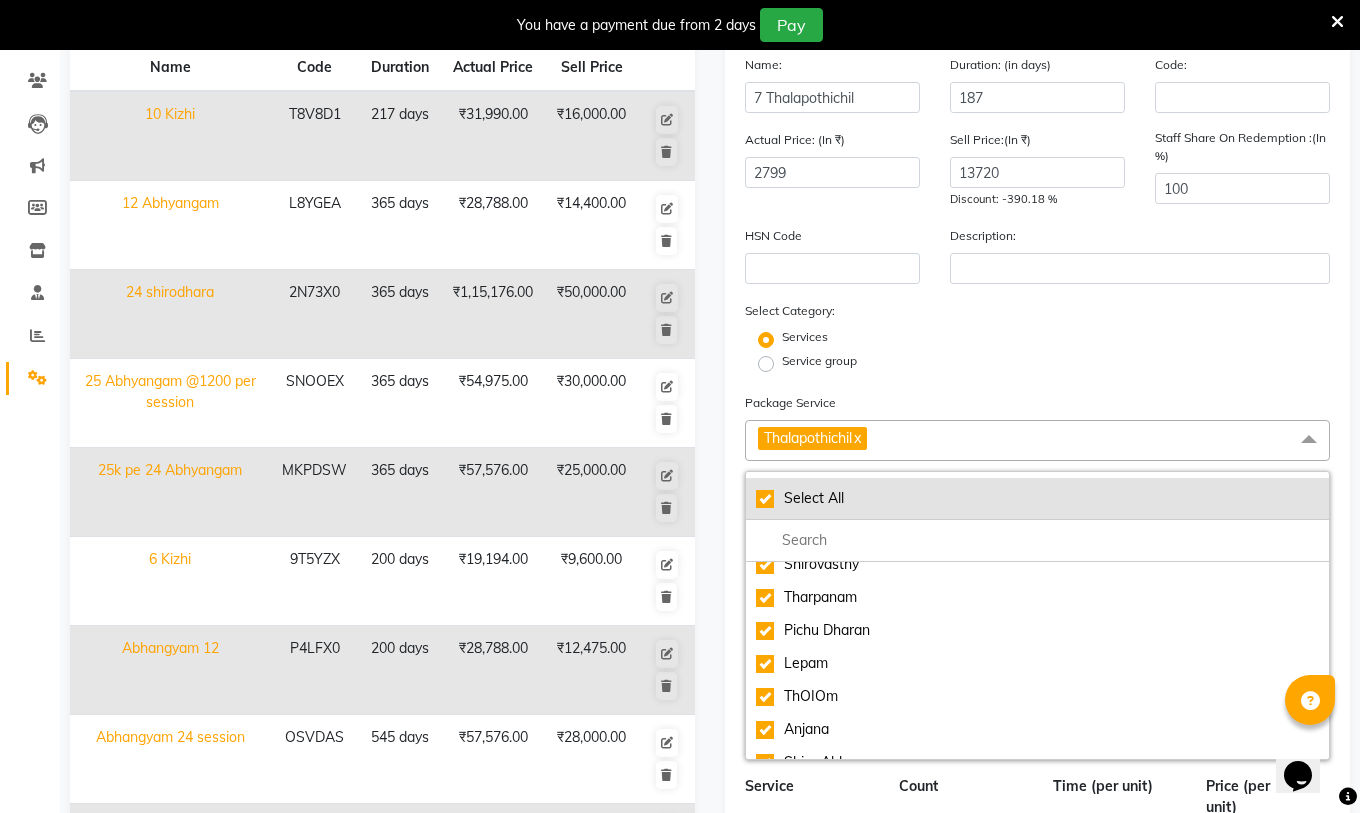 checkbox on "true" 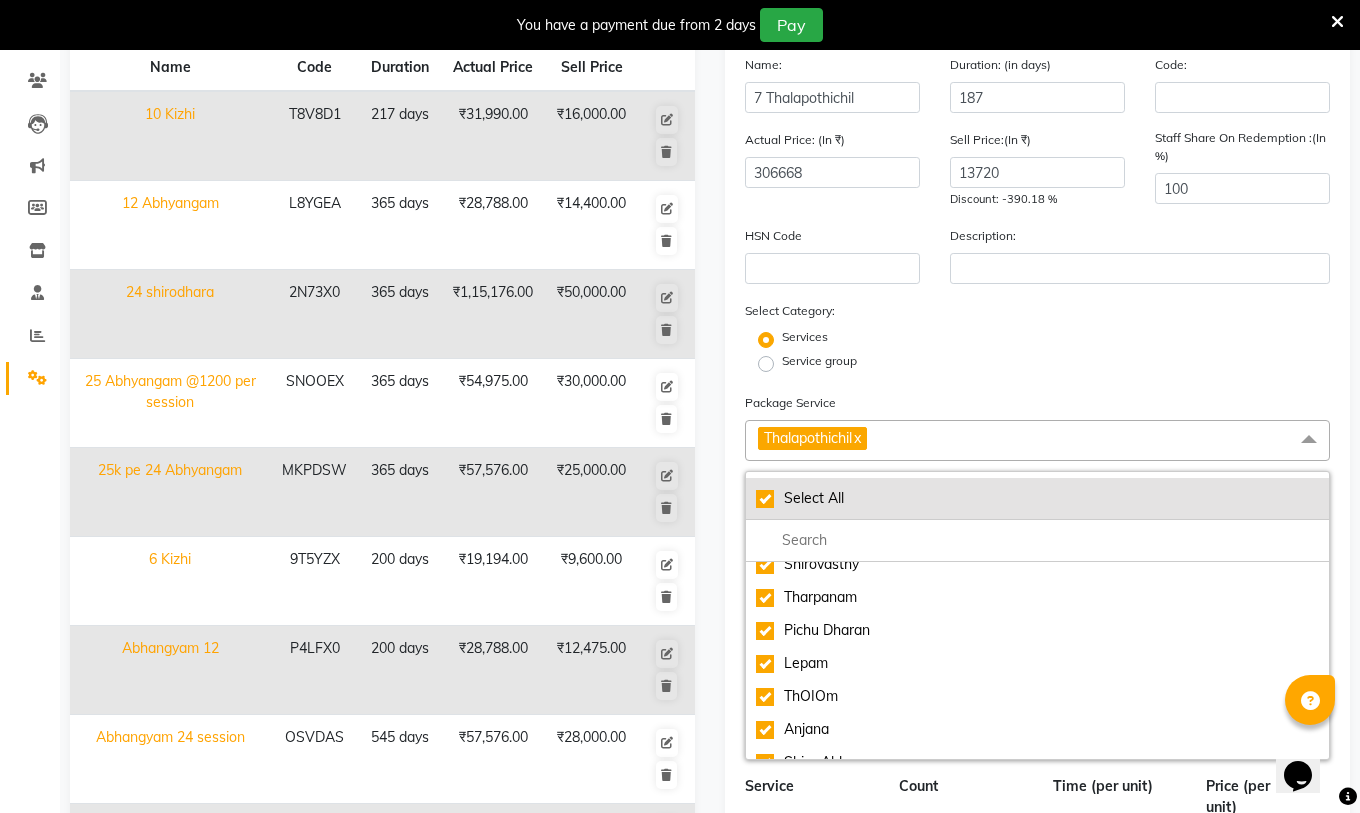 checkbox on "true" 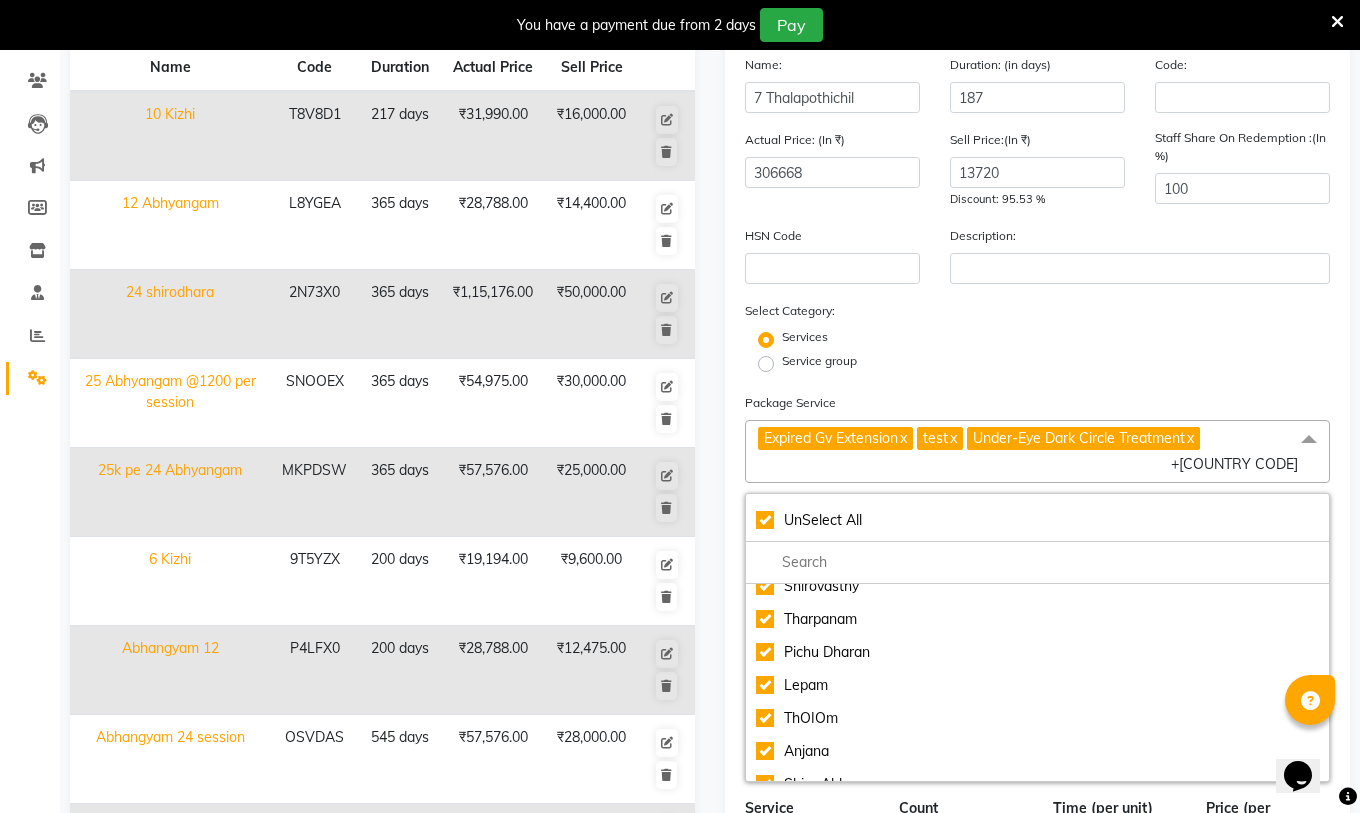click on "x" 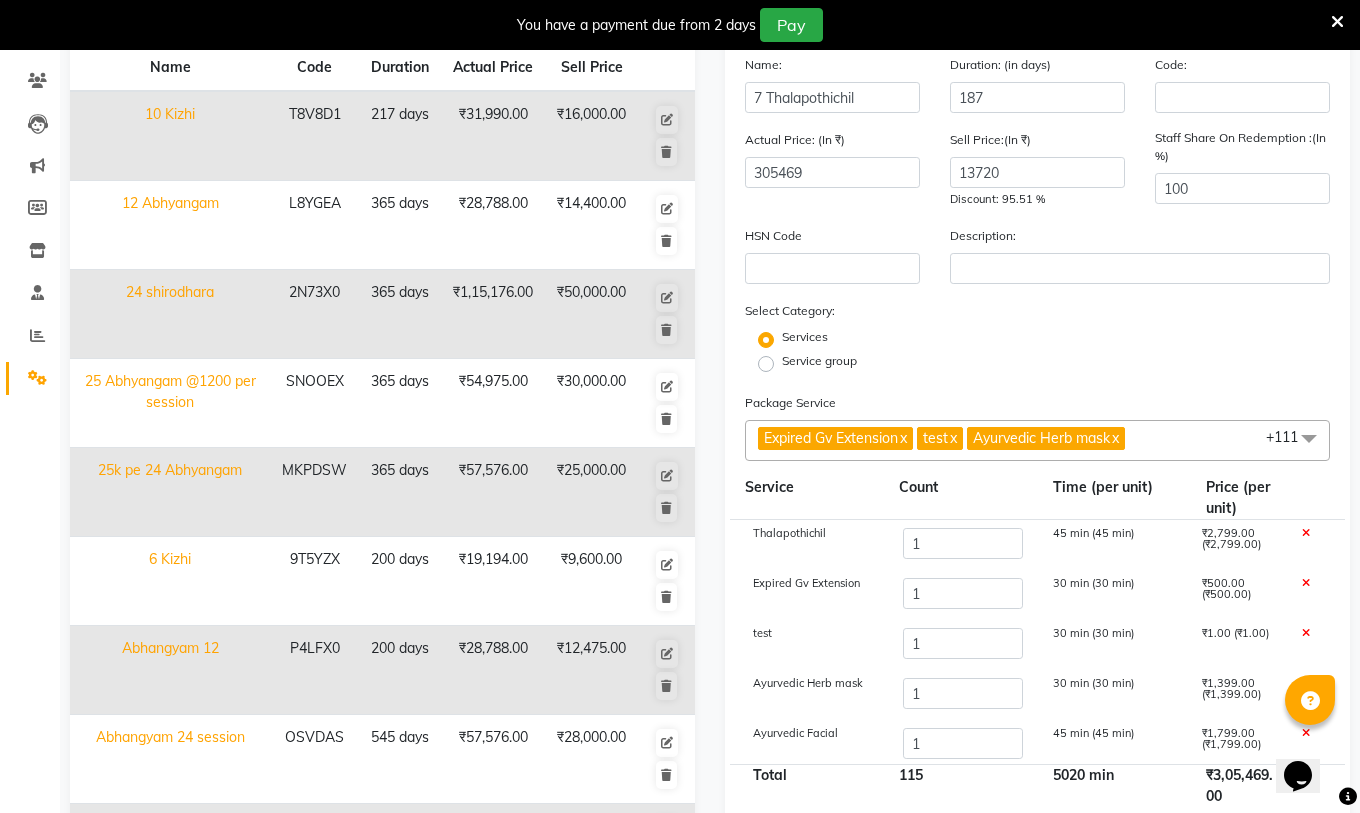 click on "test   x" 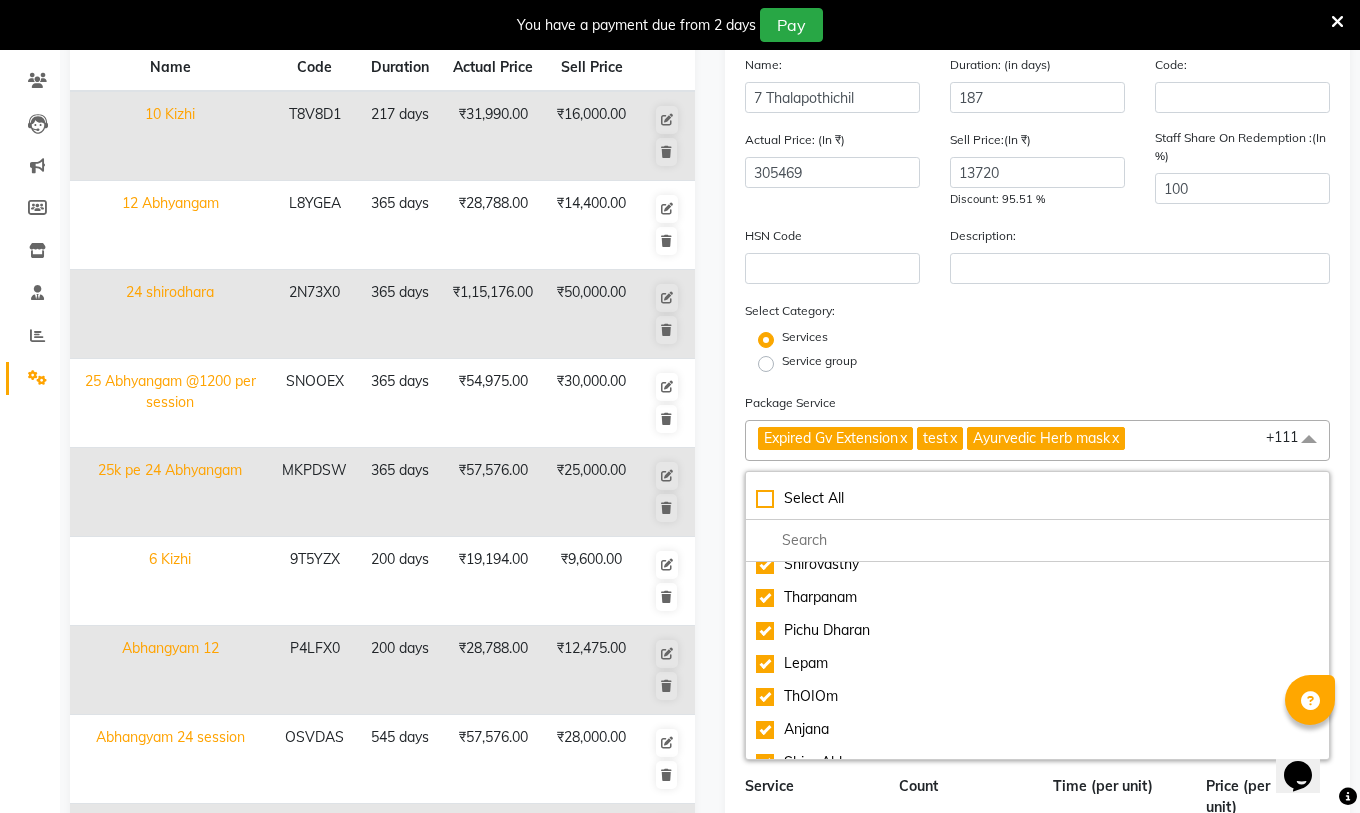 click on "Ayurvedic Herb mask" 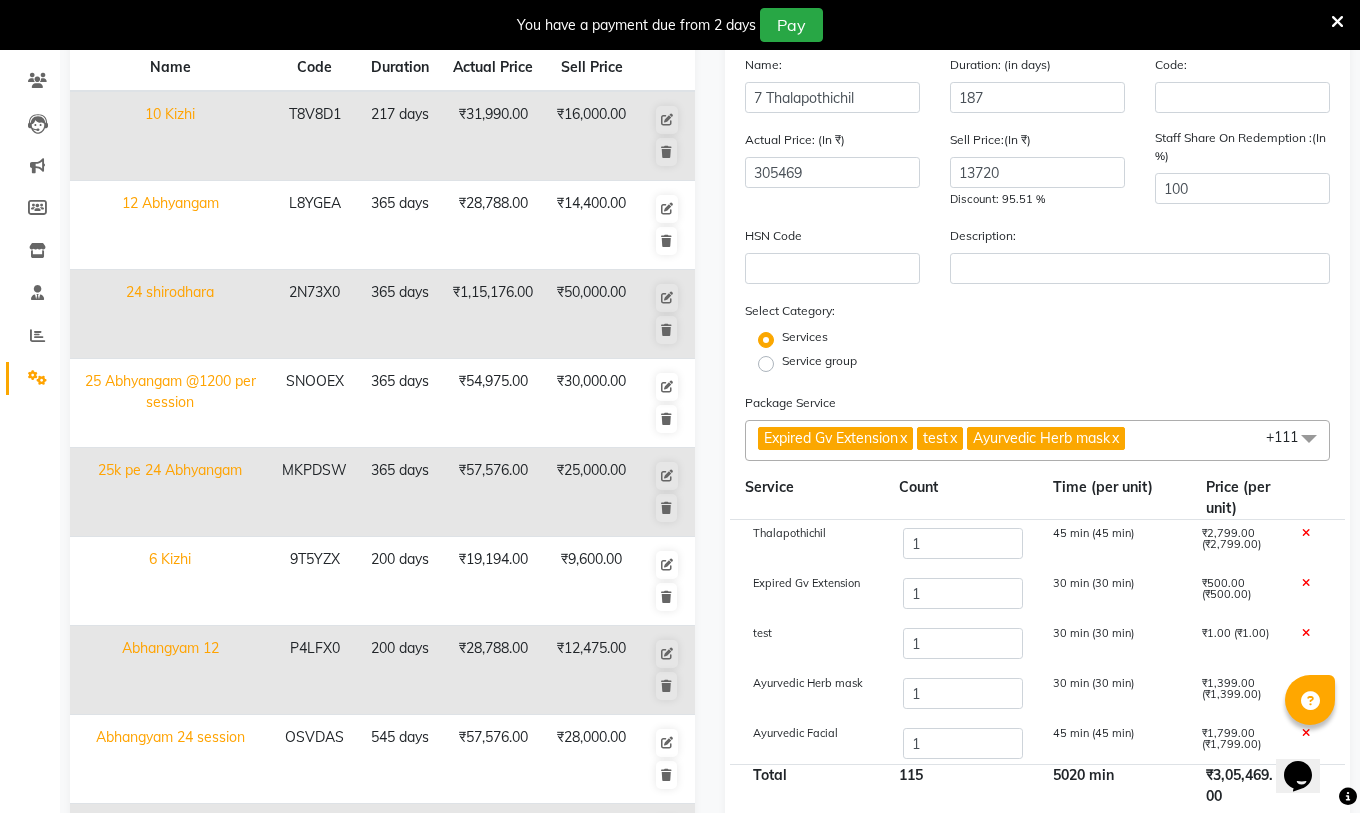 click on "x" 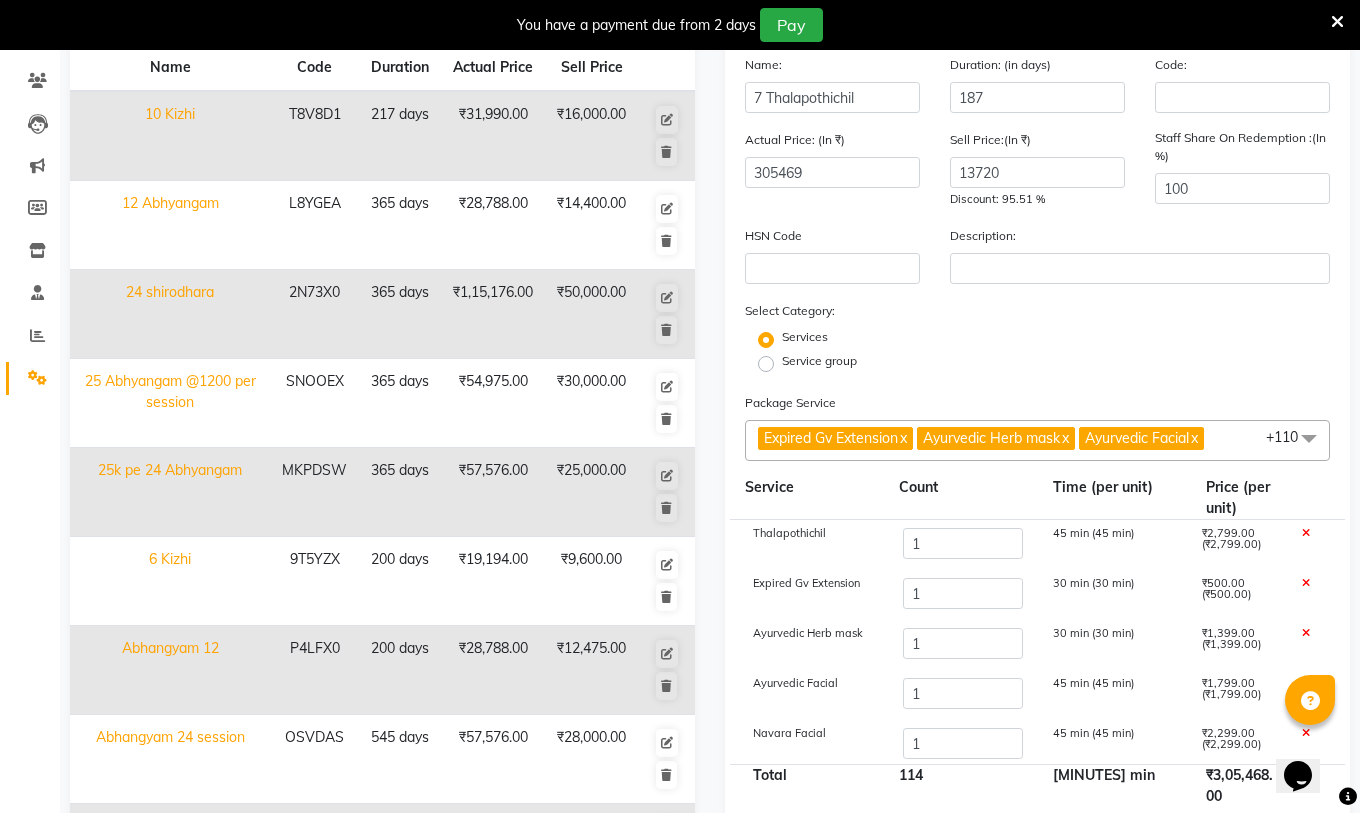 click on "x" 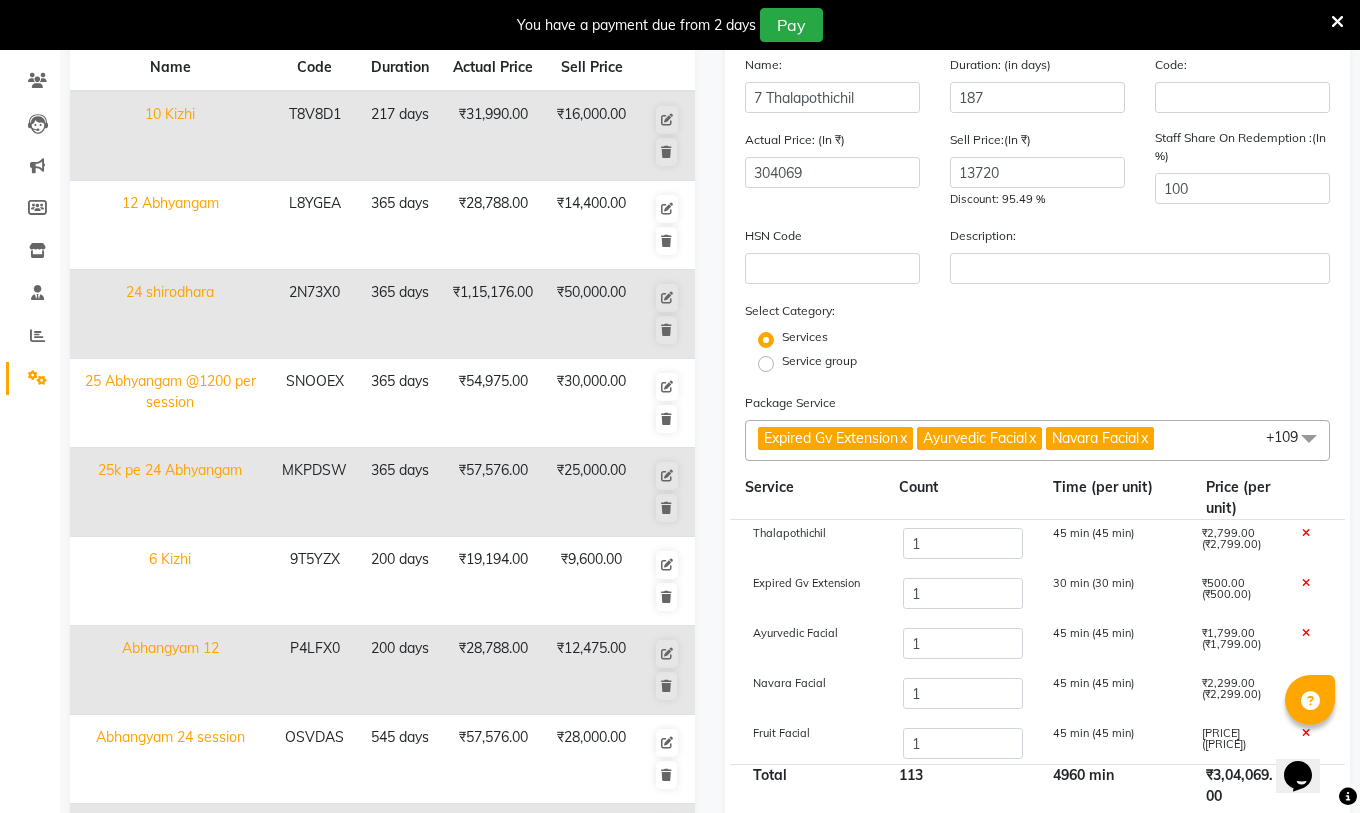 click on "Navara Facial  x" 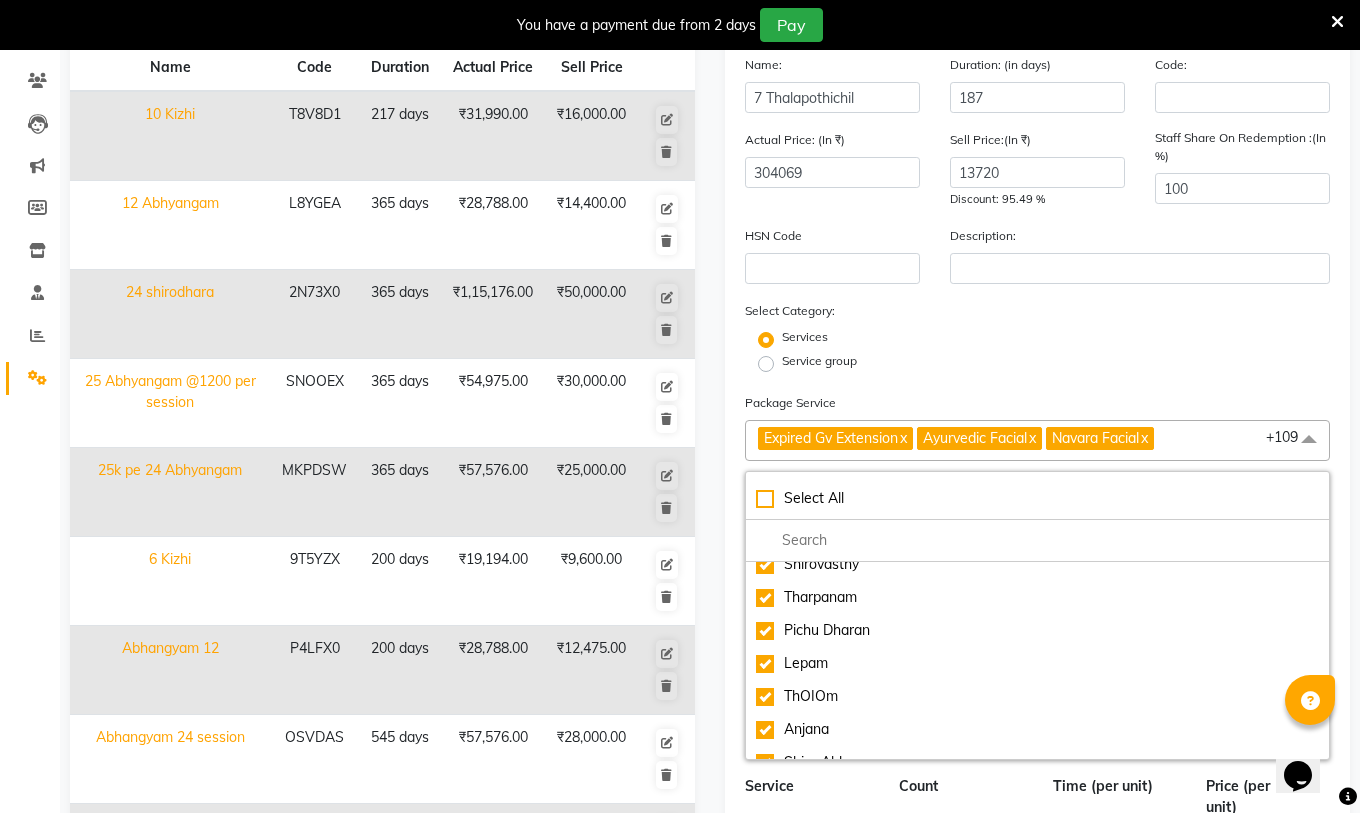 click on "x" 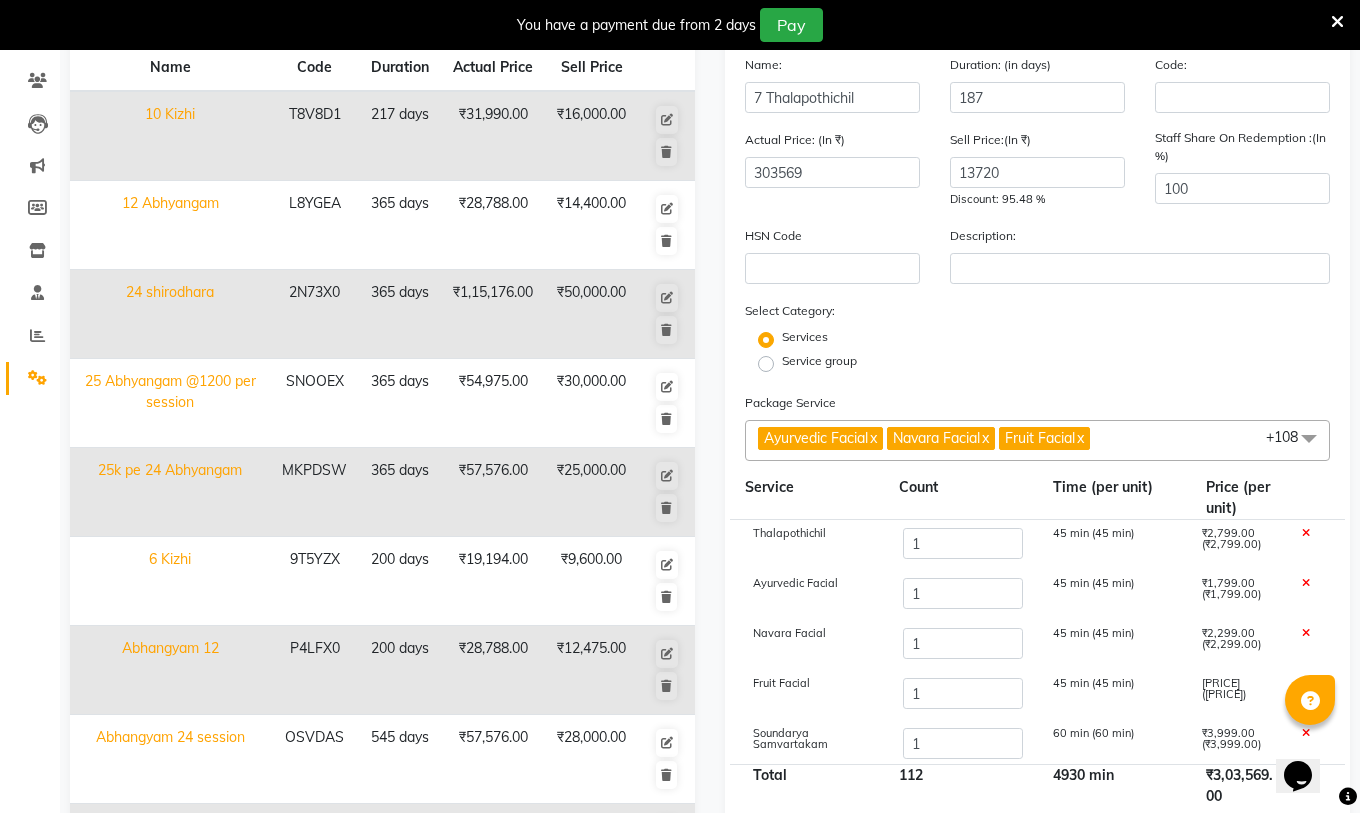 click on "x" 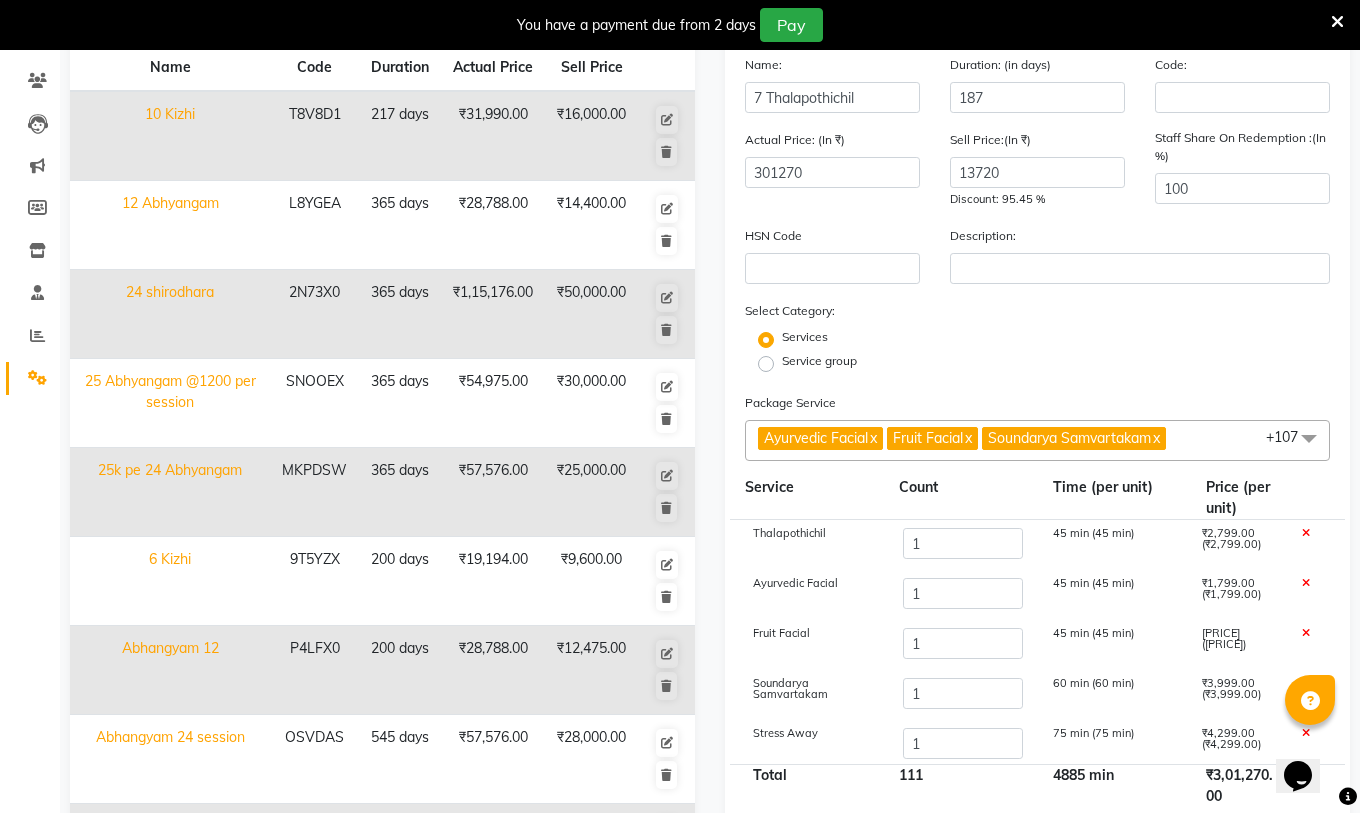 click on "Fruit Facial  x" 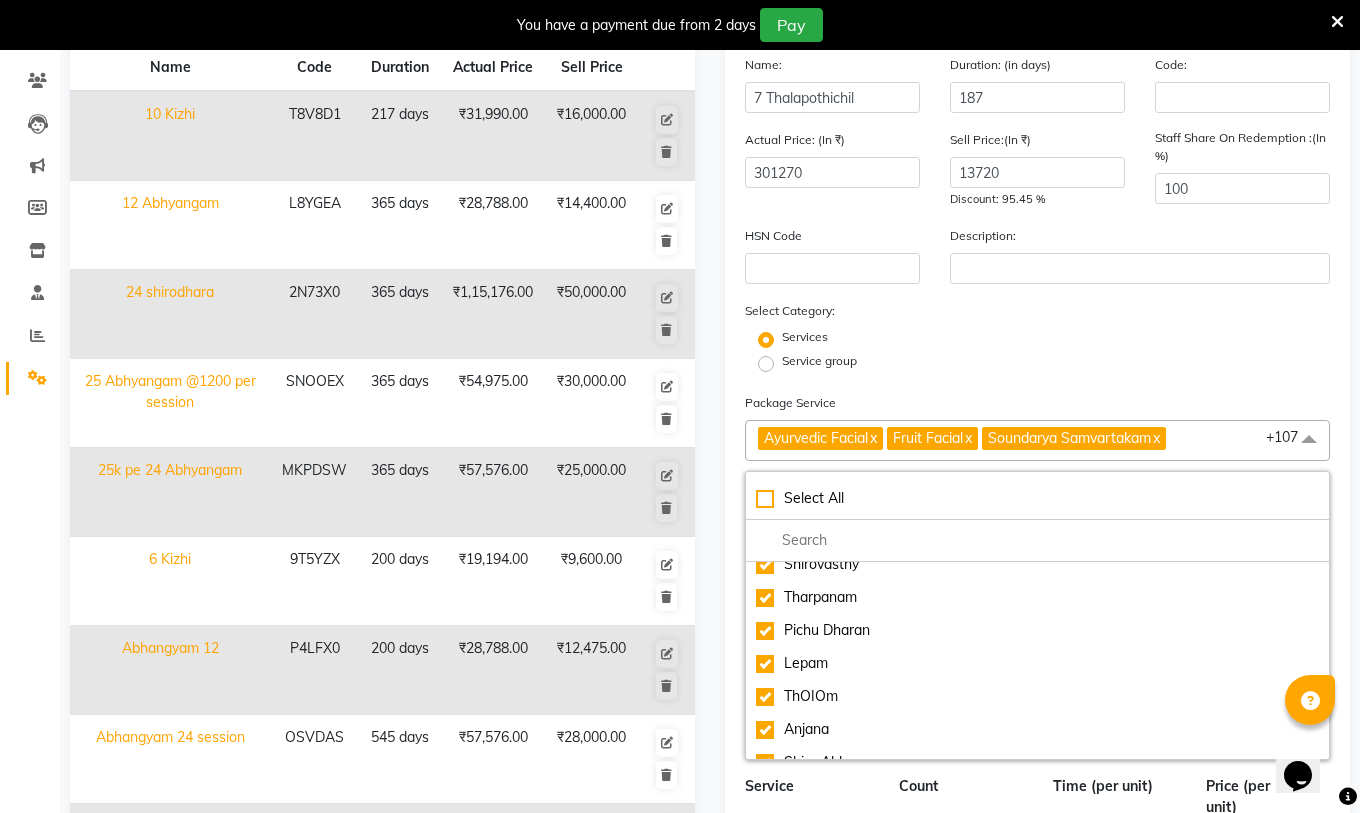 click on "Fruit Facial  x" 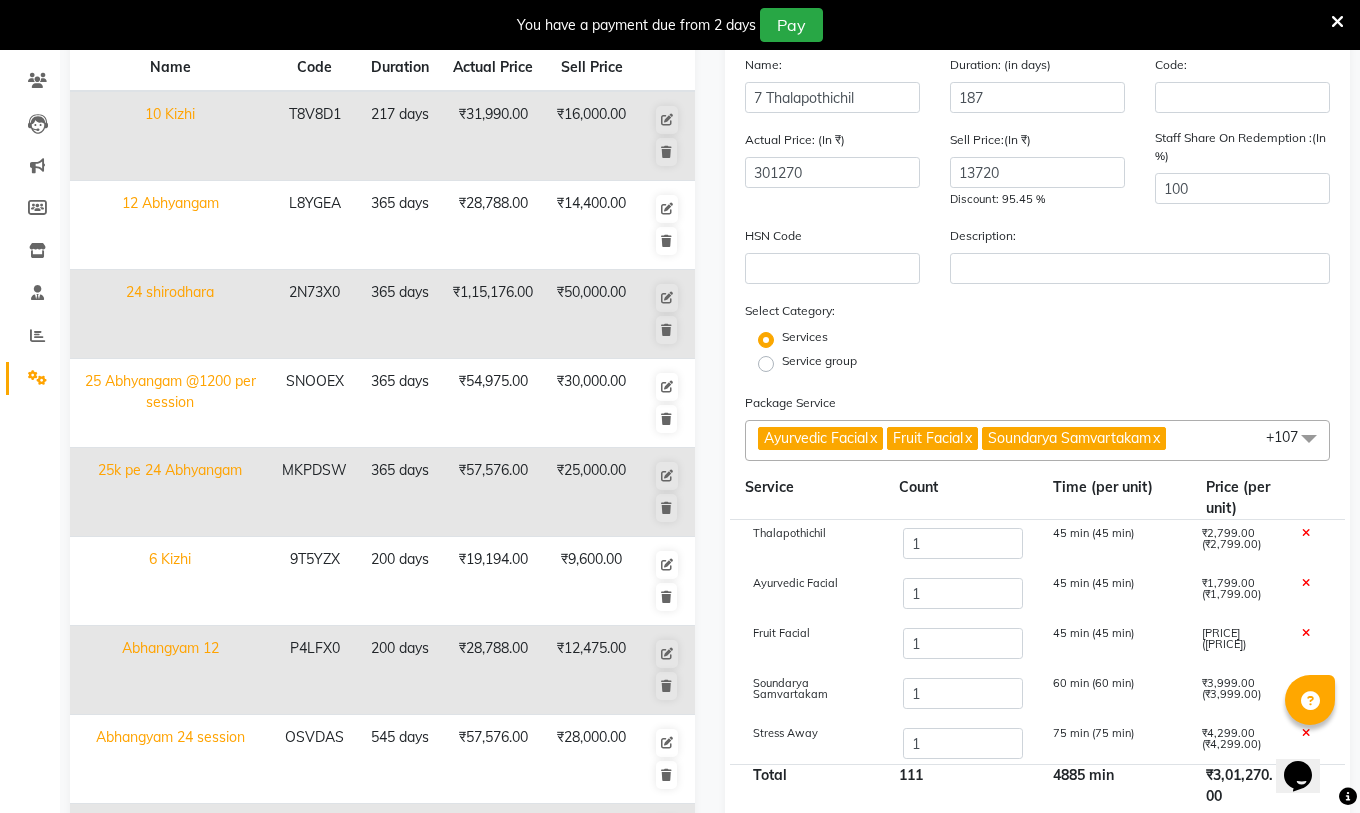 click on "Fruit Facial  x" 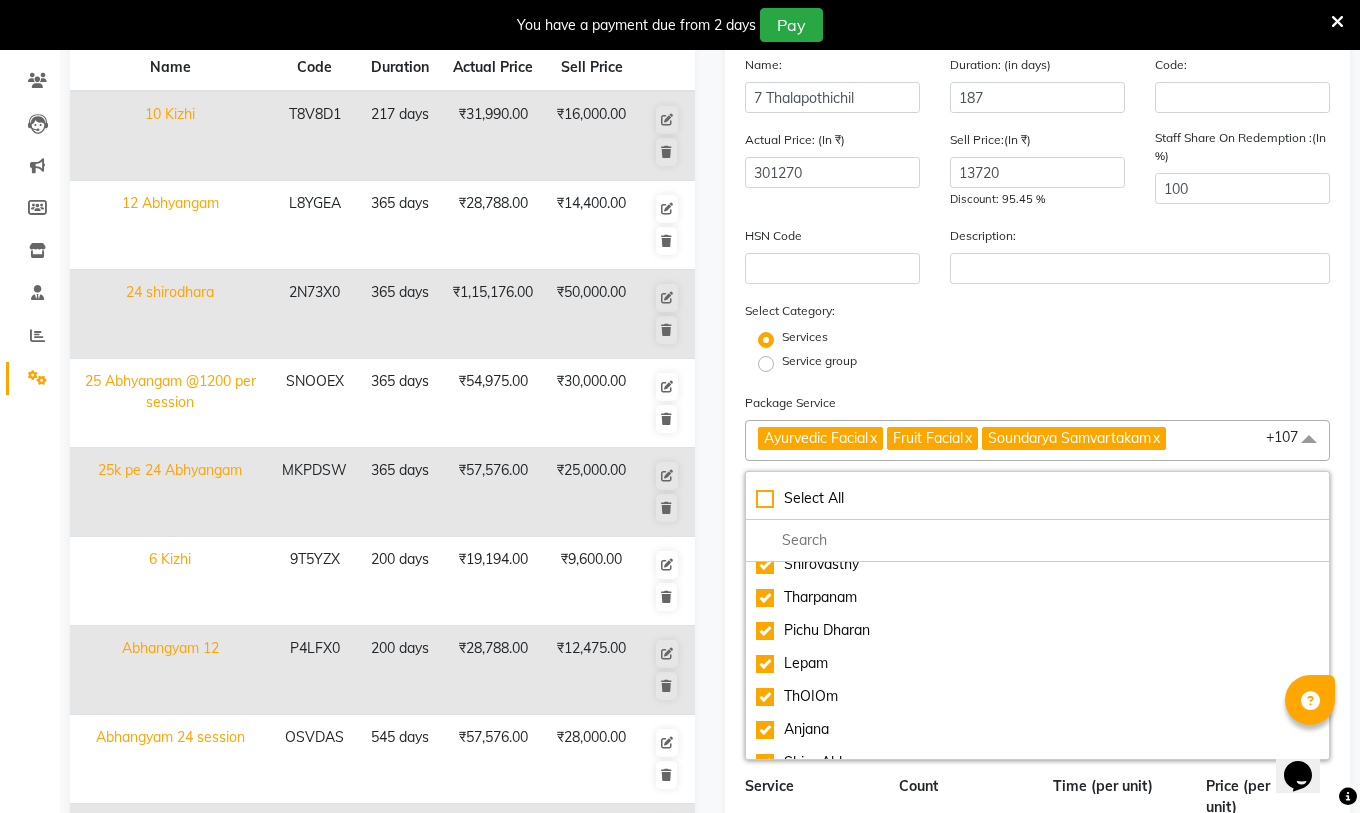 click on "Fruit Facial  x" 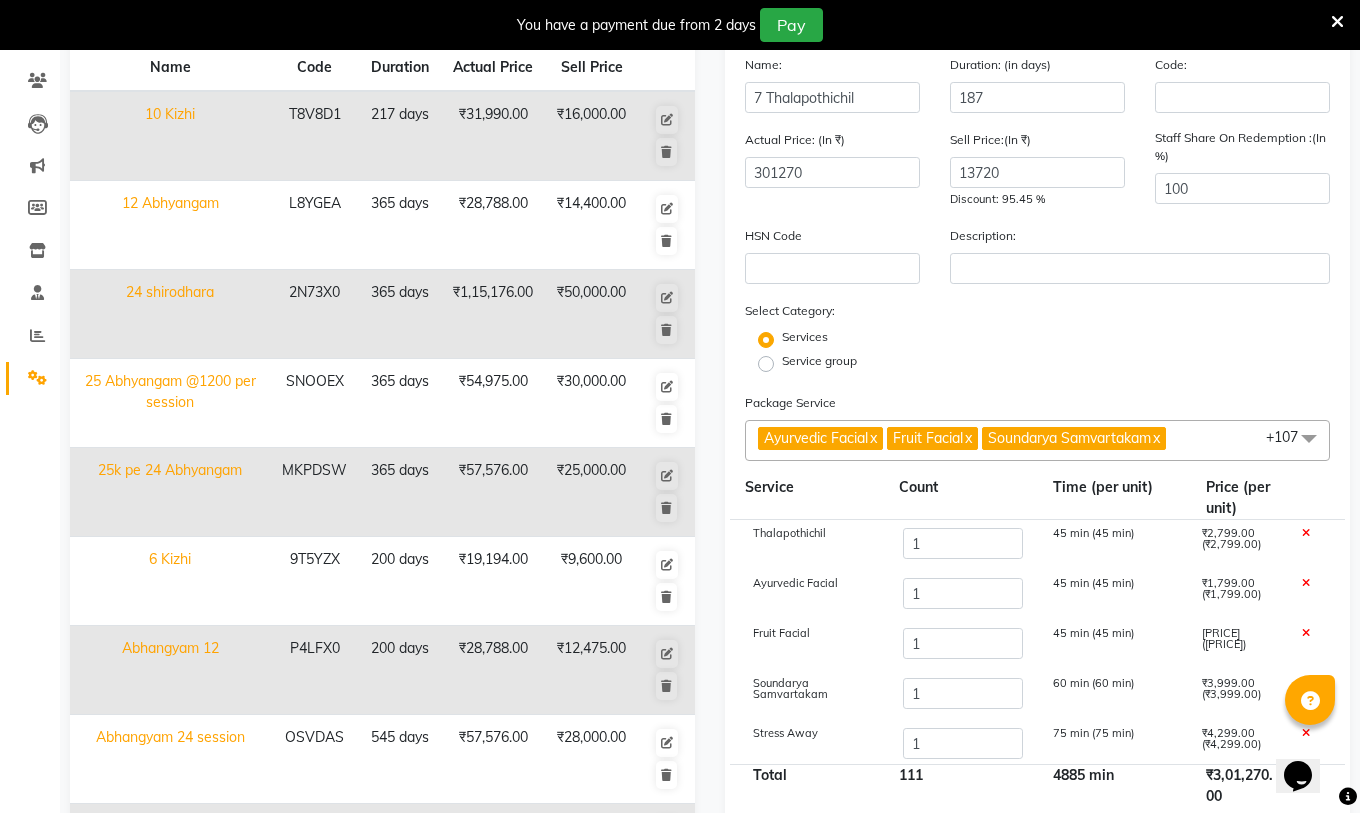 click on "x" 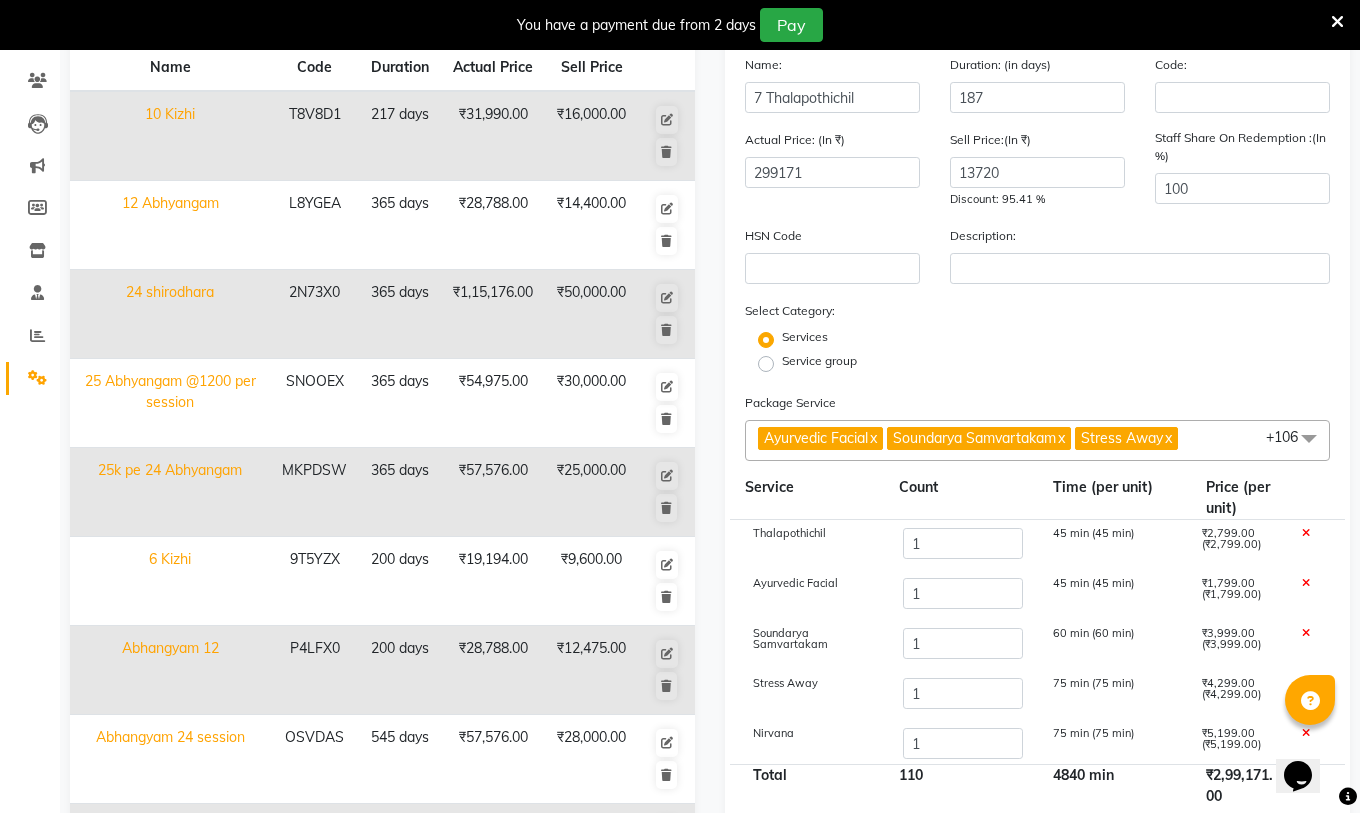 click on "[NAME]" 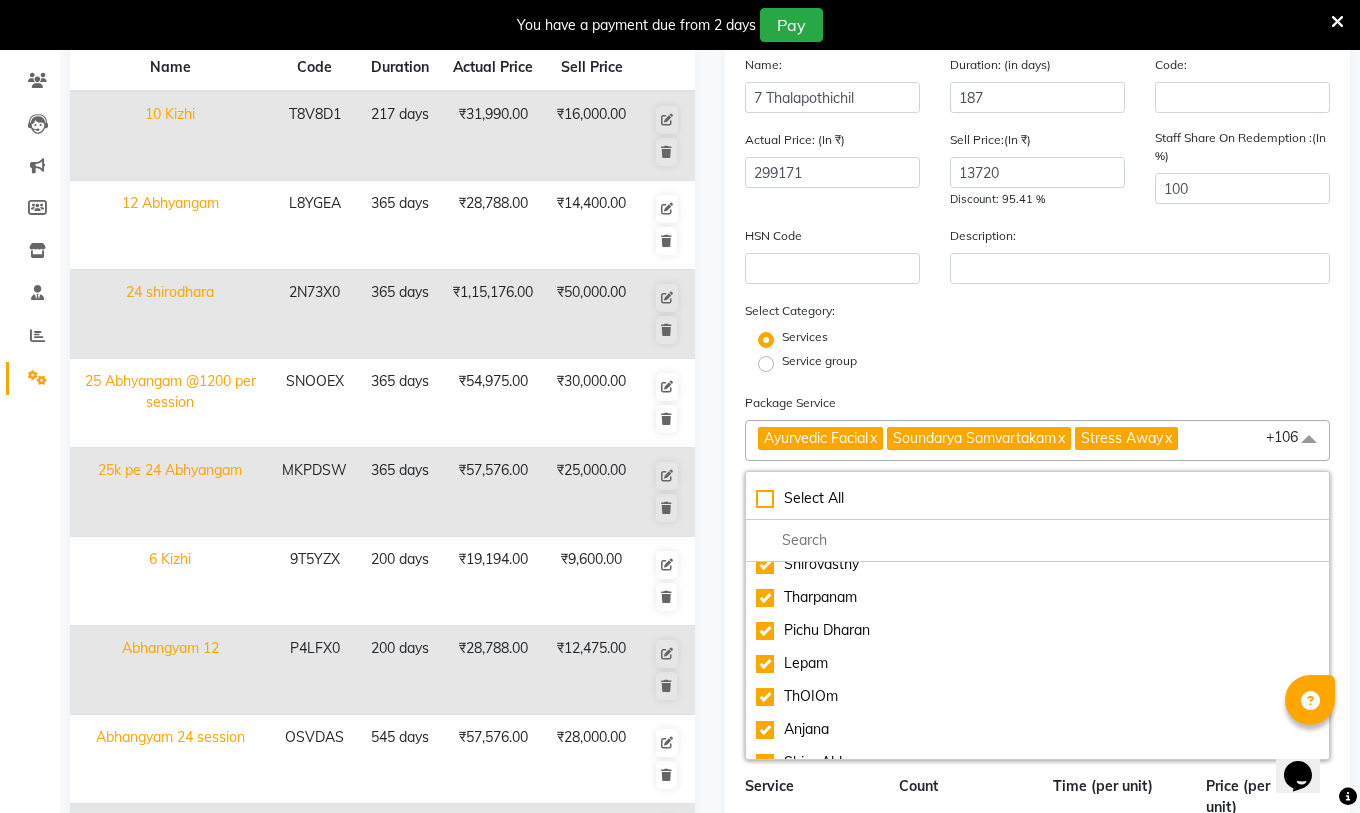 click on "Stress Away" 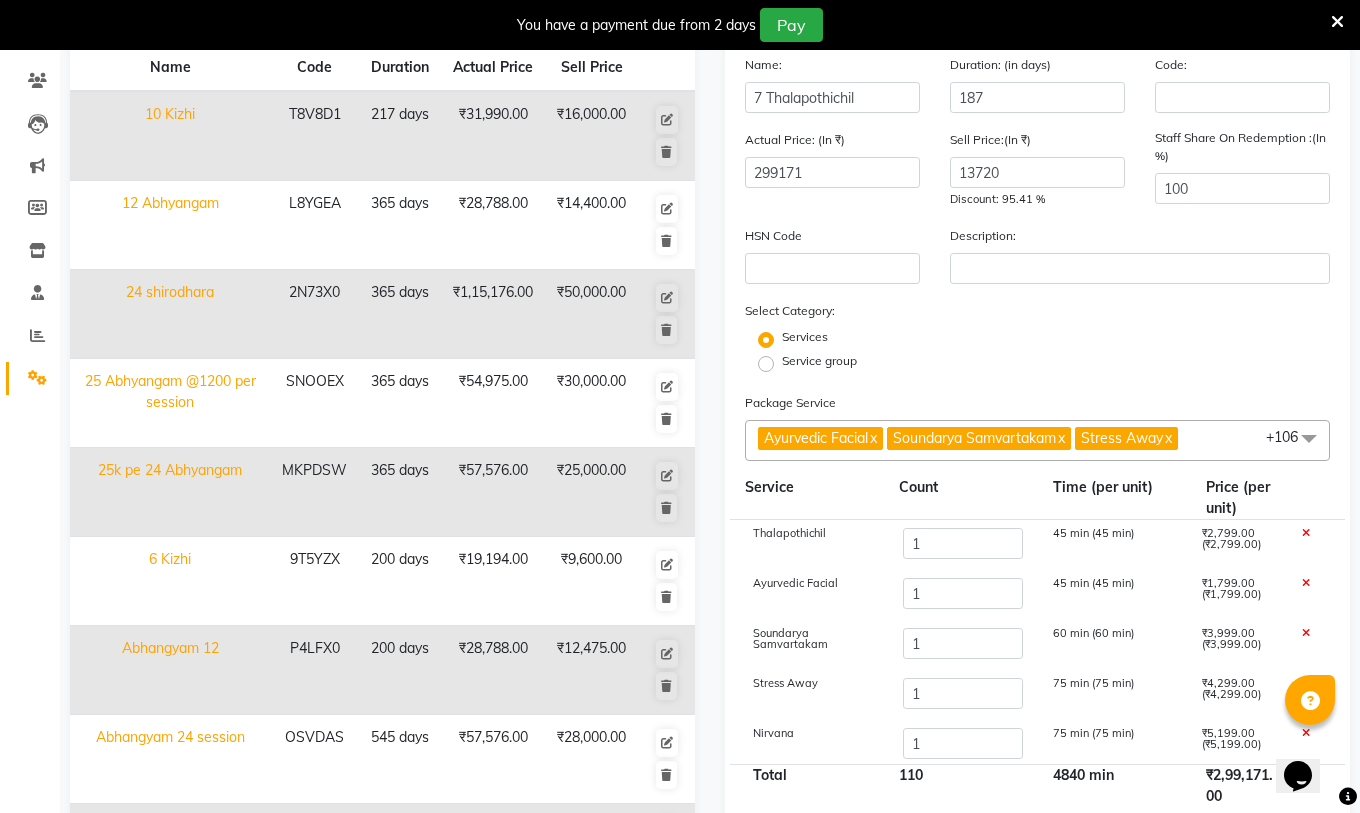 click on "x" 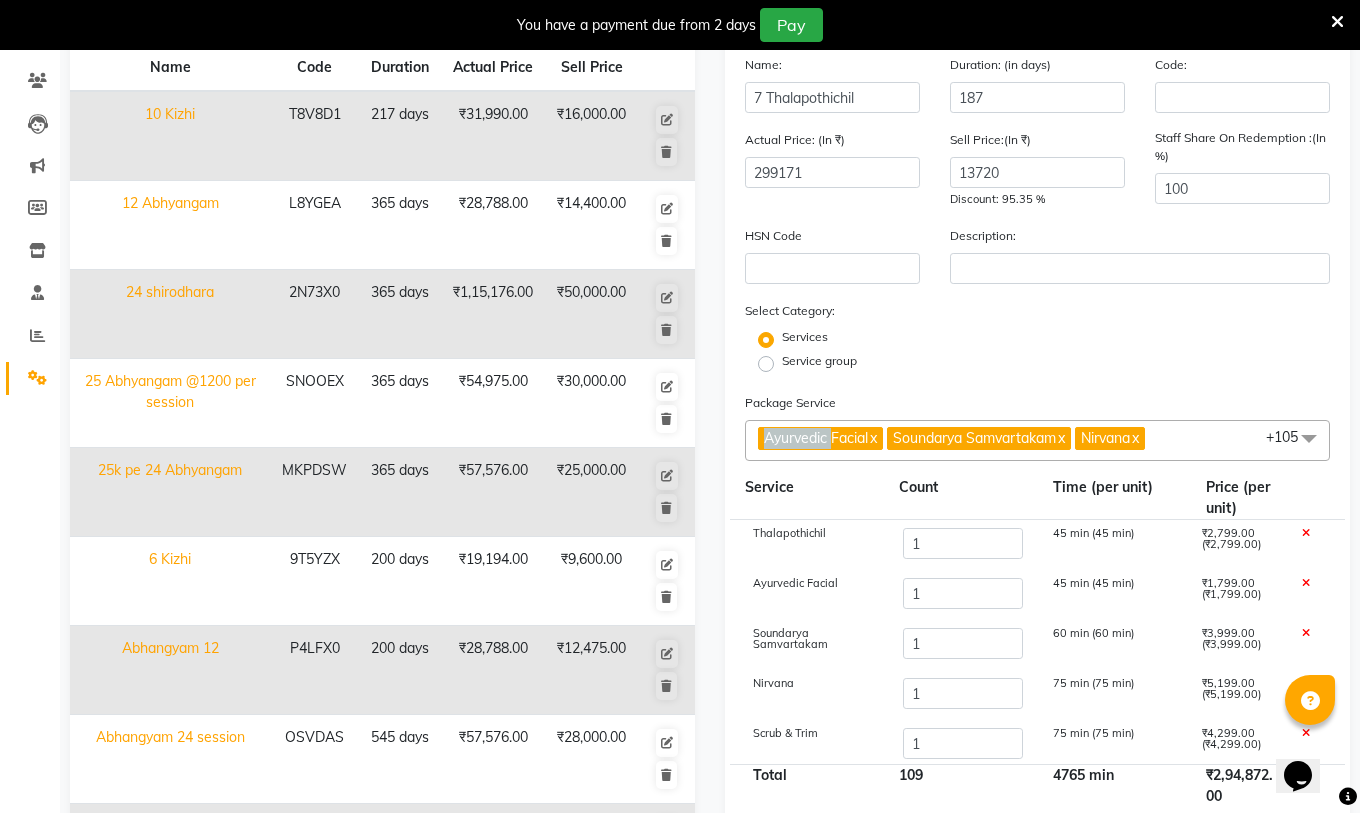 click on "Ayurvedic Facial  x Soundarya Samvartakam  x Nirvana  x Scrub & Trim  x Abhyangam  (weekday)  x Abhyangam (weekend)  x Kizhi / Navara Kizhi (weekday)  x Kizhi / Navara Kizhi (weekend)  x Shirodhara (weekday)  x Shirodhara (weekend)  x Udvarthanam  x Pizhichil  x Marma Therapy  x Upanaham (Ayurvedic Body Wrap)  x Kadi Vasthy / Greeva Vasthy/  x Kashyaya Vasthy  x Sneha Vasthy  x Shringara  x Takradhara  x Takradhara - full body  x Kashaya Dhara  x Kashaya Dhara - full body  x Ksheera Dhara  x Ubtan  x Yoga Vasthy  x Vamana  x Virechana  x Raktamokshan  x Steam  x Herbal bath  x Shirodhara without Abhyangam  x Dhanyamladhara4199  x Thalapothichil  x Ksheera Dhoomam  x Nasyam & Dhoomam  x Shirovasthy  x Tharpanam  x Pichu Dharan  x Lepam  x ThOIOm  x Anjana  x Shiro Abhyangam  x Padakalpa  x Abhyanga - Neck & Shoulder  x Kizhi - Neck & Shoulder  x Kizhi - Leg & Feet  x Dhanyamladhara2099  x Pizhichil2099  x x x x x x x x x Udvarthanam  x" 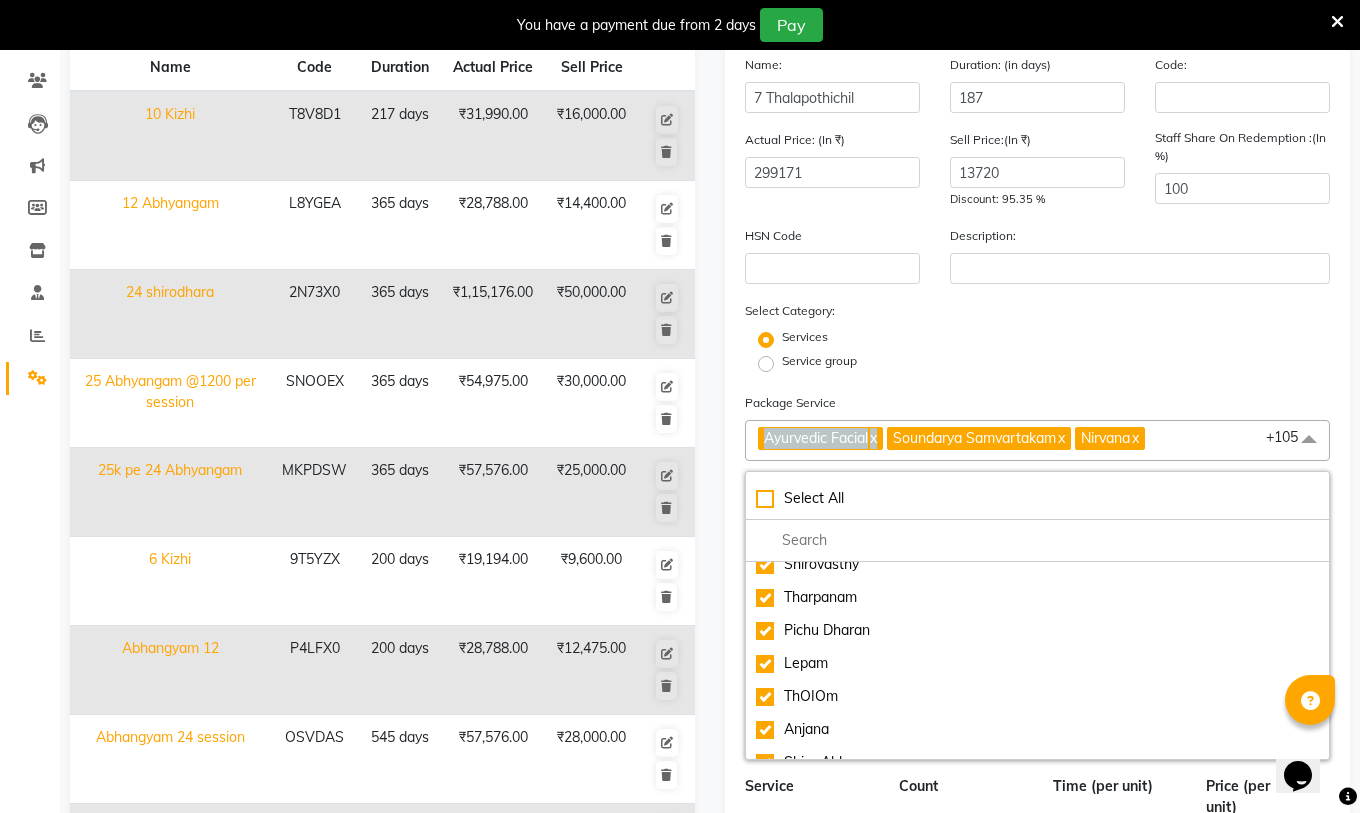 click on "Ayurvedic Facial  x Soundarya Samvartakam  x Nirvana  x Scrub & Trim  x Abhyangam  (weekday)  x Abhyangam (weekend)  x Kizhi / Navara Kizhi (weekday)  x Kizhi / Navara Kizhi (weekend)  x Shirodhara (weekday)  x Shirodhara (weekend)  x Udvarthanam  x Pizhichil  x Marma Therapy  x Upanaham (Ayurvedic Body Wrap)  x Kadi Vasthy / Greeva Vasthy/  x Kashyaya Vasthy  x Sneha Vasthy  x Shringara  x Takradhara  x Takradhara - full body  x Kashaya Dhara  x Kashaya Dhara - full body  x Ksheera Dhara  x Ubtan  x Yoga Vasthy  x Vamana  x Virechana  x Raktamokshan  x Steam  x Herbal bath  x Shirodhara without Abhyangam  x Dhanyamladhara4199  x Thalapothichil  x Ksheera Dhoomam  x Nasyam & Dhoomam  x Shirovasthy  x Tharpanam  x Pichu Dharan  x Lepam  x ThOIOm  x Anjana  x Shiro Abhyangam  x Padakalpa  x Abhyanga - Neck & Shoulder  x Kizhi - Neck & Shoulder  x Kizhi - Leg & Feet  x Dhanyamladhara2099  x Pizhichil2099  x x x x x x x x x Udvarthanam  x" 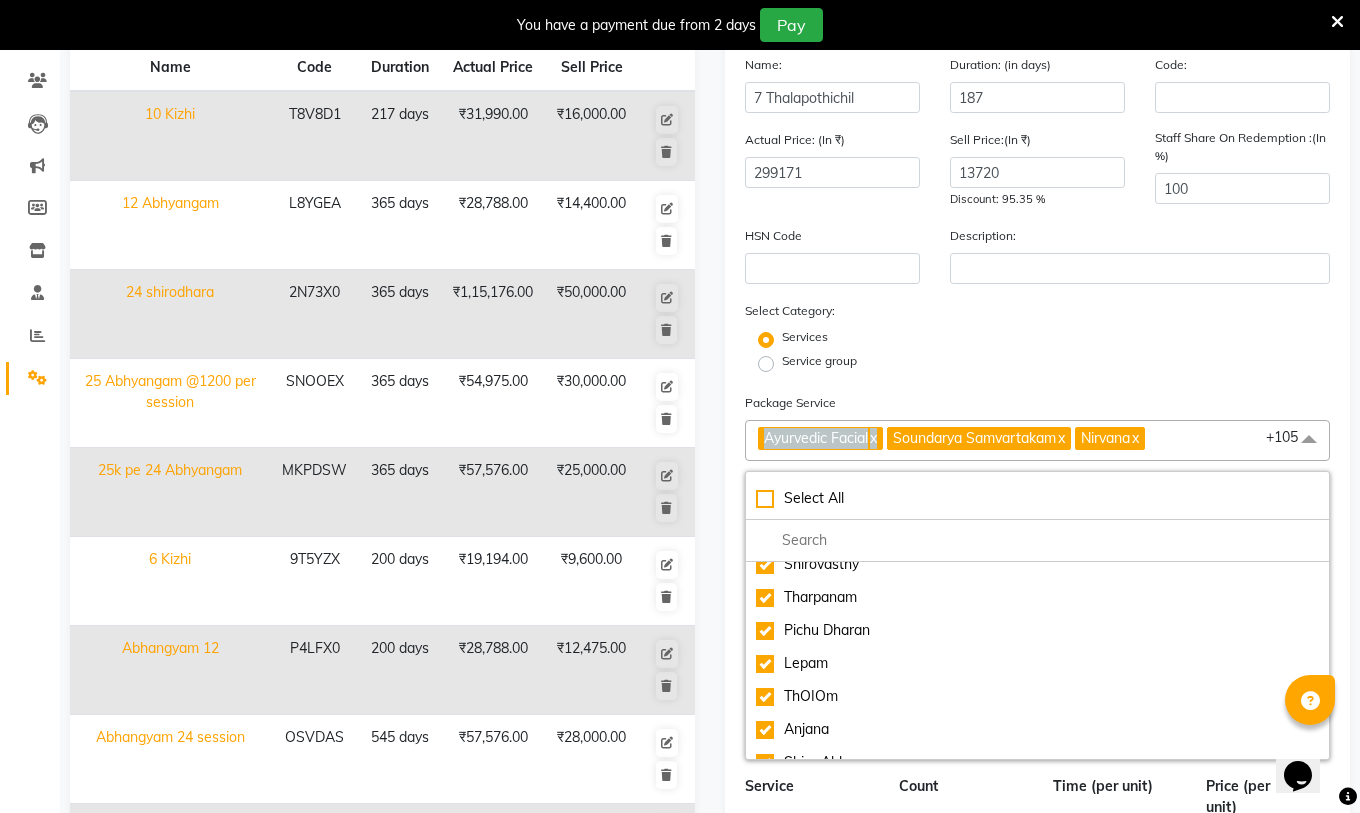click on "Ayurvedic Facial  x Soundarya Samvartakam  x Nirvana  x Scrub & Trim  x Abhyangam  (weekday)  x Abhyangam (weekend)  x Kizhi / Navara Kizhi (weekday)  x Kizhi / Navara Kizhi (weekend)  x Shirodhara (weekday)  x Shirodhara (weekend)  x Udvarthanam  x Pizhichil  x Marma Therapy  x Upanaham (Ayurvedic Body Wrap)  x Kadi Vasthy / Greeva Vasthy/  x Kashyaya Vasthy  x Sneha Vasthy  x Shringara  x Takradhara  x Takradhara - full body  x Kashaya Dhara  x Kashaya Dhara - full body  x Ksheera Dhara  x Ubtan  x Yoga Vasthy  x Vamana  x Virechana  x Raktamokshan  x Steam  x Herbal bath  x Shirodhara without Abhyangam  x Dhanyamladhara4199  x Thalapothichil  x Ksheera Dhoomam  x Nasyam & Dhoomam  x Shirovasthy  x Tharpanam  x Pichu Dharan  x Lepam  x ThOIOm  x Anjana  x Shiro Abhyangam  x Padakalpa  x Abhyanga - Neck & Shoulder  x Kizhi - Neck & Shoulder  x Kizhi - Leg & Feet  x Dhanyamladhara2099  x Pizhichil2099  x x x x x x x x x Udvarthanam  x" 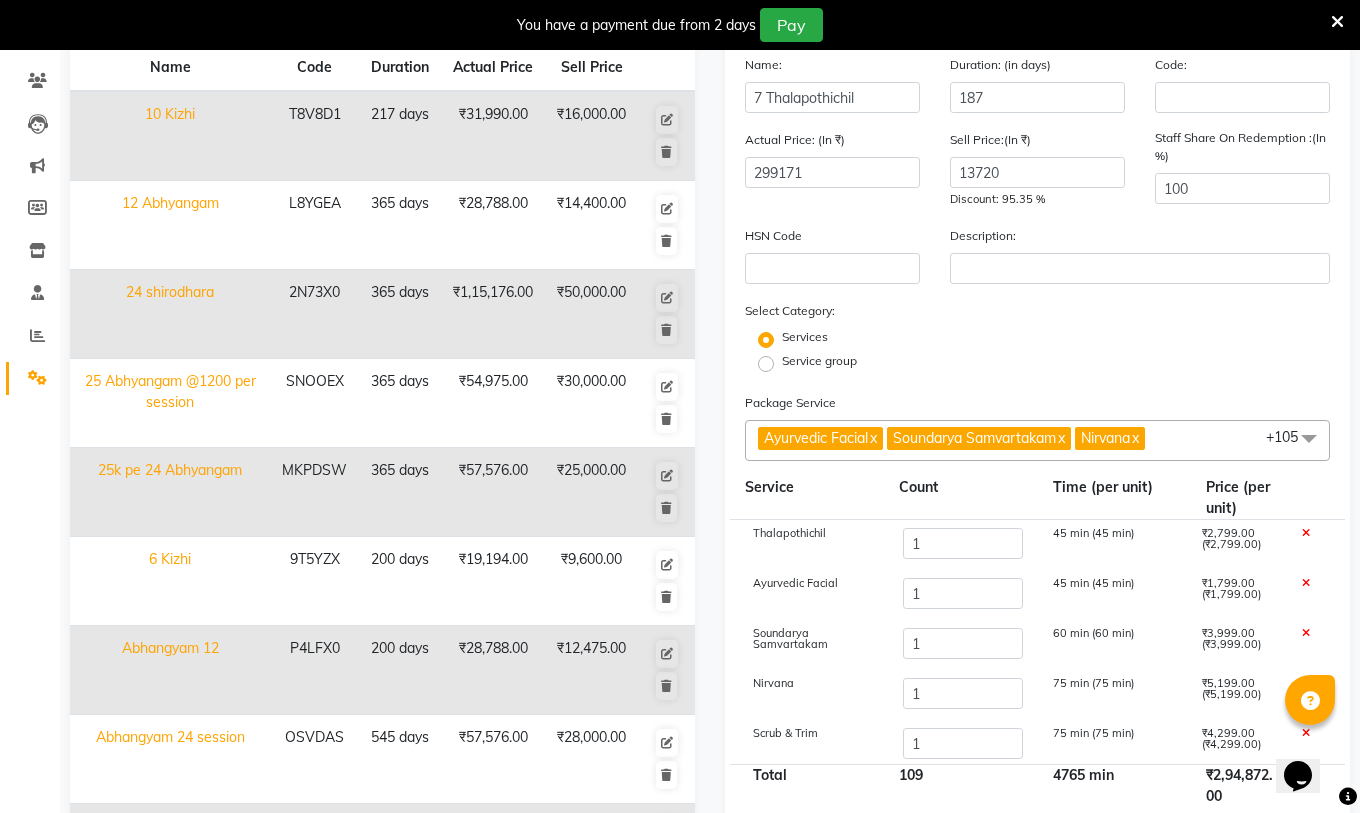 click 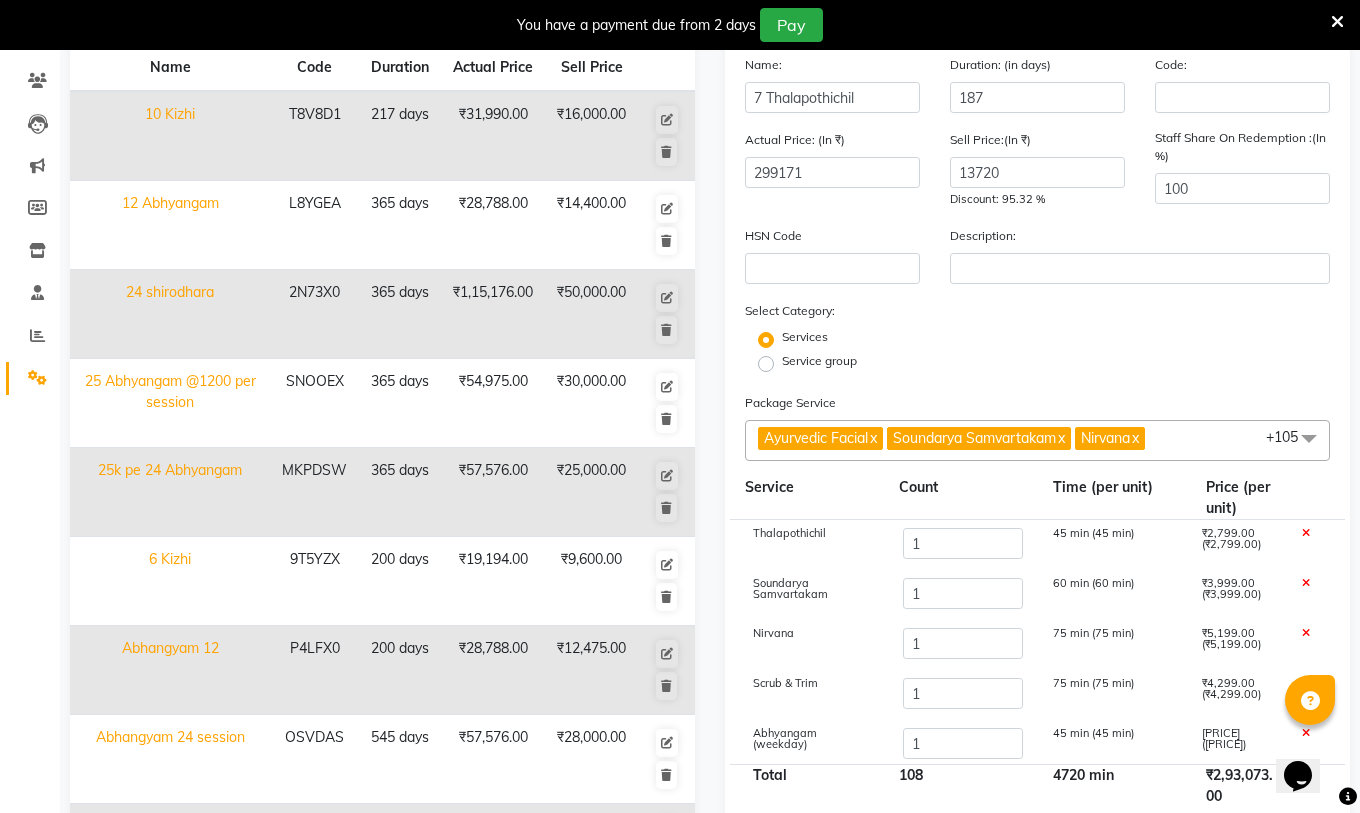 drag, startPoint x: 1285, startPoint y: 575, endPoint x: 1320, endPoint y: 601, distance: 43.60046 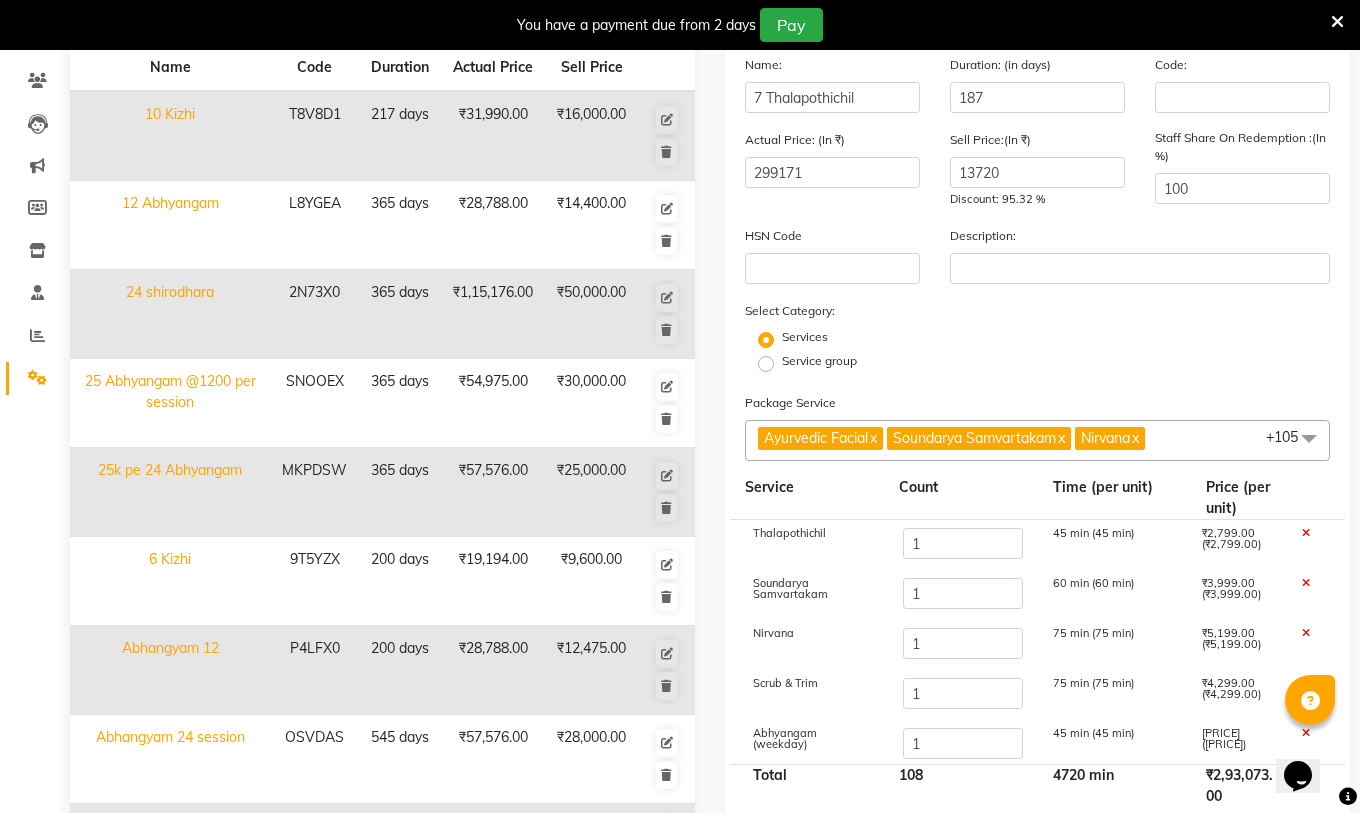 click on "[SERVICE_NAME] 1 [MINUTES] min ([MINUTES] min) [PRICE] ([PRICE])" 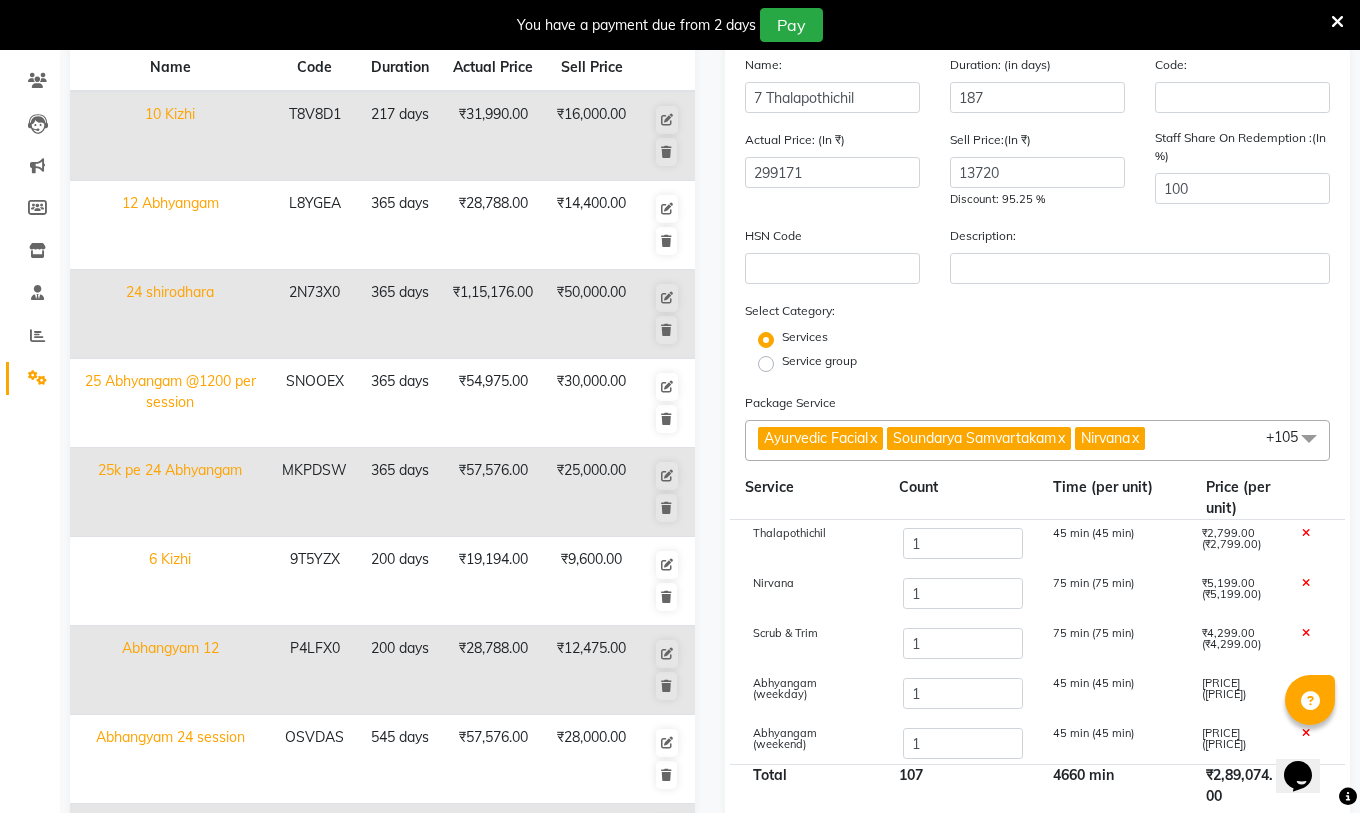 click 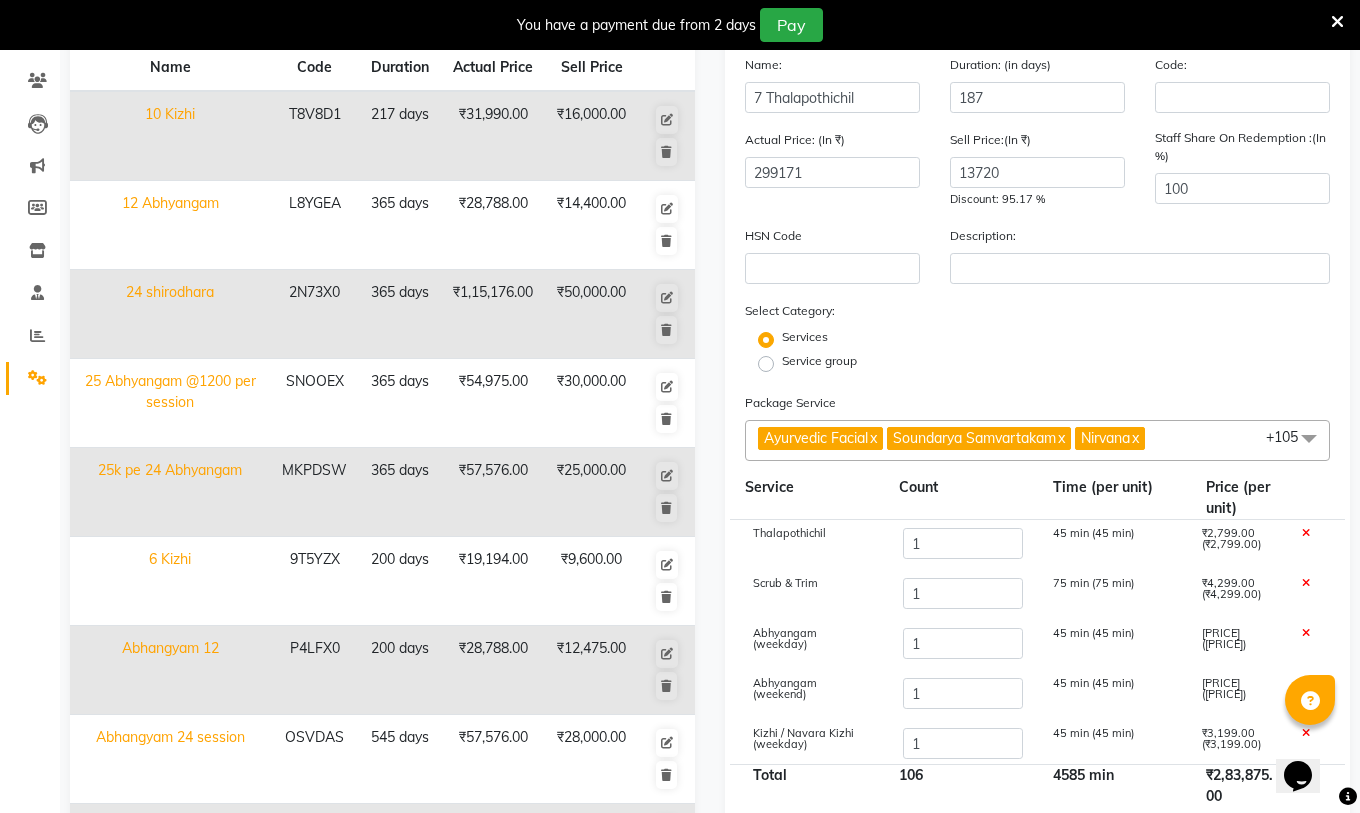click 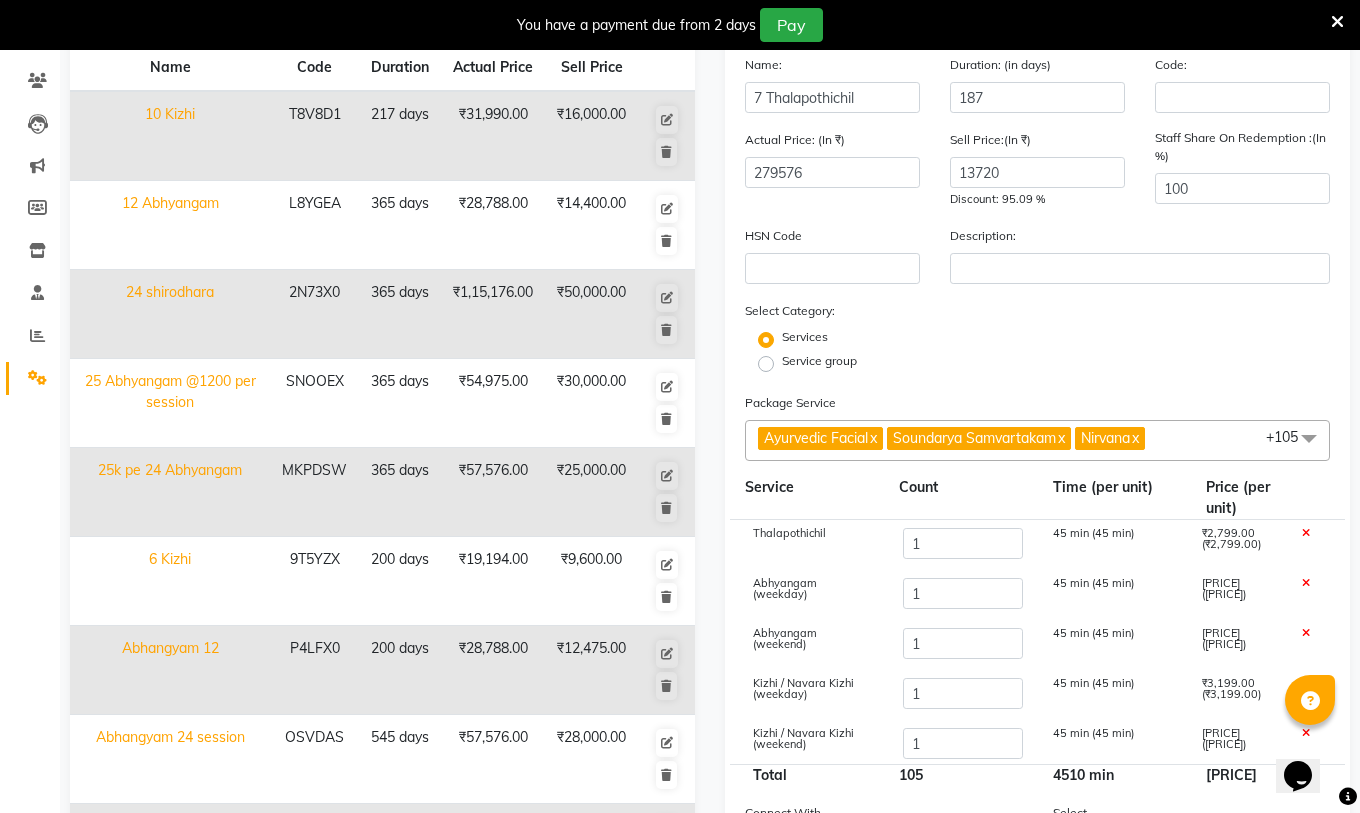 click 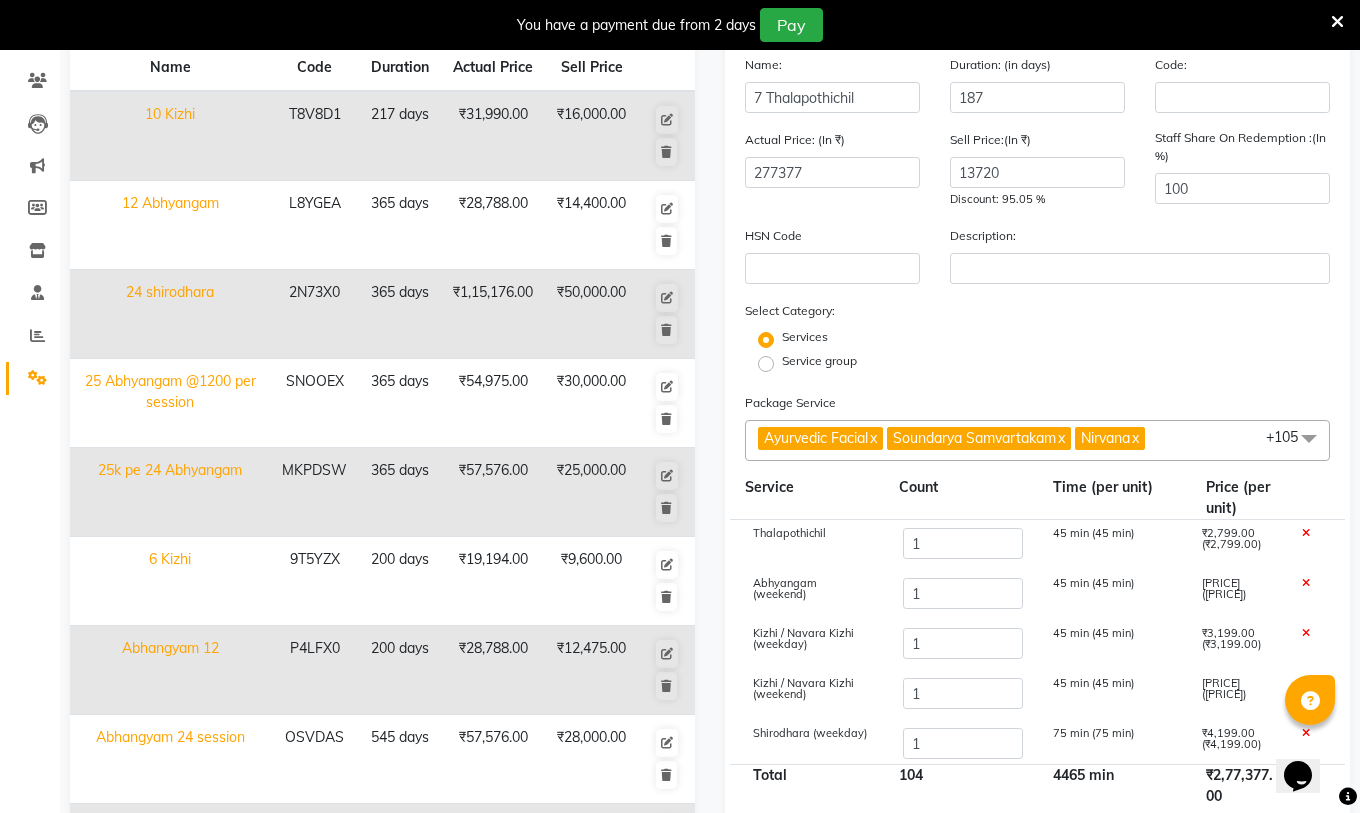 click 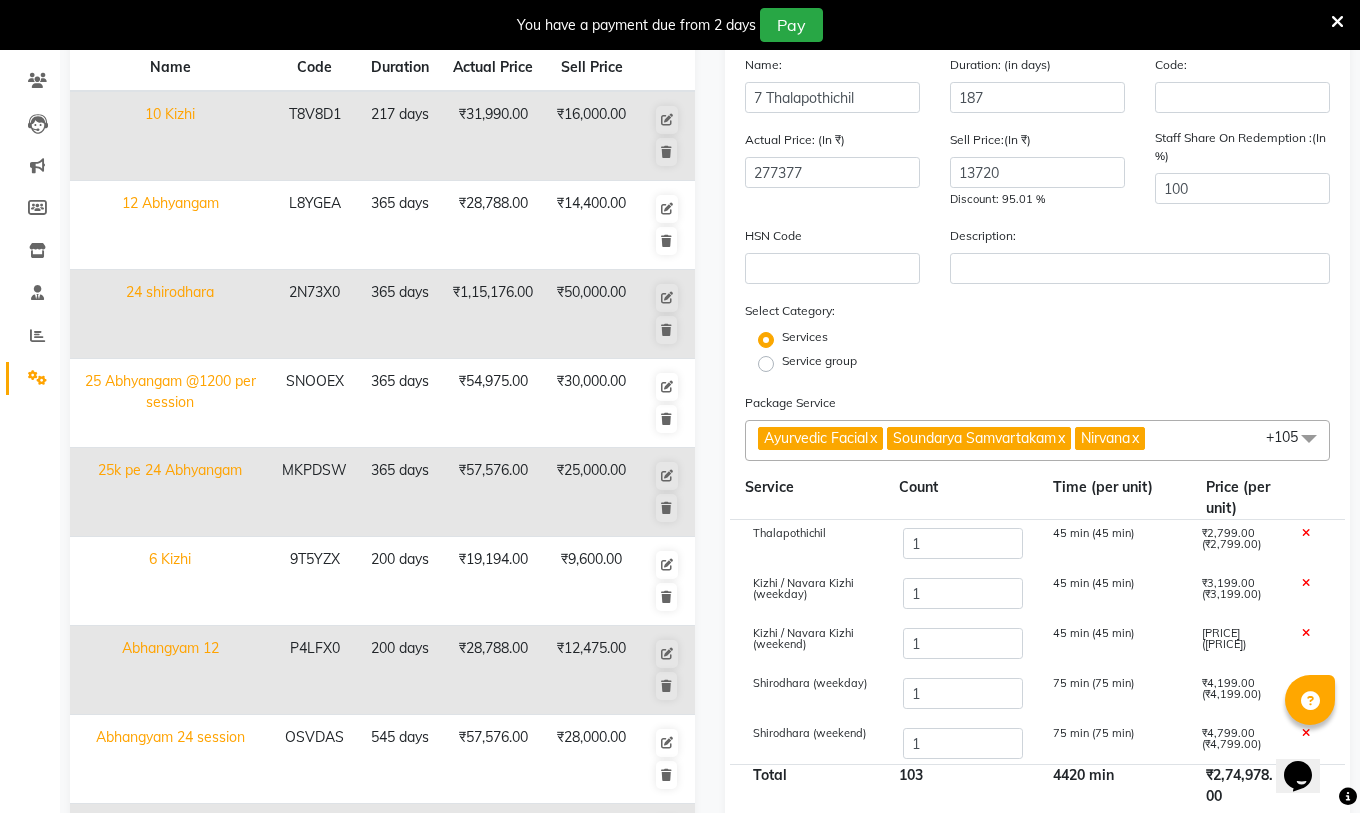 click 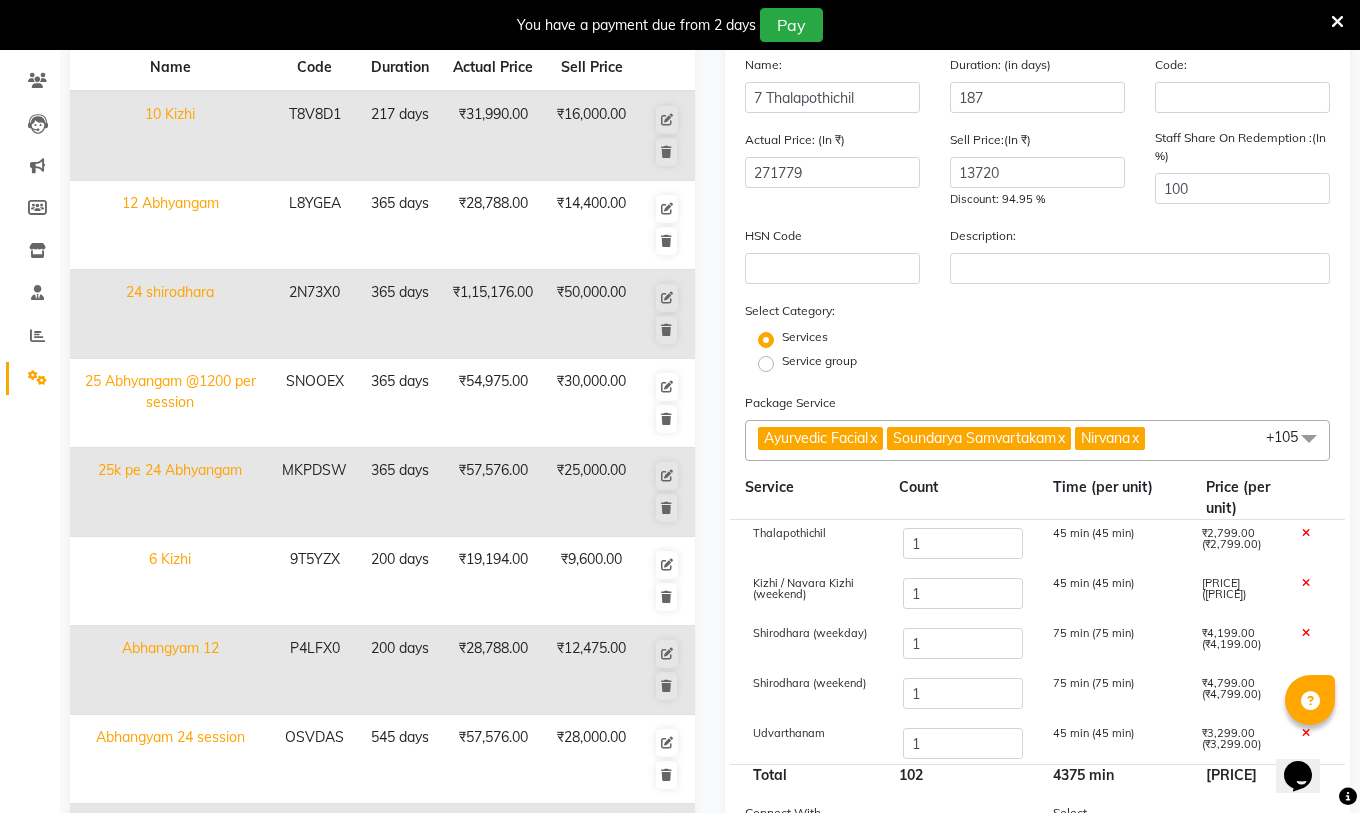 click 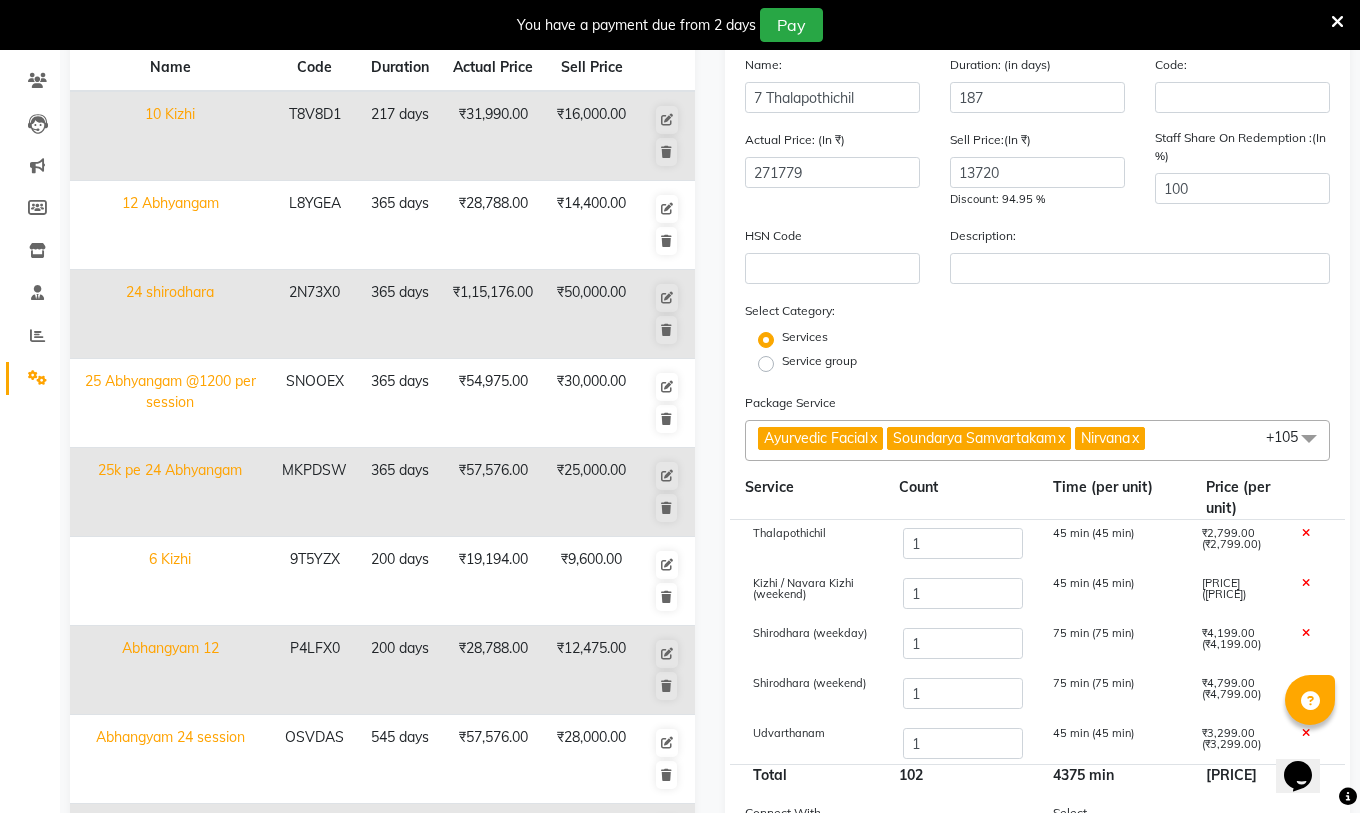 click 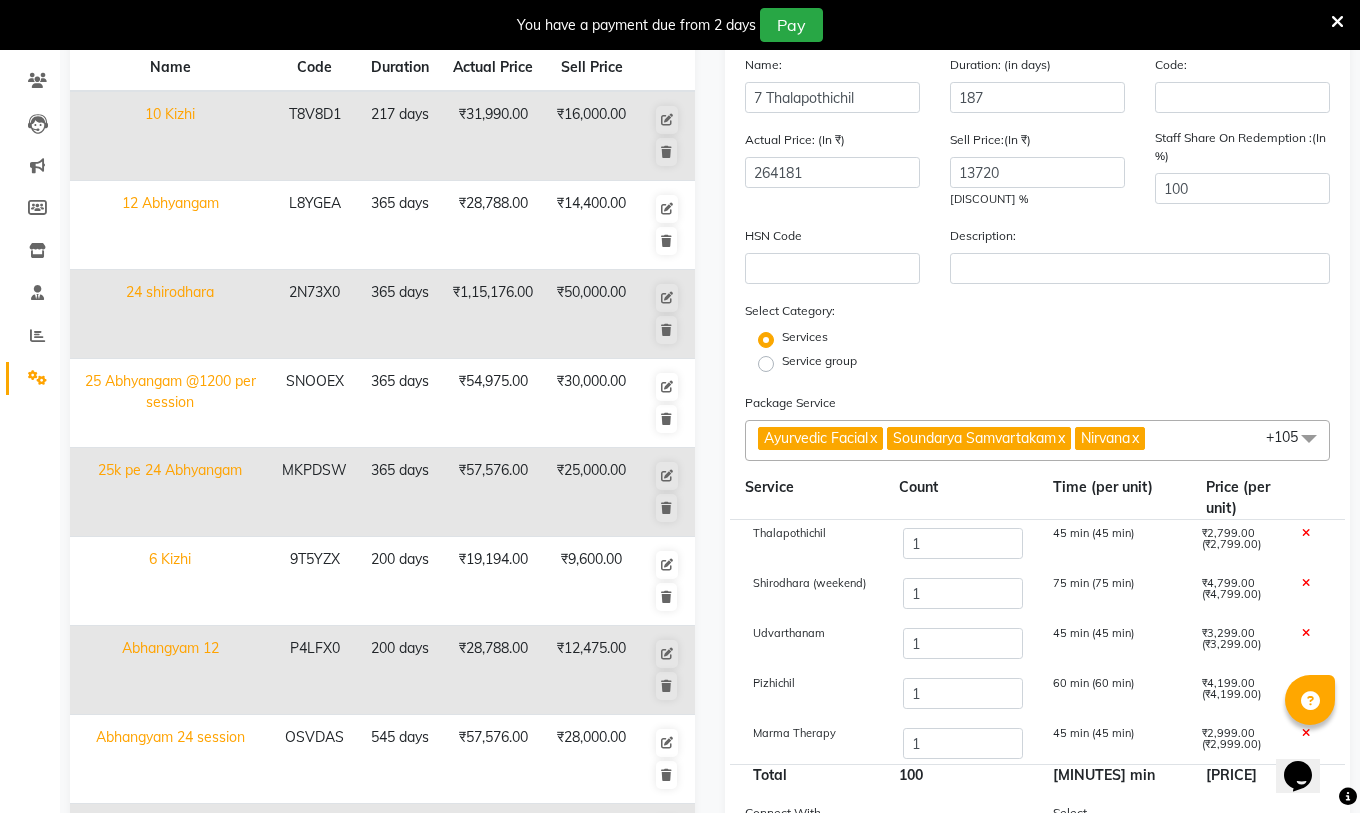 click 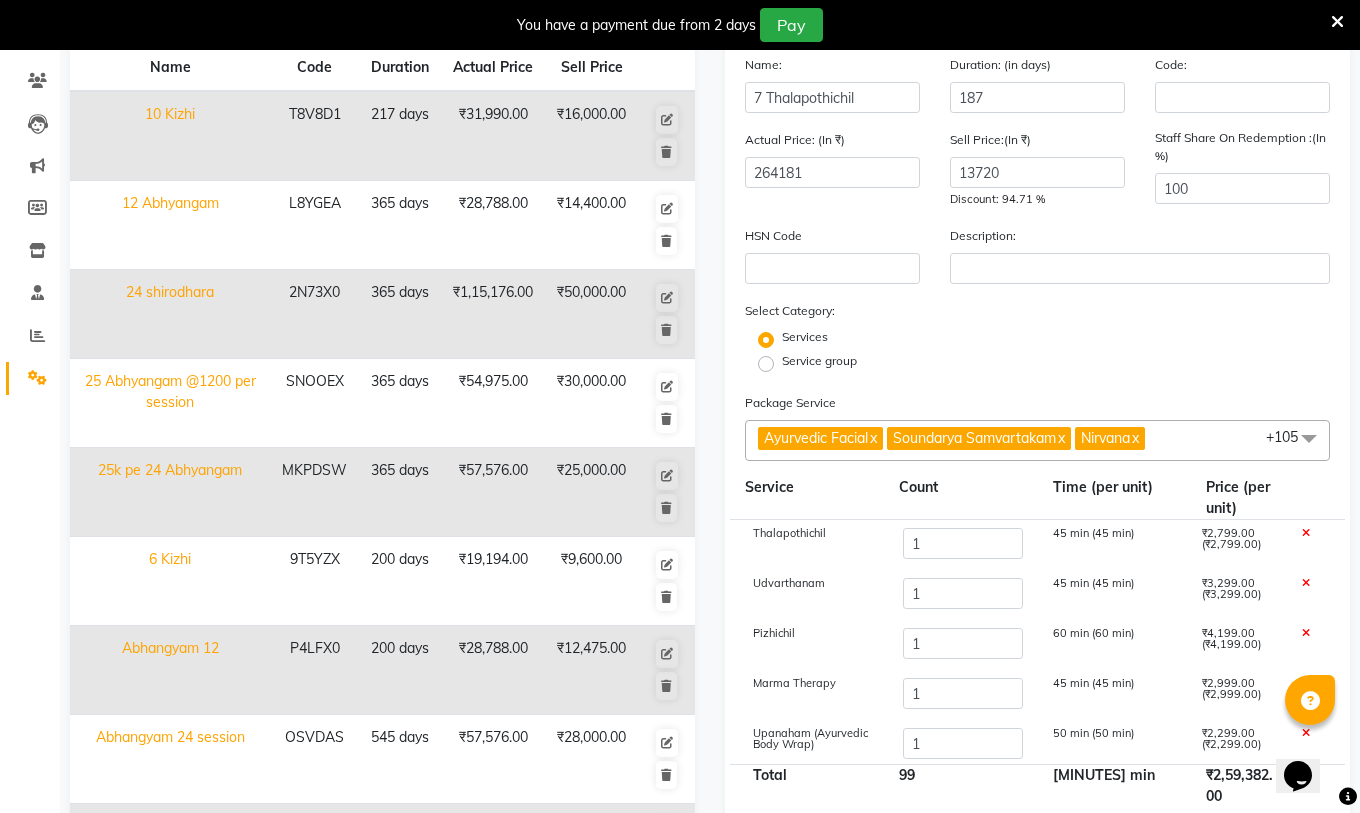 click 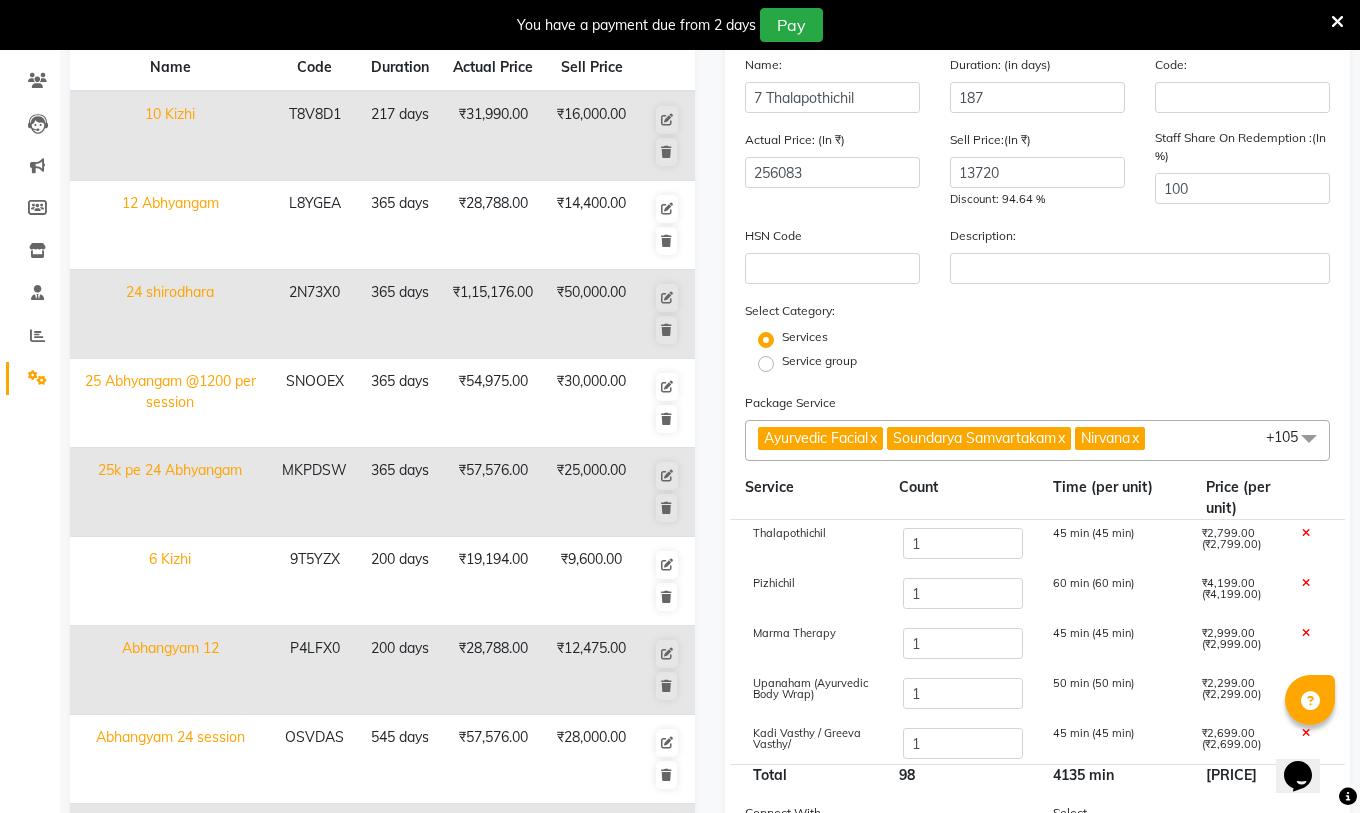 click 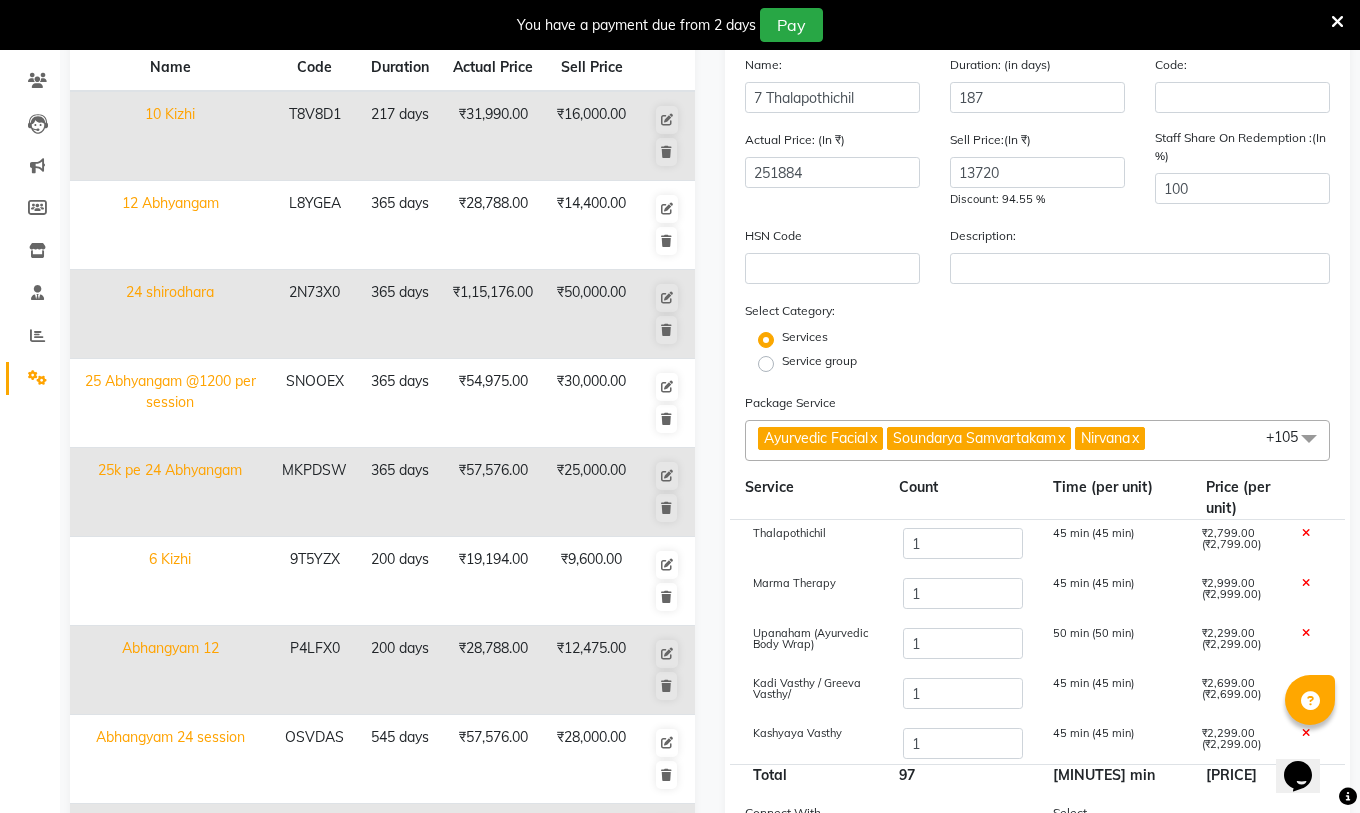 click 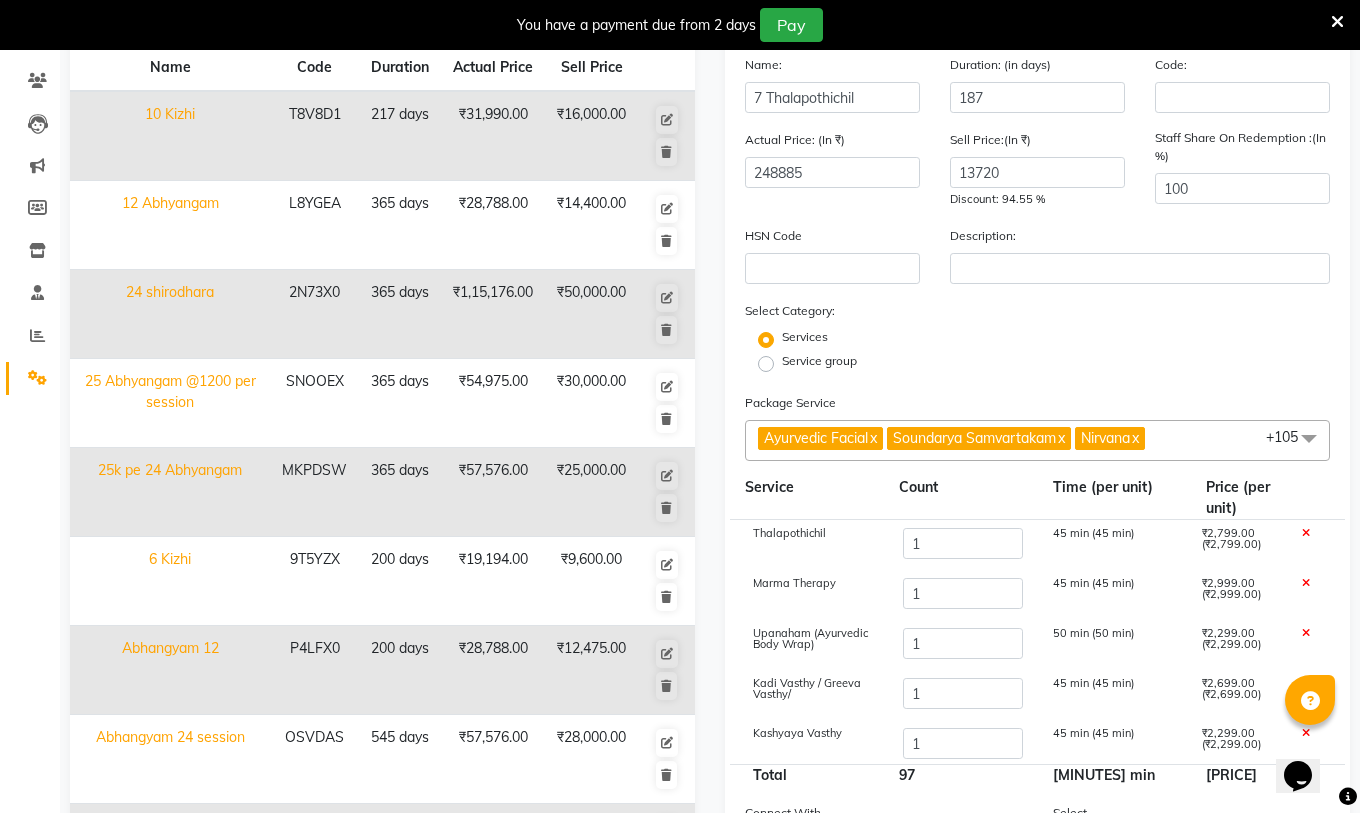 click 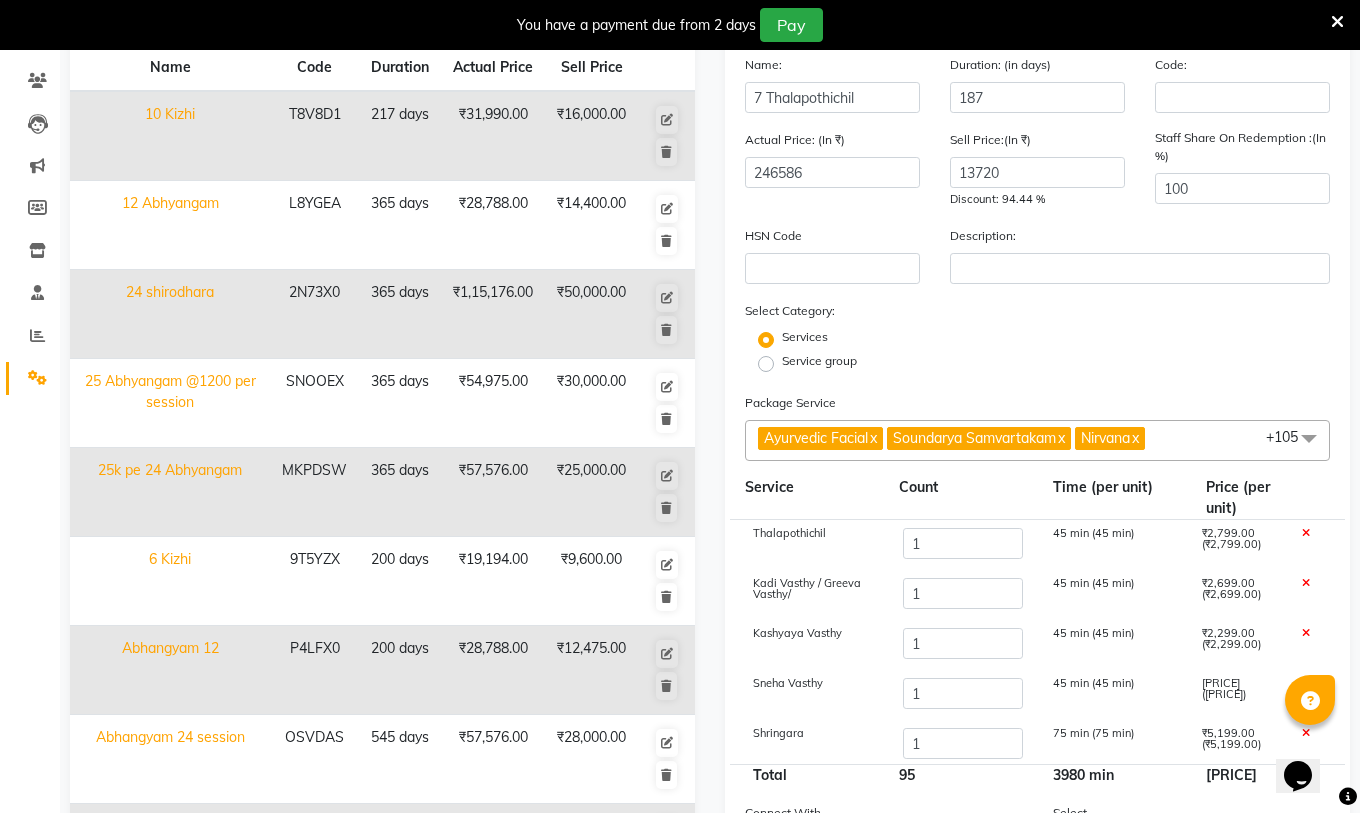 click 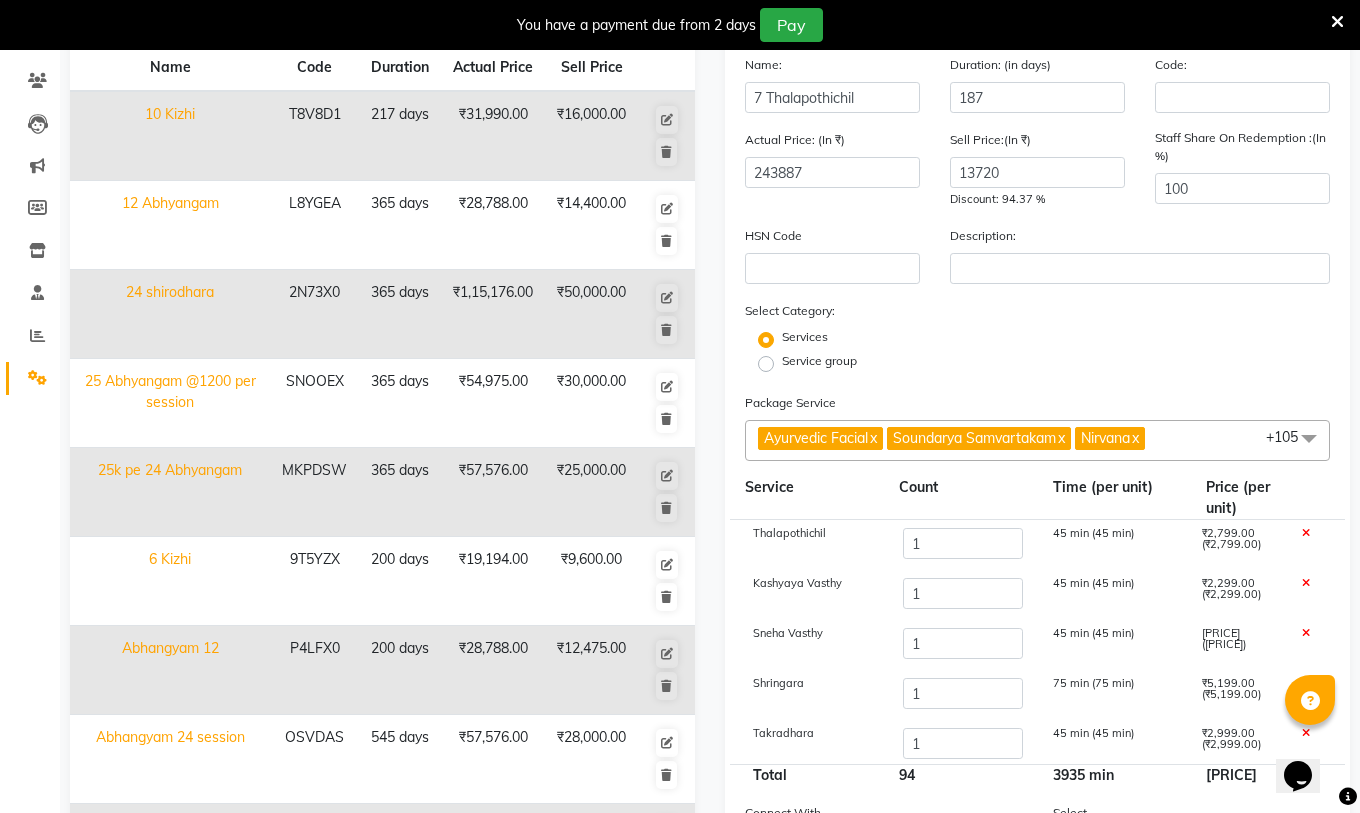 click 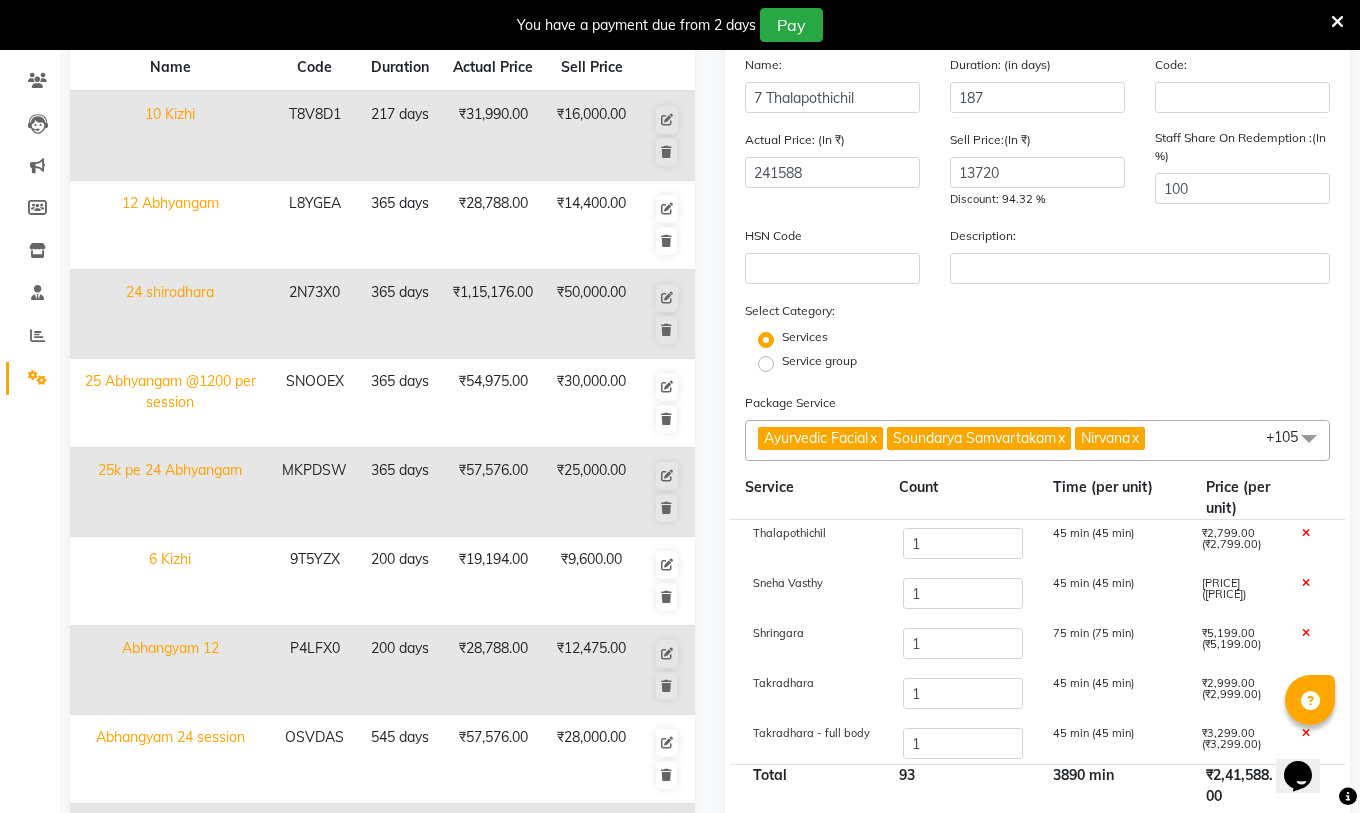 click 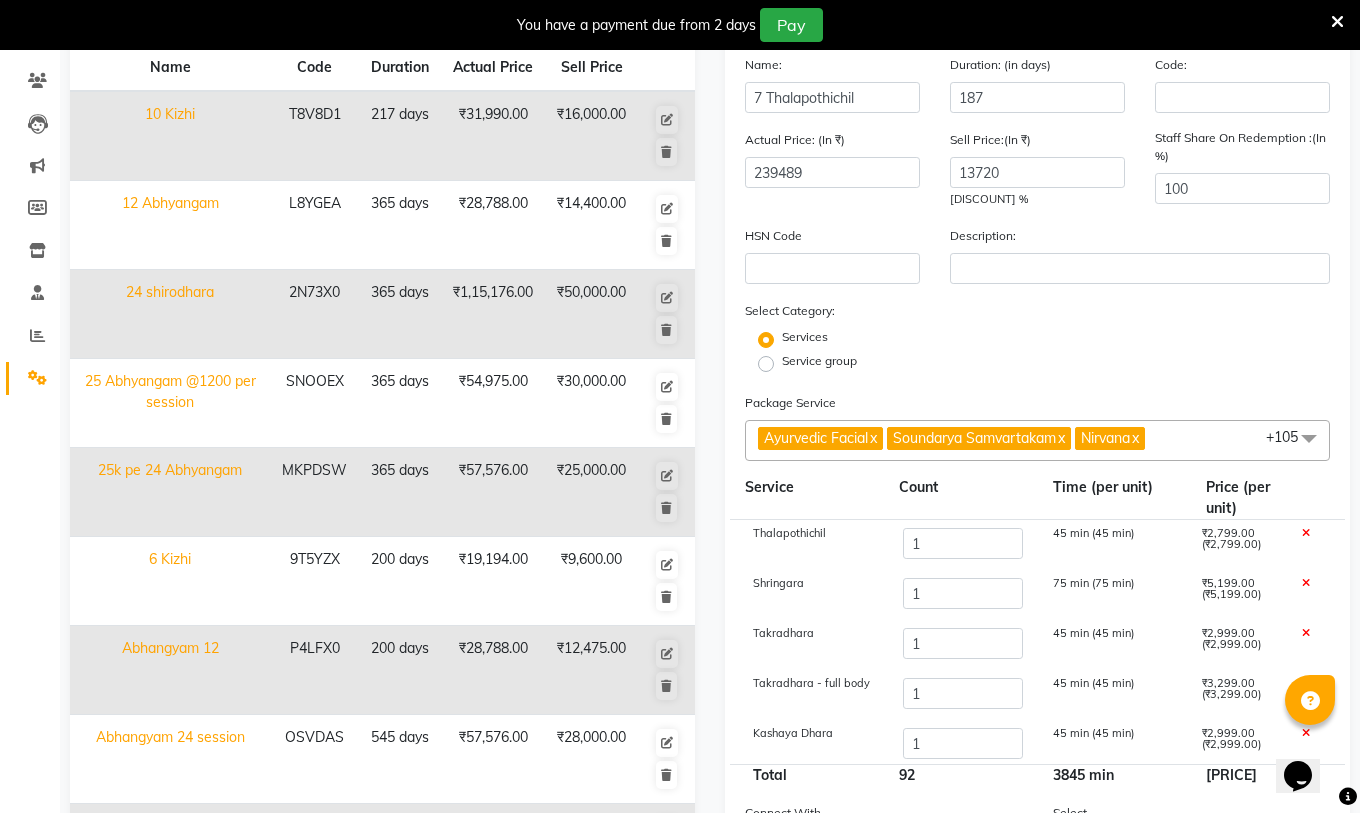 click 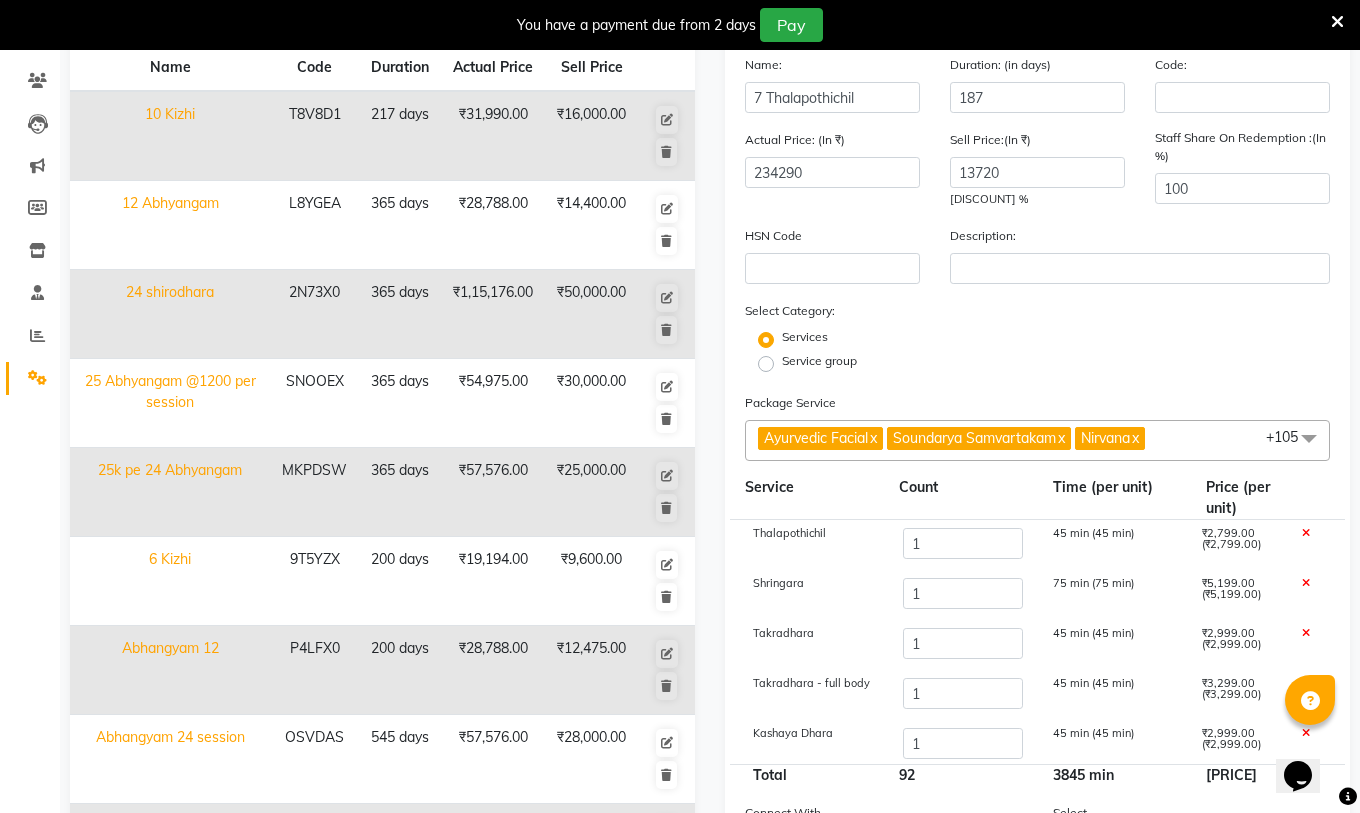 click 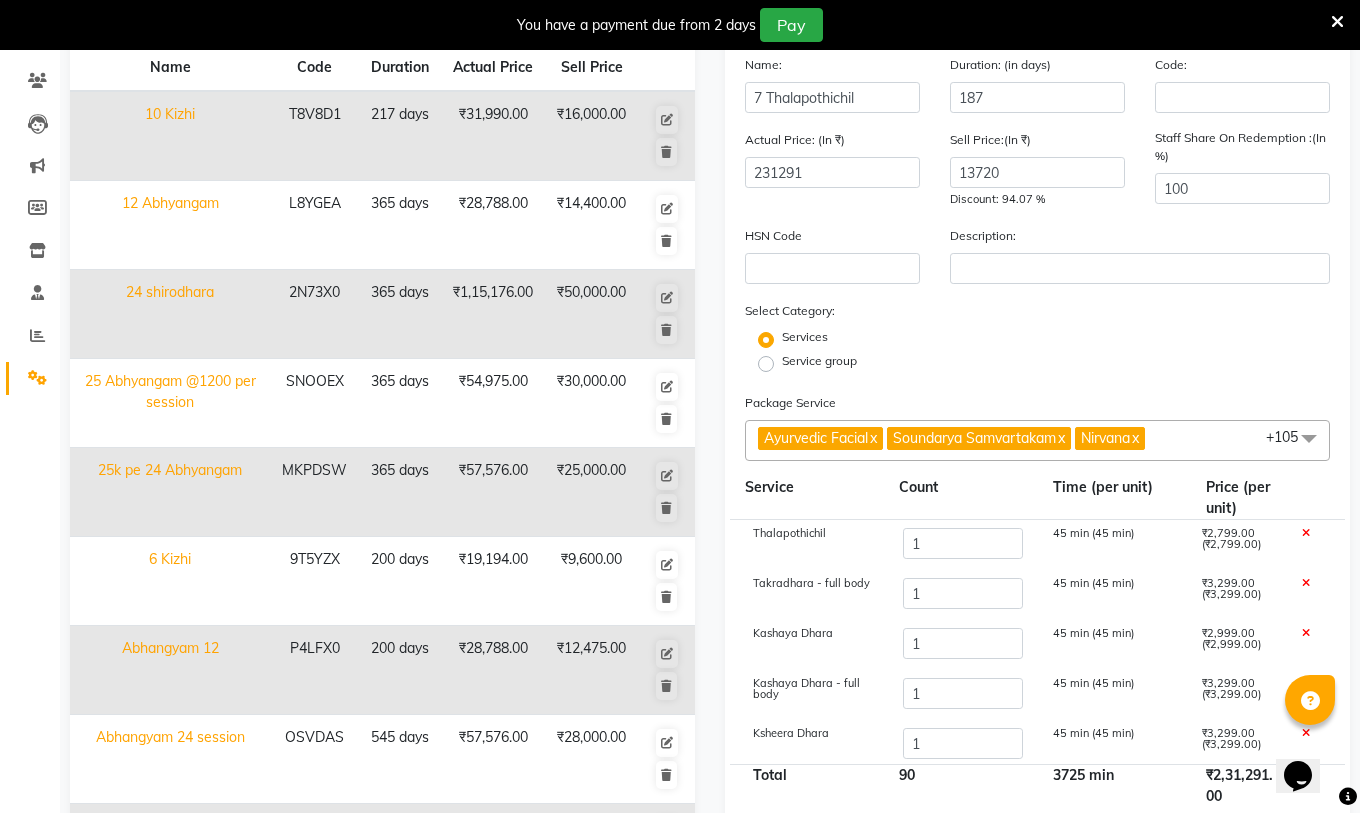 click 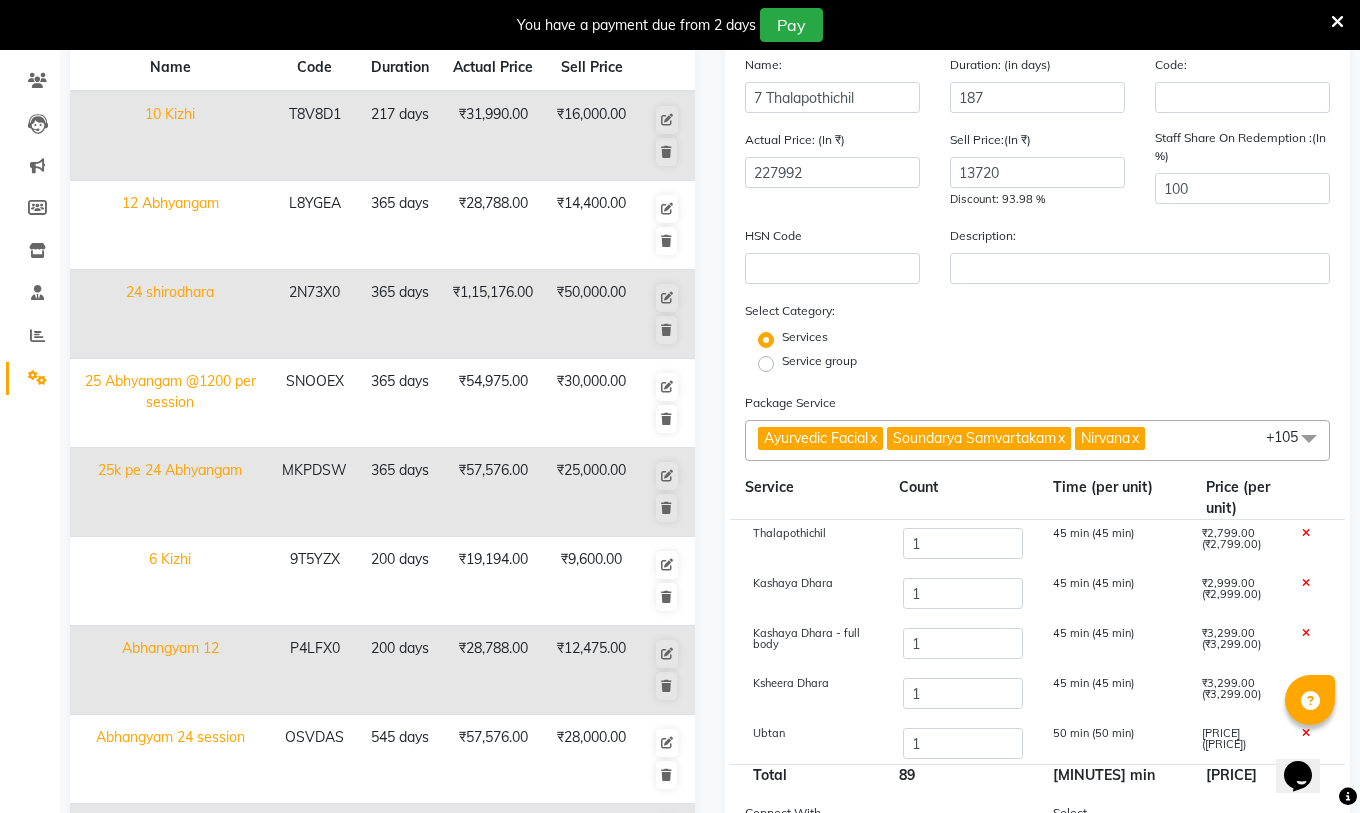 click 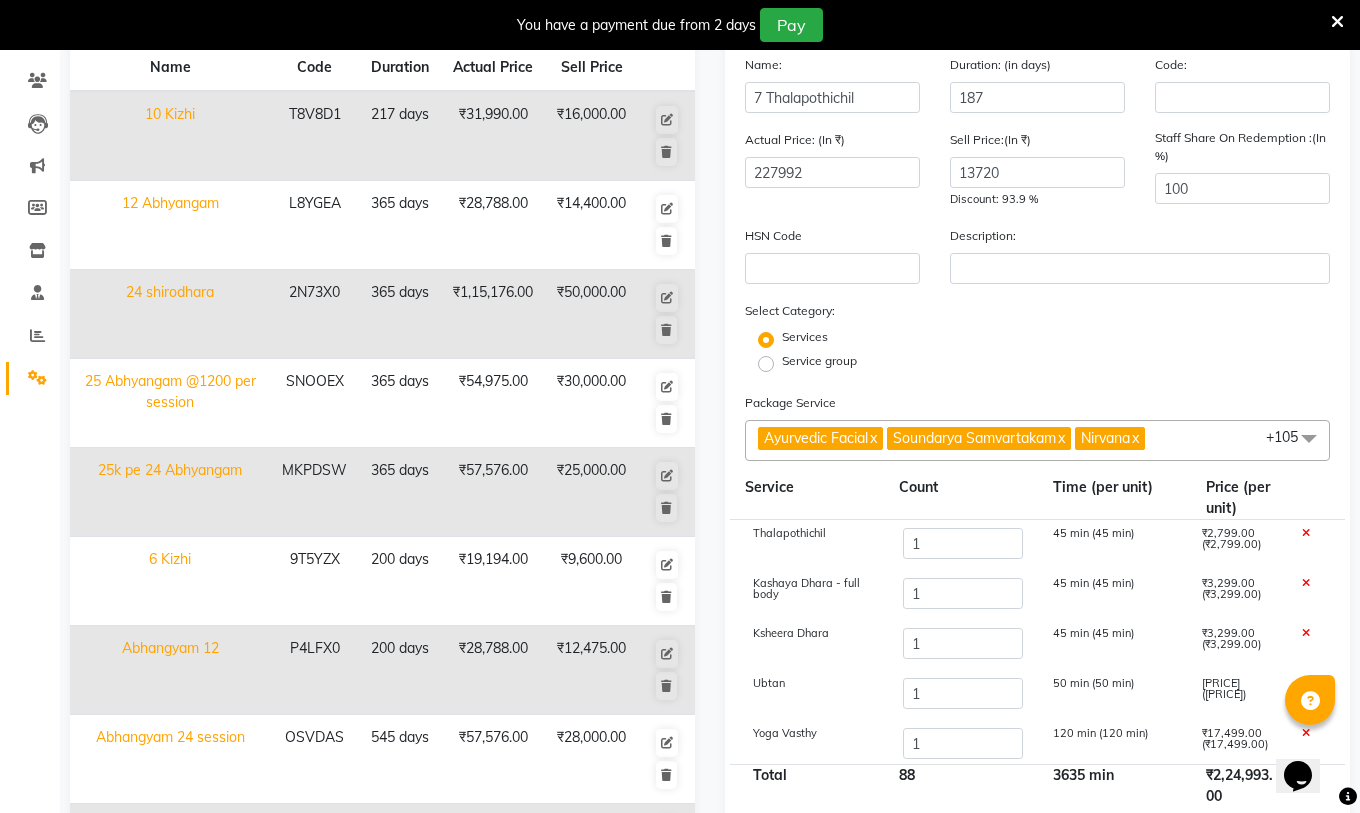 click 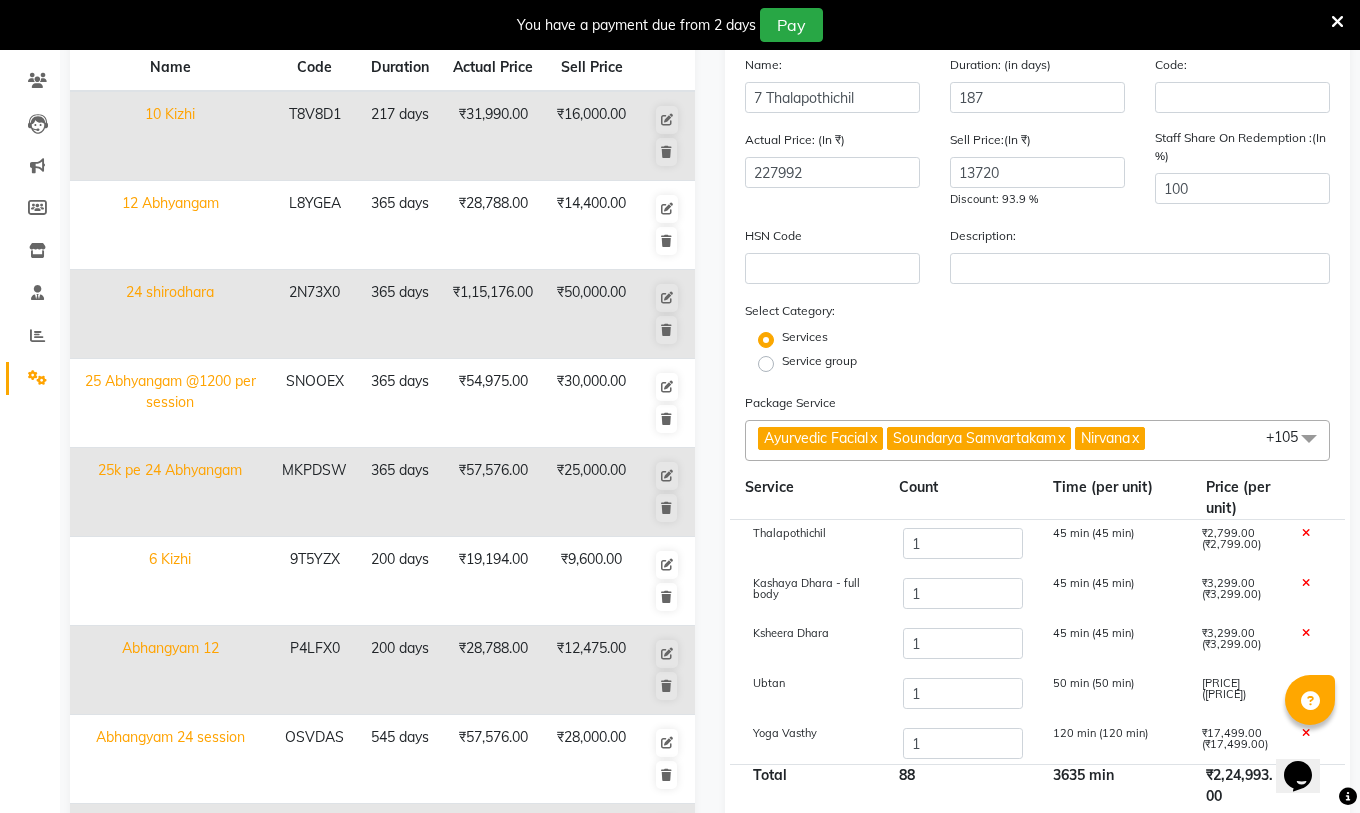 type on "[NUMBER]" 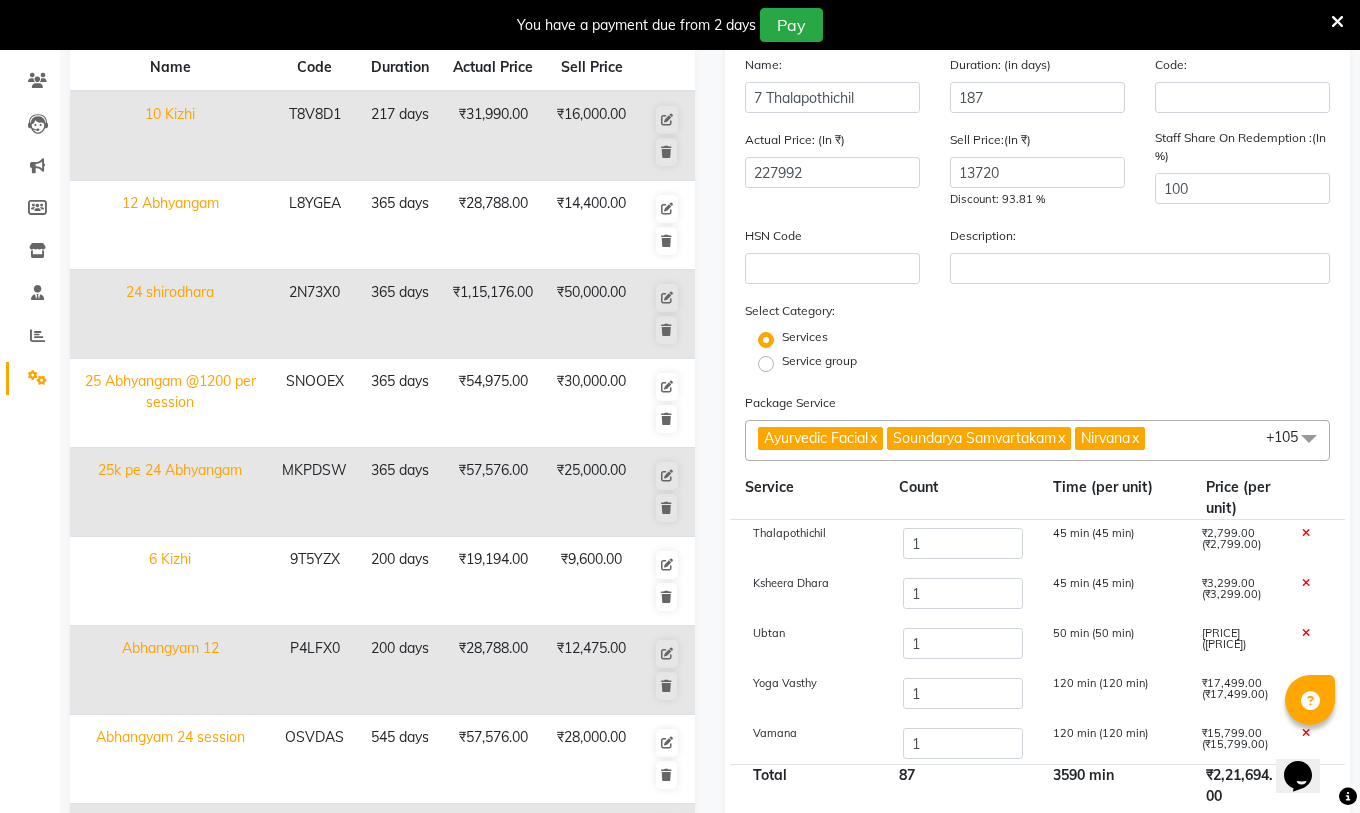 click on "Ksheera Dhara 1 45 min (45 min) ₹3,299.00 (₹3,299.00)" 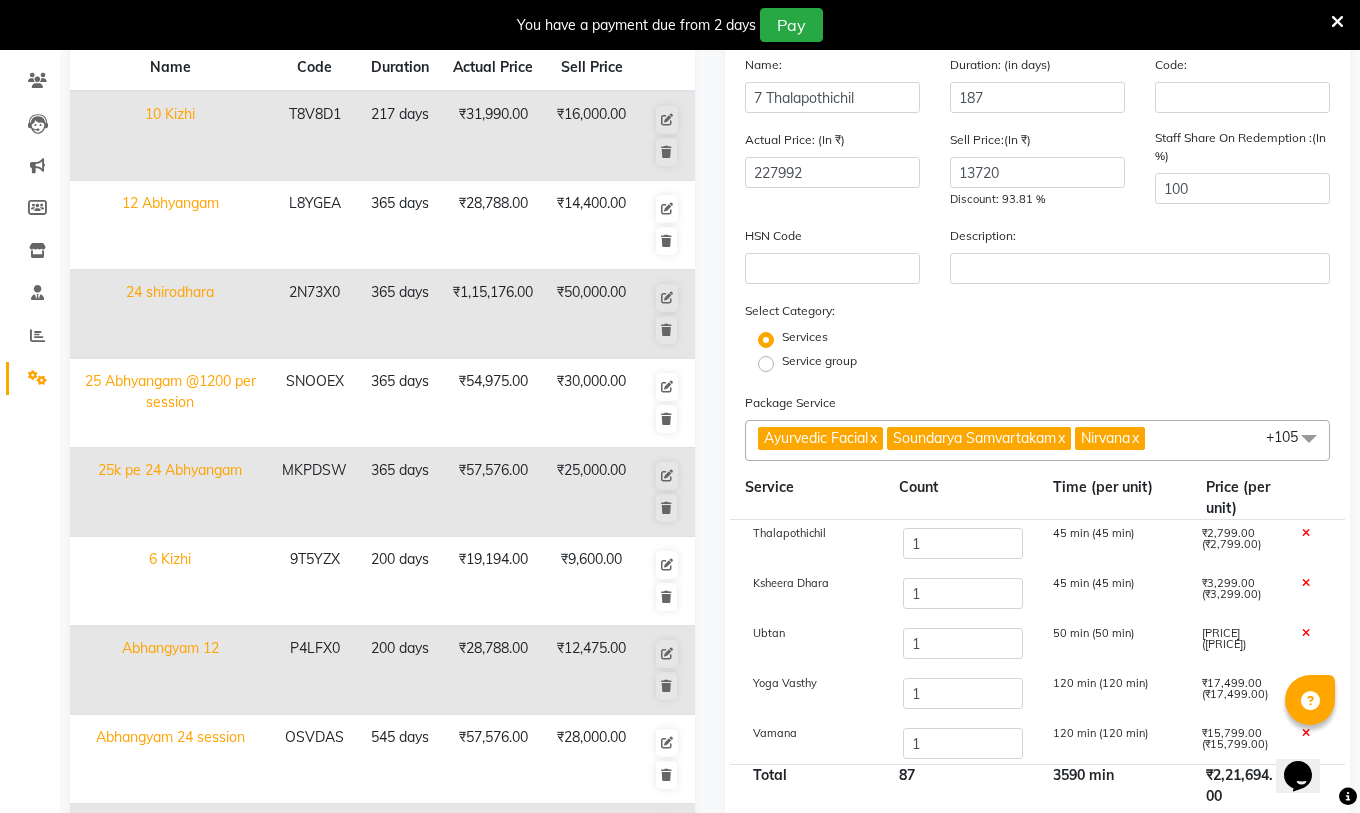 click 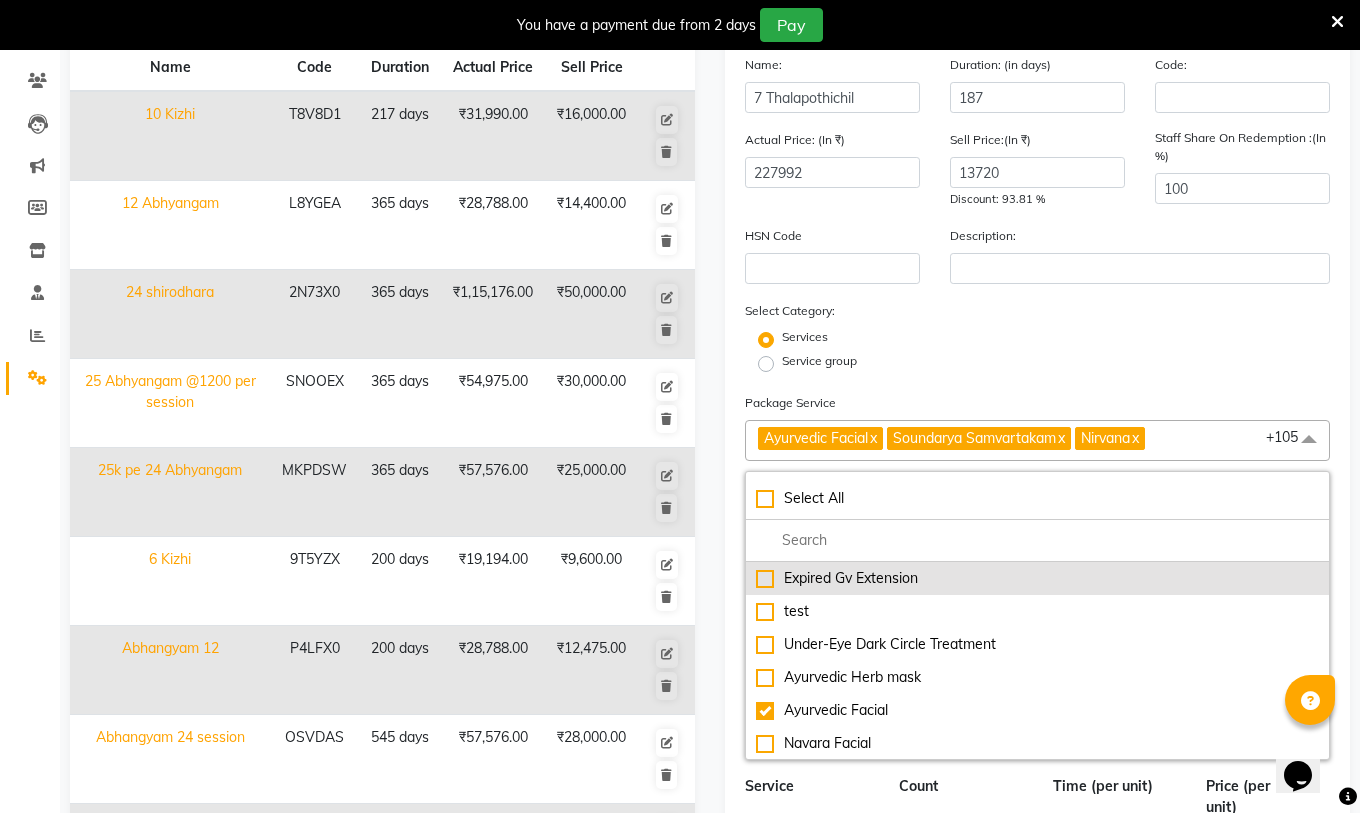 scroll, scrollTop: 100, scrollLeft: 0, axis: vertical 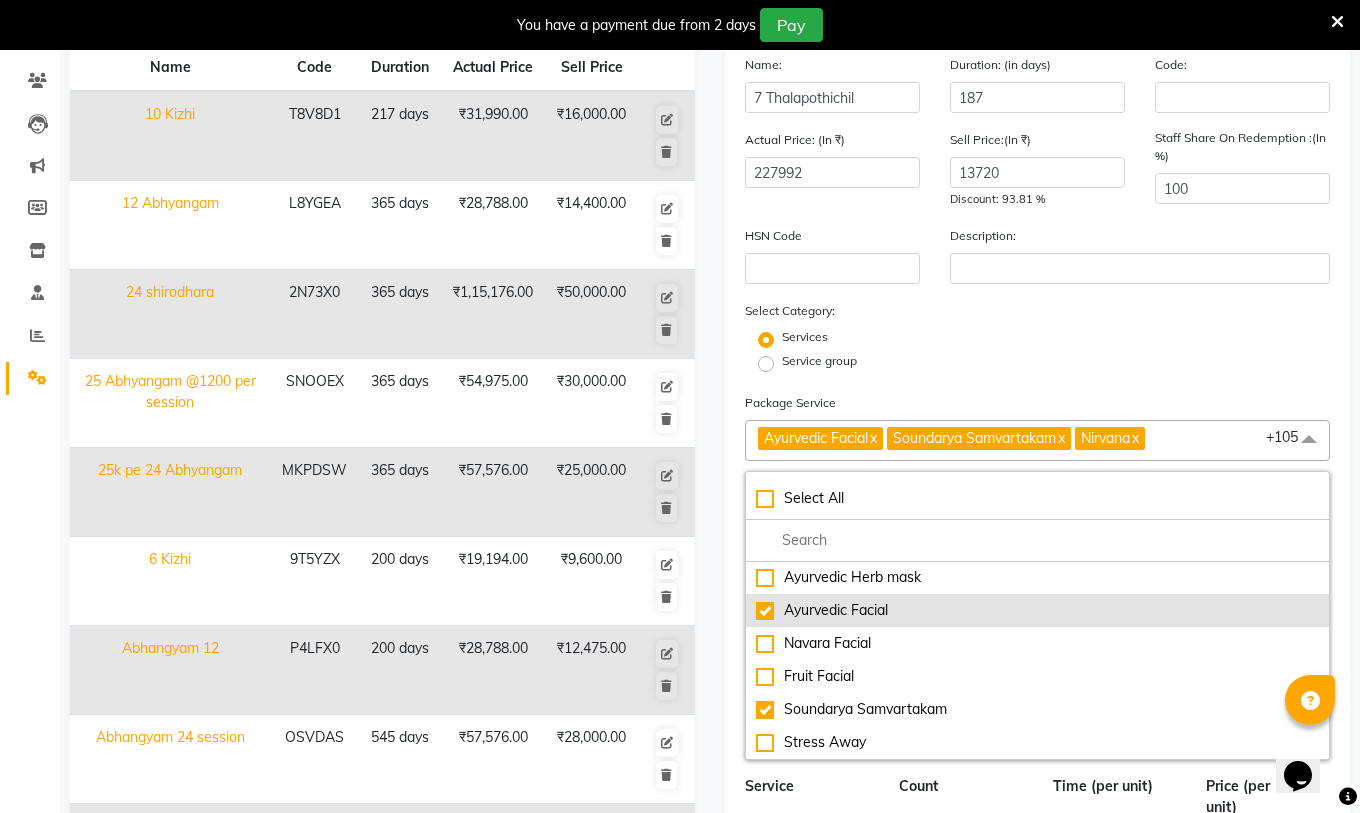 click on "Ayurvedic Facial" 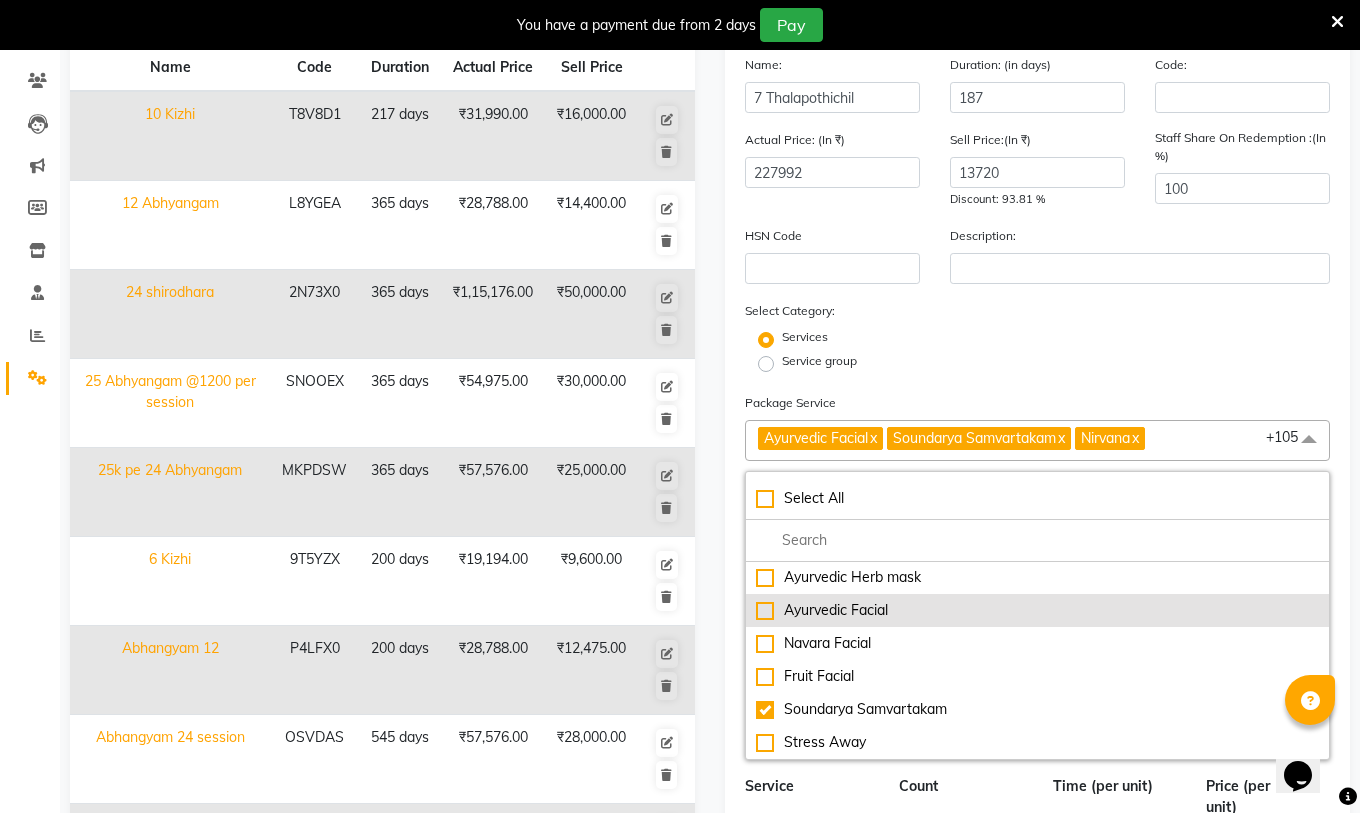 checkbox on "false" 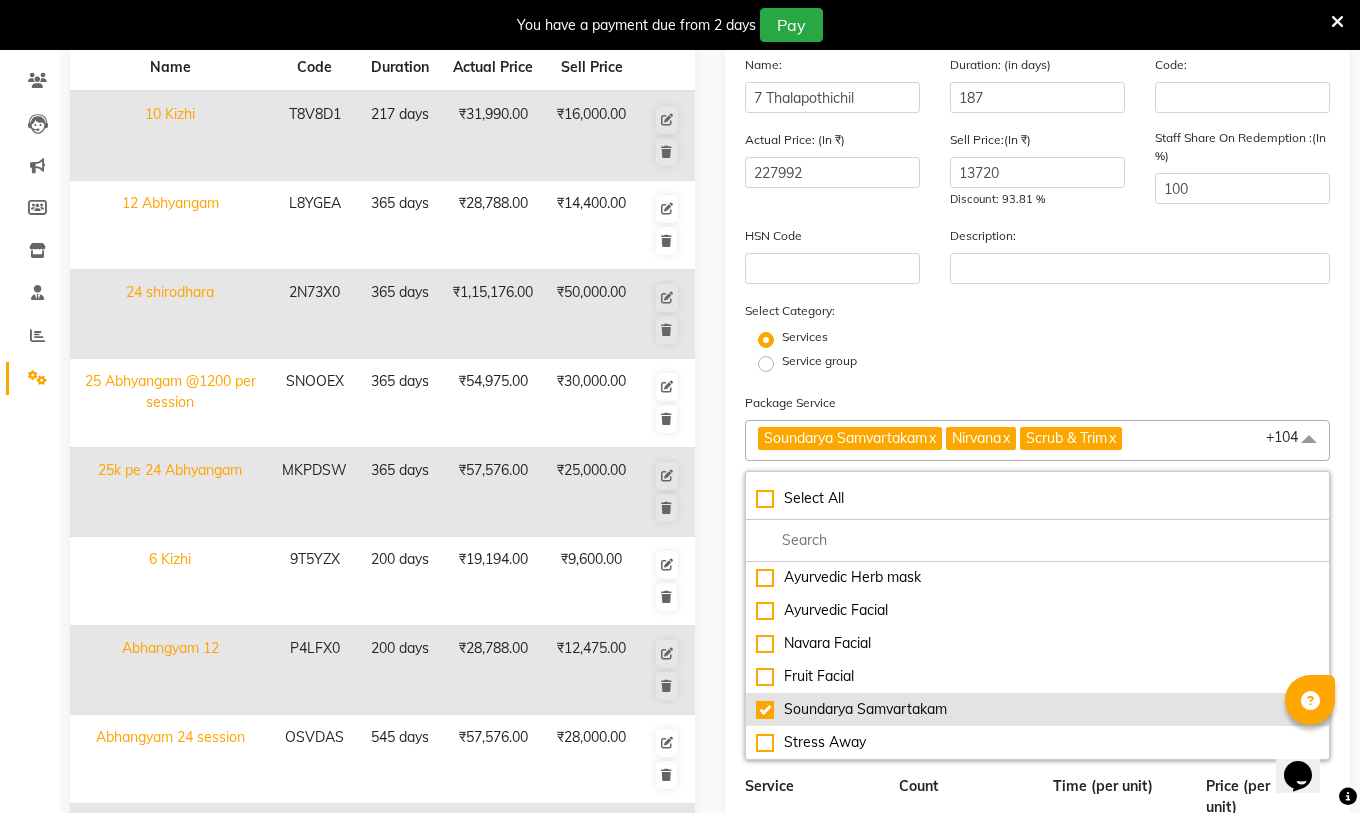 click on "Soundarya Samvartakam" 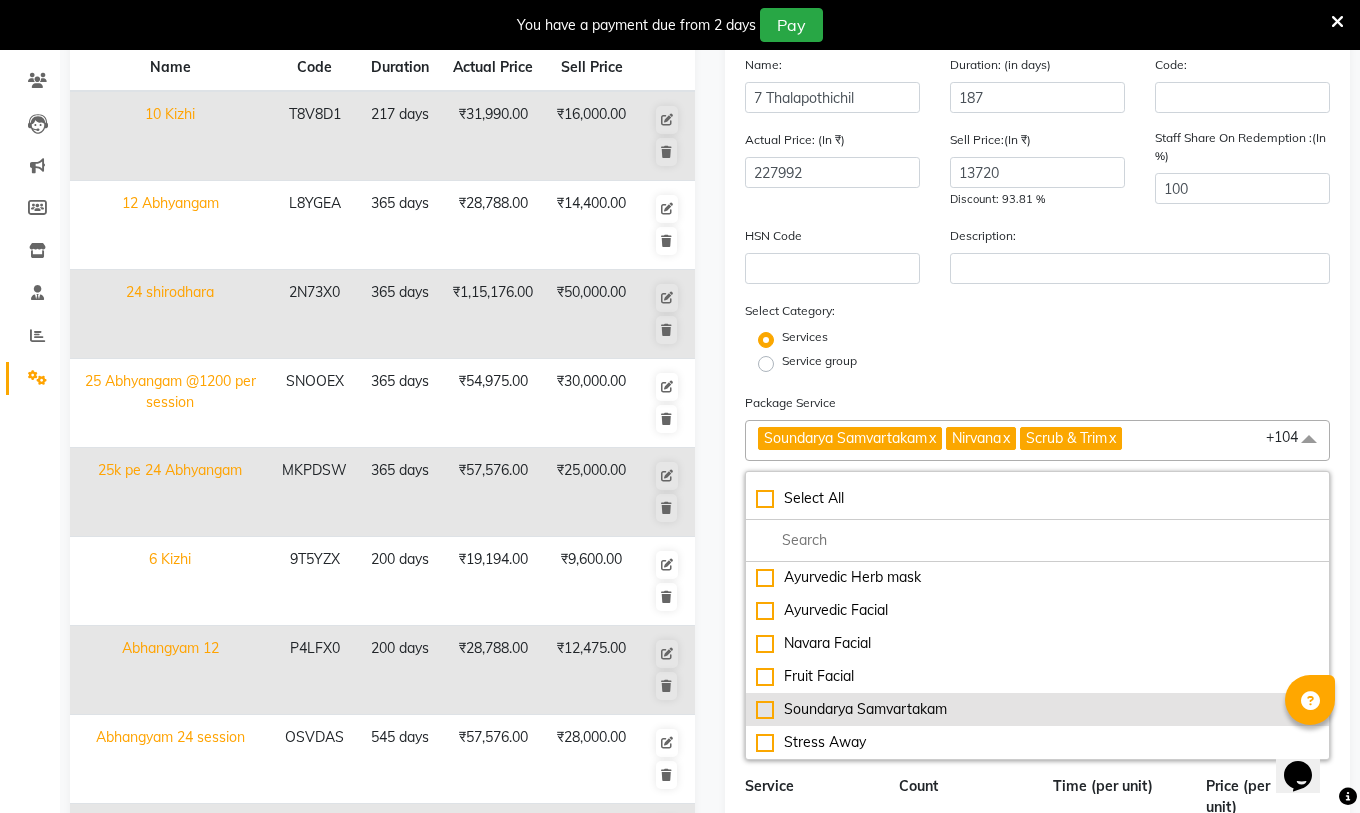 checkbox on "false" 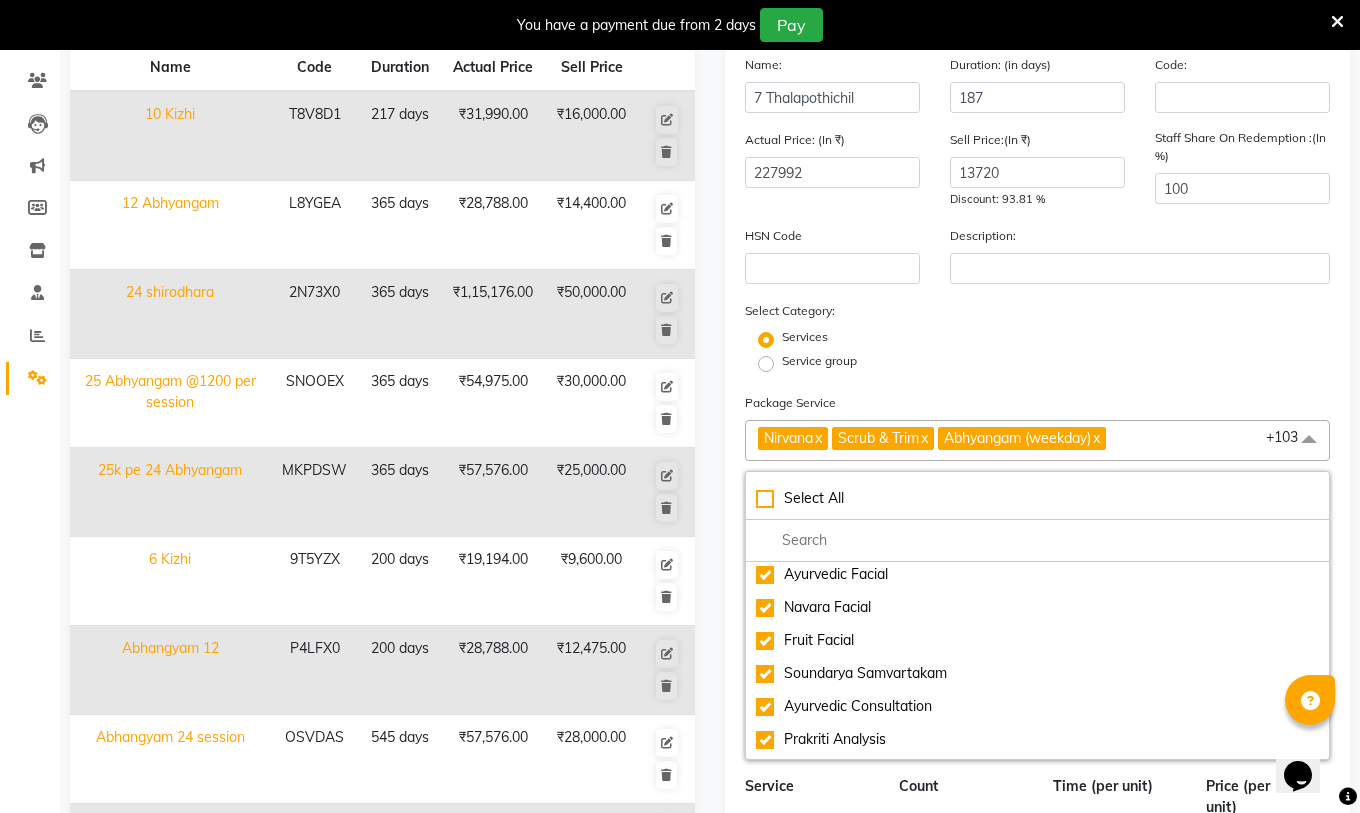 scroll, scrollTop: 3598, scrollLeft: 0, axis: vertical 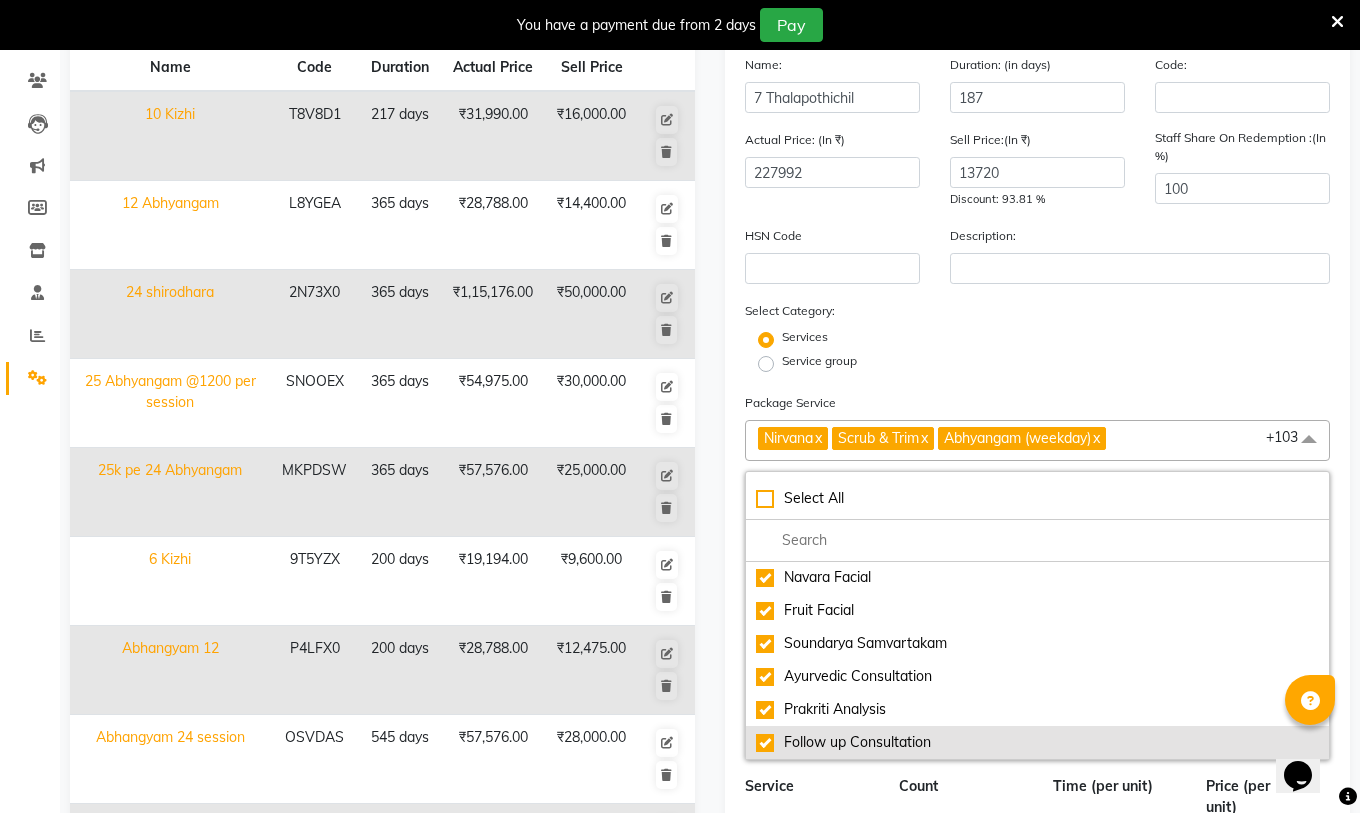 click on "Follow up Consultation" 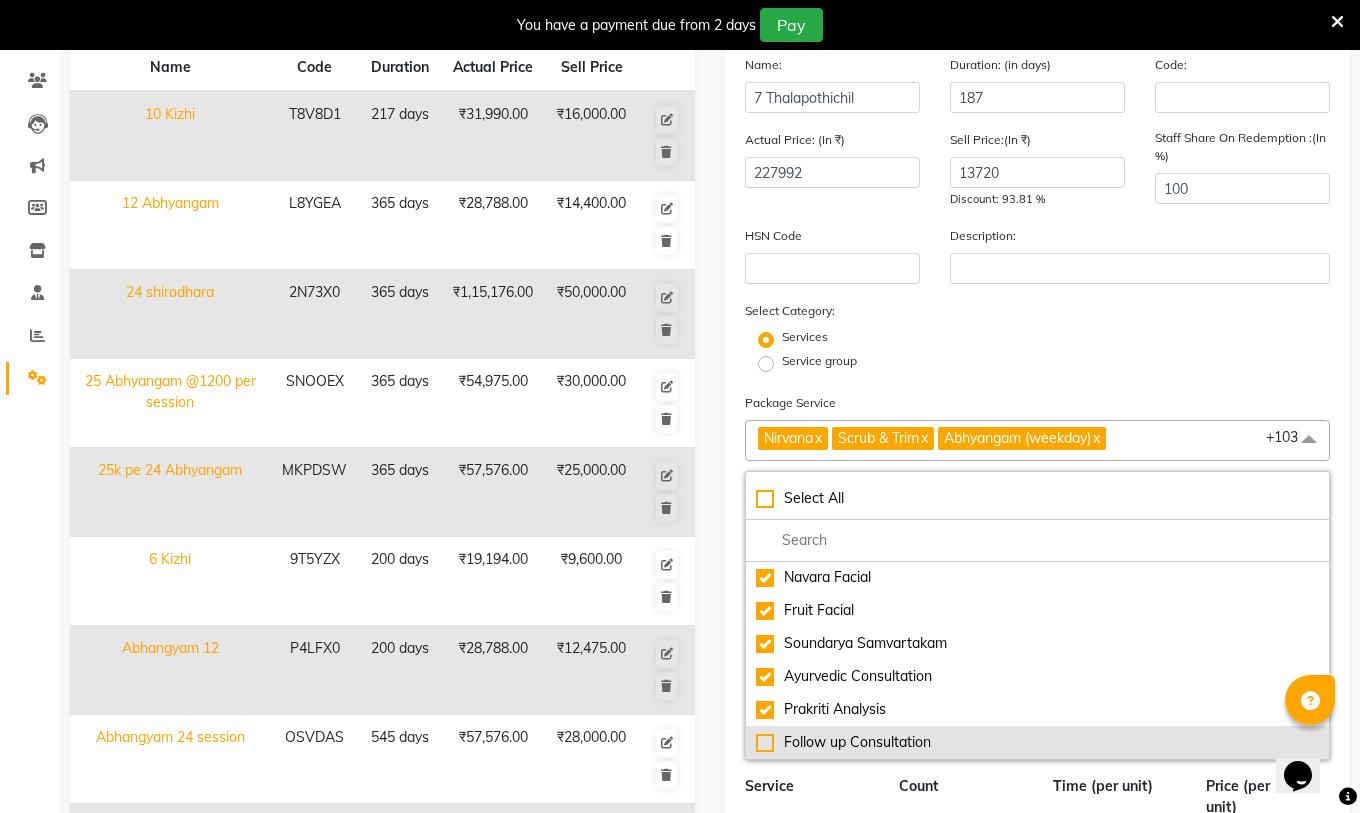 type on "221444" 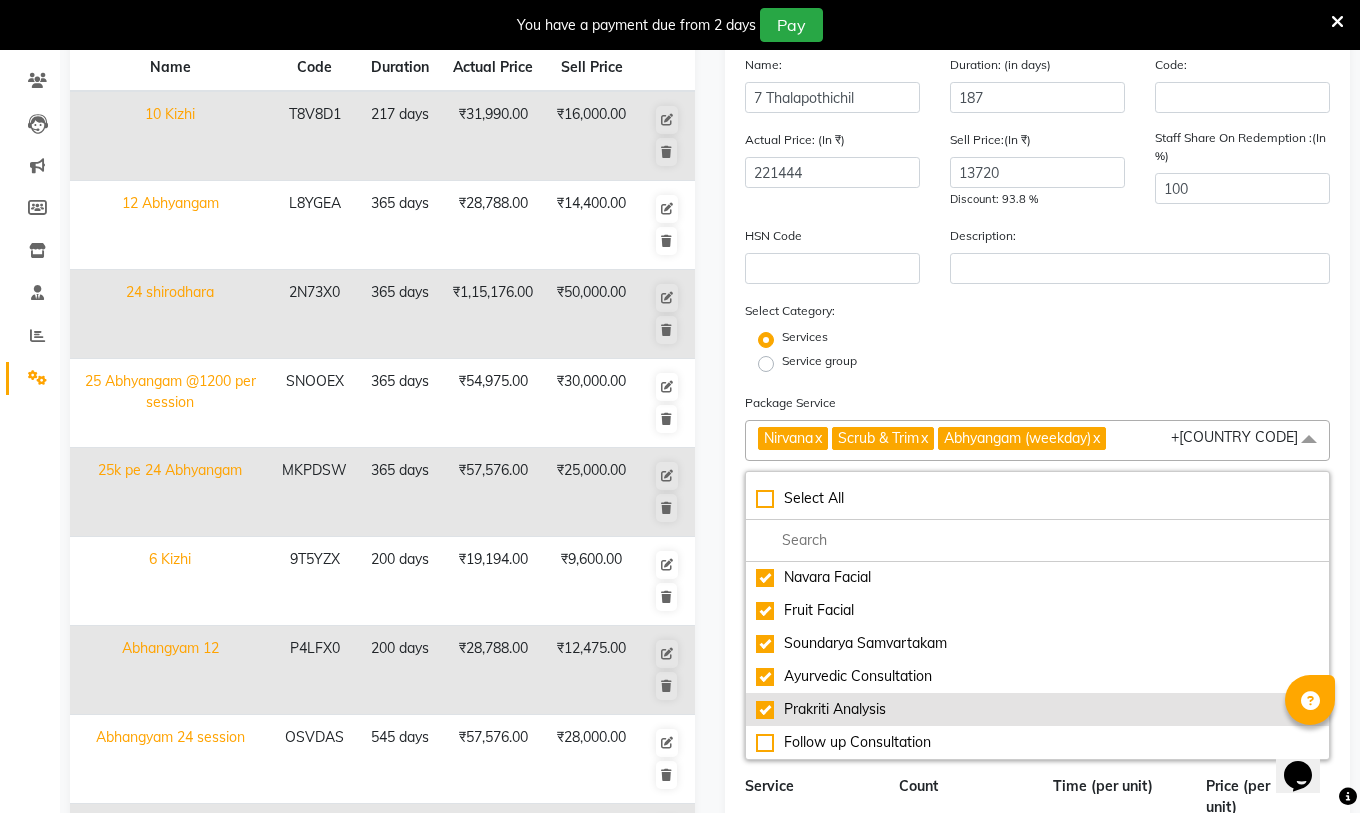 click on "Prakriti Analysis" 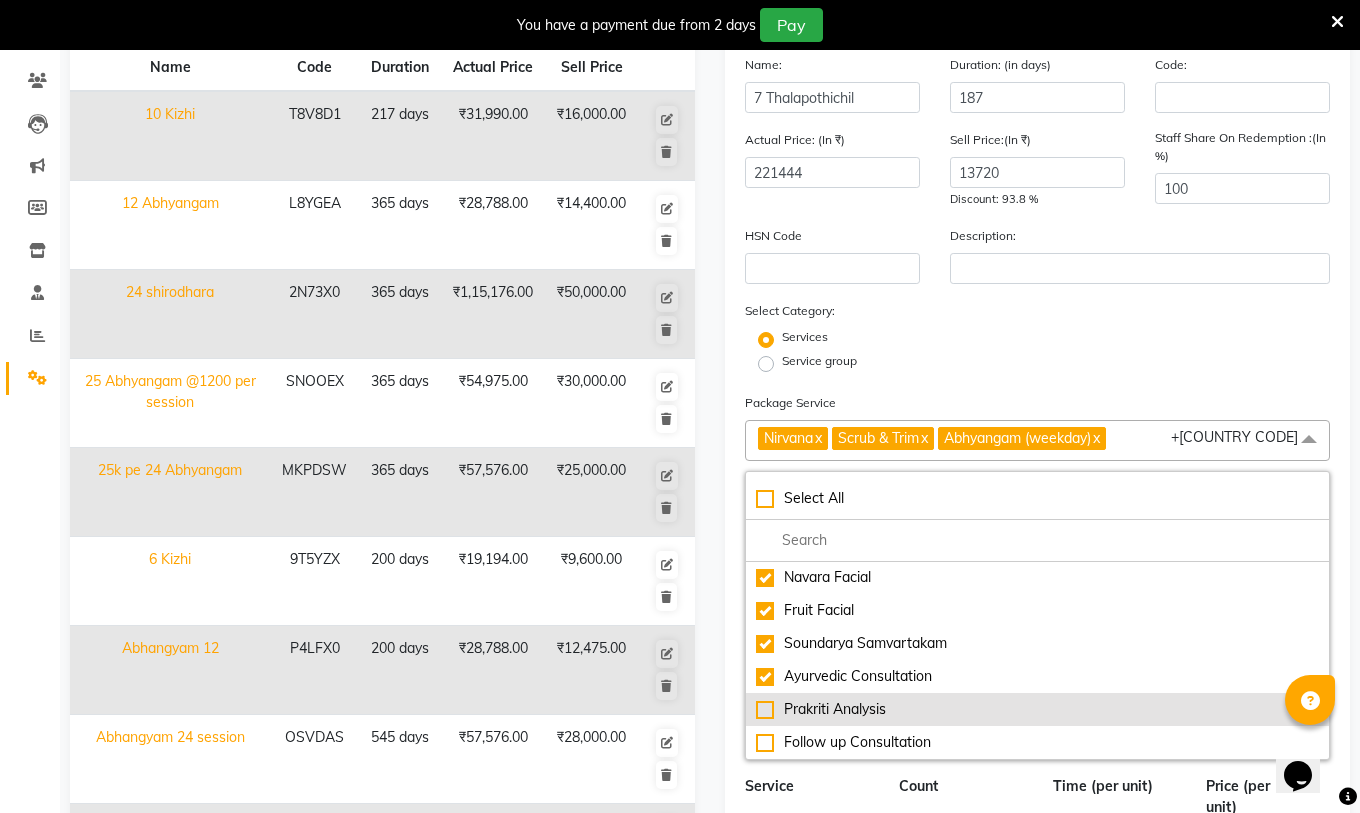 type on "220845" 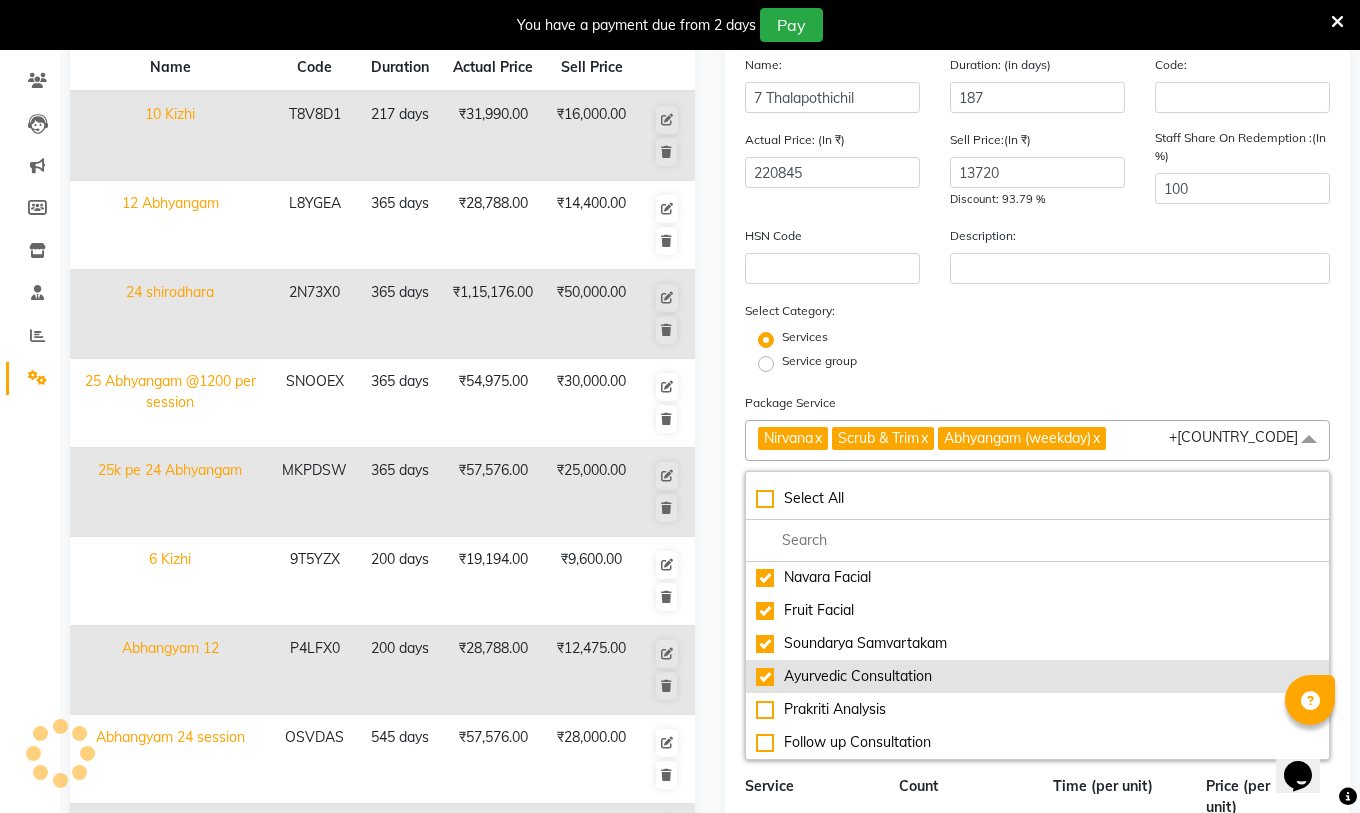 click on "Ayurvedic Consultation" 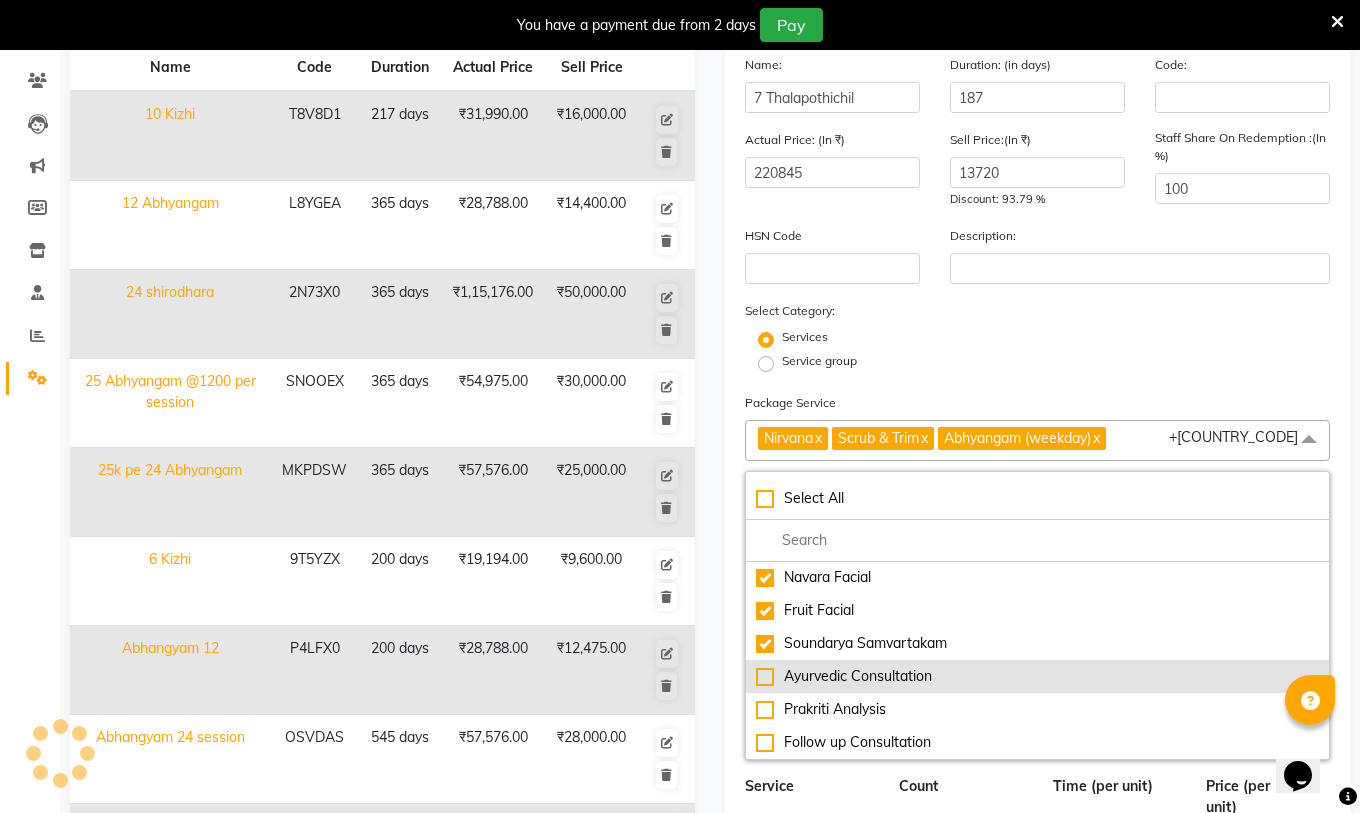 type on "220246" 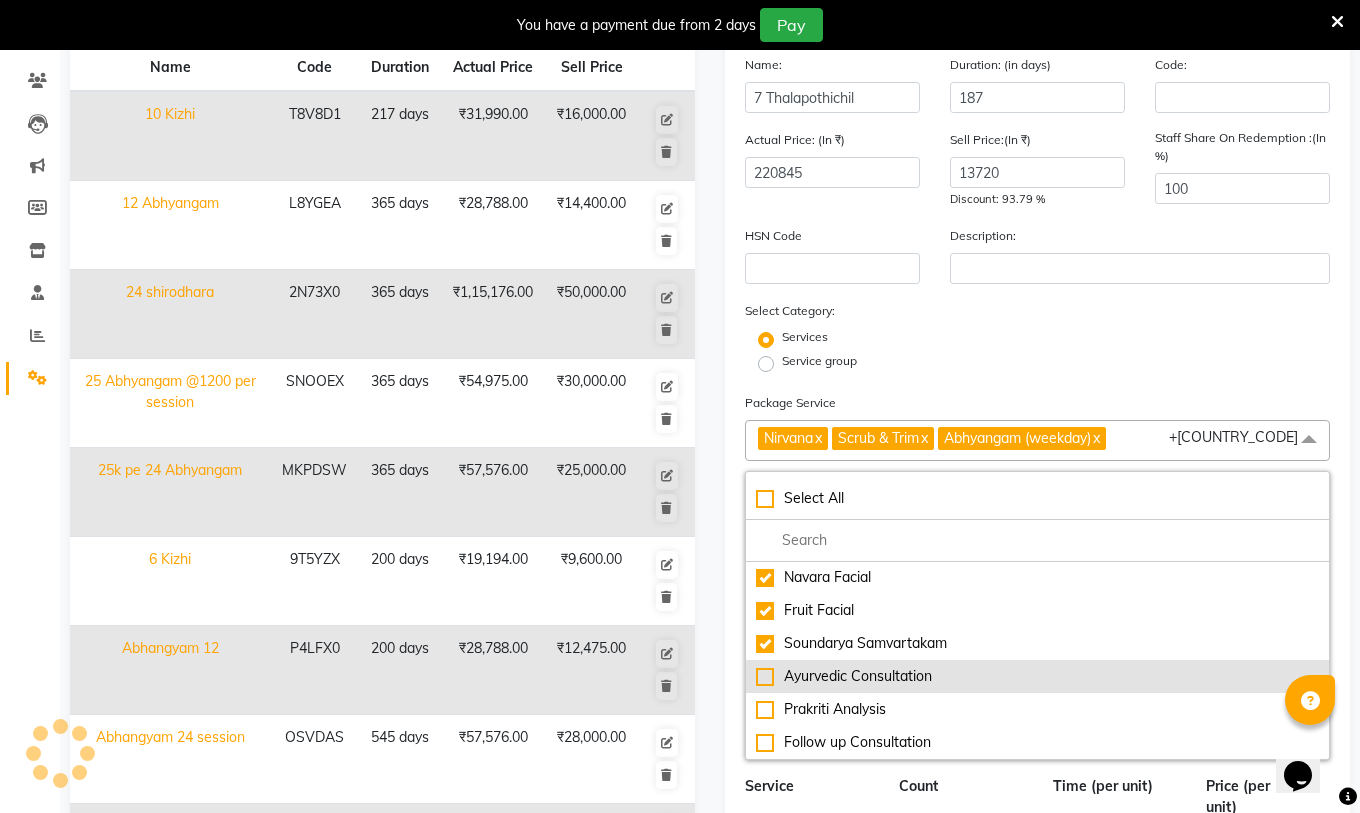 checkbox on "false" 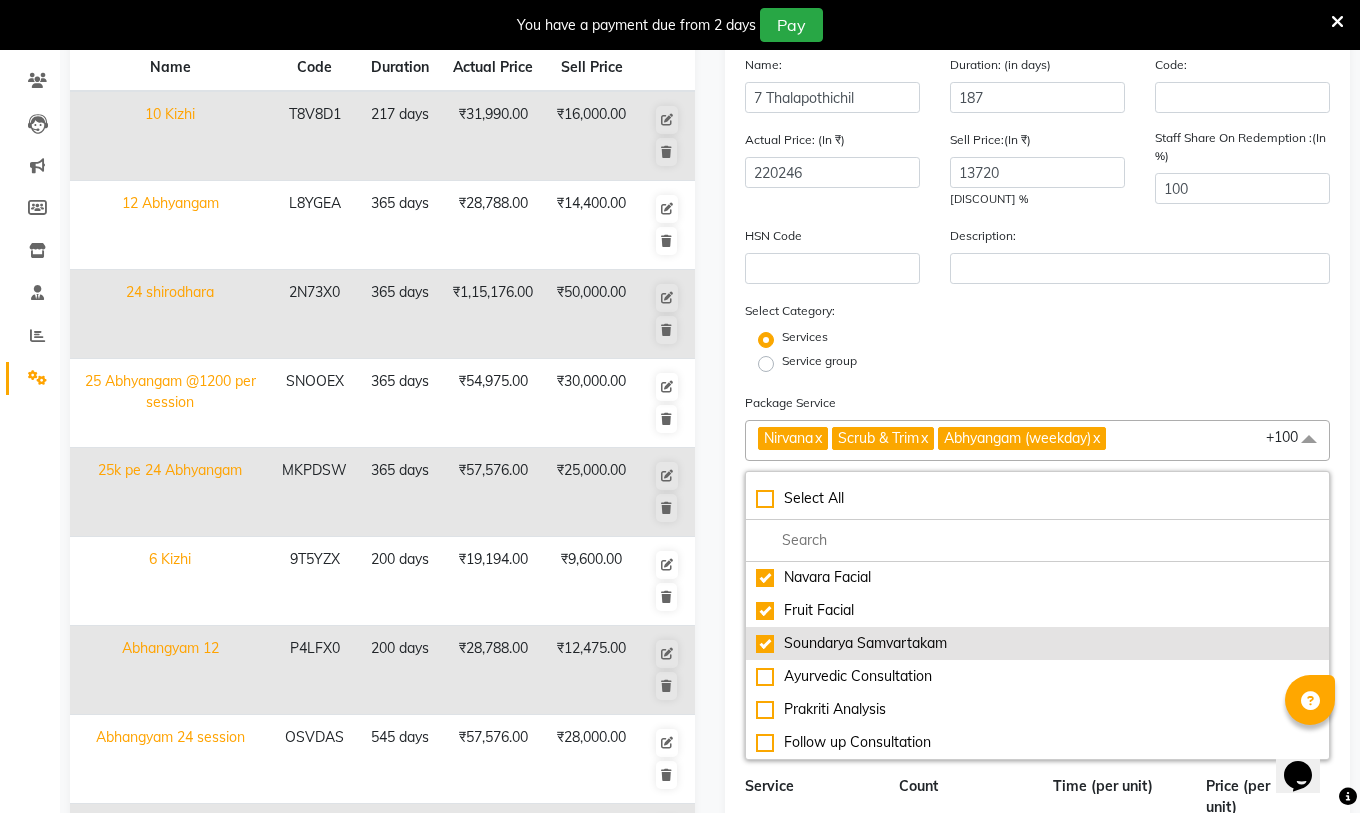 click on "Soundarya Samvartakam" 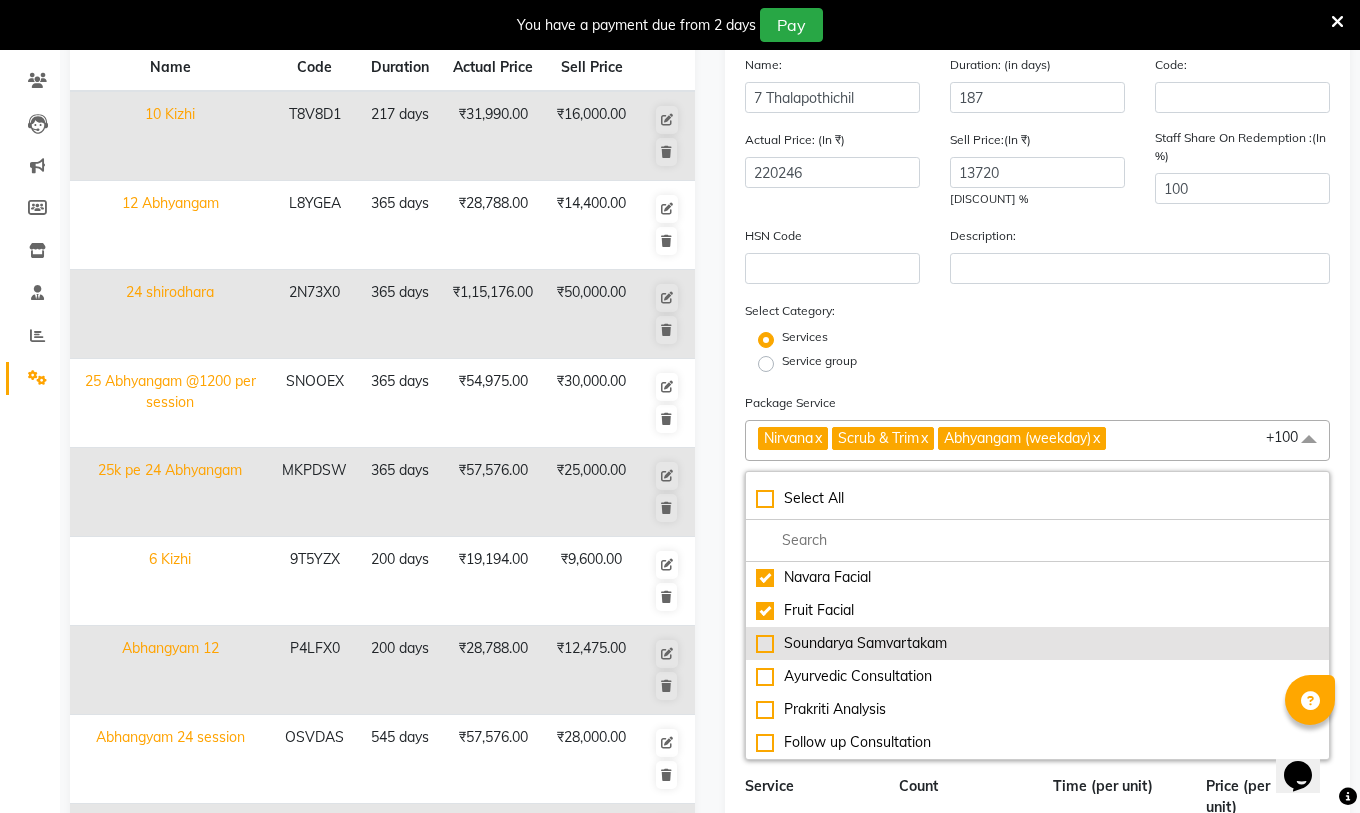 type on "217447" 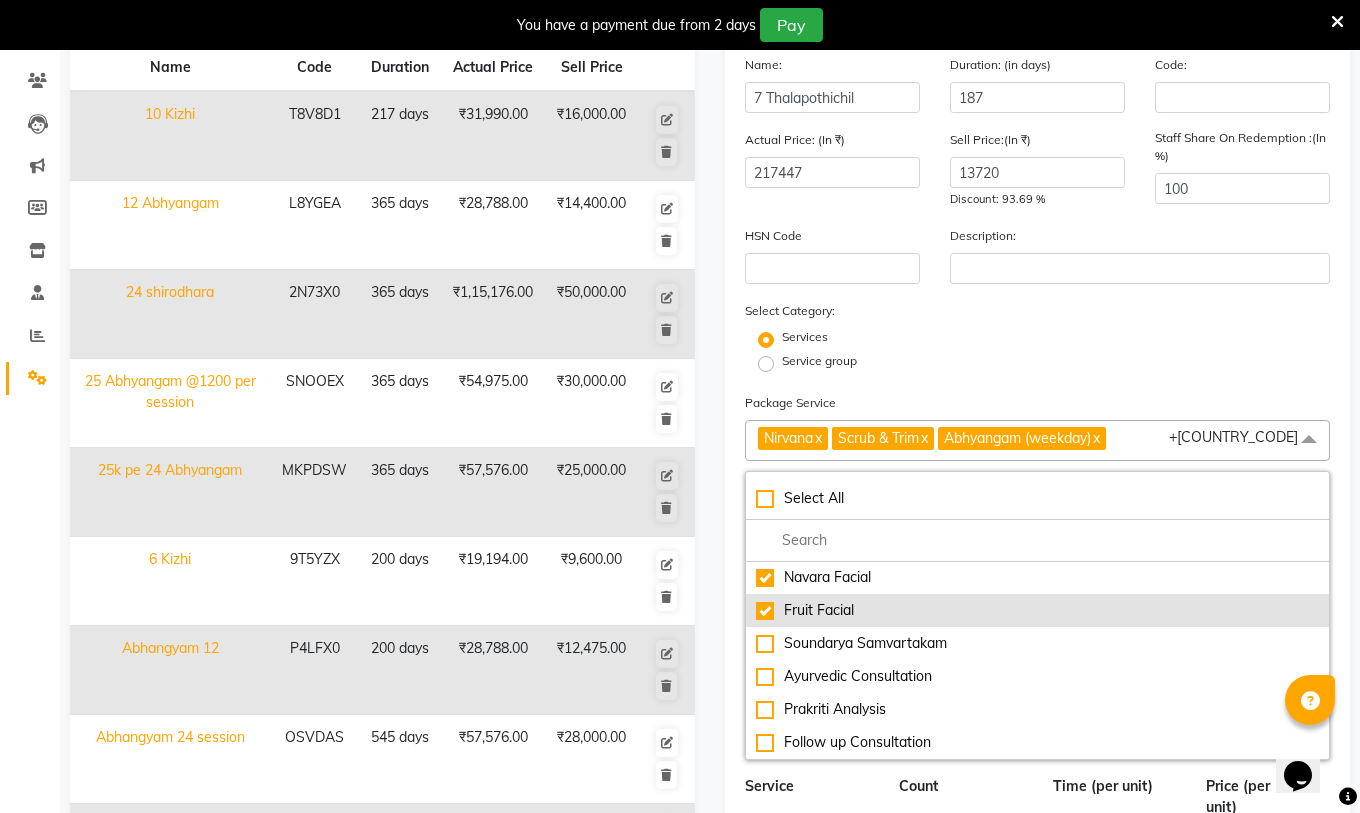 click on "Fruit Facial" 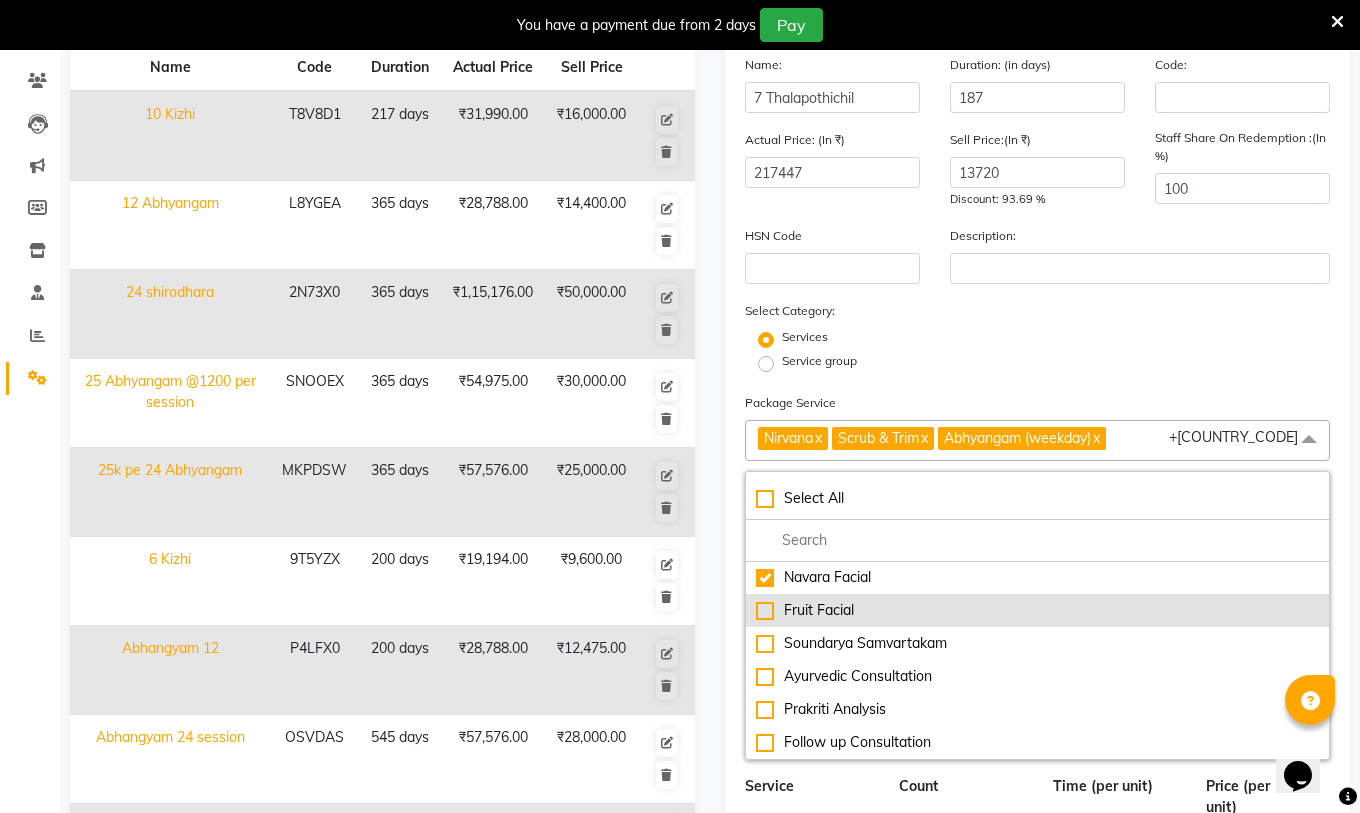 type on "[NUMBER]" 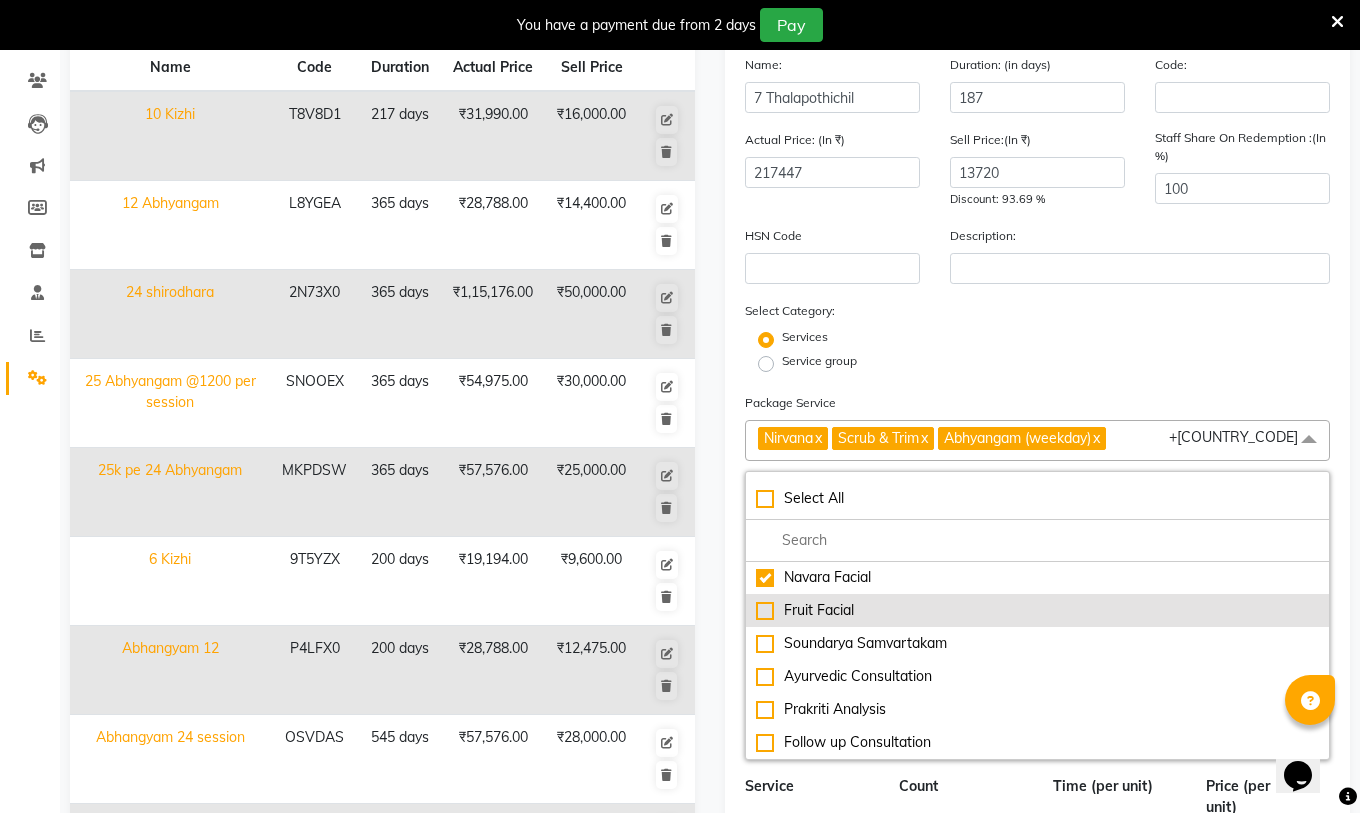 checkbox on "false" 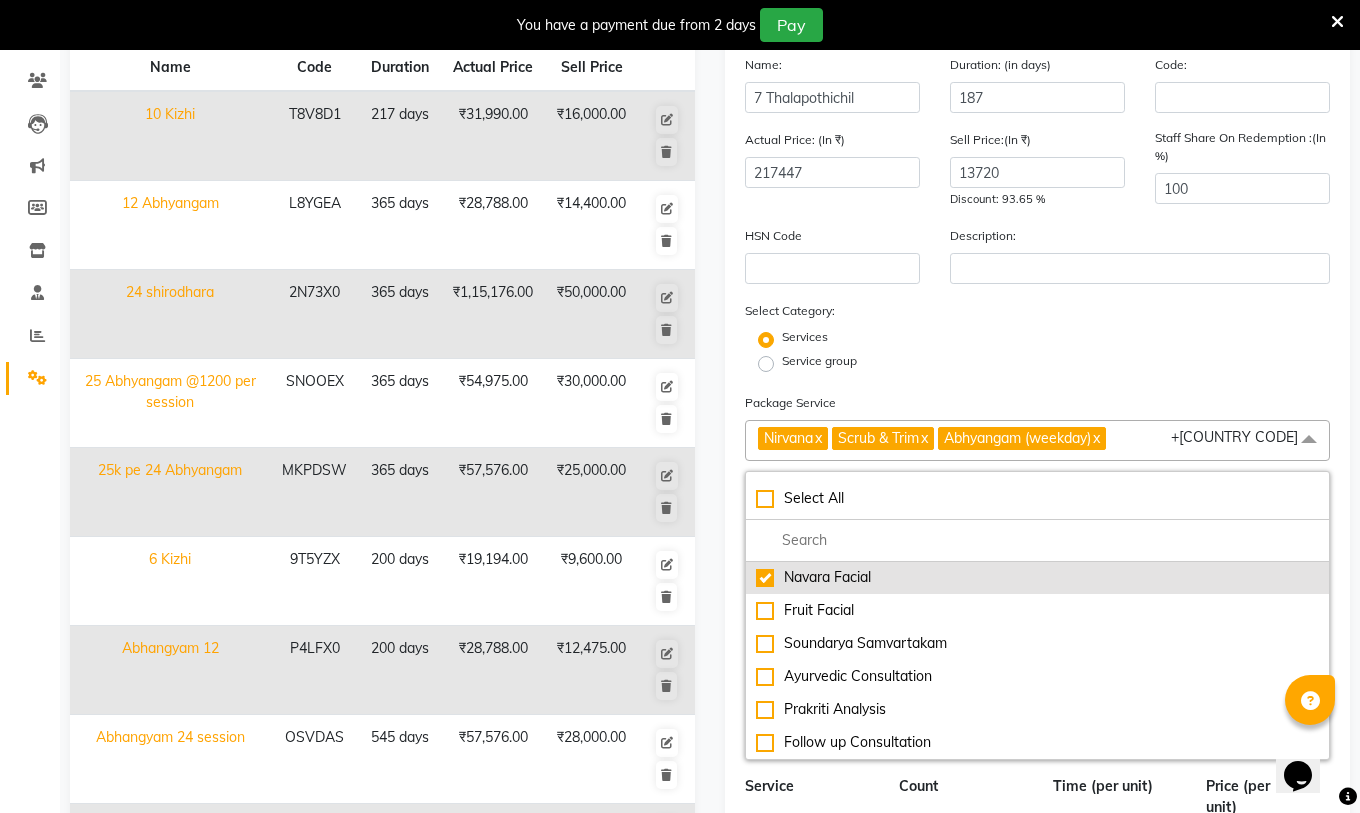 click on "Navara Facial" 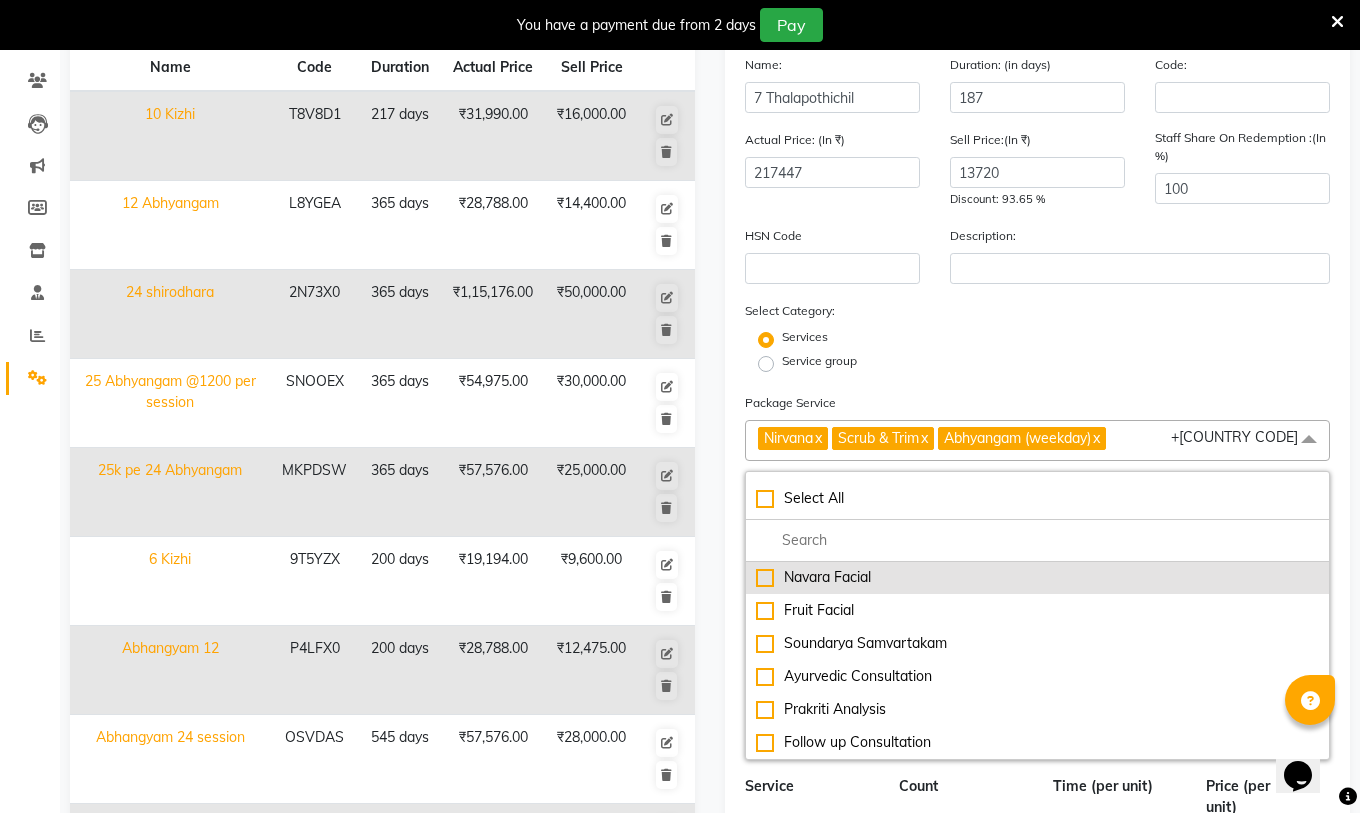 type on "214749" 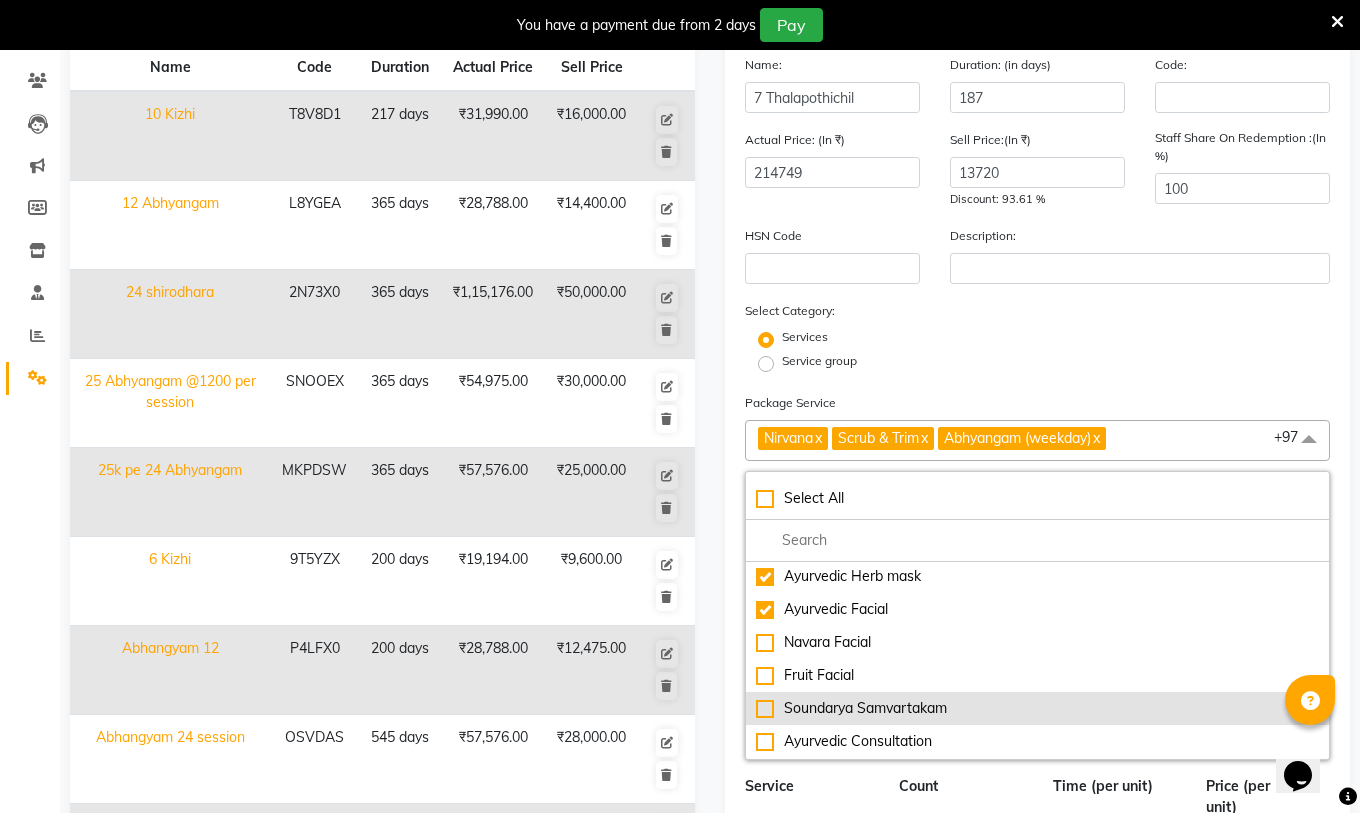 scroll, scrollTop: 3498, scrollLeft: 0, axis: vertical 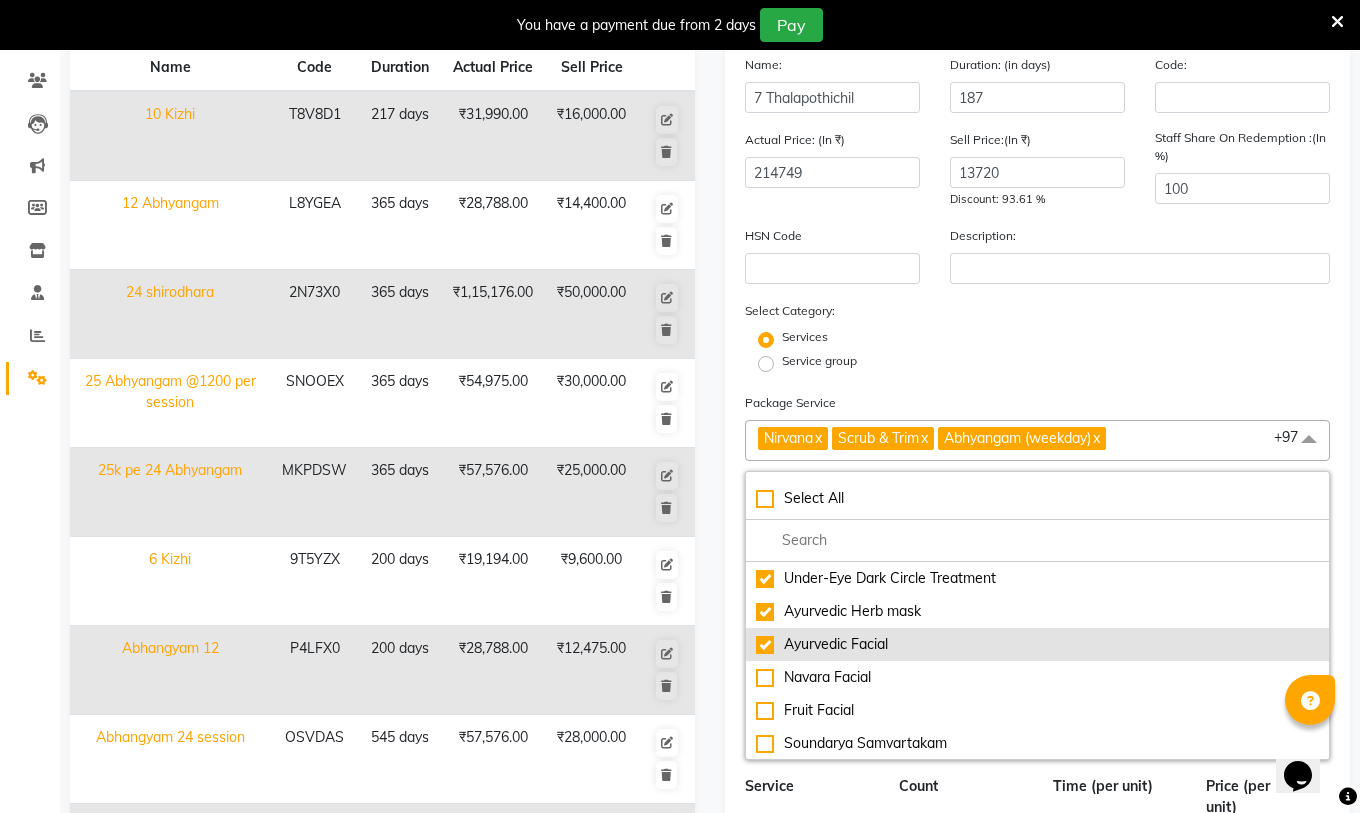 drag, startPoint x: 766, startPoint y: 649, endPoint x: 750, endPoint y: 623, distance: 30.528675 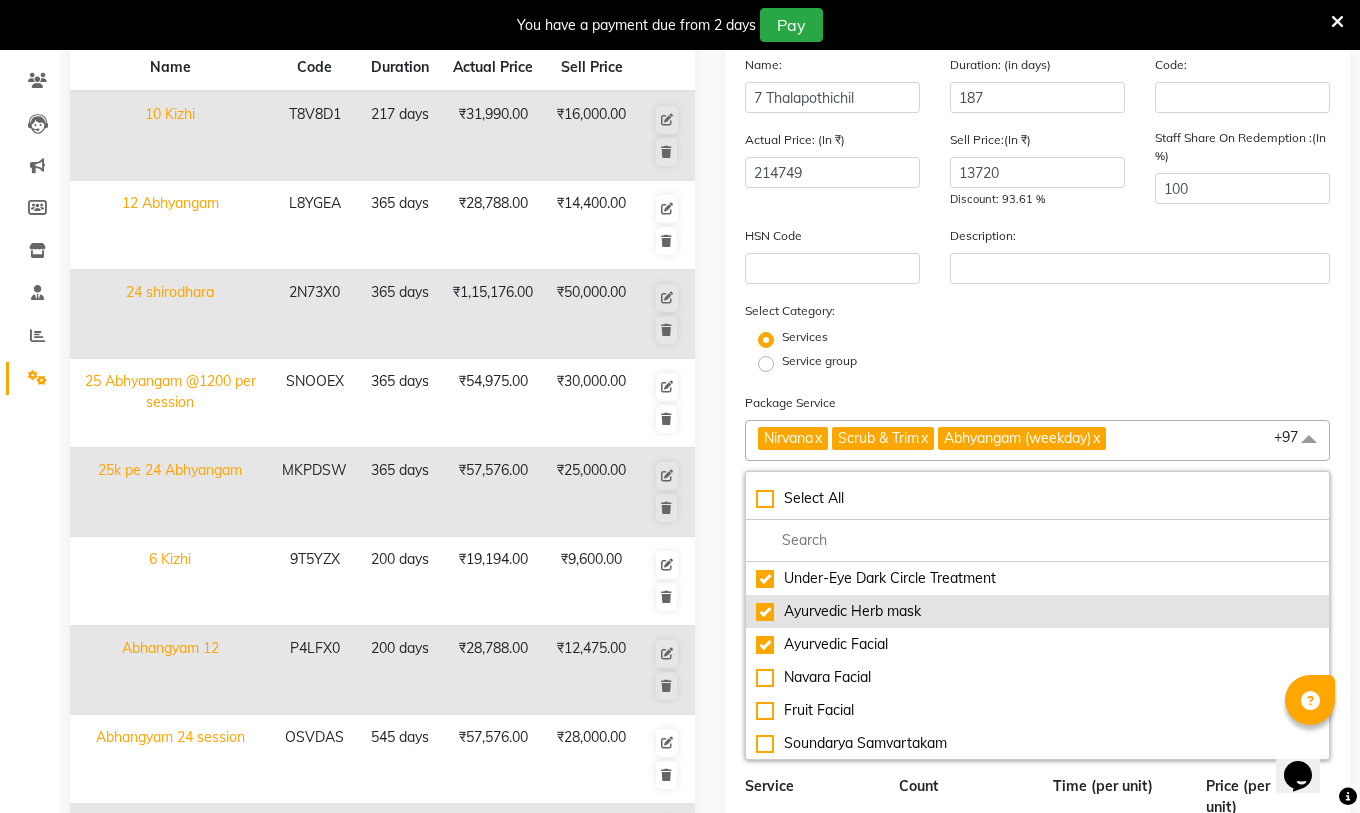 click on "Ayurvedic Facial" 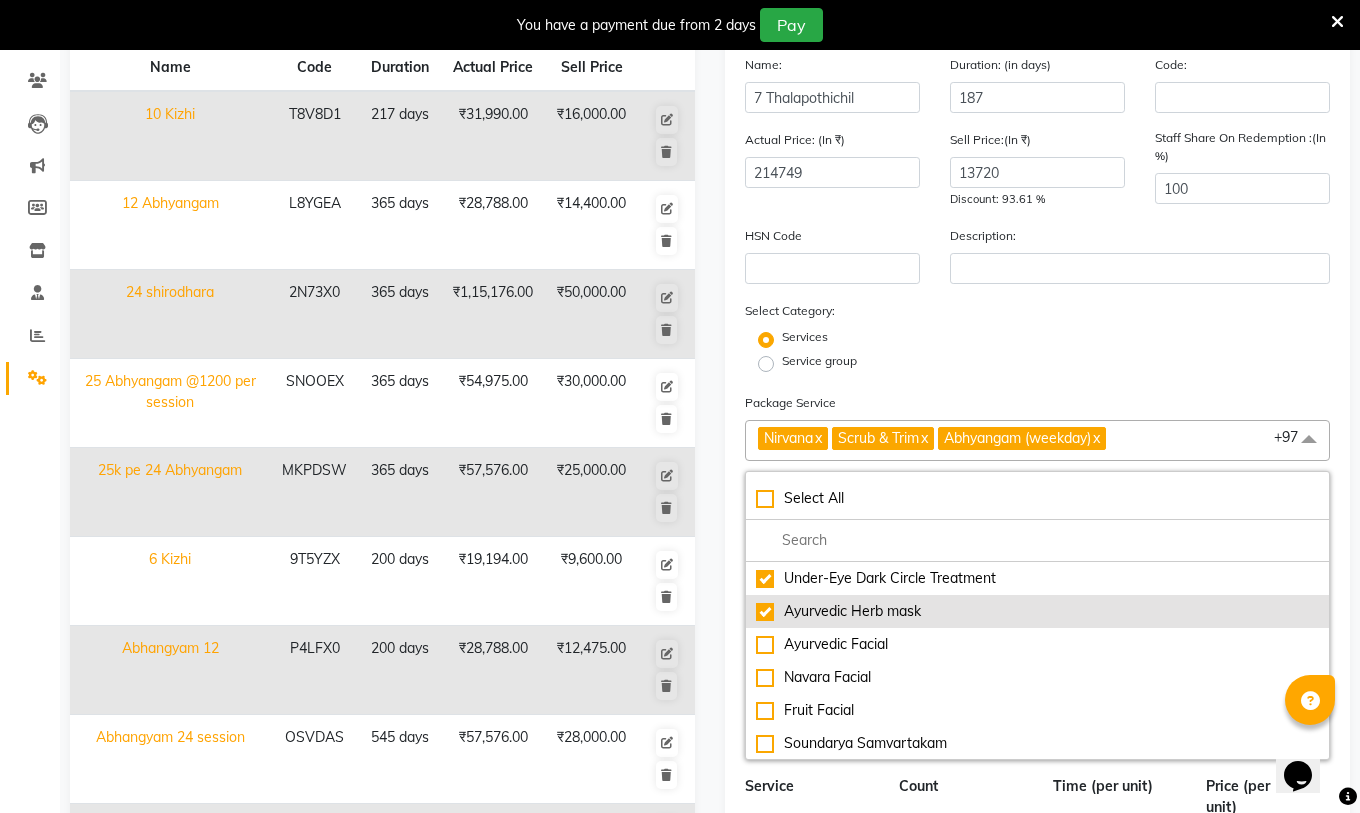 type on "[NUMBER]" 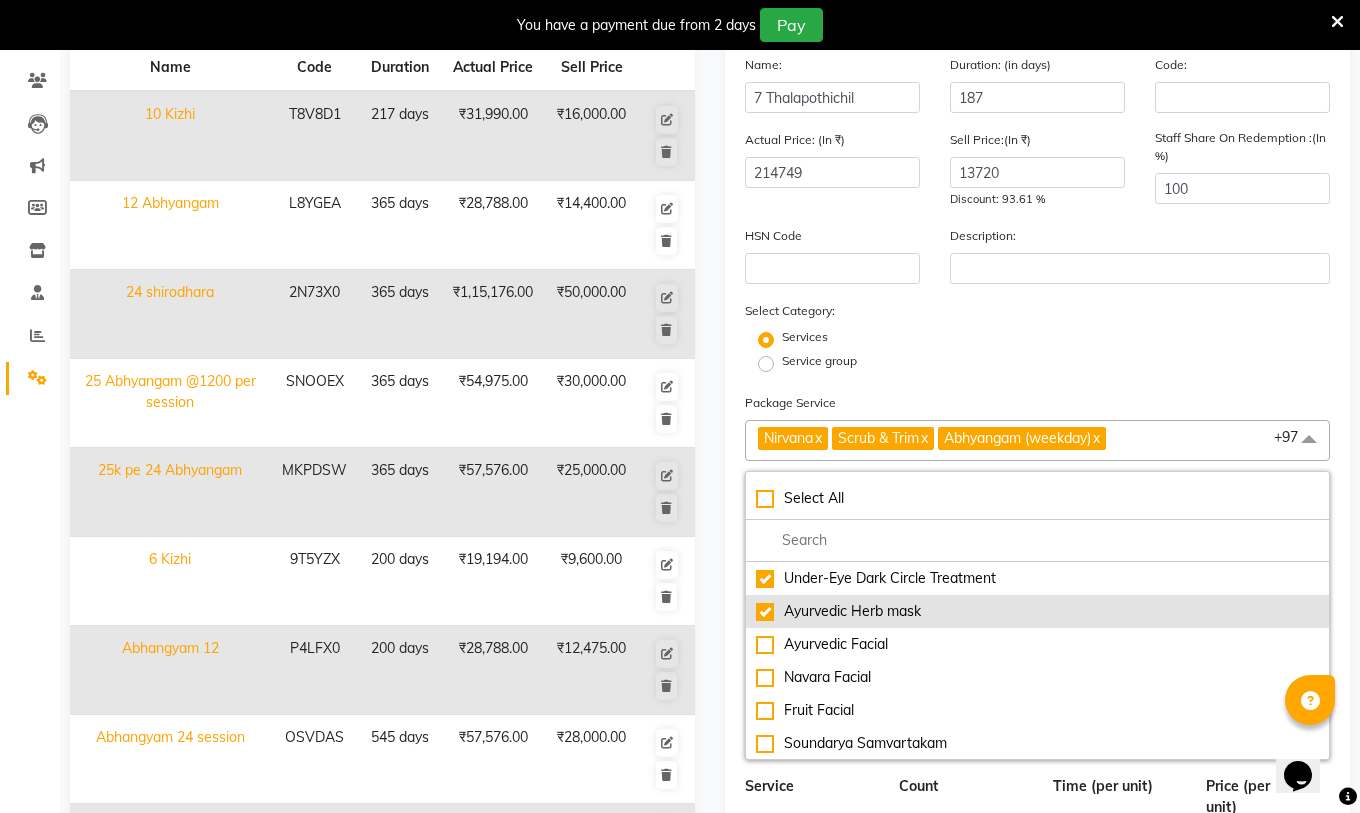 checkbox on "false" 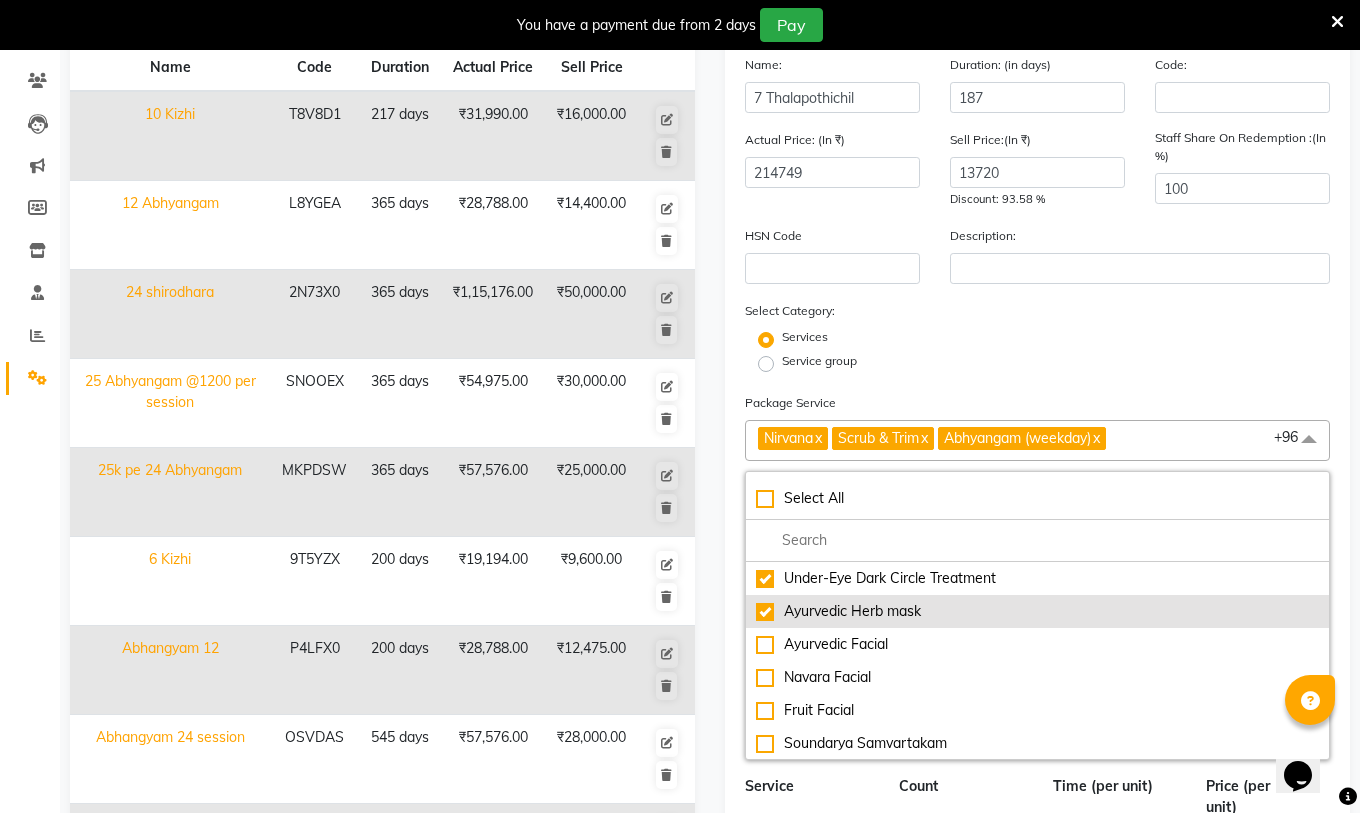 click on "Ayurvedic Herb mask" 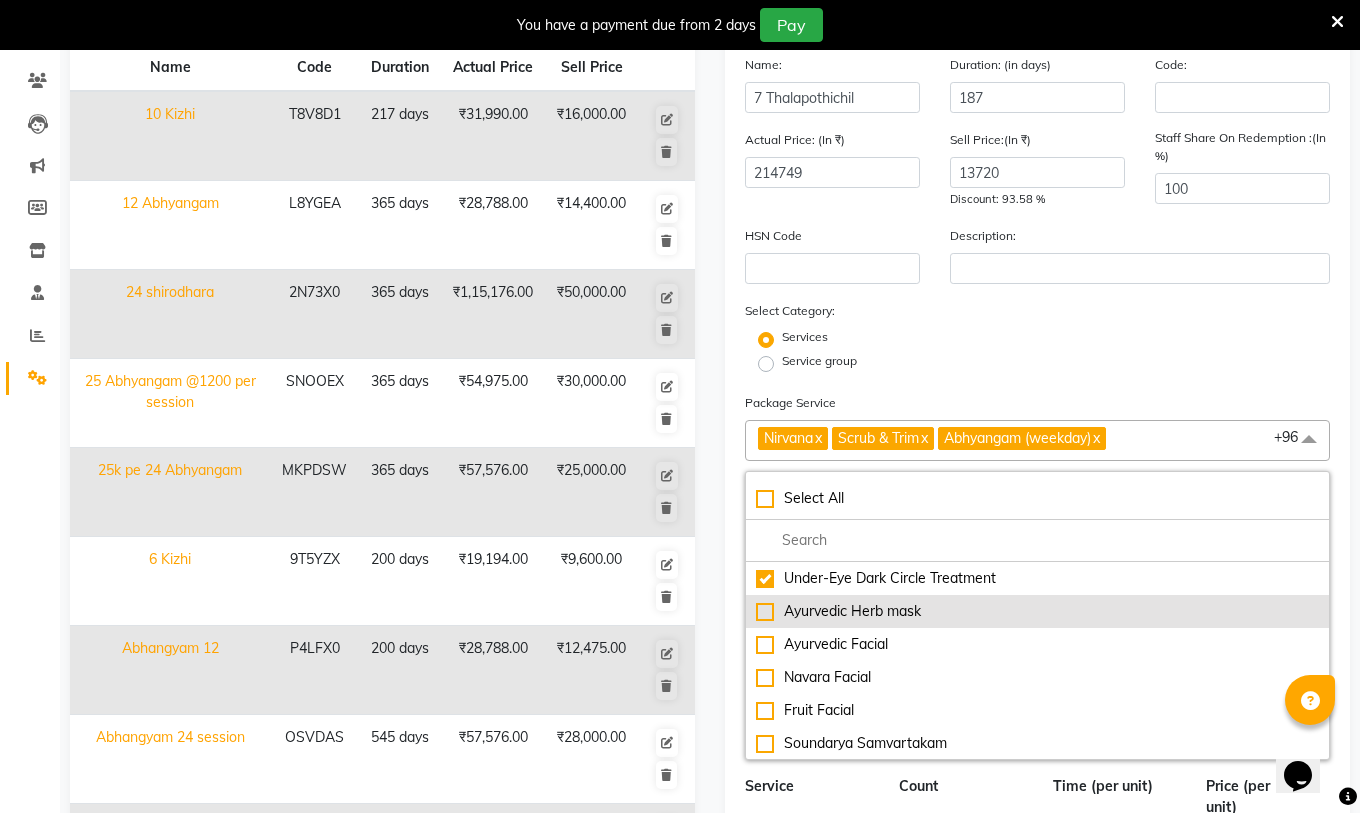 type on "212851" 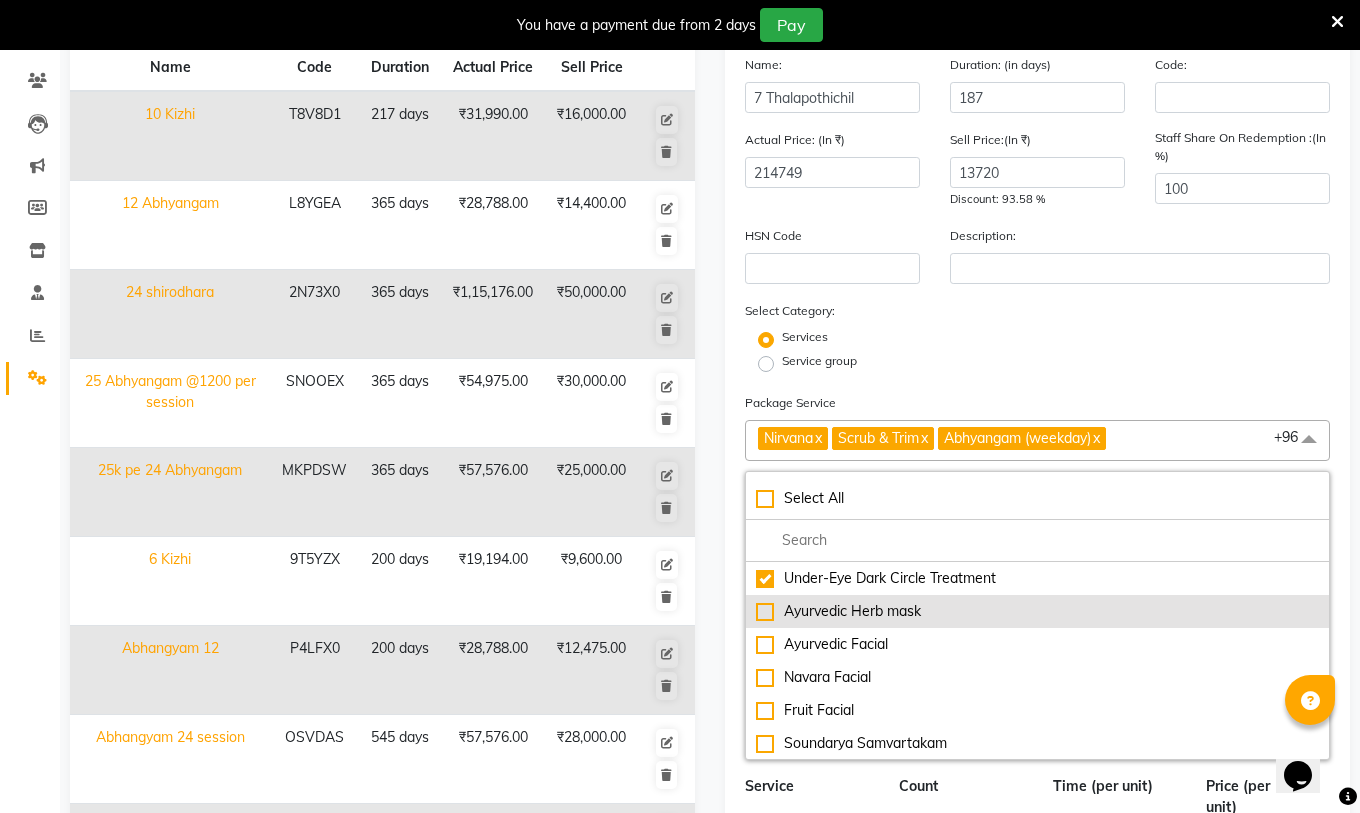 checkbox on "false" 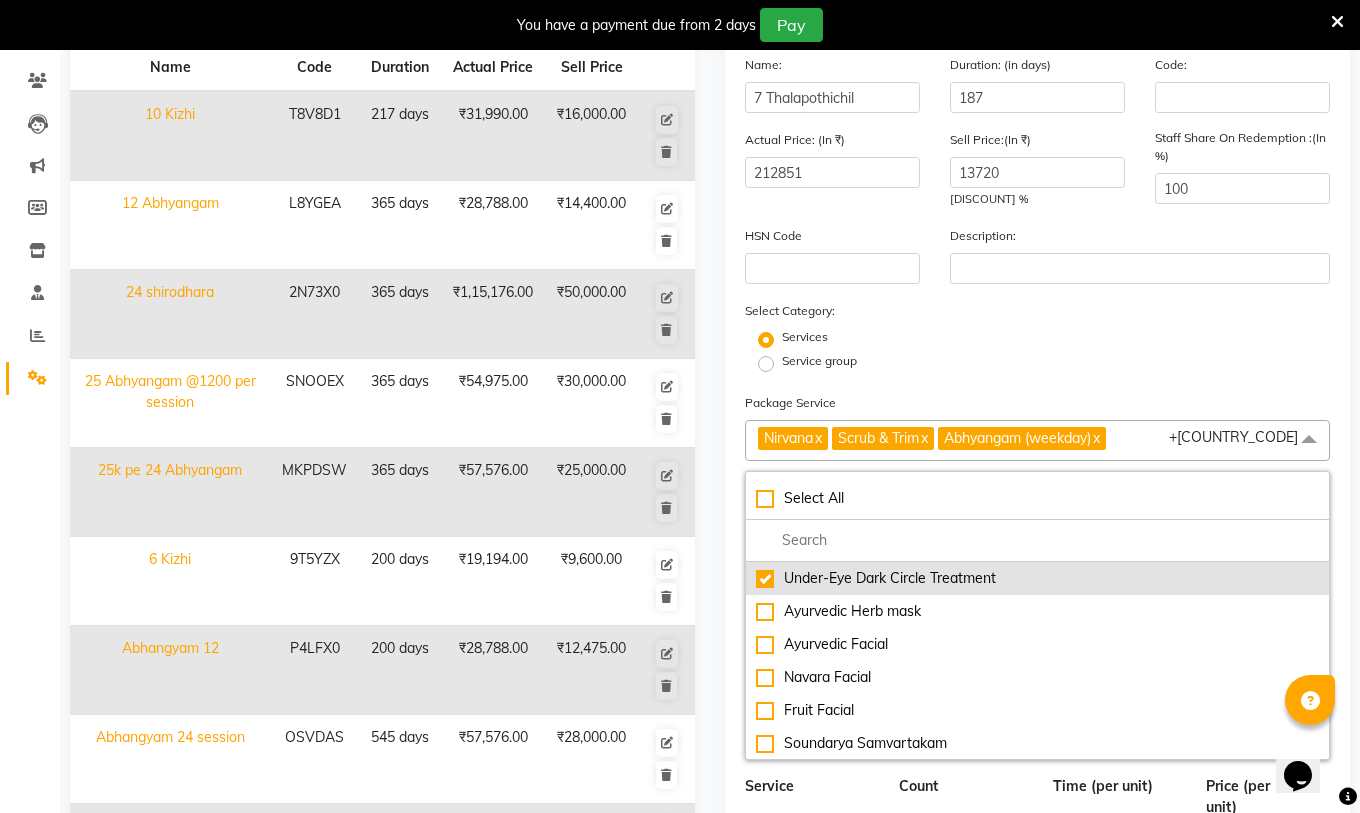 click on "Under-Eye Dark Circle Treatment" 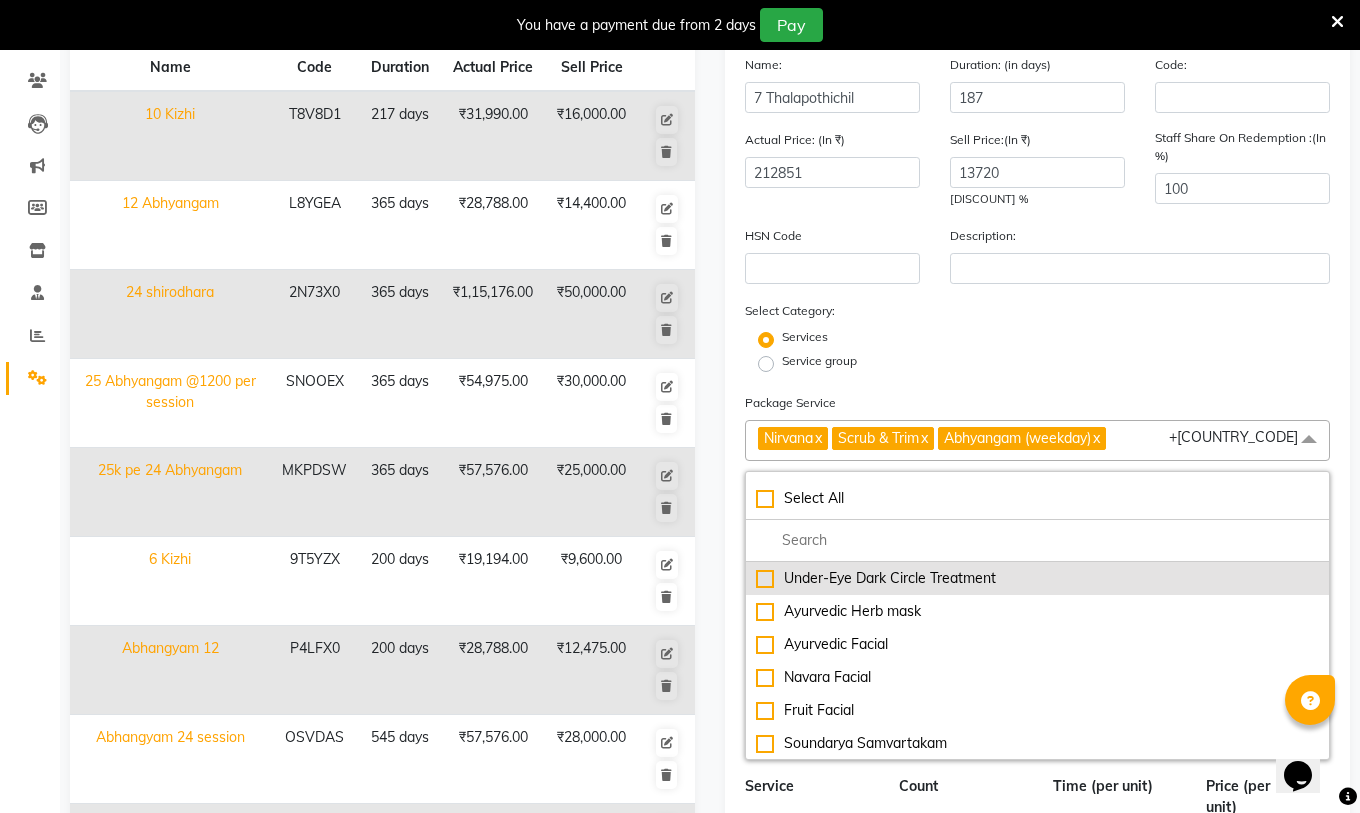 type on "212352" 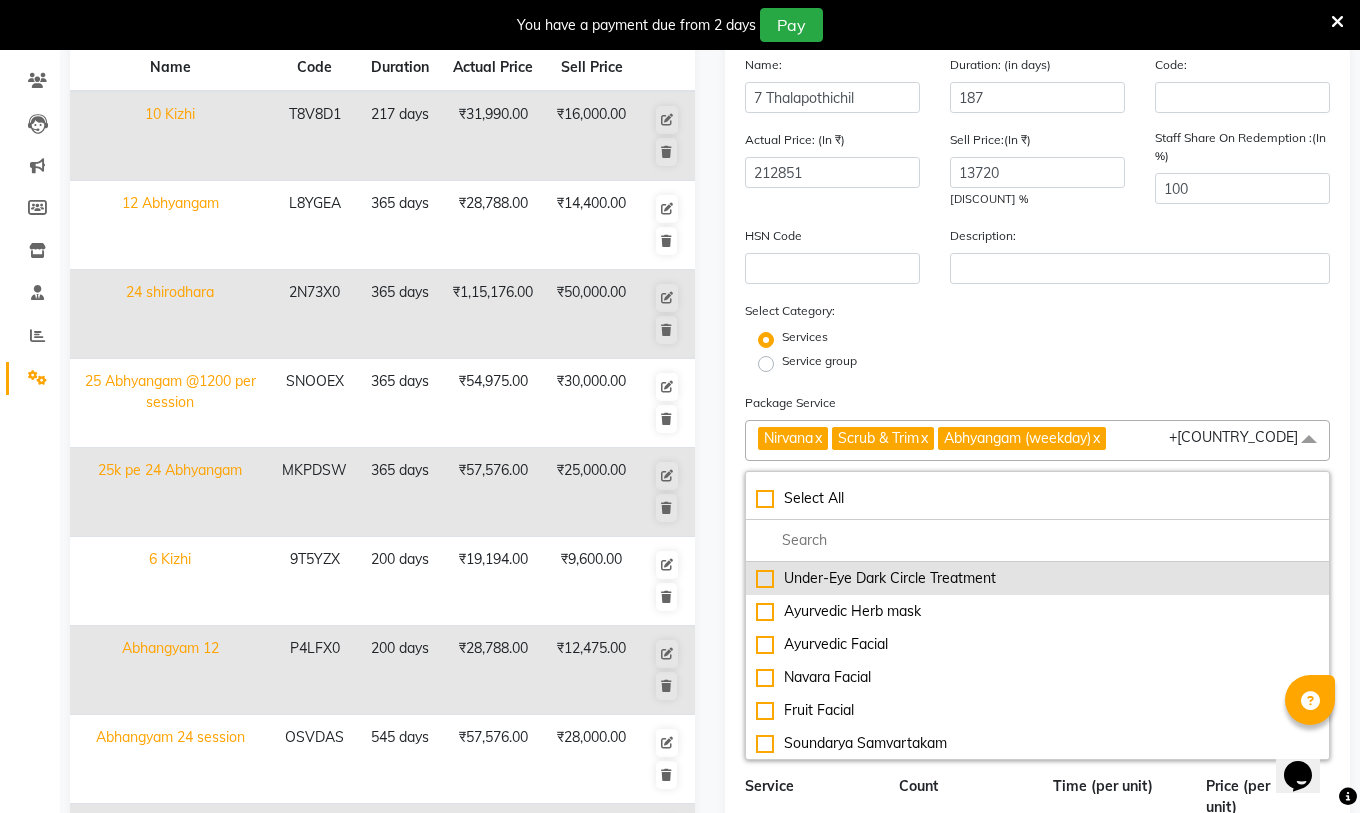checkbox on "false" 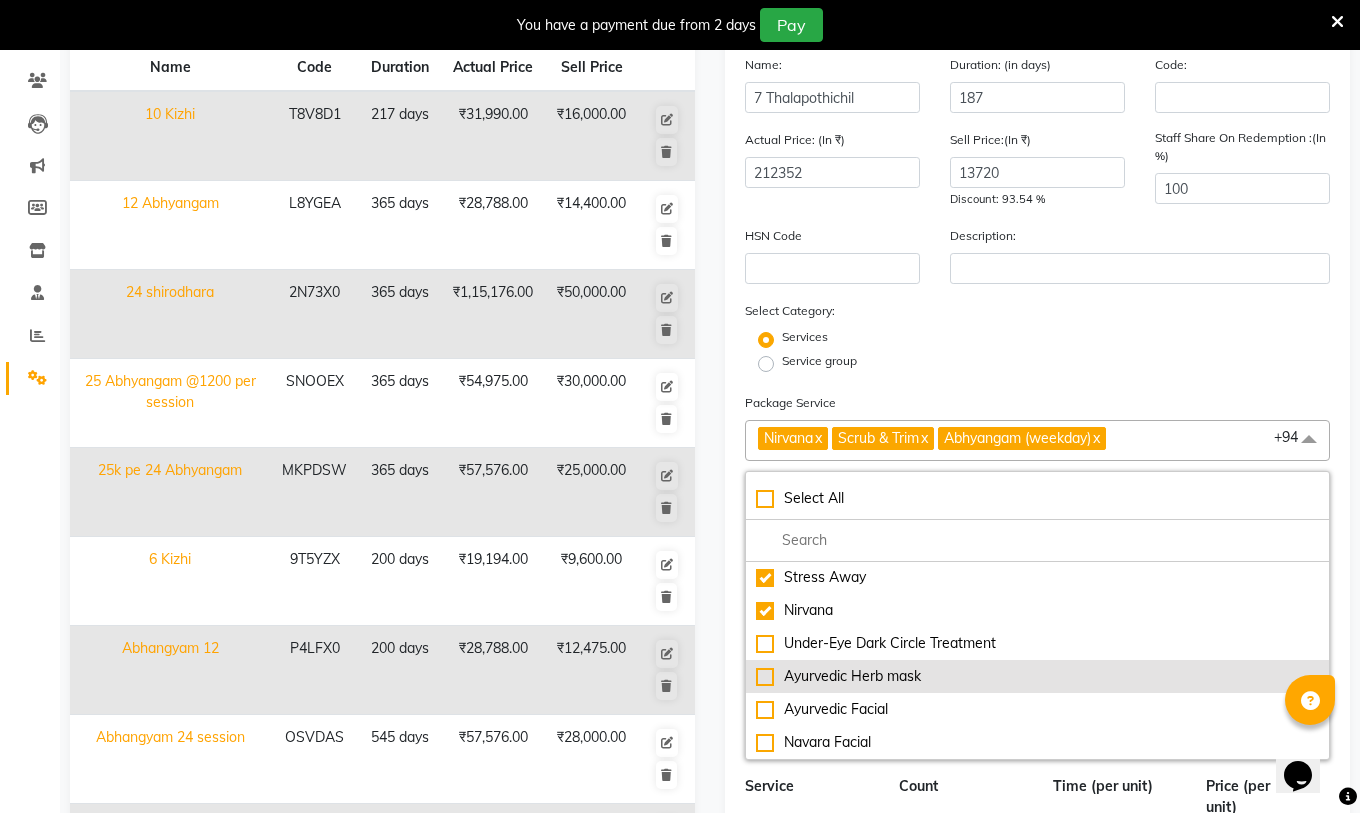 scroll, scrollTop: 3398, scrollLeft: 0, axis: vertical 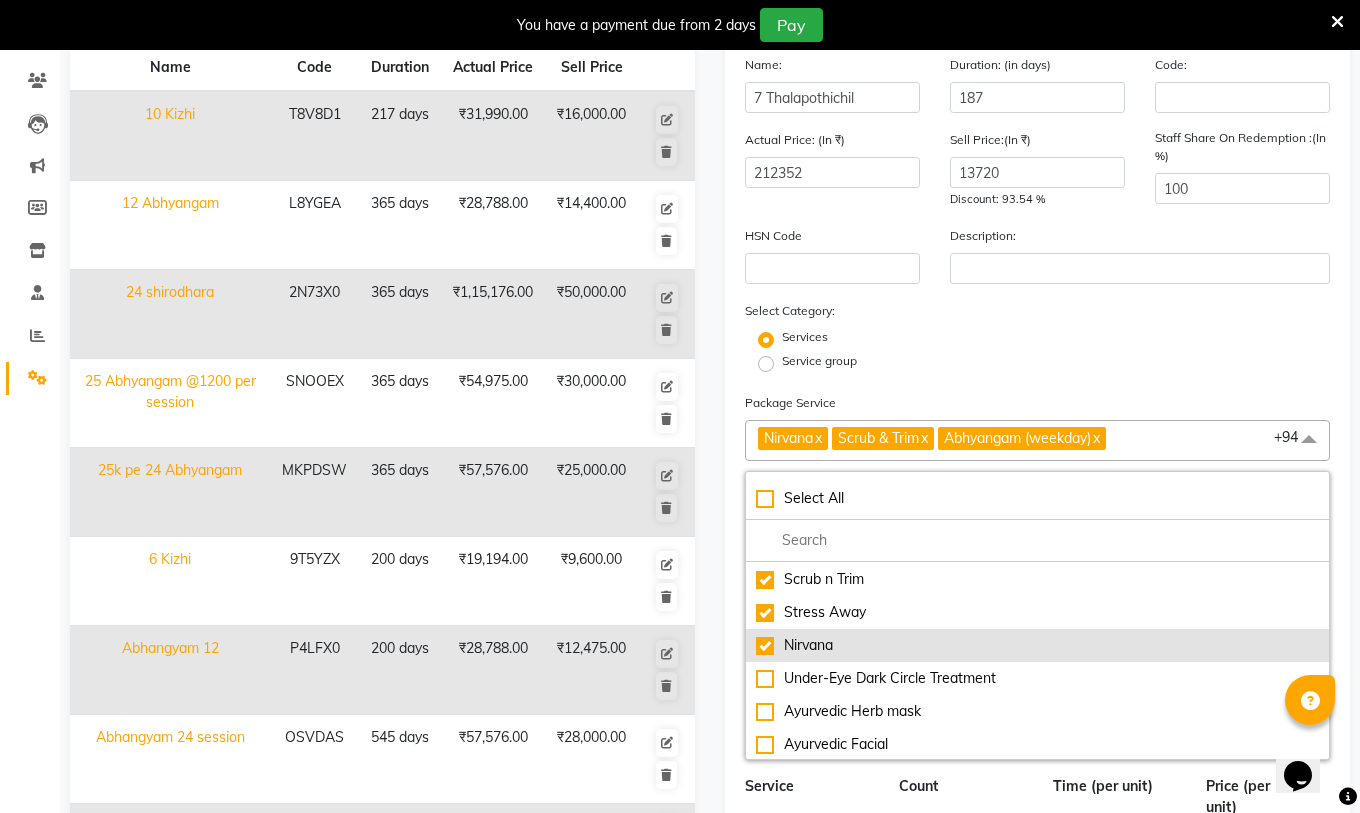 click on "Nirvana" 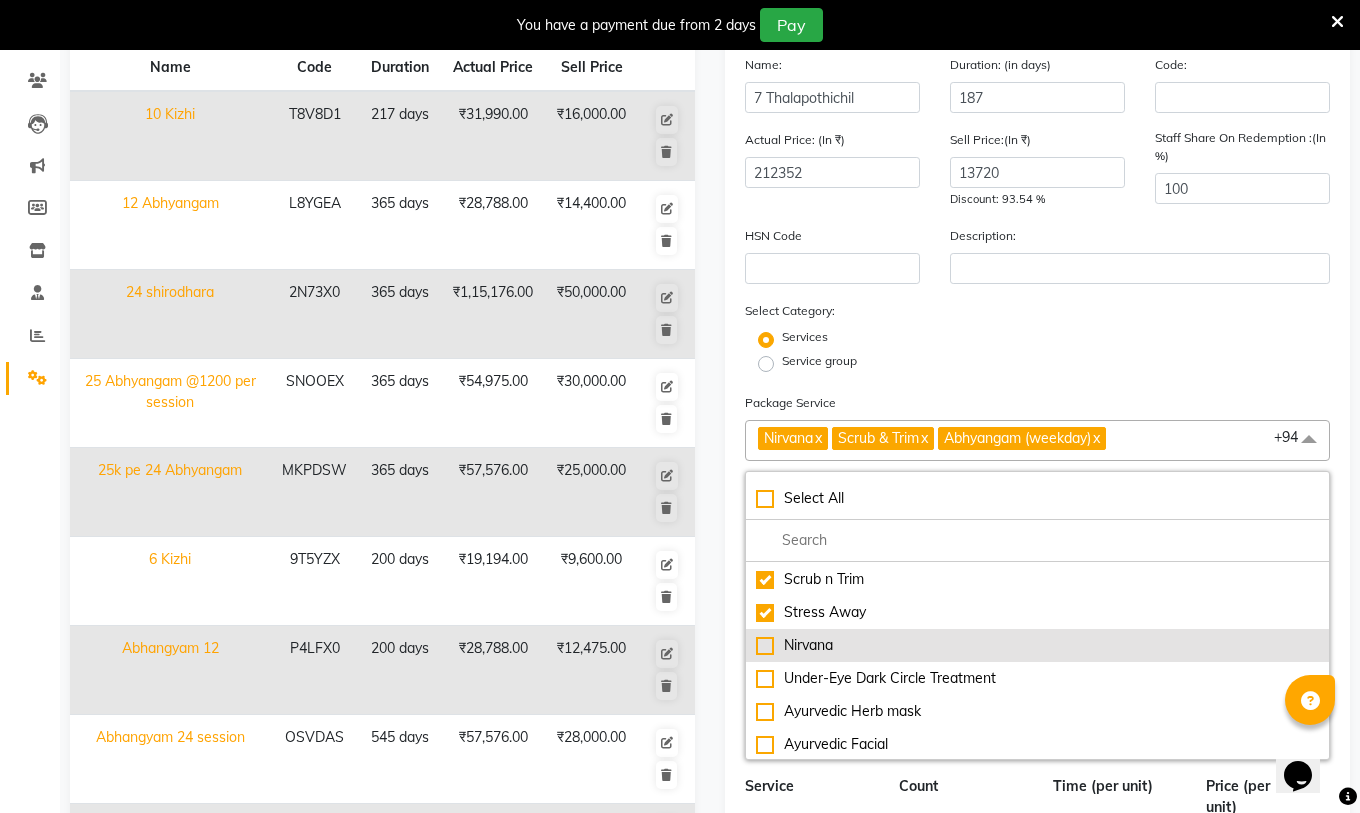 type on "208153" 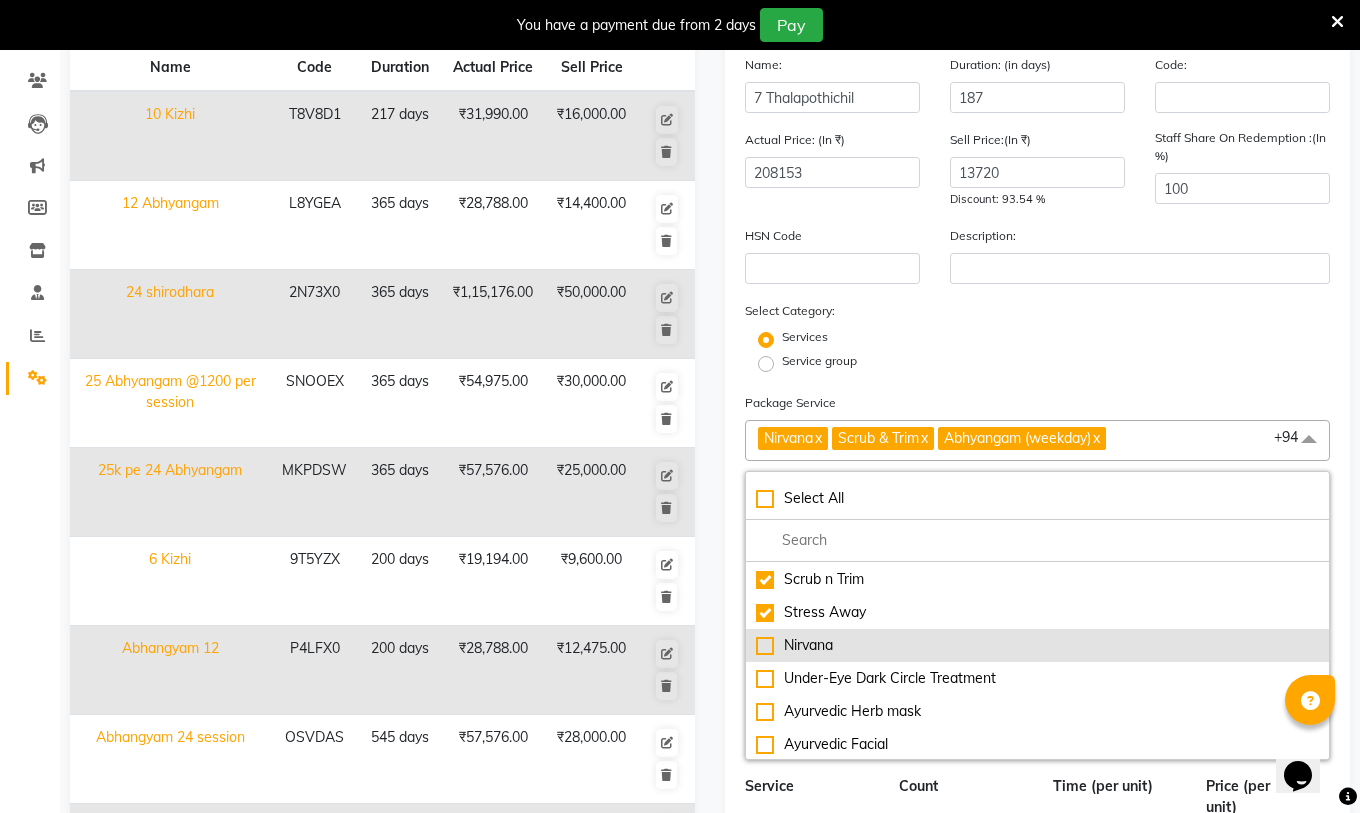 checkbox on "false" 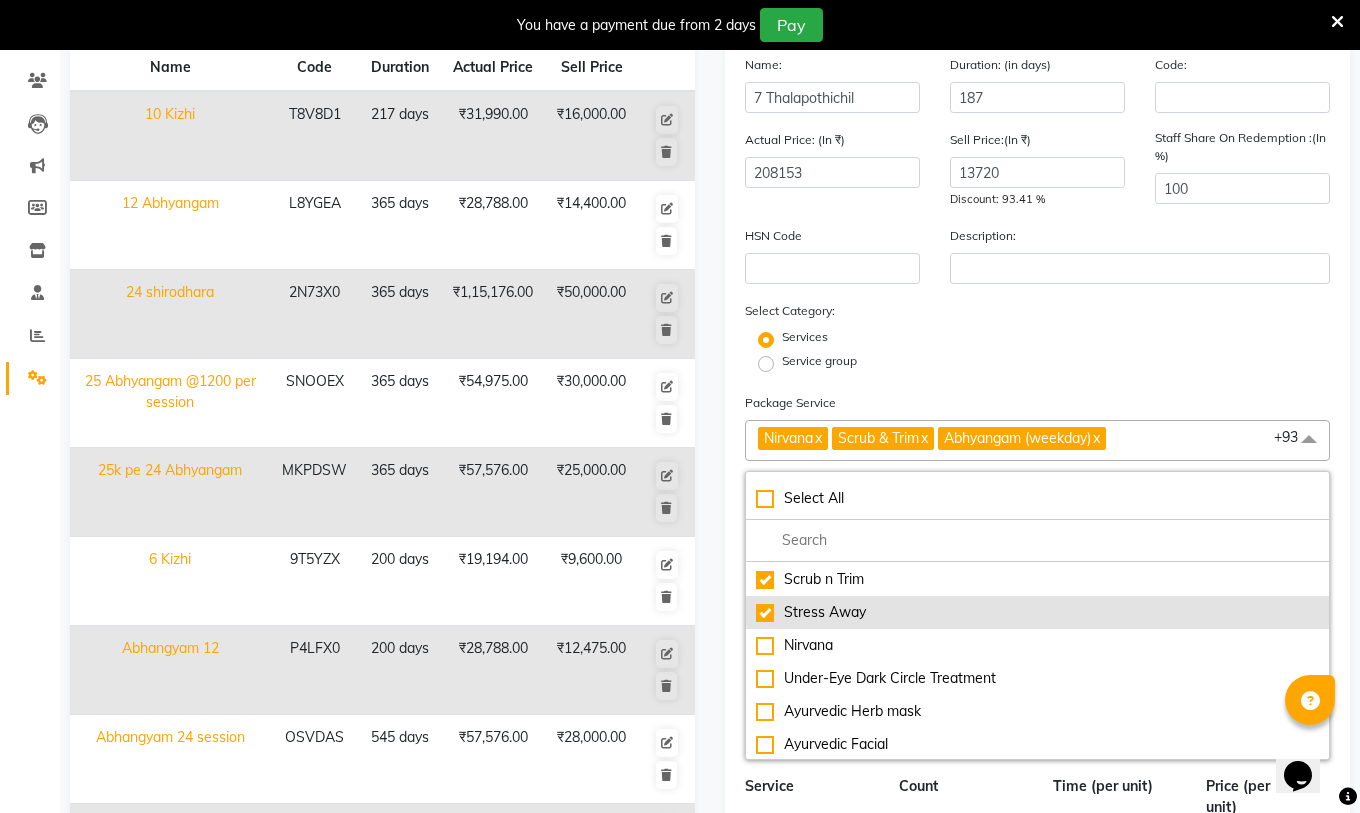 click on "Stress Away" 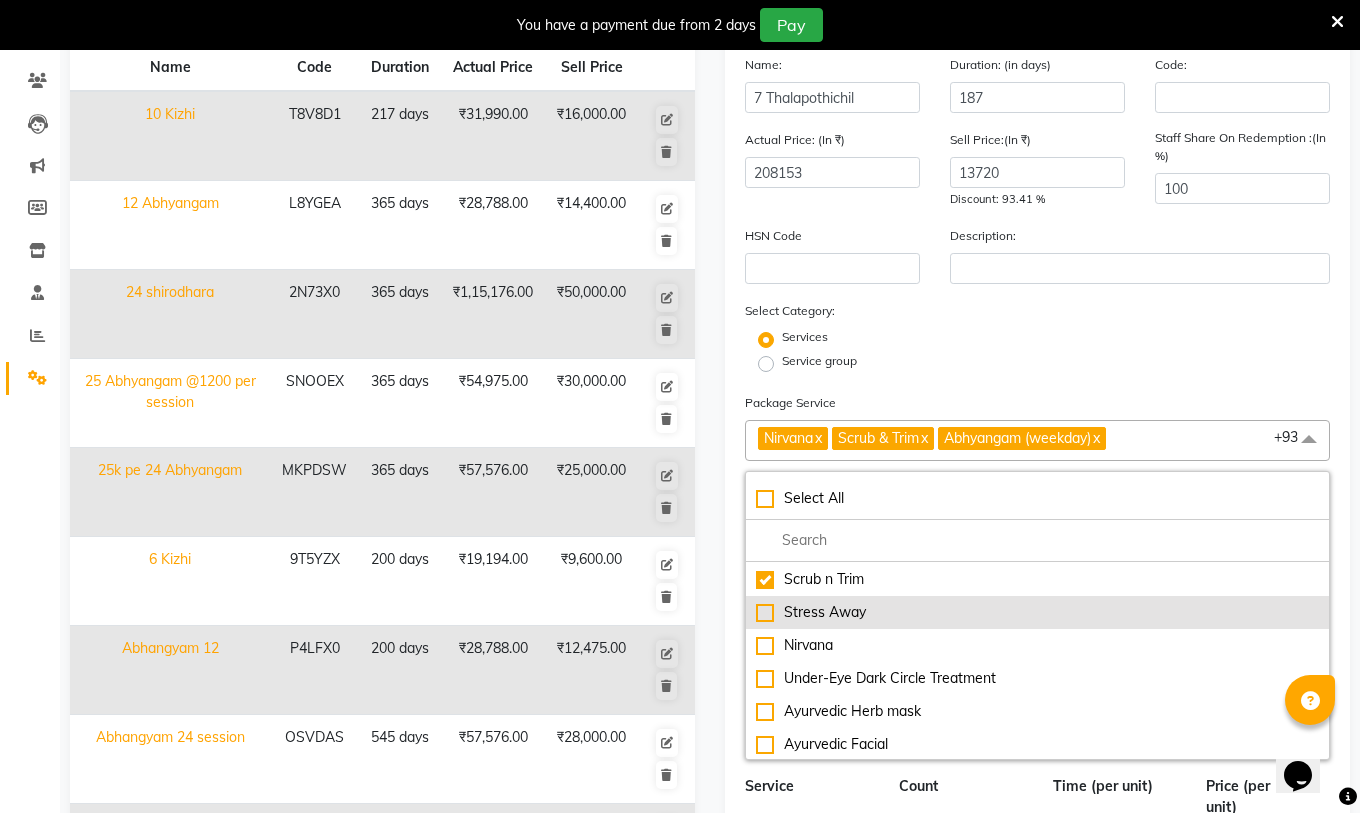 type on "205154" 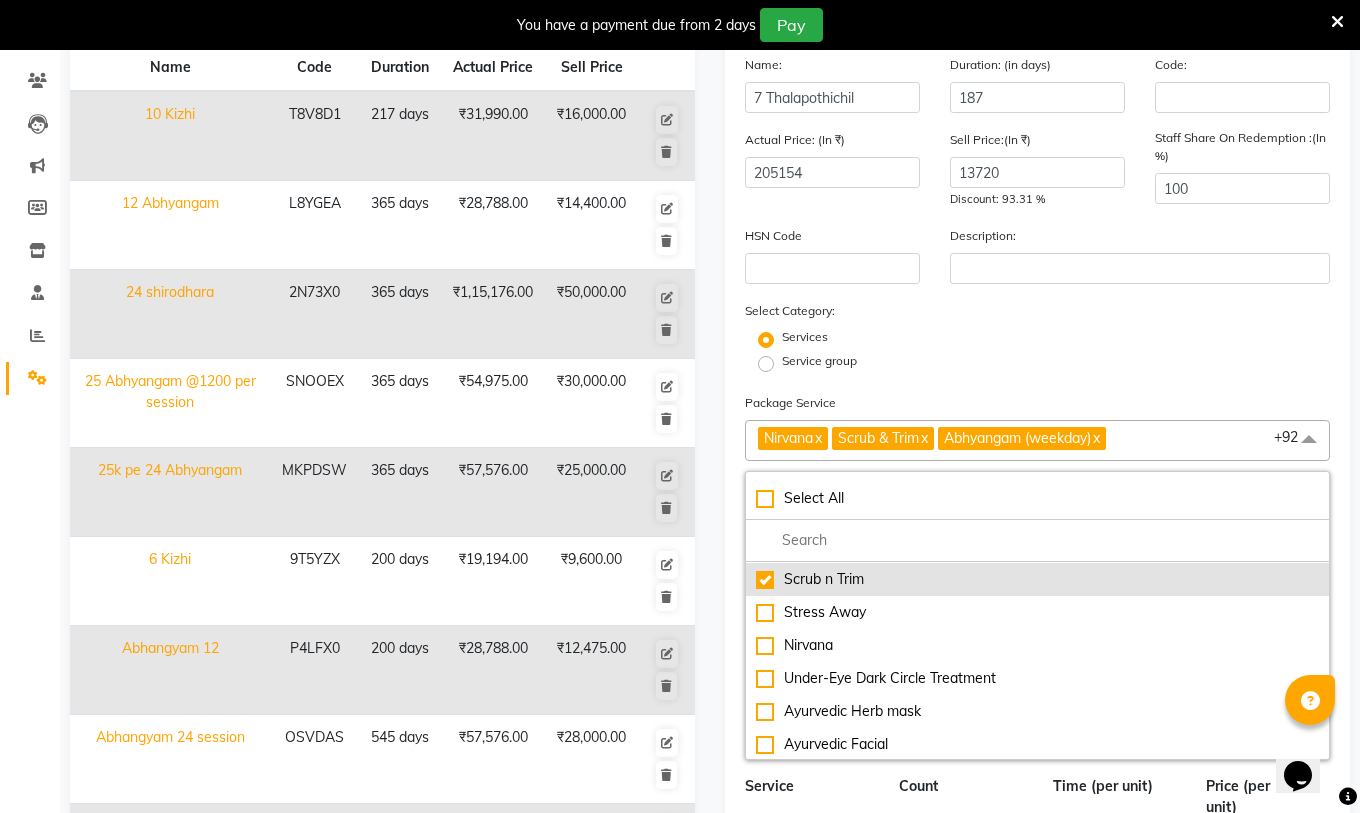 click on "Scrub n Trim" 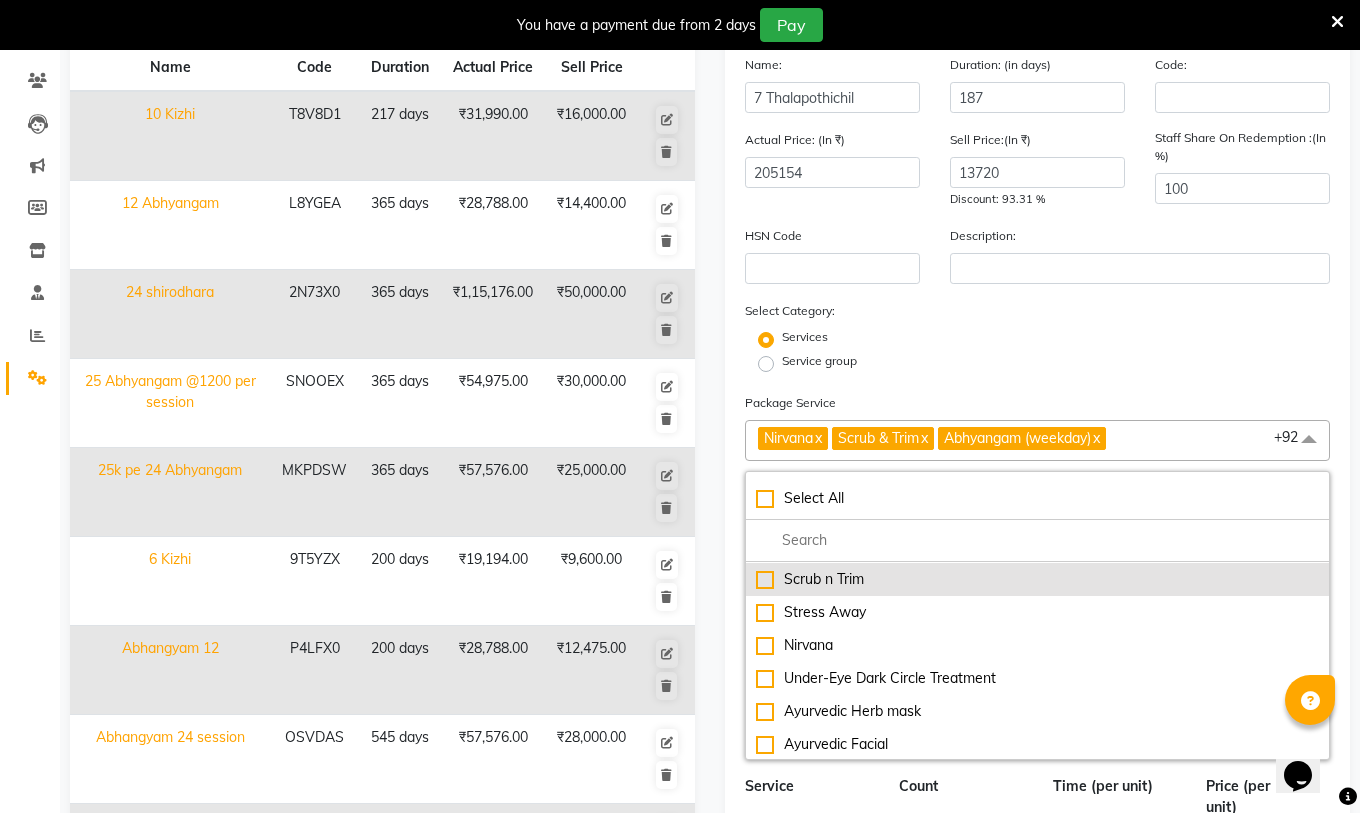 type on "[NUMBER]" 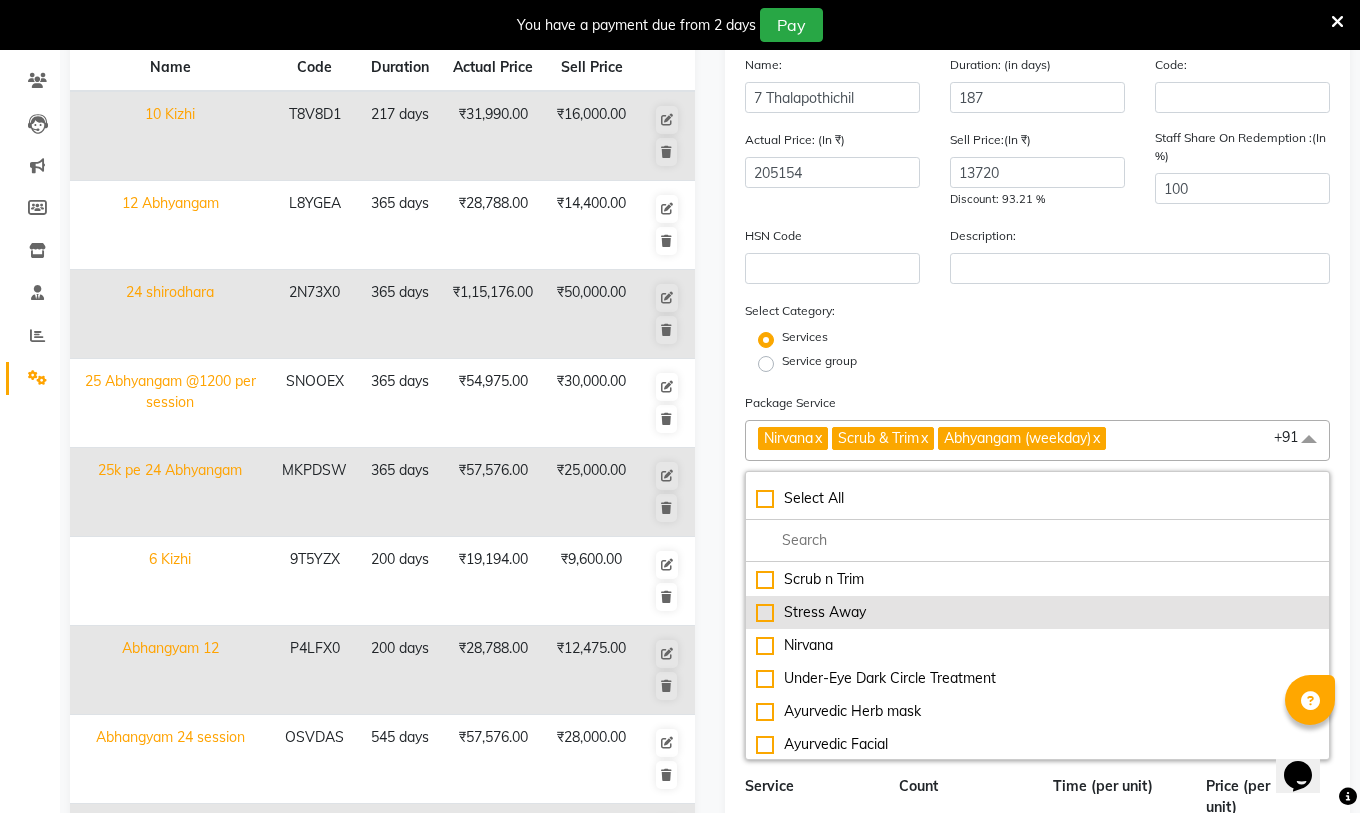 scroll, scrollTop: 3298, scrollLeft: 0, axis: vertical 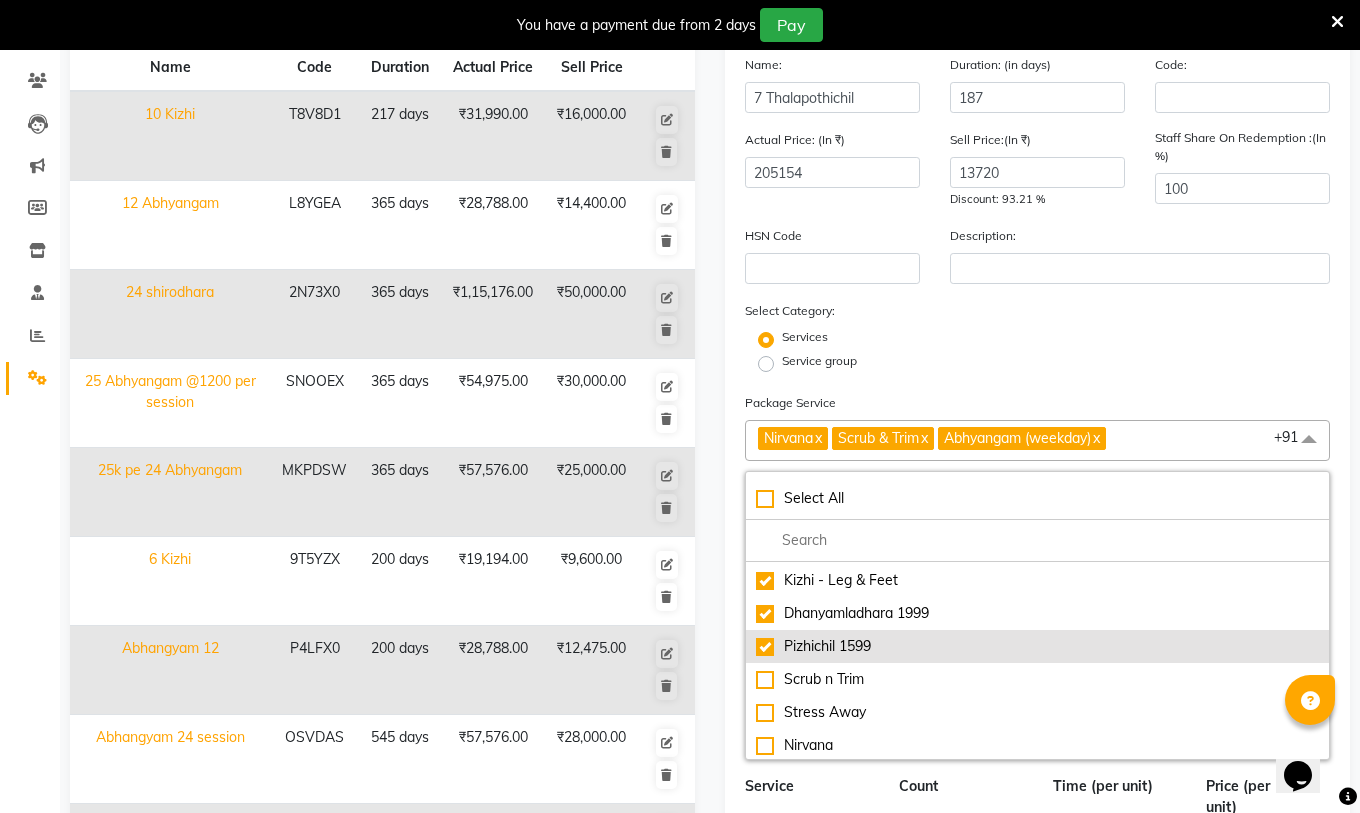click on "Pizhichil 1599" 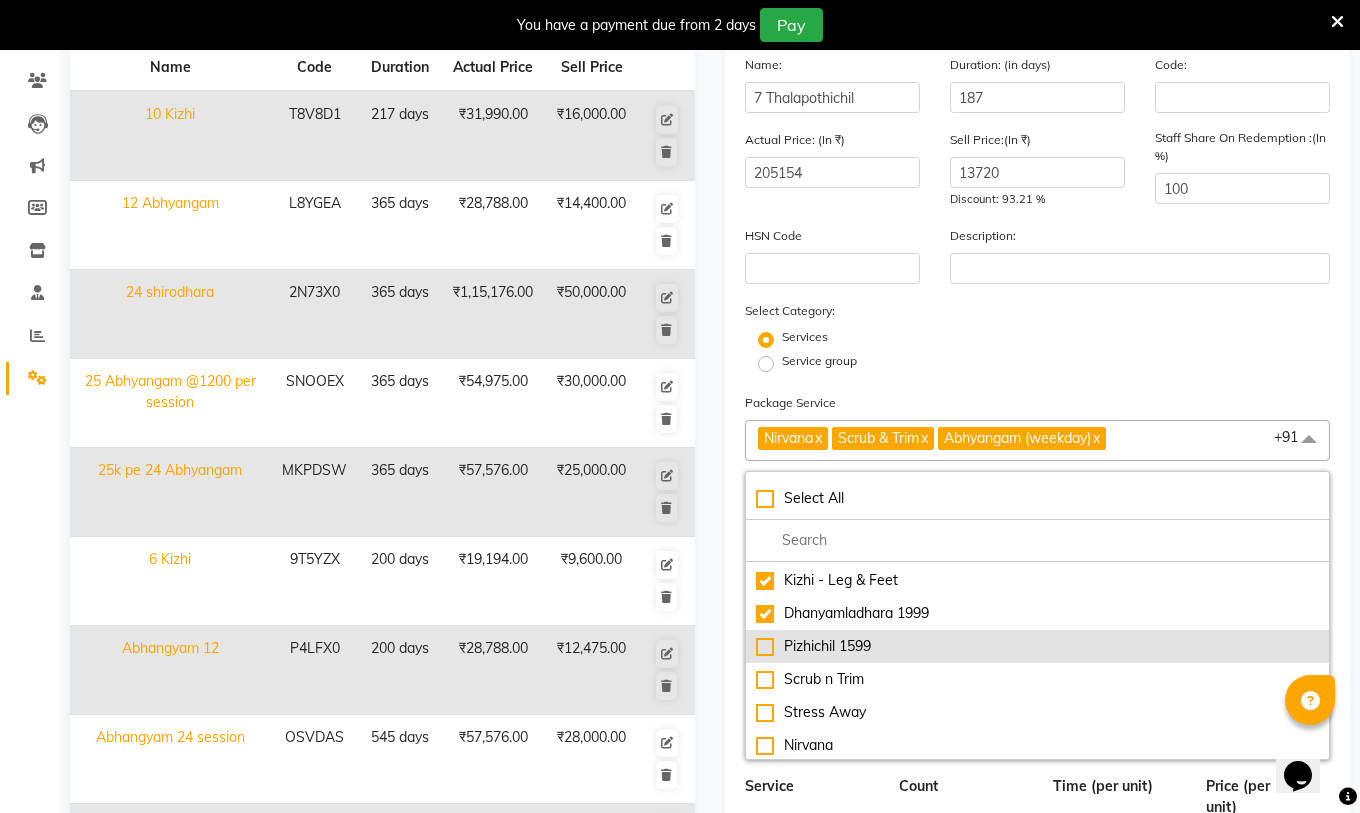 type on "200556" 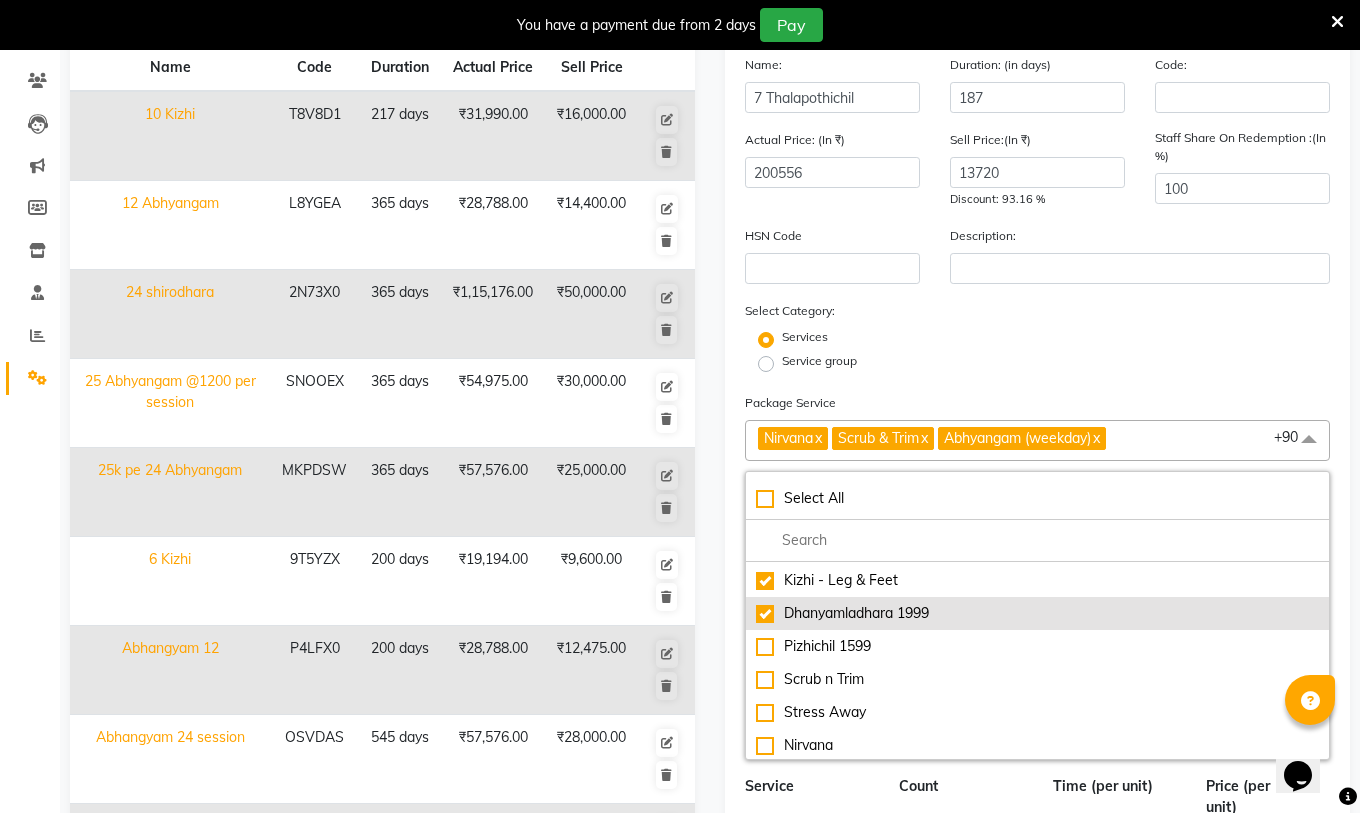 drag, startPoint x: 767, startPoint y: 611, endPoint x: 767, endPoint y: 588, distance: 23 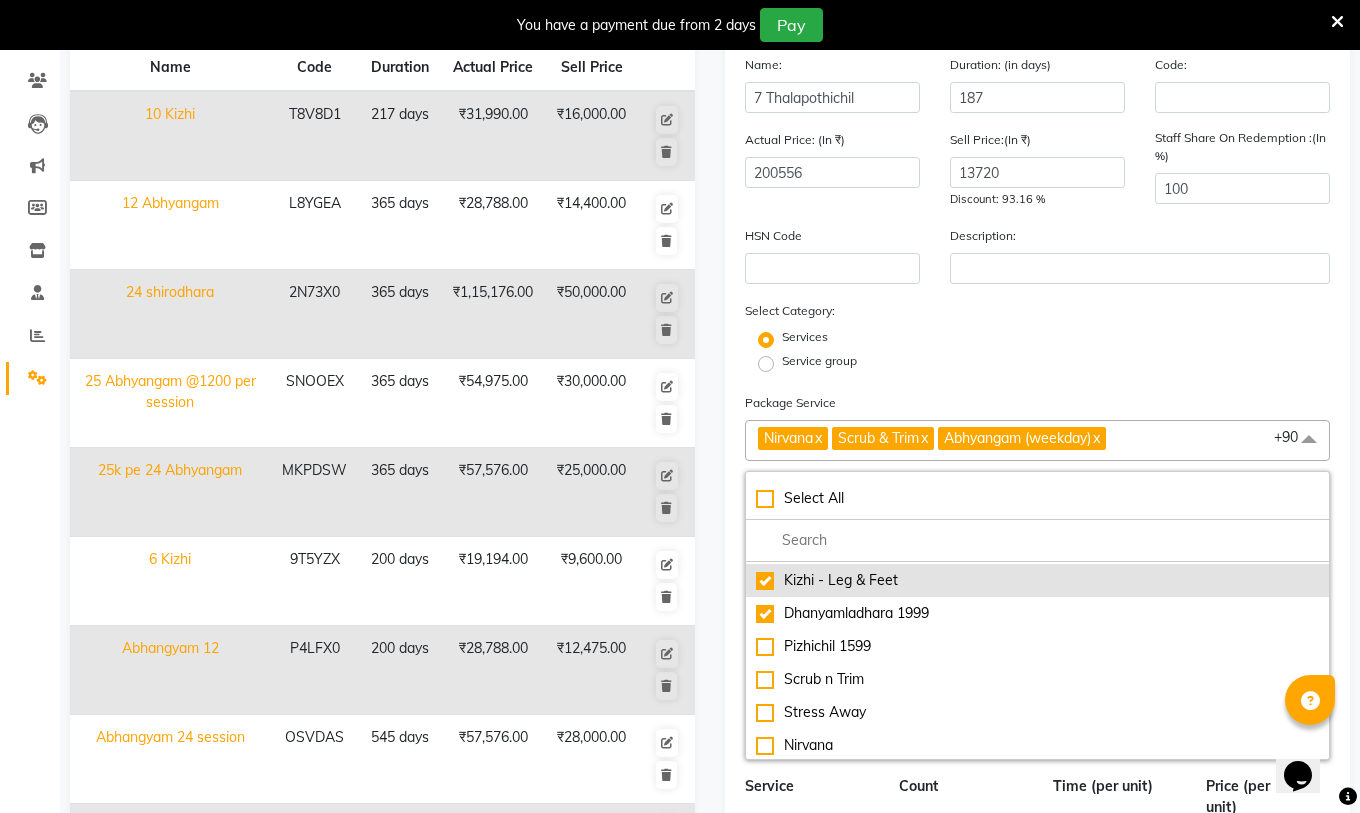 click on "Dhanyamladhara 1999" 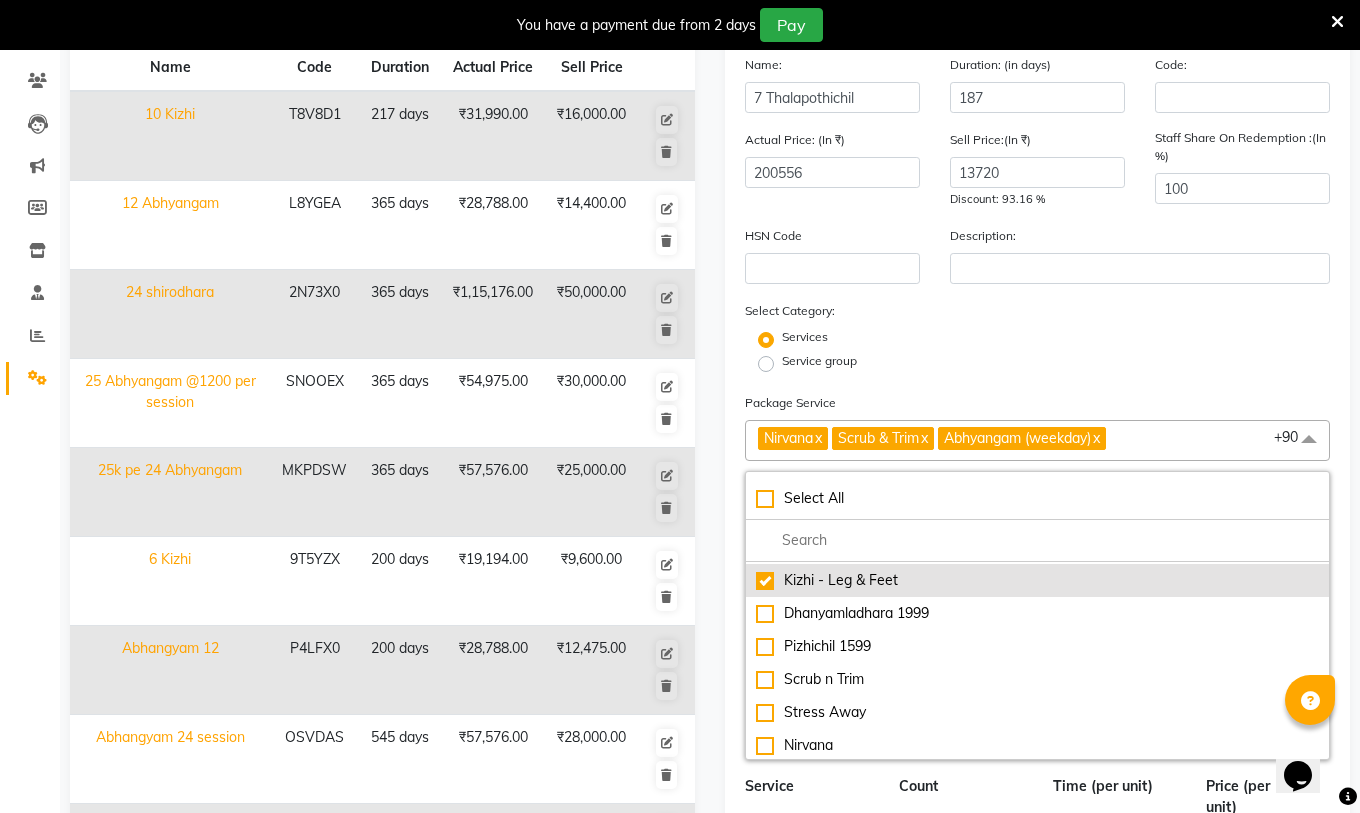 type on "198557" 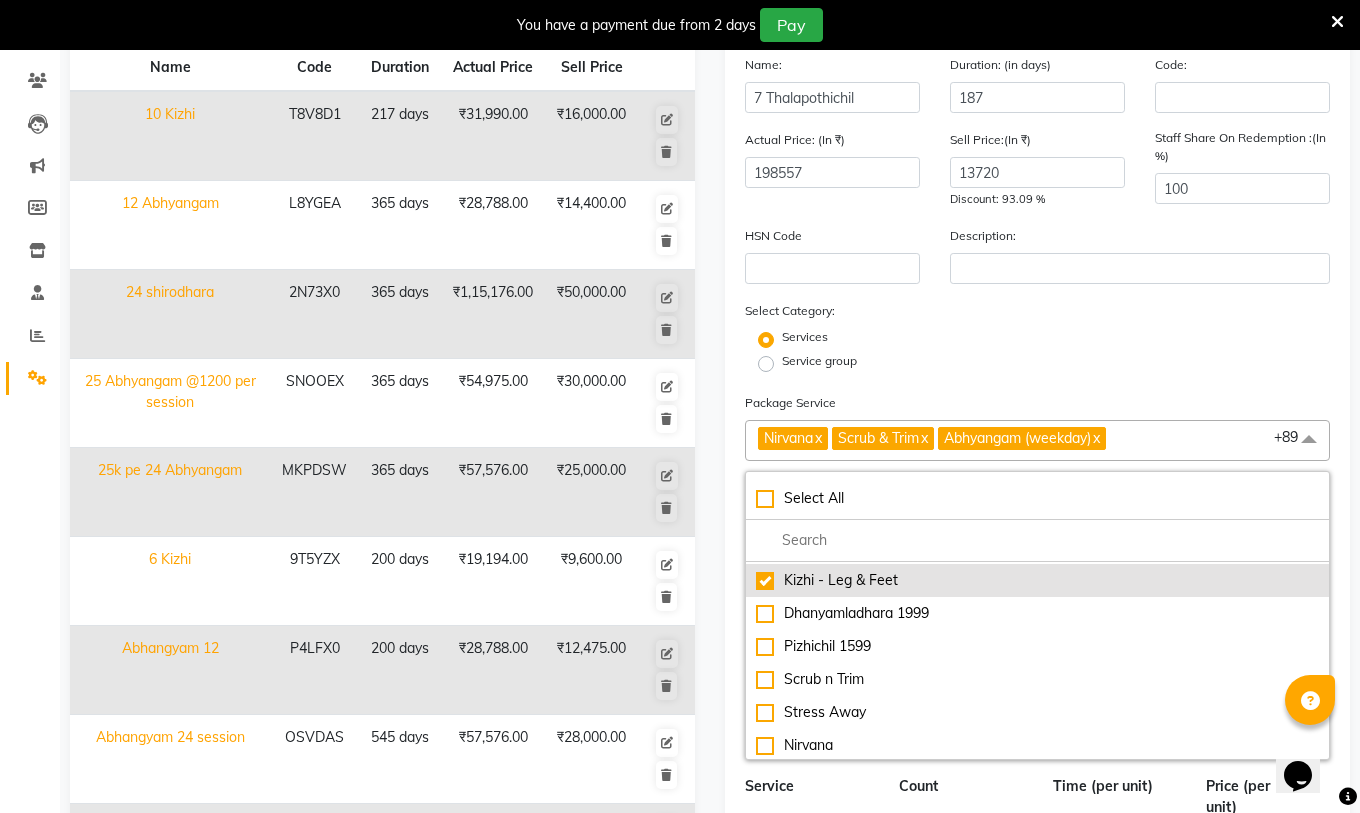 click on "Kizhi - Leg & Feet" 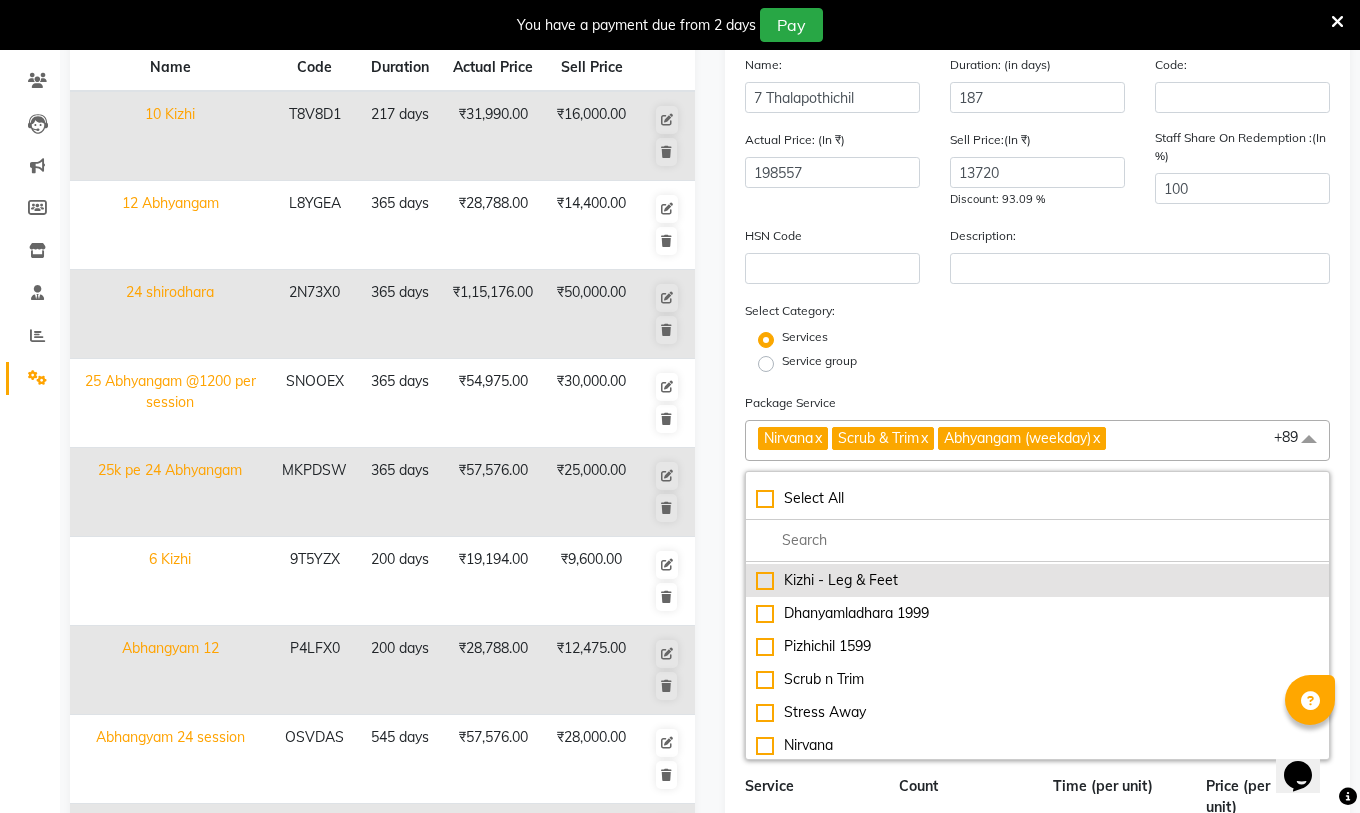 type on "197358" 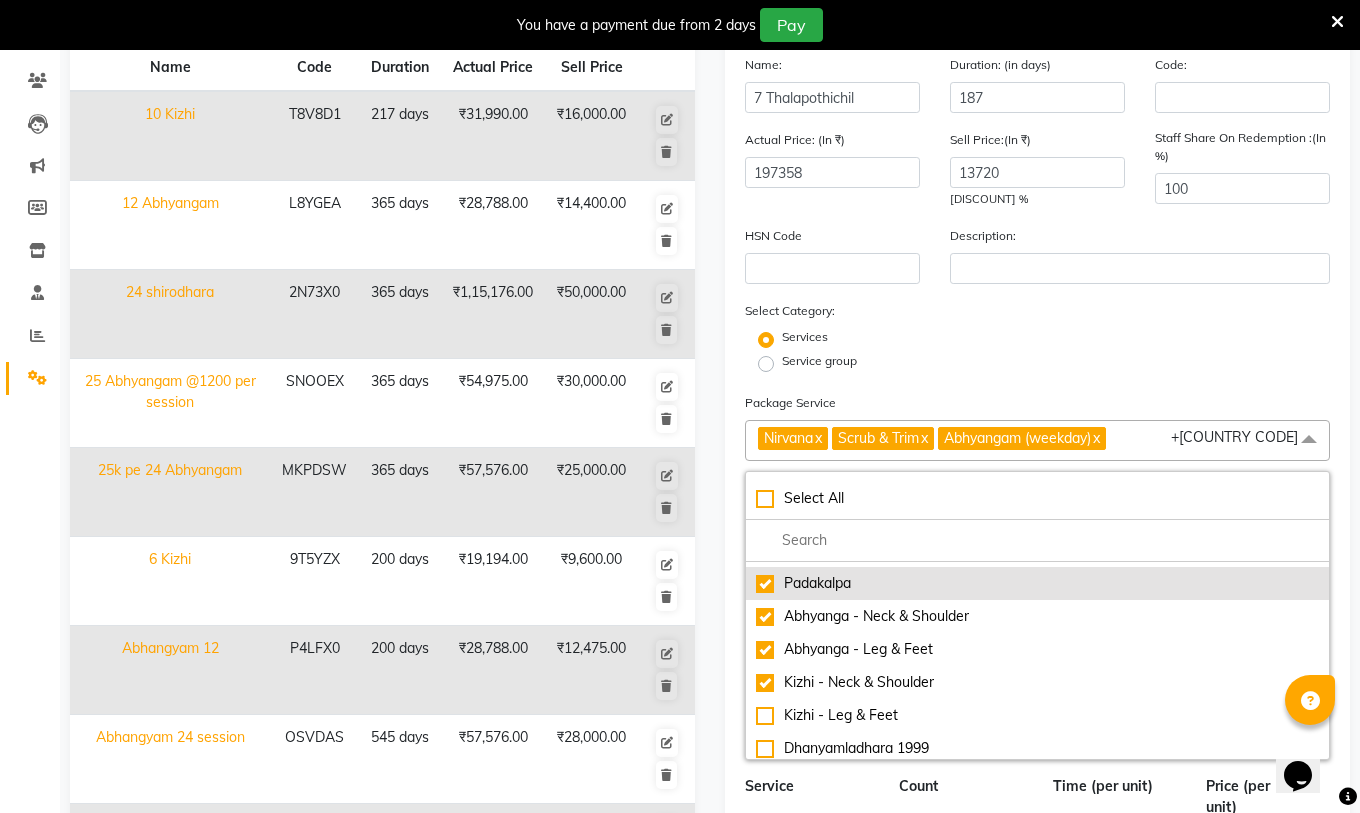 scroll, scrollTop: 3198, scrollLeft: 0, axis: vertical 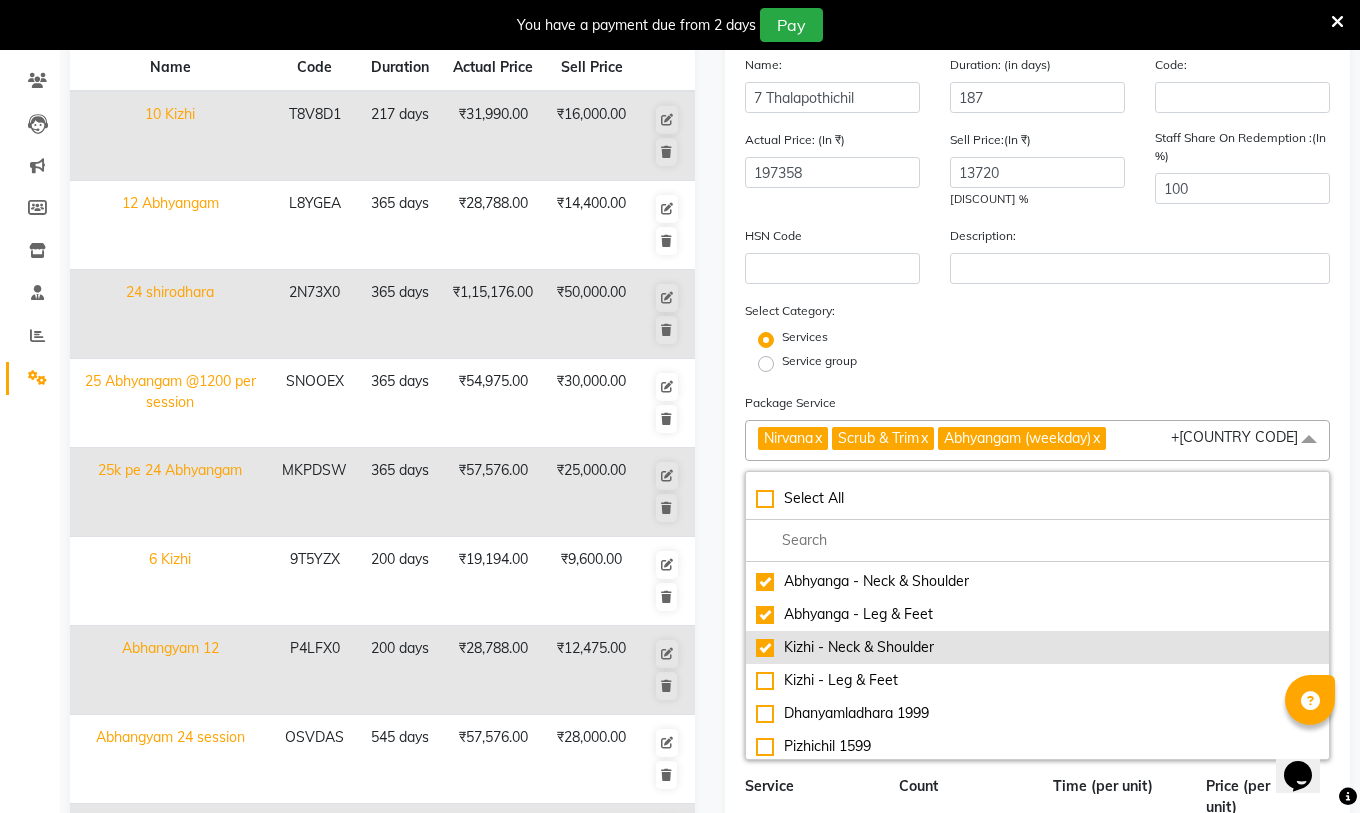 click on "Kizhi - Neck & Shoulder" 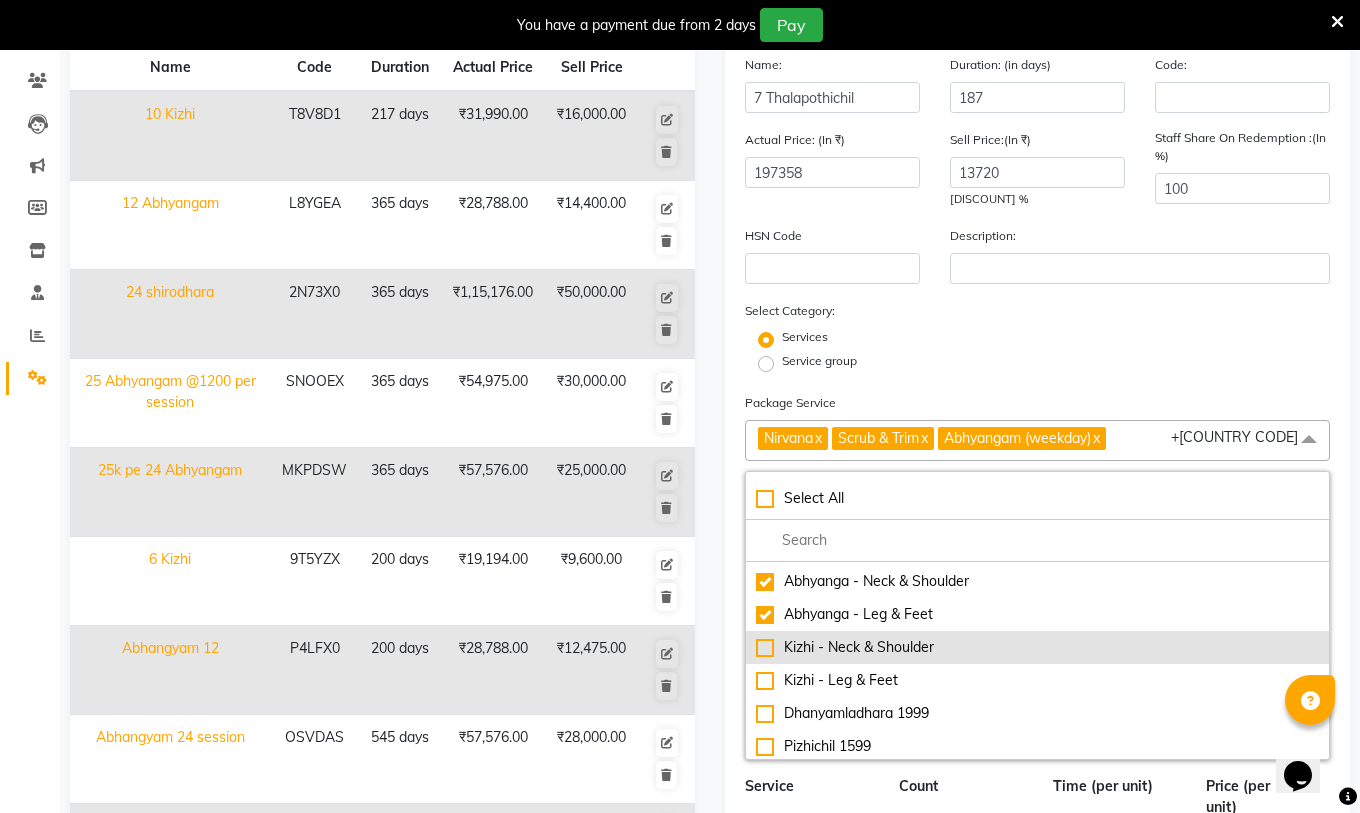 type on "196159" 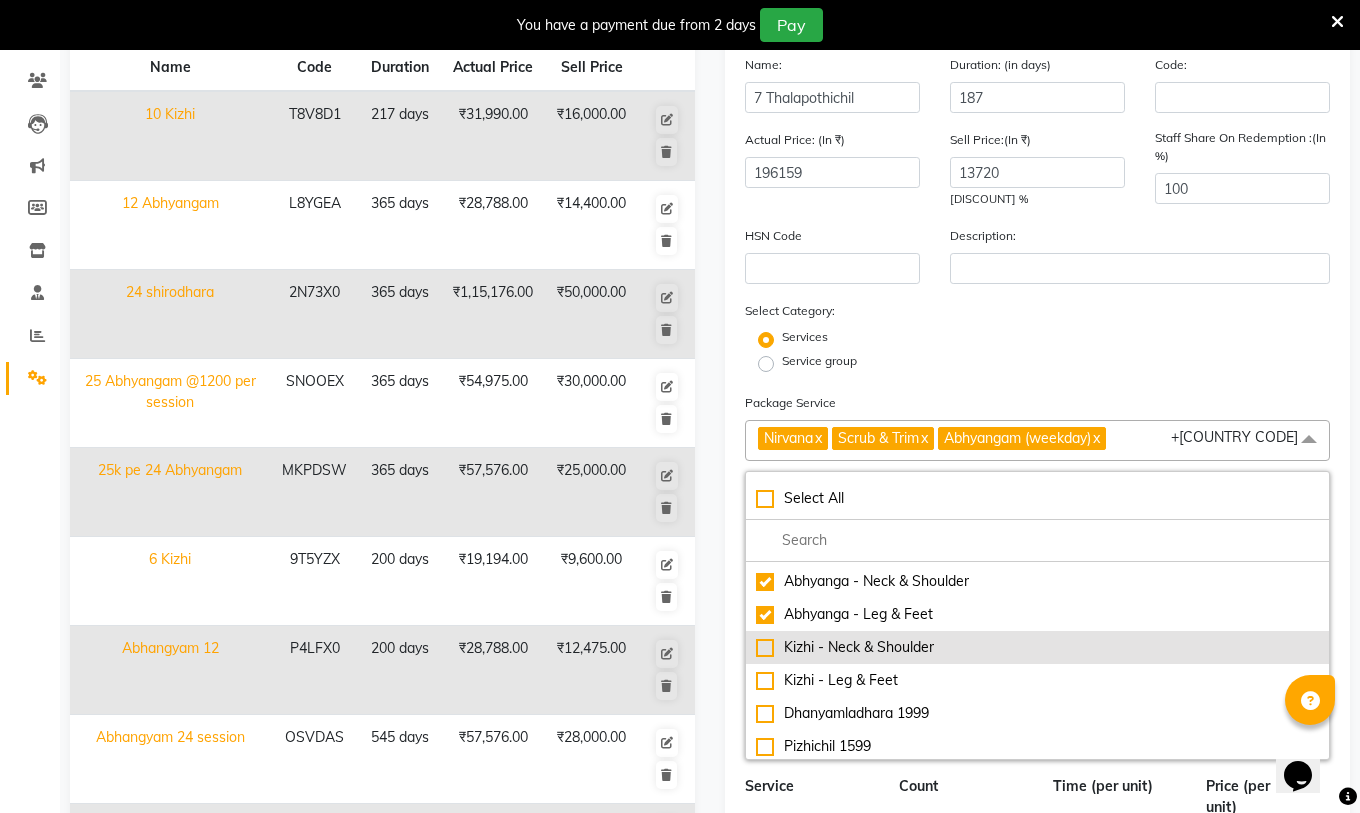 checkbox on "false" 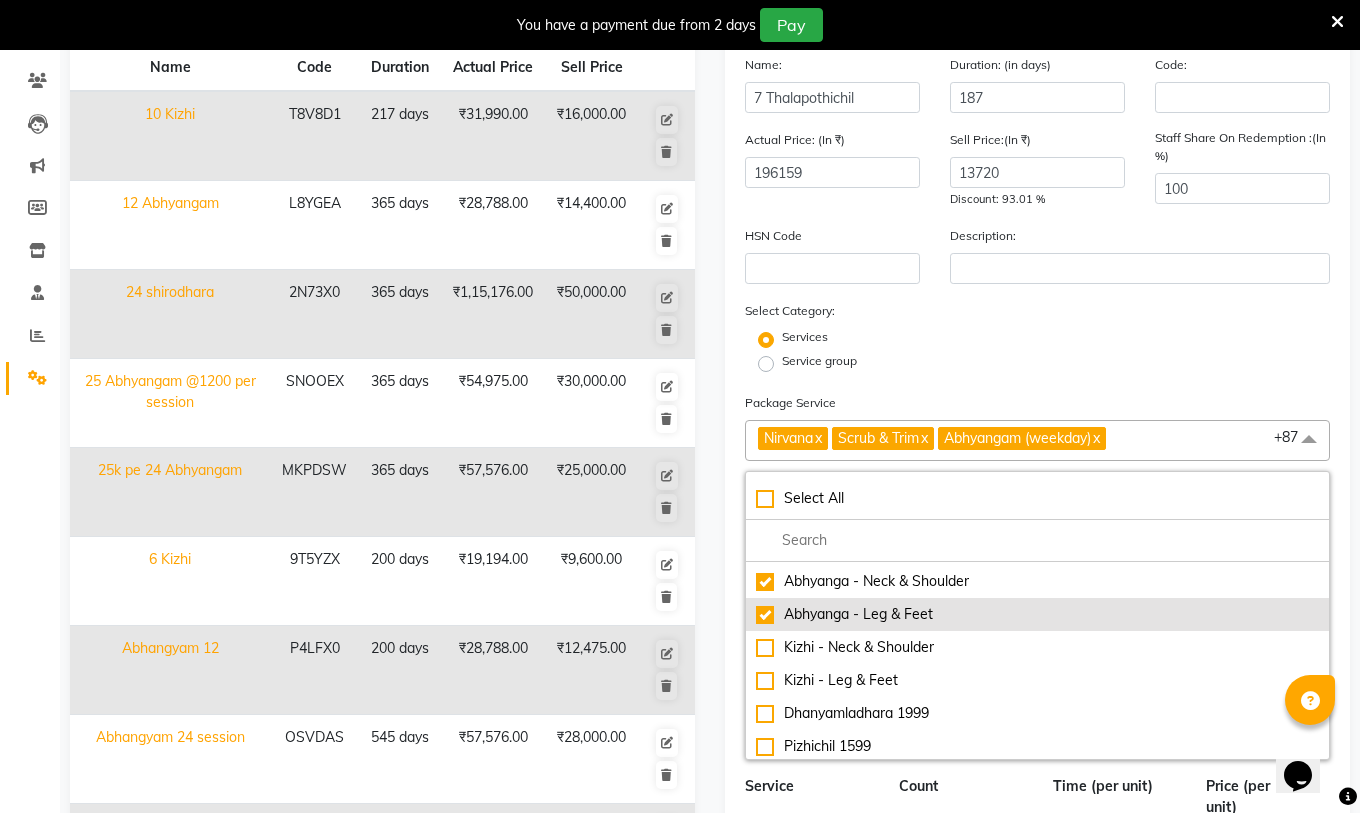 click on "Abhyanga - Leg & Feet" 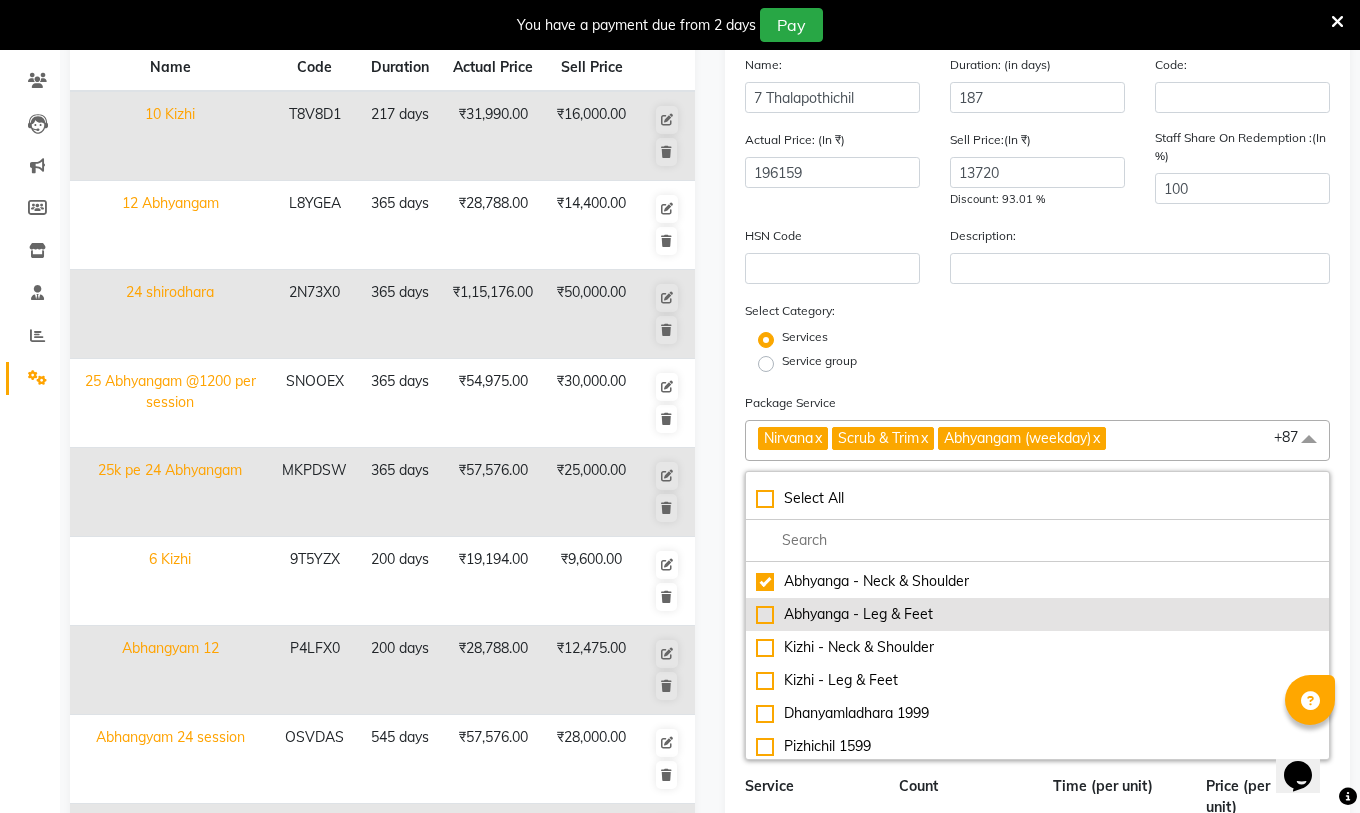 type on "195360" 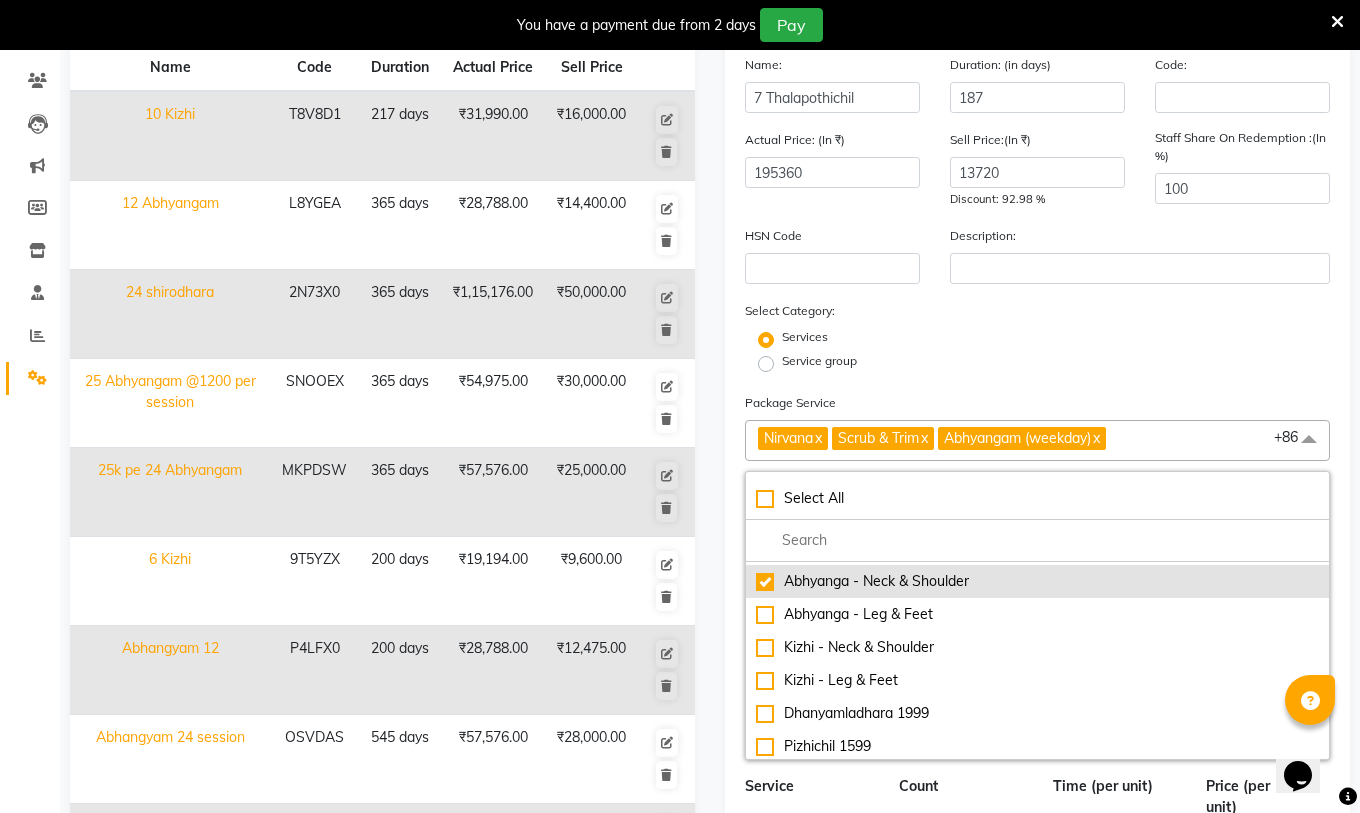 click on "Abhyanga - Neck & Shoulder" 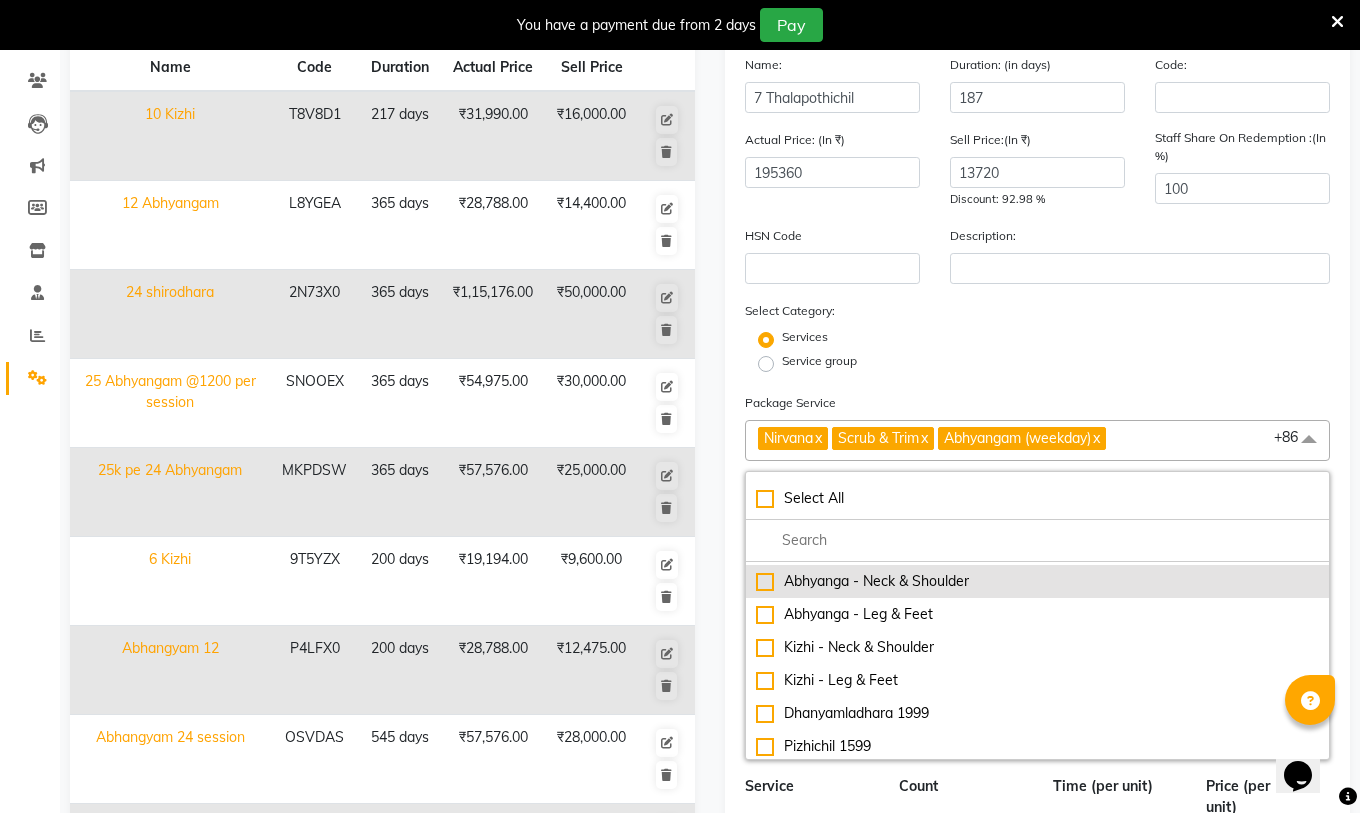 type on "194561" 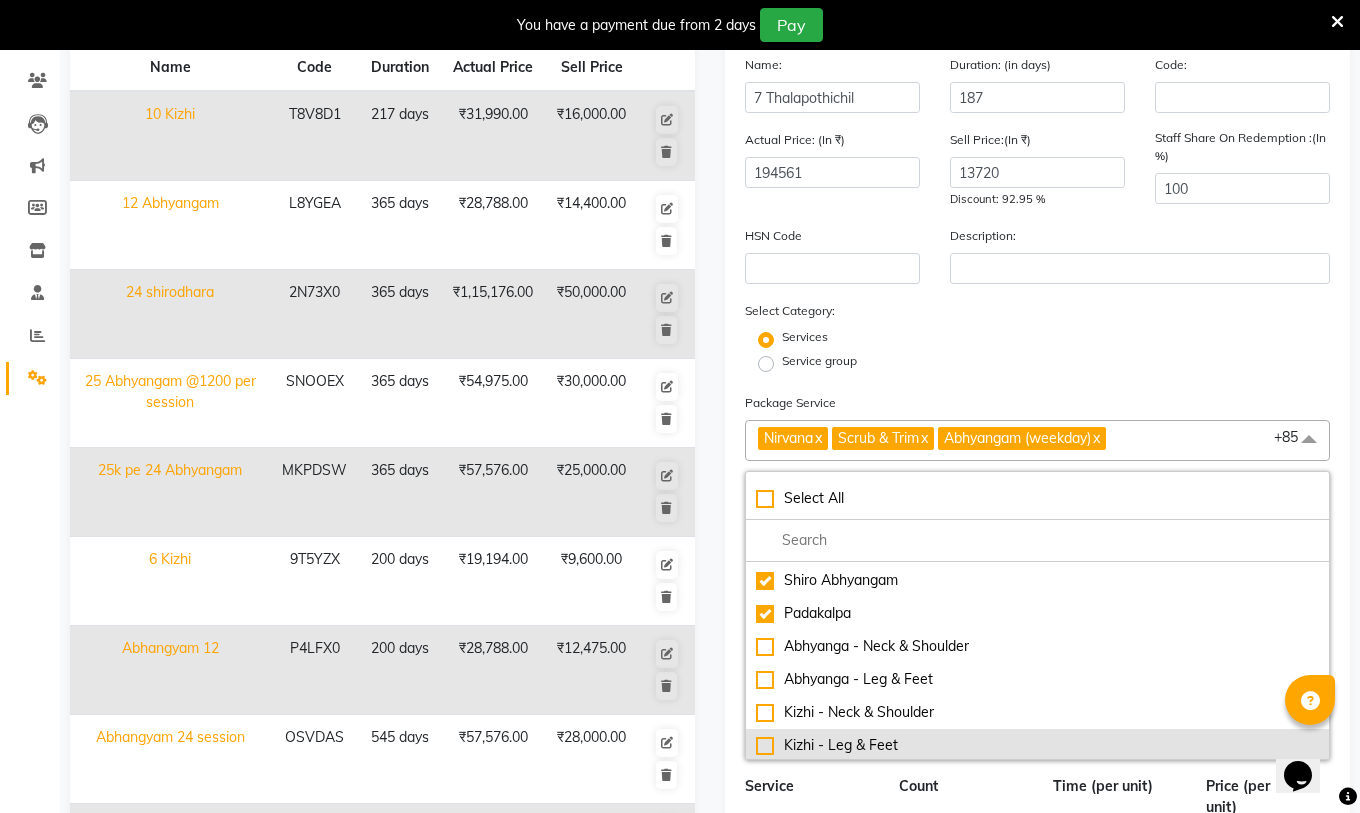 scroll, scrollTop: 3098, scrollLeft: 0, axis: vertical 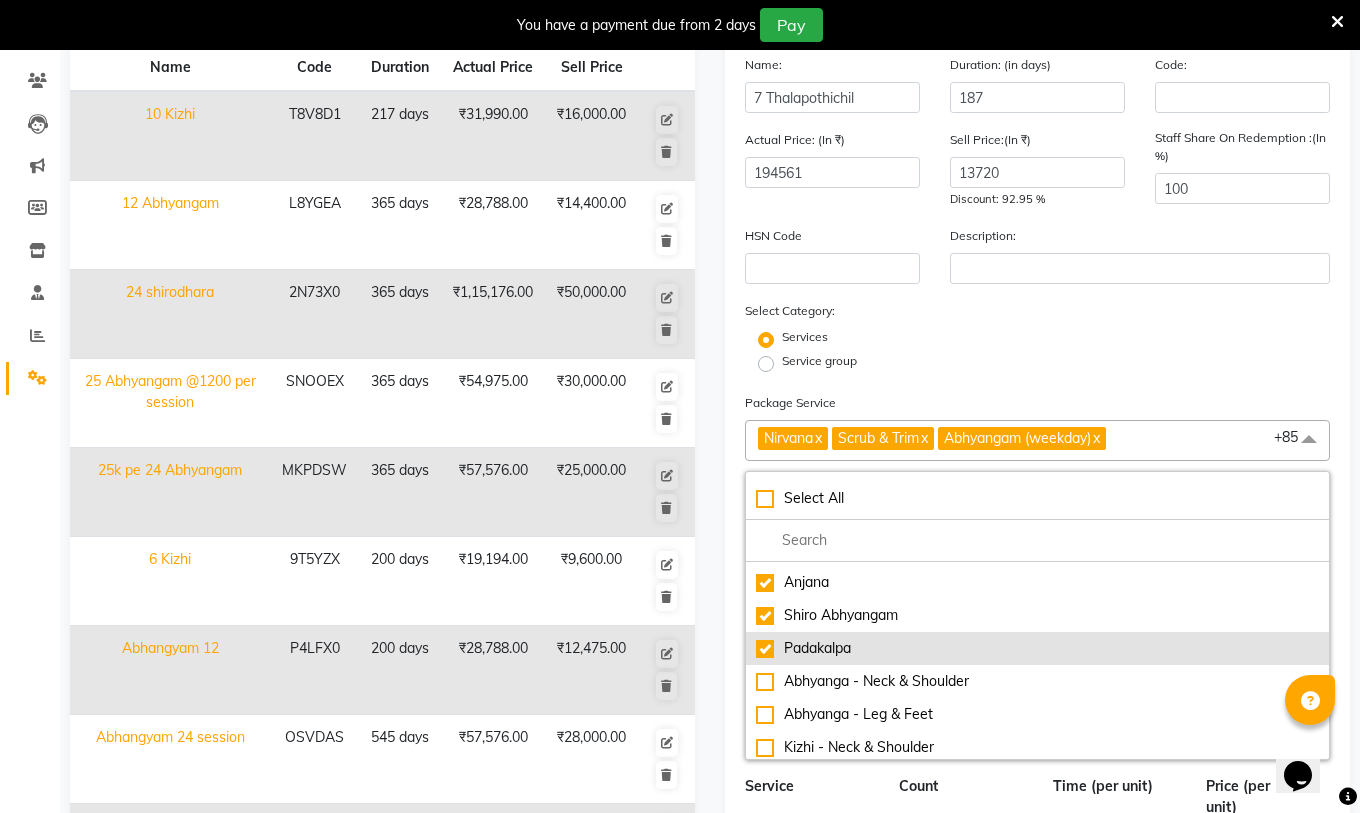 click on "Padakalpa" 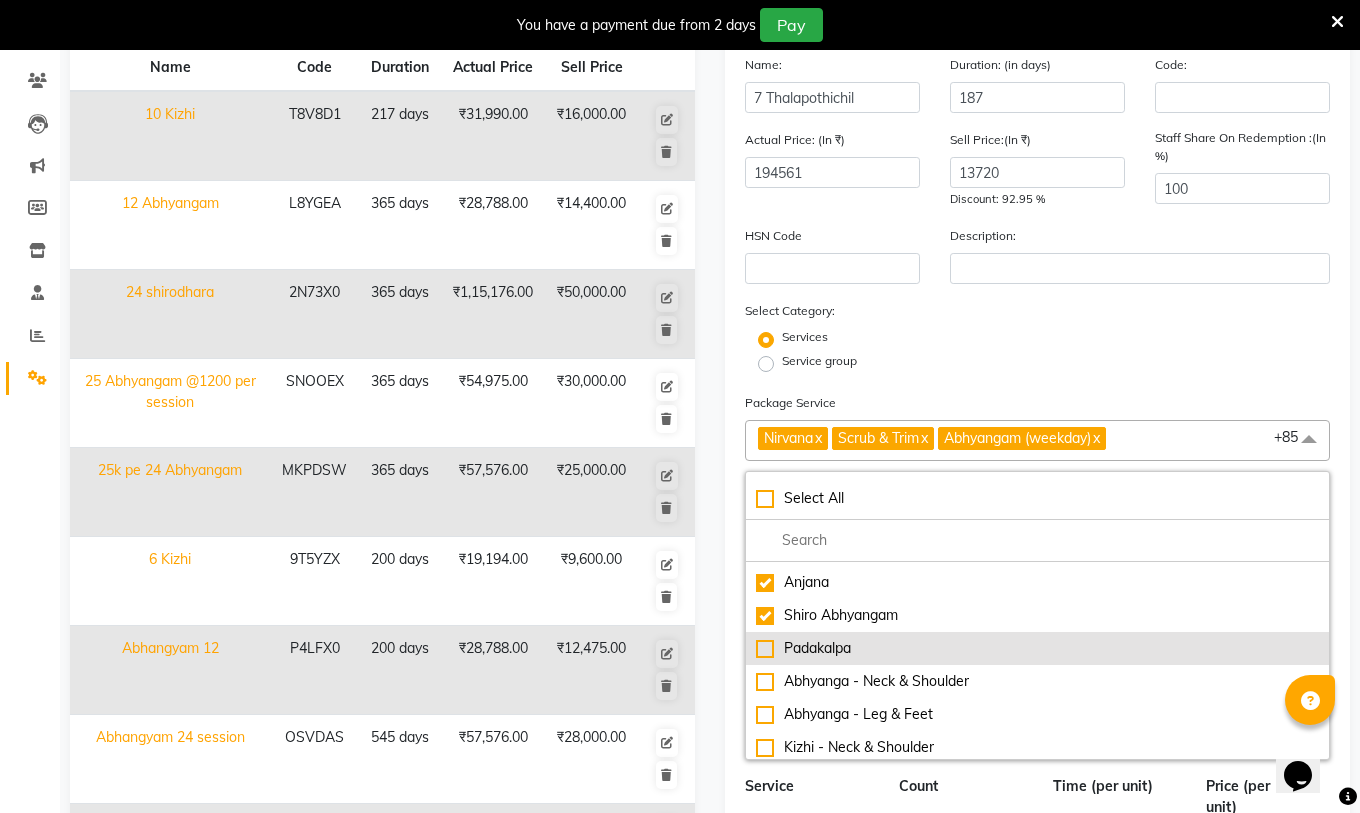 type on "193962" 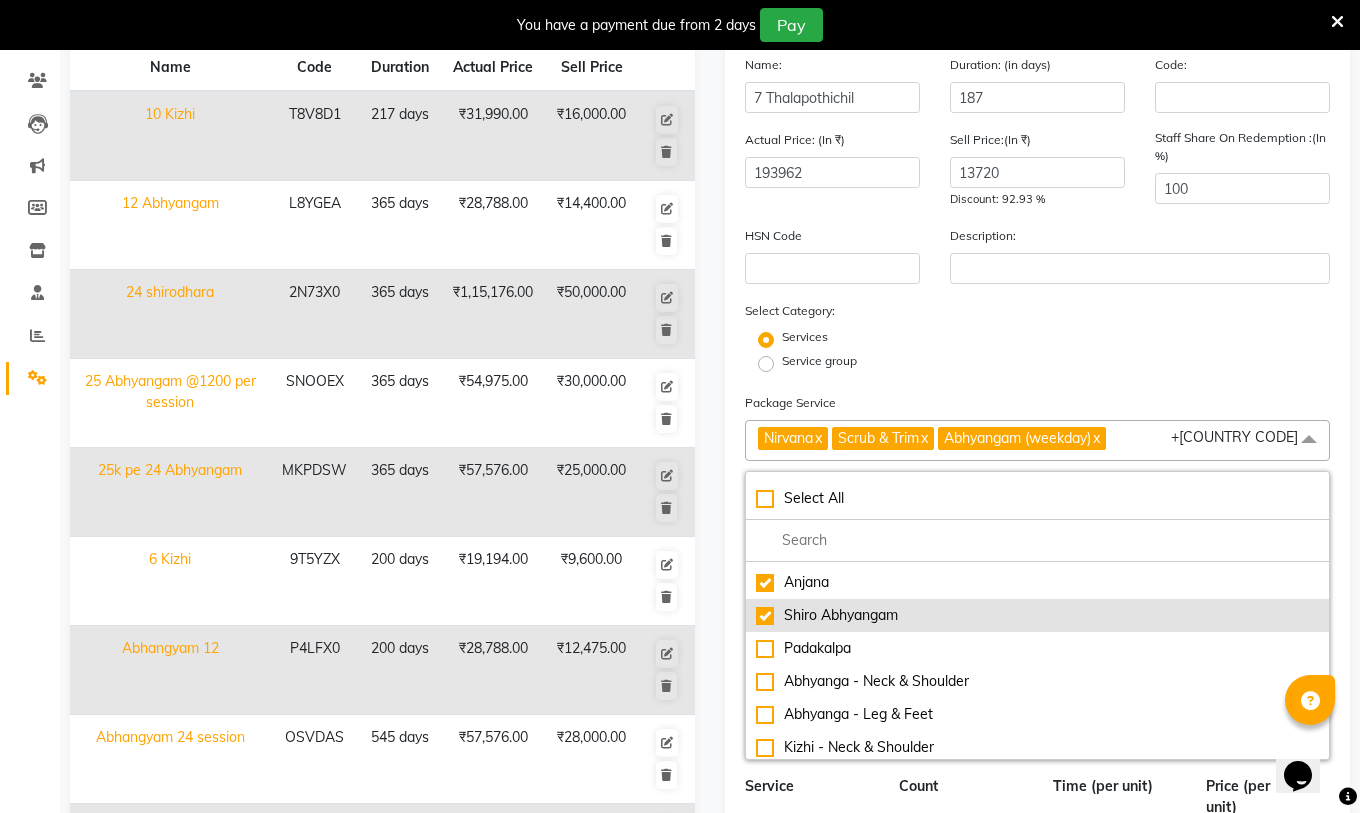 click on "Shiro Abhyangam" 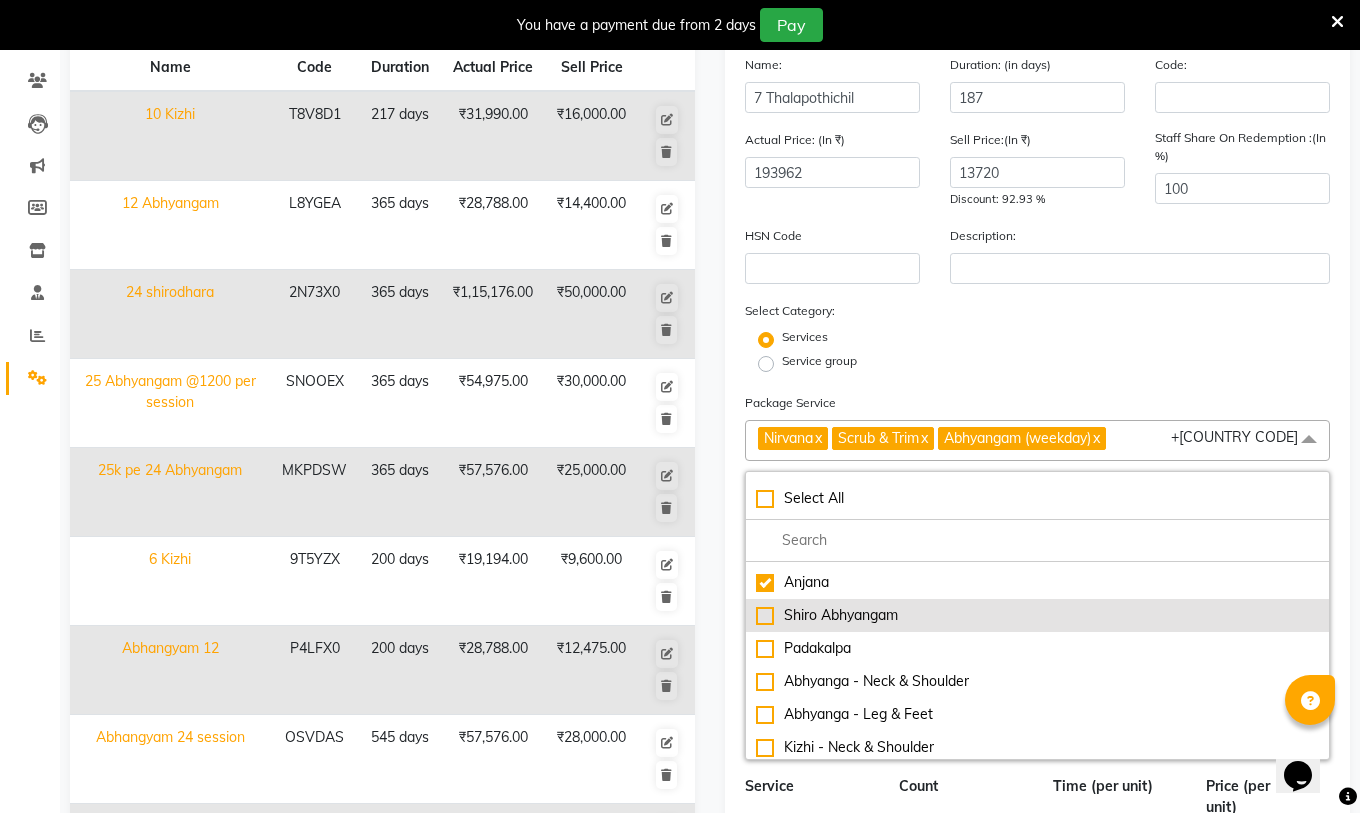 type on "[NUMBER]" 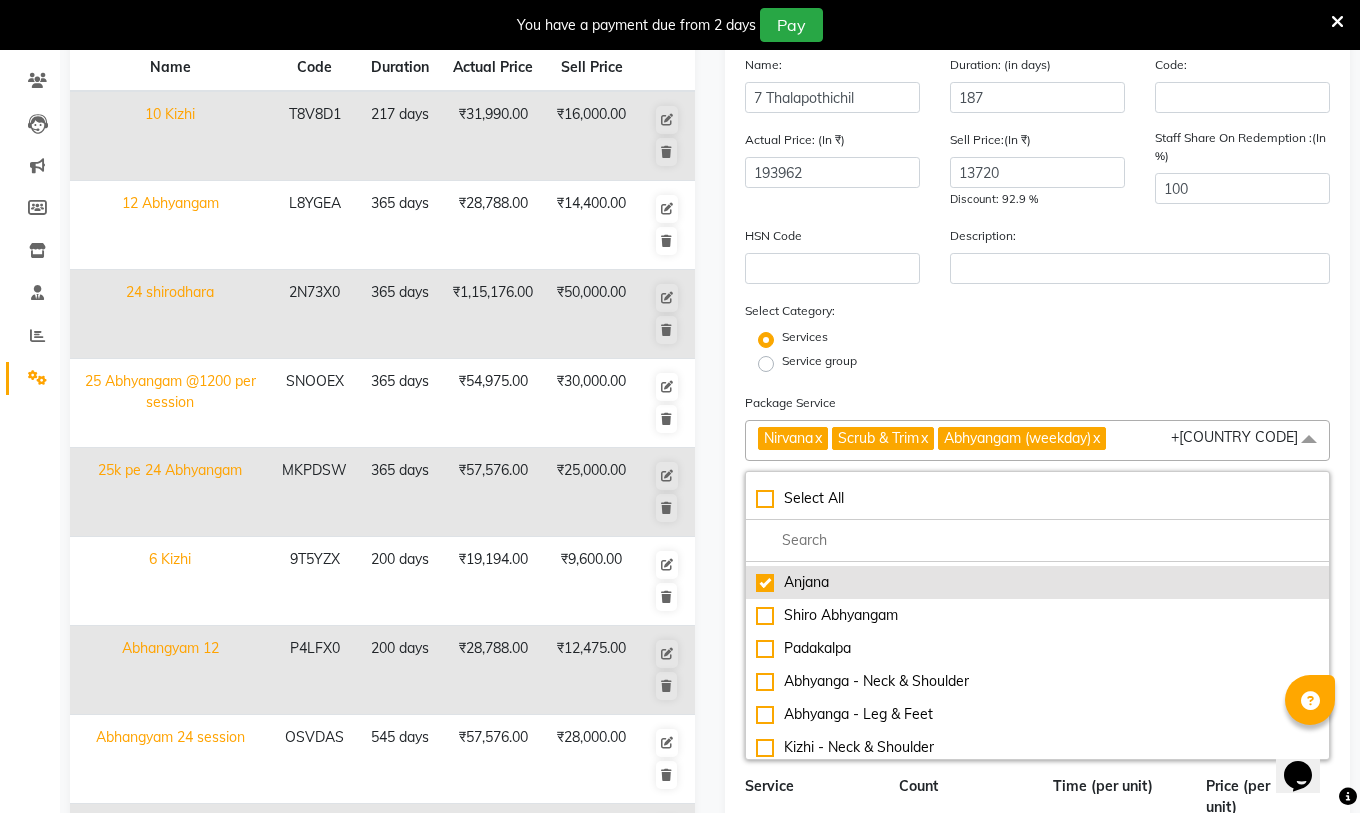 click on "Anjana" 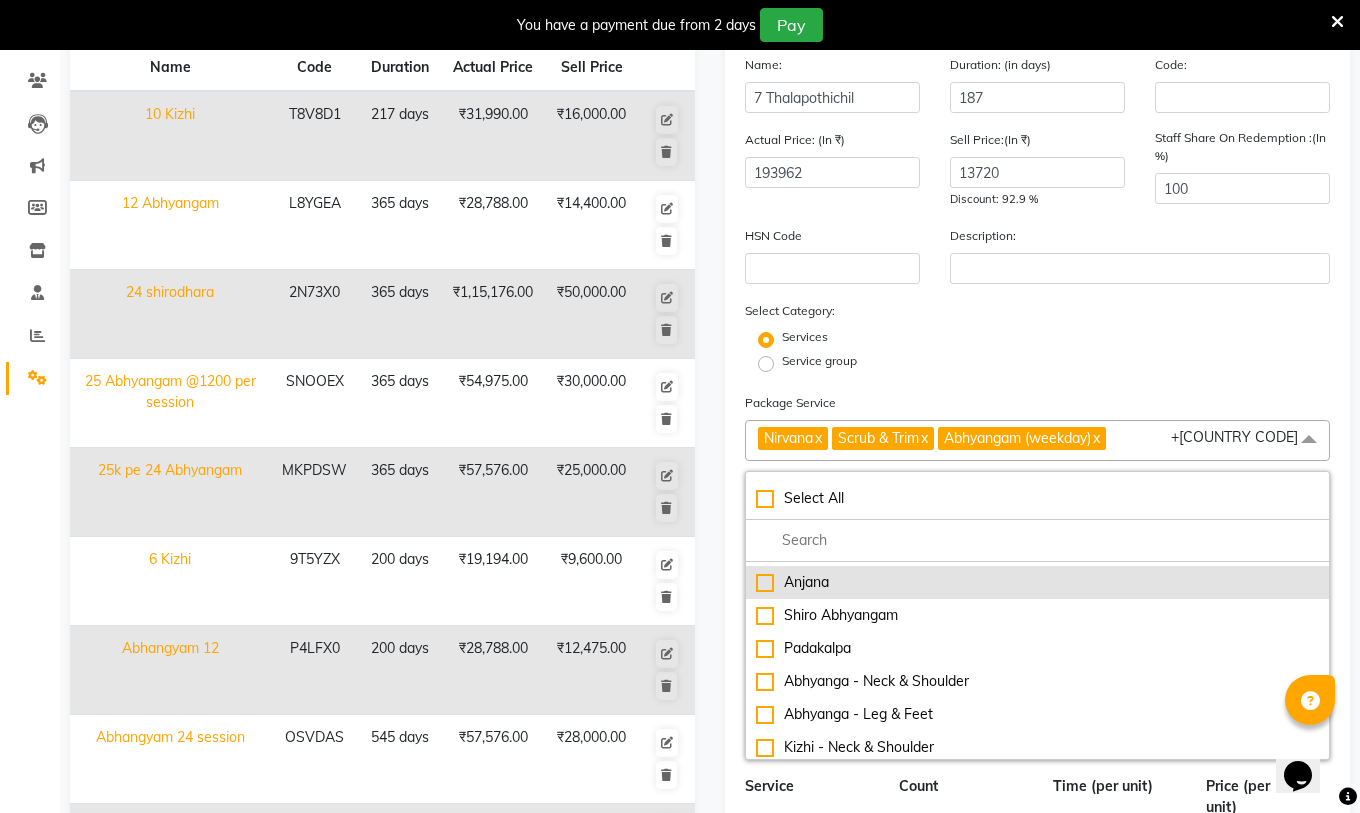type on "[NUMBER]" 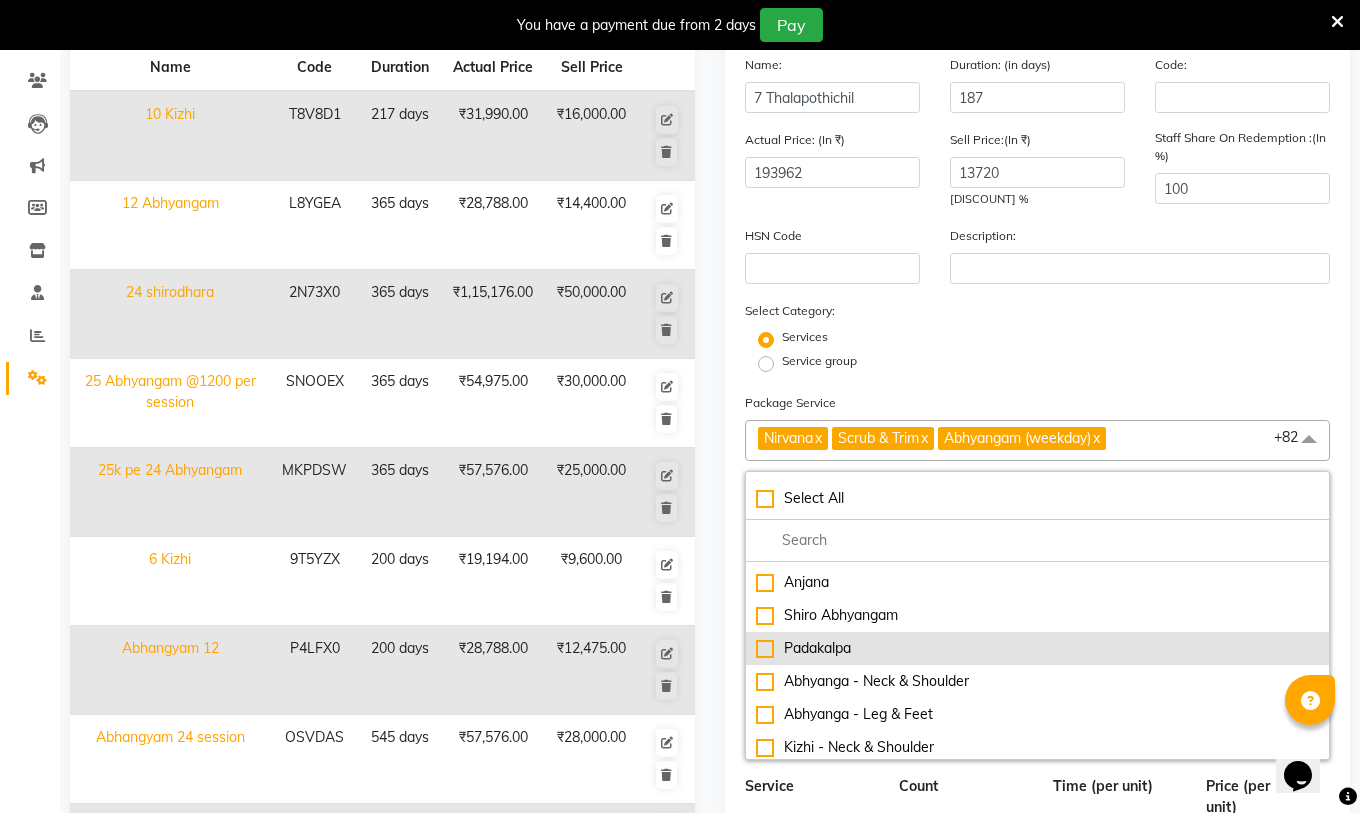 scroll, scrollTop: 2998, scrollLeft: 0, axis: vertical 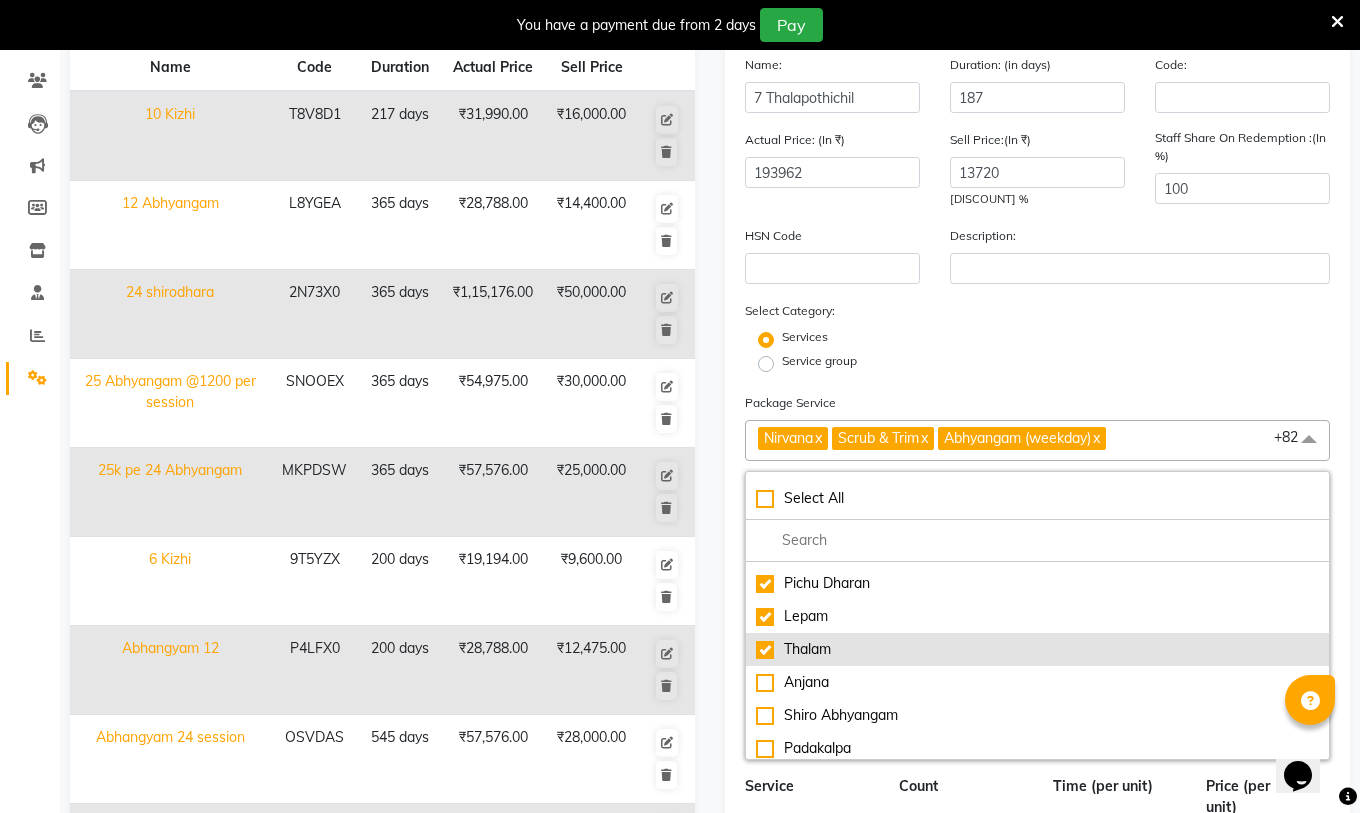 click on "Thalam" 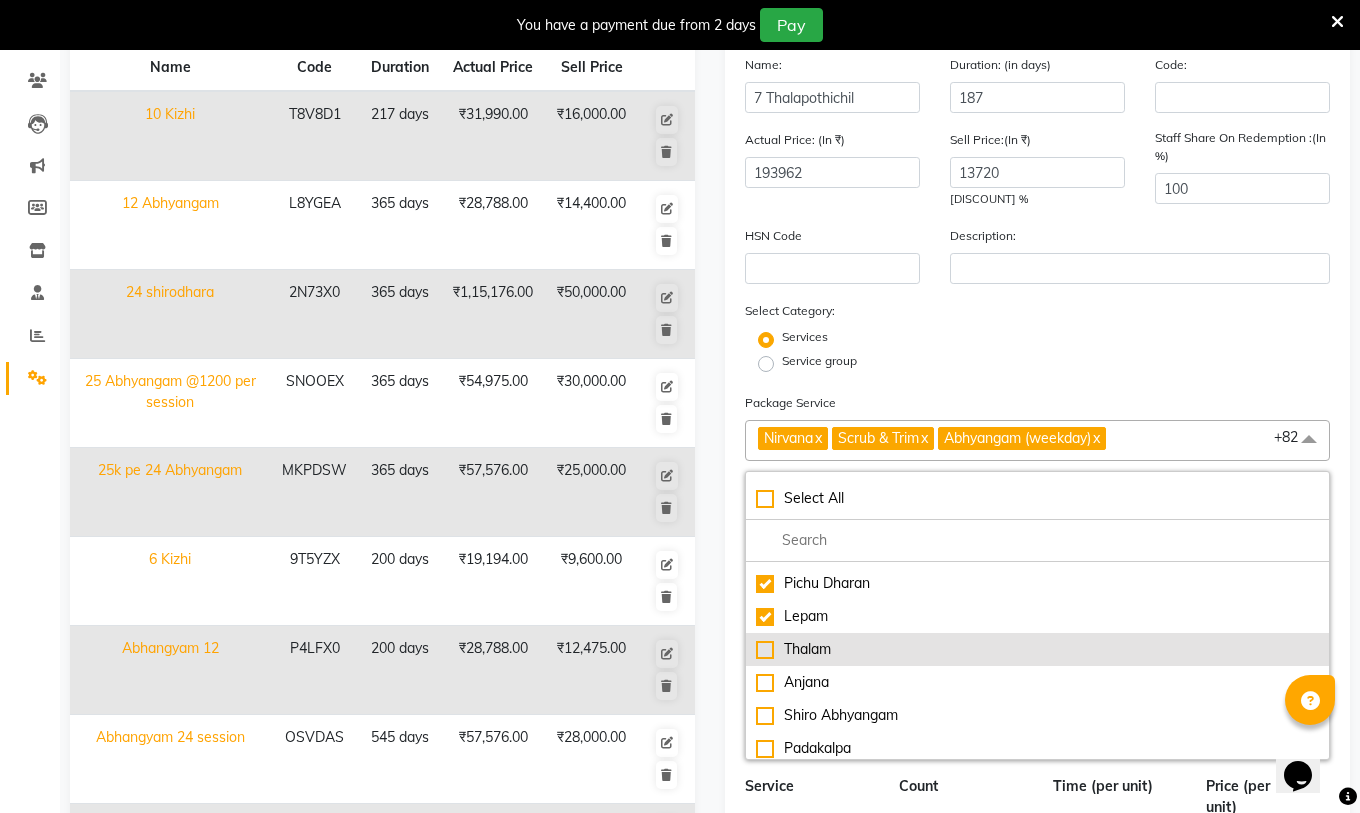type on "192665" 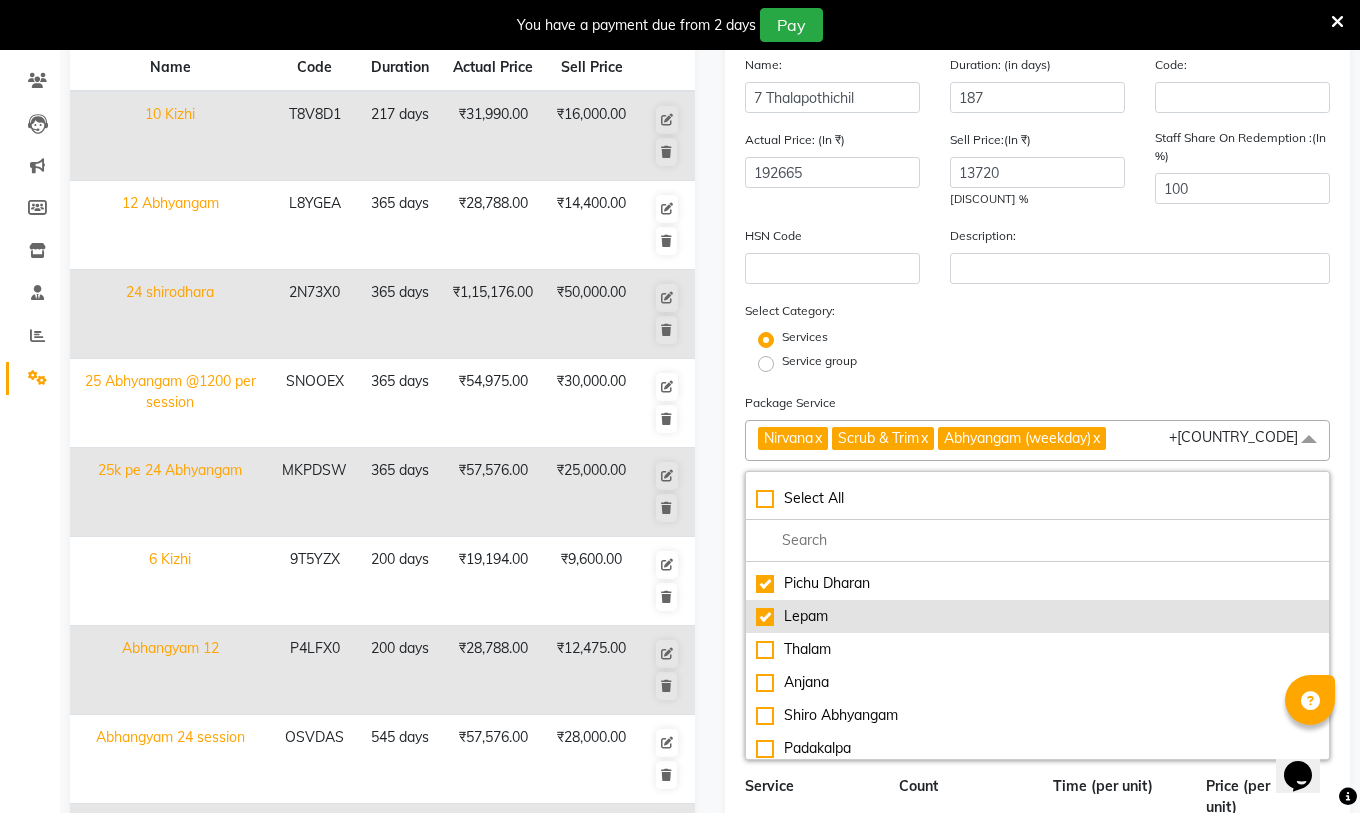 click on "Lepam" 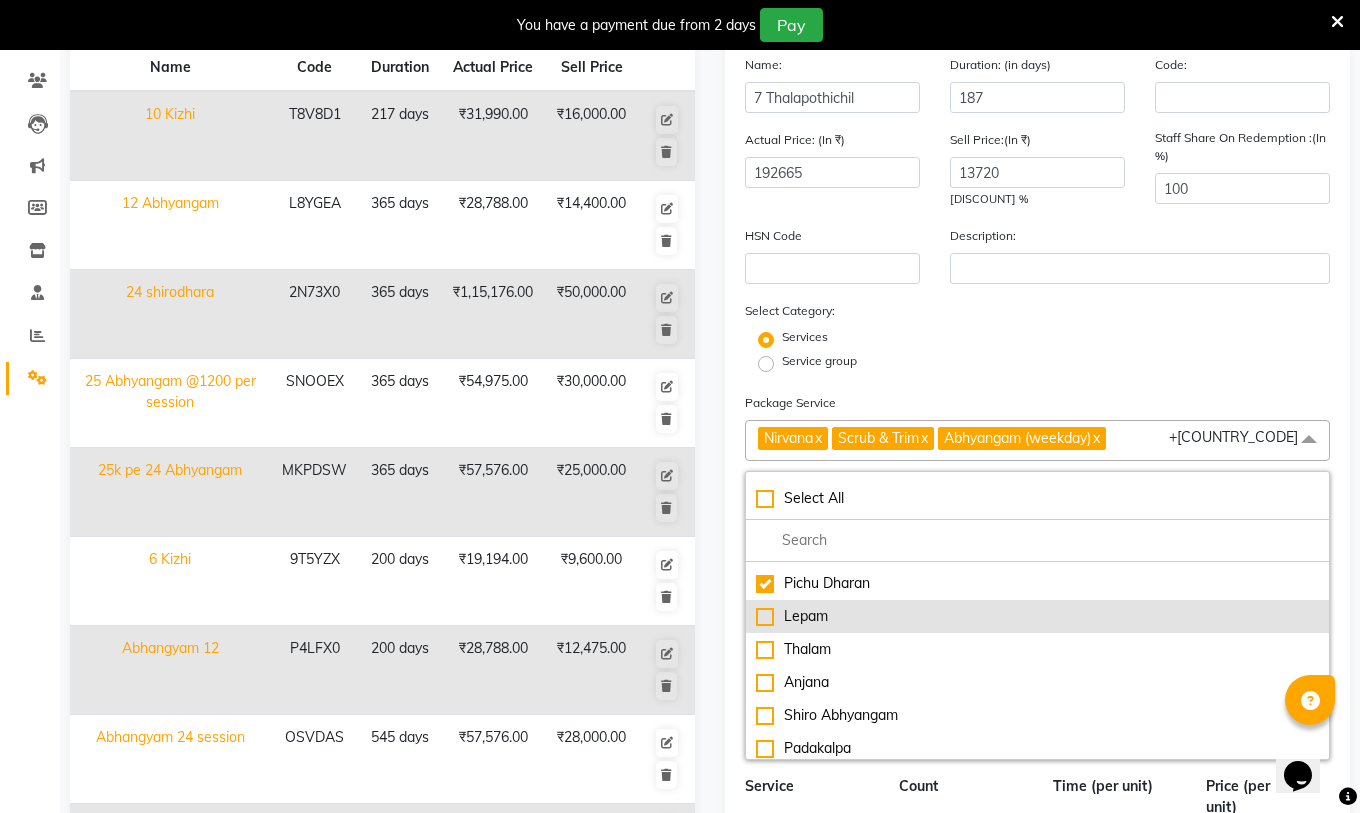 type on "[NUMBER]" 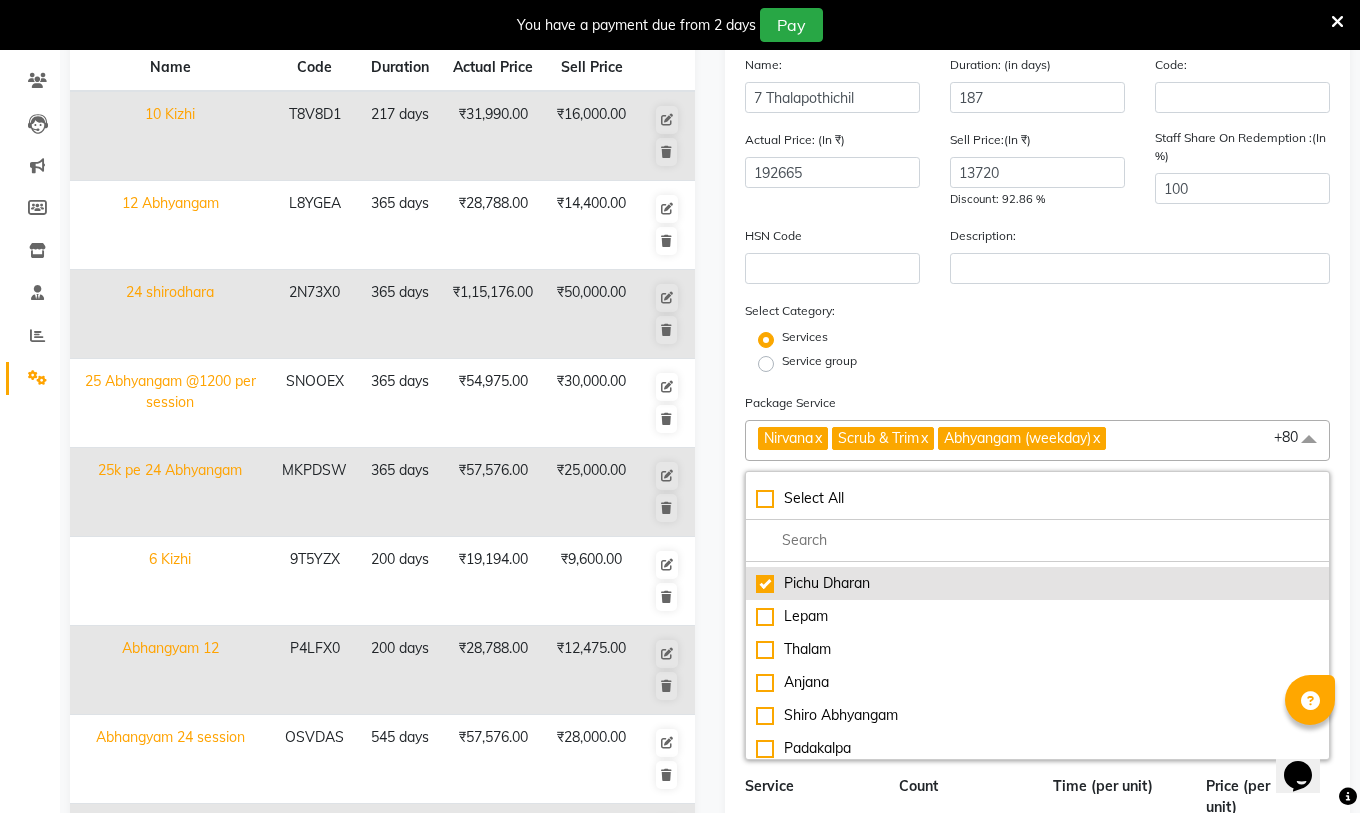click on "Pichu Dharan" 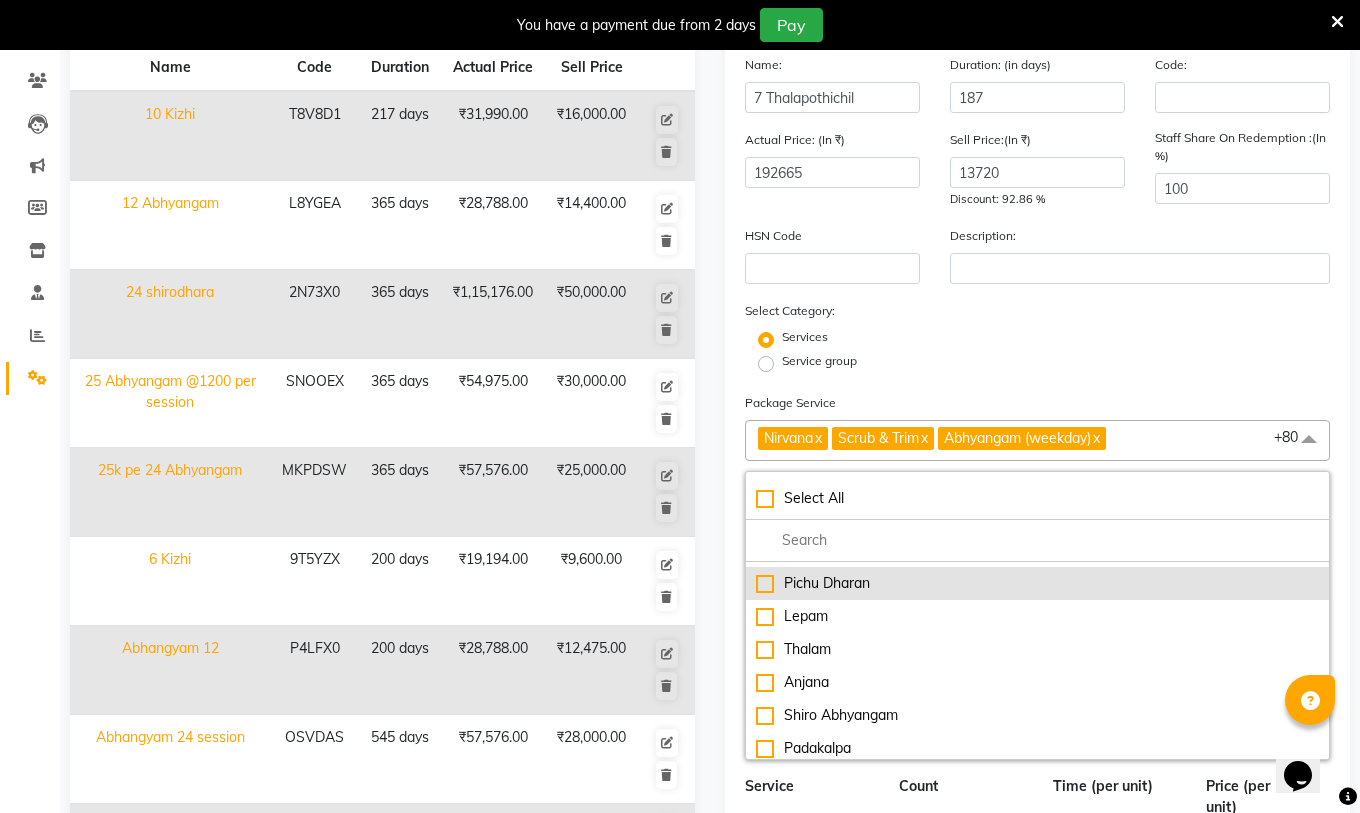 type on "[NUMBER]" 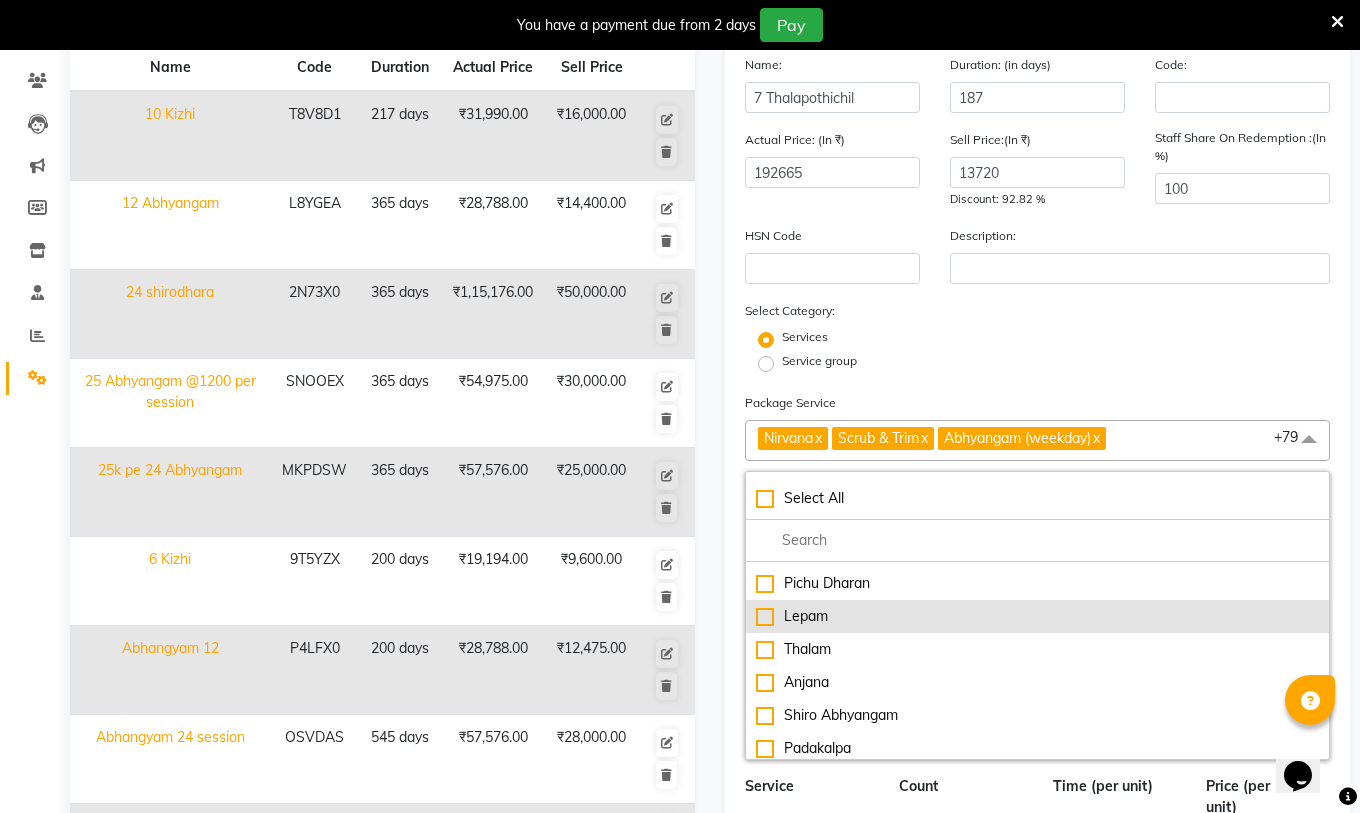 scroll, scrollTop: 2898, scrollLeft: 0, axis: vertical 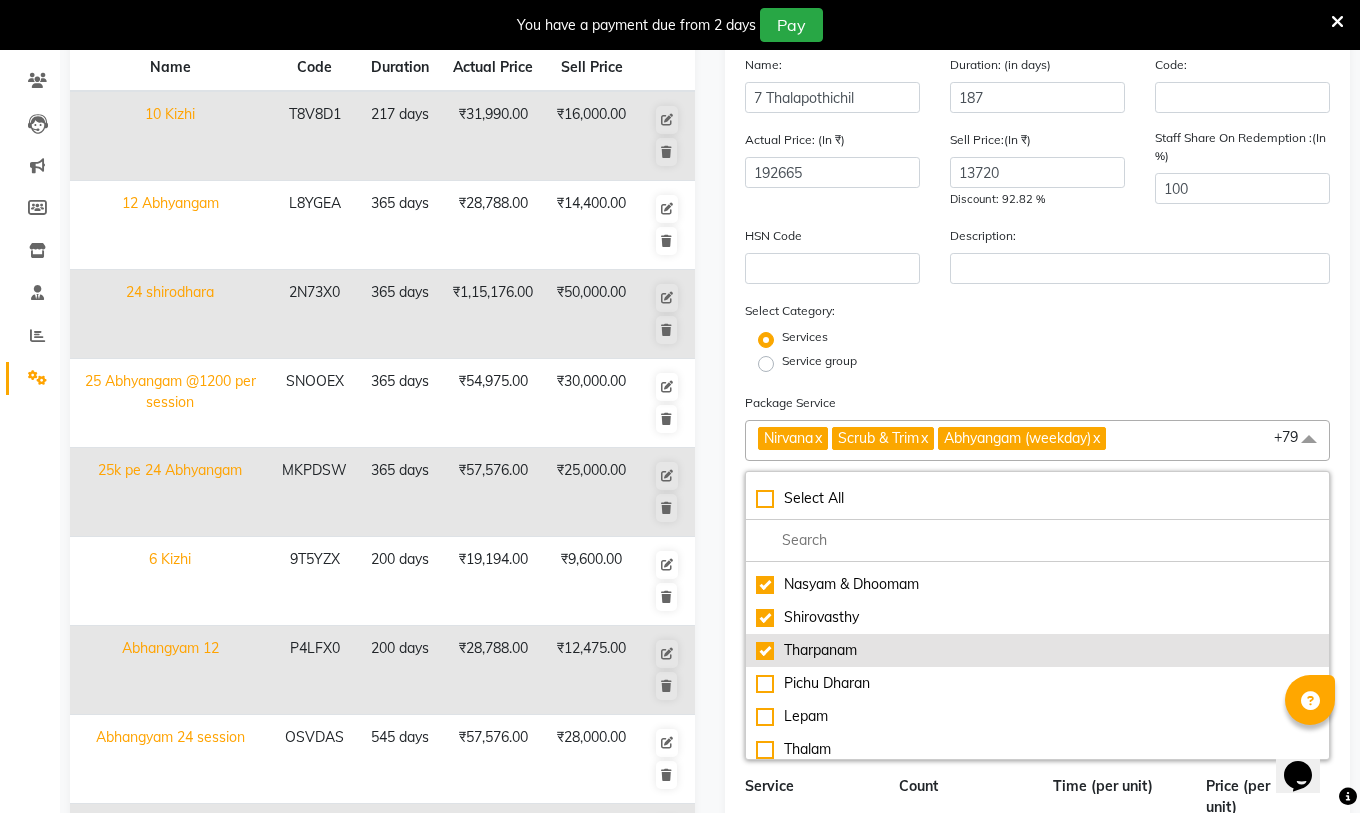 click on "Tharpanam" 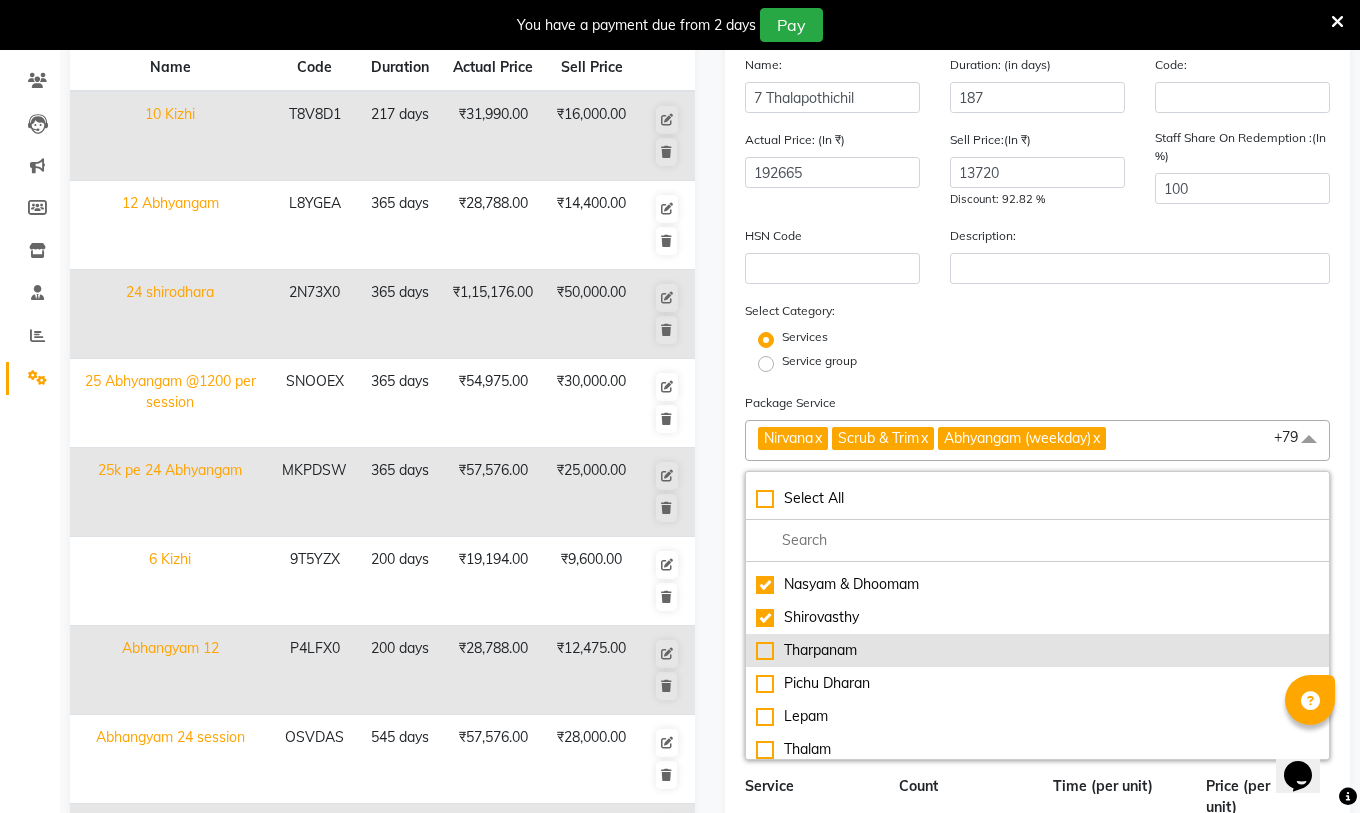 type on "190468" 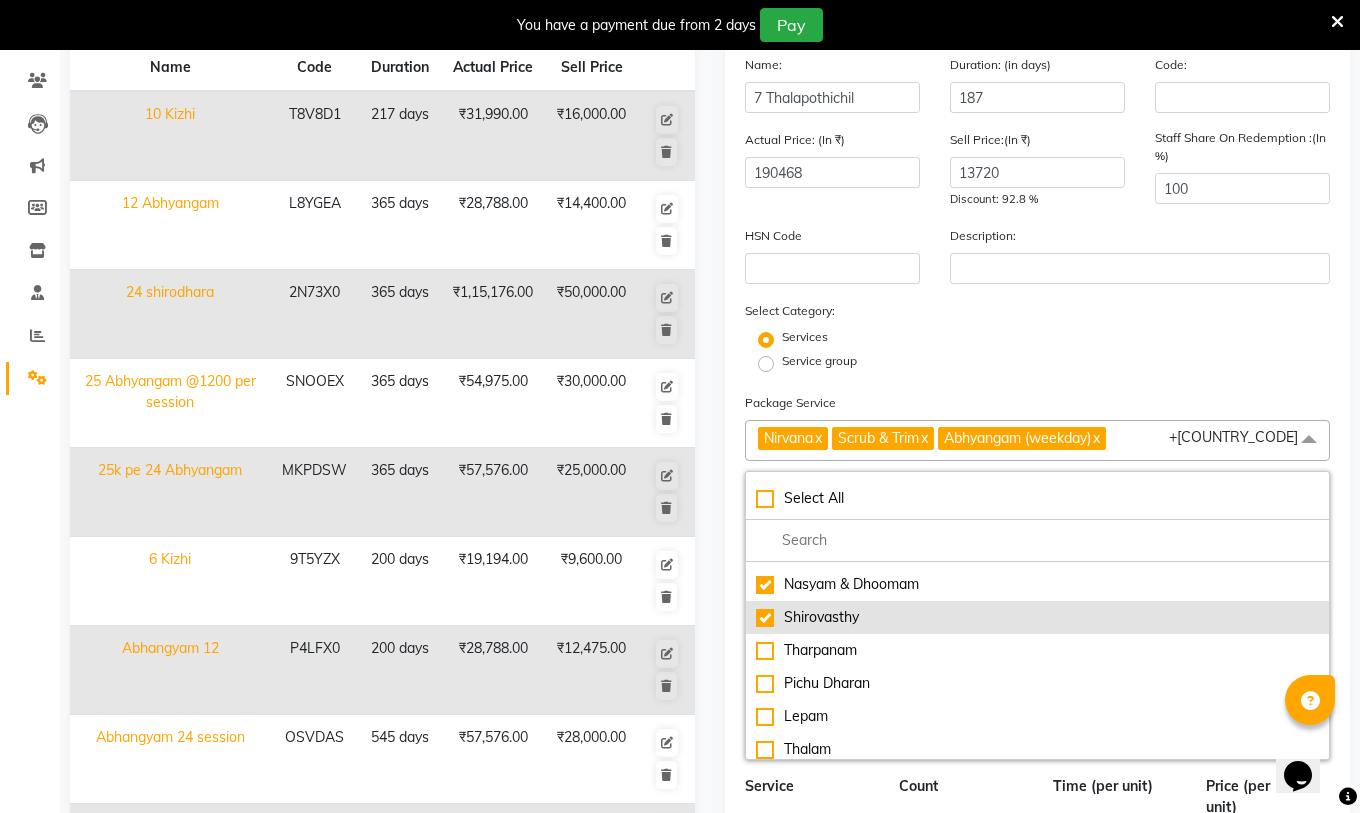 click on "Shirovasthy" 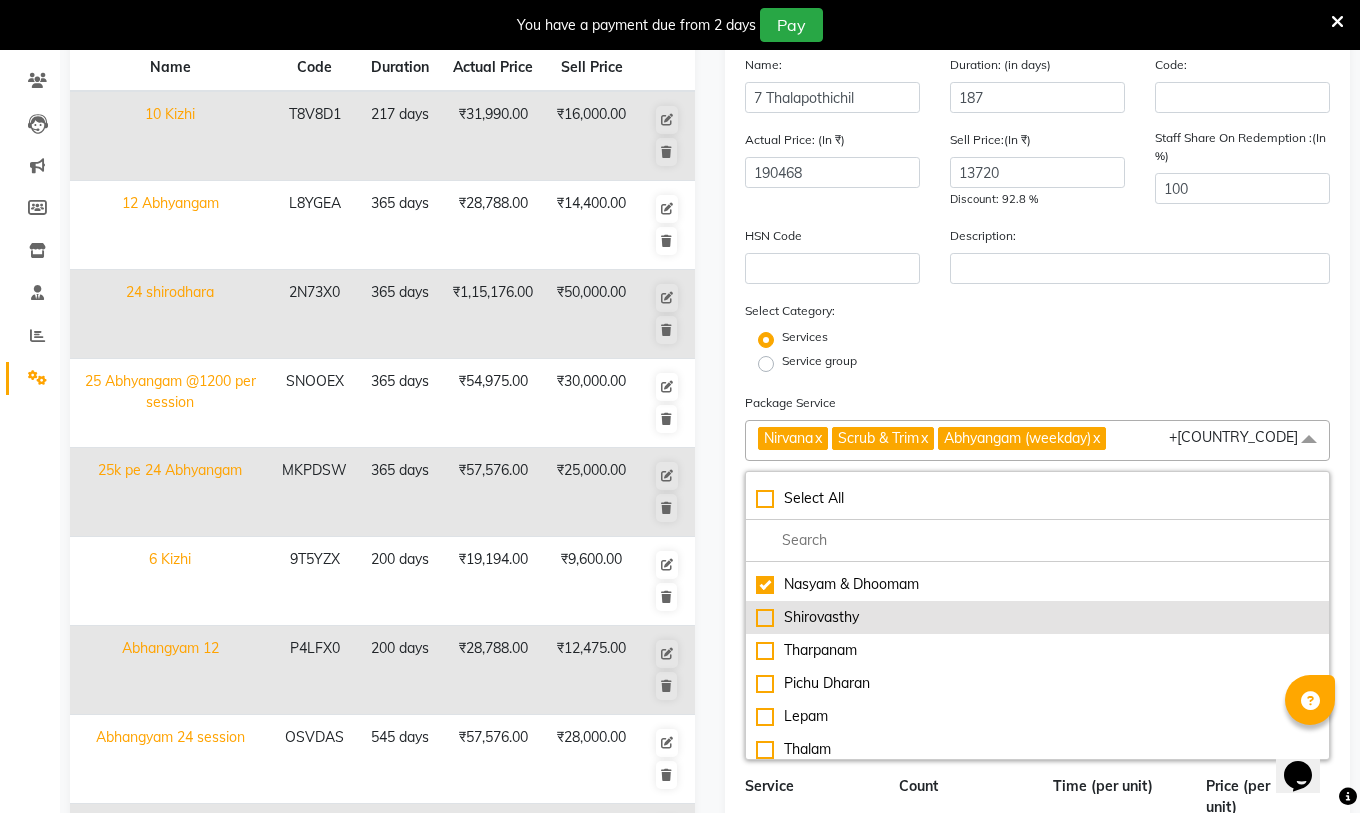 type on "[NAME]" 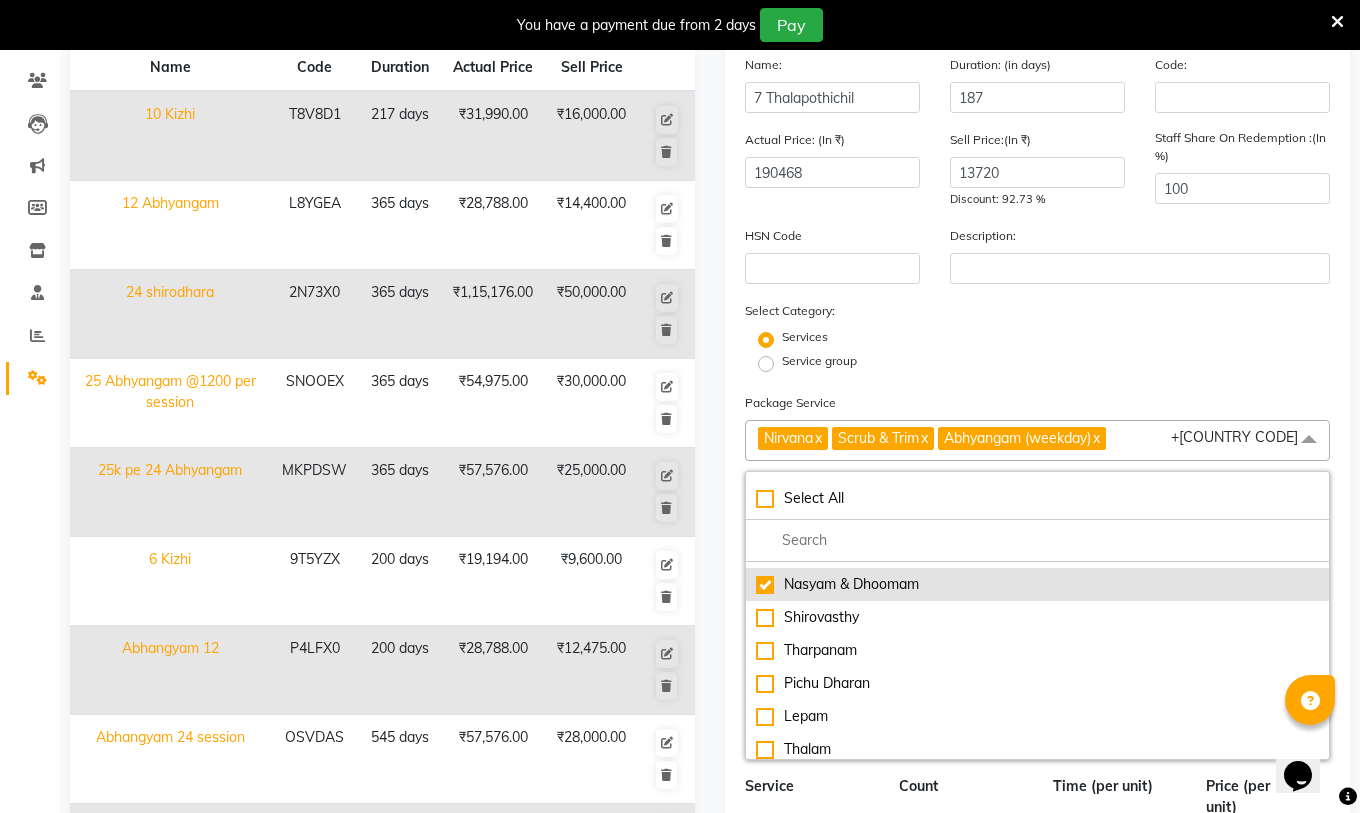 click on "Nasyam & Dhoomam" 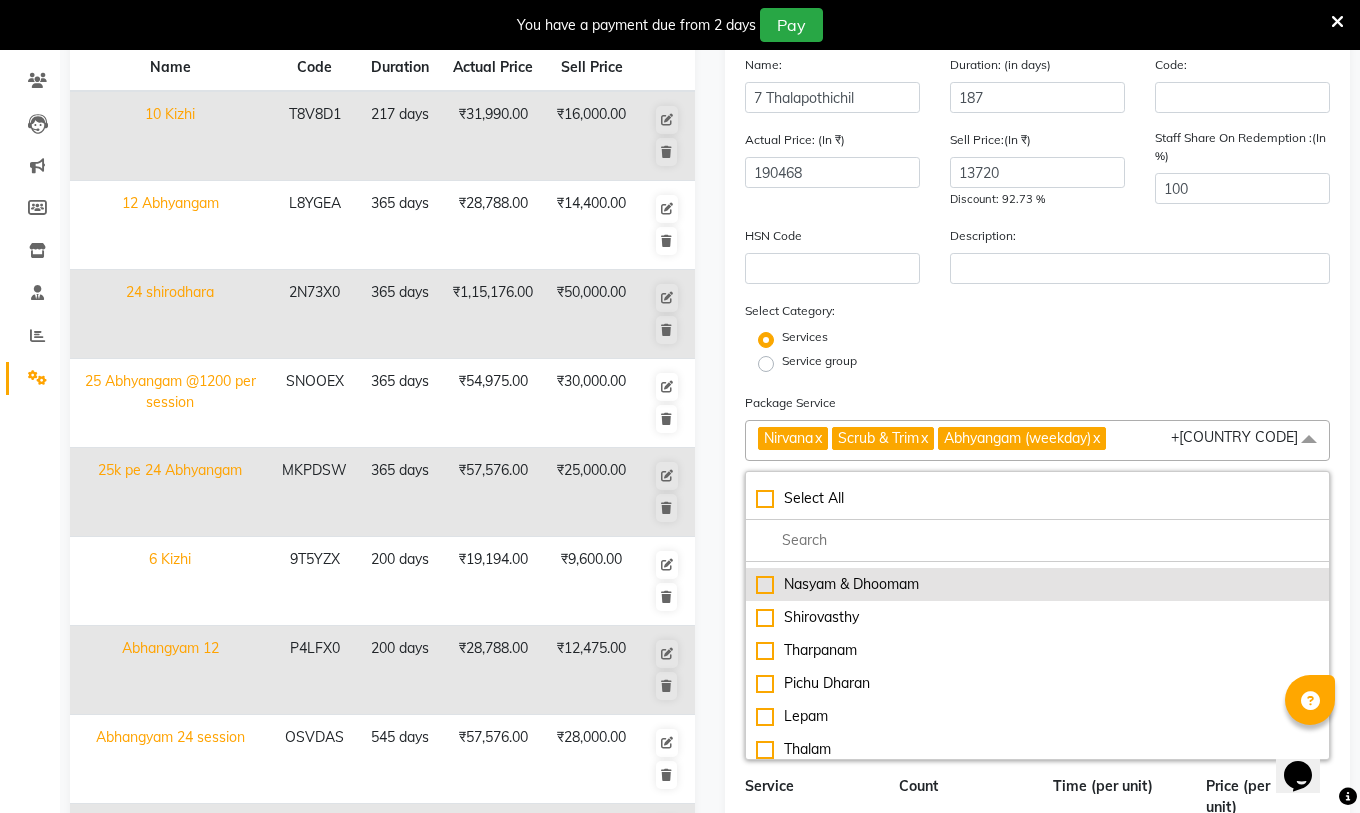 type on "187820" 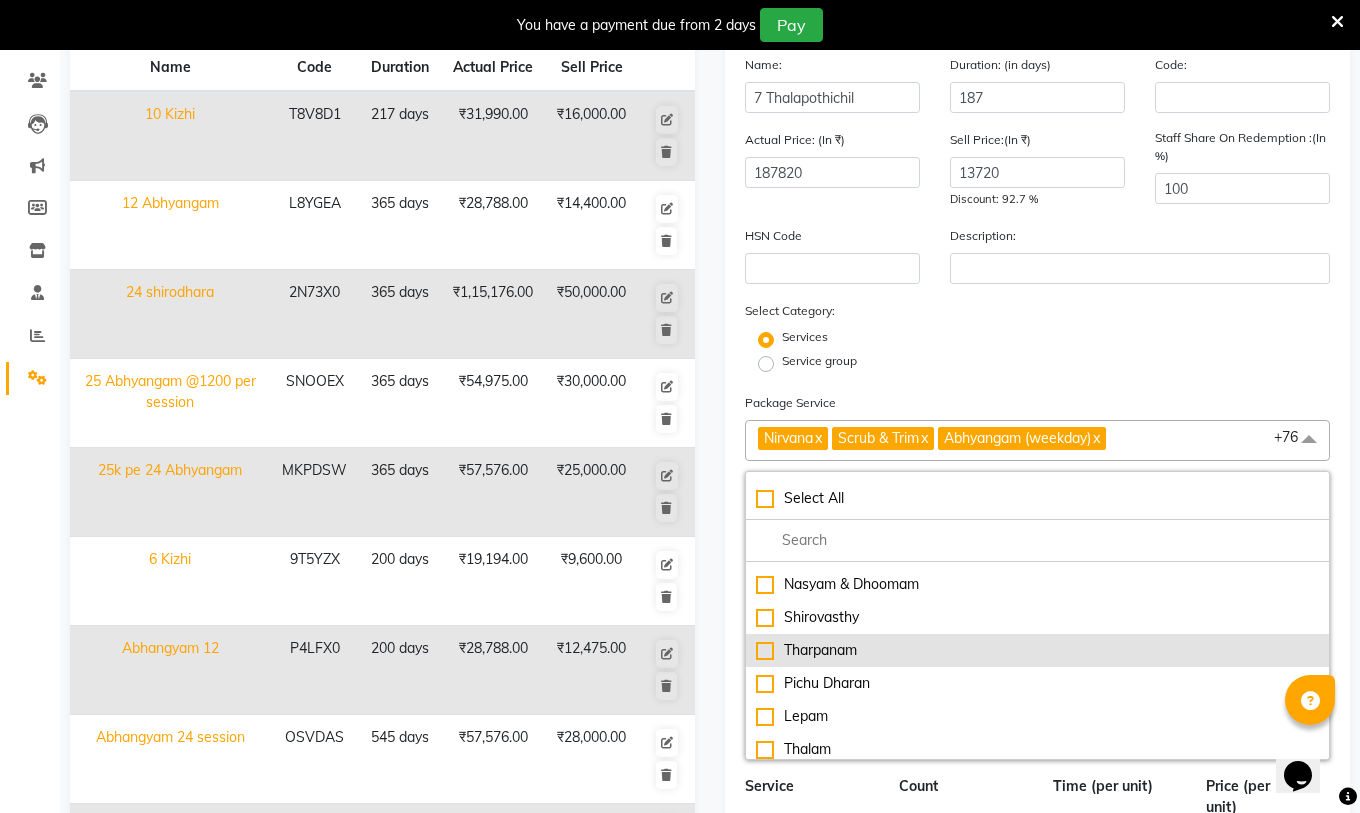 scroll, scrollTop: 2798, scrollLeft: 0, axis: vertical 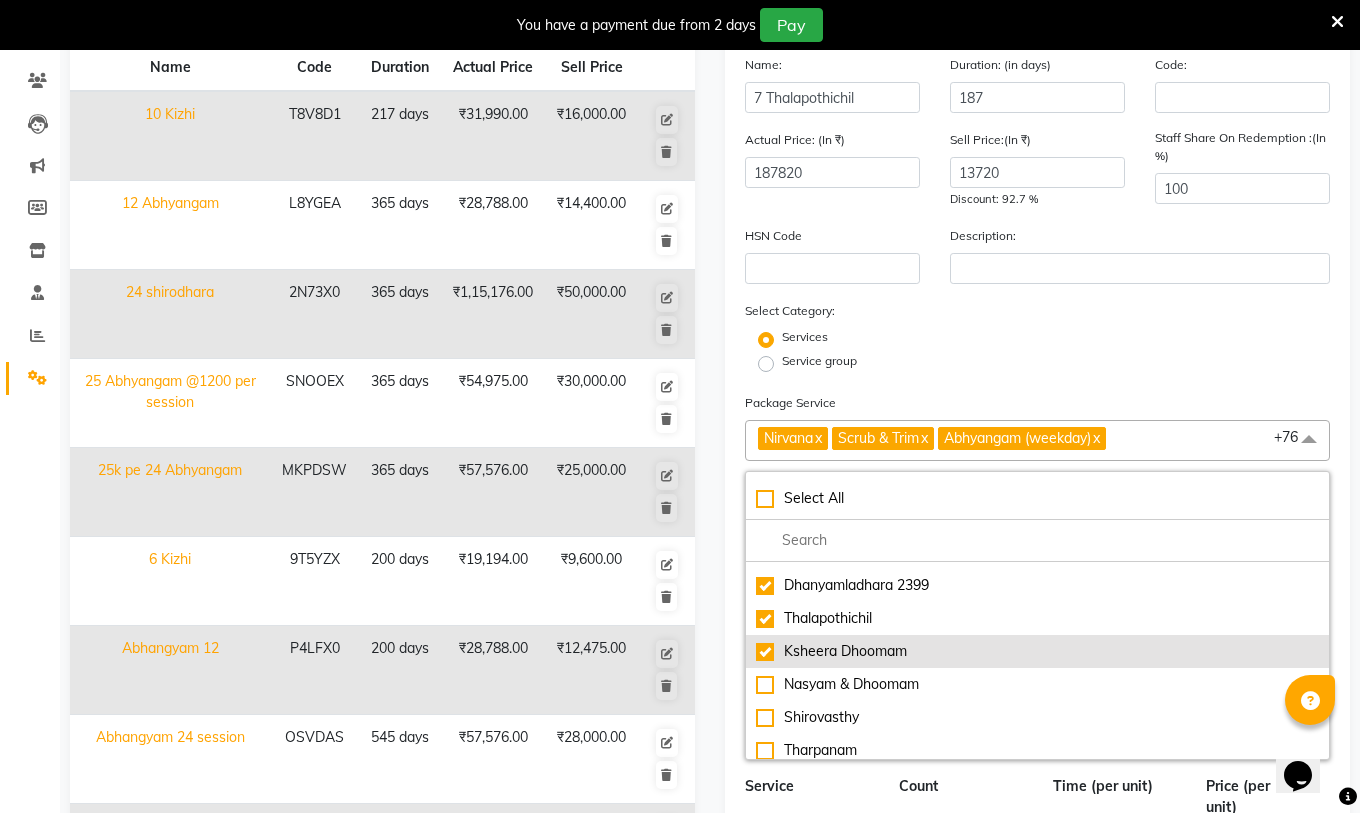 click on "Ksheera Dhoomam" 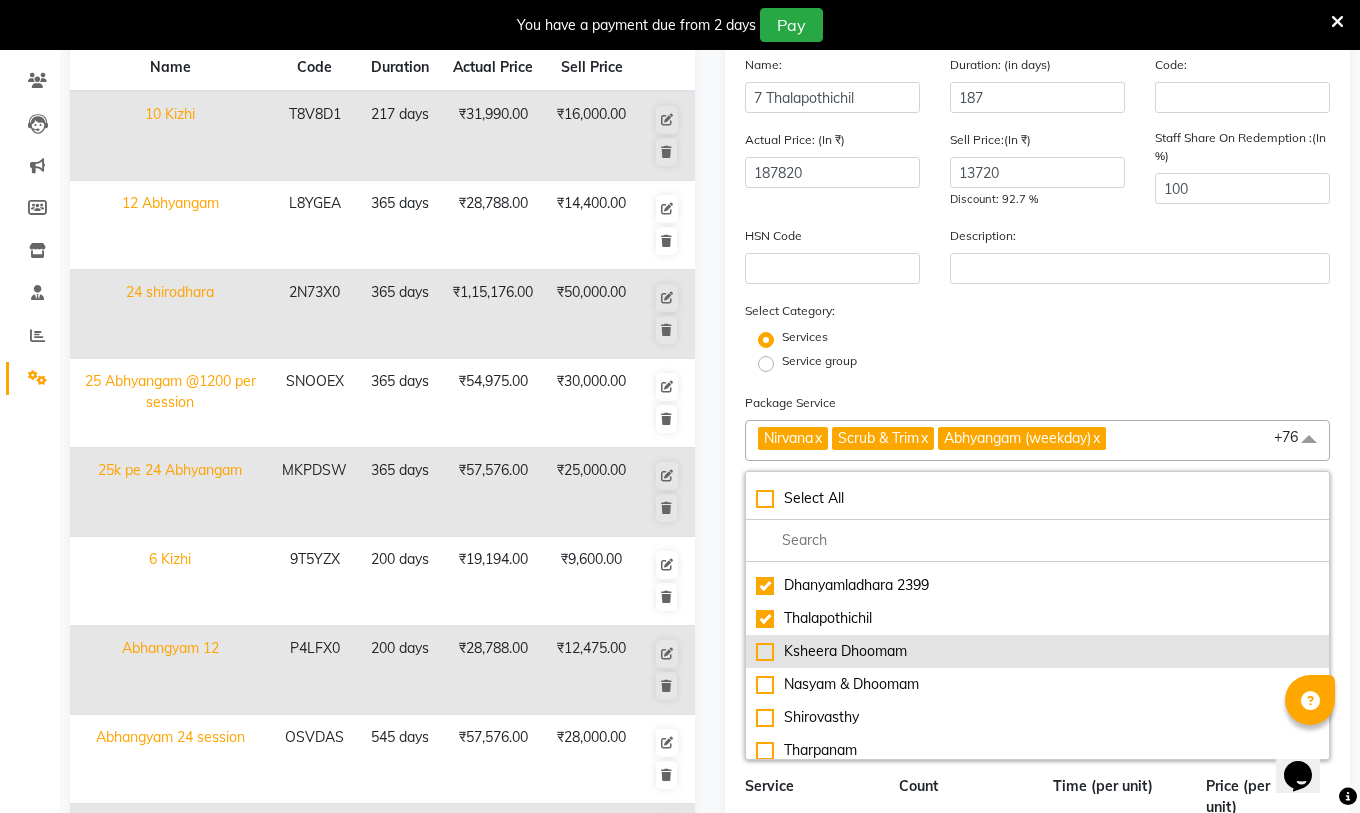 type on "[NUMBER]" 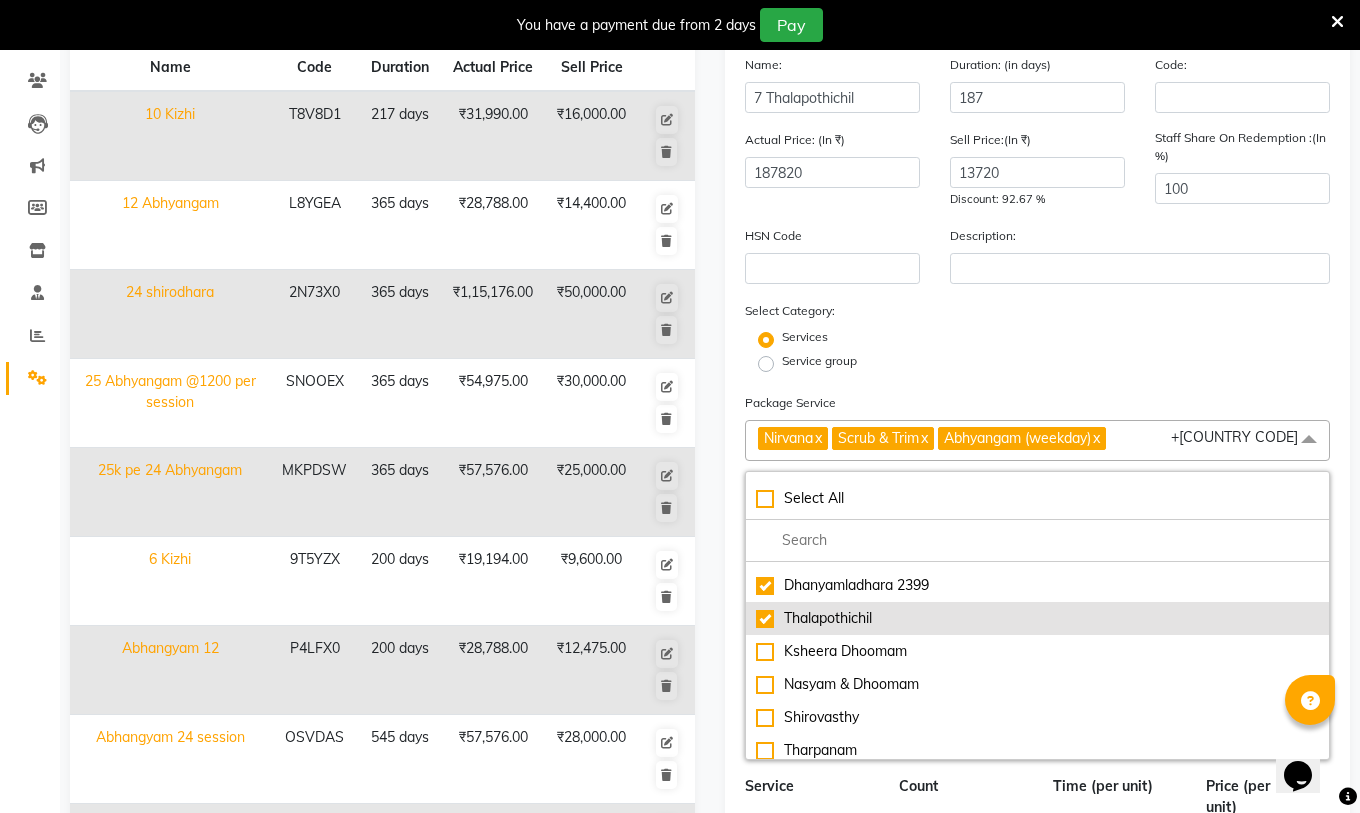 click on "Thalapothichil" 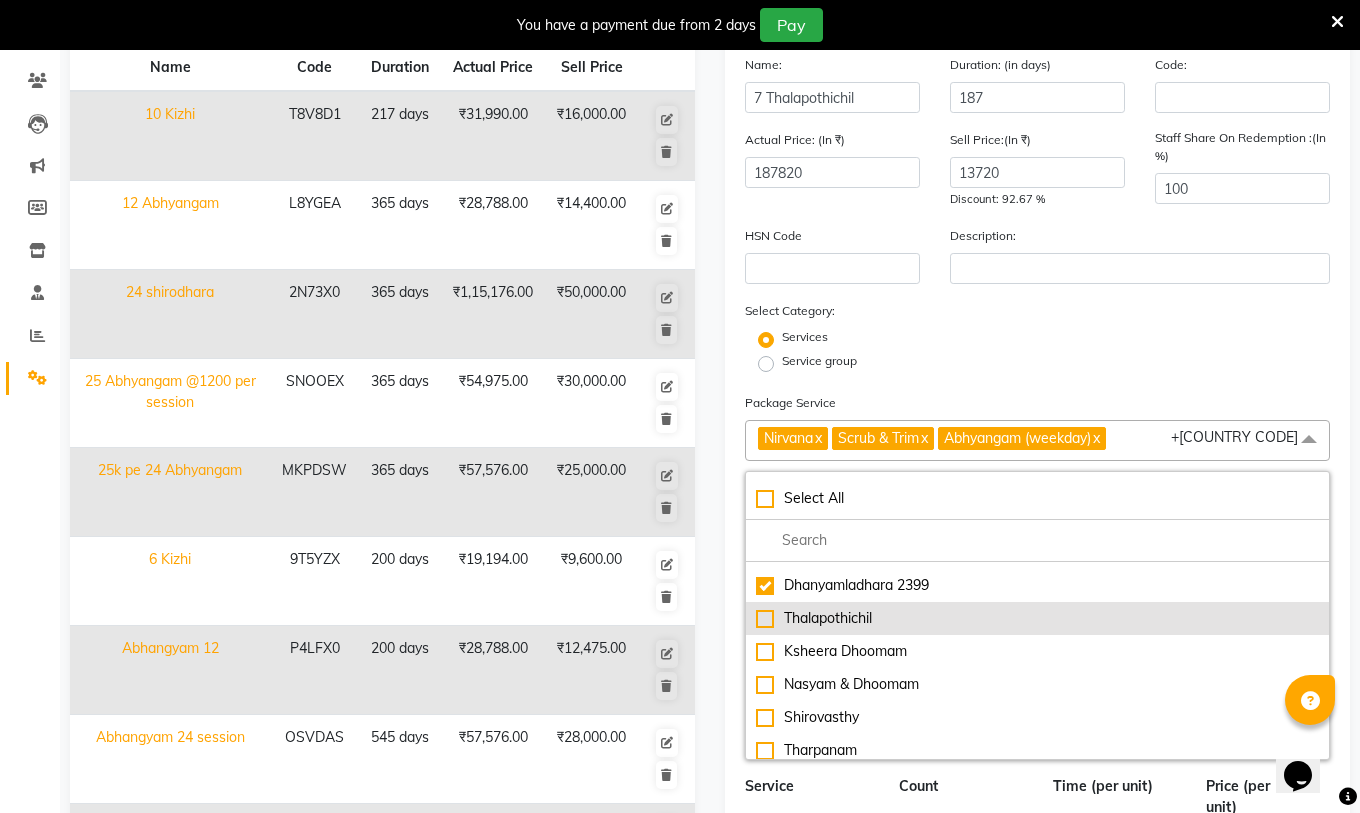 type on "185472" 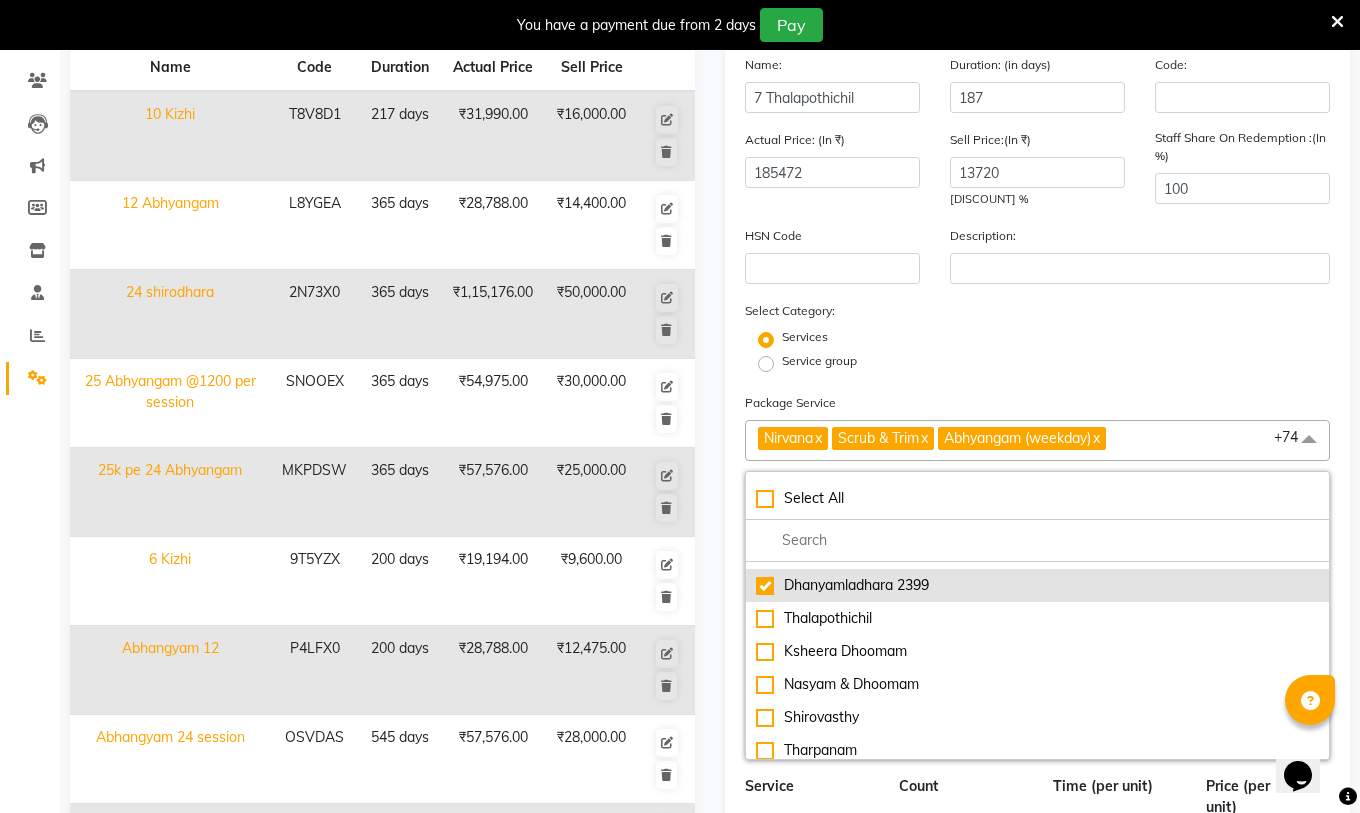 click on "Dhanyamladhara 2399" 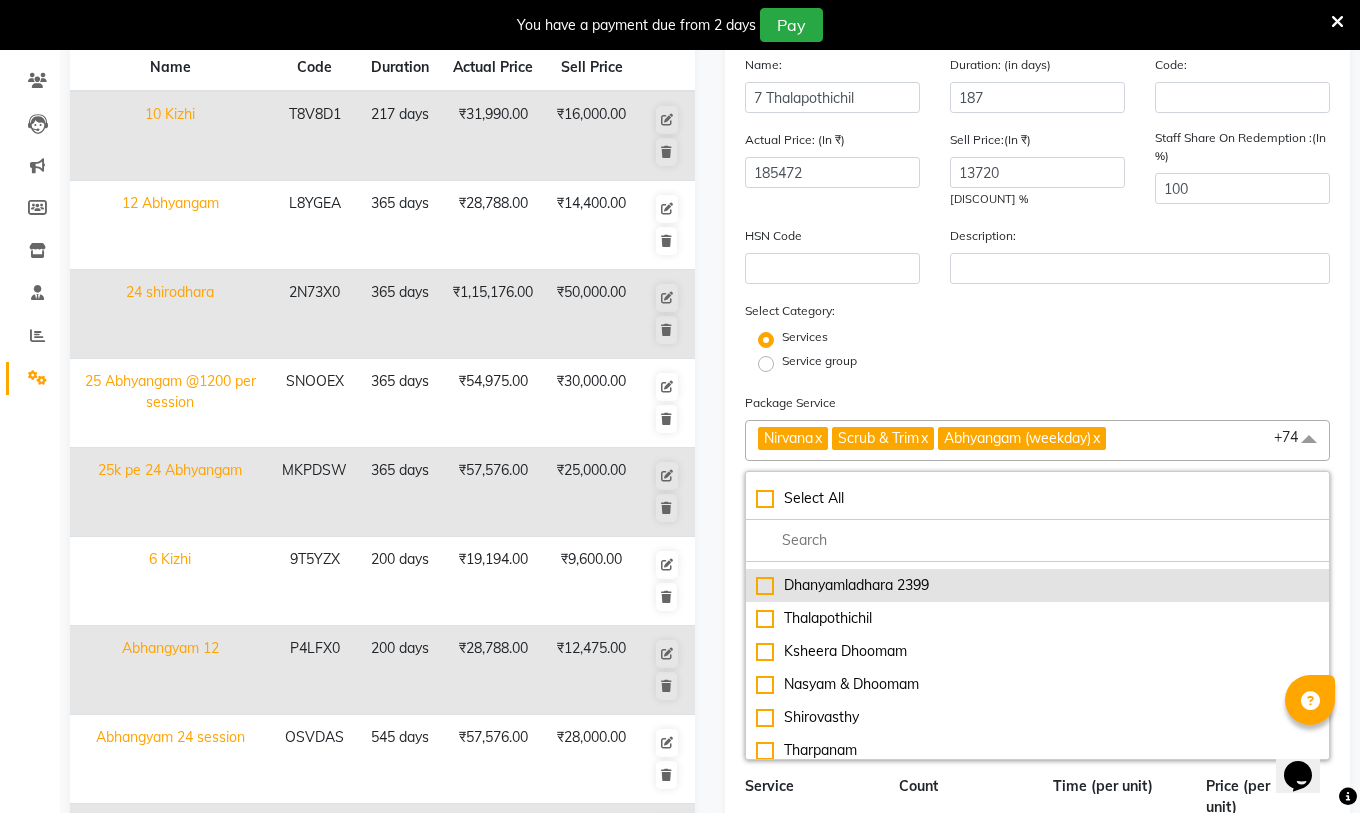 type on "183073" 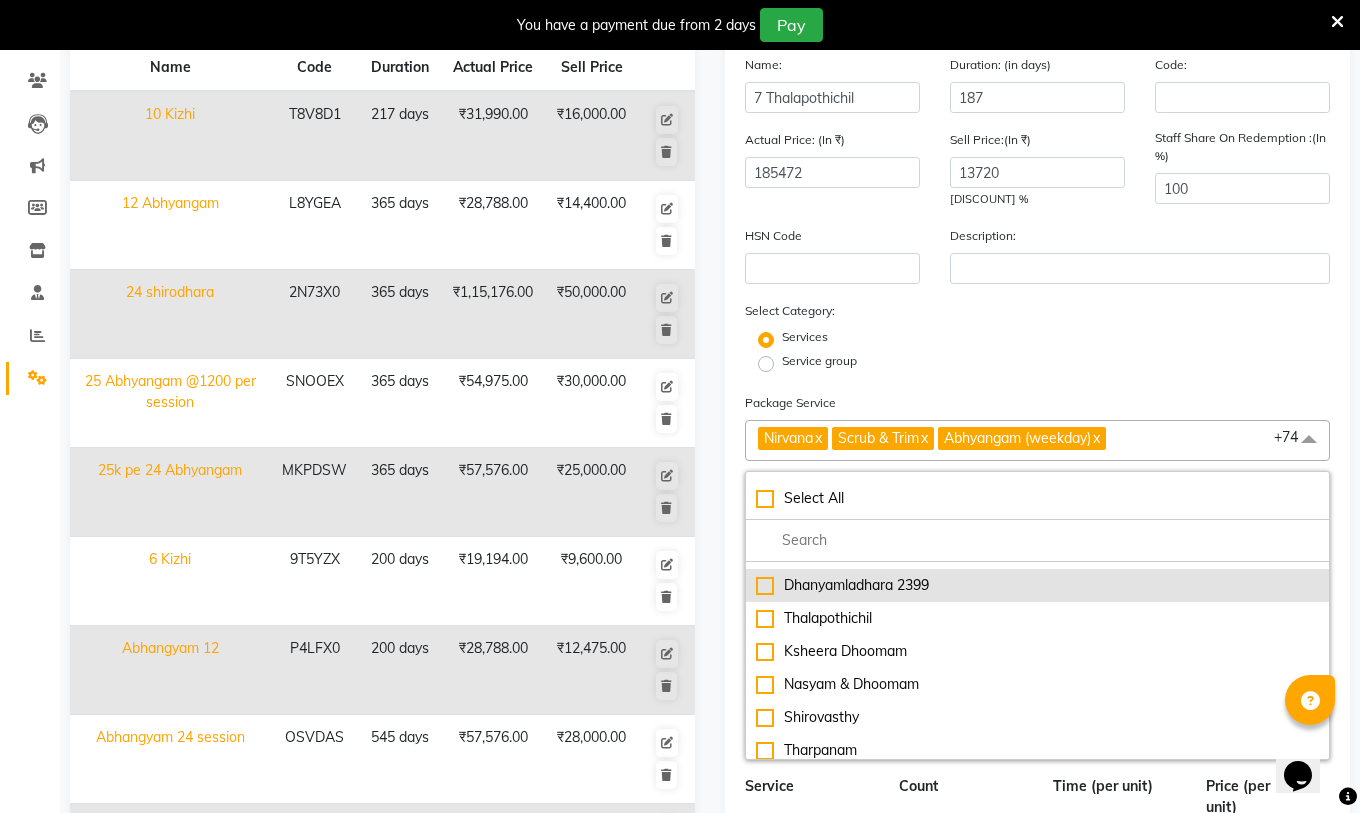 checkbox on "false" 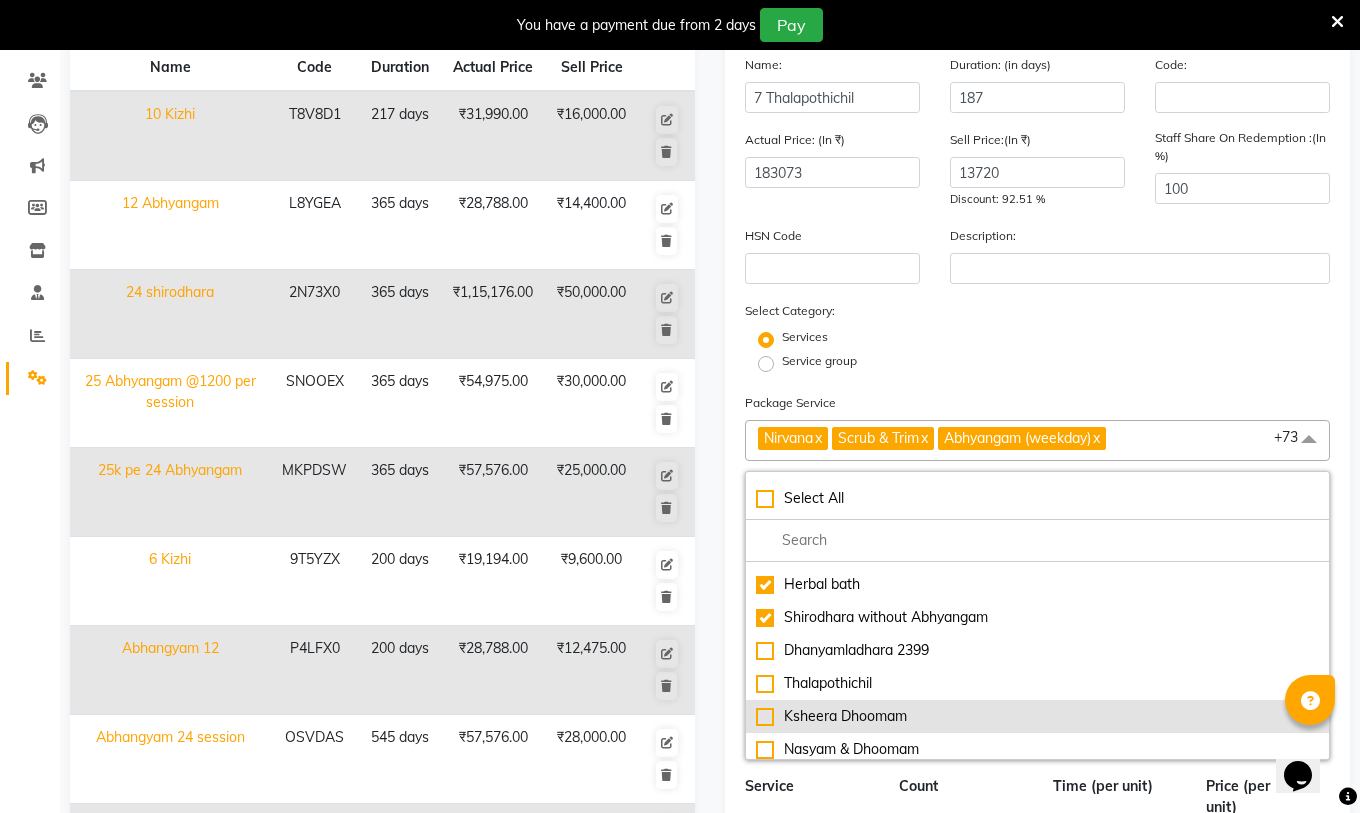 scroll, scrollTop: 2698, scrollLeft: 0, axis: vertical 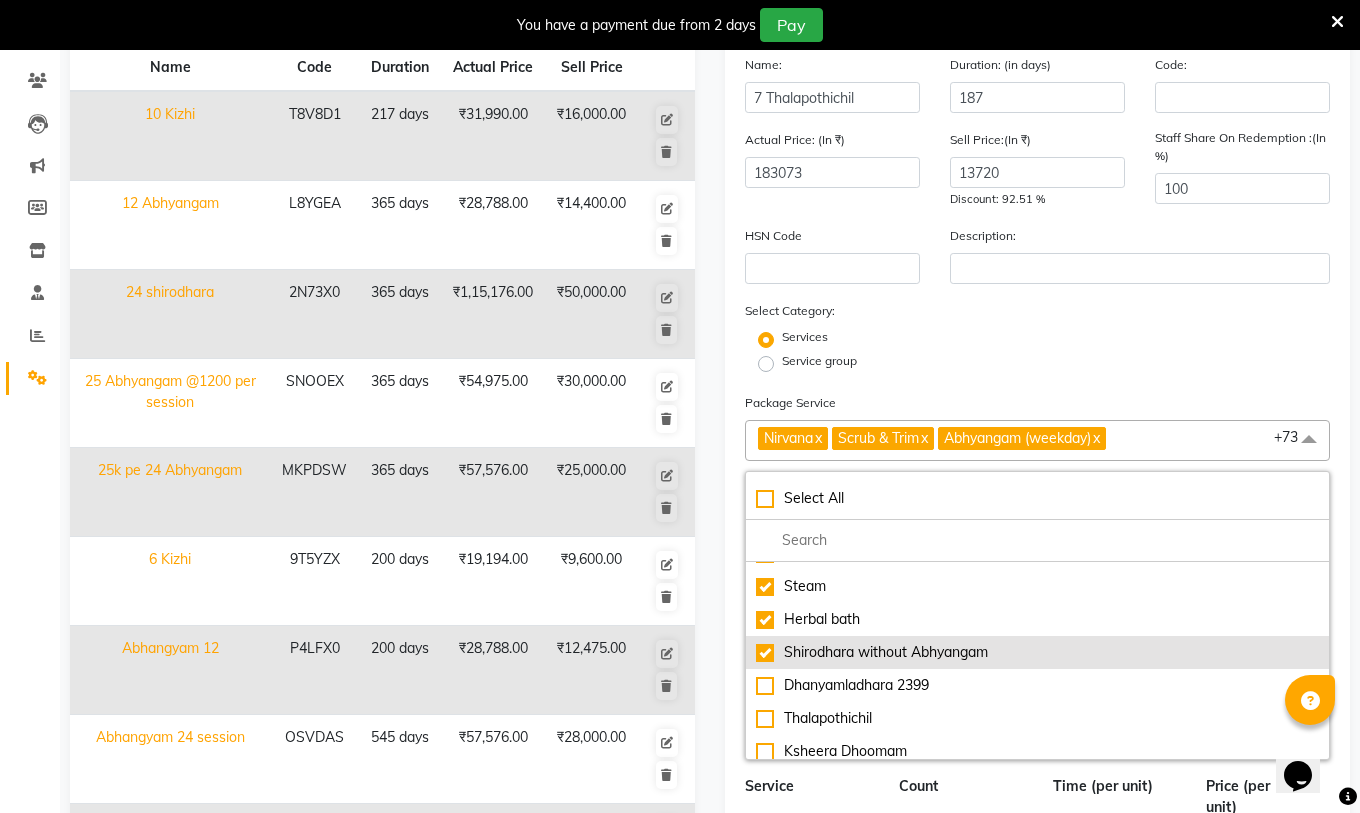 click on "Shirodhara without Abhyangam" 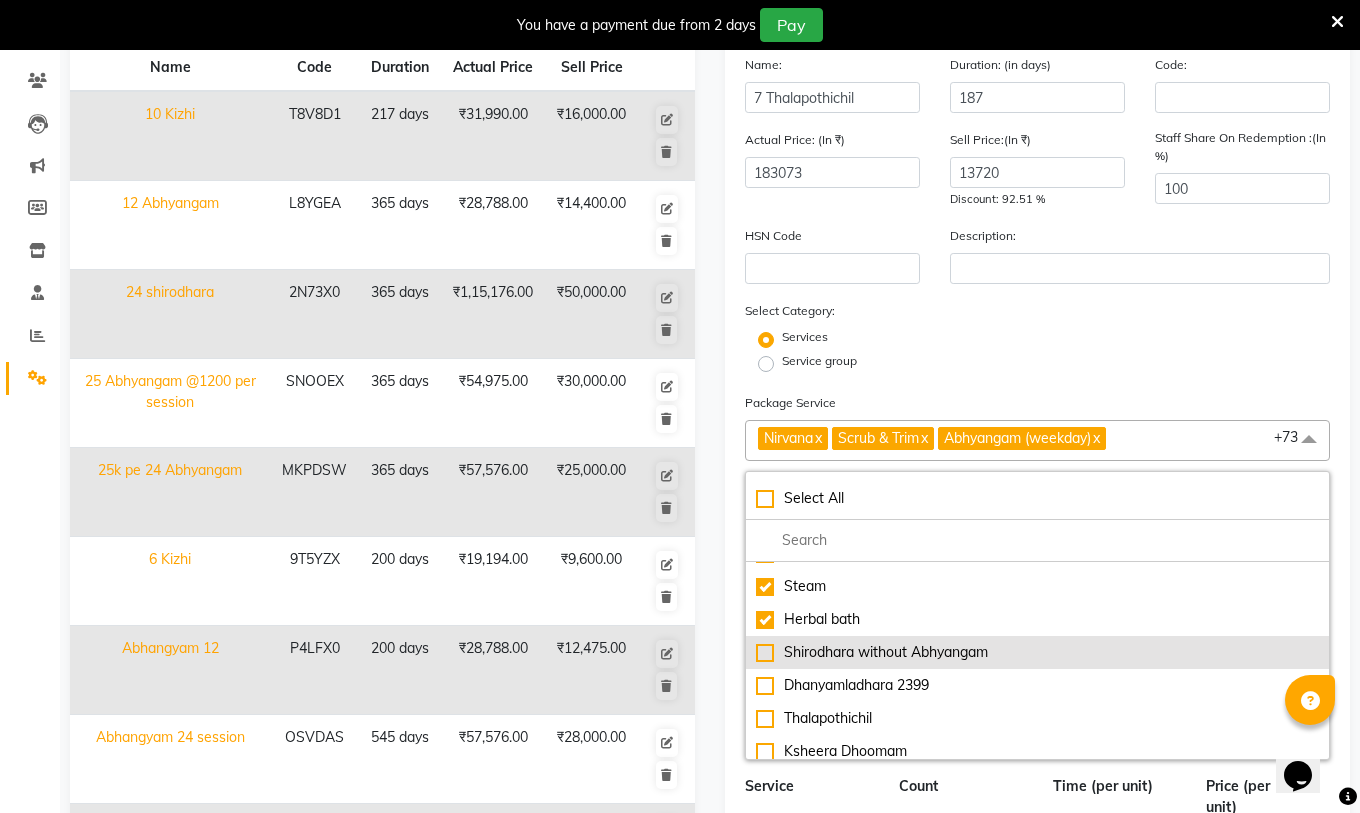 type on "[NUMBER]" 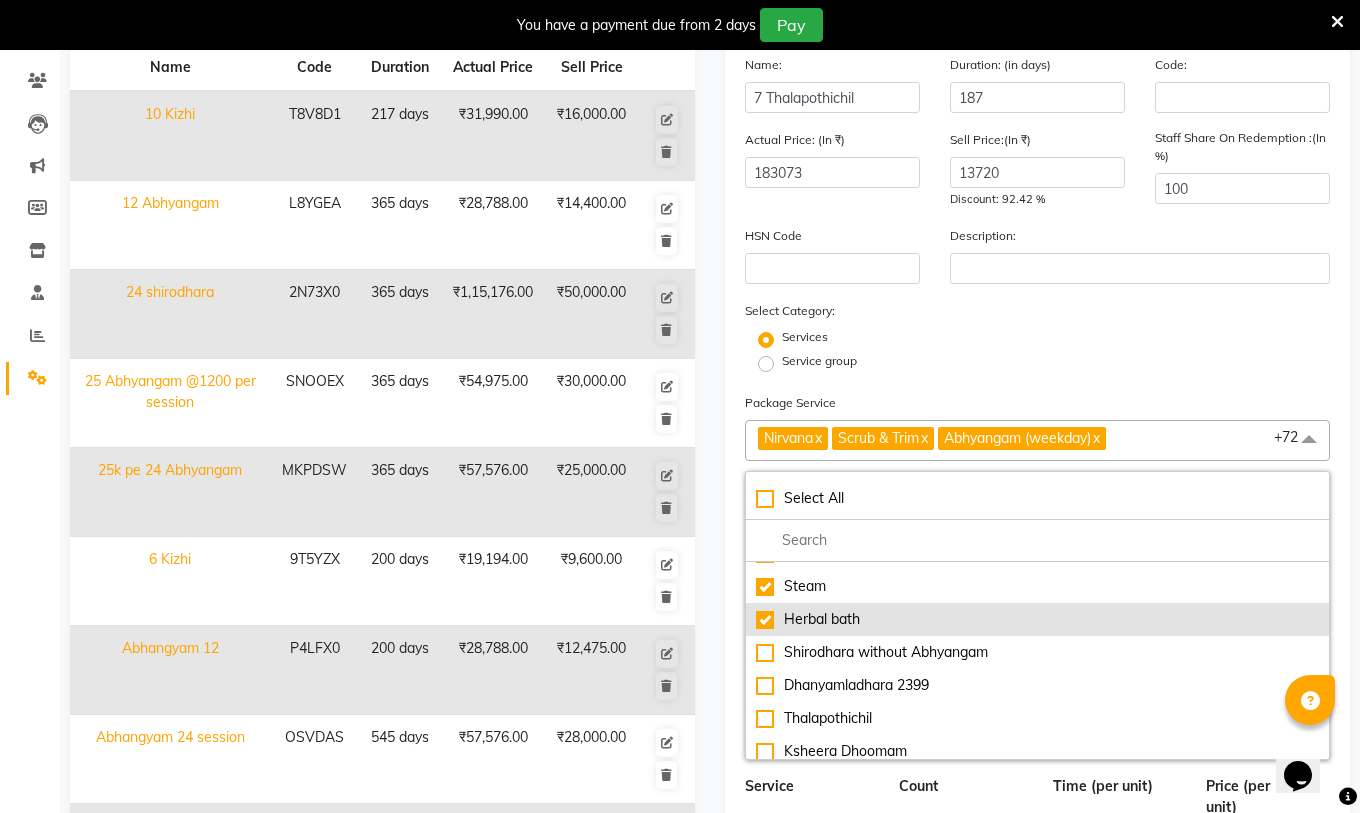 click on "Herbal bath" 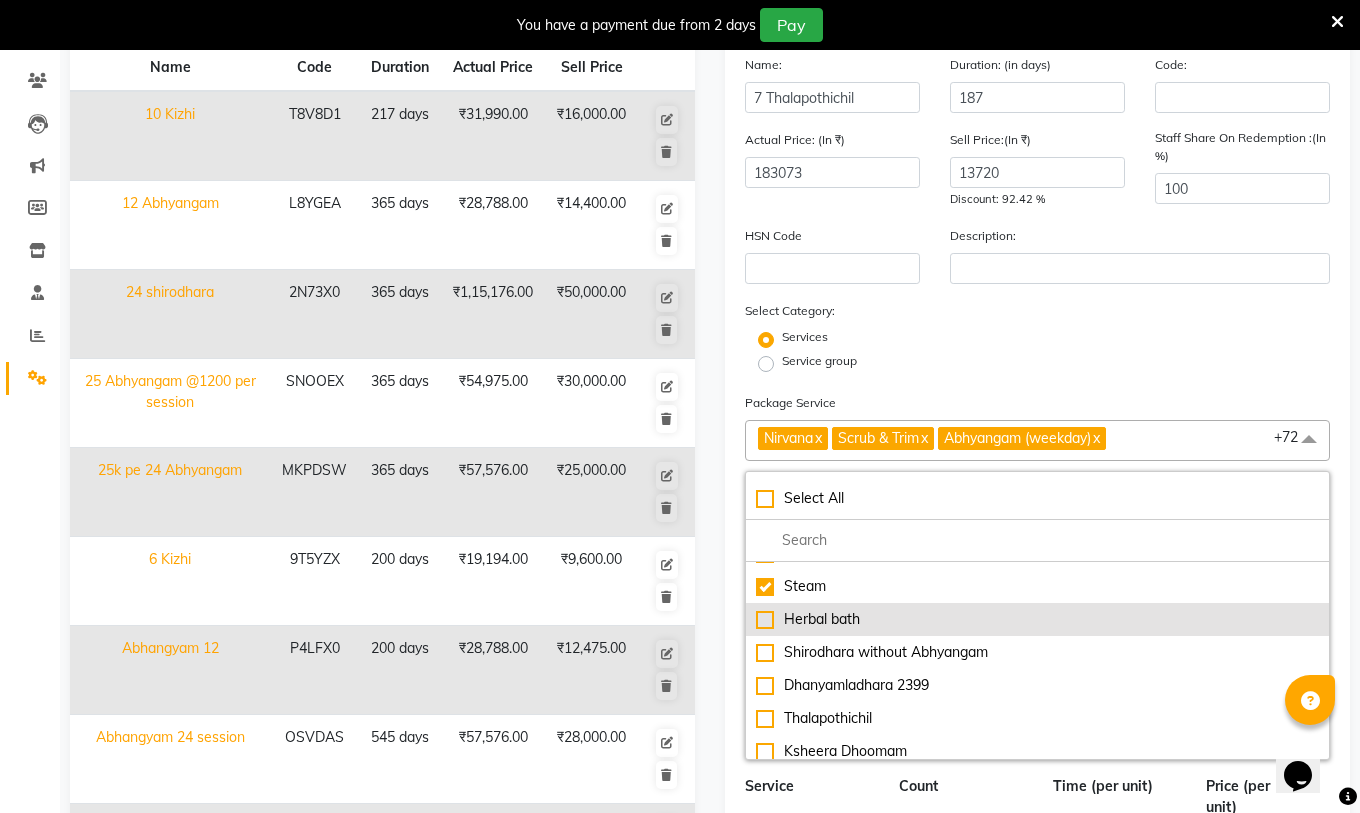 type on "180715" 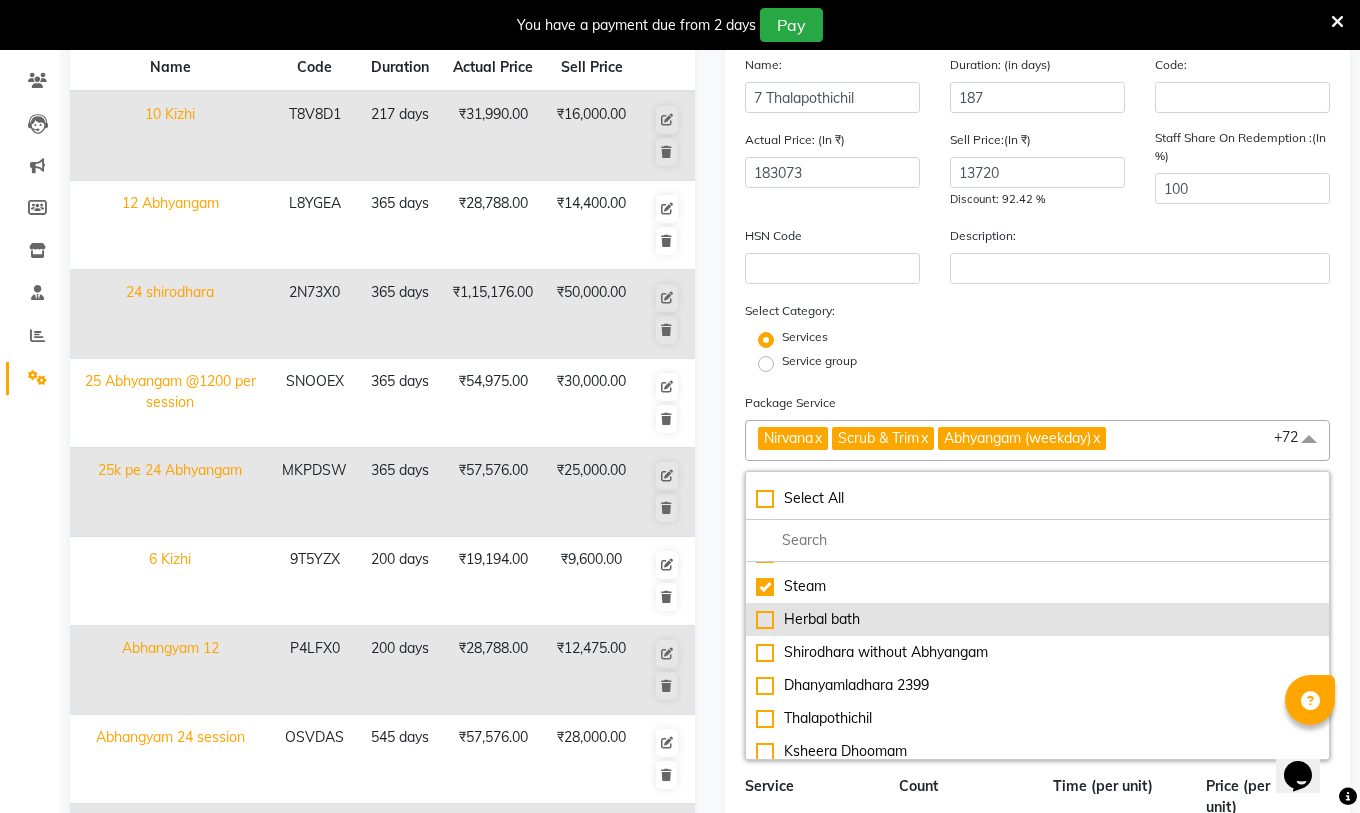 checkbox on "false" 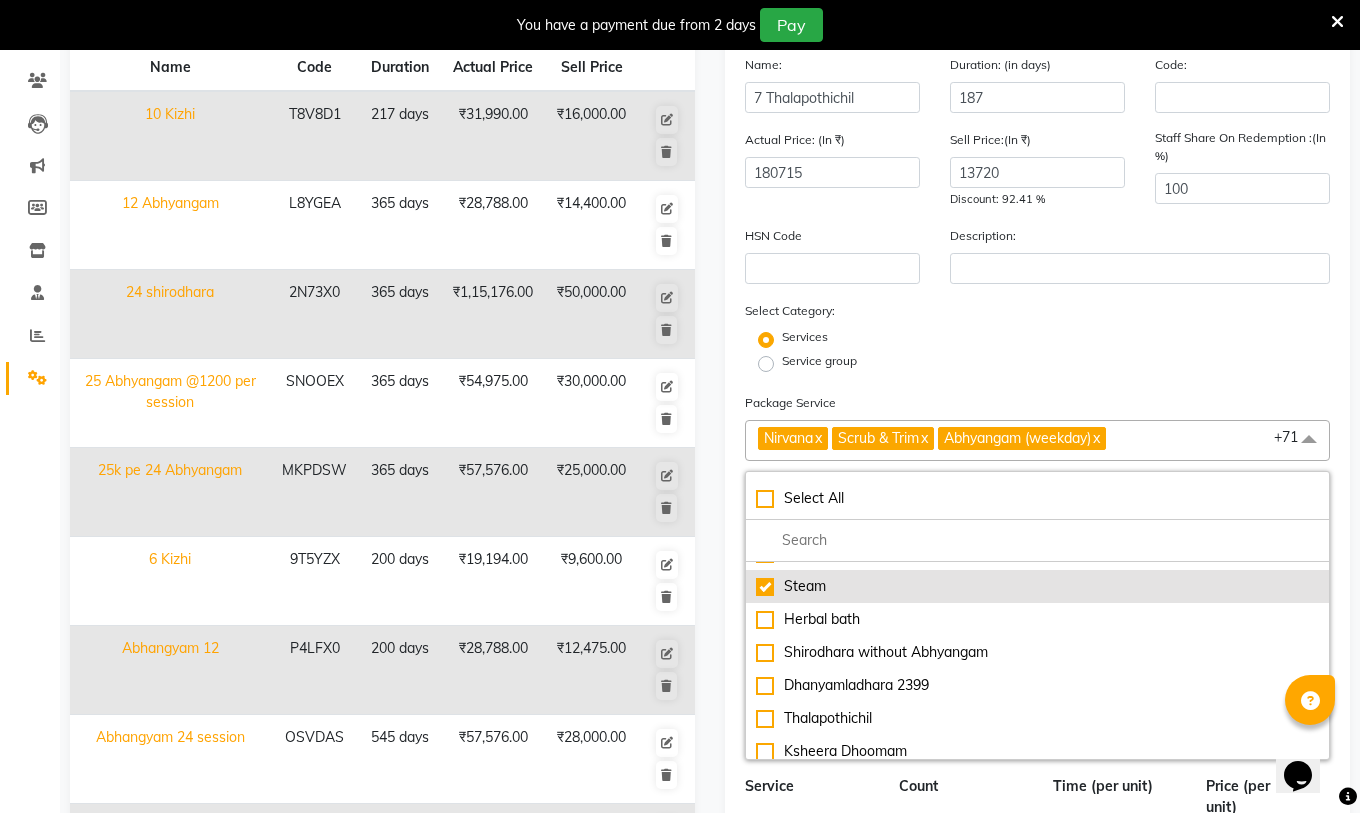 click on "Steam" 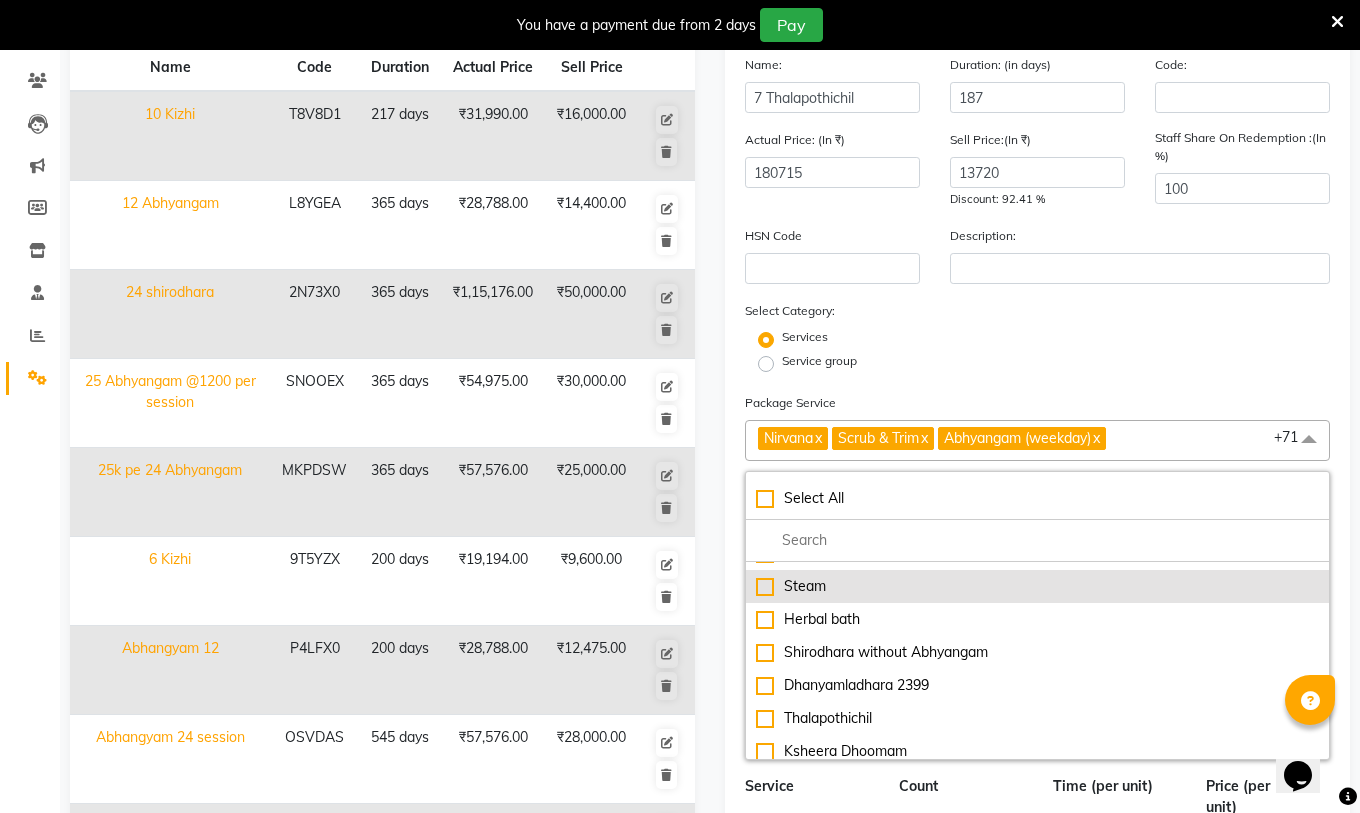 type on "180416" 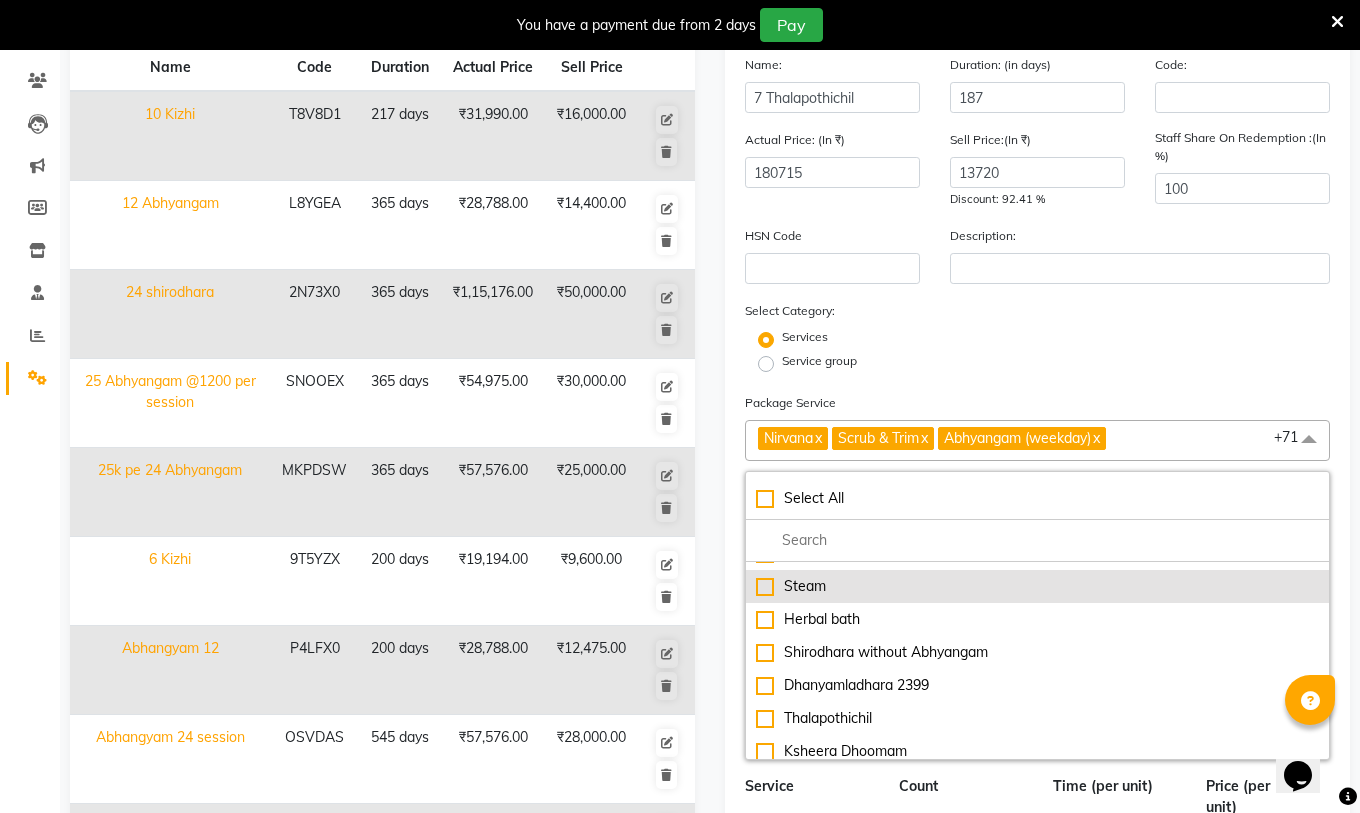 checkbox on "false" 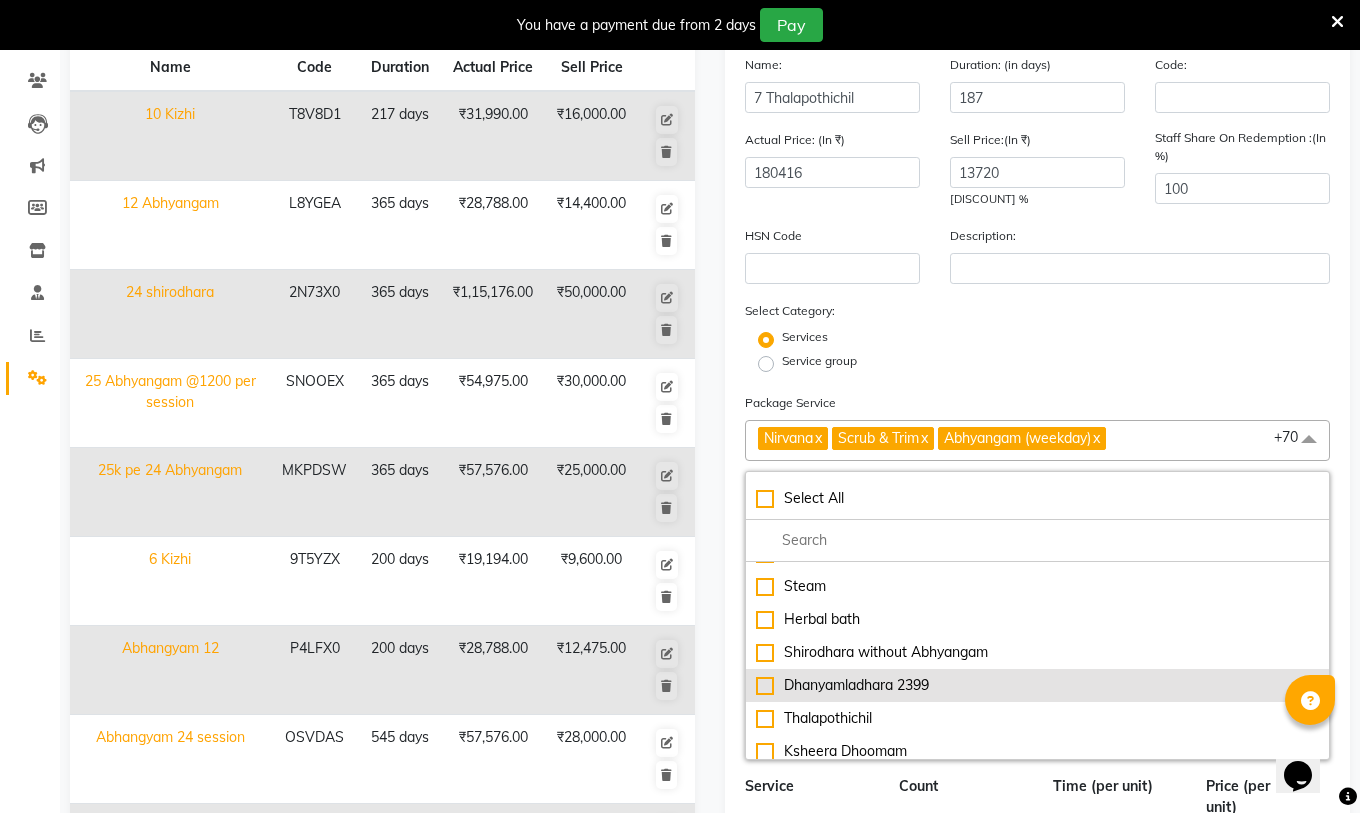 scroll, scrollTop: 2598, scrollLeft: 0, axis: vertical 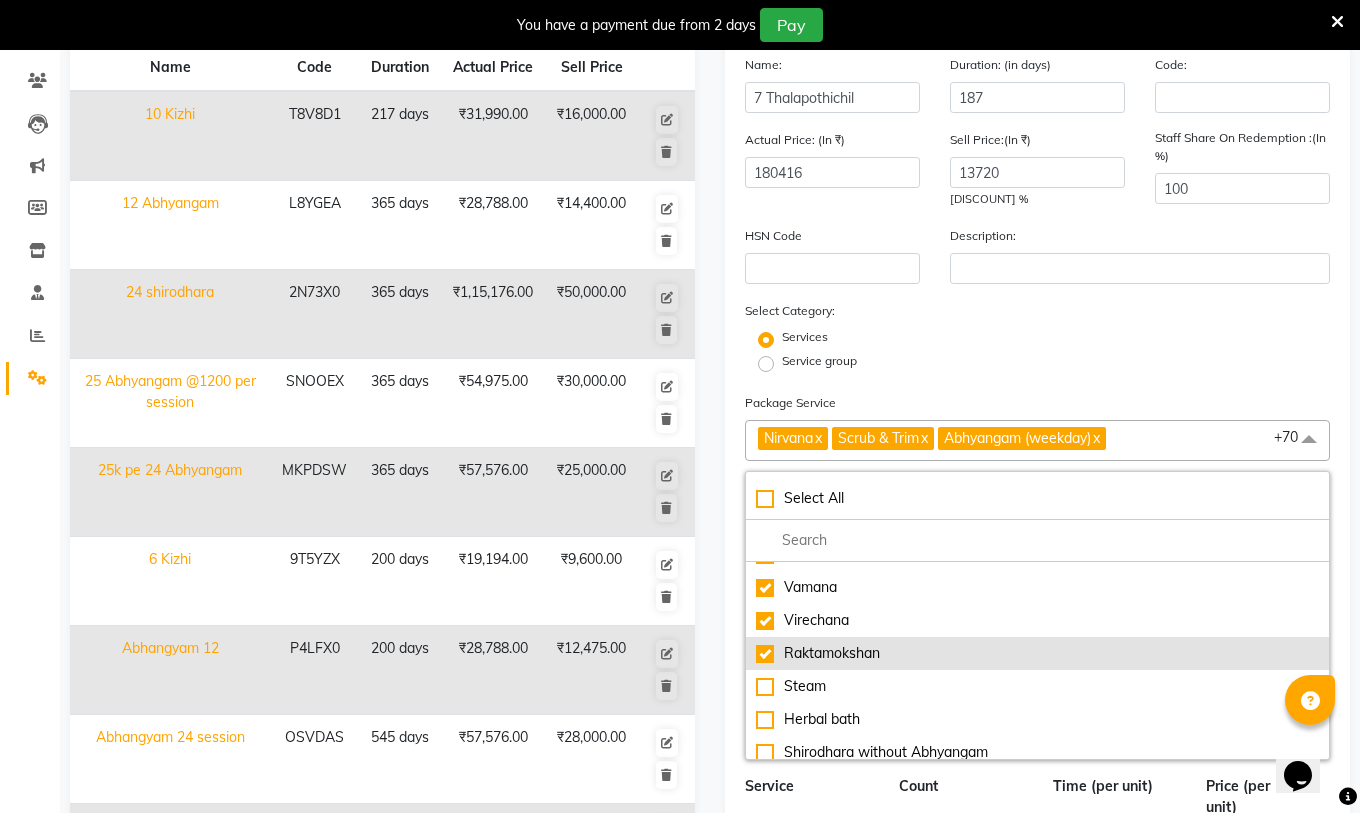 click on "Raktamokshan" 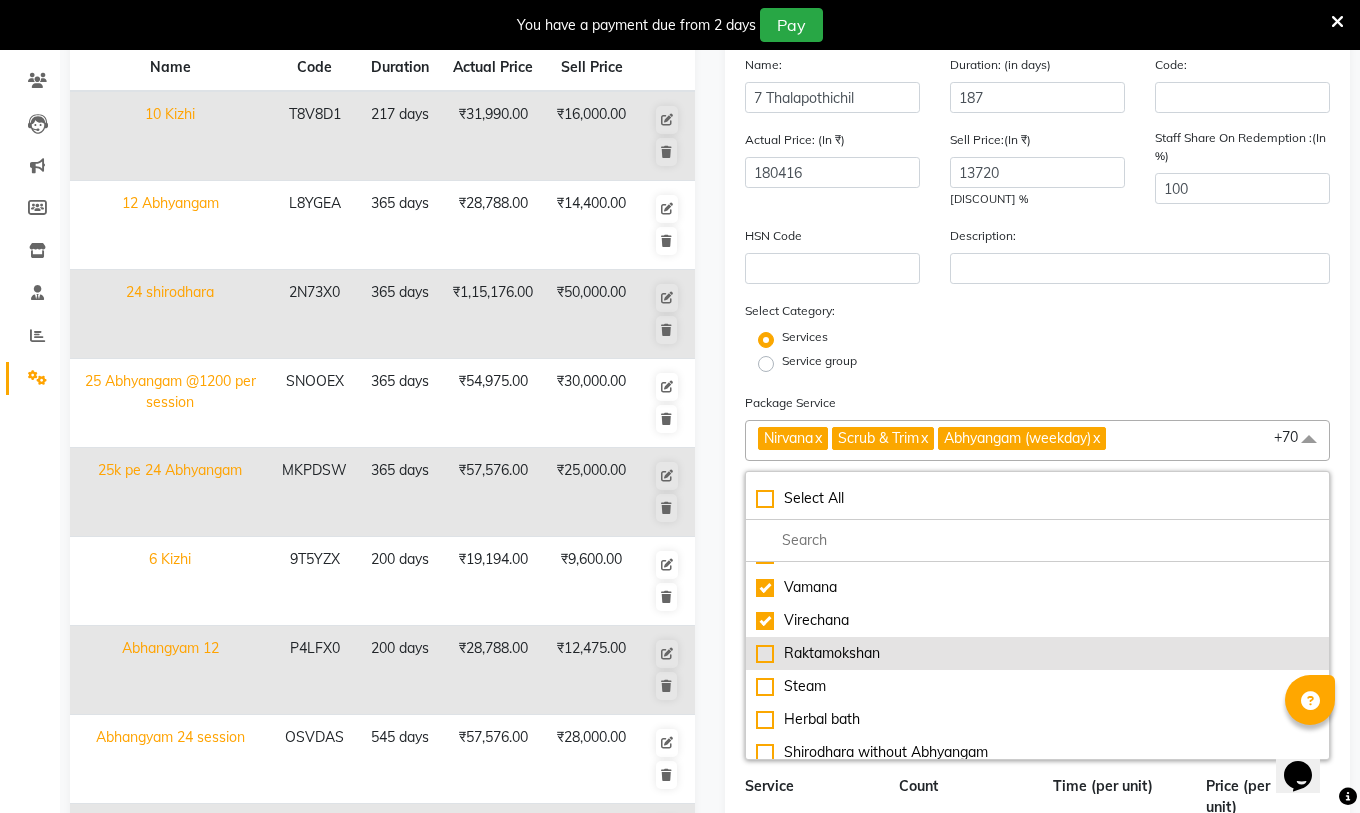 type on "179617" 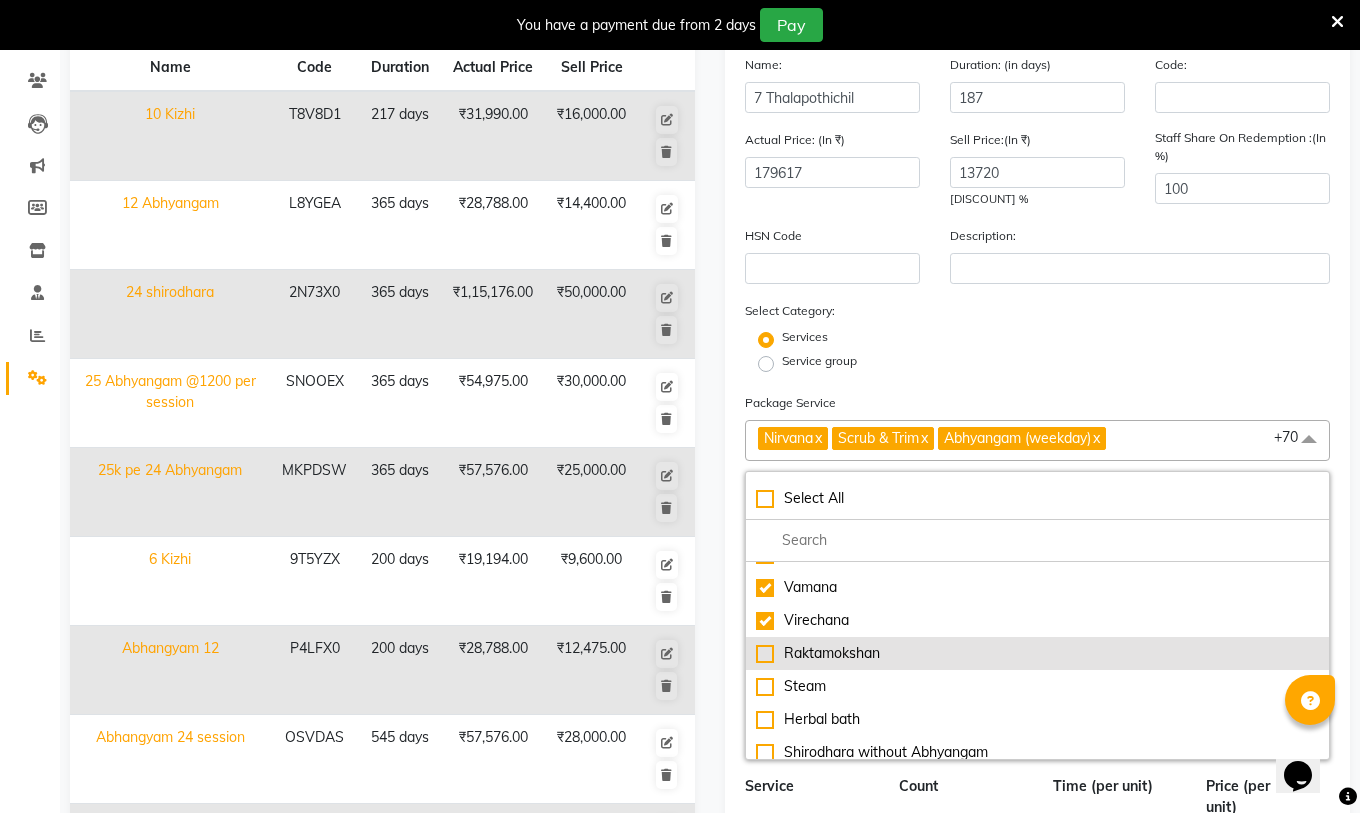 checkbox on "false" 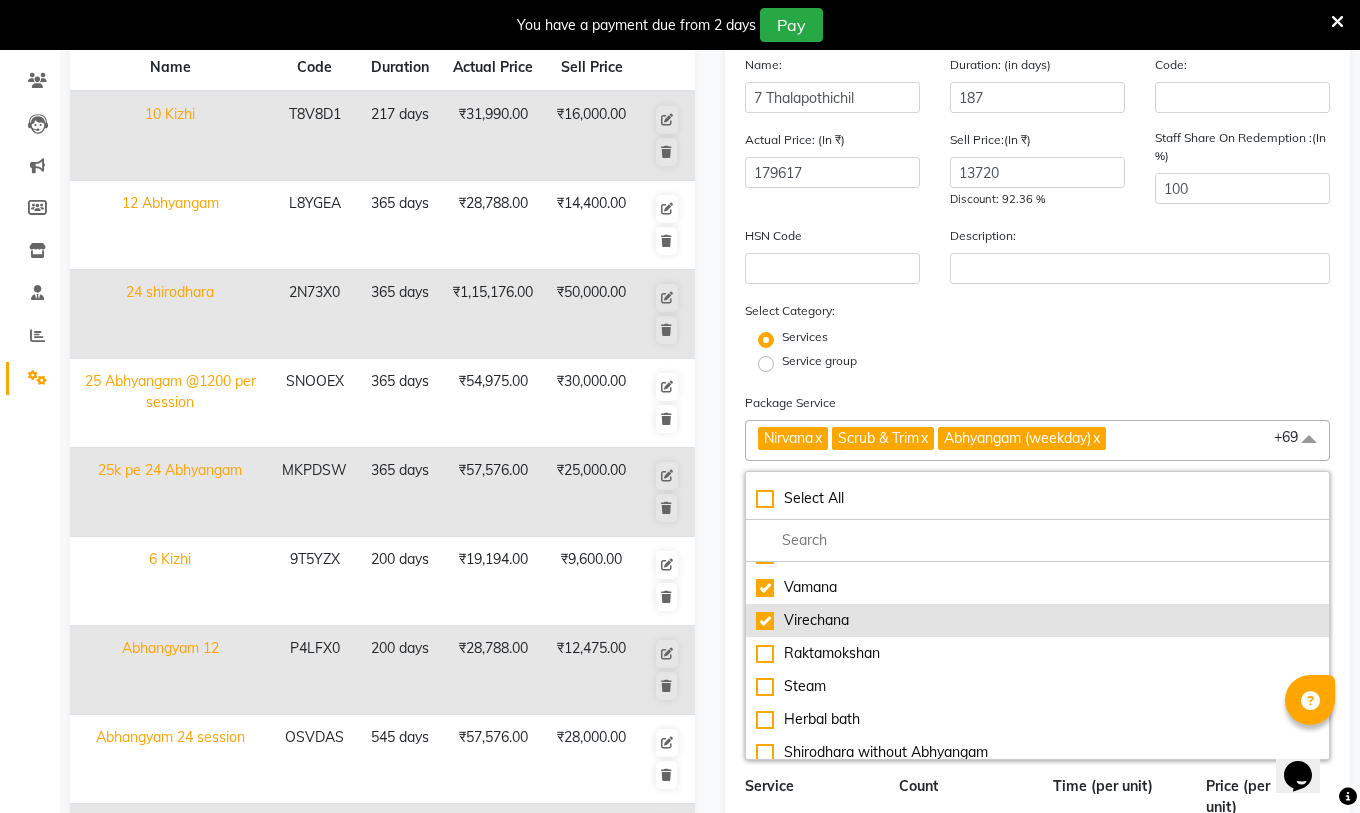 click on "Virechana" 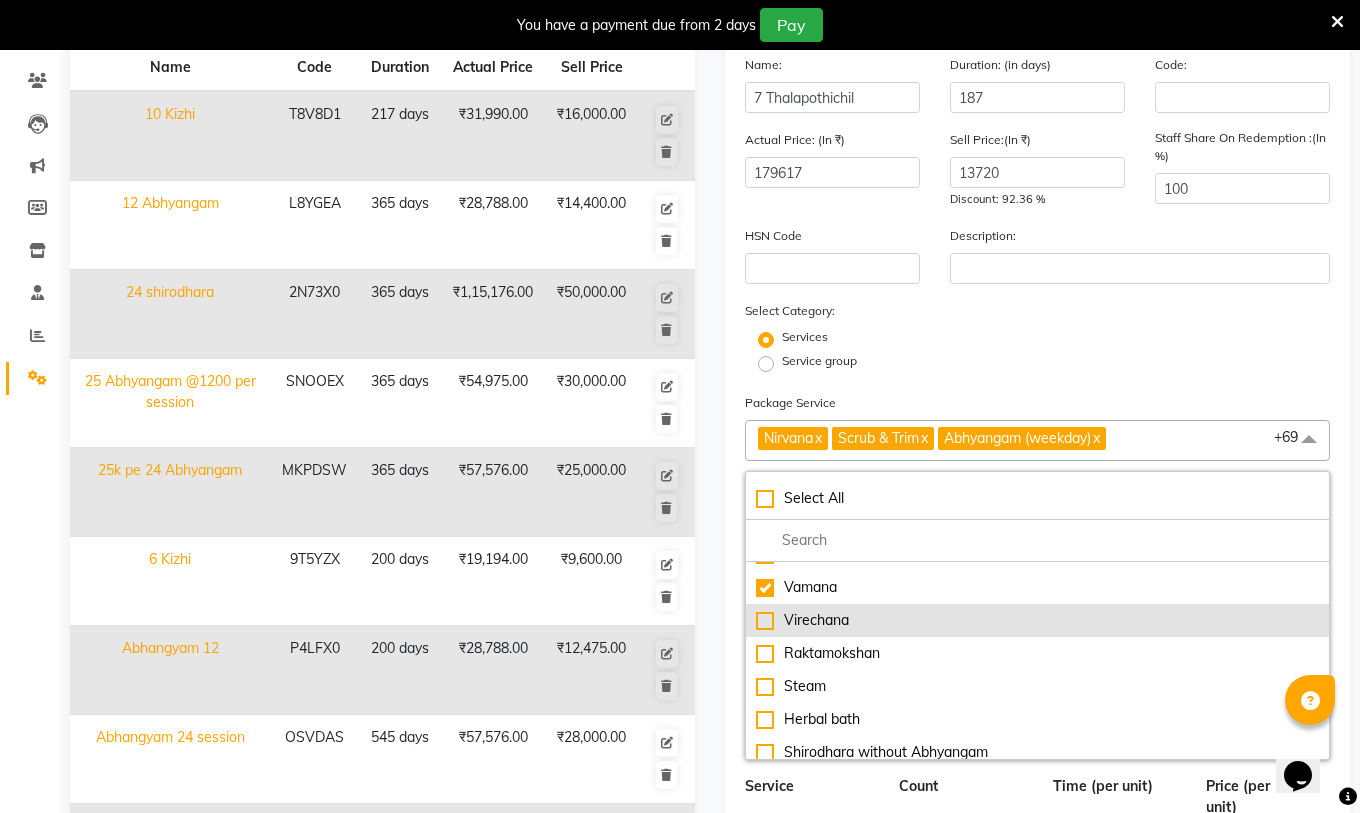 type on "168618" 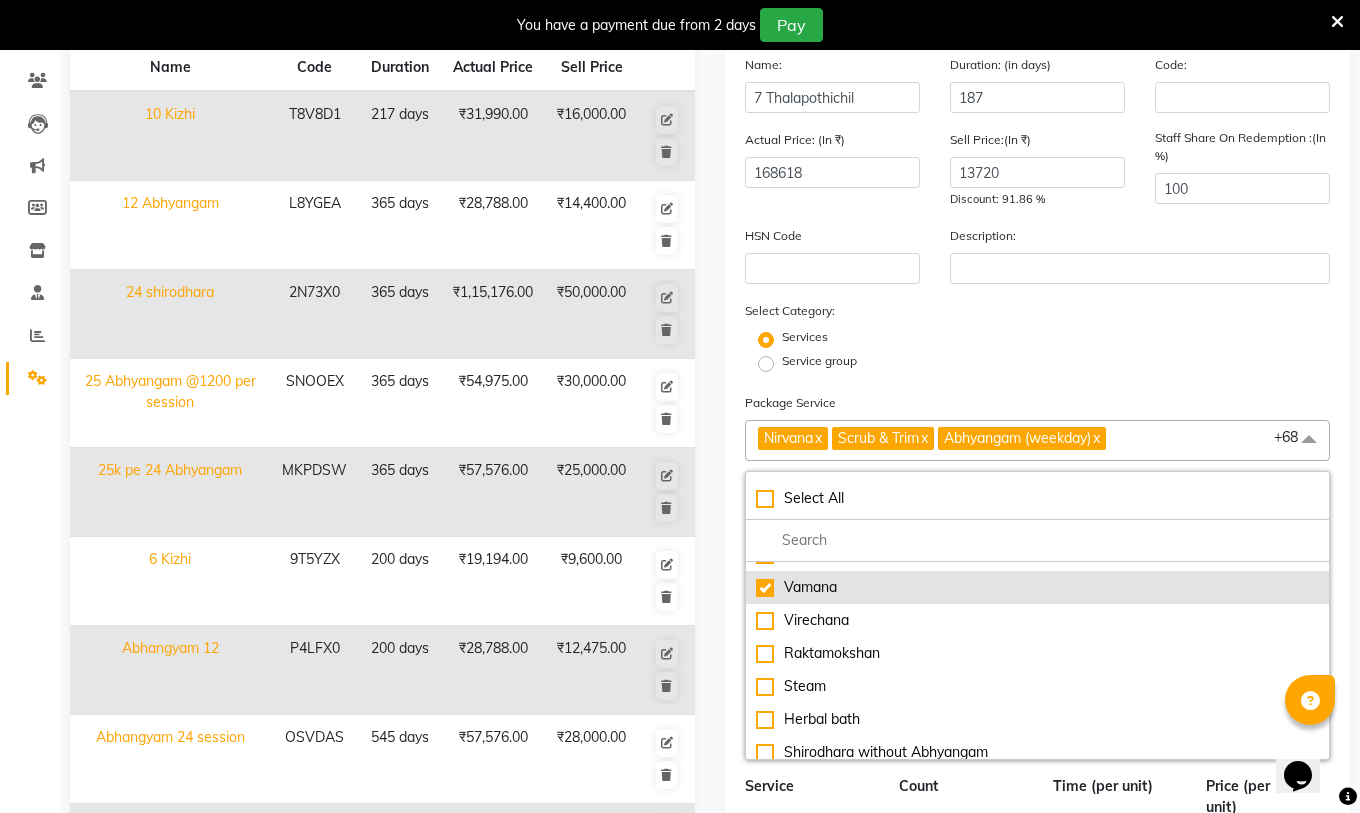 click on "Vamana" 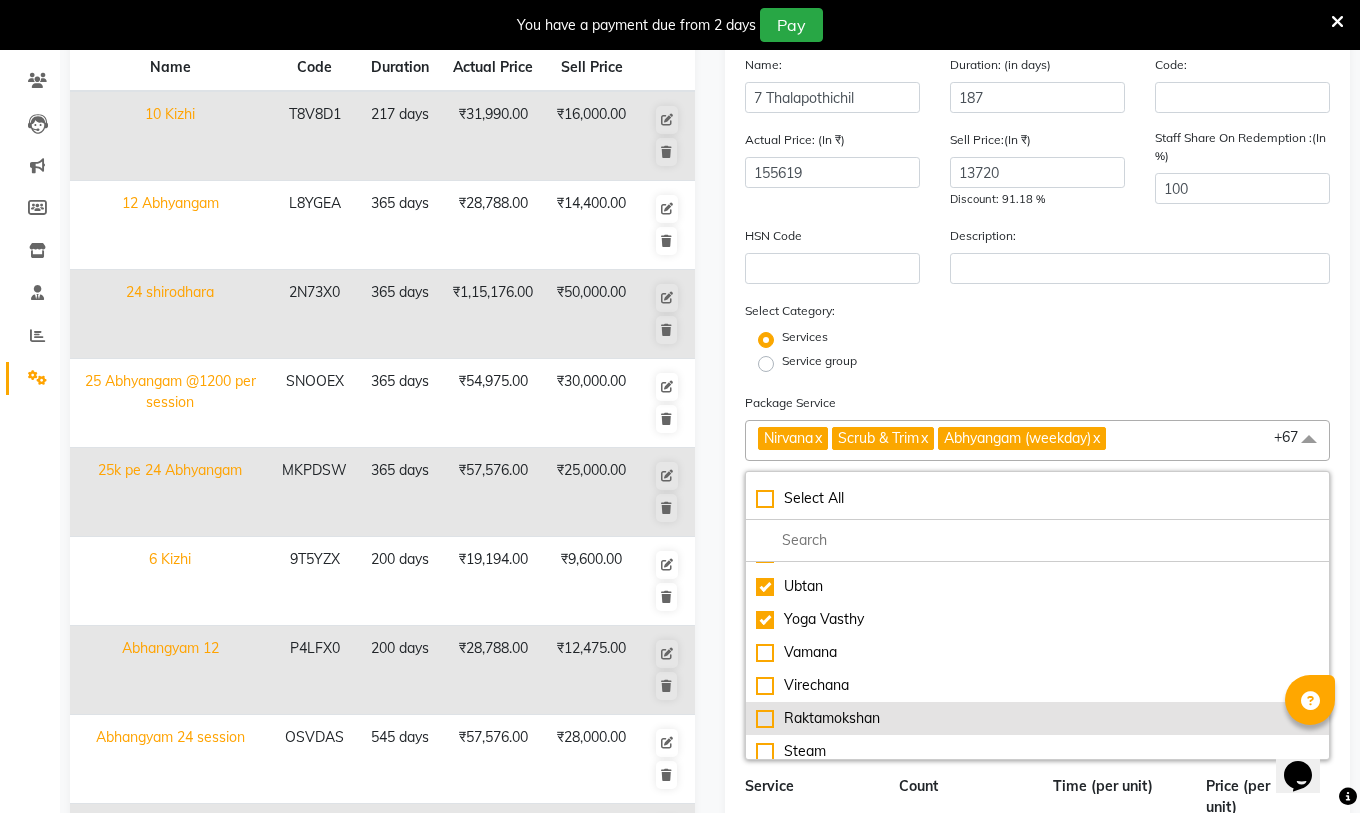 scroll, scrollTop: 2498, scrollLeft: 0, axis: vertical 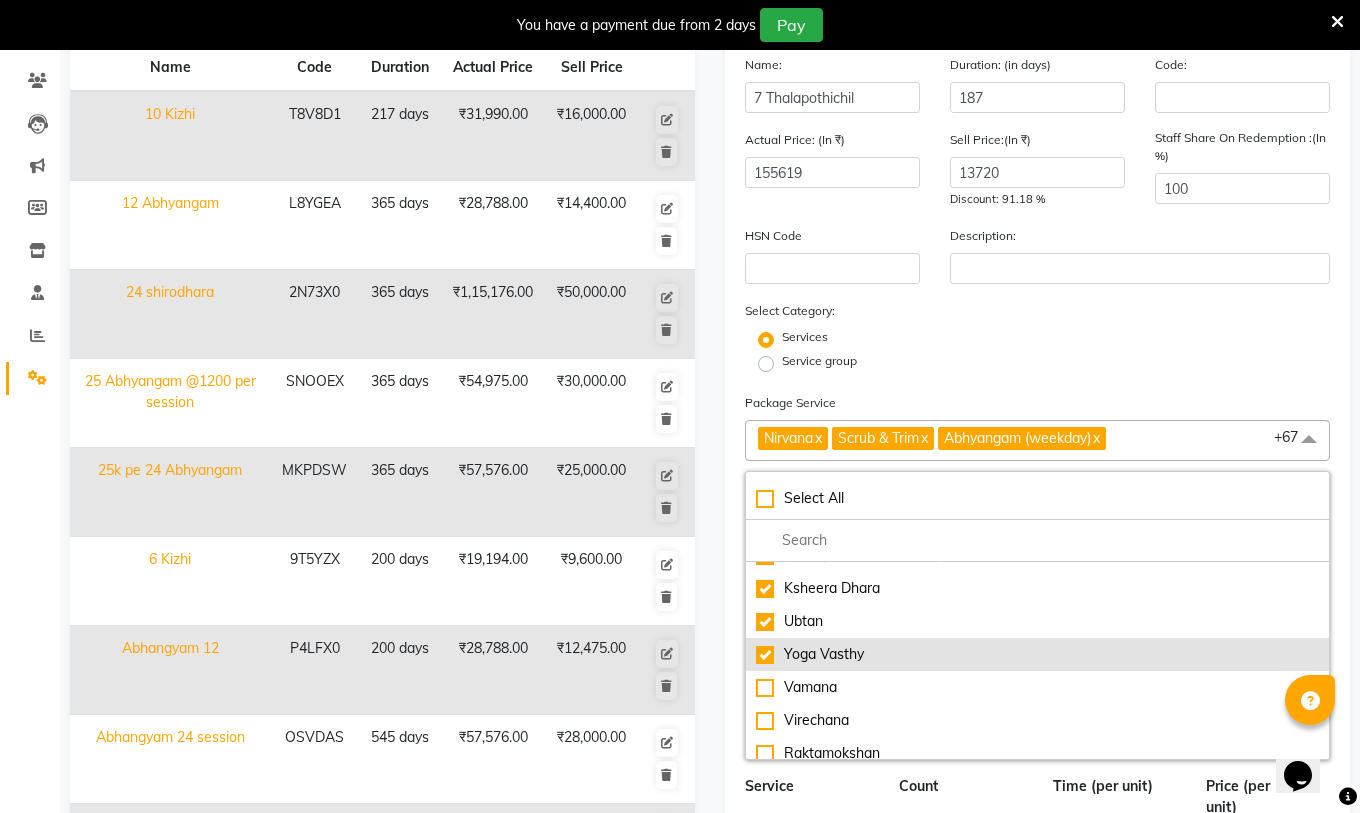 click on "Yoga Vasthy" 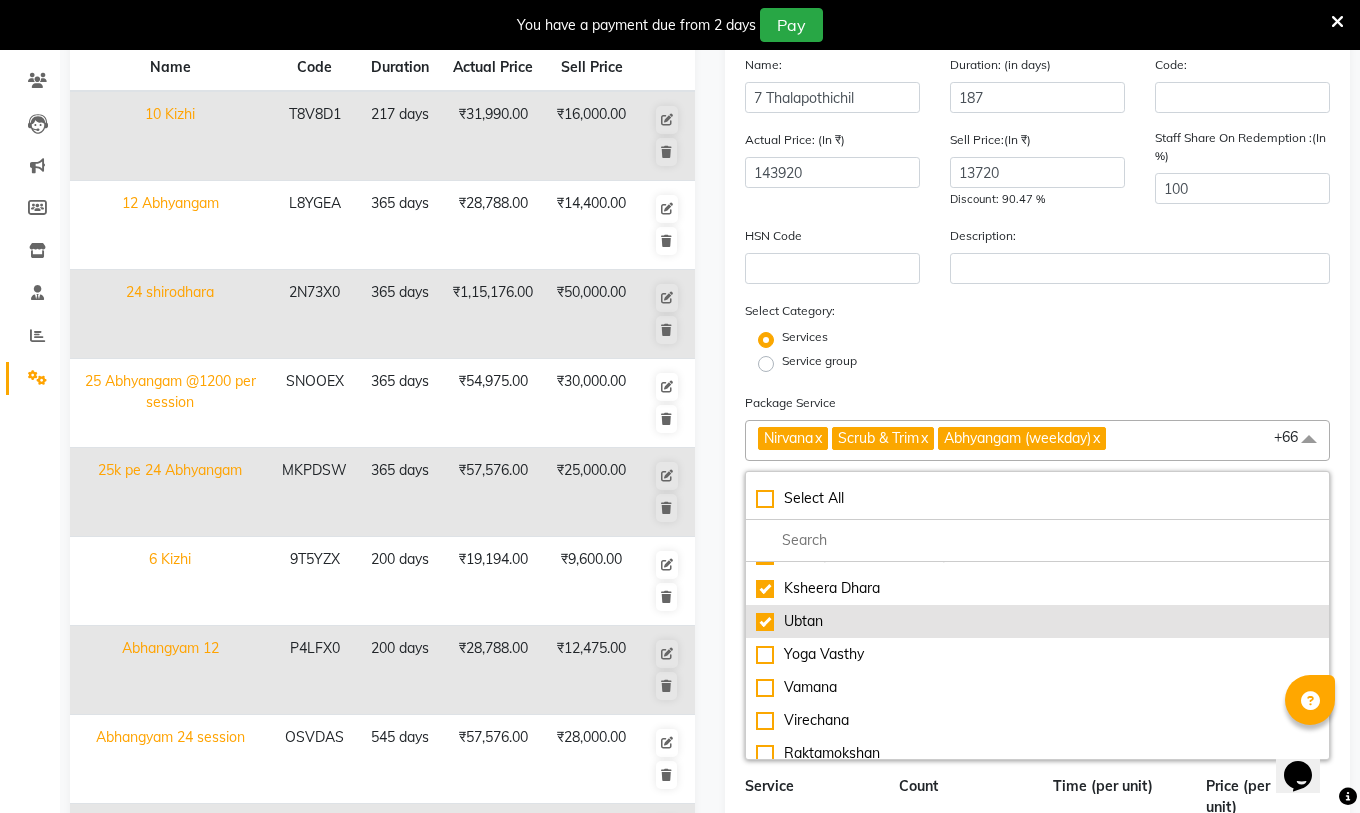 click on "Ubtan" 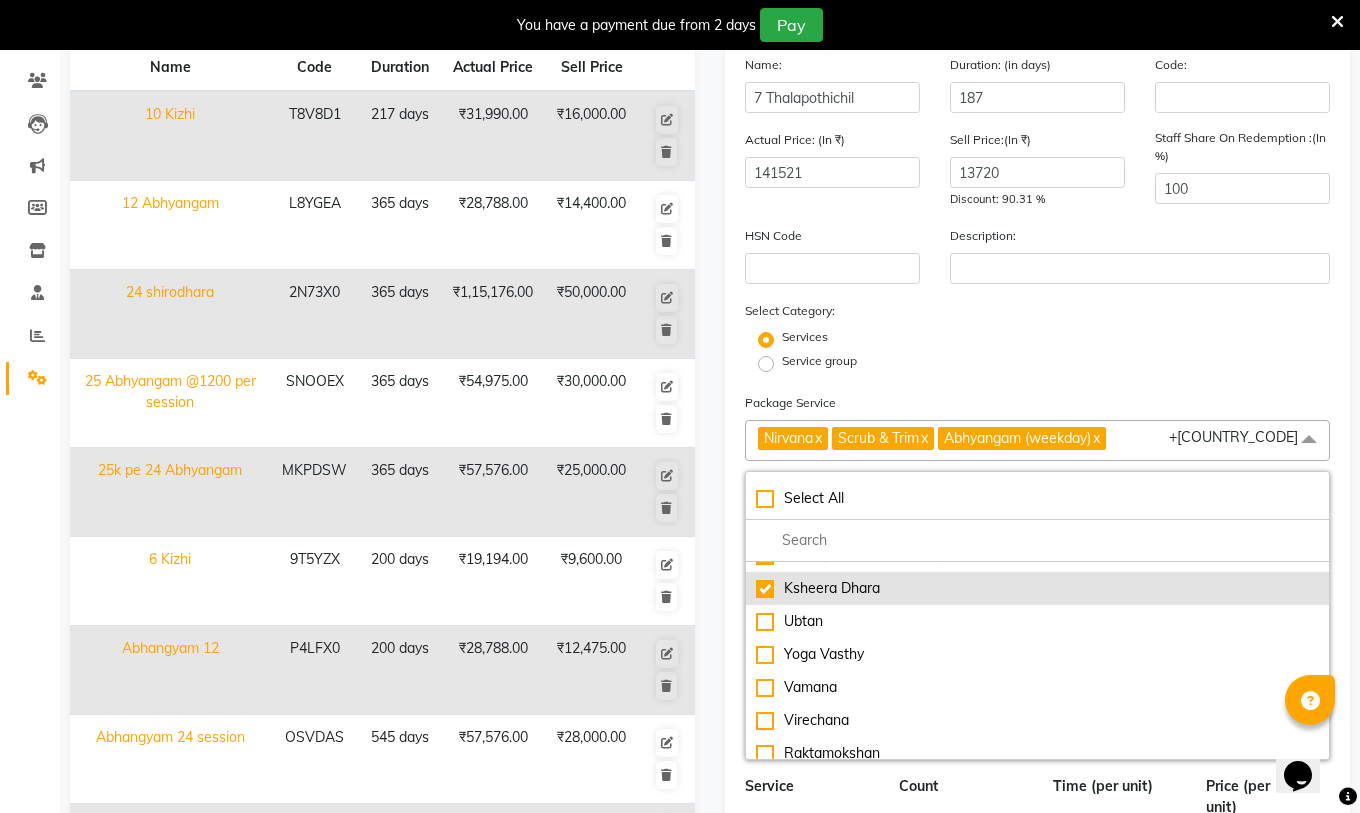 click on "Ksheera Dhara" 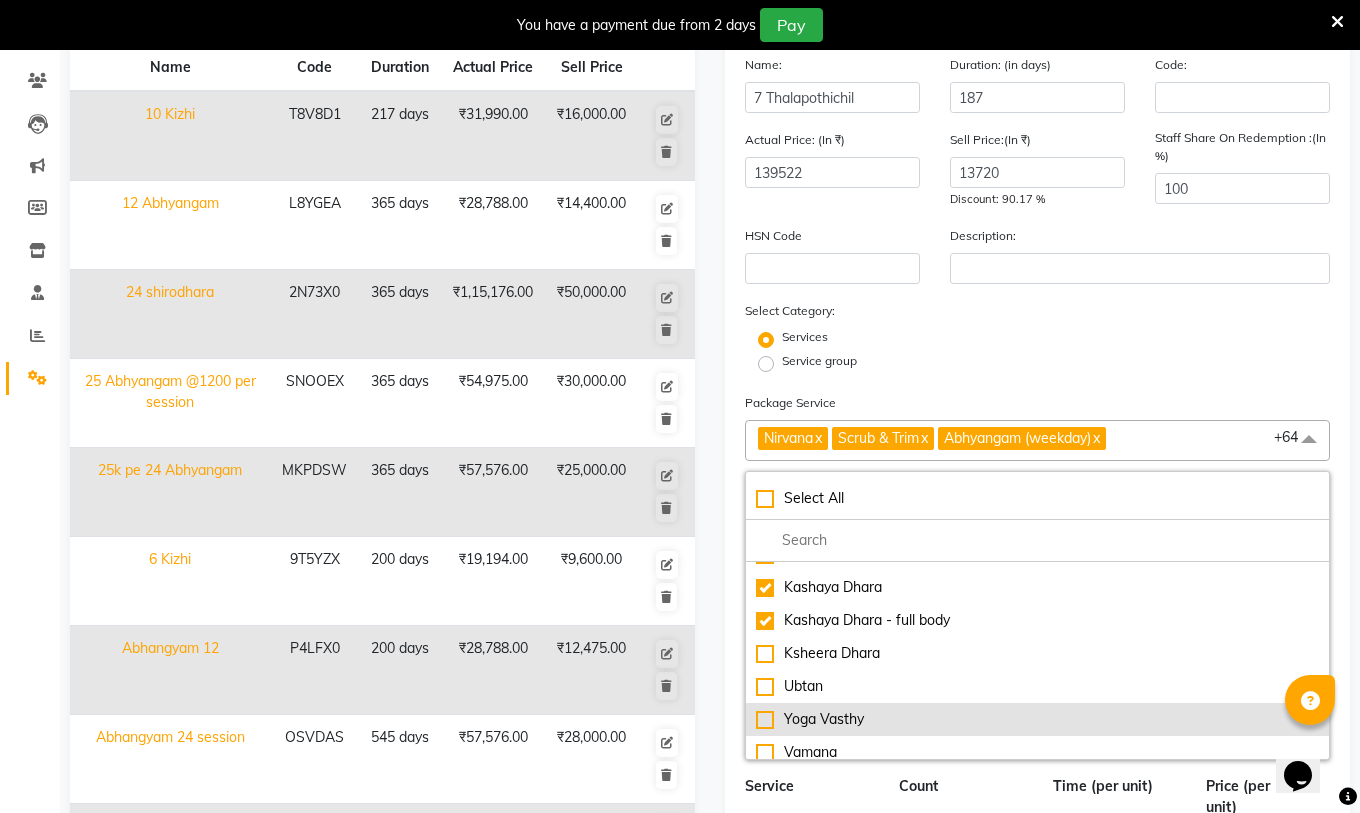 scroll, scrollTop: 2398, scrollLeft: 0, axis: vertical 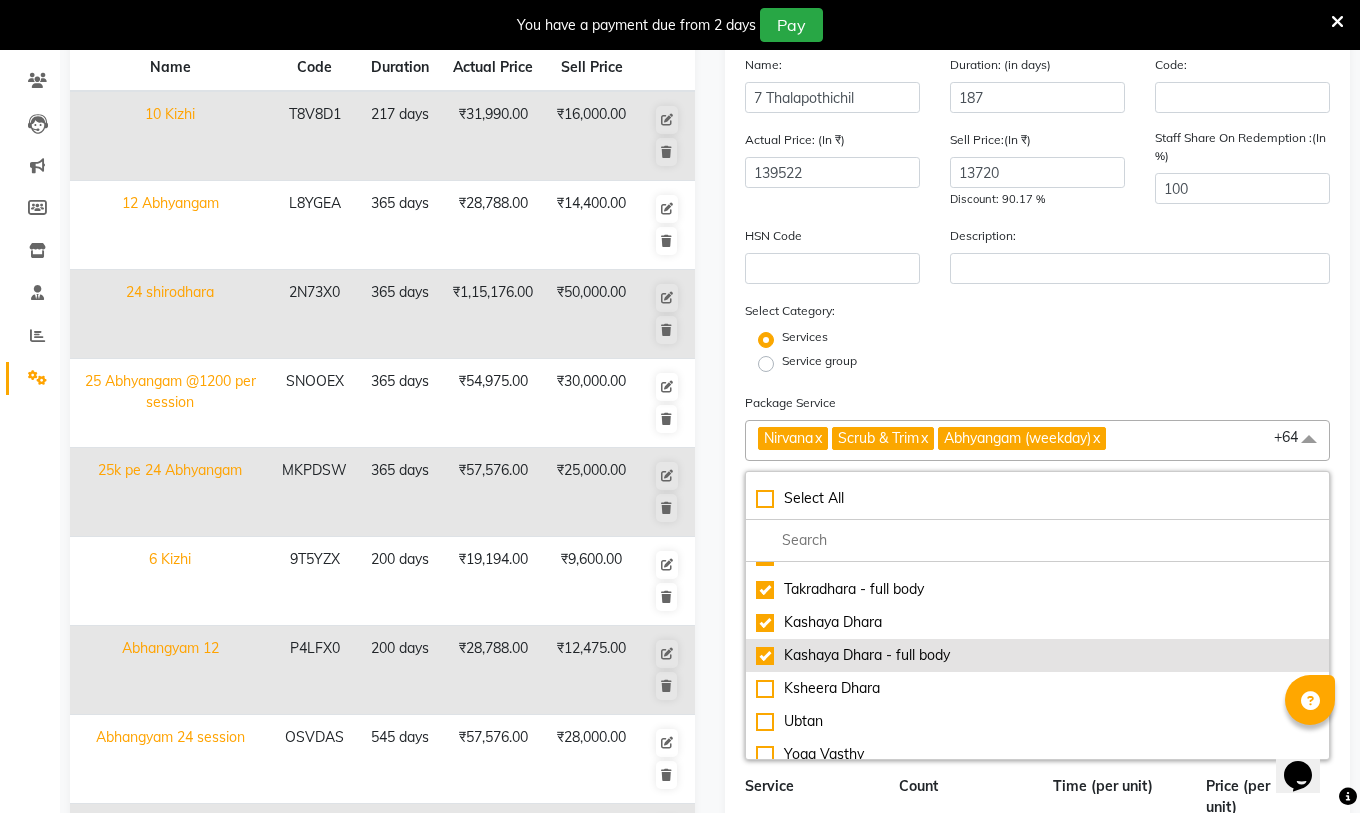 click on "Kashaya Dhara - full body" 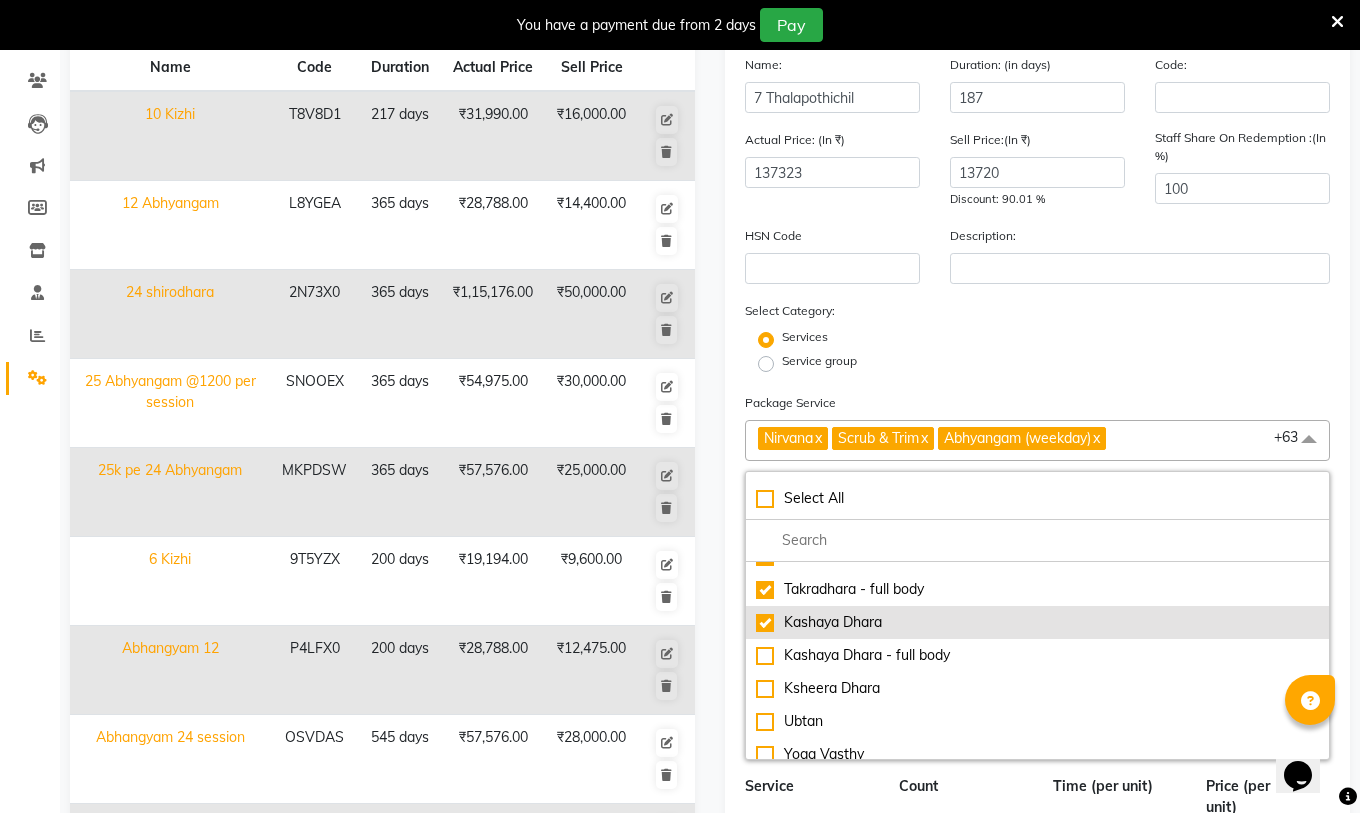 click on "Kashaya Dhara" 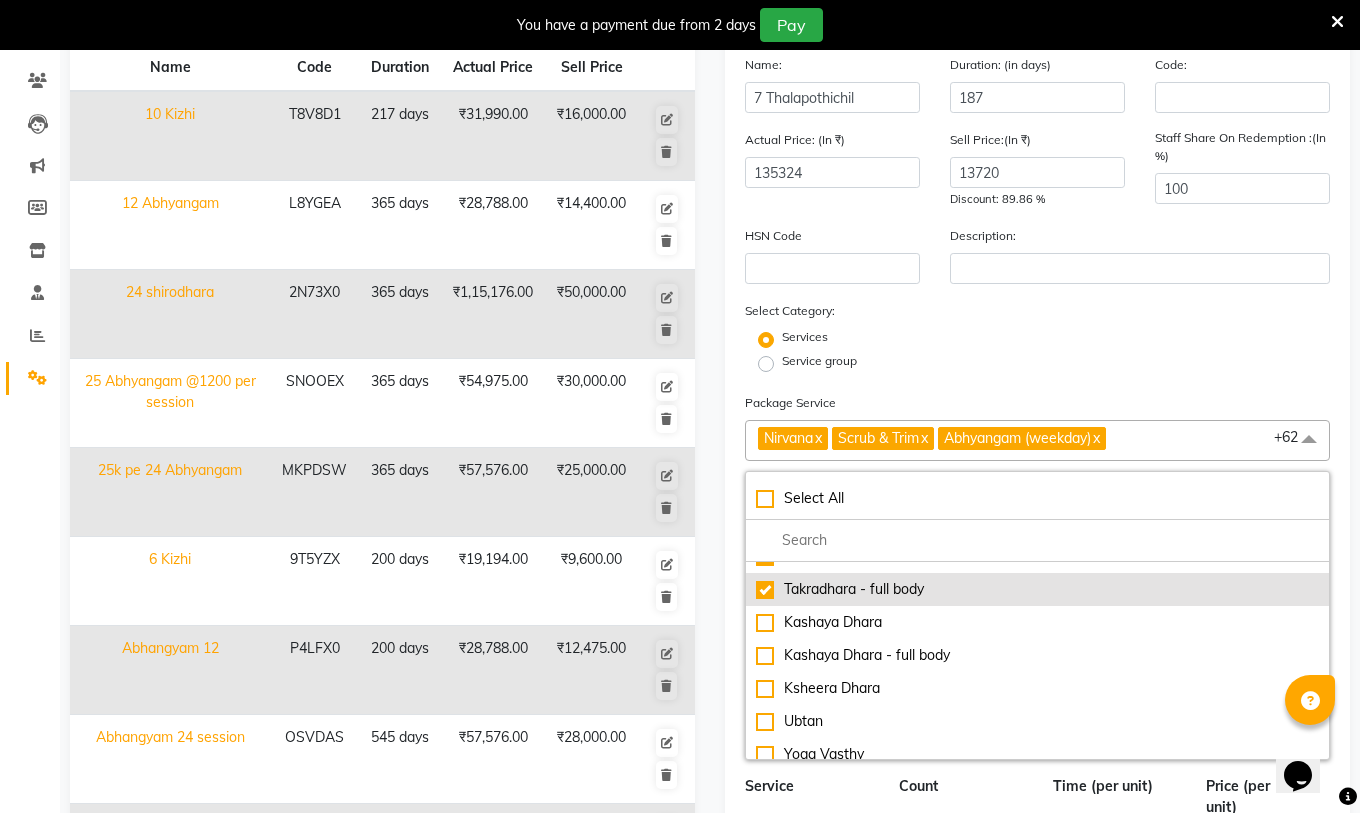 click on "Takradhara - full body" 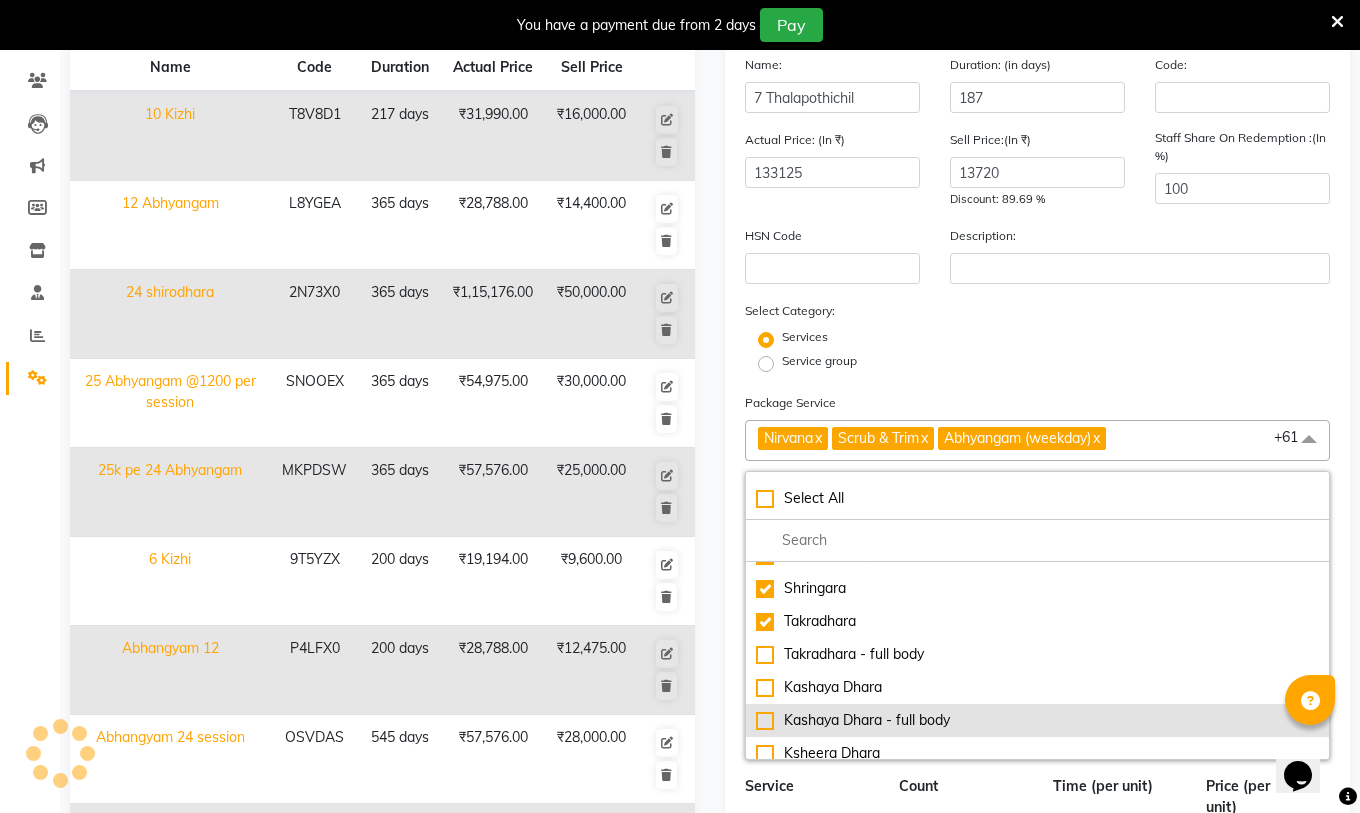 scroll, scrollTop: 2298, scrollLeft: 0, axis: vertical 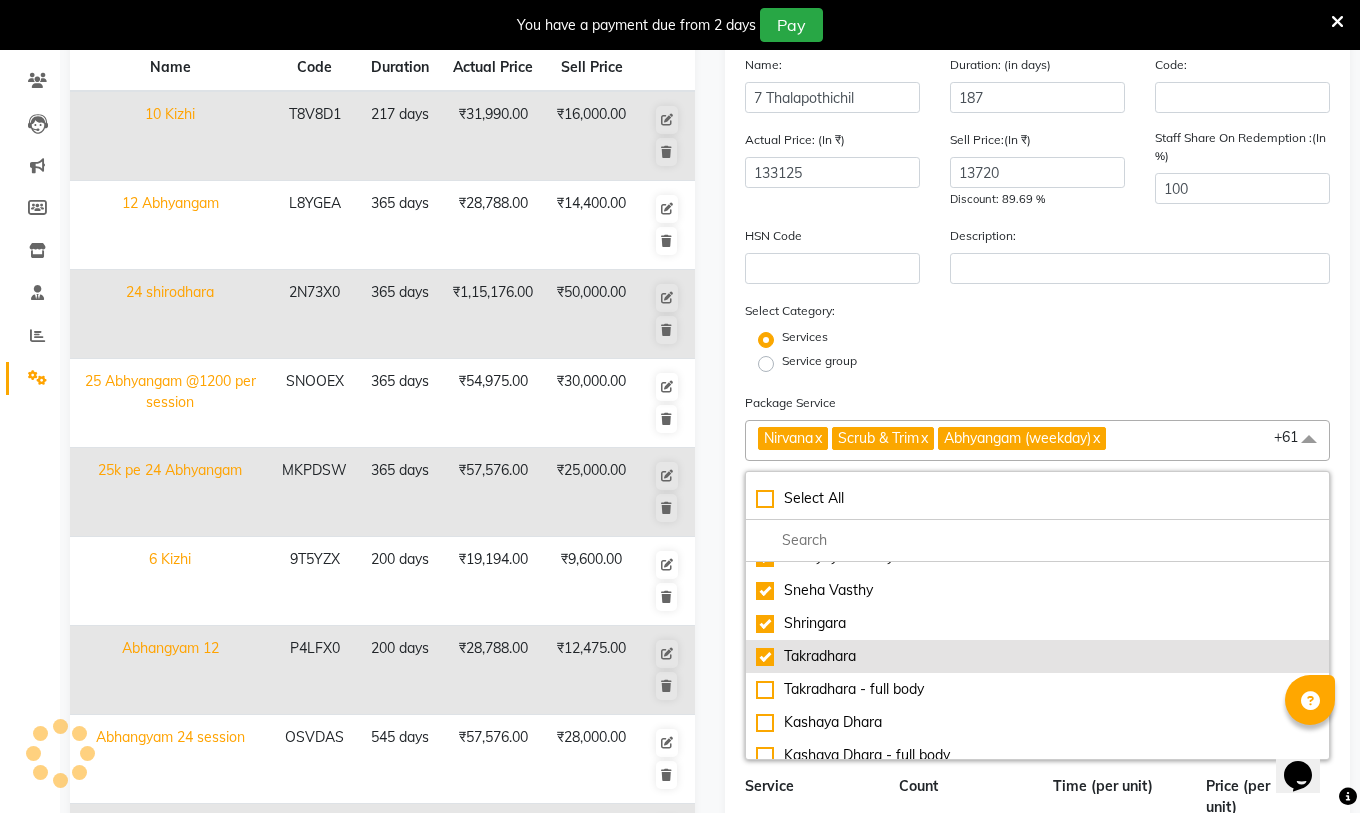 click on "Takradhara" 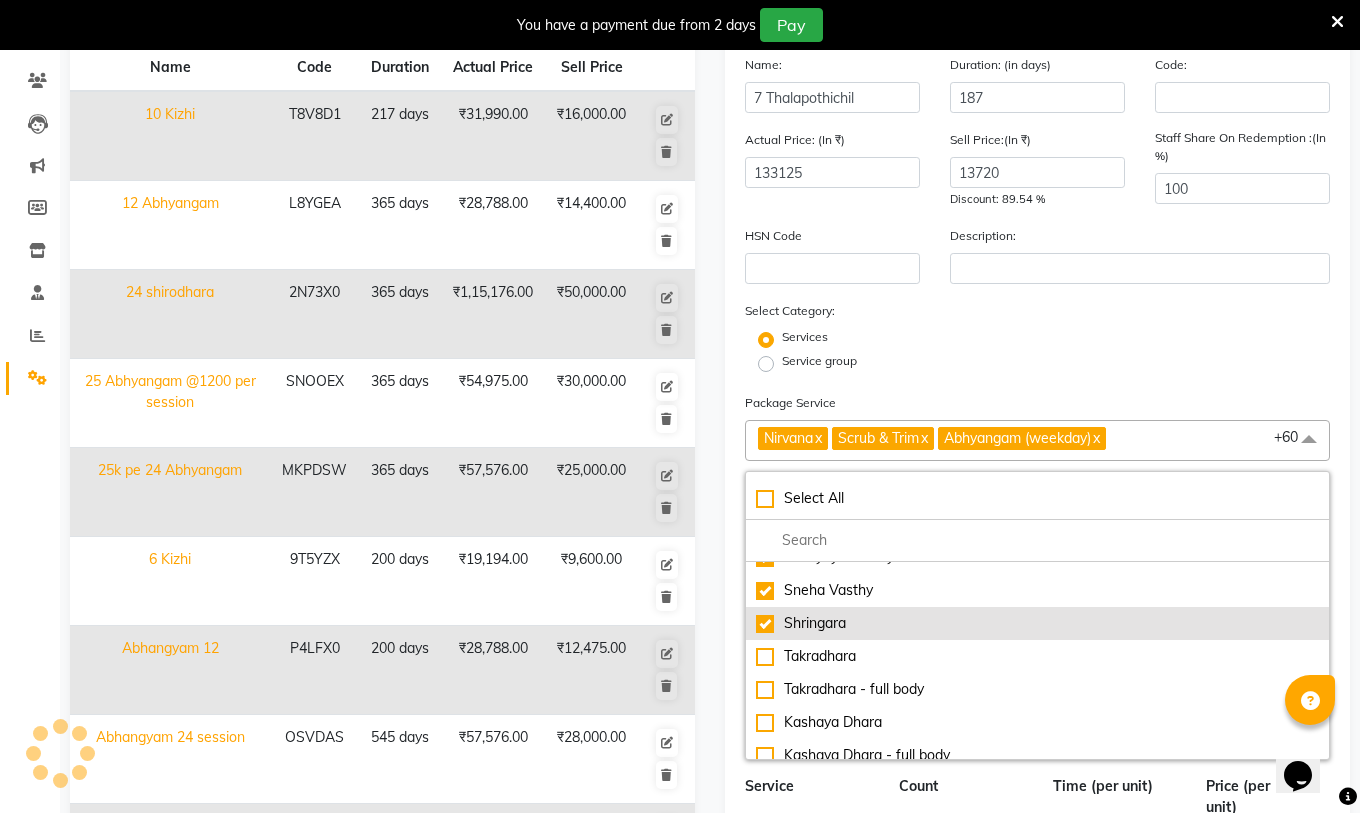click on "Shringara" 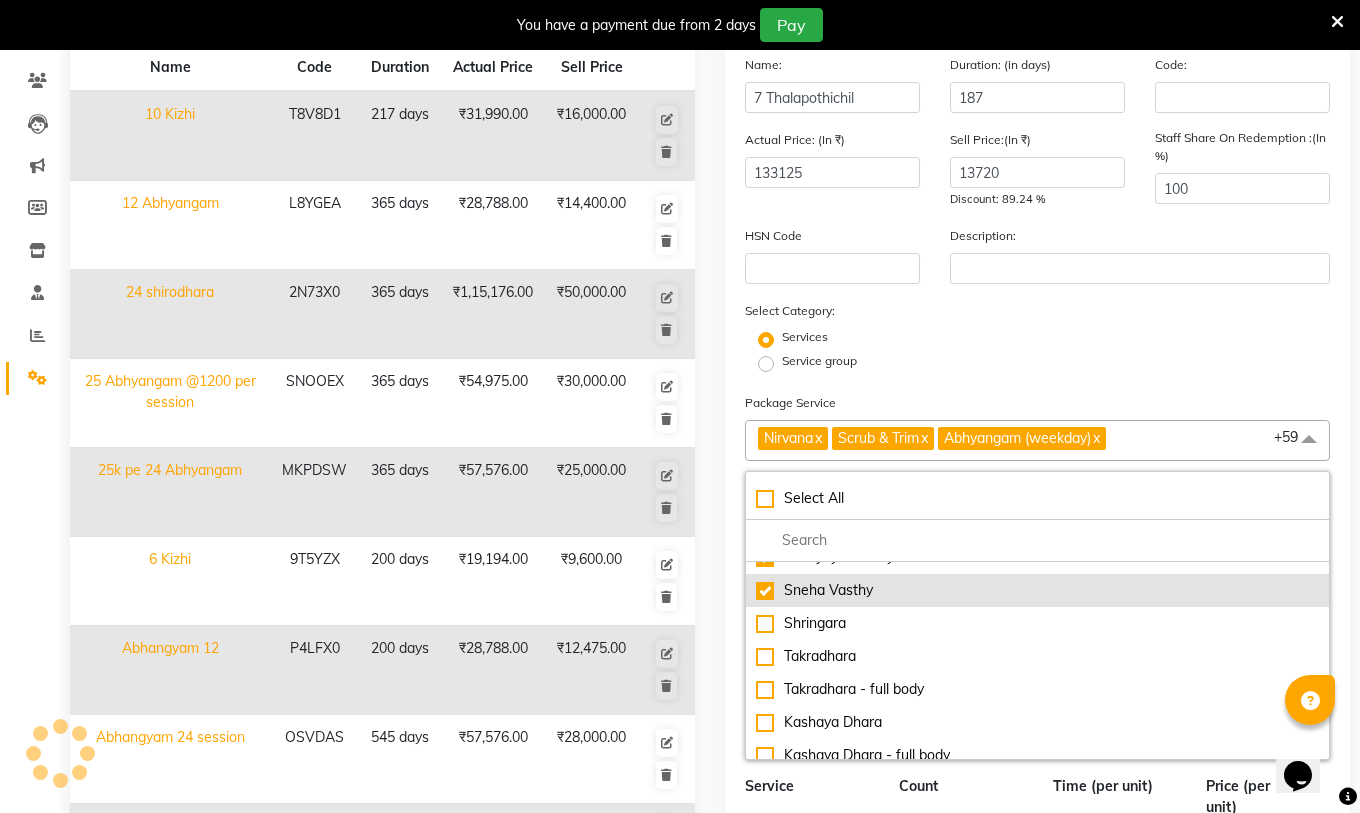 click on "Sneha Vasthy" 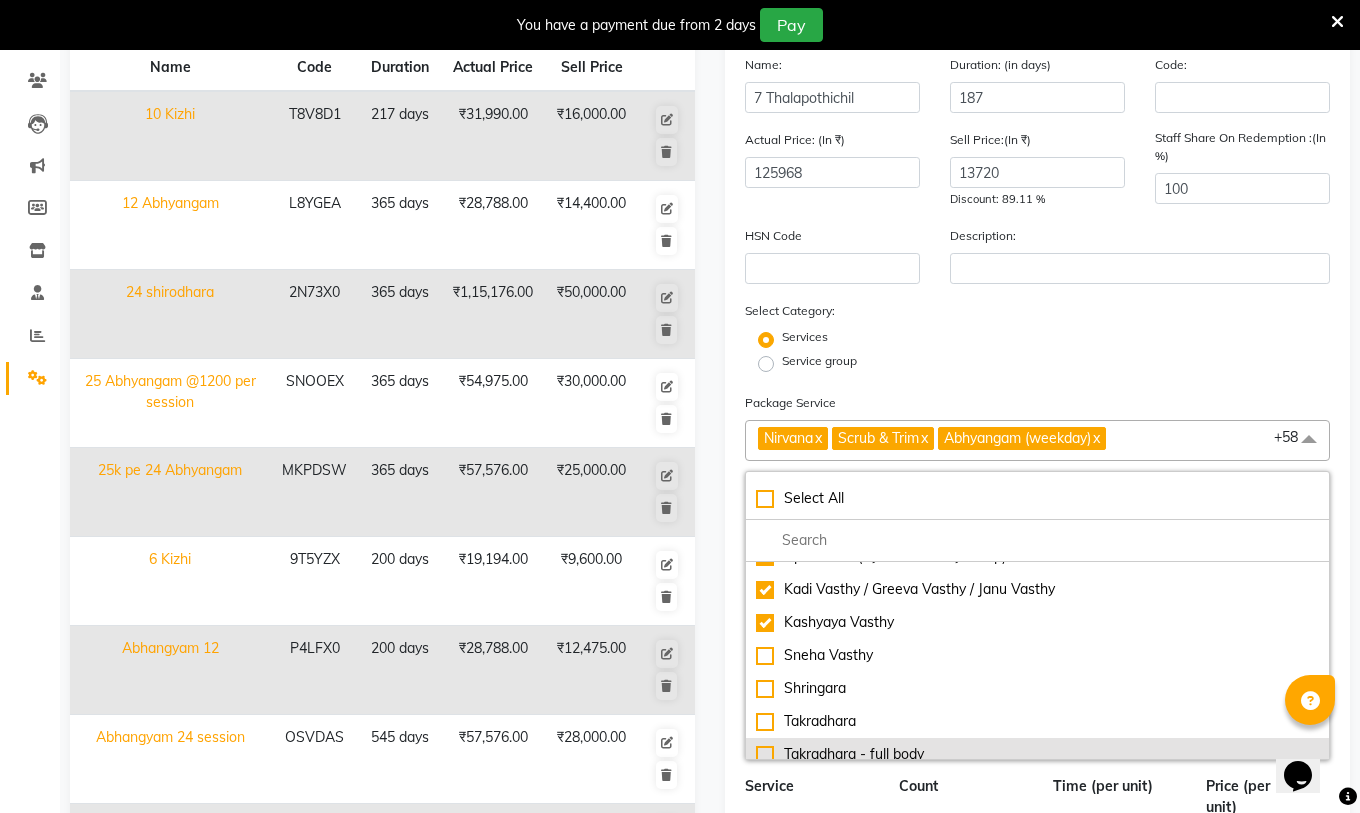 scroll, scrollTop: 2198, scrollLeft: 0, axis: vertical 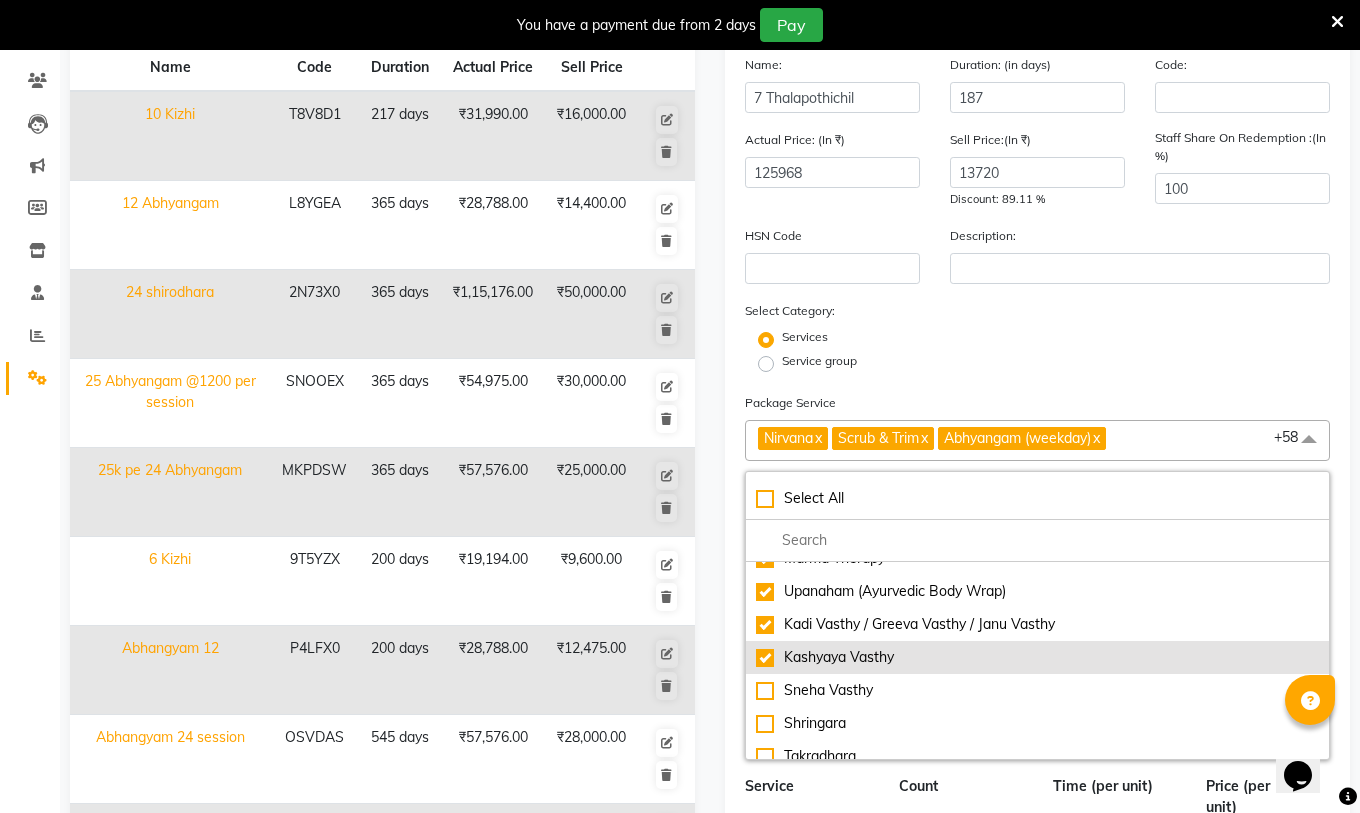 click on "Kashyaya Vasthy" 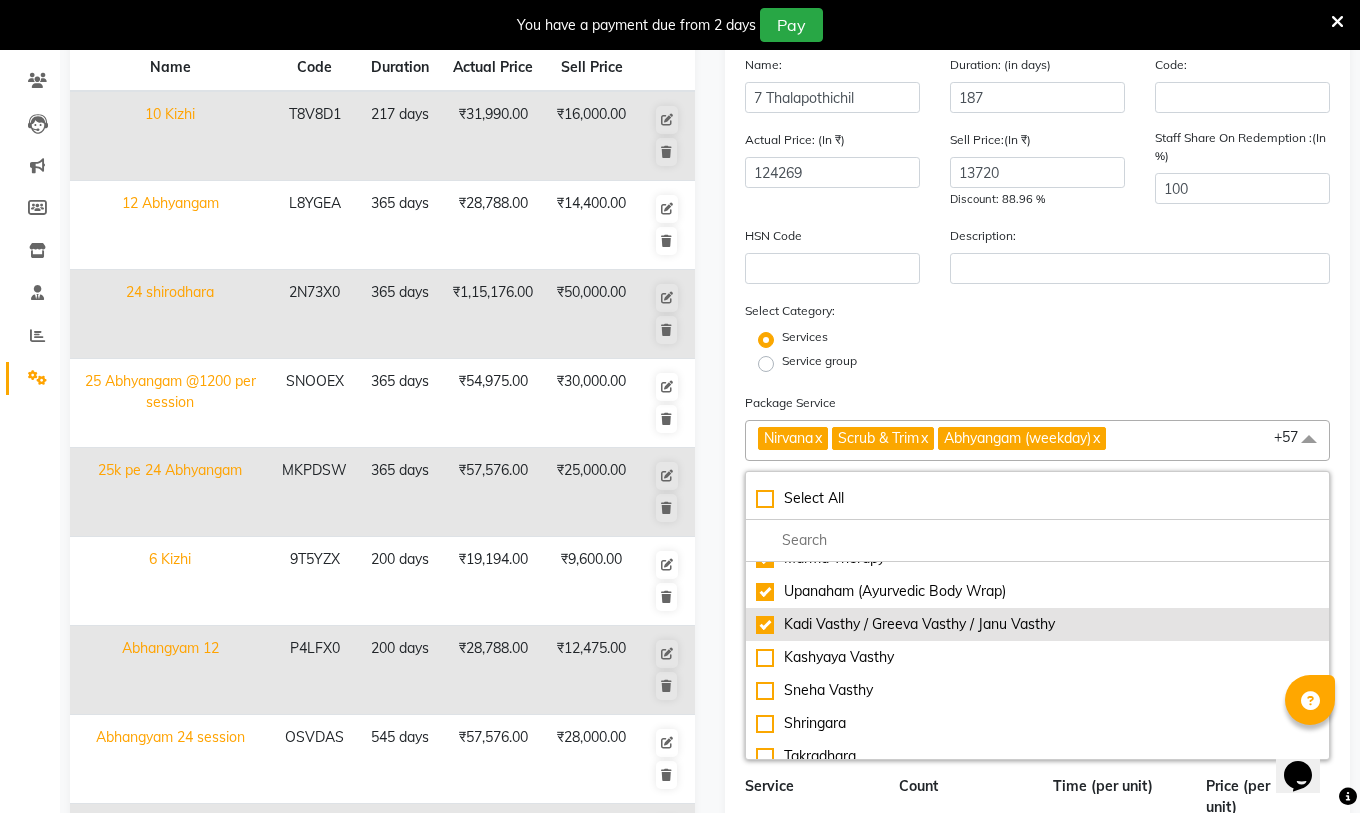 click on "Kadi Vasthy / Greeva Vasthy / Janu Vasthy" 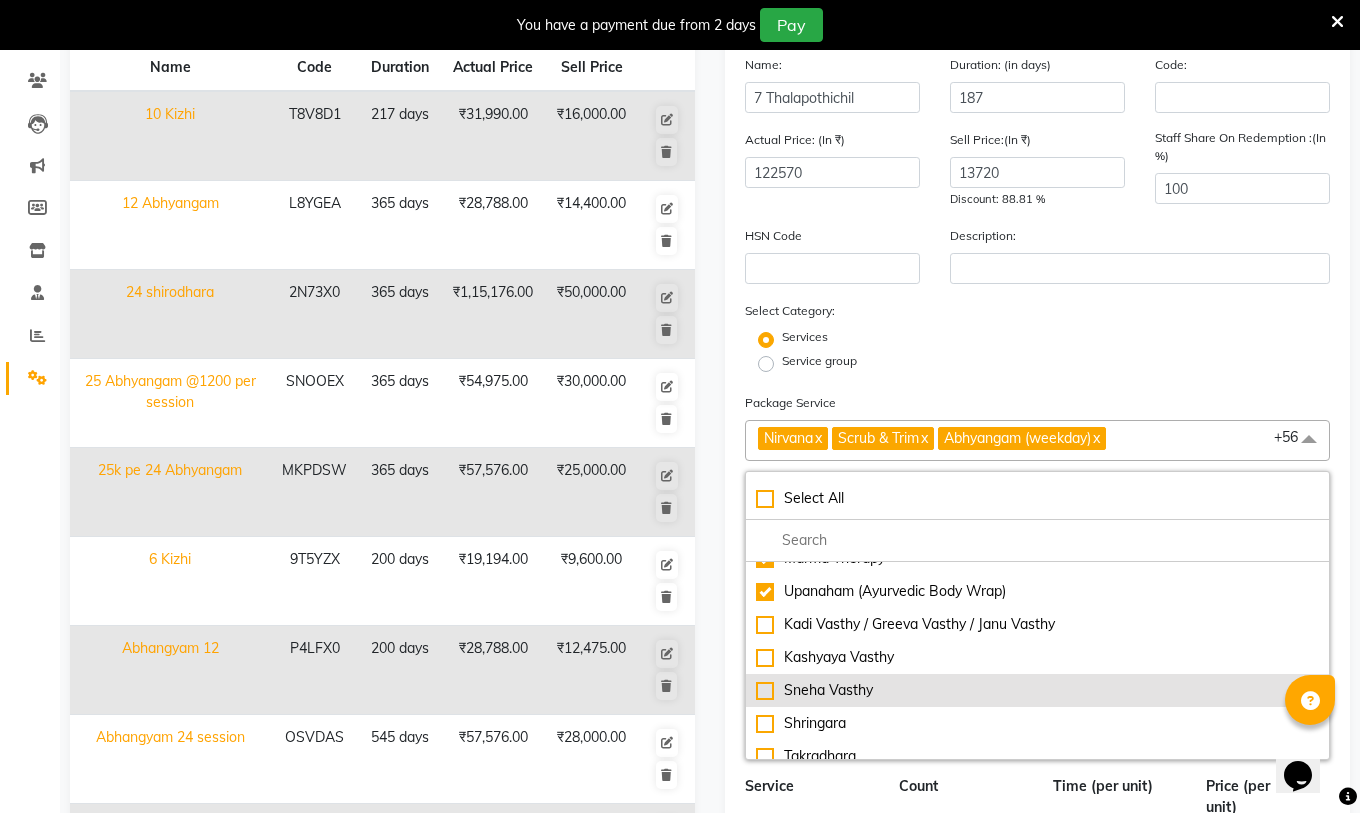 scroll, scrollTop: 2098, scrollLeft: 0, axis: vertical 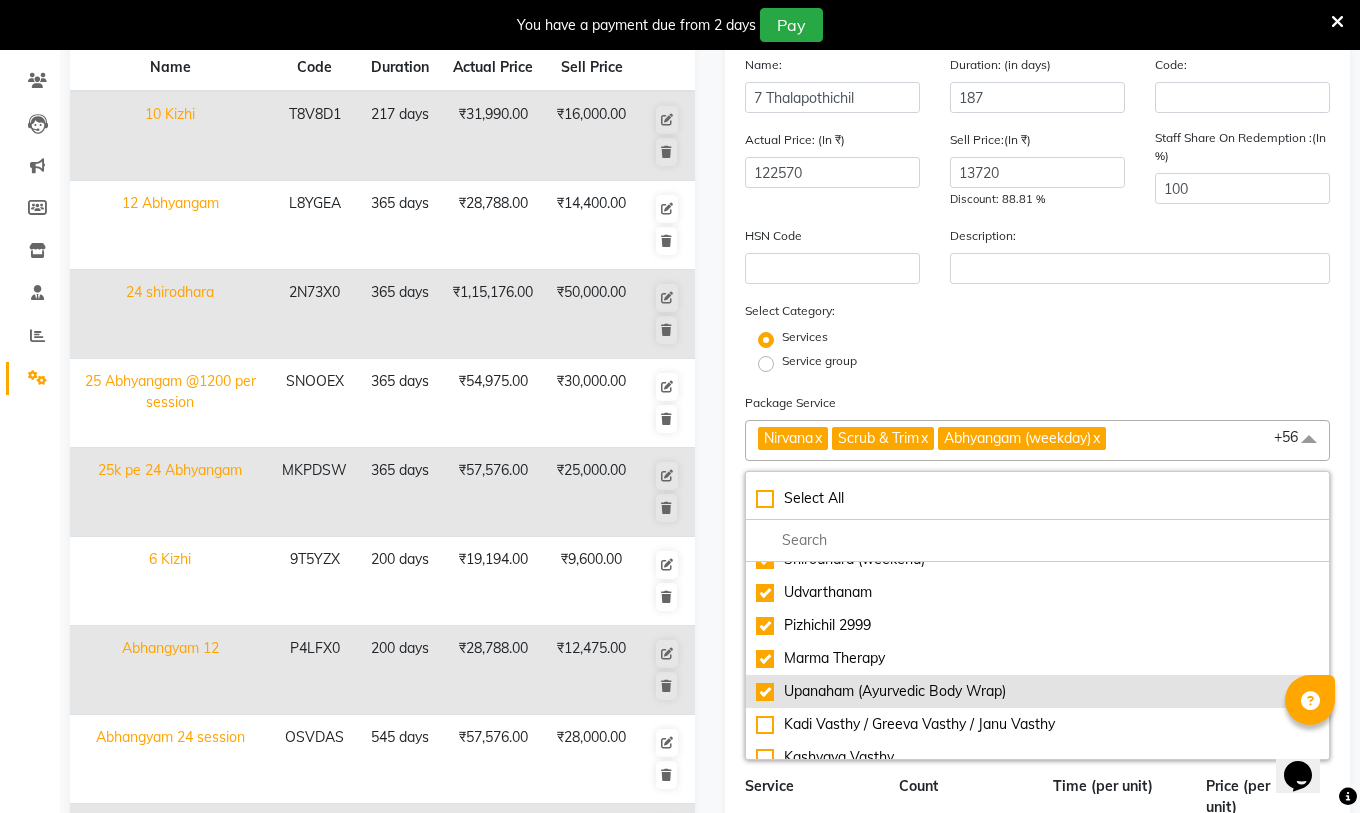 click on "Upanaham (Ayurvedic Body Wrap)" 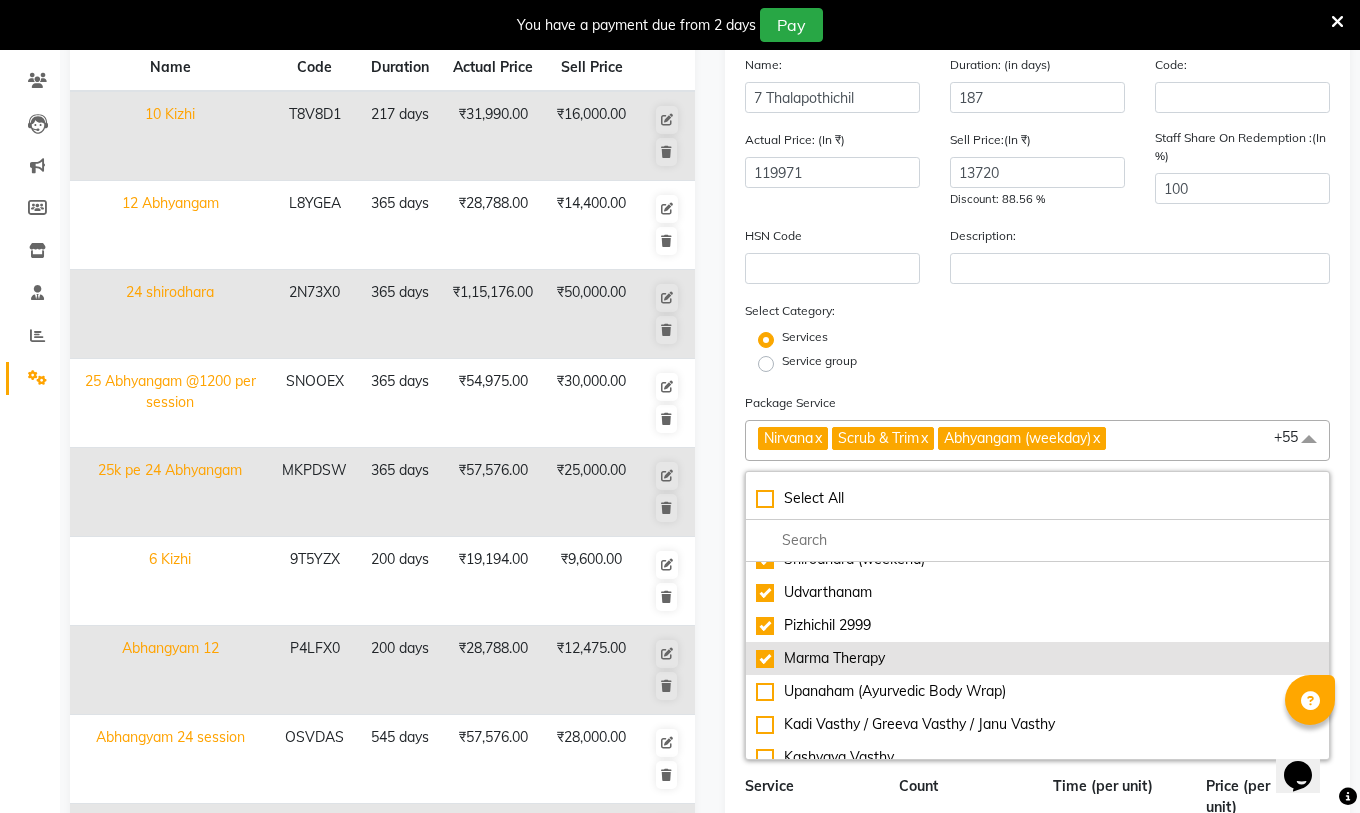 click on "Marma Therapy" 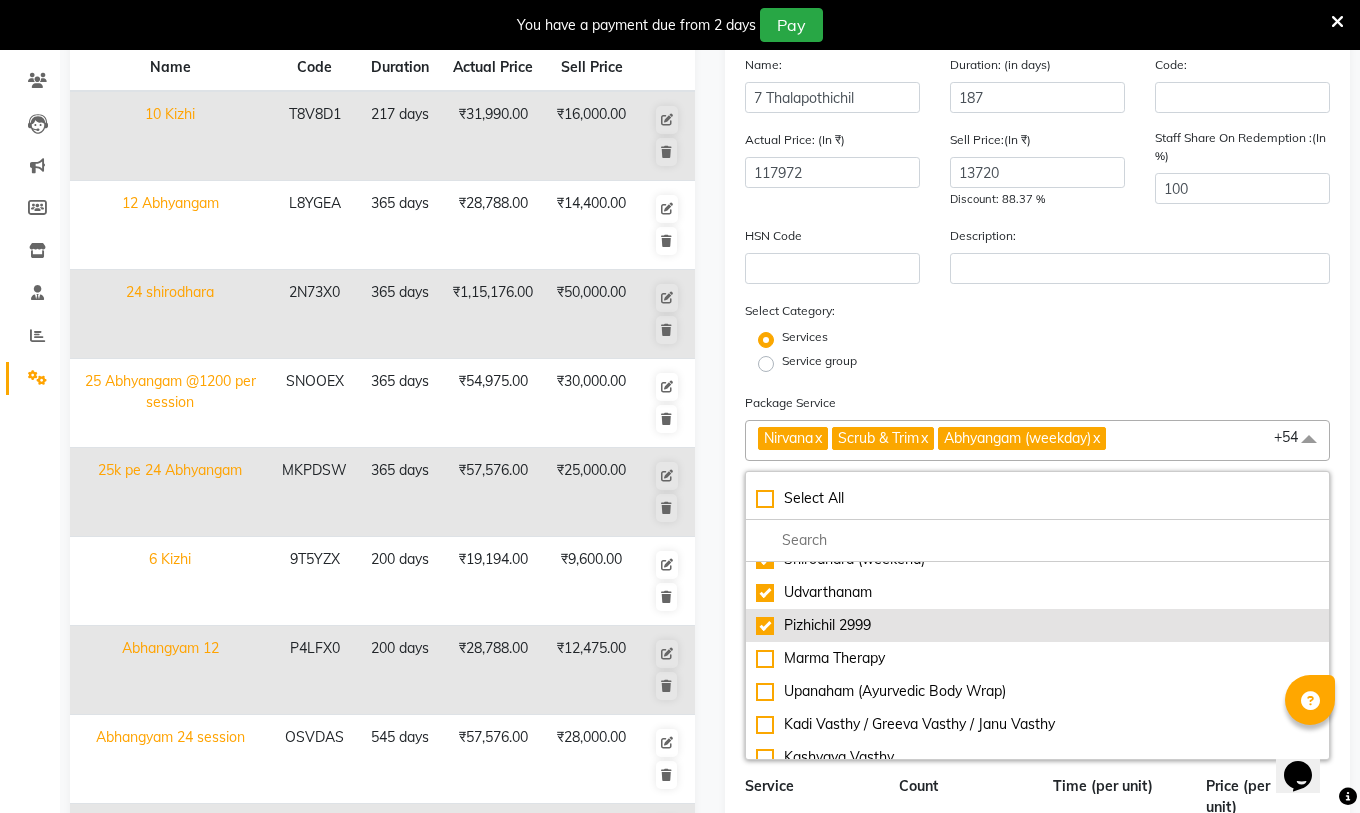 click on "Pizhichil 2999" 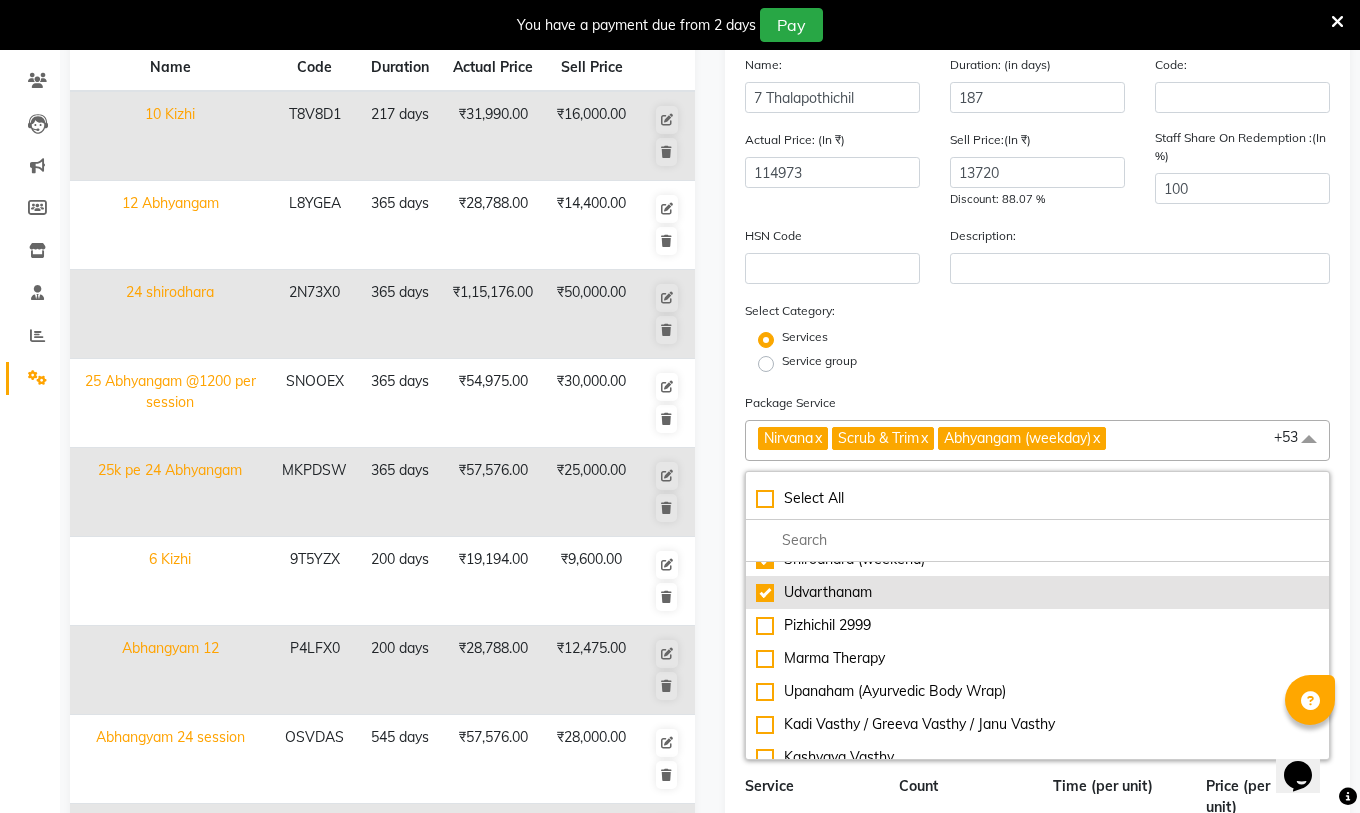 click on "Udvarthanam" 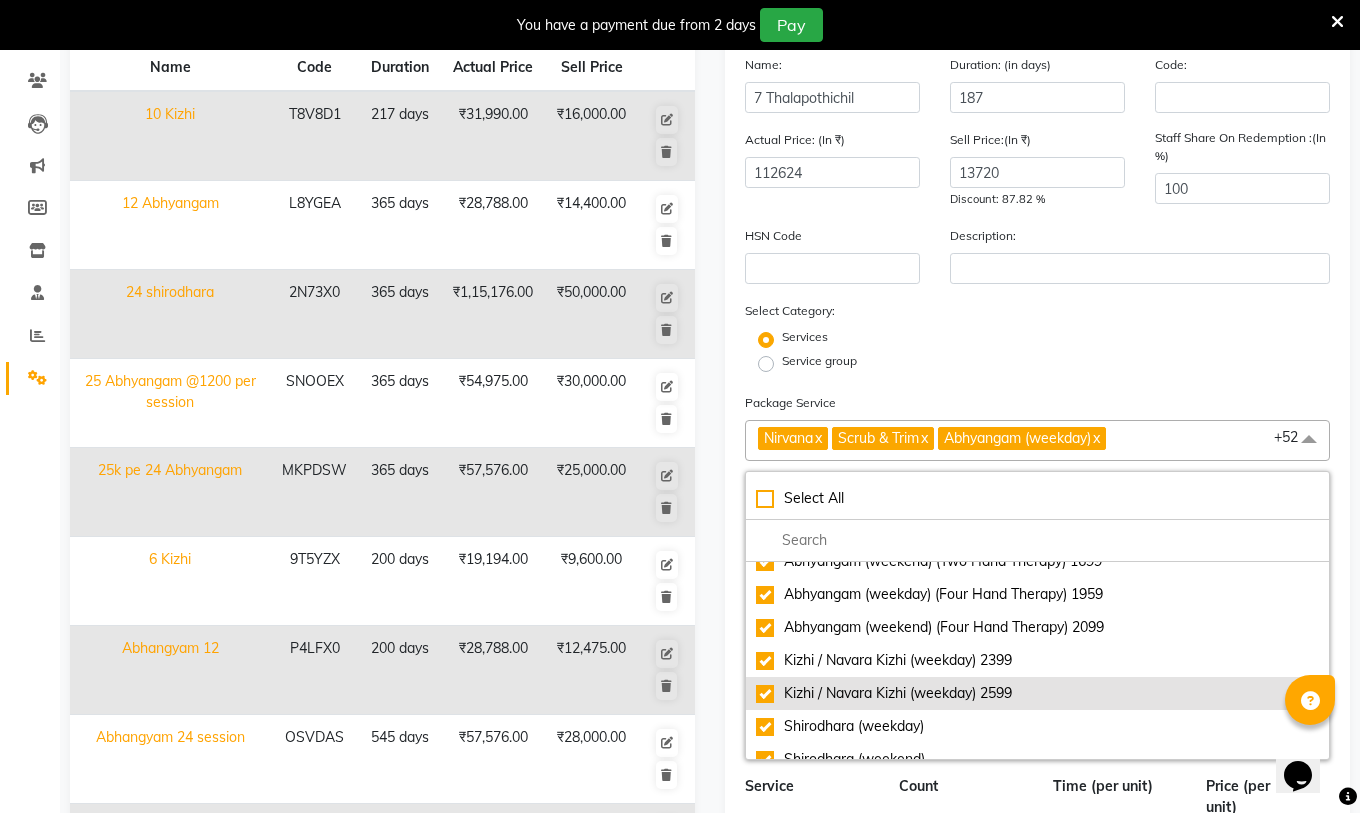 scroll, scrollTop: 1998, scrollLeft: 0, axis: vertical 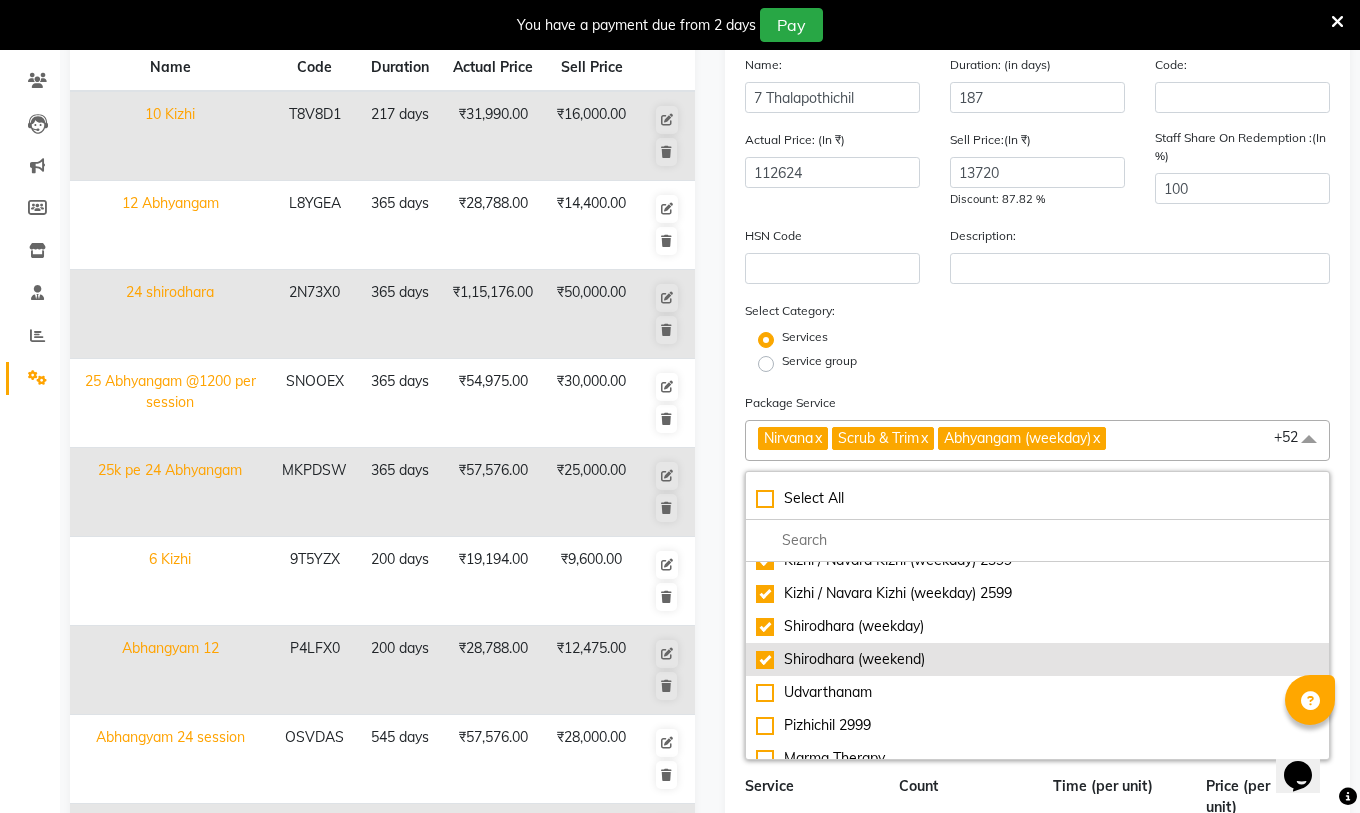 click on "Shirodhara (weekend)" 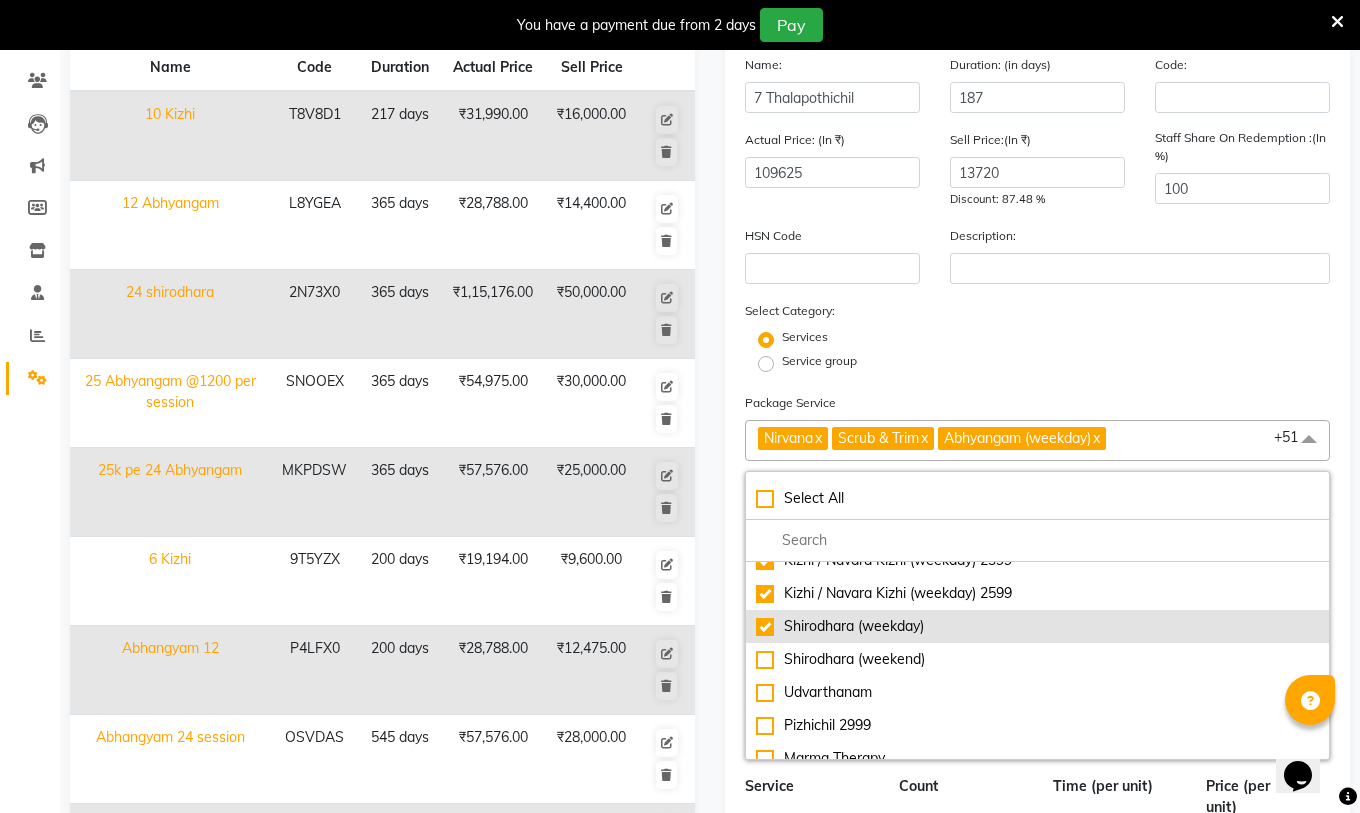 click on "Shirodhara (weekday)" 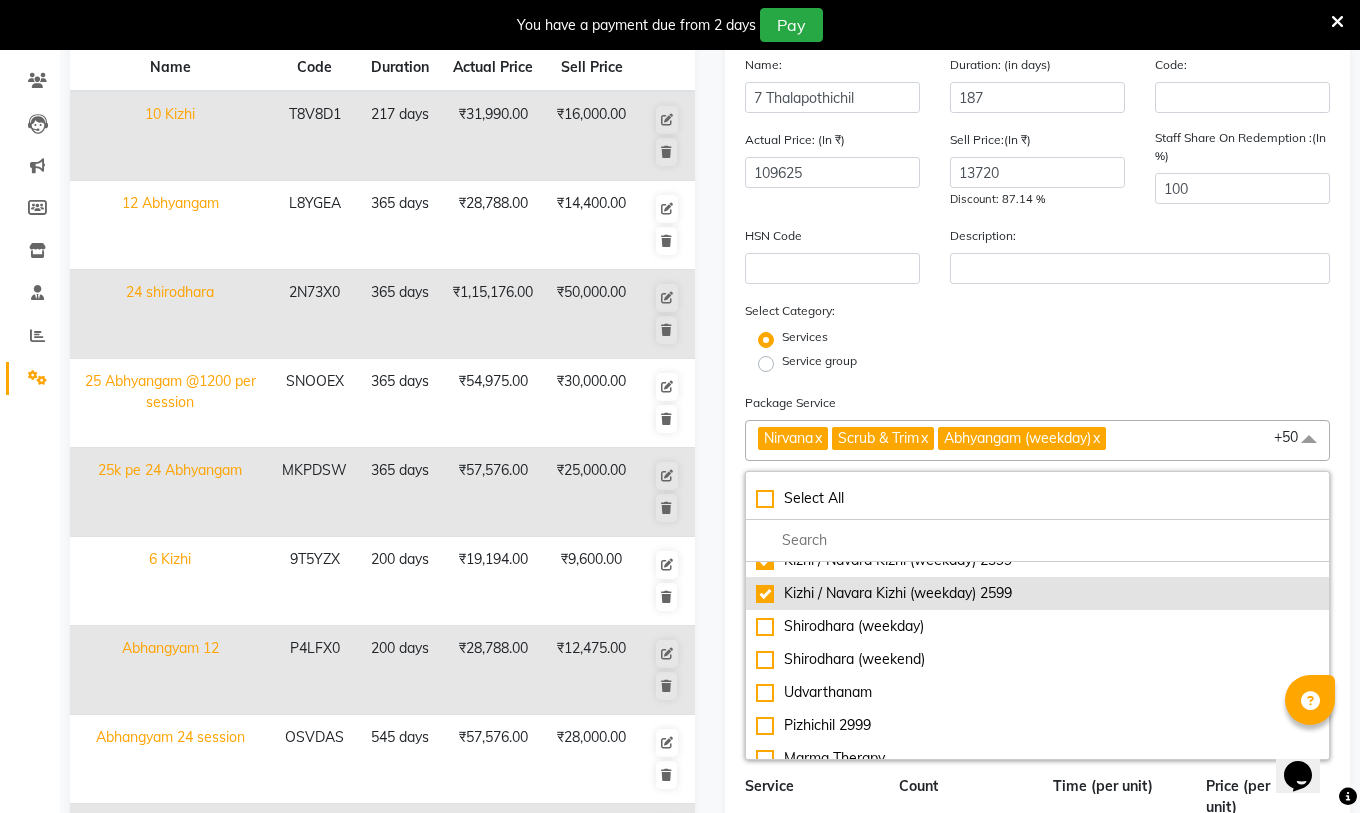 click on "Kizhi / Navara Kizhi (weekday) 2599" 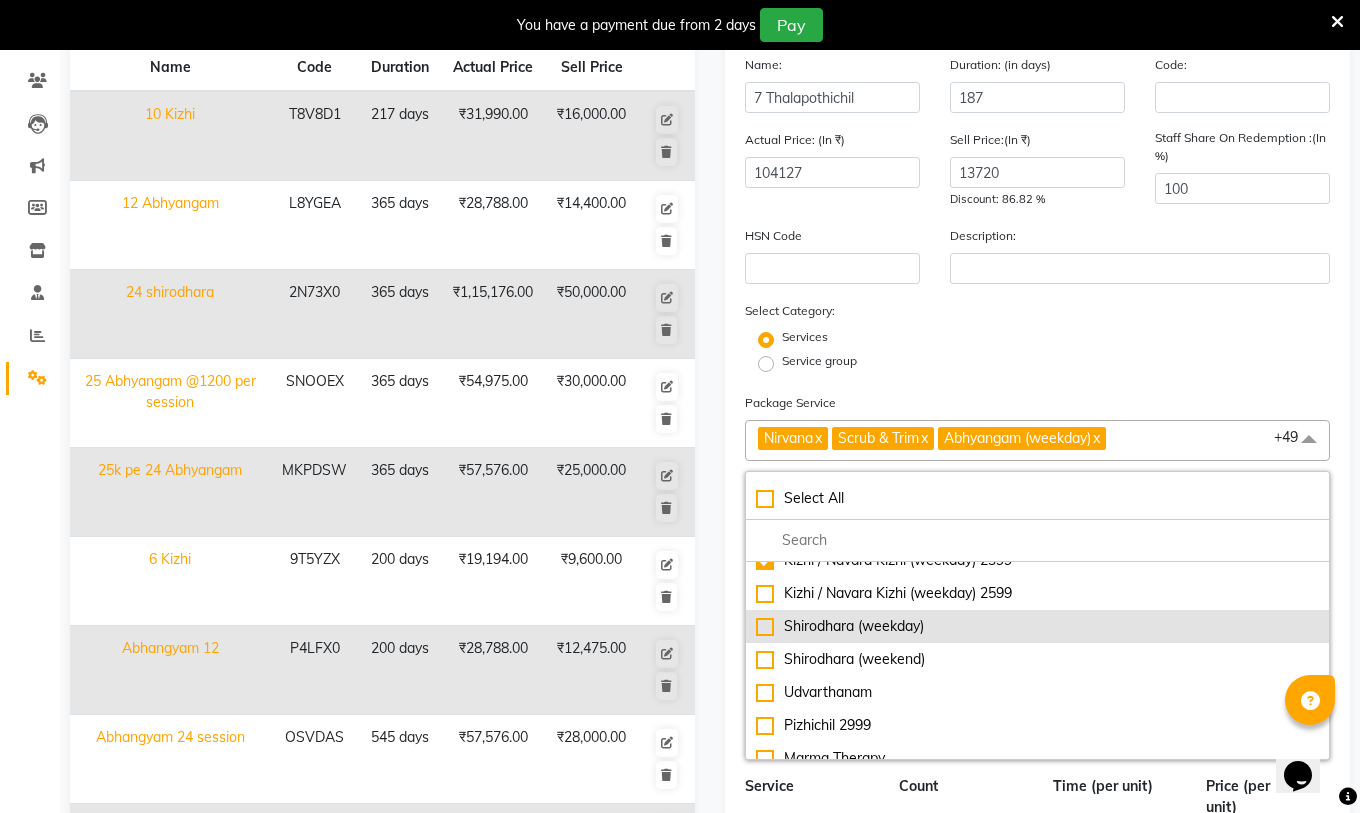 scroll, scrollTop: 1898, scrollLeft: 0, axis: vertical 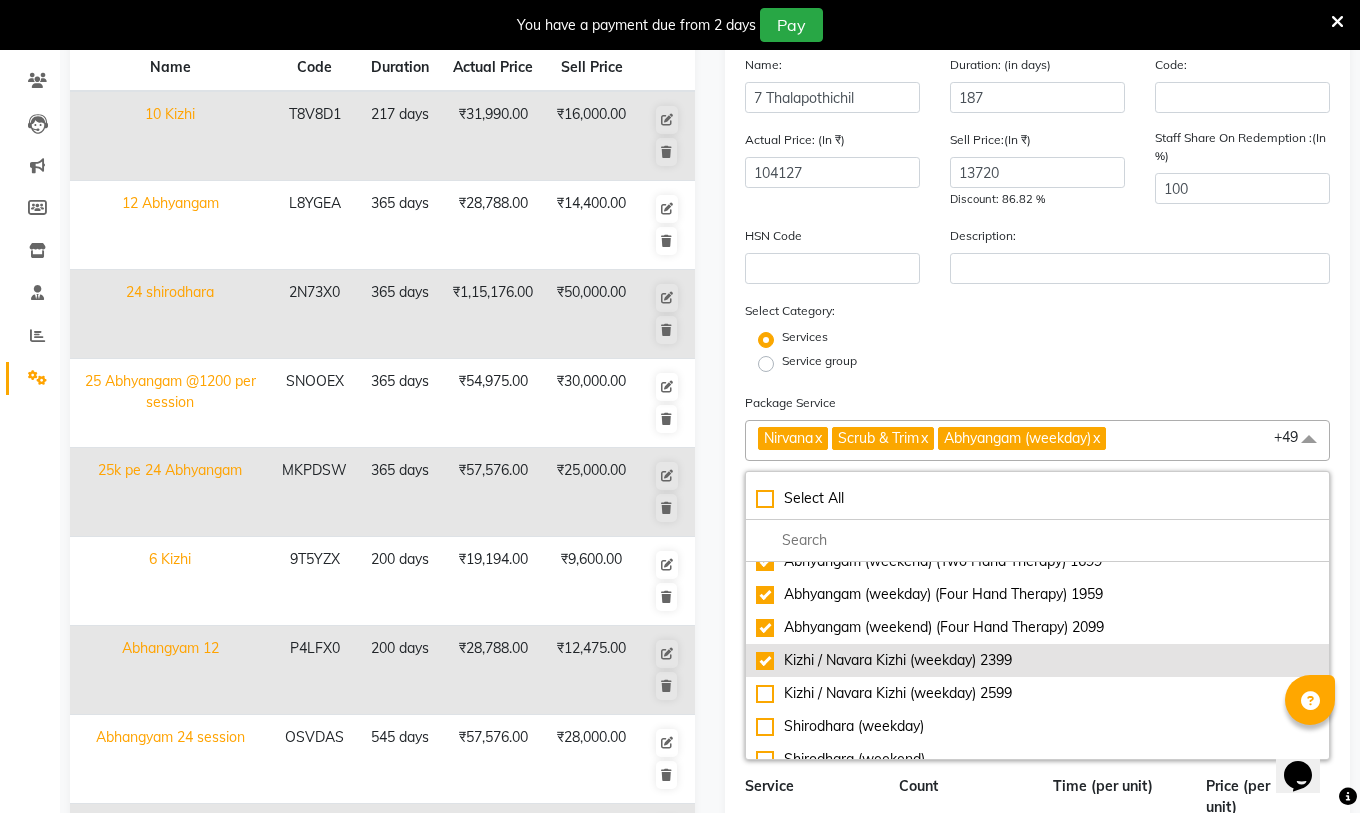 click on "Kizhi / Navara Kizhi (weekday) 2399" 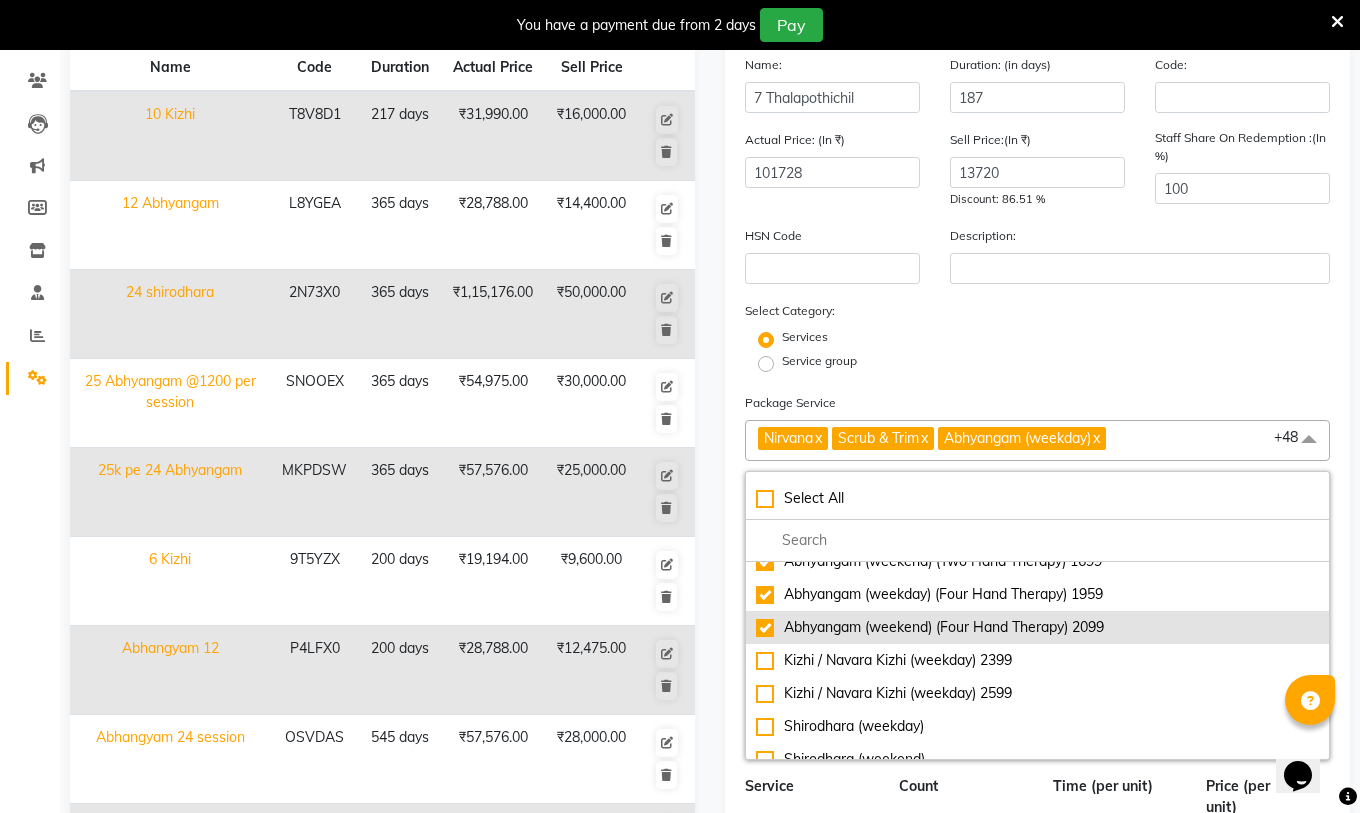 click on "Abhyangam (weekend) (Four Hand Therapy) 2099" 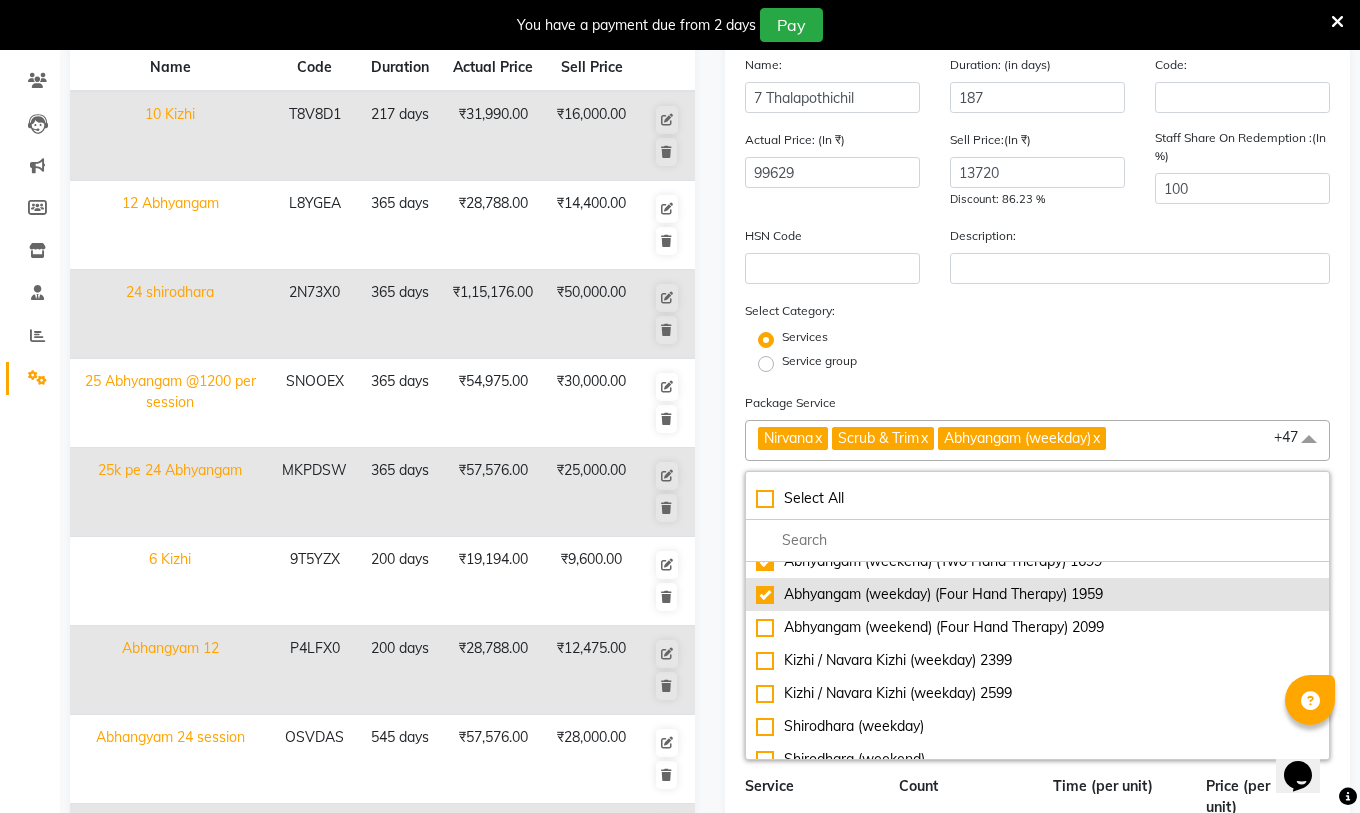 click on "Abhyangam (weekday) (Four Hand Therapy) 1959" 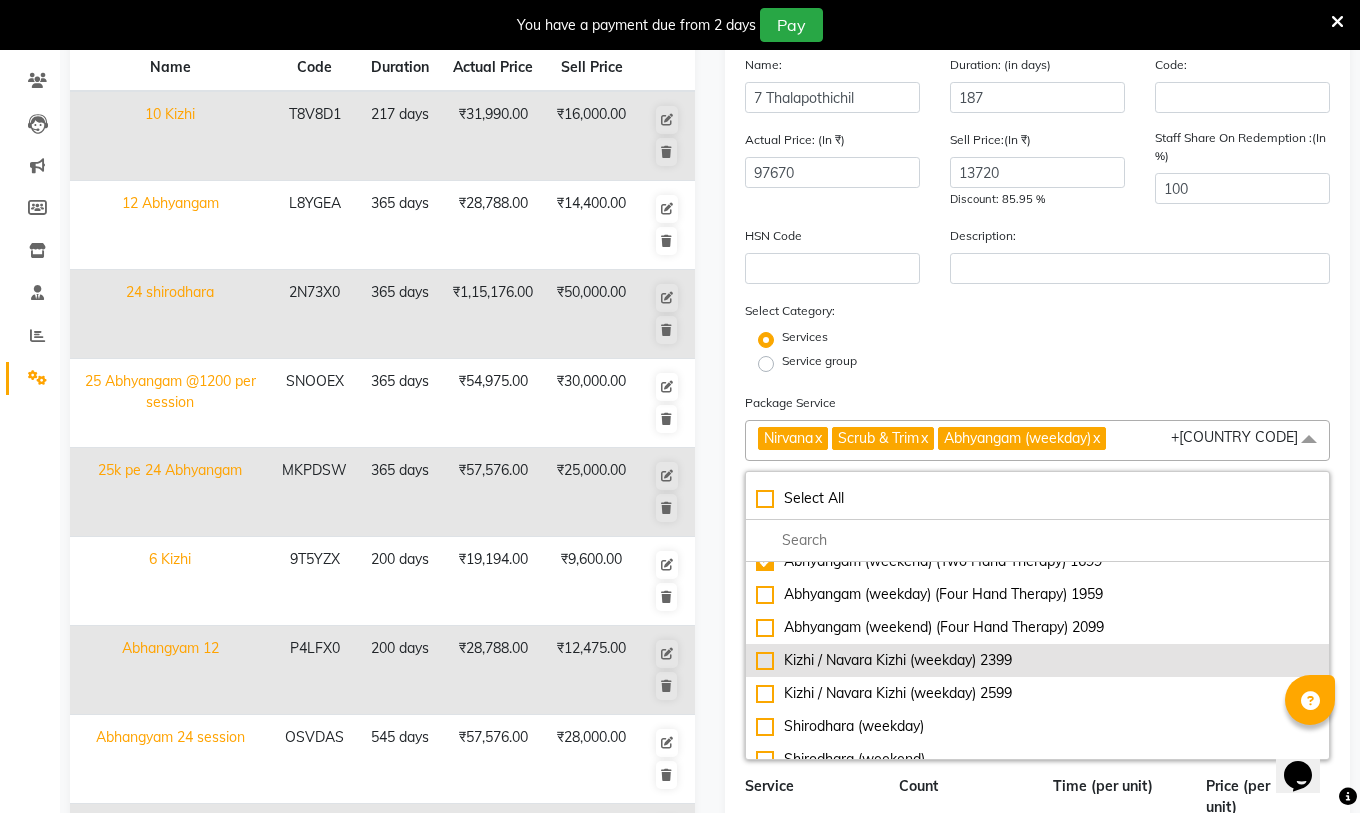 scroll, scrollTop: 1798, scrollLeft: 0, axis: vertical 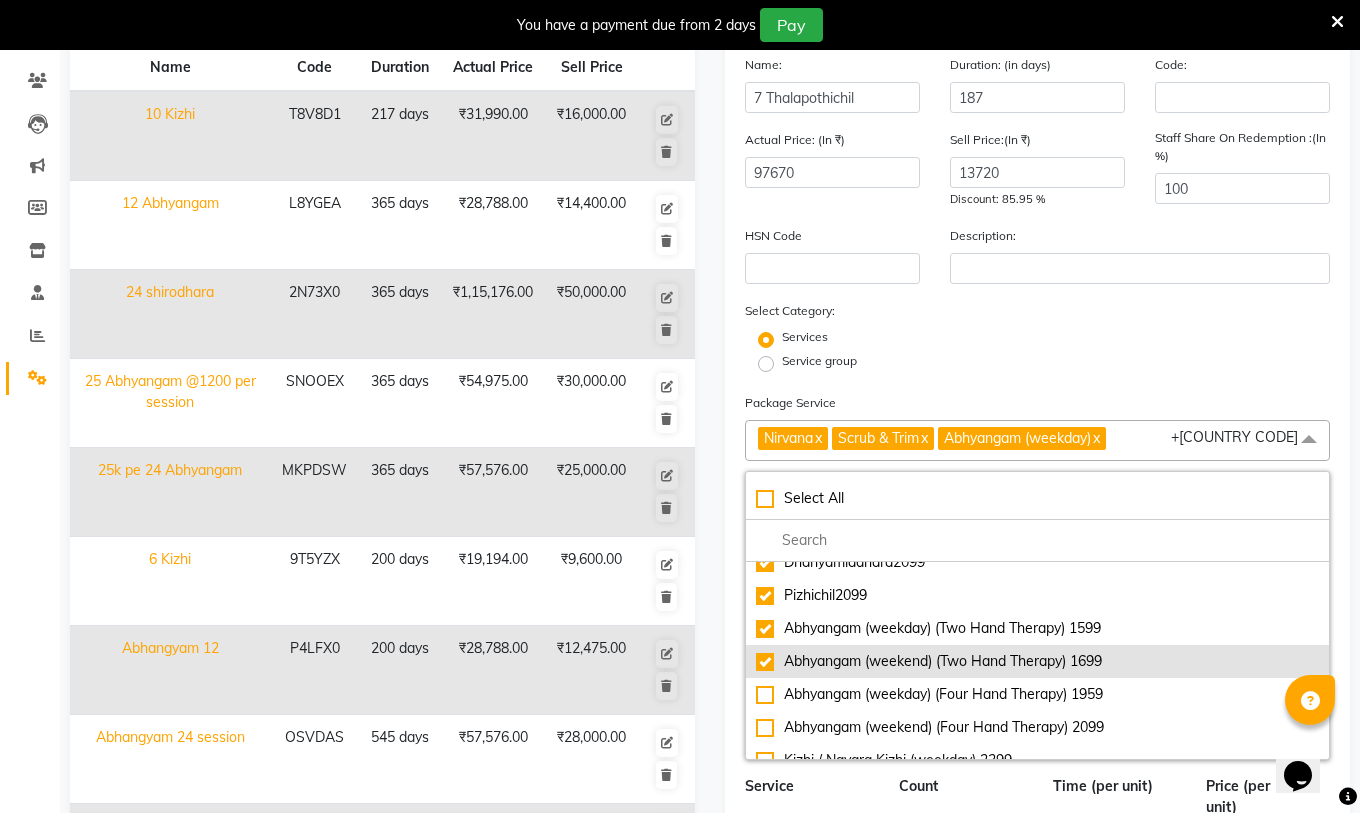 click on "Abhyangam (weekend) (Two Hand Therapy) 1699" 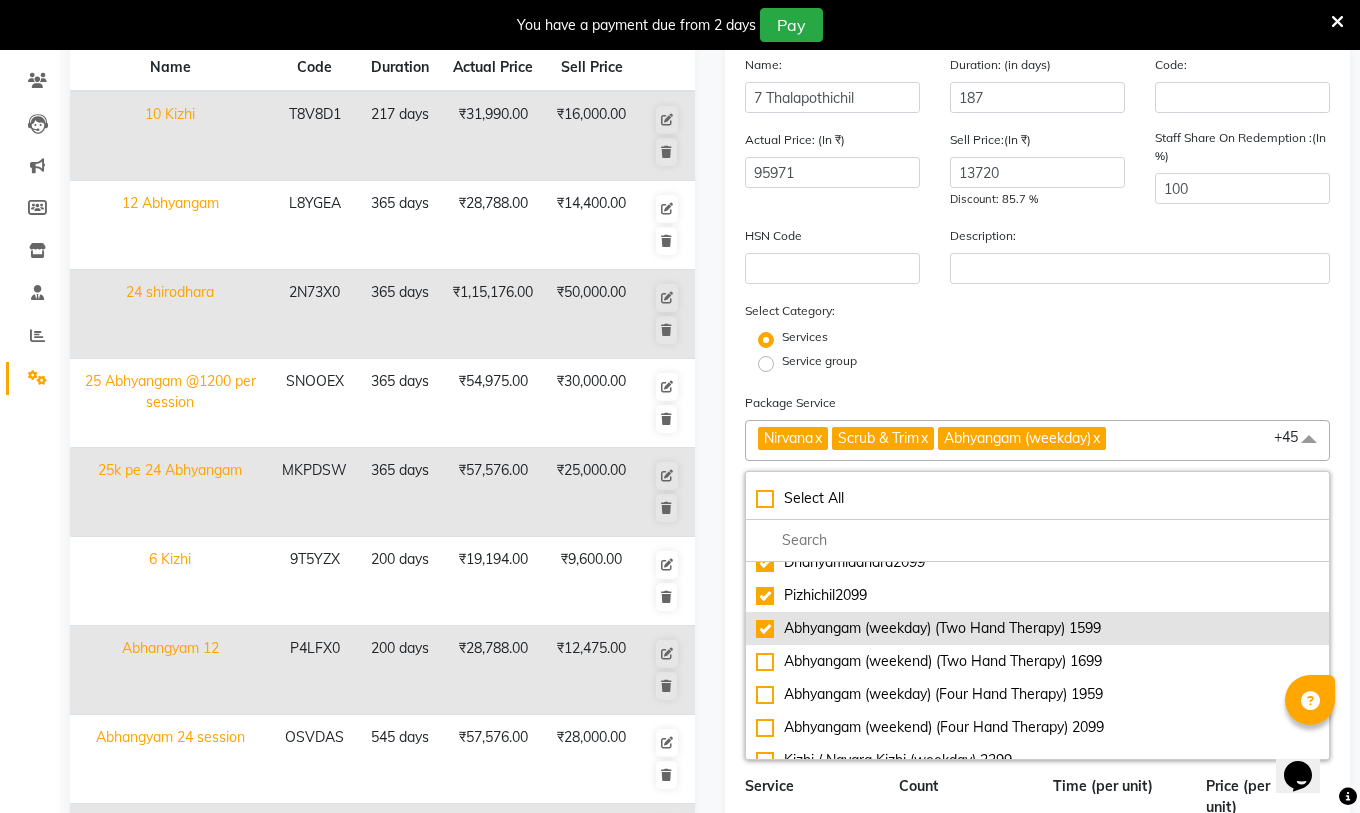 click on "Abhyangam (weekday) (Two Hand Therapy) 1599" 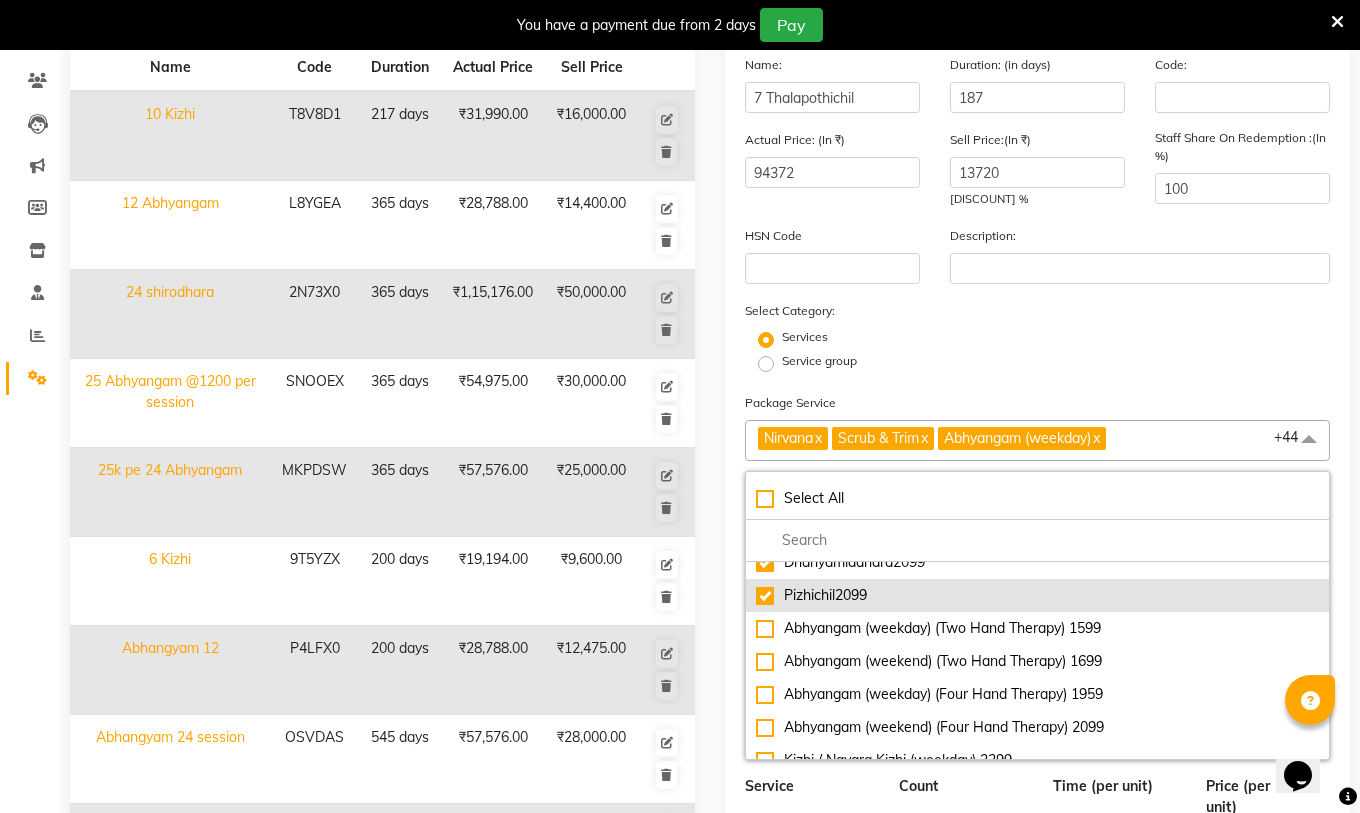 click on "Pizhichil2099" 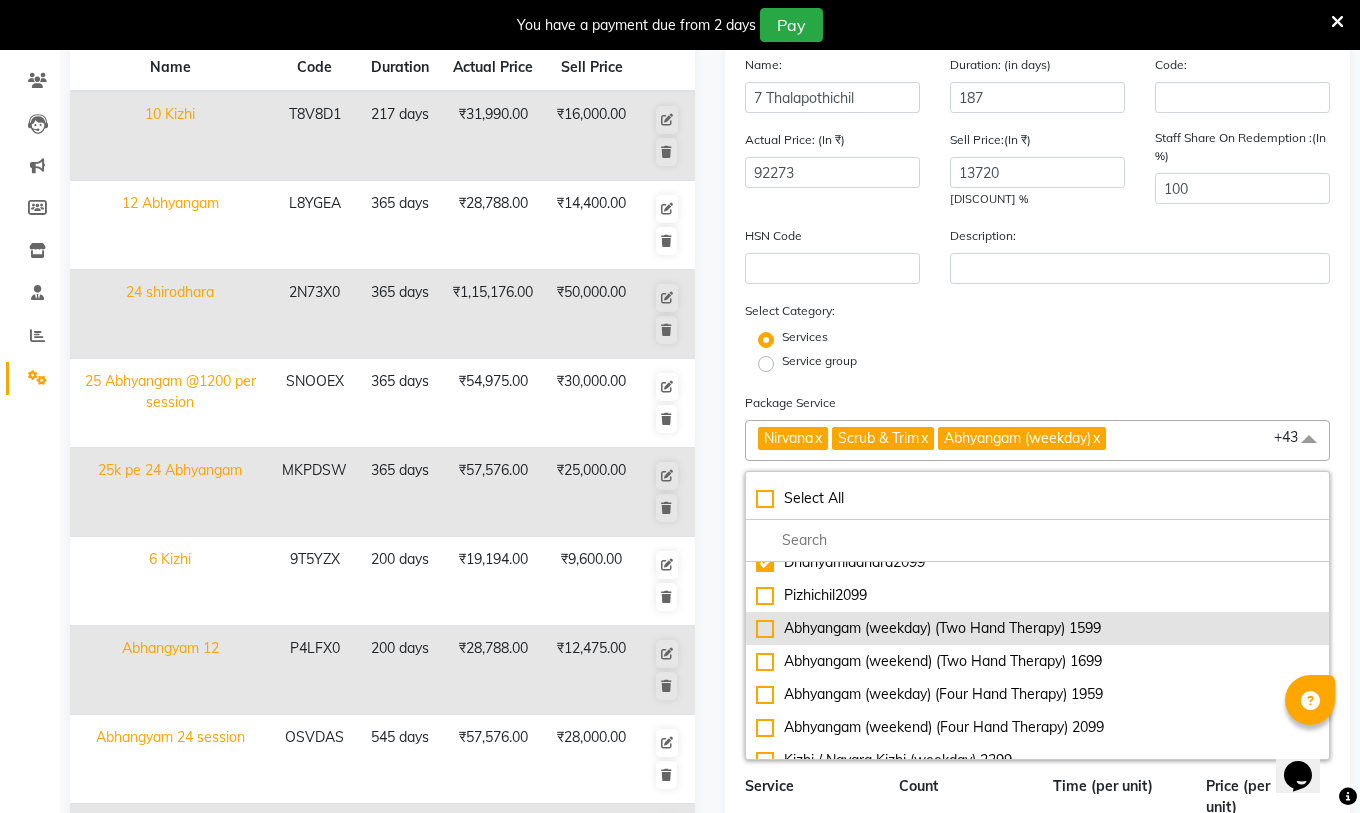 scroll, scrollTop: 1698, scrollLeft: 0, axis: vertical 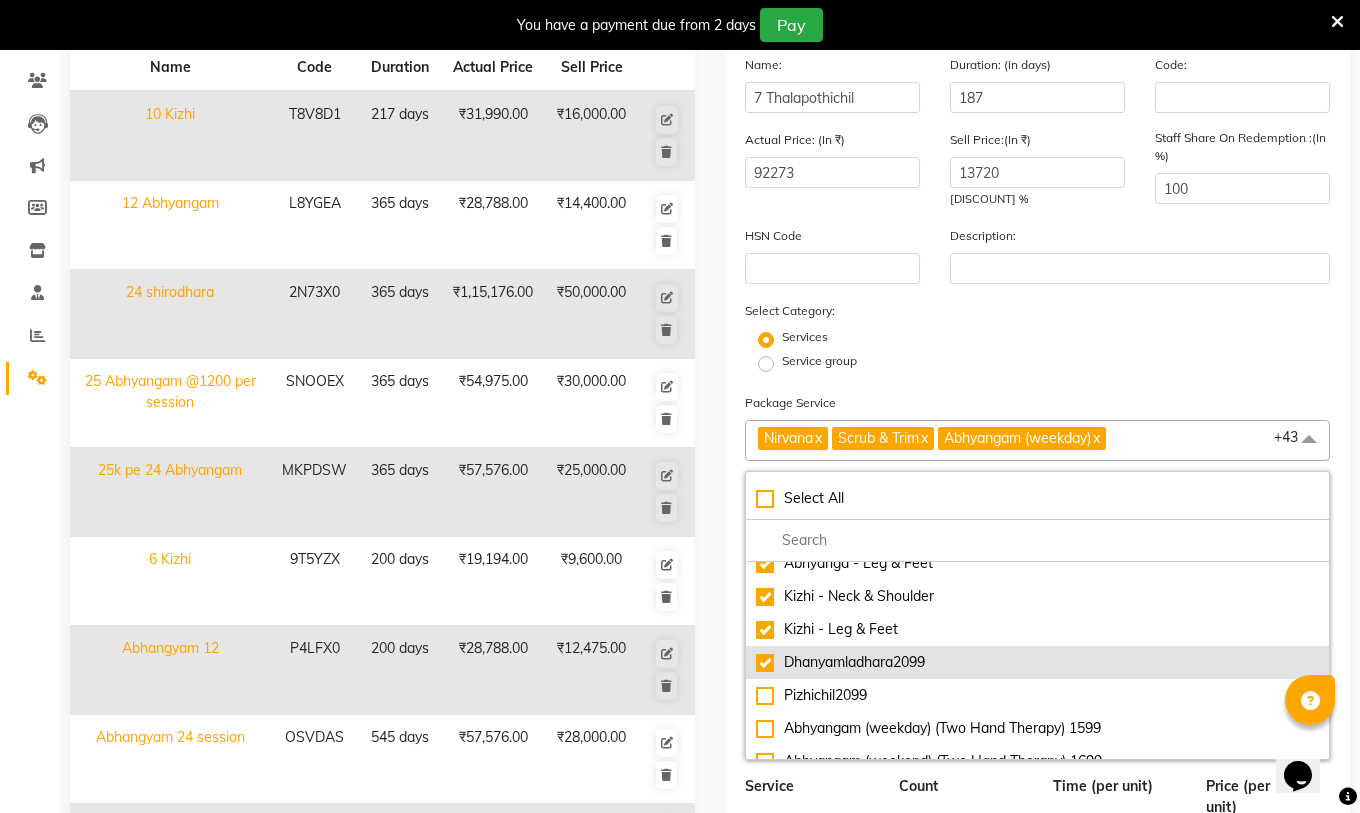 click on "Dhanyamladhara2099" 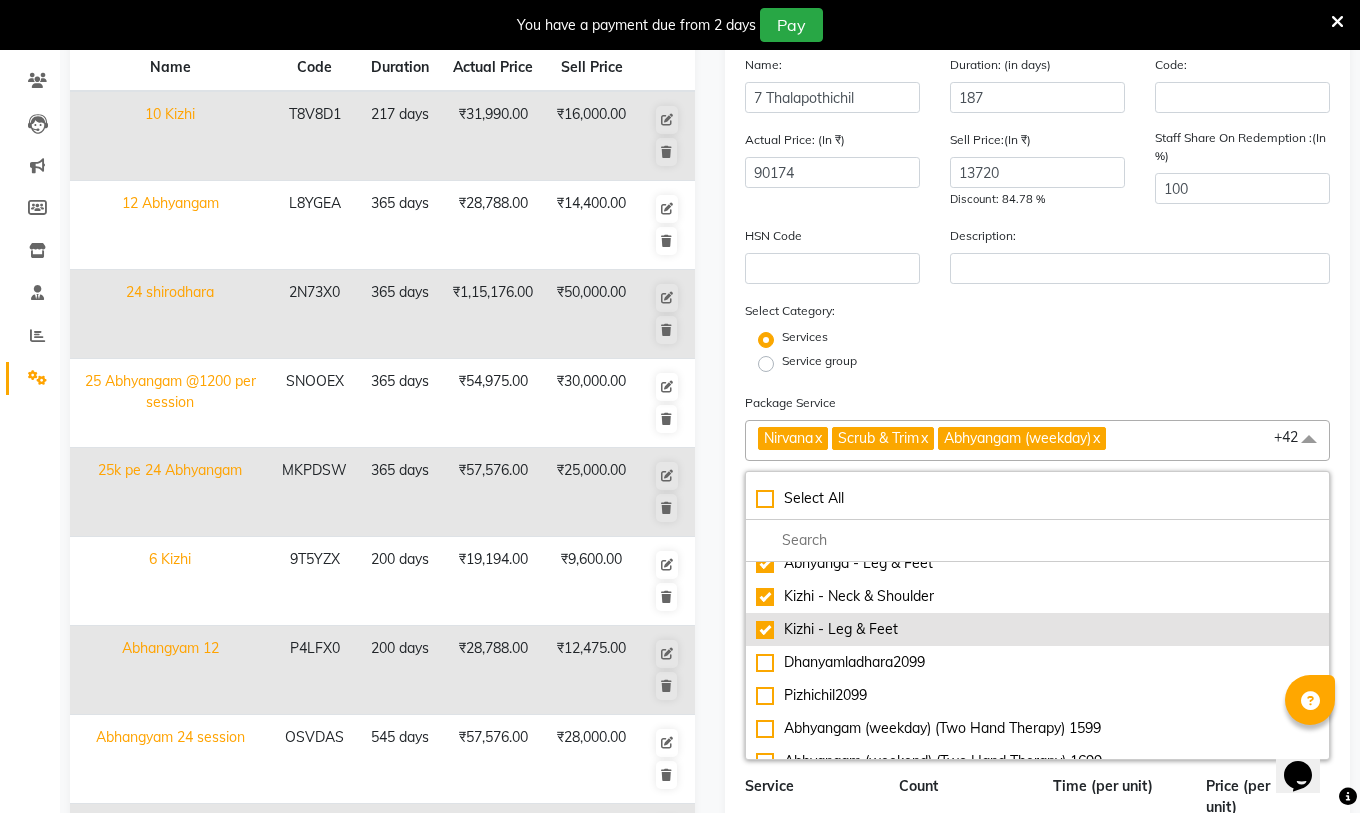 click on "Kizhi - Leg & Feet" 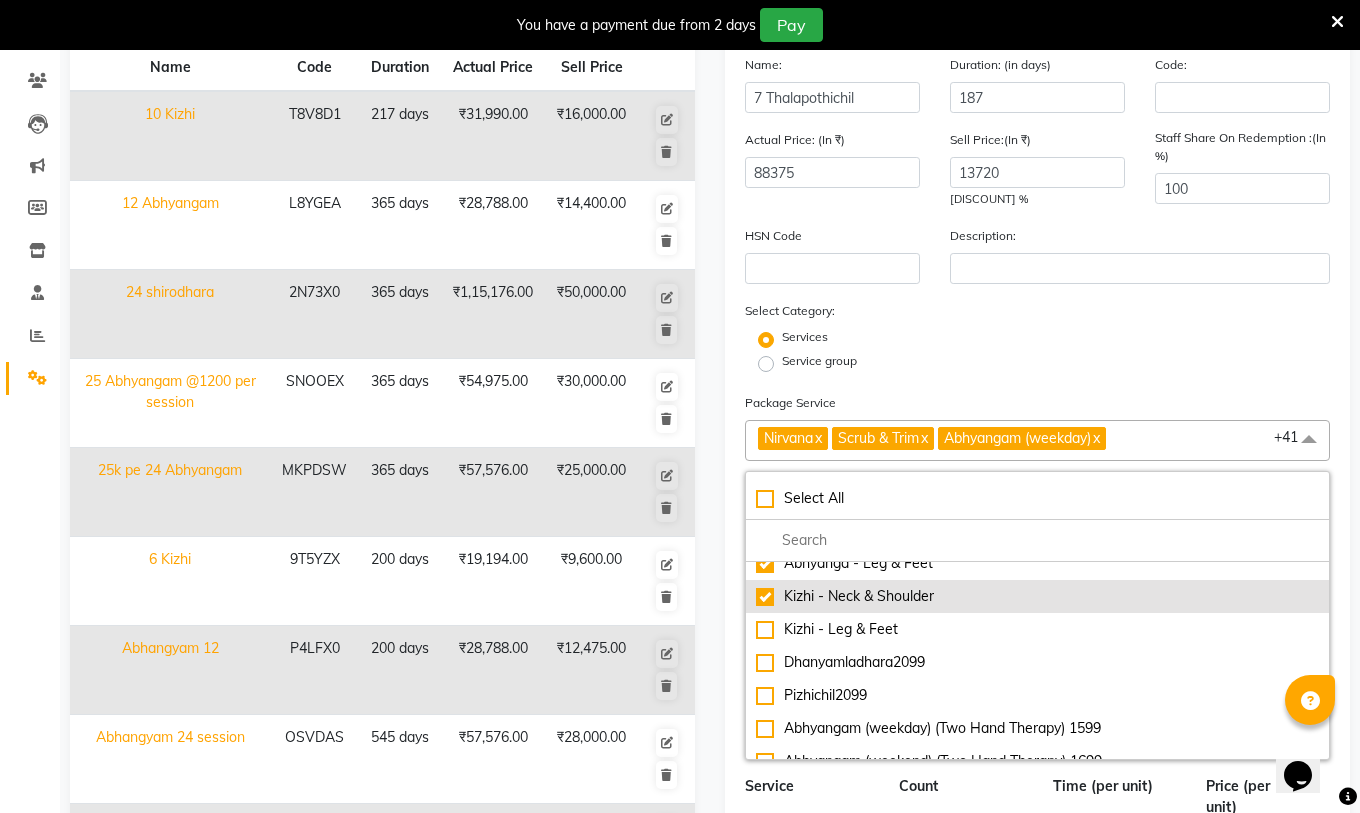 click on "Kizhi - Neck & Shoulder" 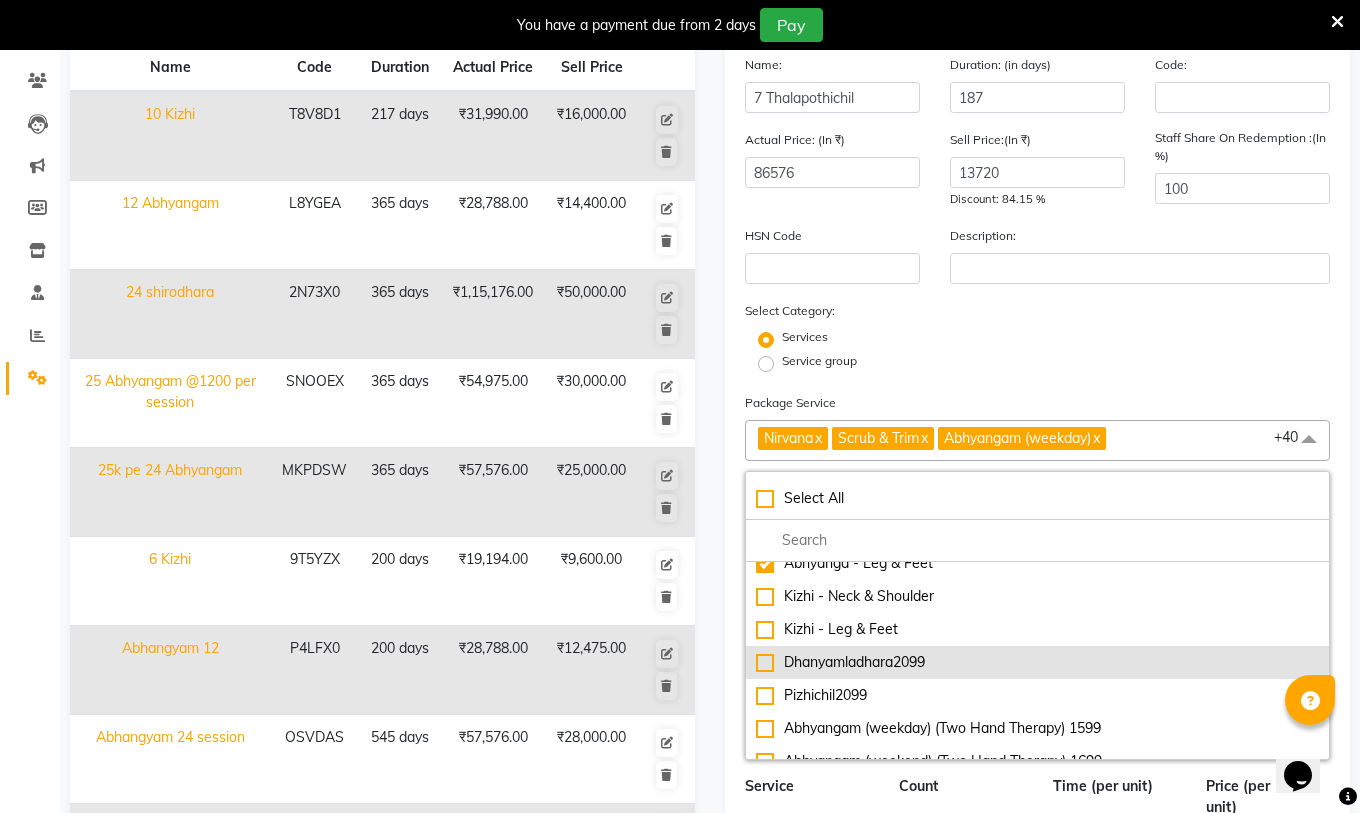 scroll, scrollTop: 1598, scrollLeft: 0, axis: vertical 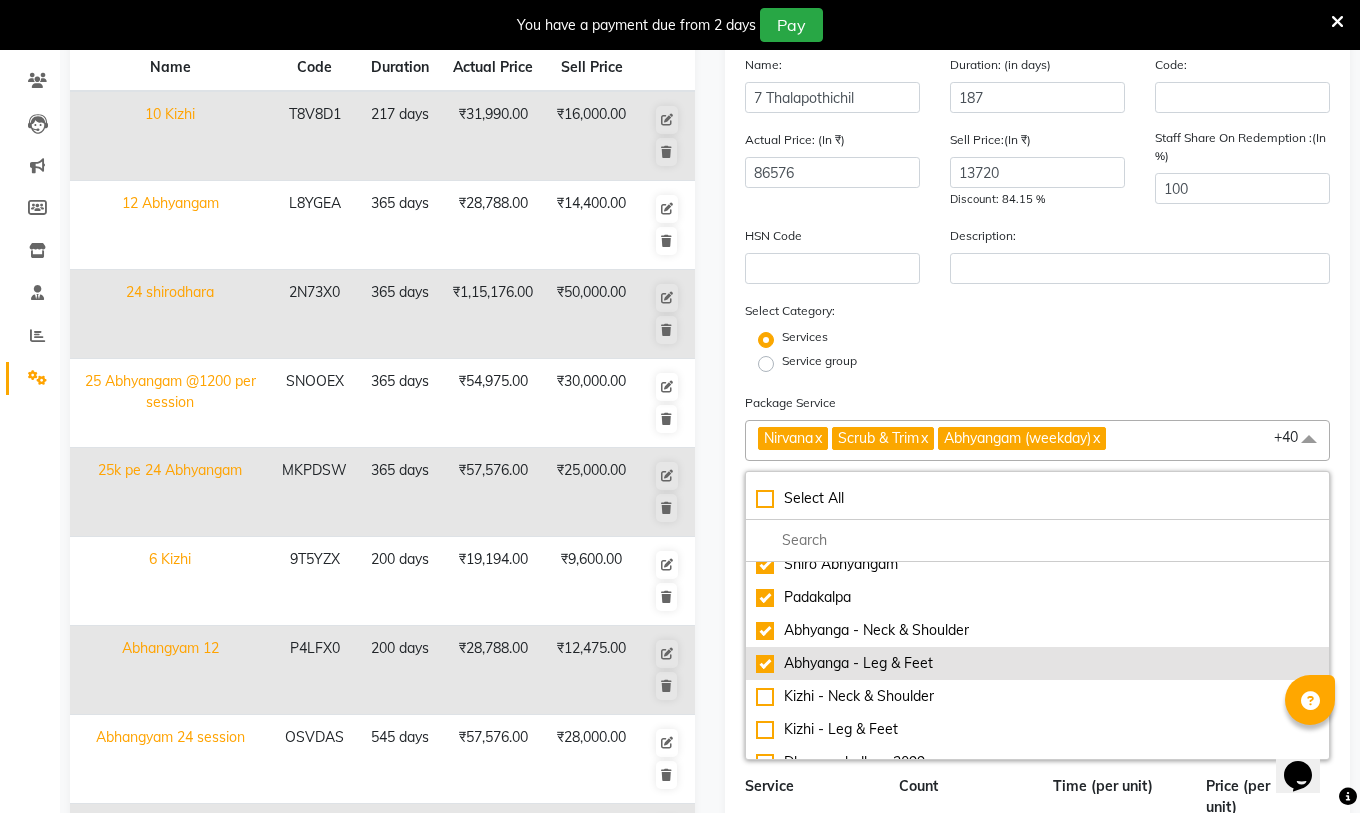 click on "Abhyanga - Leg & Feet" 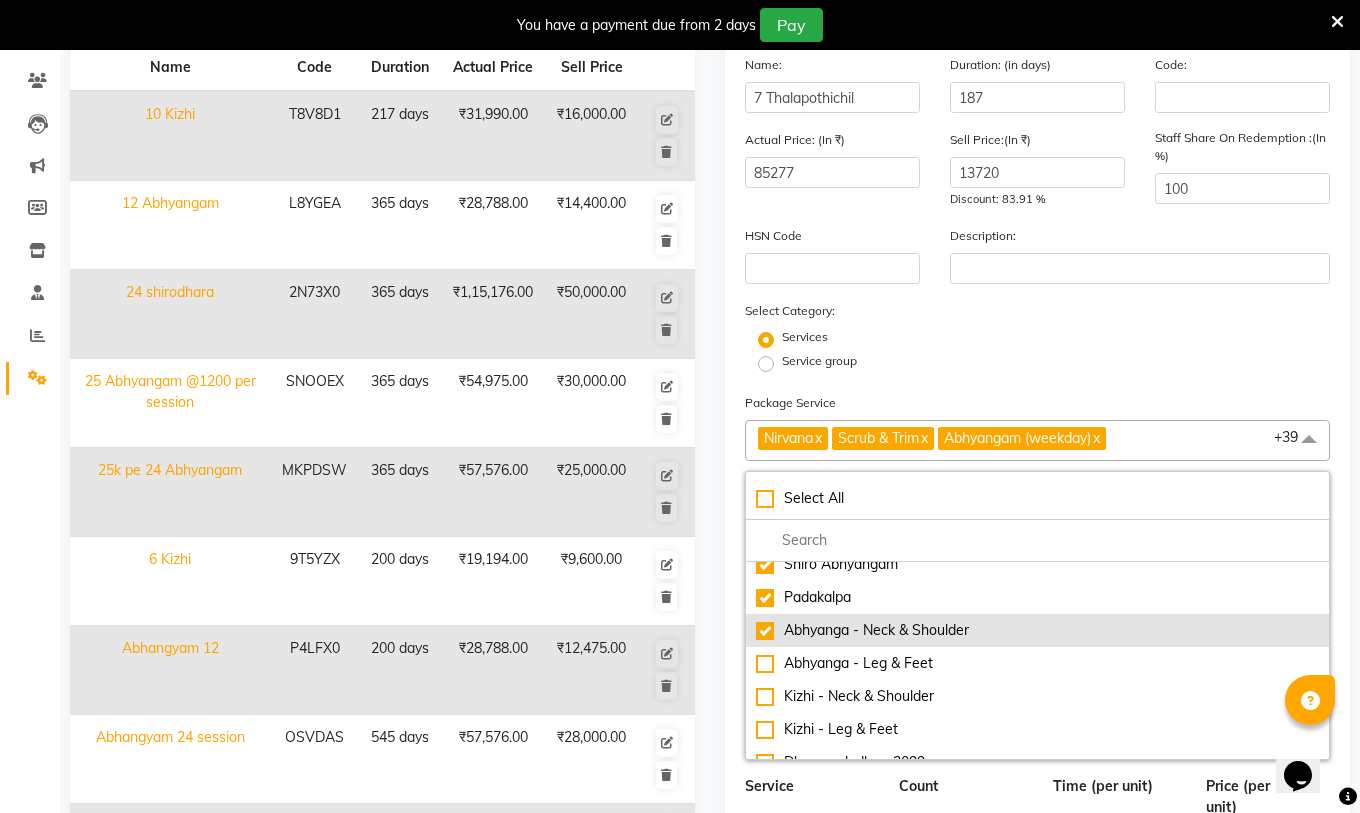 click on "Abhyanga - Neck & Shoulder" 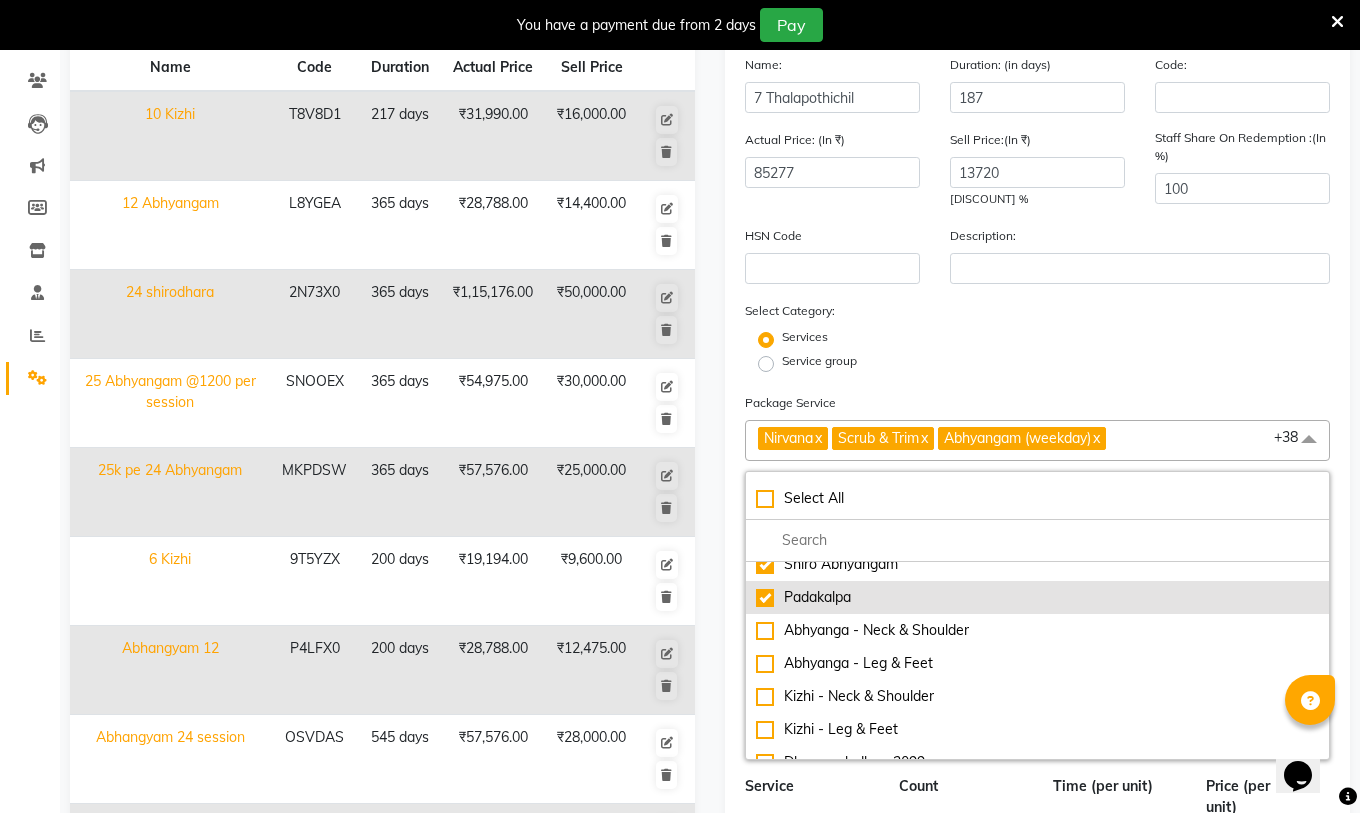 click on "Padakalpa" 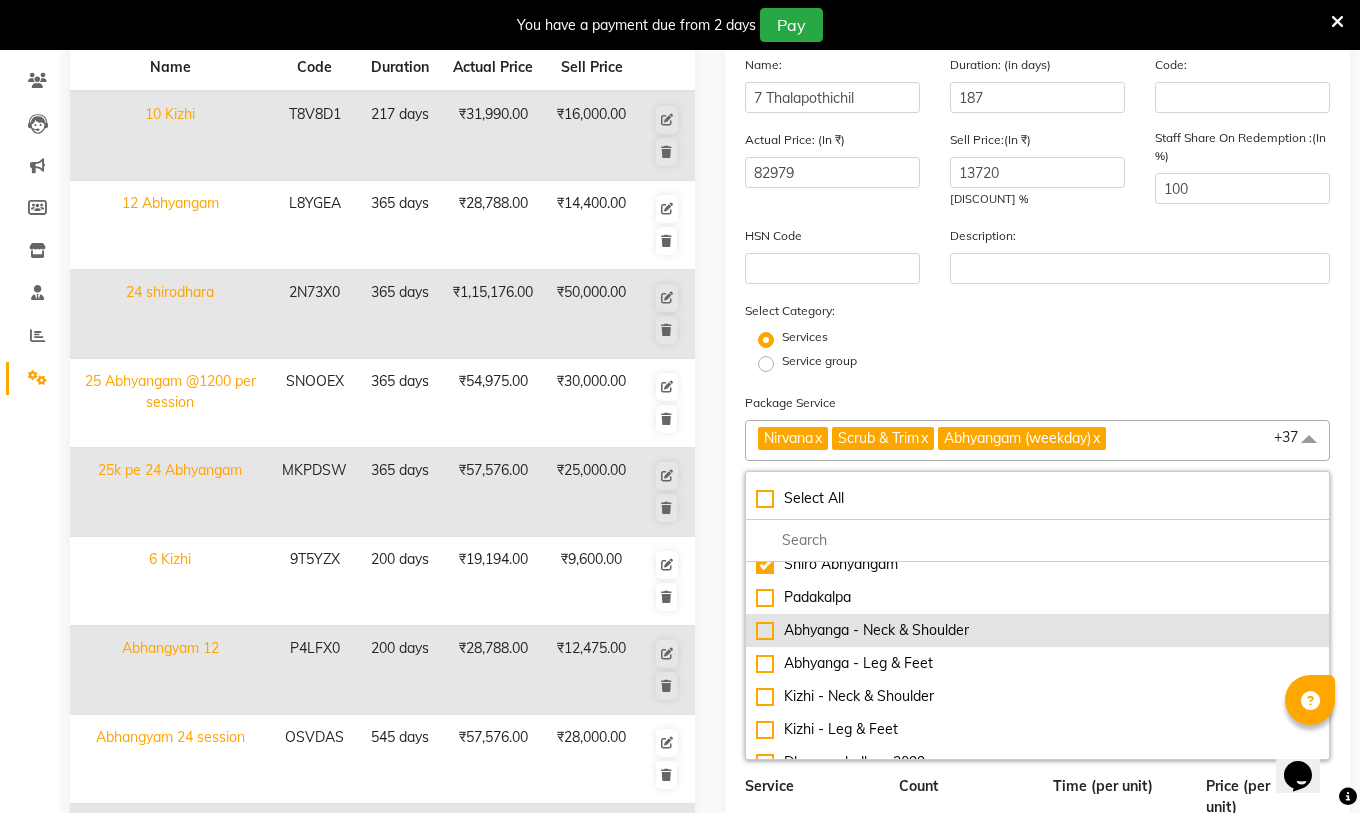 scroll, scrollTop: 1498, scrollLeft: 0, axis: vertical 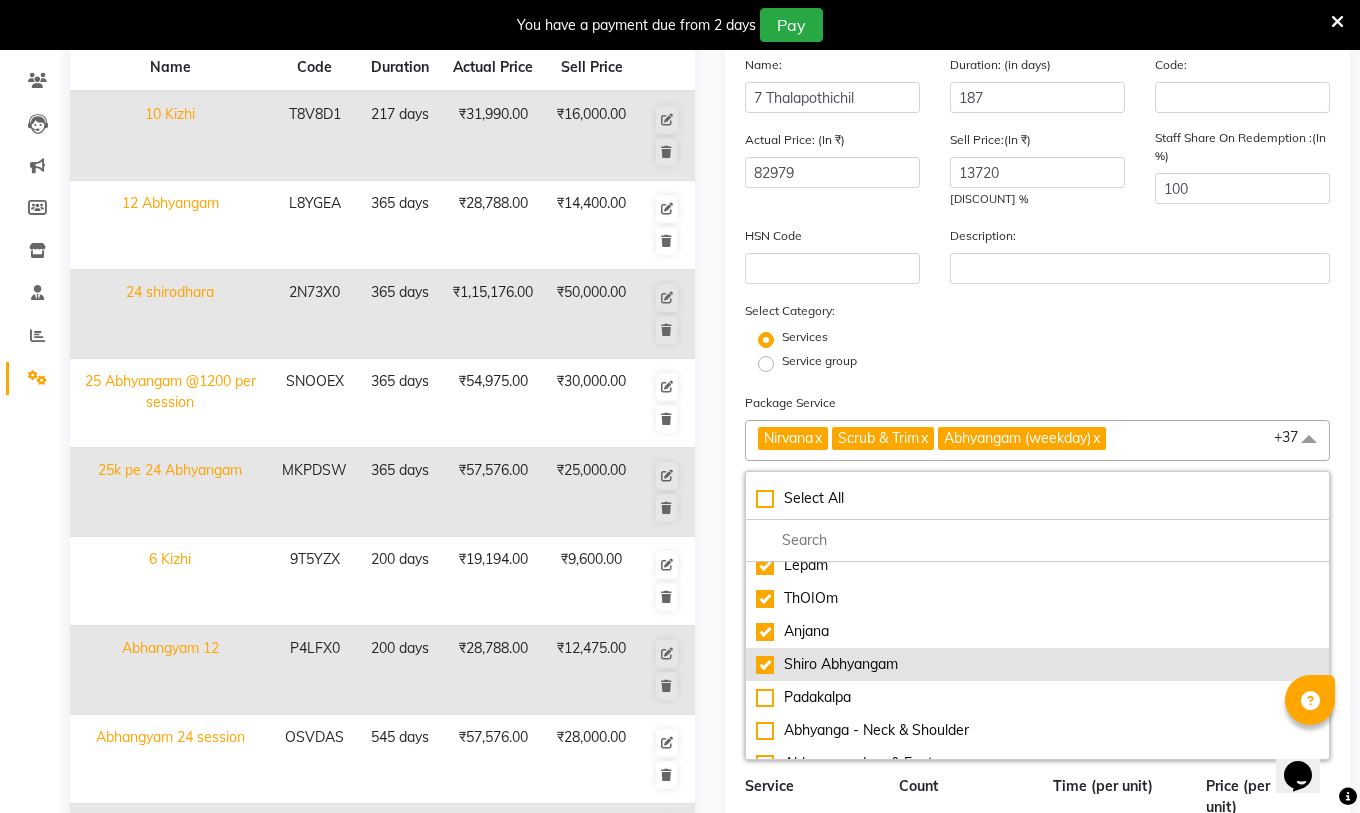 click on "Shiro Abhyangam" 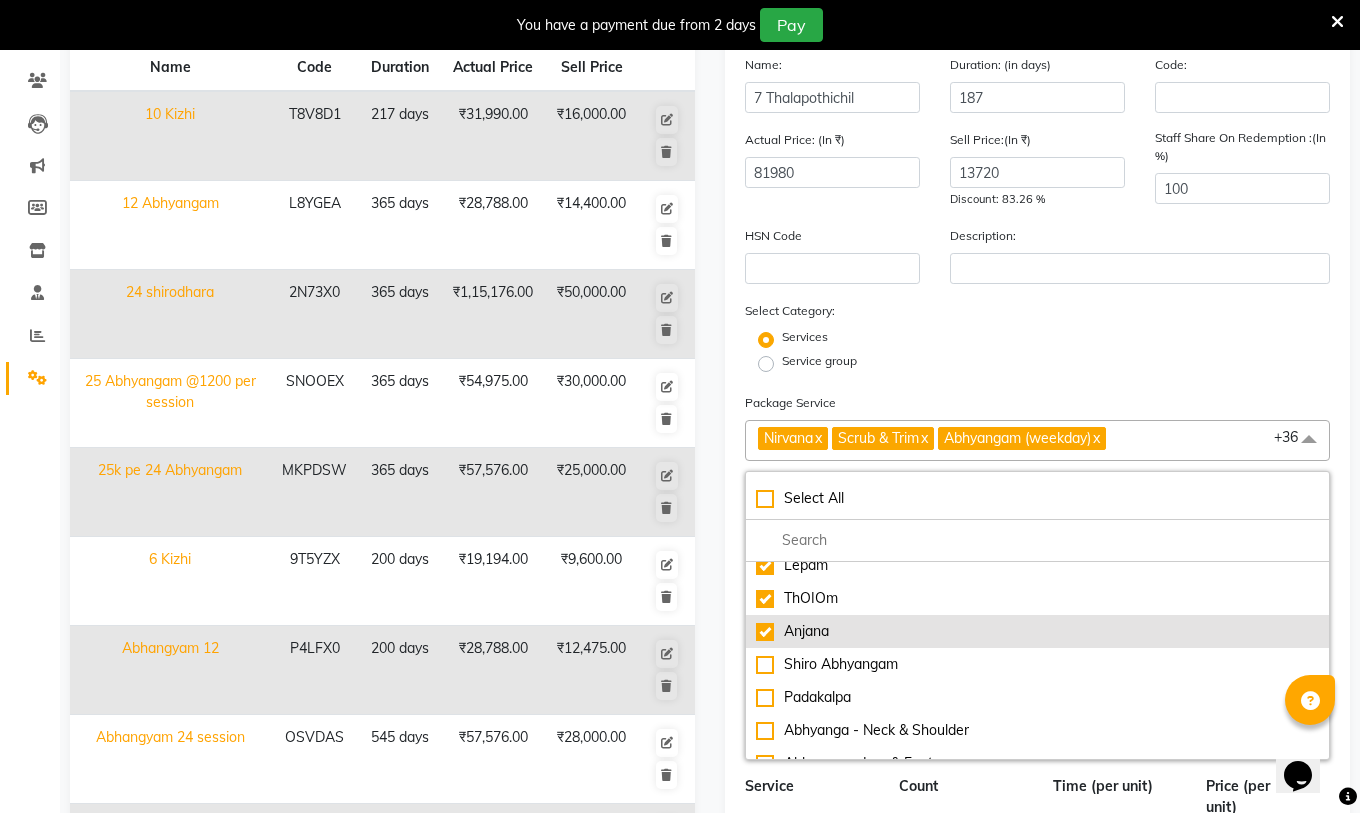 click on "Anjana" 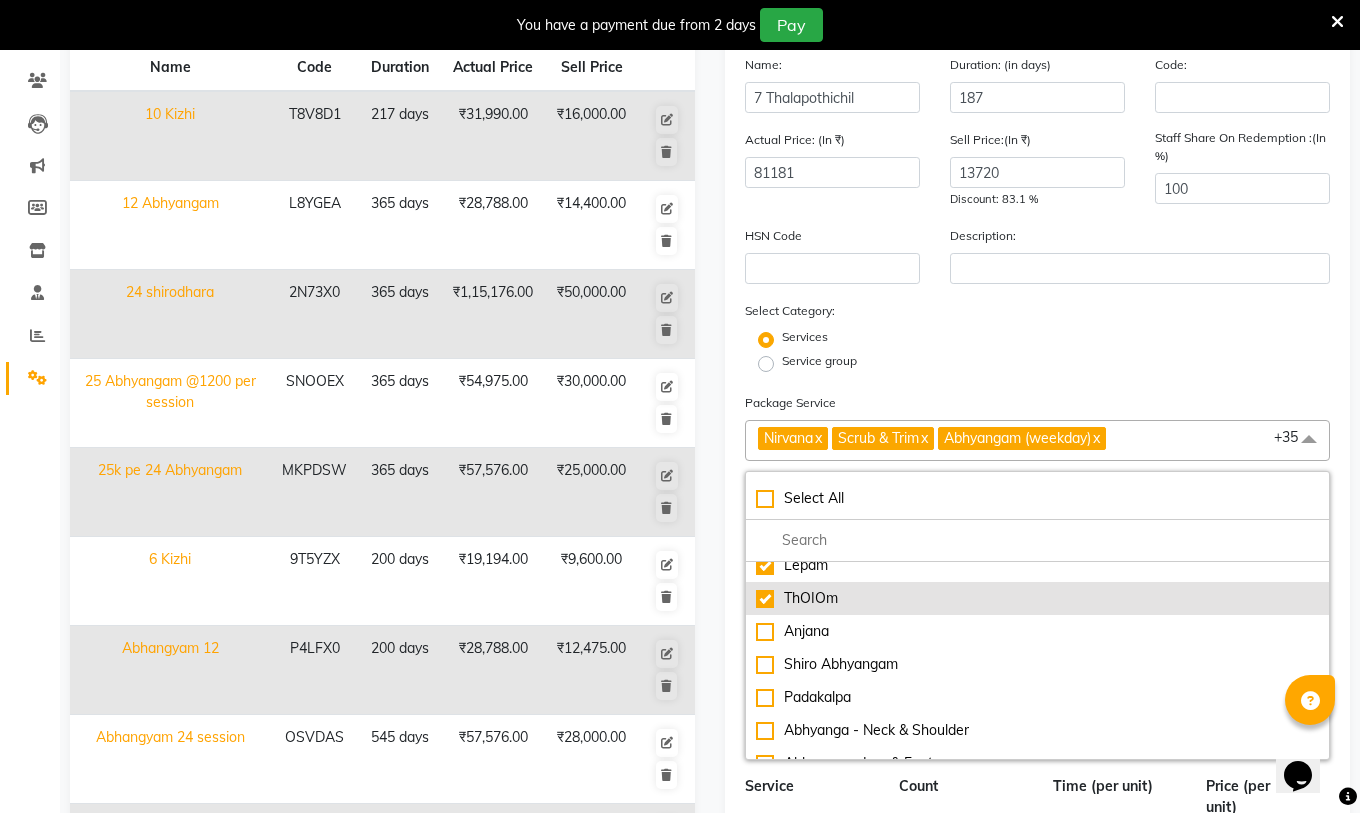 click on "ThOIOm" 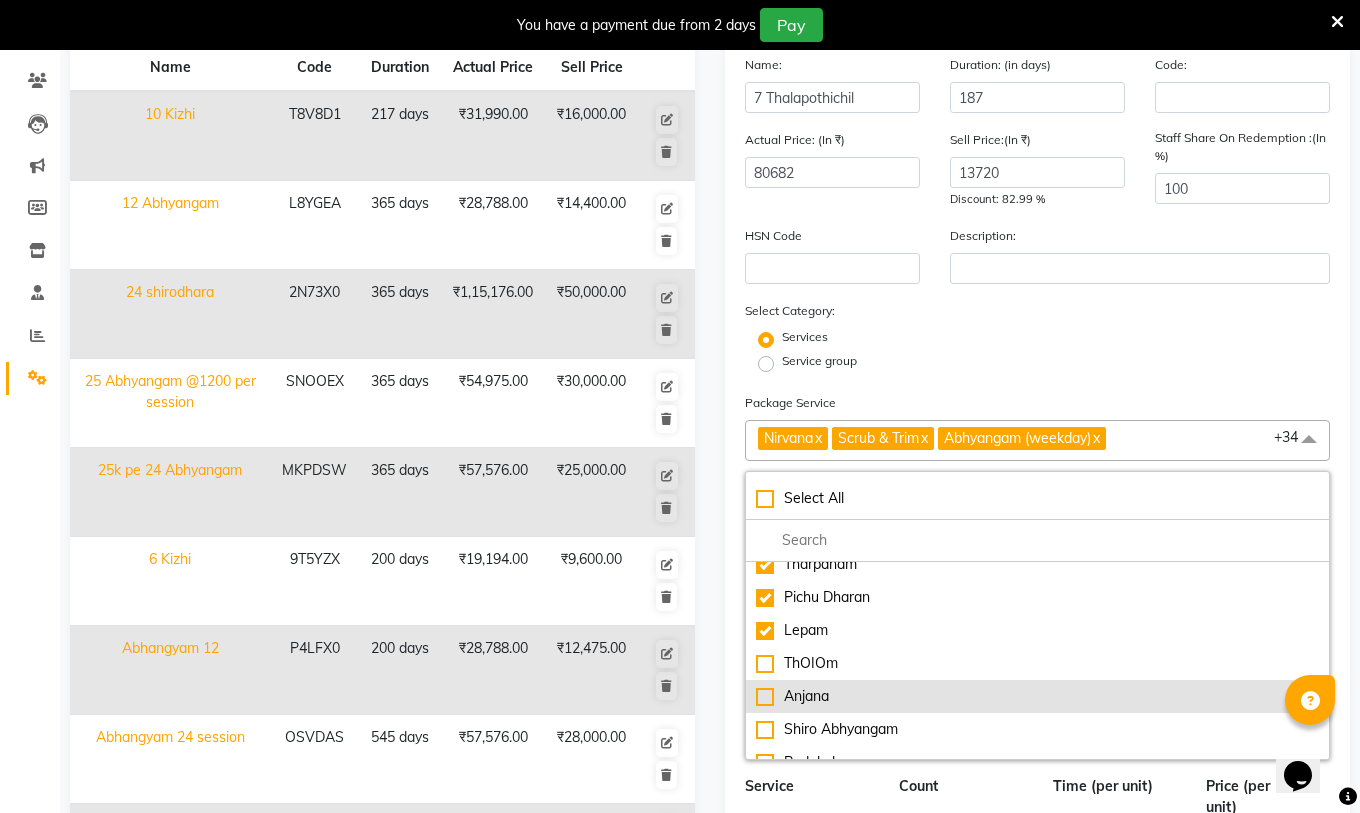 scroll, scrollTop: 1398, scrollLeft: 0, axis: vertical 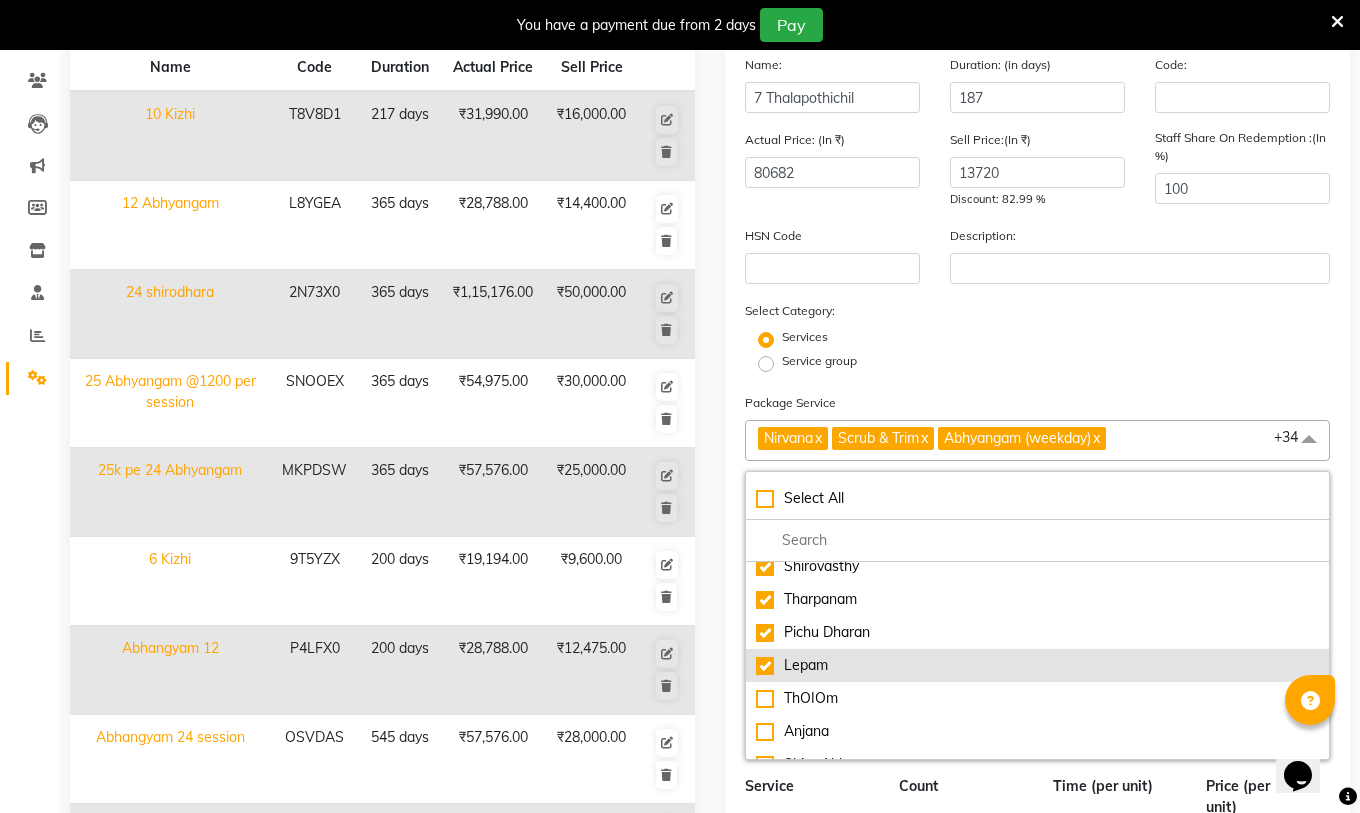 click on "Lepam" 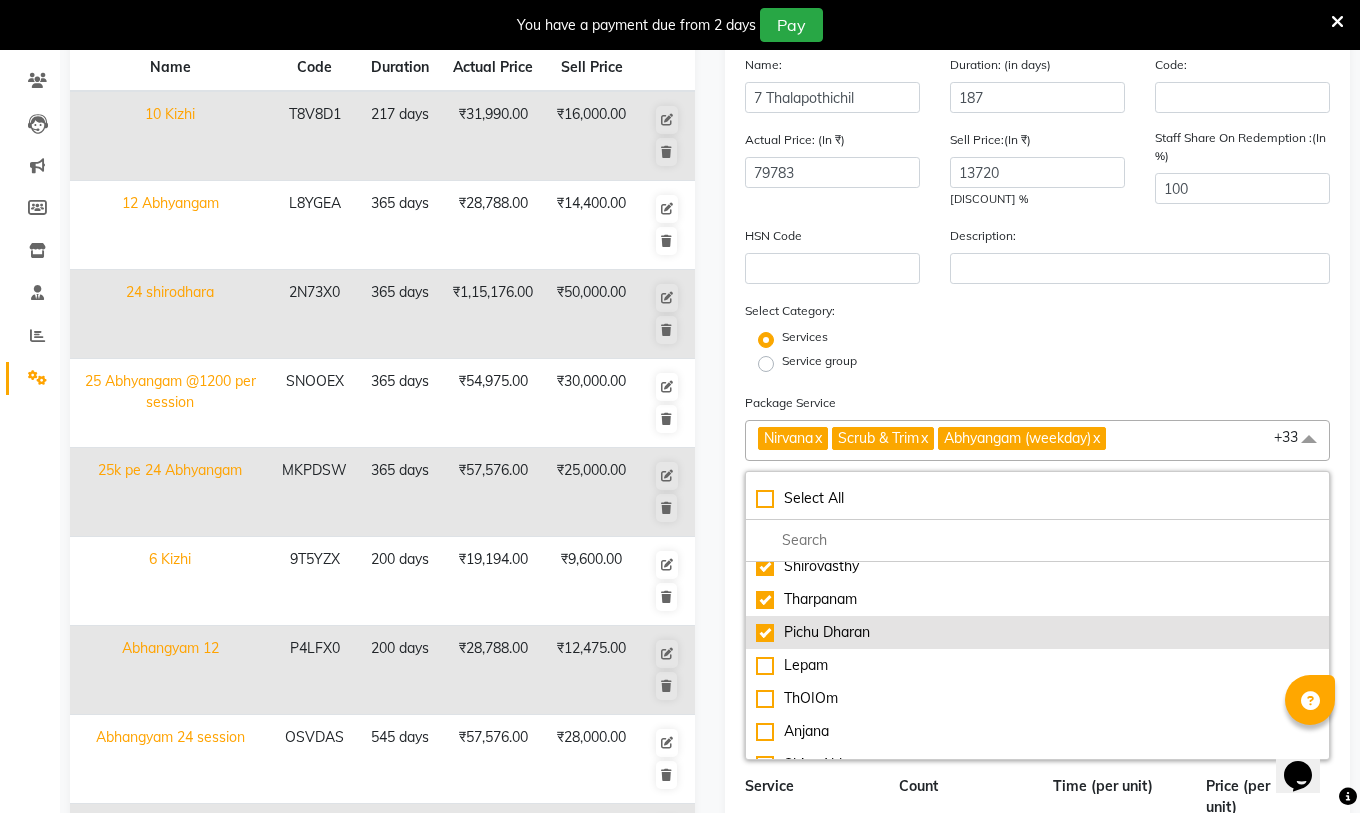 click on "Pichu Dharan" 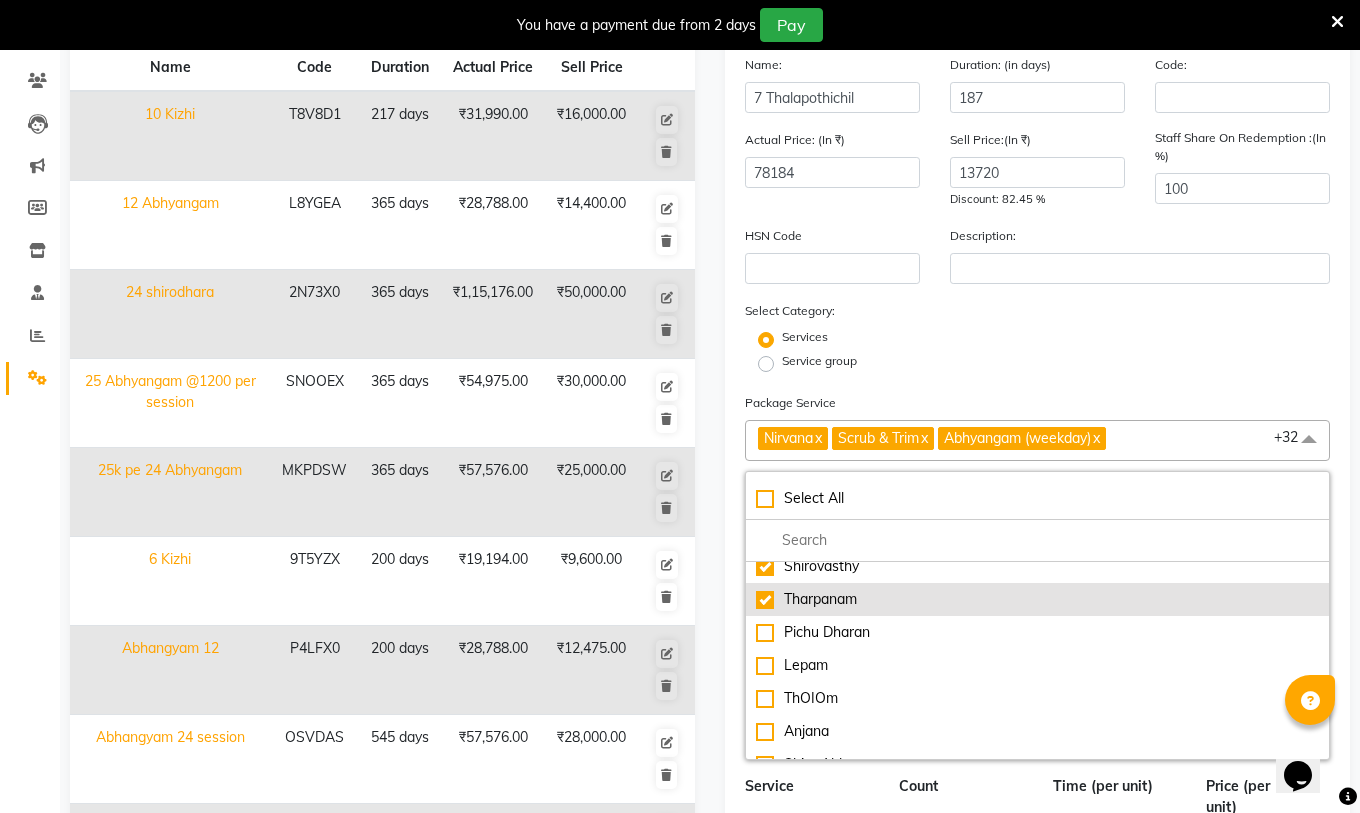 click on "Tharpanam" 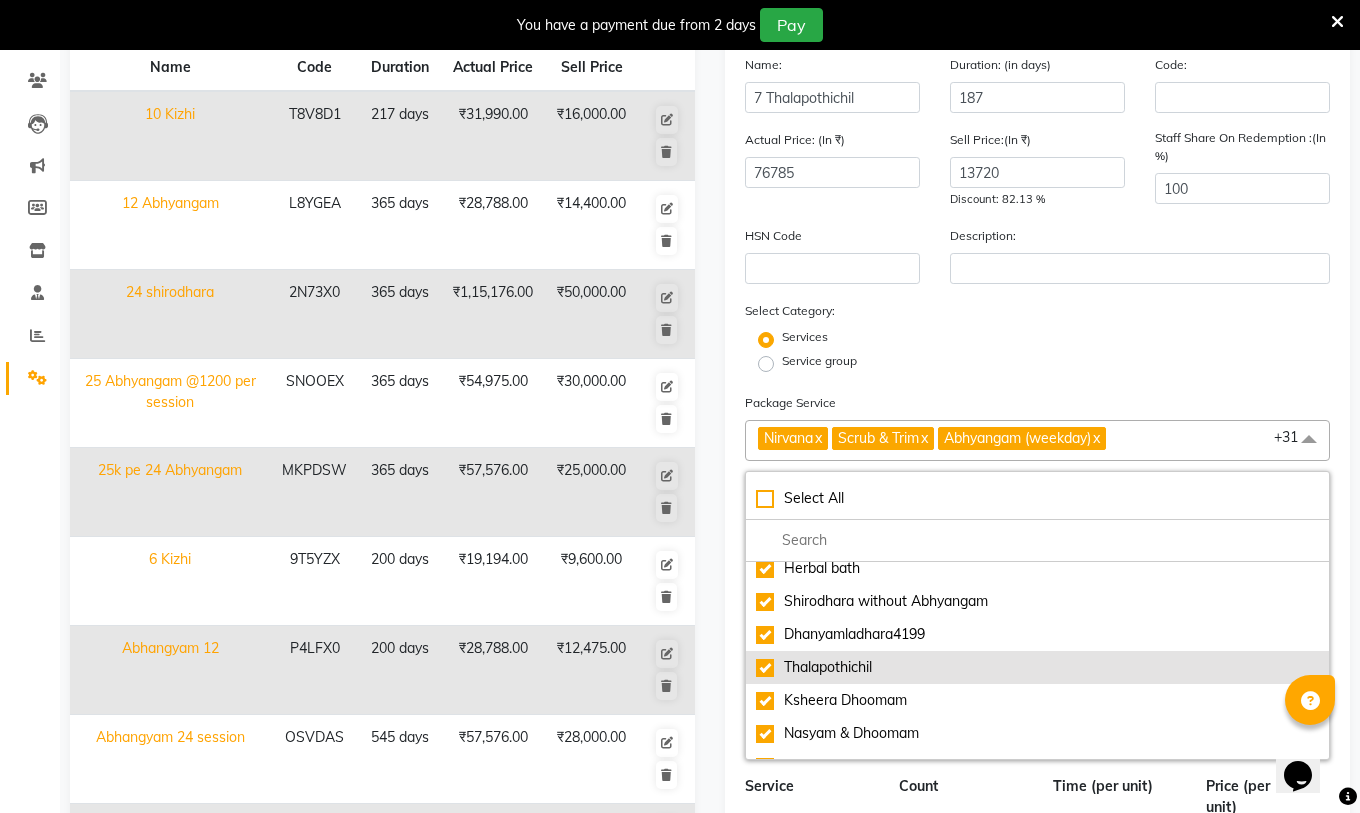 scroll, scrollTop: 1298, scrollLeft: 0, axis: vertical 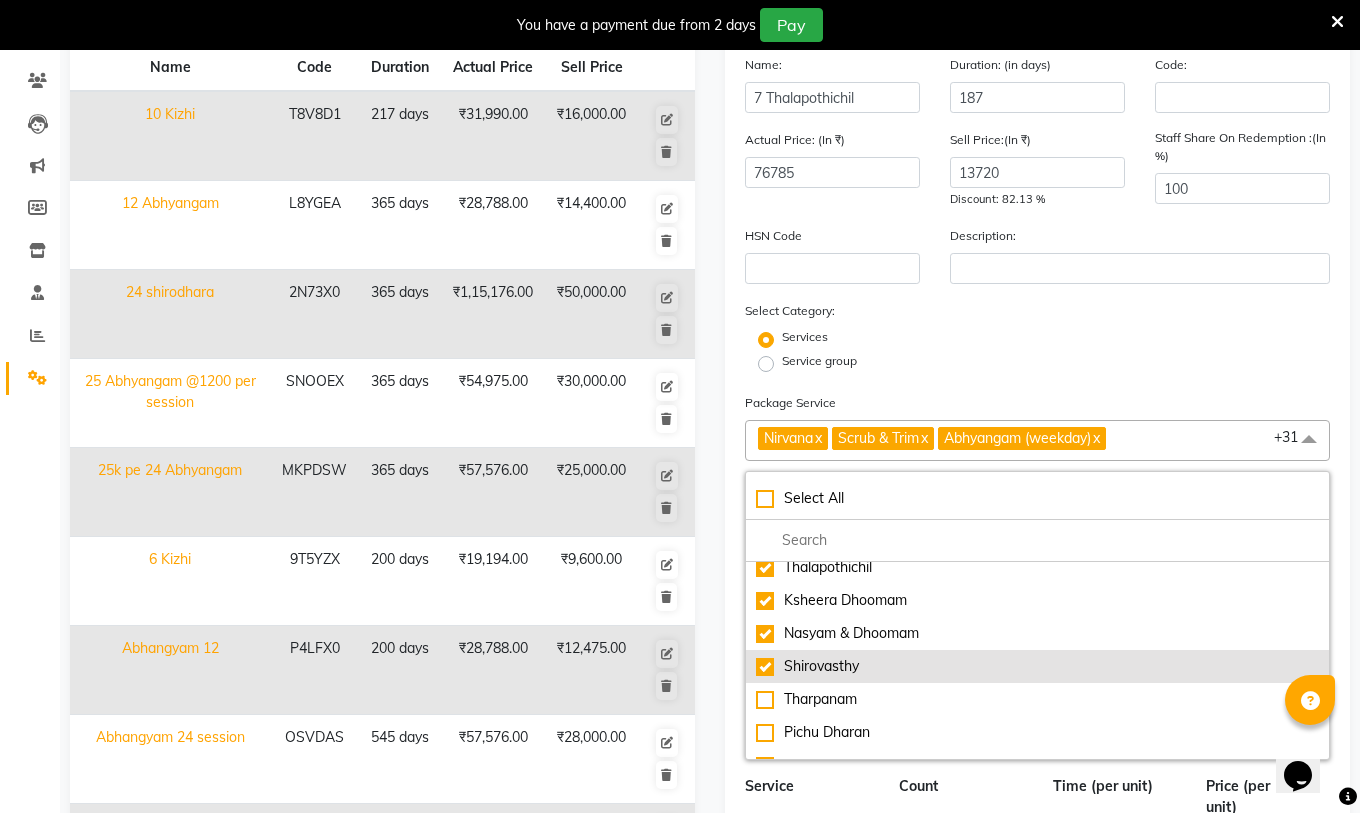 click on "Shirovasthy" 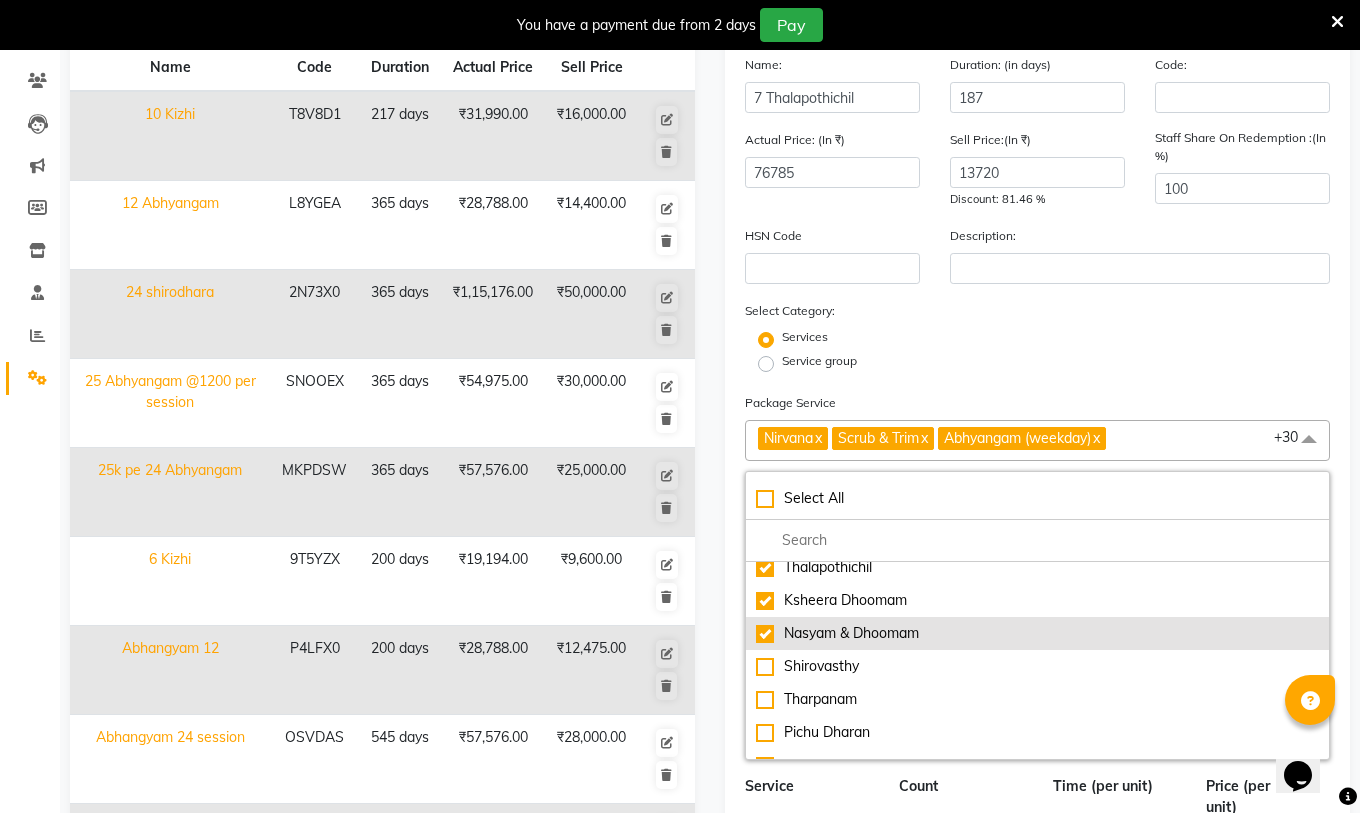 click on "Nasyam & Dhoomam" 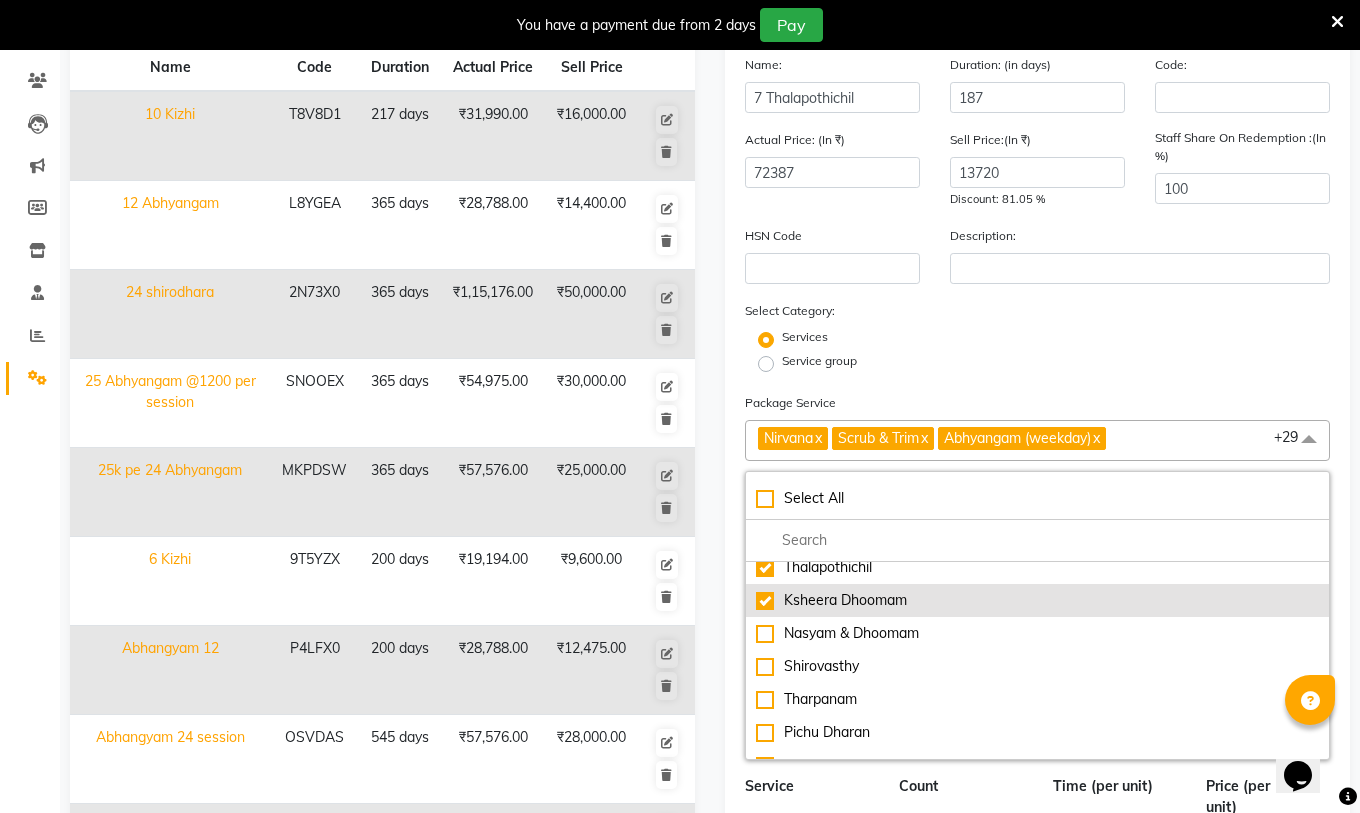 click on "Ksheera Dhoomam" 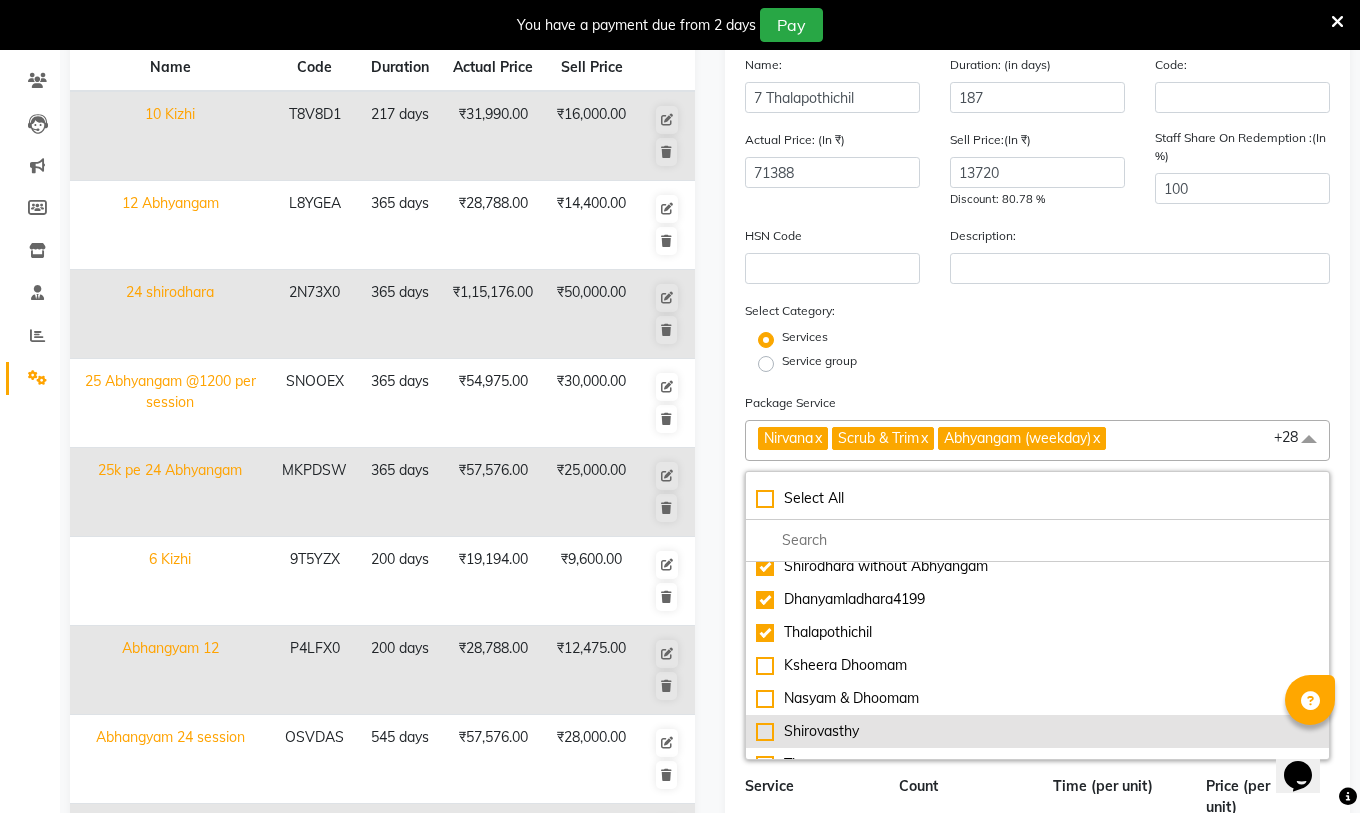 scroll, scrollTop: 1198, scrollLeft: 0, axis: vertical 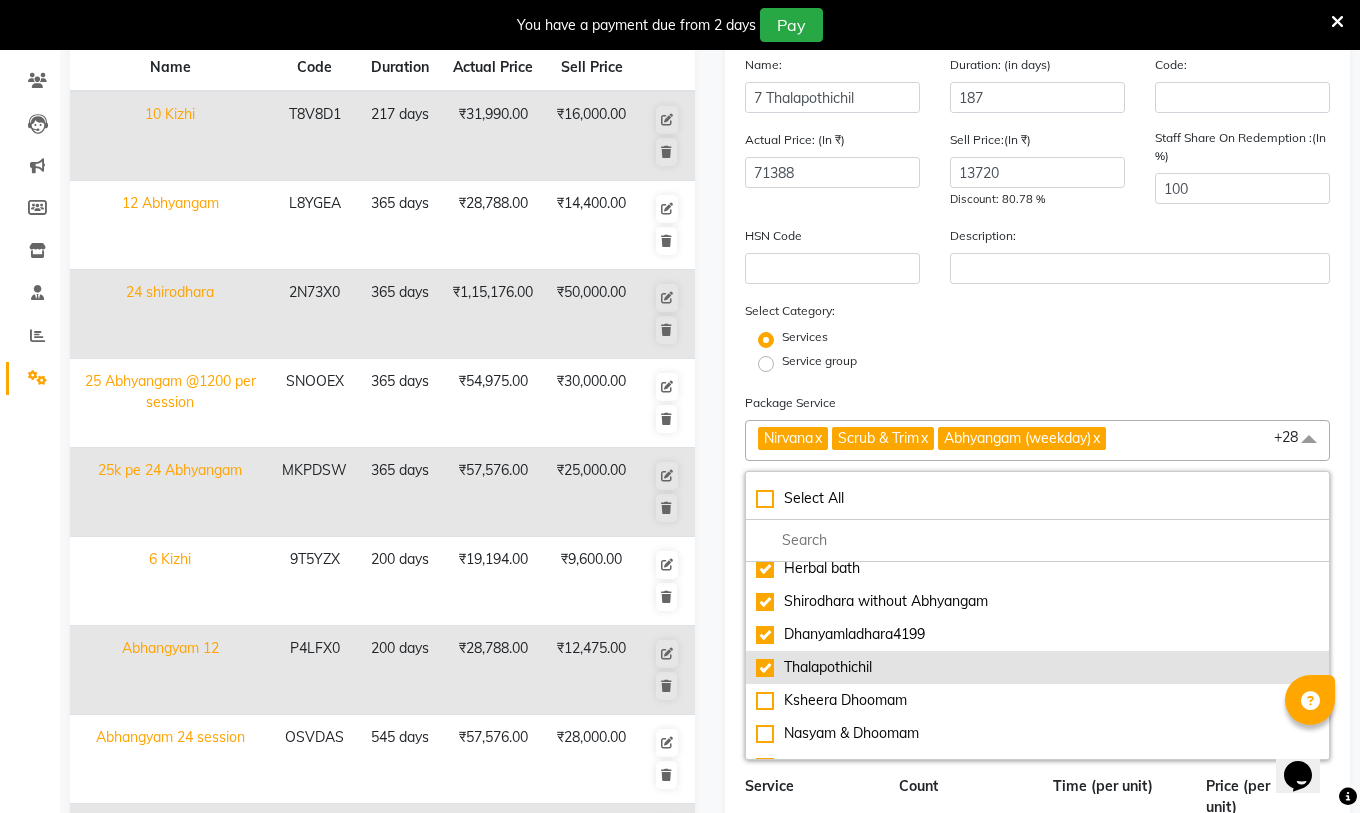 click on "Thalapothichil" 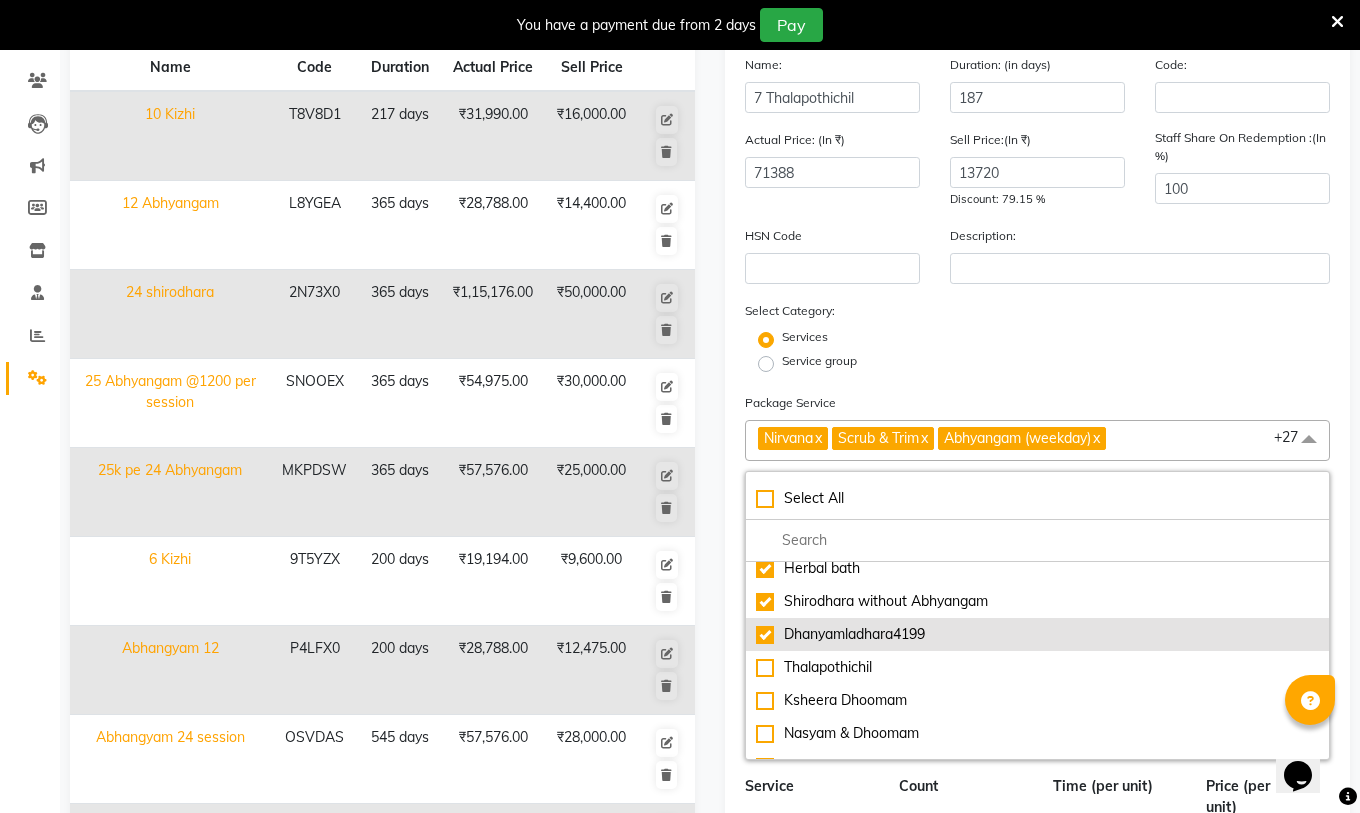 click on "Dhanyamladhara4199" 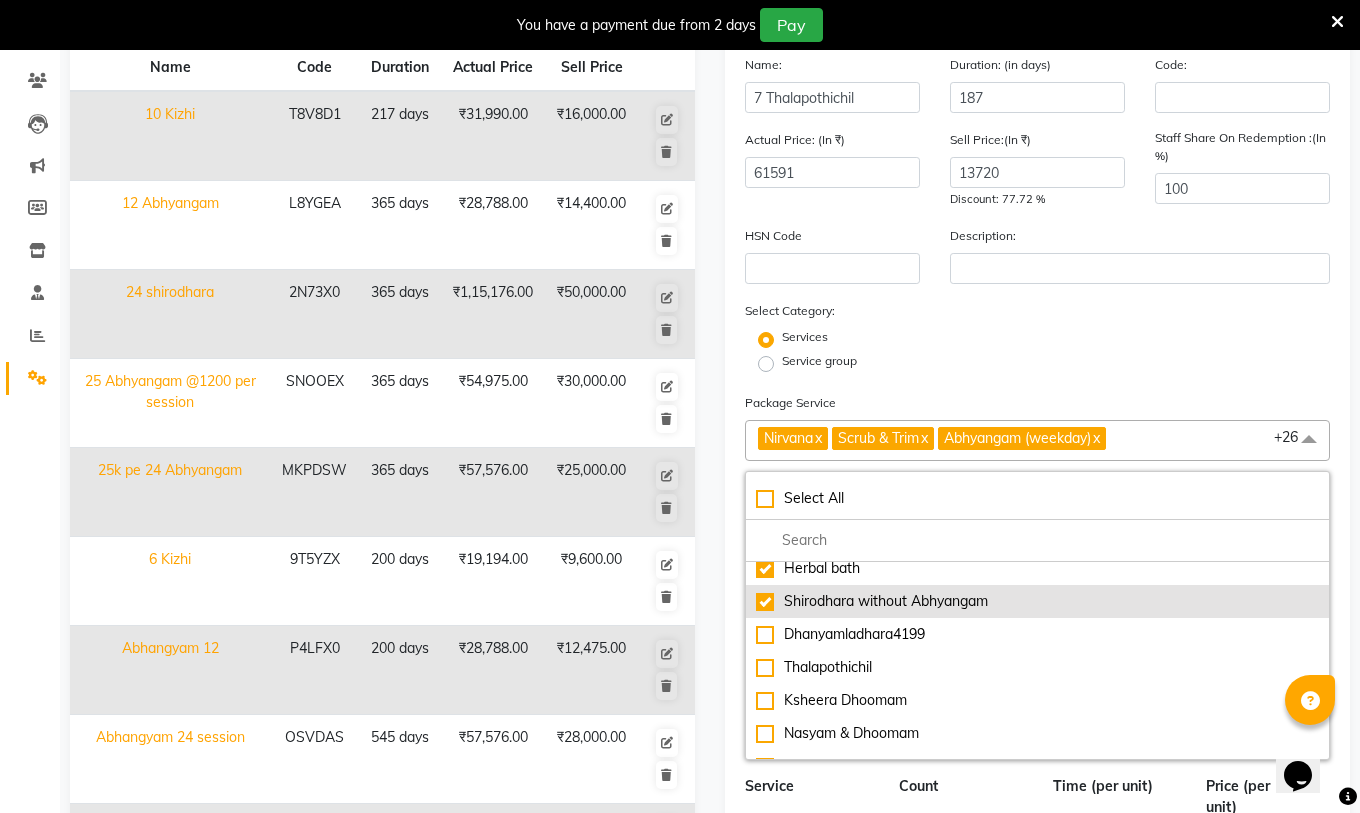 click on "Shirodhara without Abhyangam" 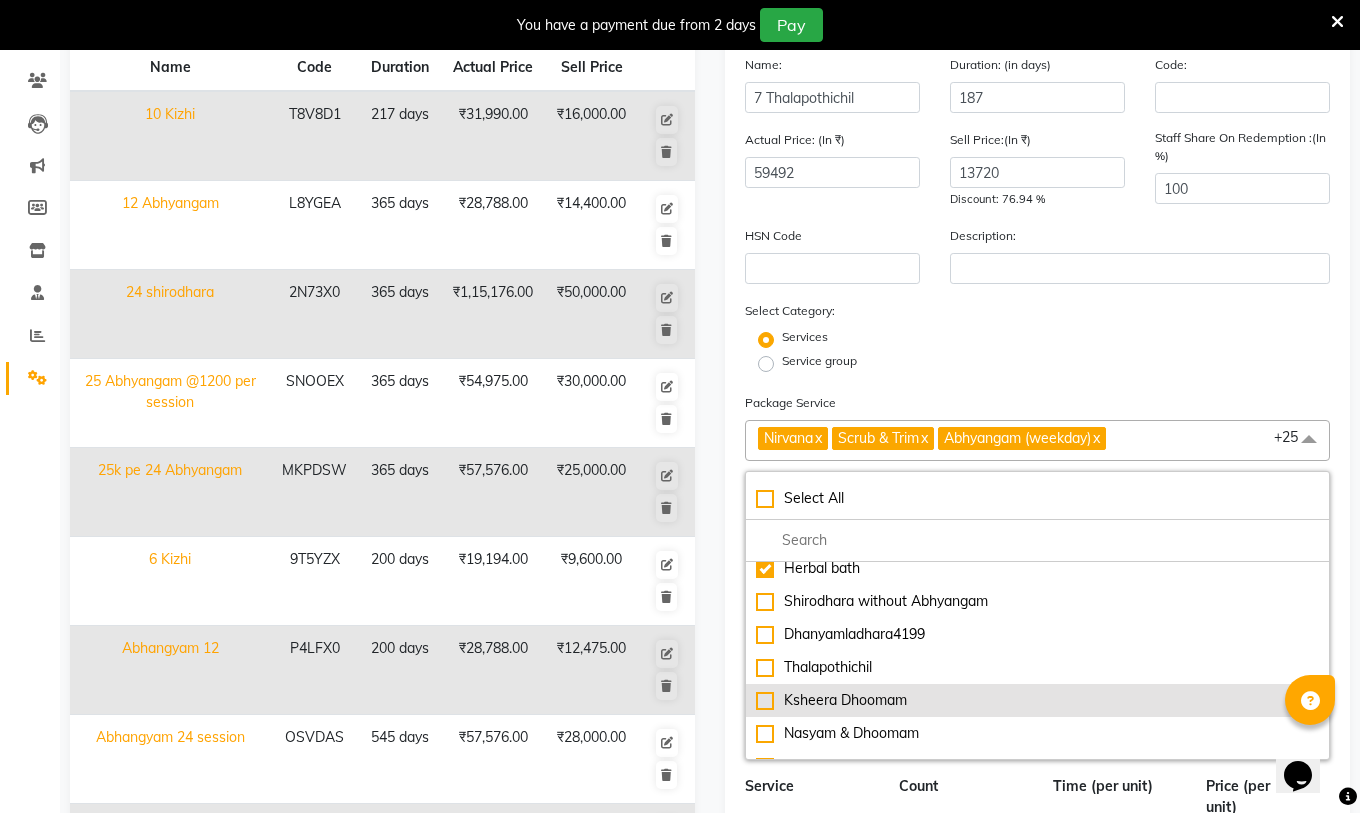 scroll, scrollTop: 1098, scrollLeft: 0, axis: vertical 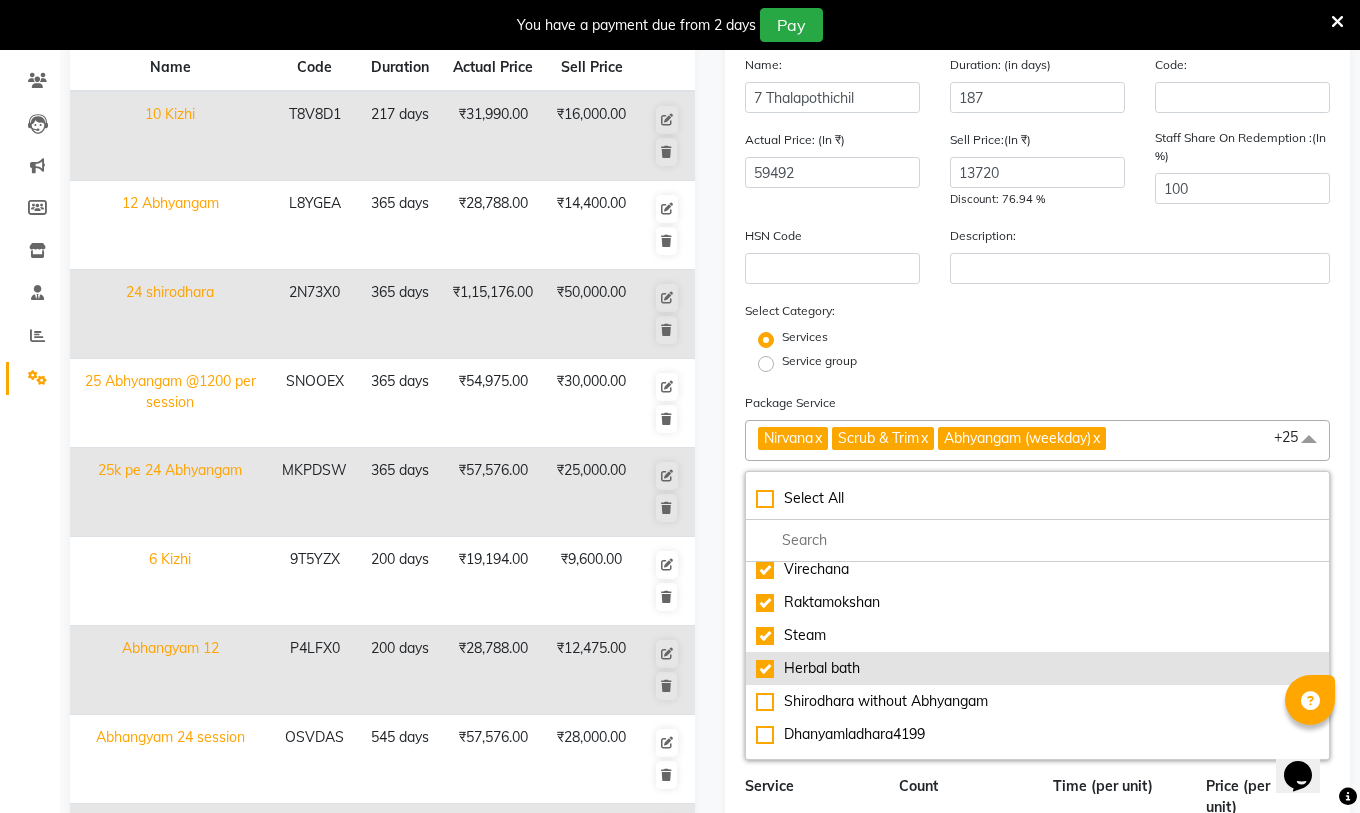 click on "Herbal bath" 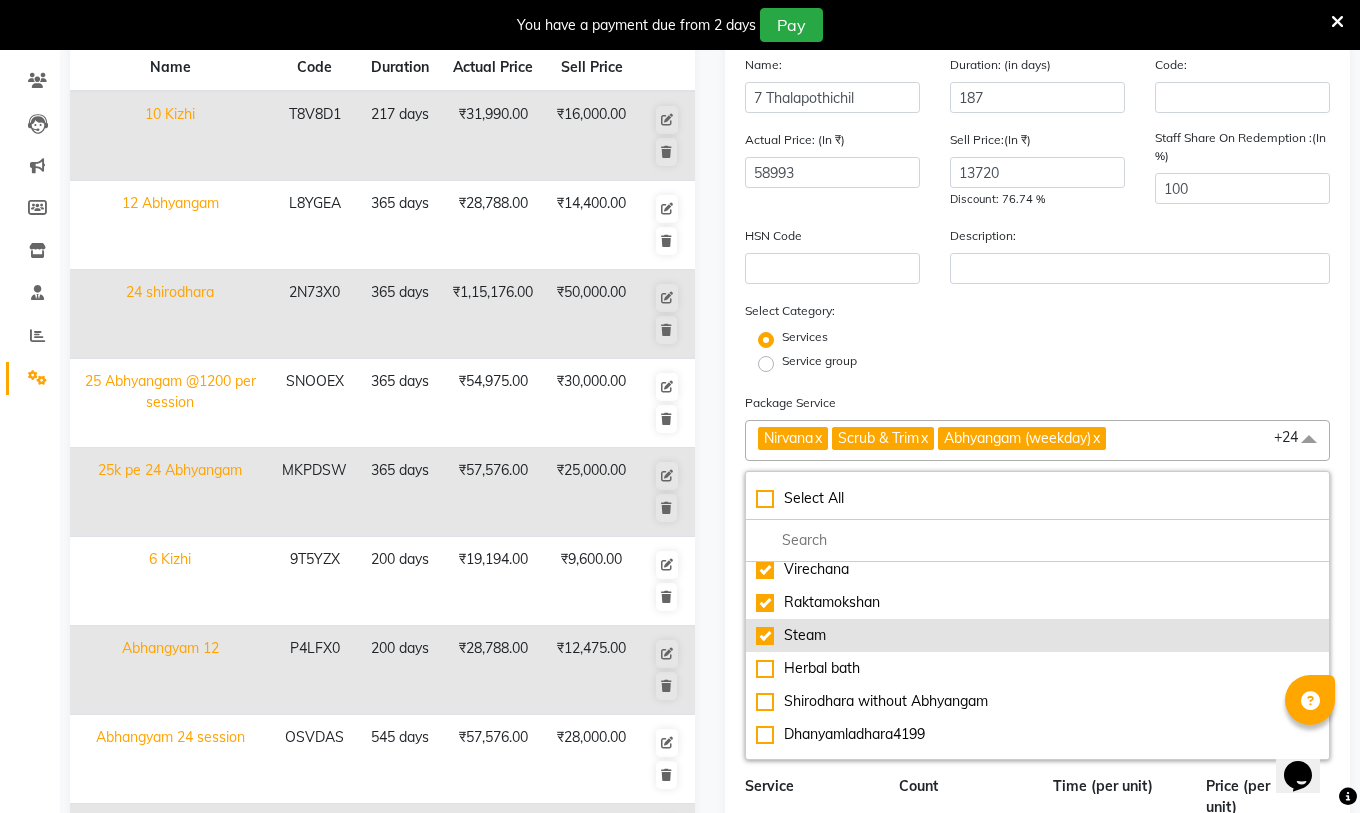 click on "Steam" 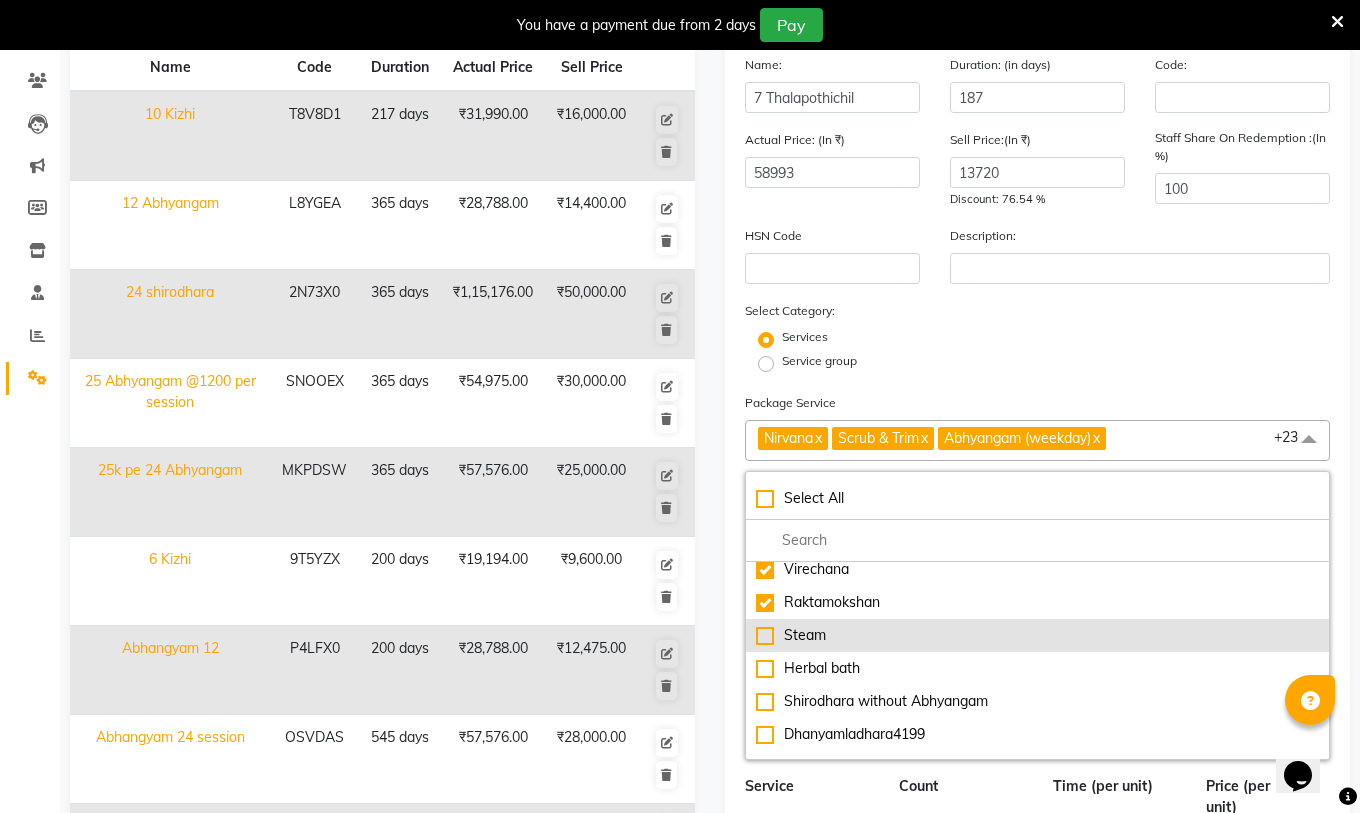 scroll, scrollTop: 998, scrollLeft: 0, axis: vertical 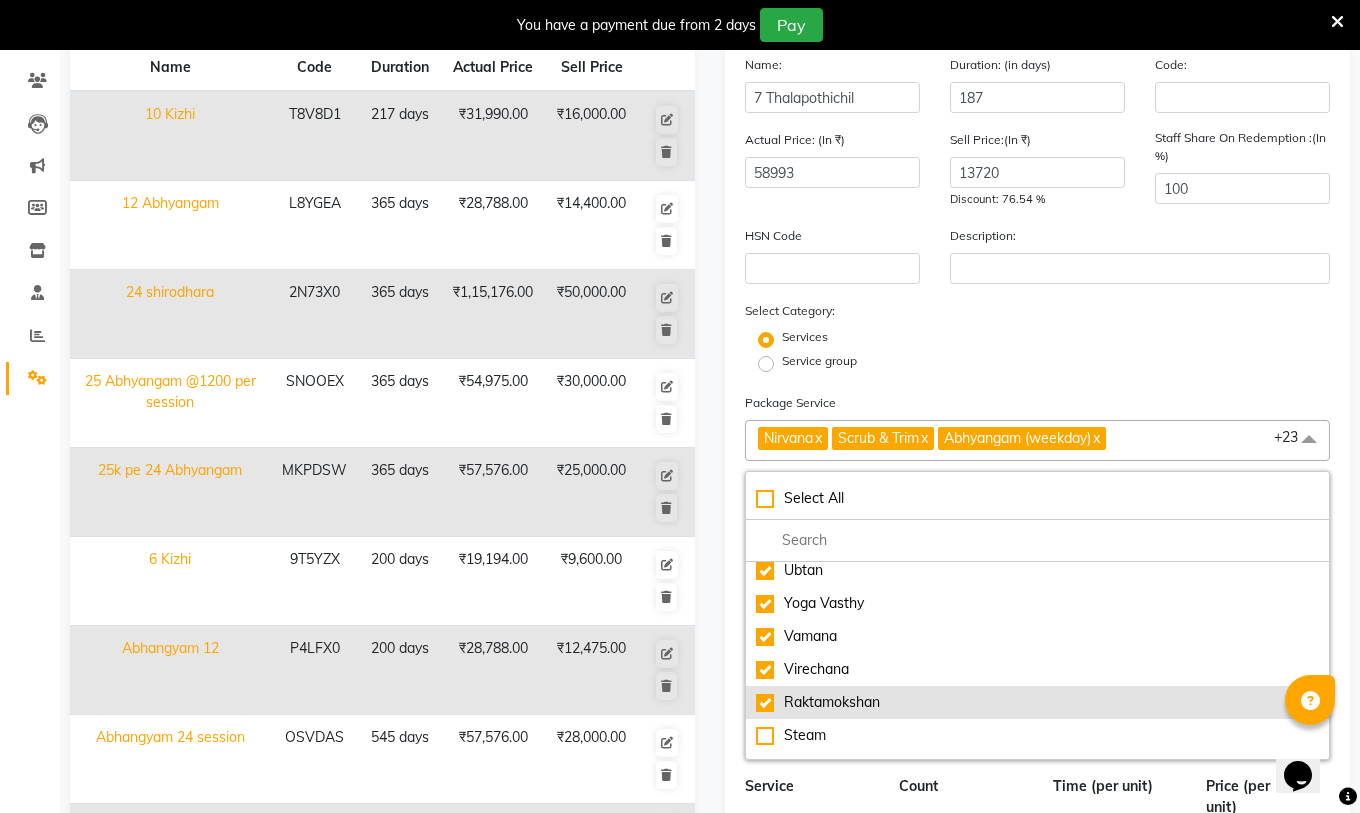click on "Raktamokshan" 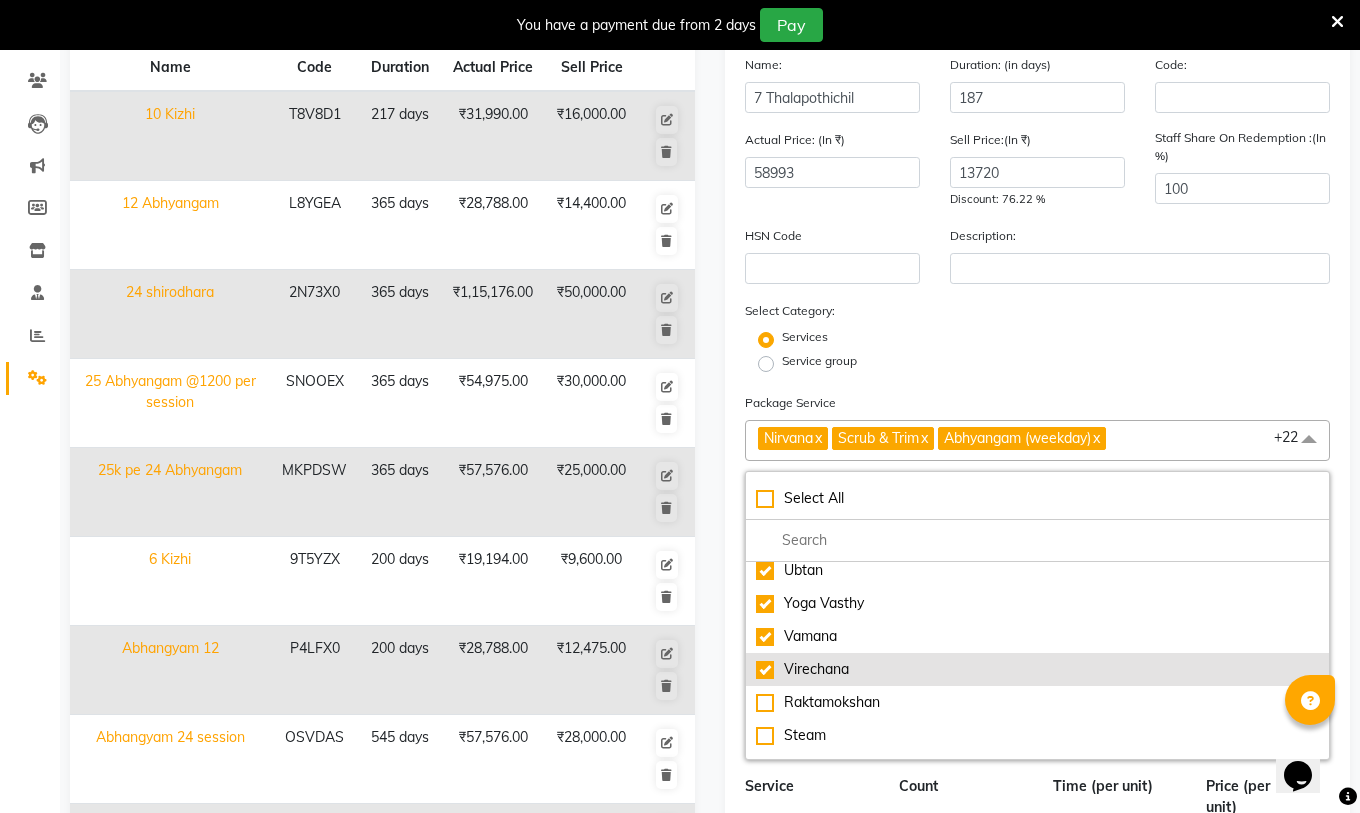 click on "Virechana" 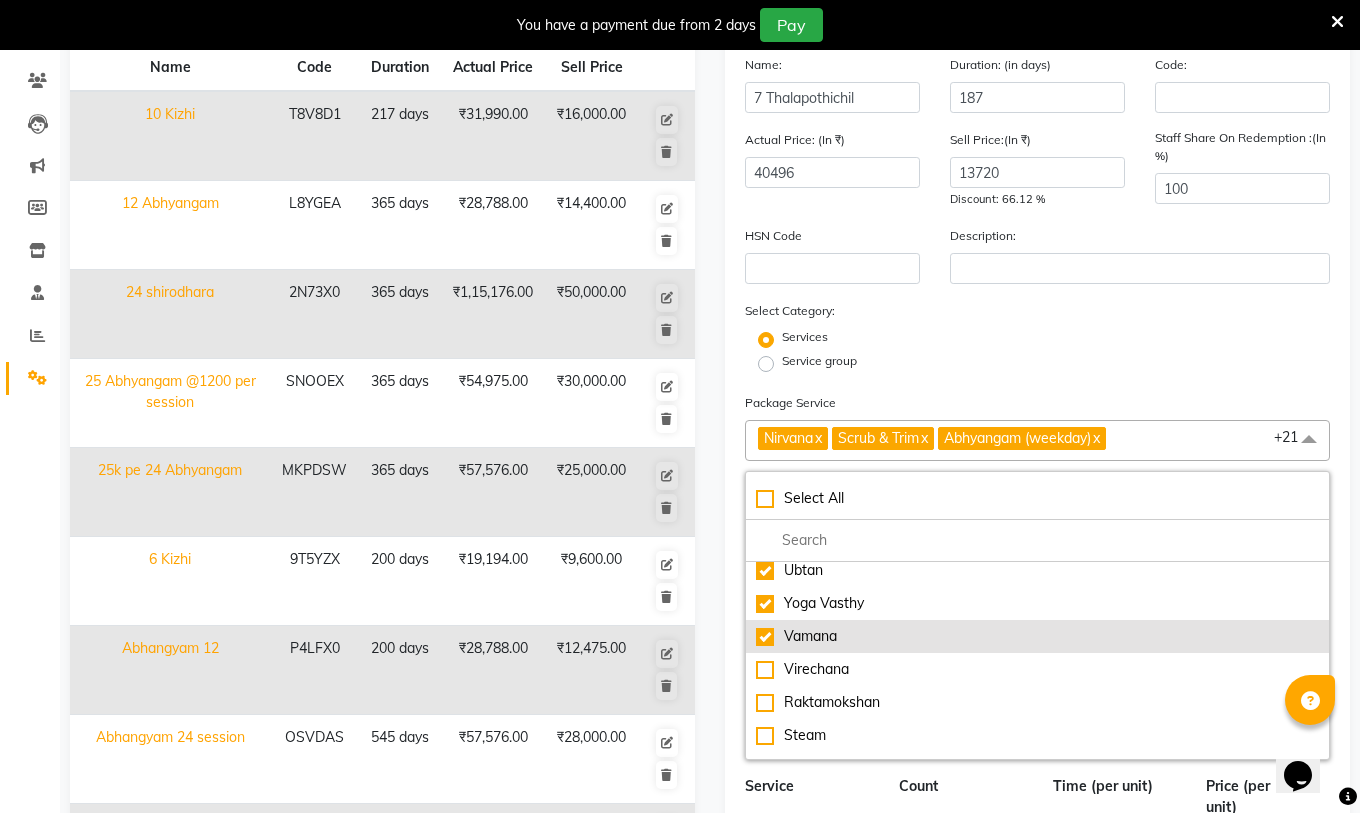 click on "Vamana" 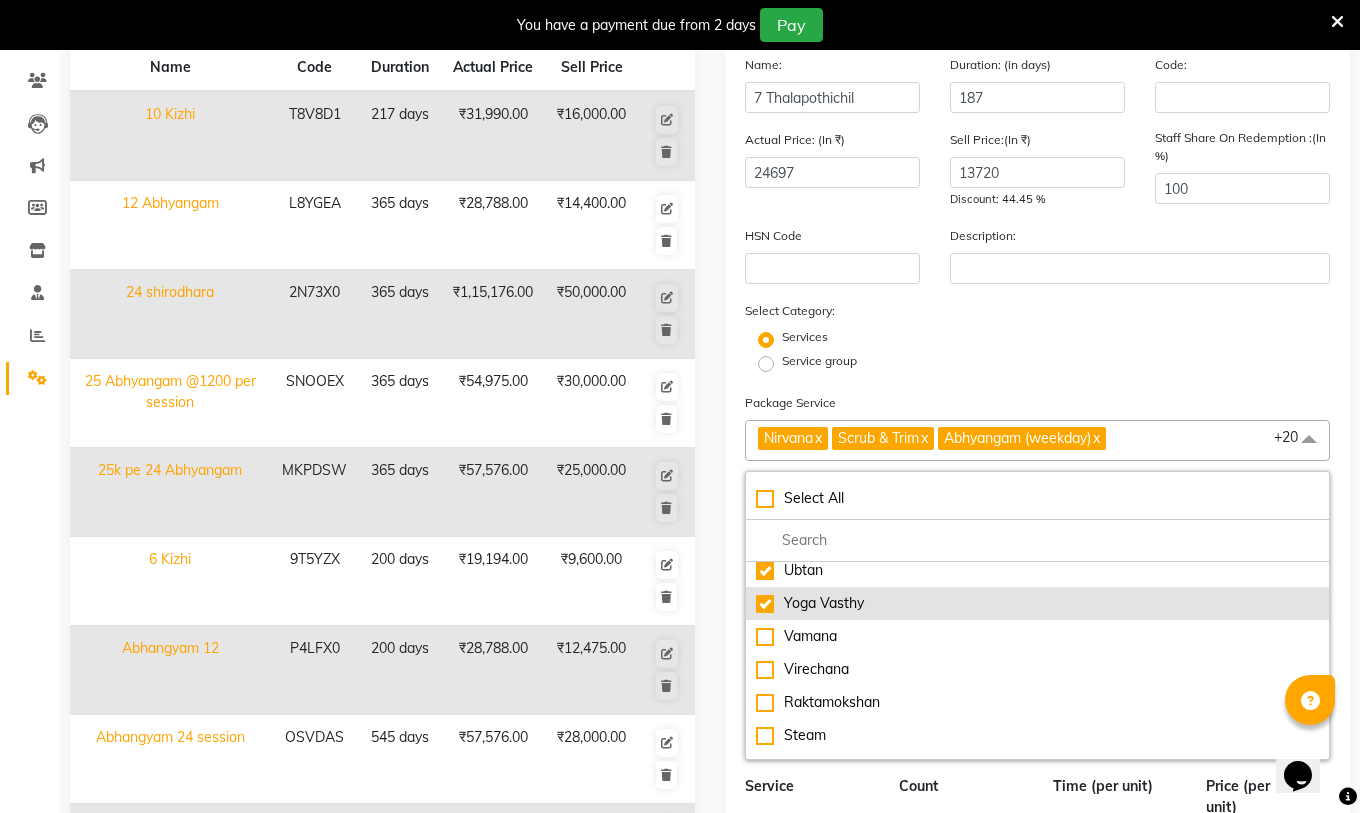 click on "Yoga Vasthy" 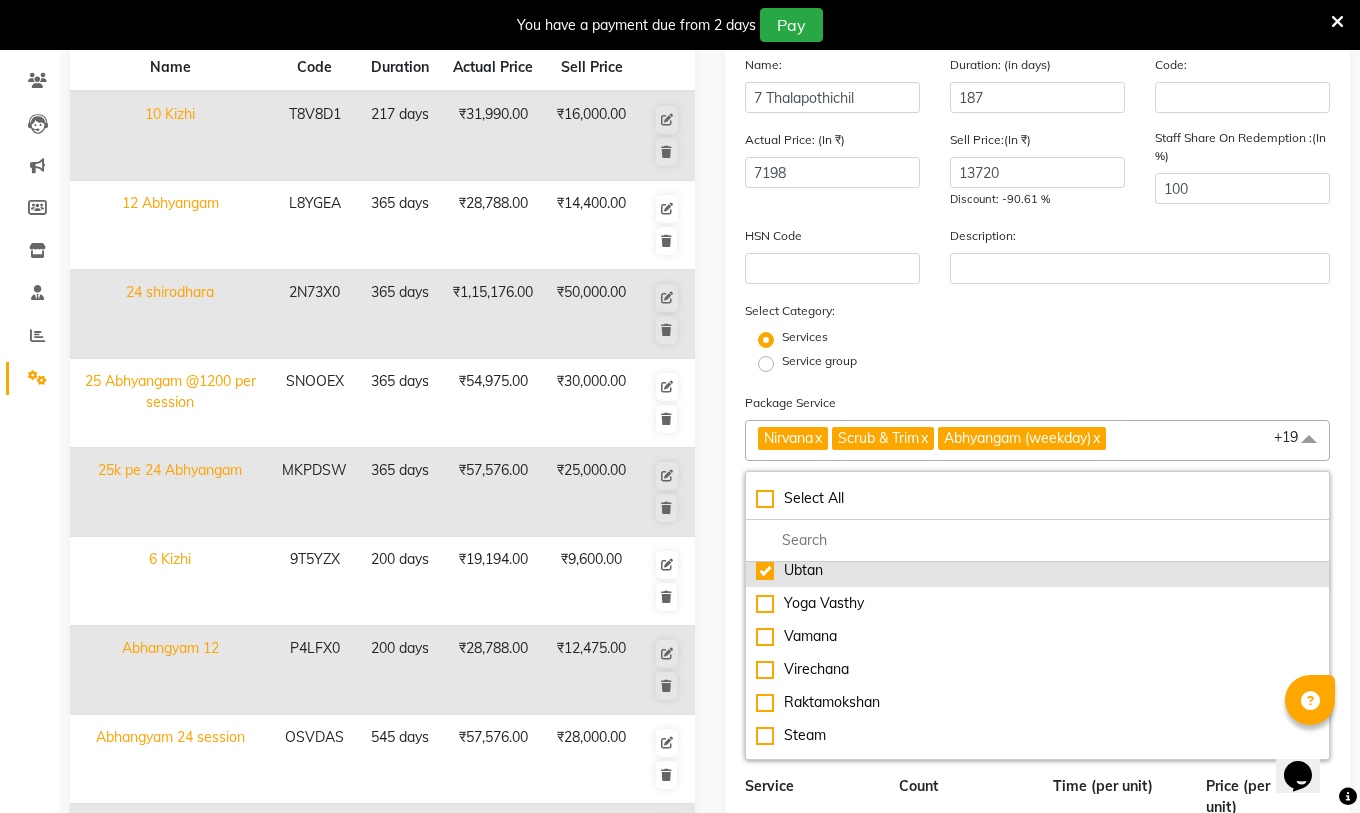 click on "Ubtan" 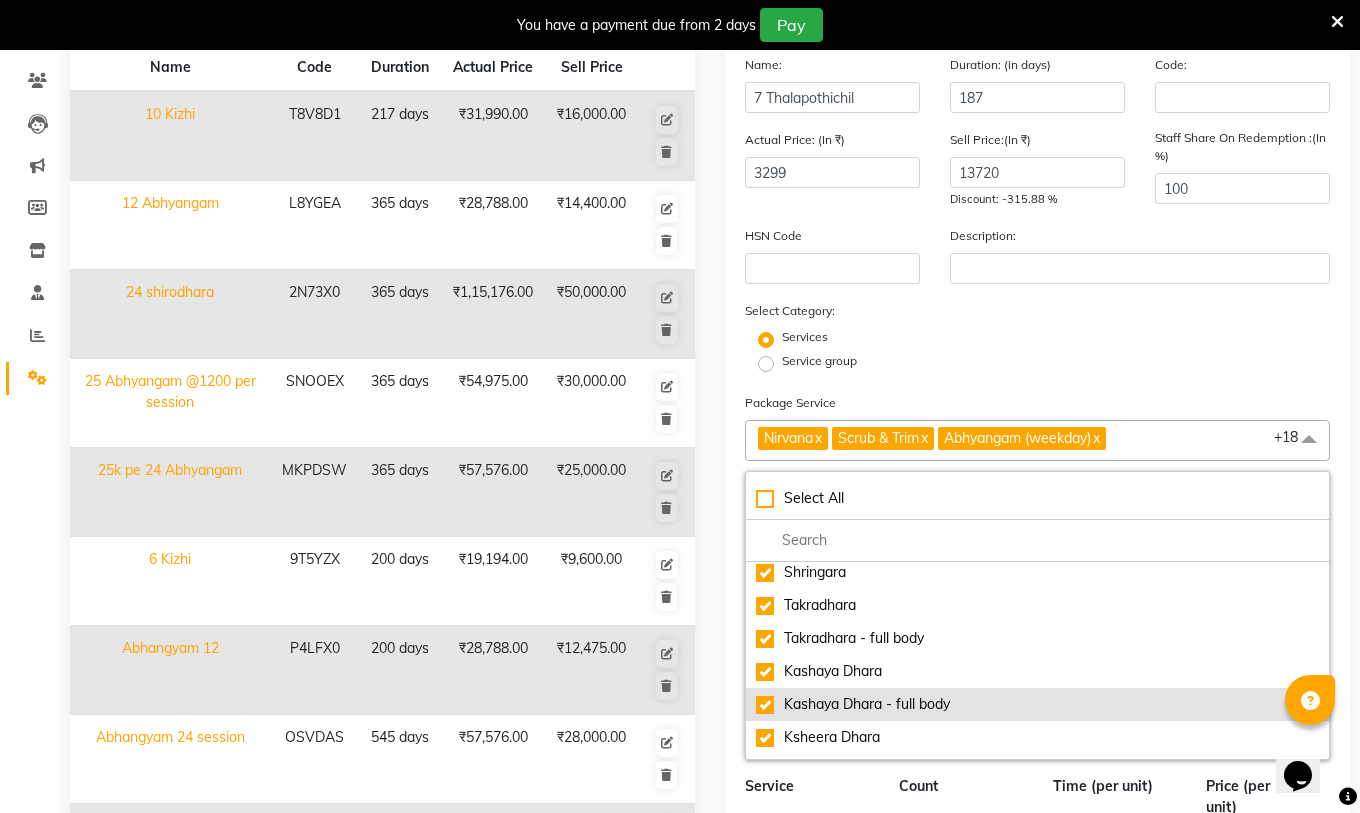 scroll, scrollTop: 898, scrollLeft: 0, axis: vertical 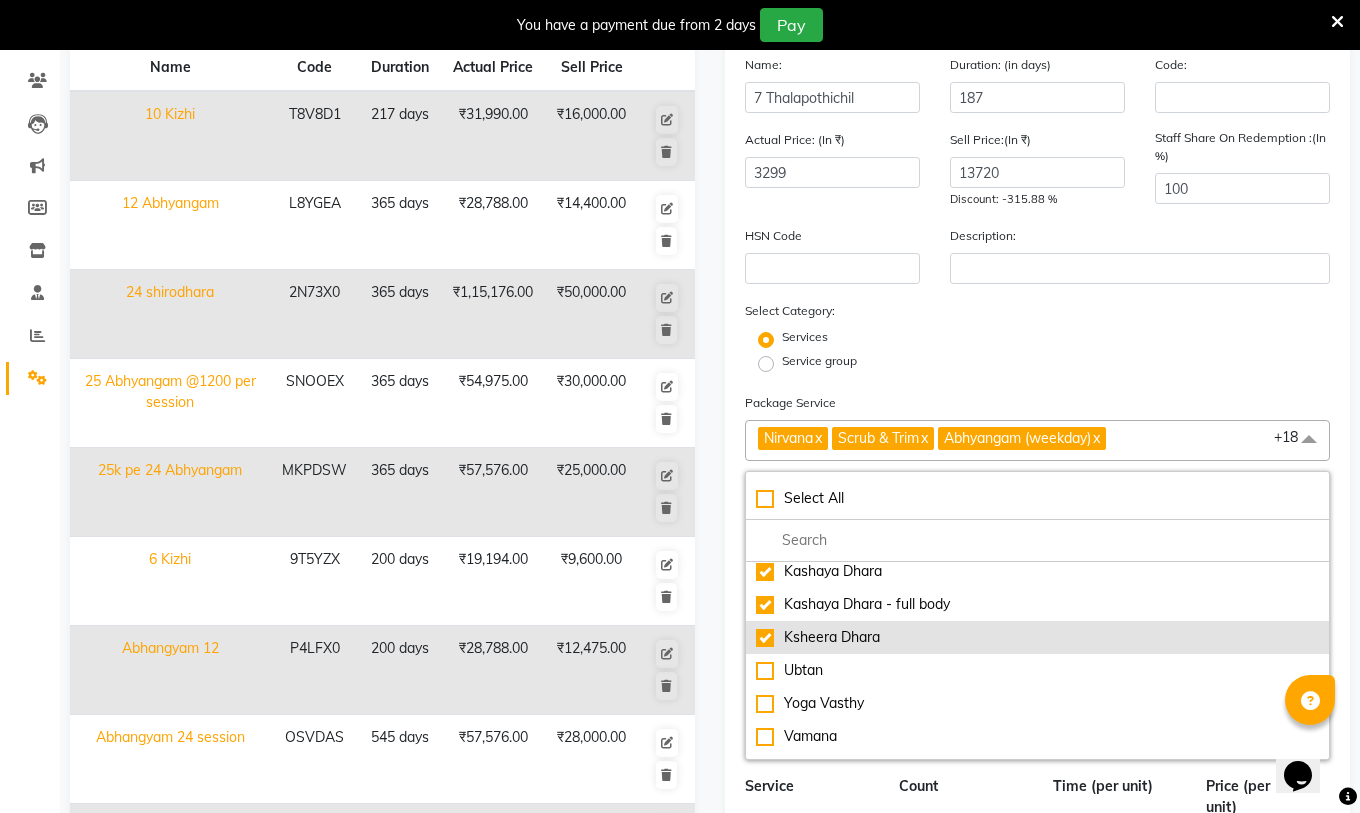 click on "Ksheera Dhara" 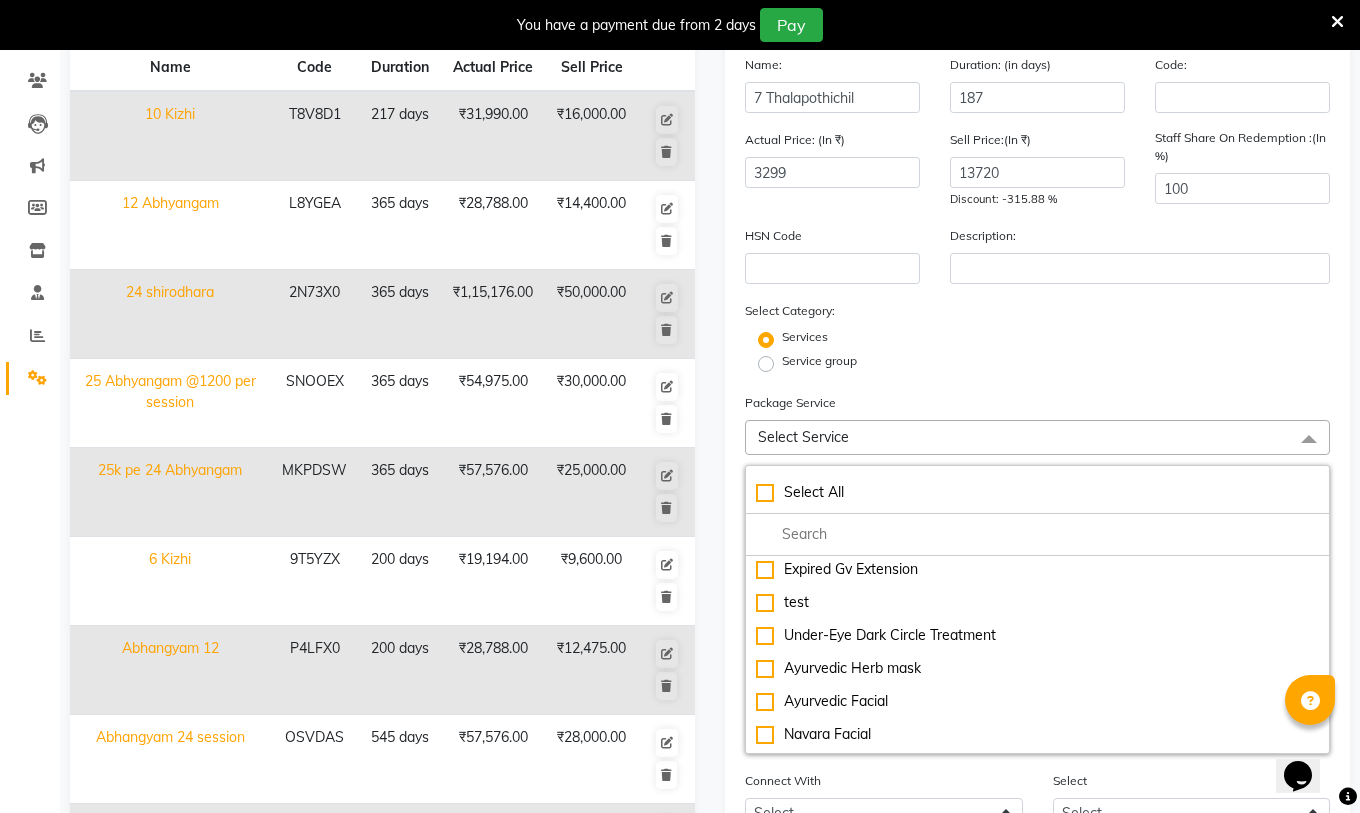 scroll, scrollTop: 0, scrollLeft: 0, axis: both 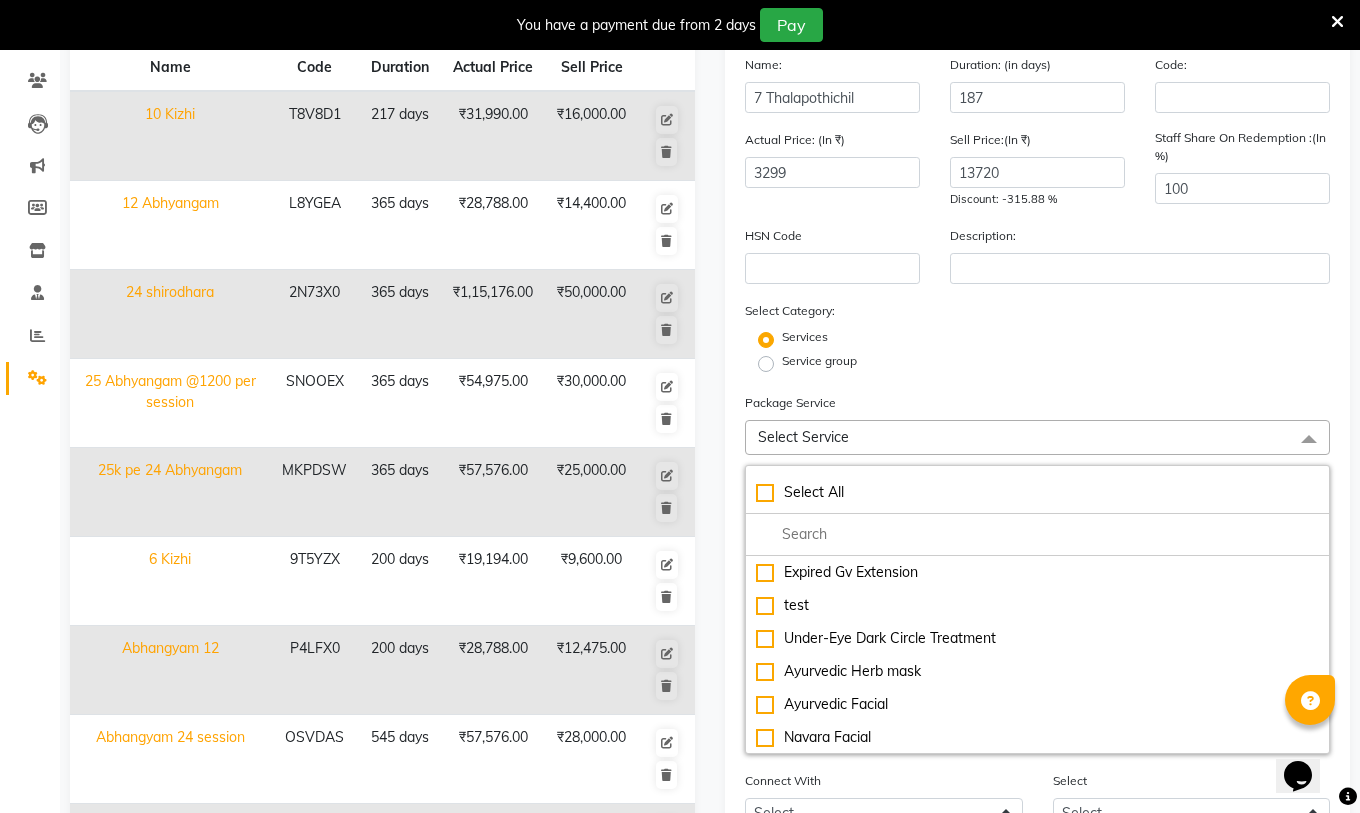 click on "Select Service" 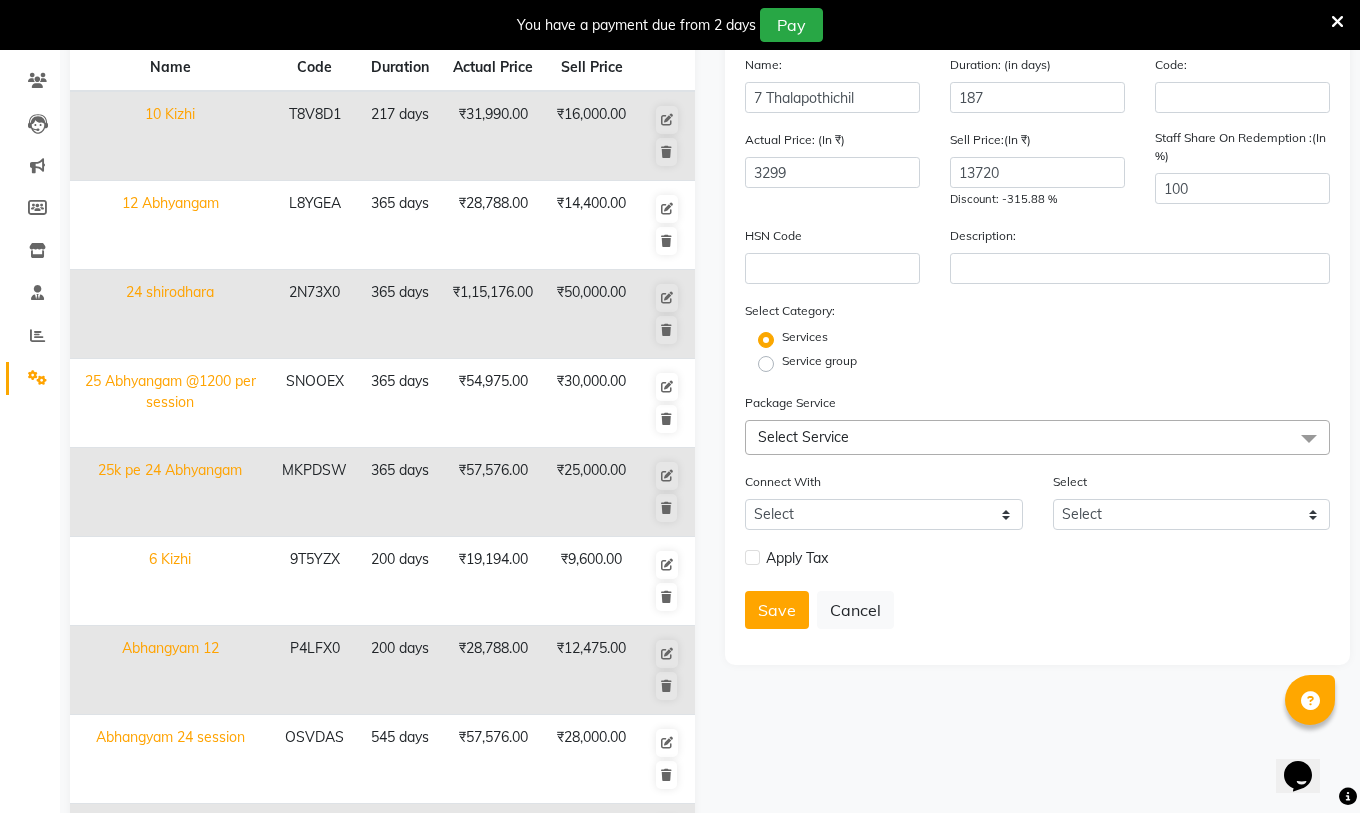 click on "Select Service" 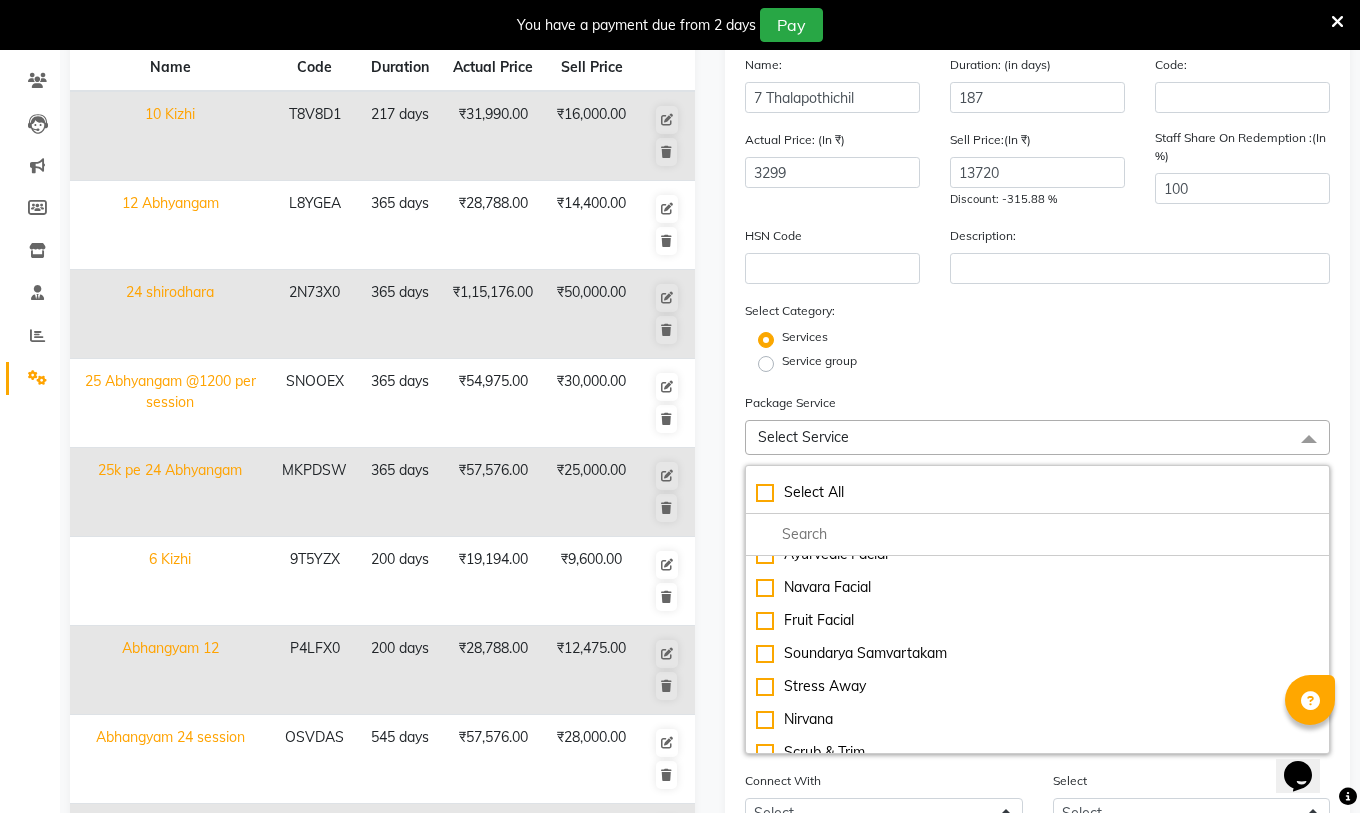 scroll, scrollTop: 200, scrollLeft: 0, axis: vertical 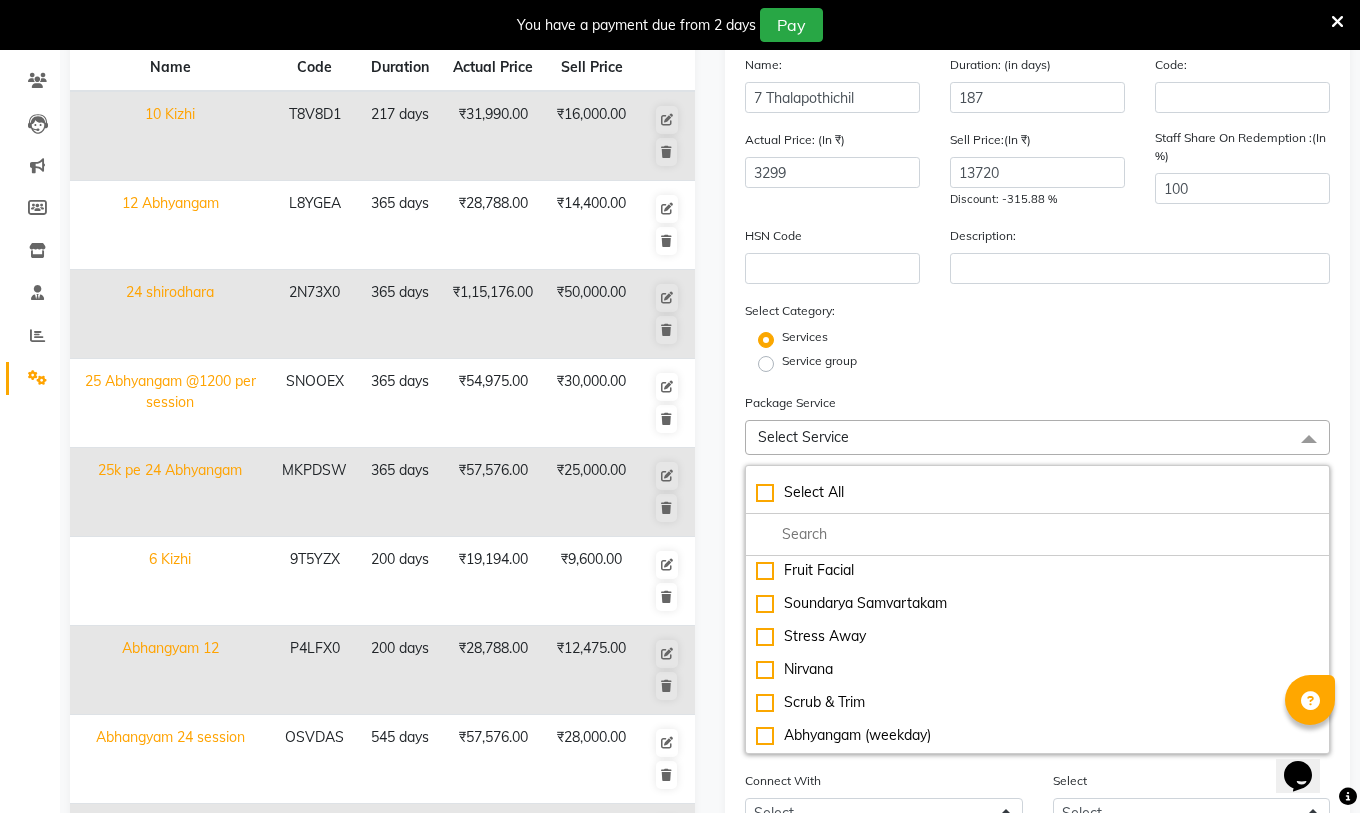 click on "Select Service" 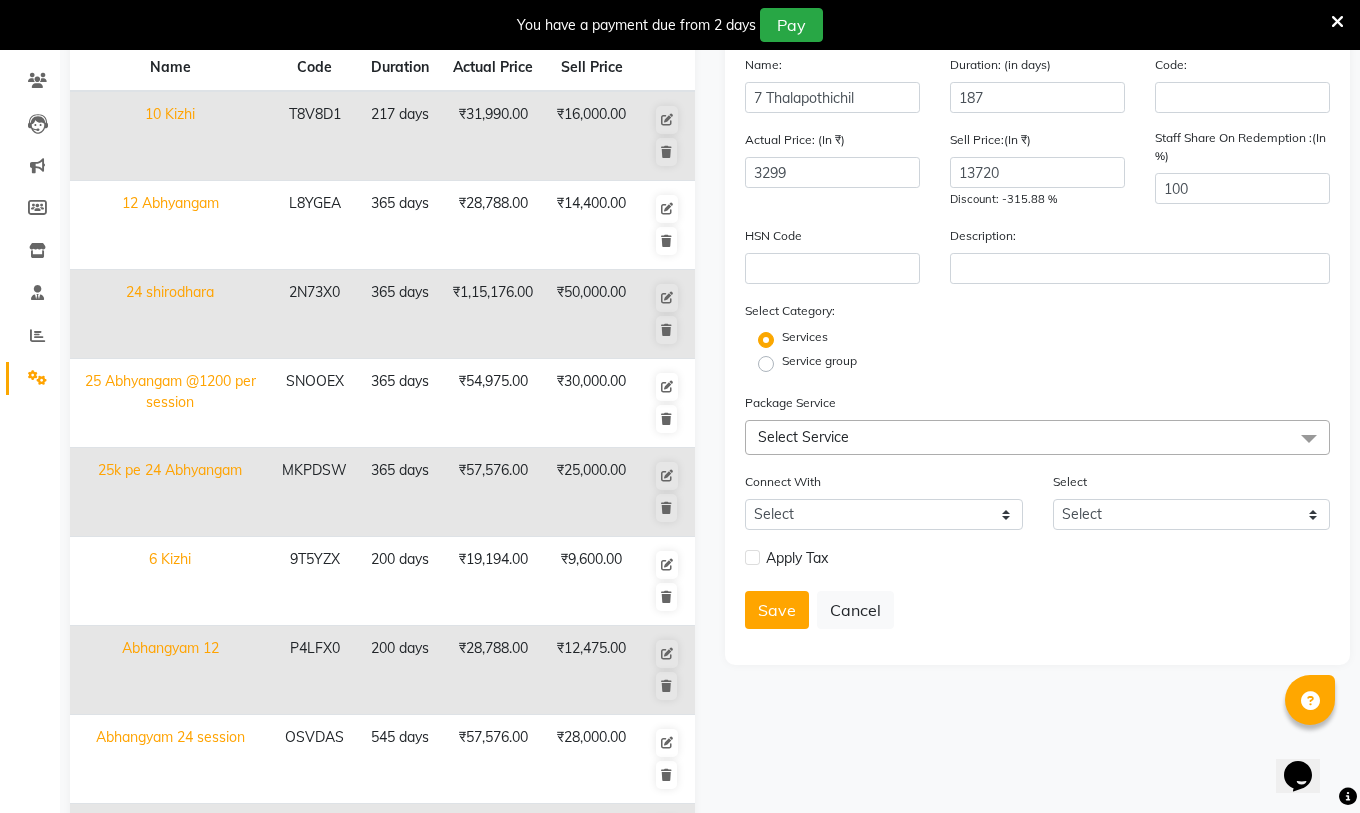 click on "Select Service" 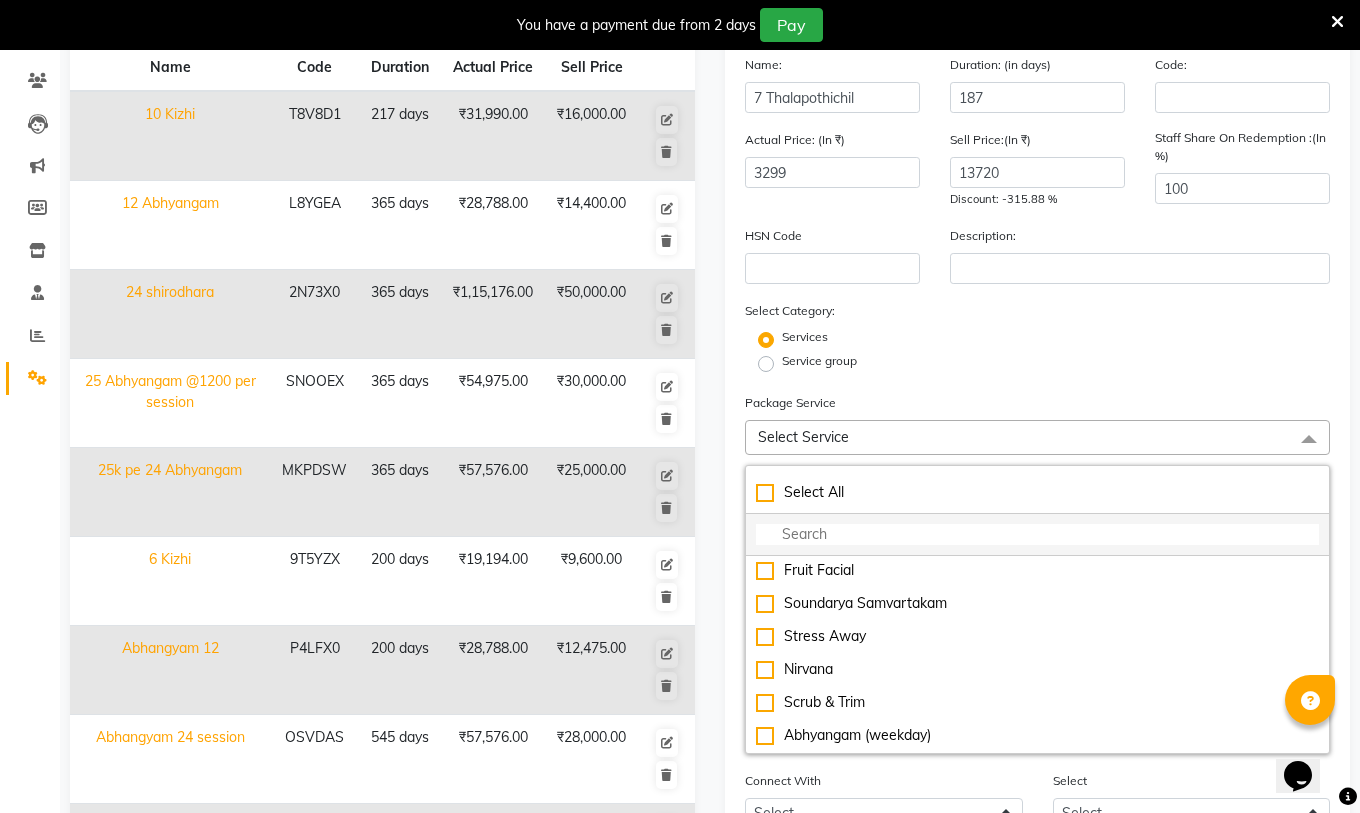 click 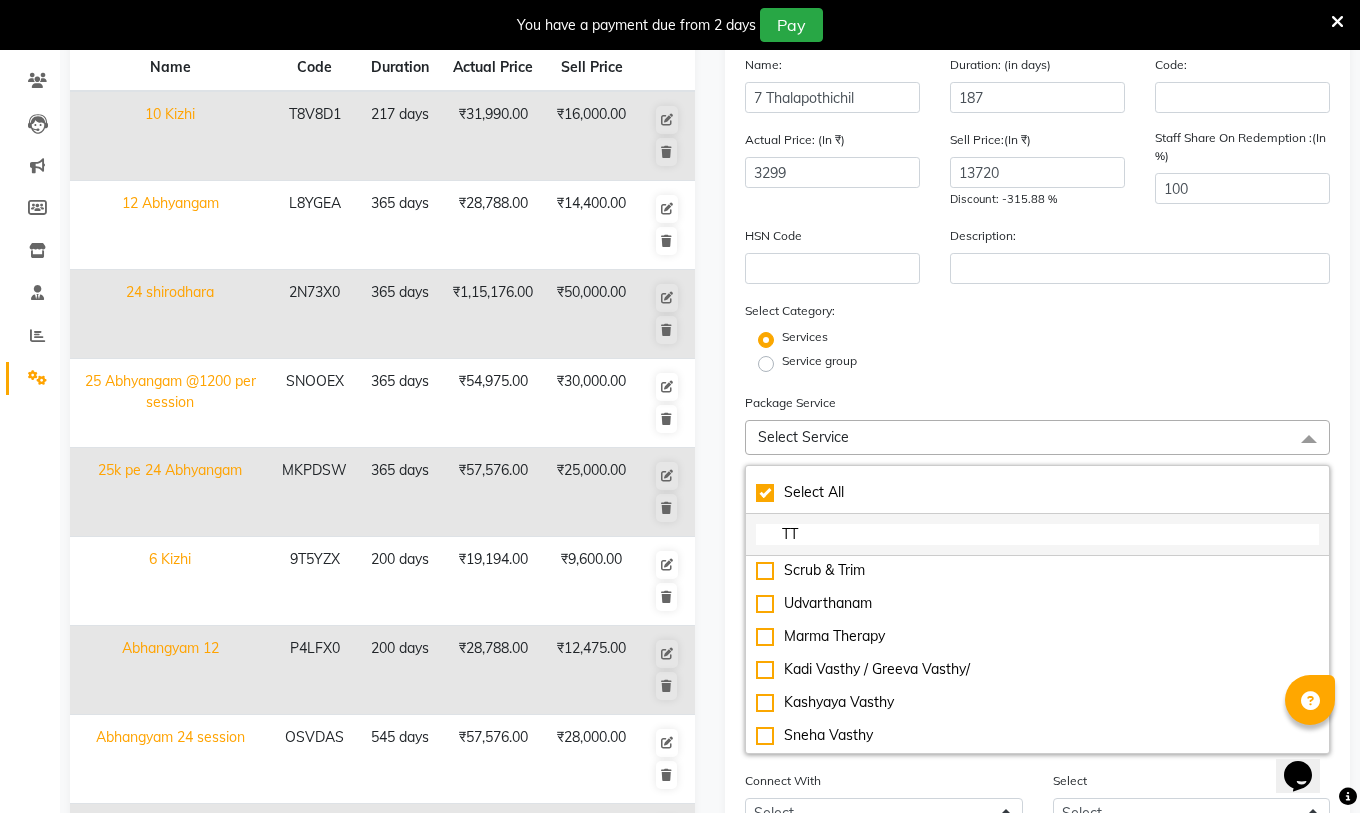scroll, scrollTop: 0, scrollLeft: 0, axis: both 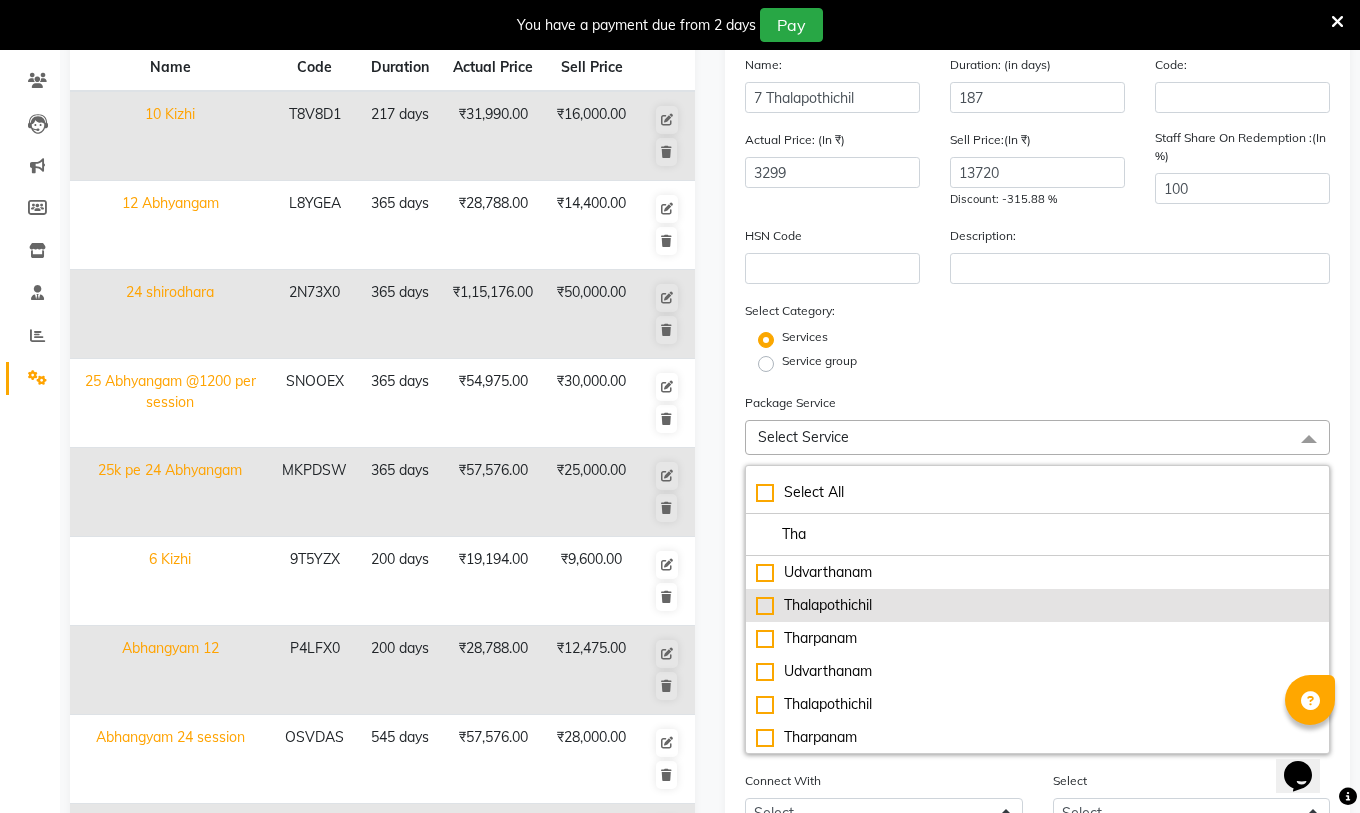 click on "Thalapothichil" 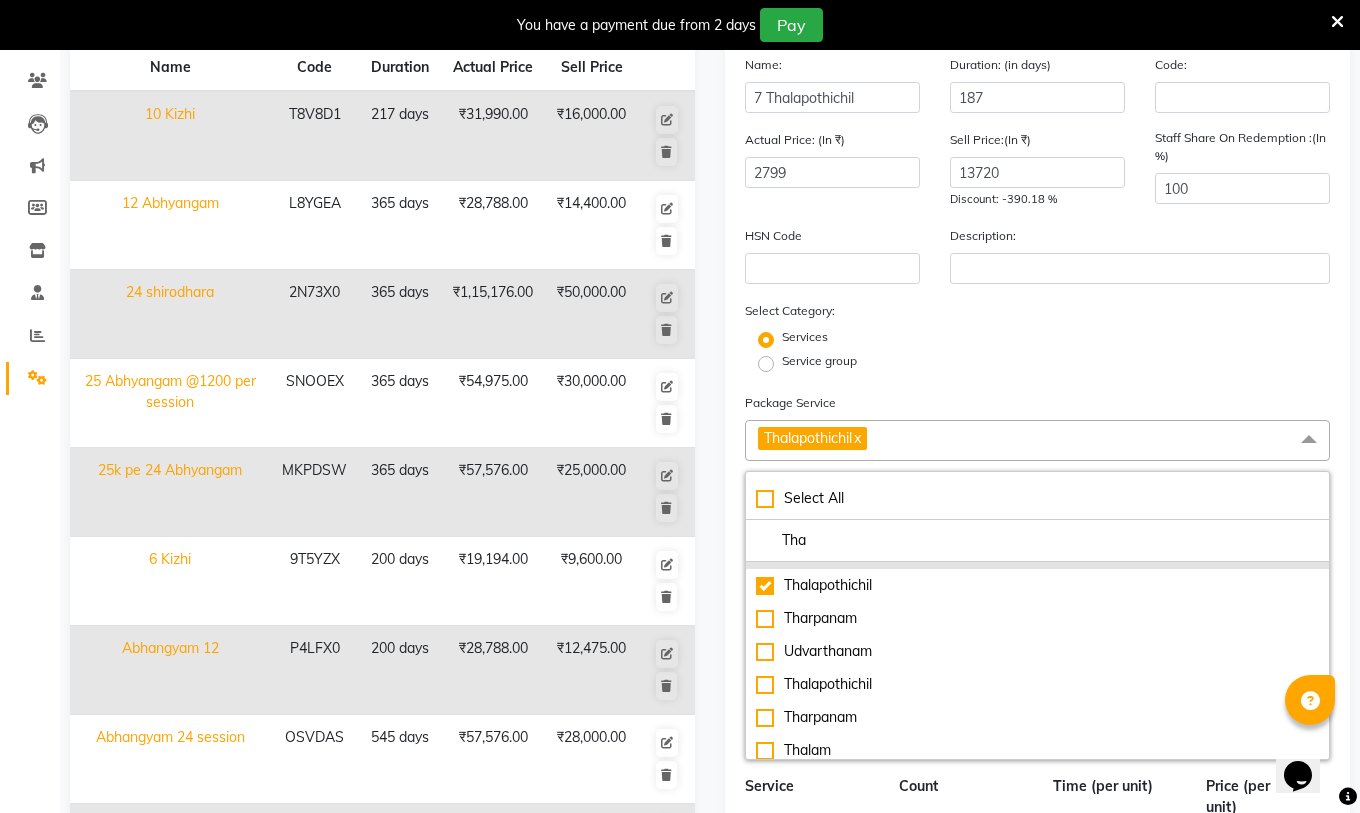 scroll, scrollTop: 34, scrollLeft: 0, axis: vertical 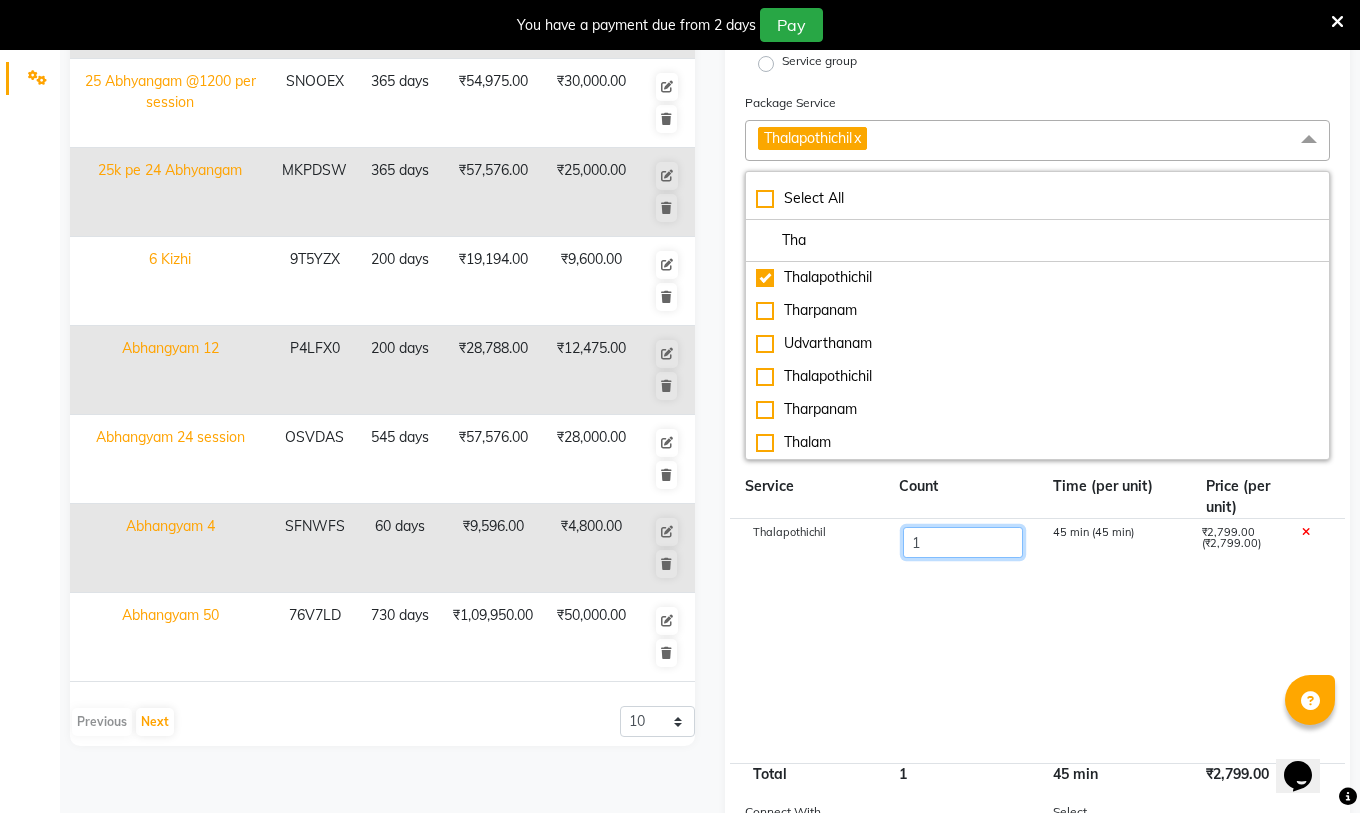 click on "1" 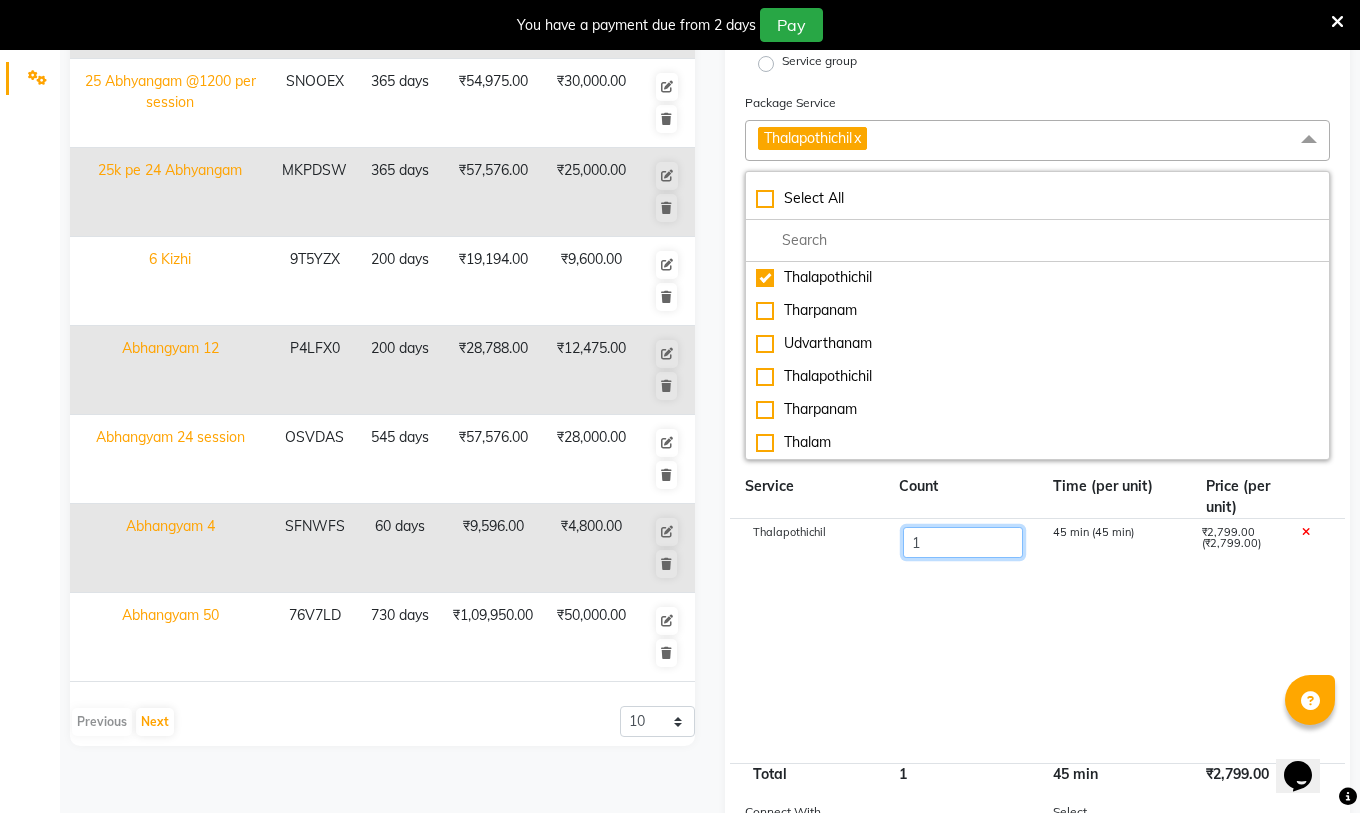 scroll, scrollTop: 463, scrollLeft: 0, axis: vertical 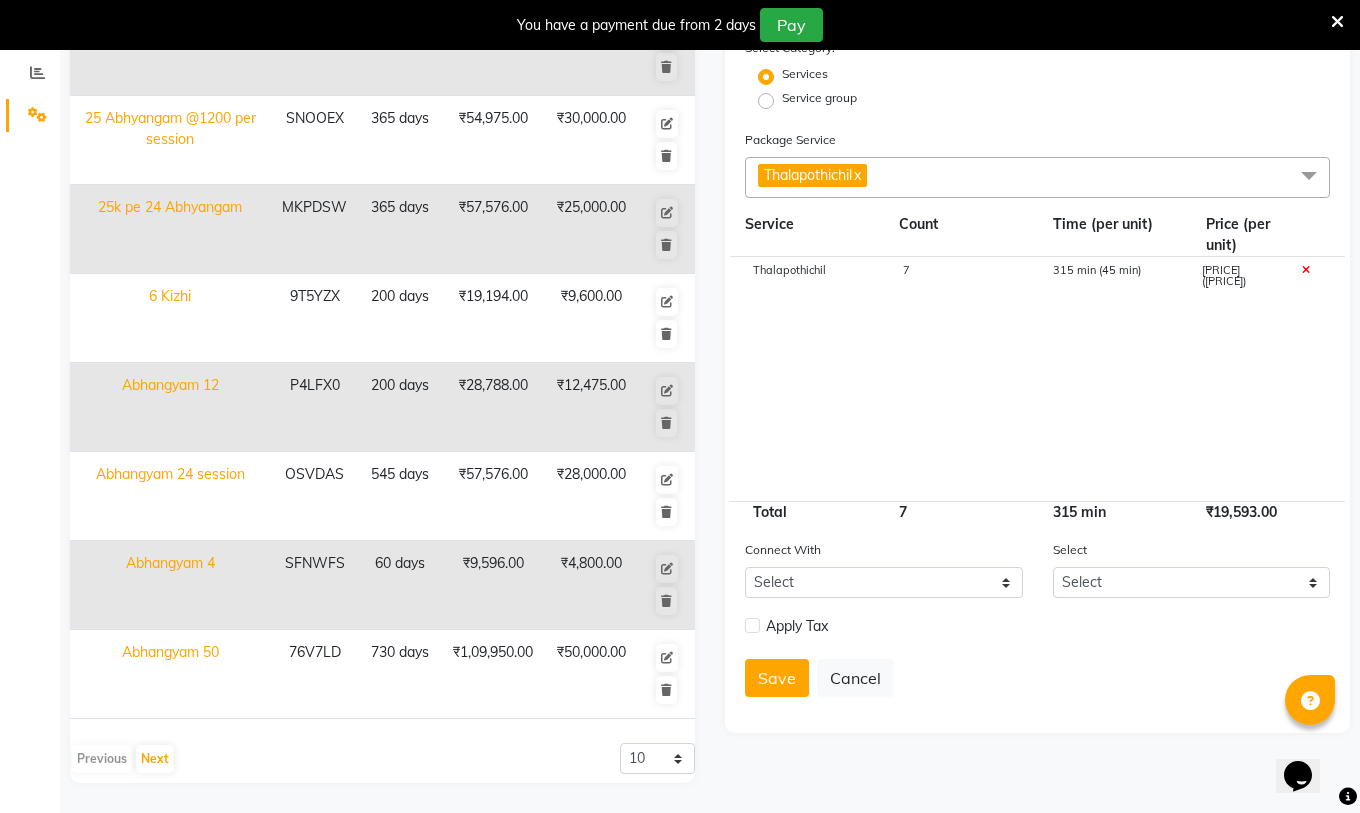 click on "Thalapothichil 7 315 min (45 min) ₹19,593.00 (₹2,799.00)" 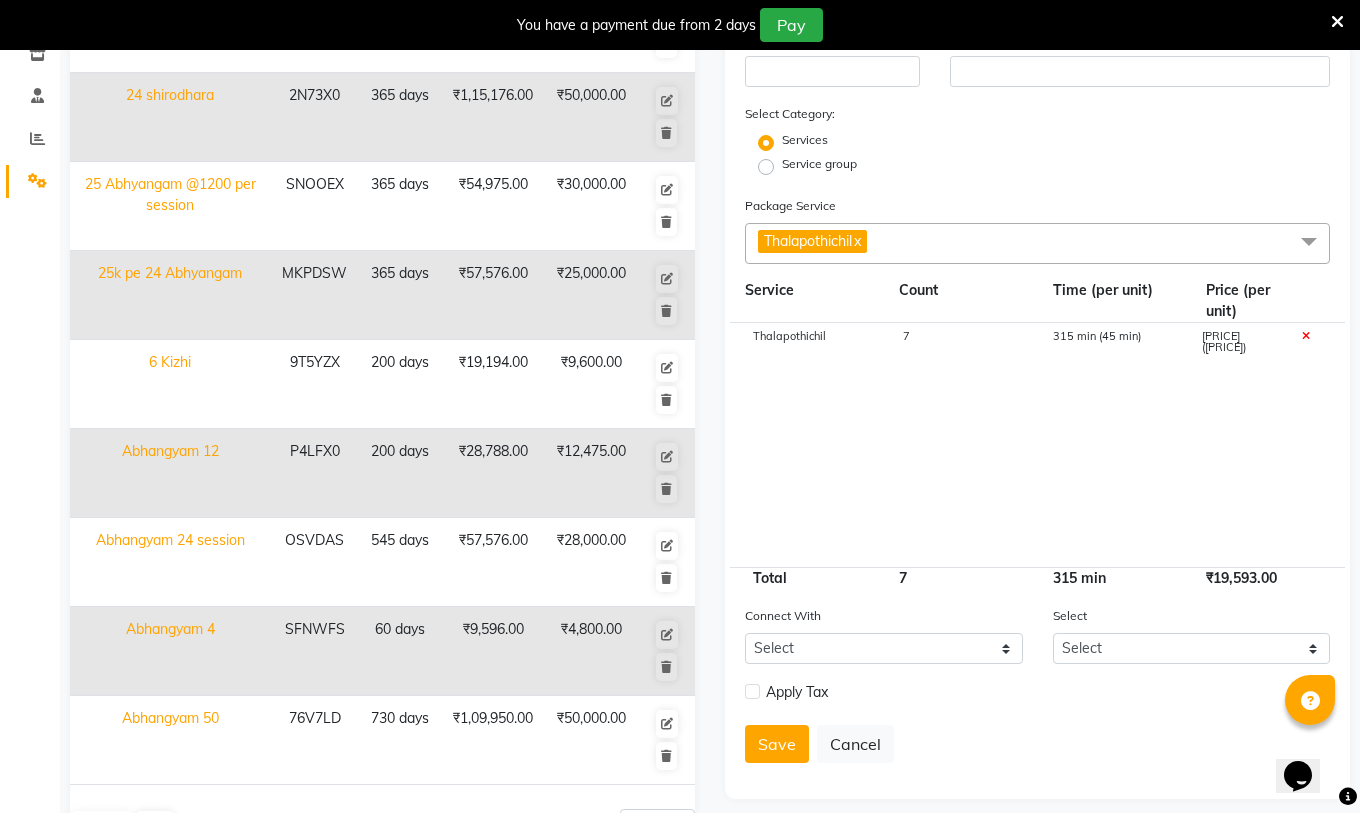 scroll, scrollTop: 400, scrollLeft: 0, axis: vertical 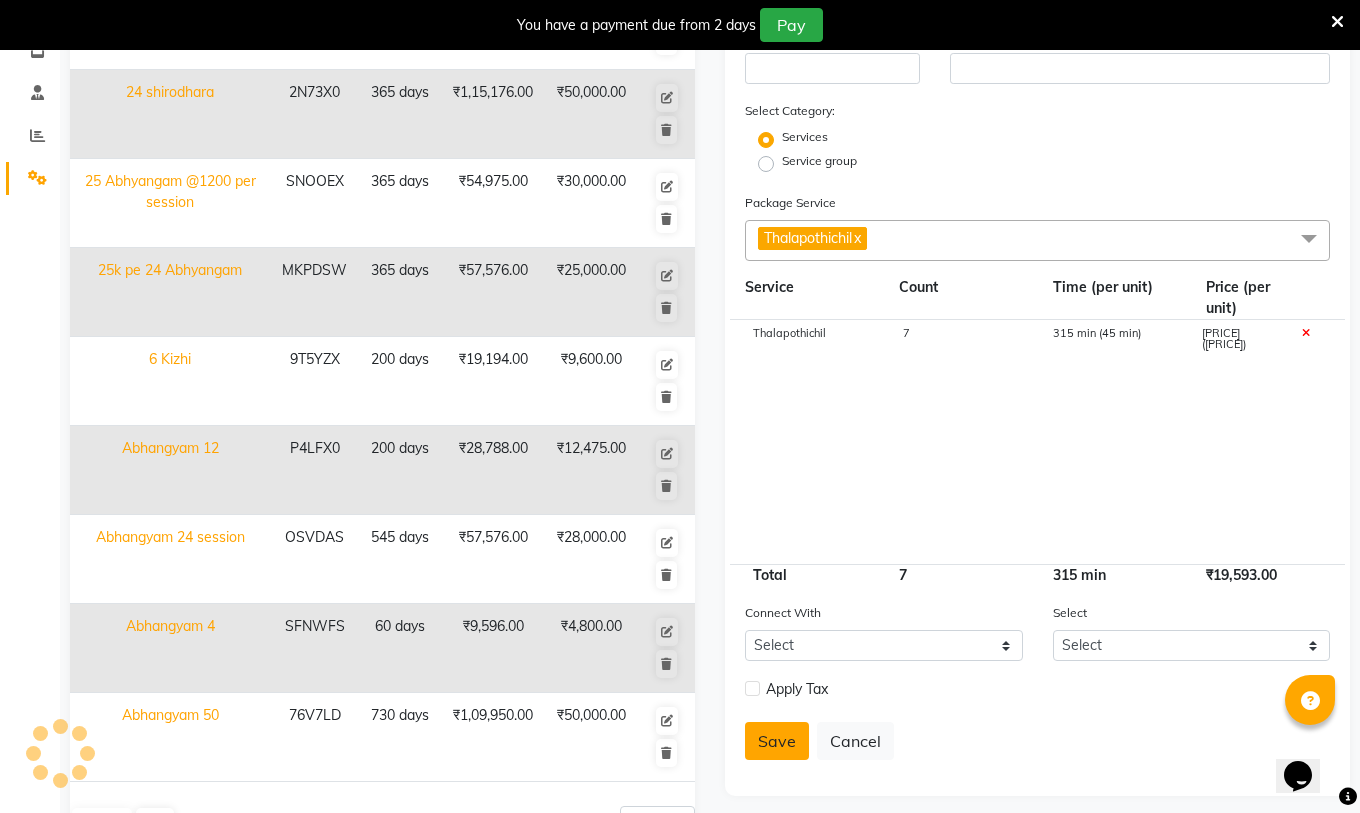 click on "Save" 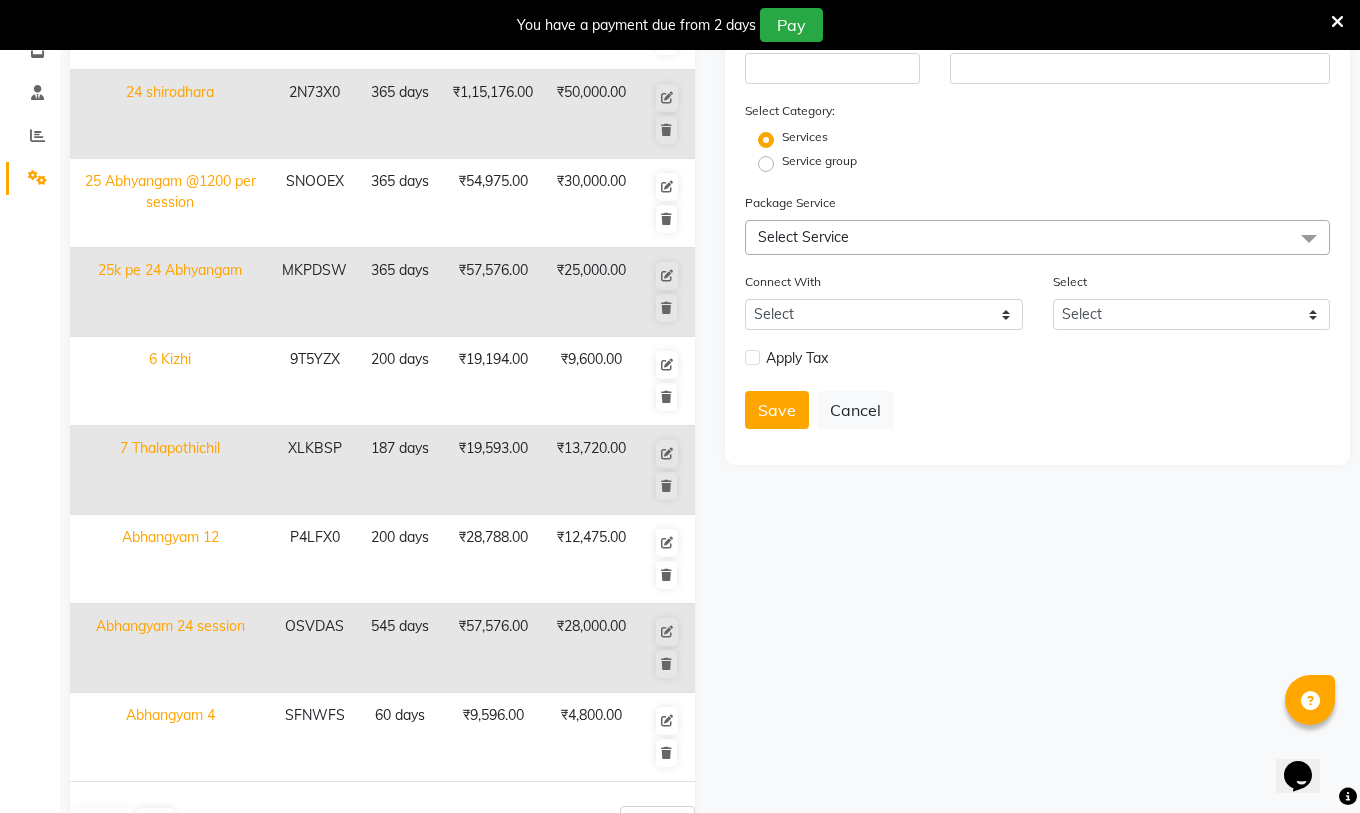 scroll, scrollTop: 0, scrollLeft: 0, axis: both 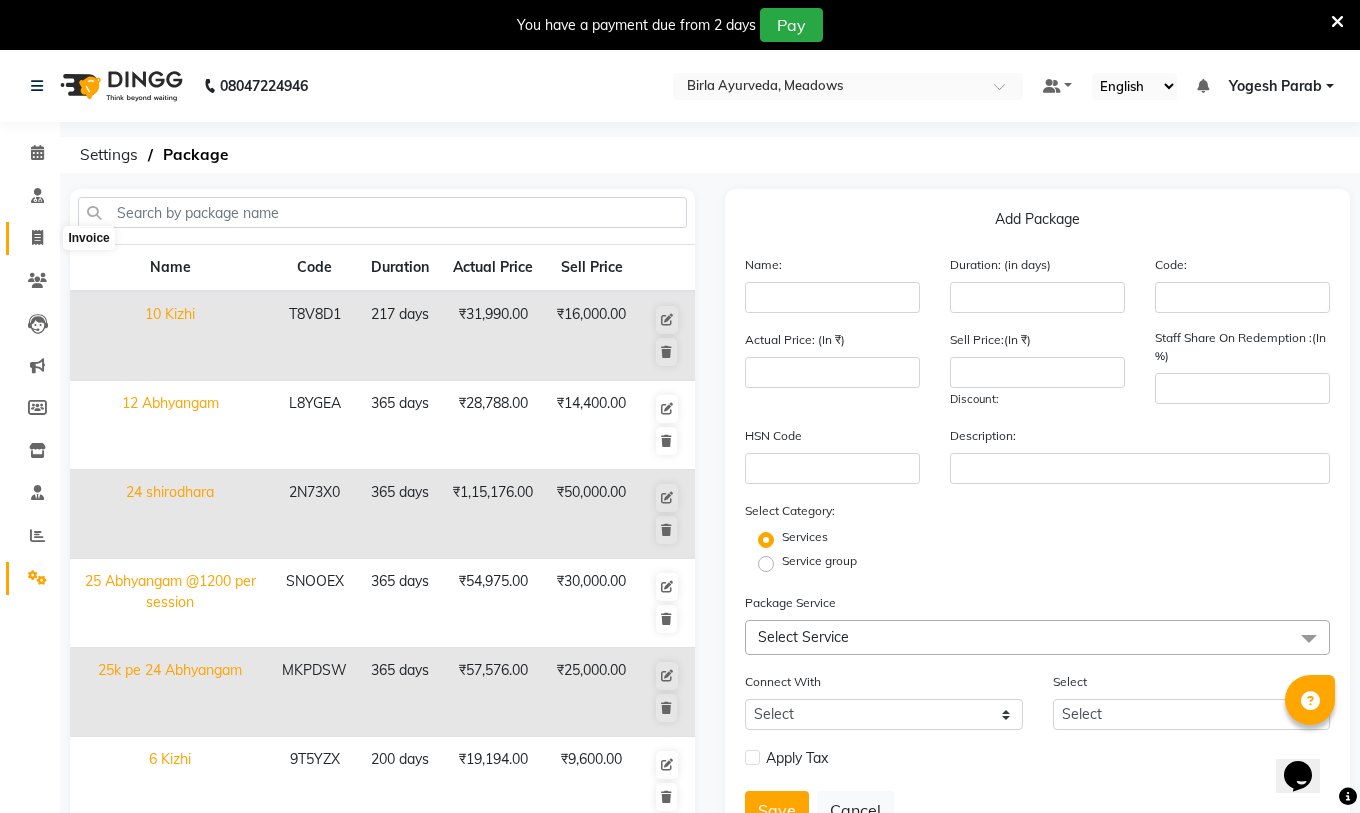 click 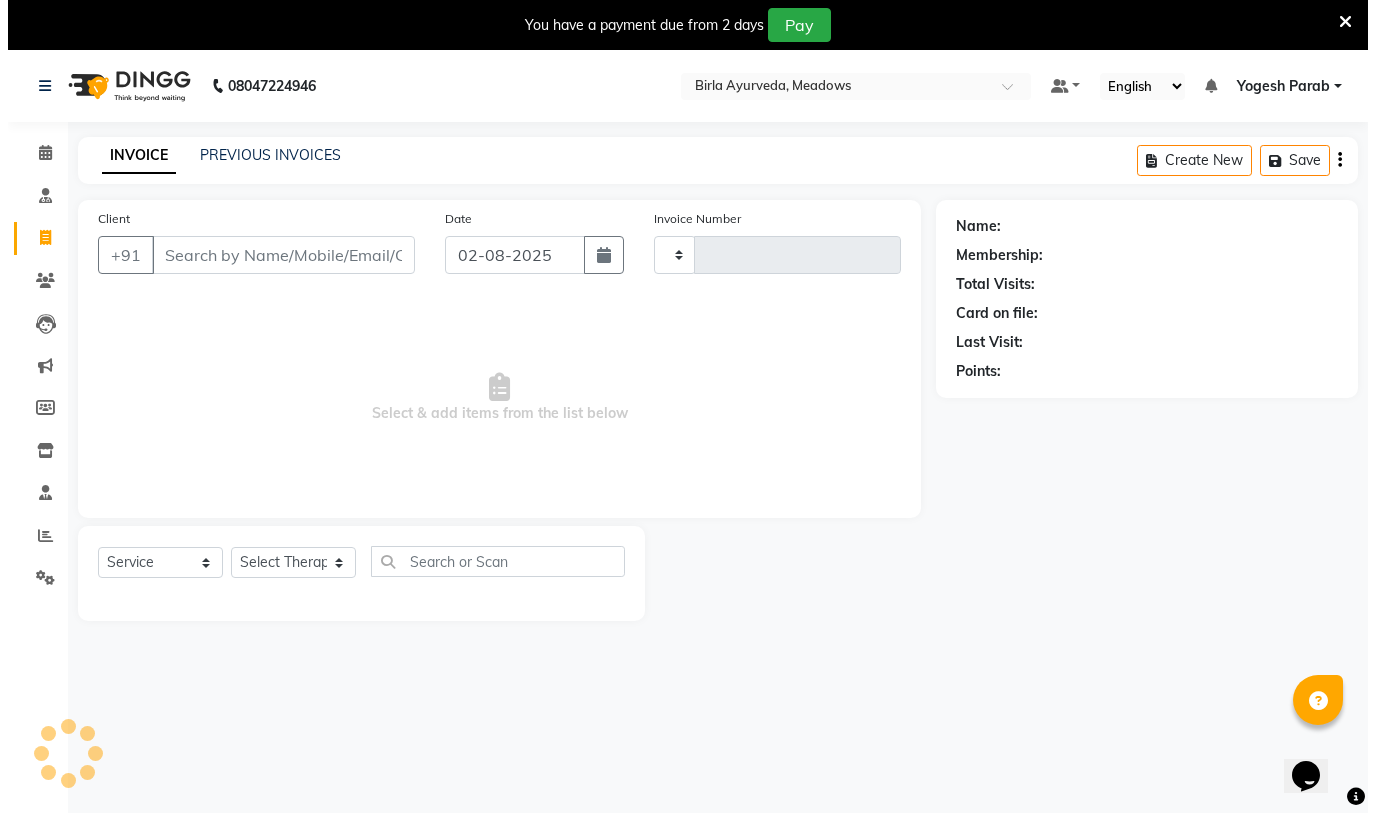 scroll, scrollTop: 50, scrollLeft: 0, axis: vertical 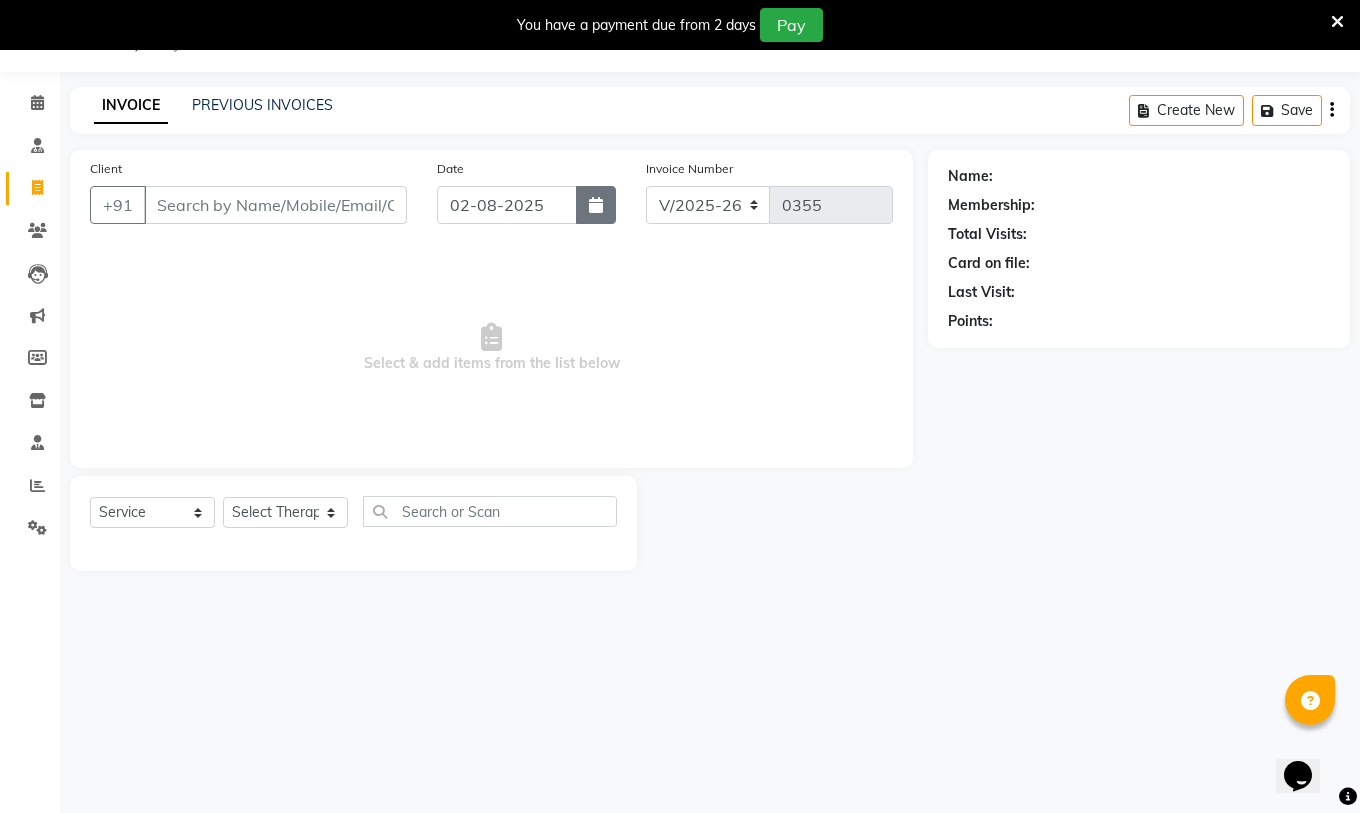 click 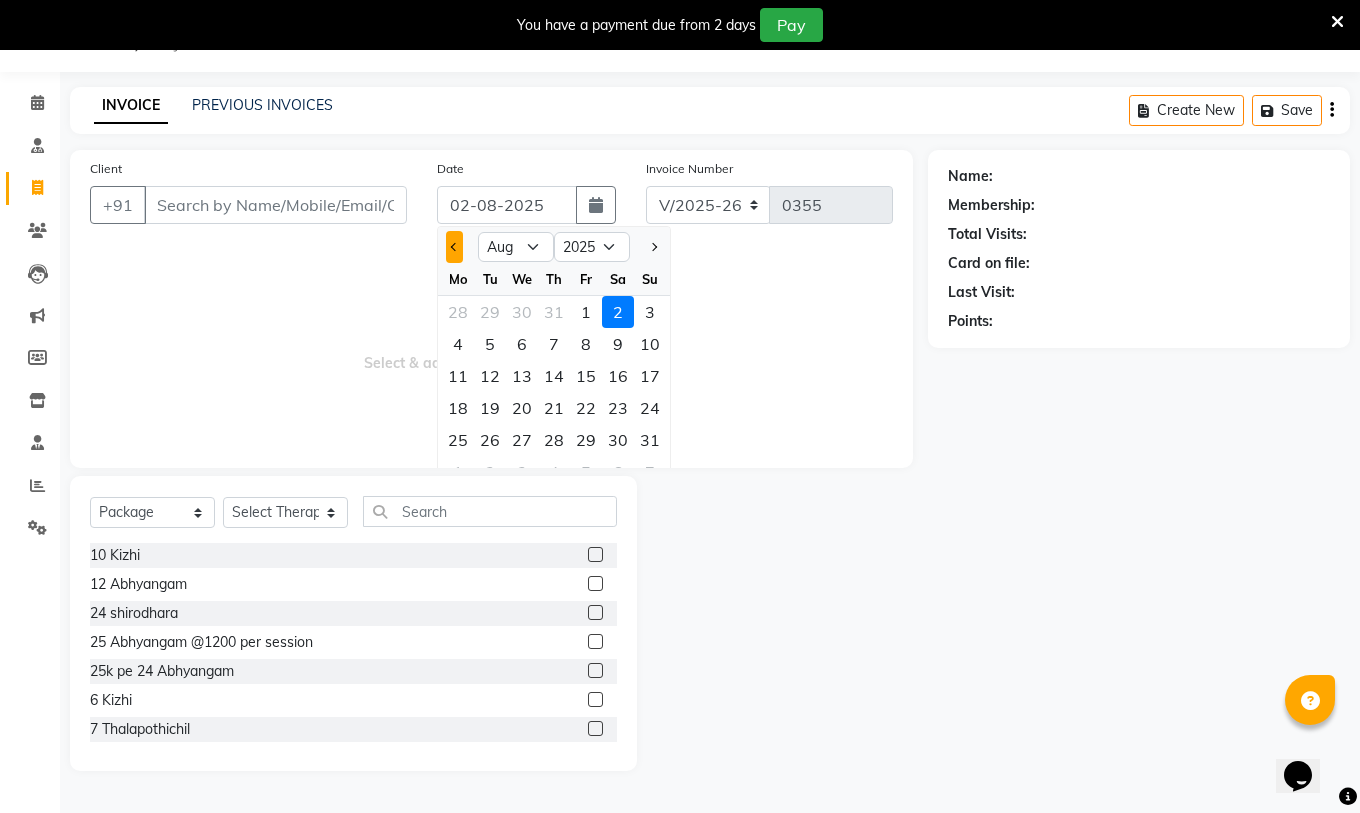 click 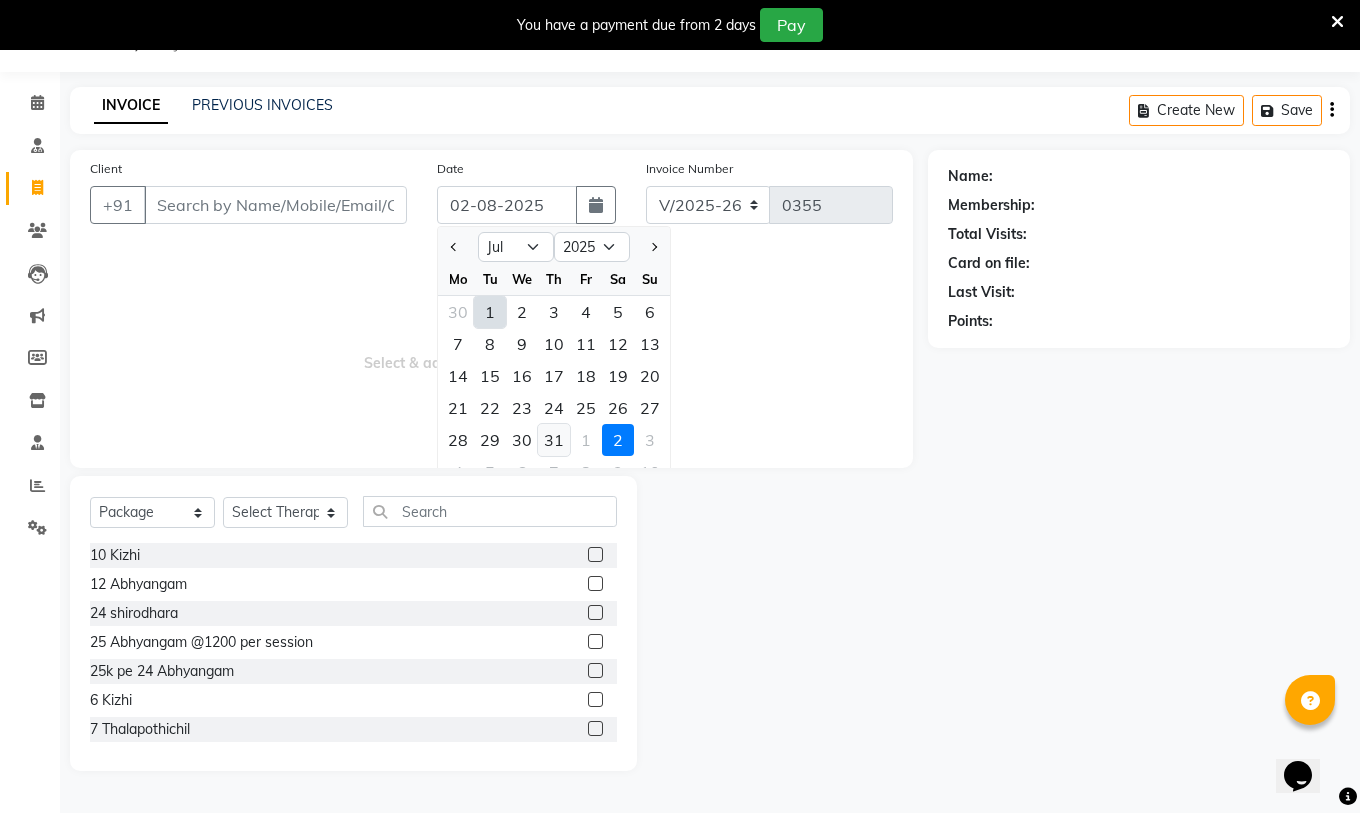 click on "31" 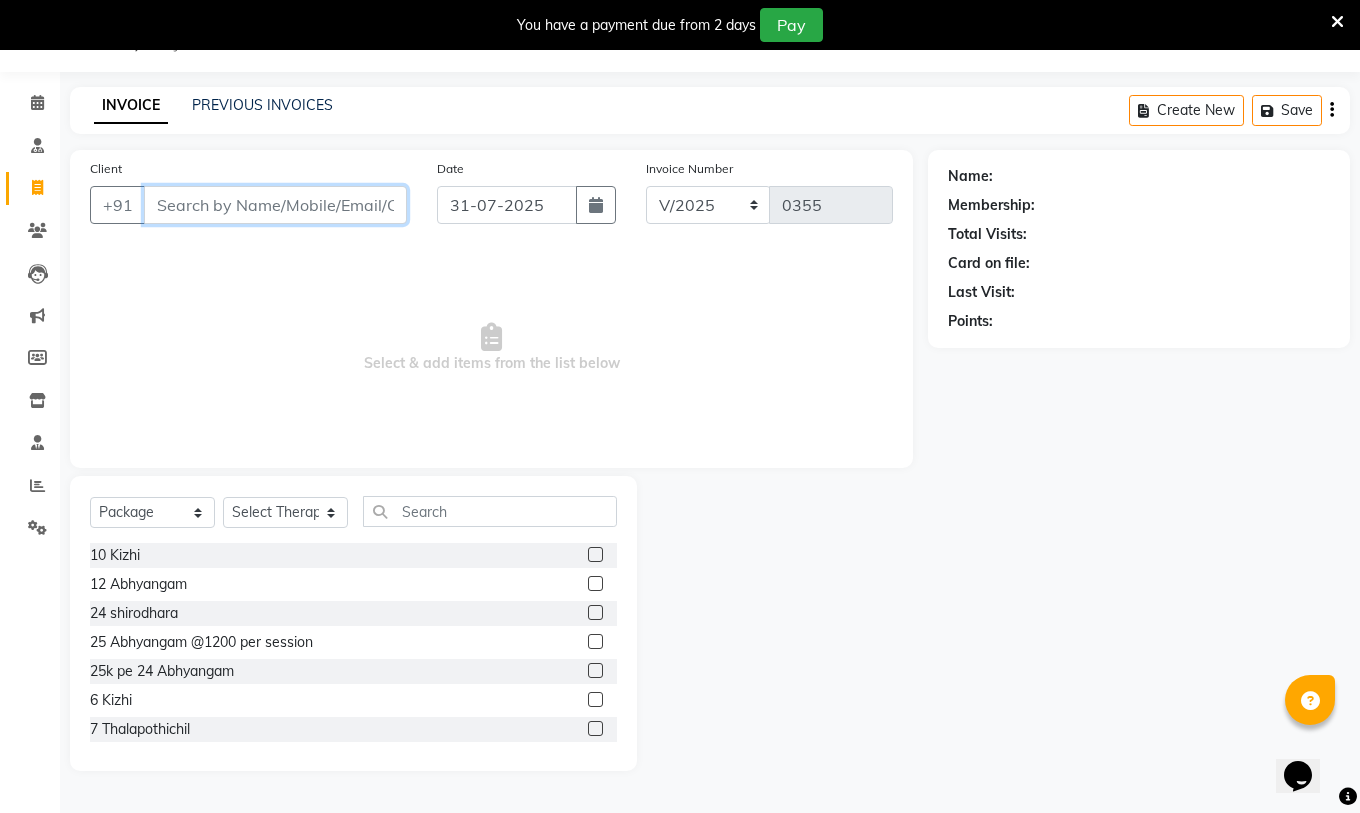 click on "Client" at bounding box center [275, 205] 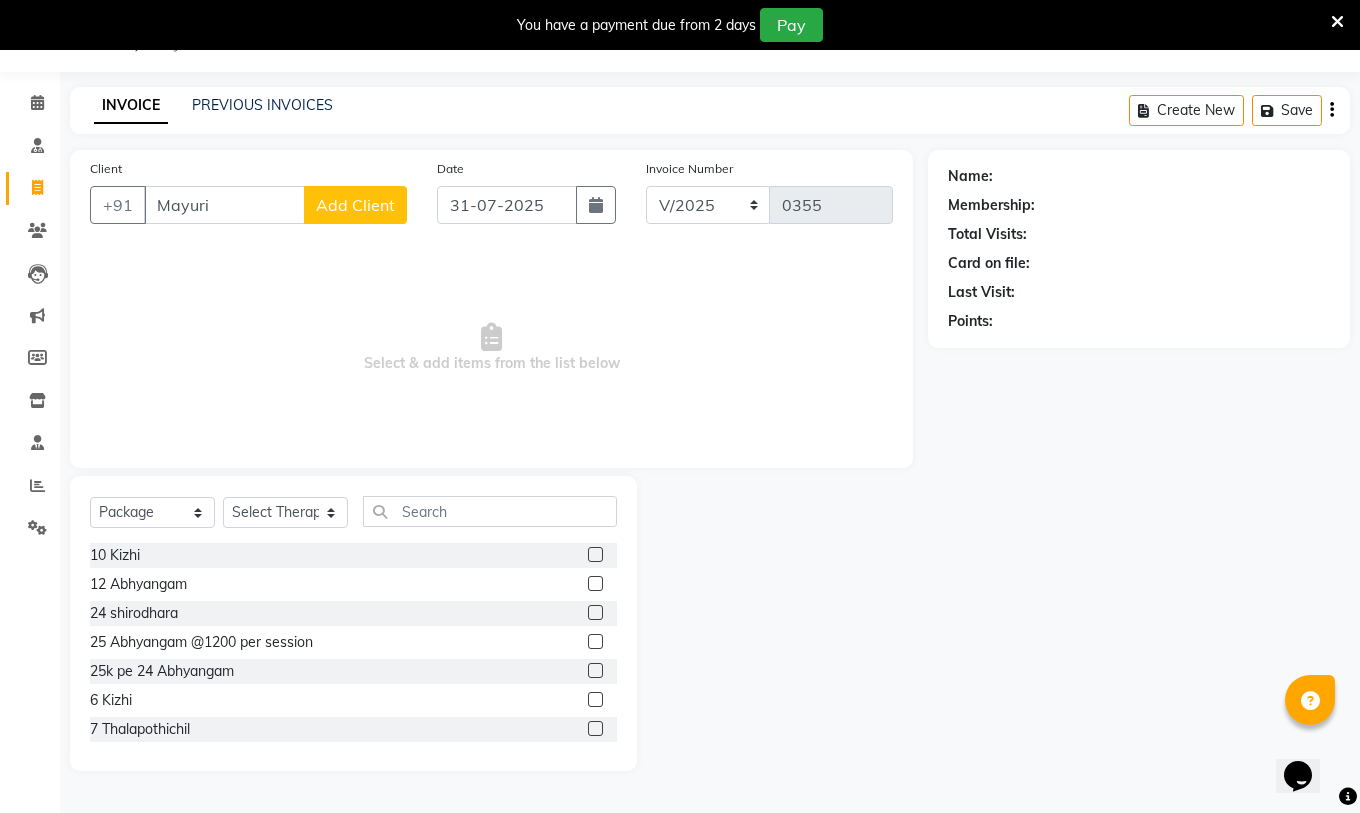 click on "Add Client" 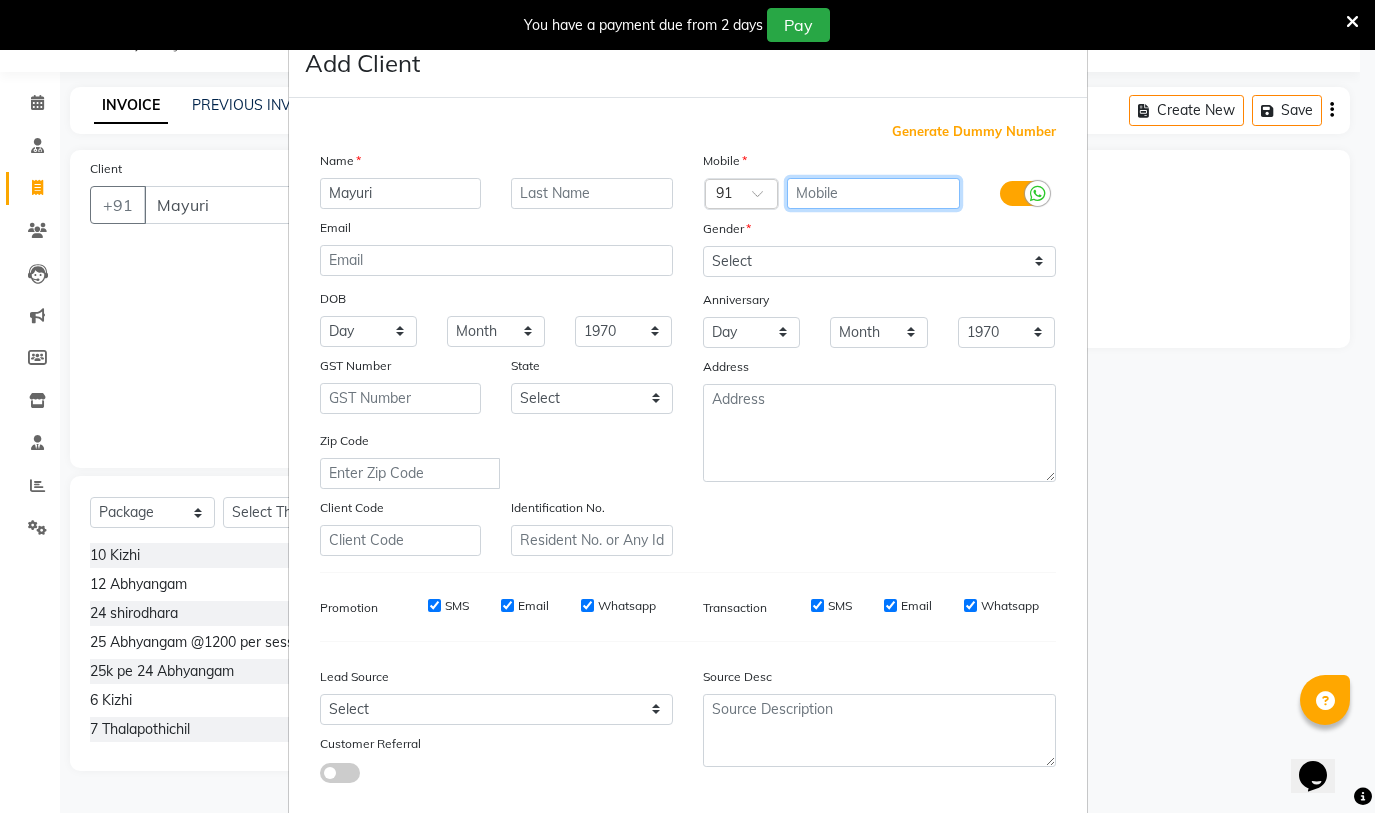 click at bounding box center [873, 193] 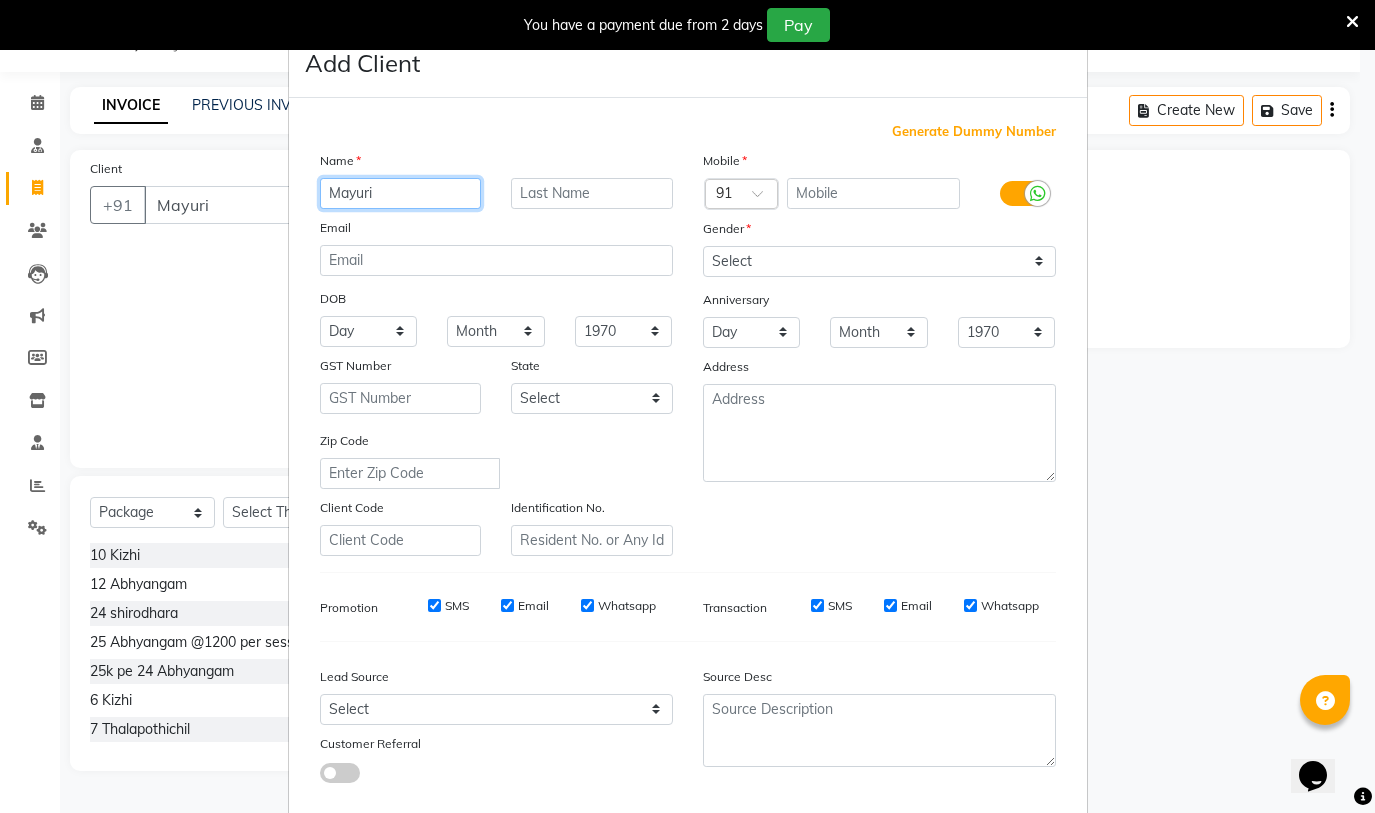 click on "Mayuri" at bounding box center (401, 193) 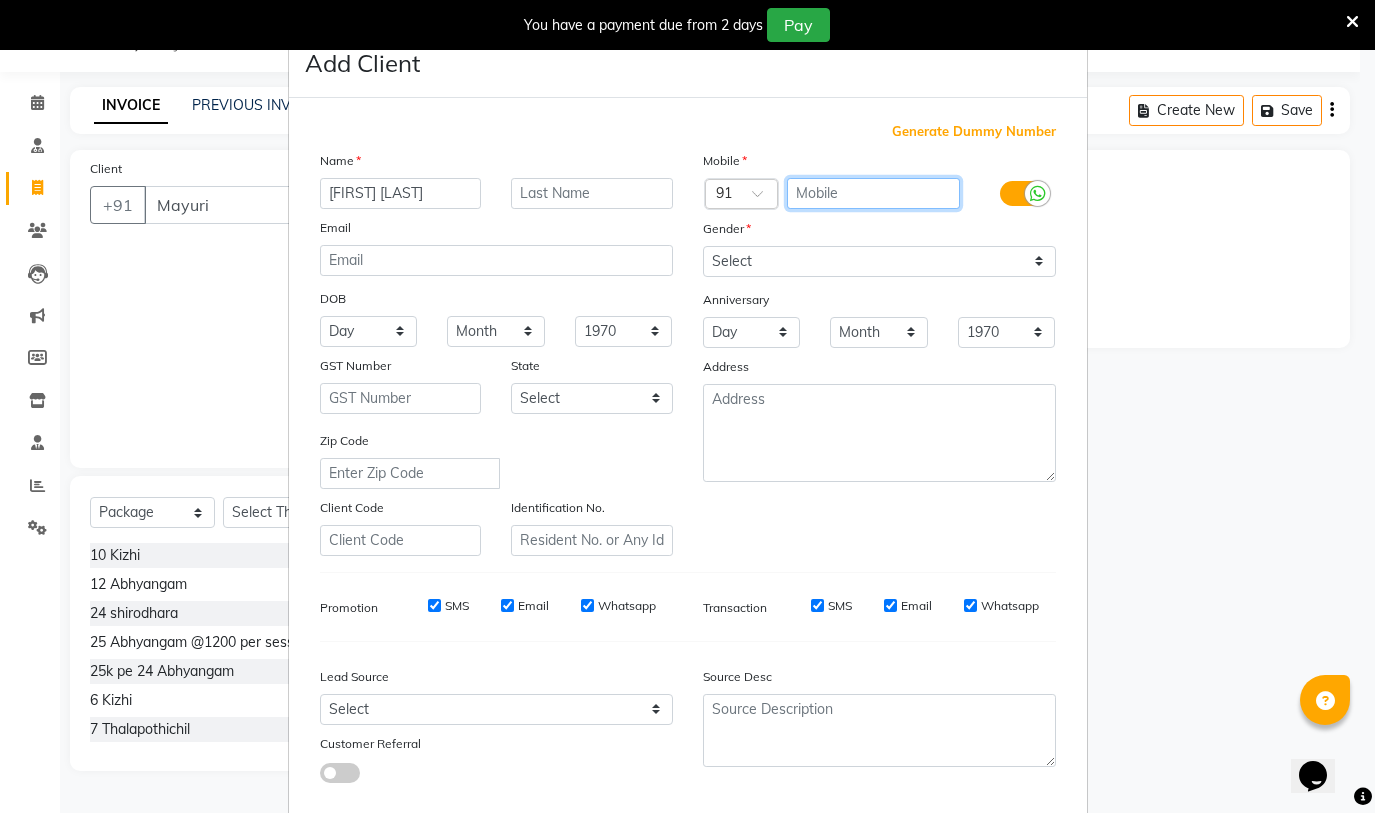 click at bounding box center (873, 193) 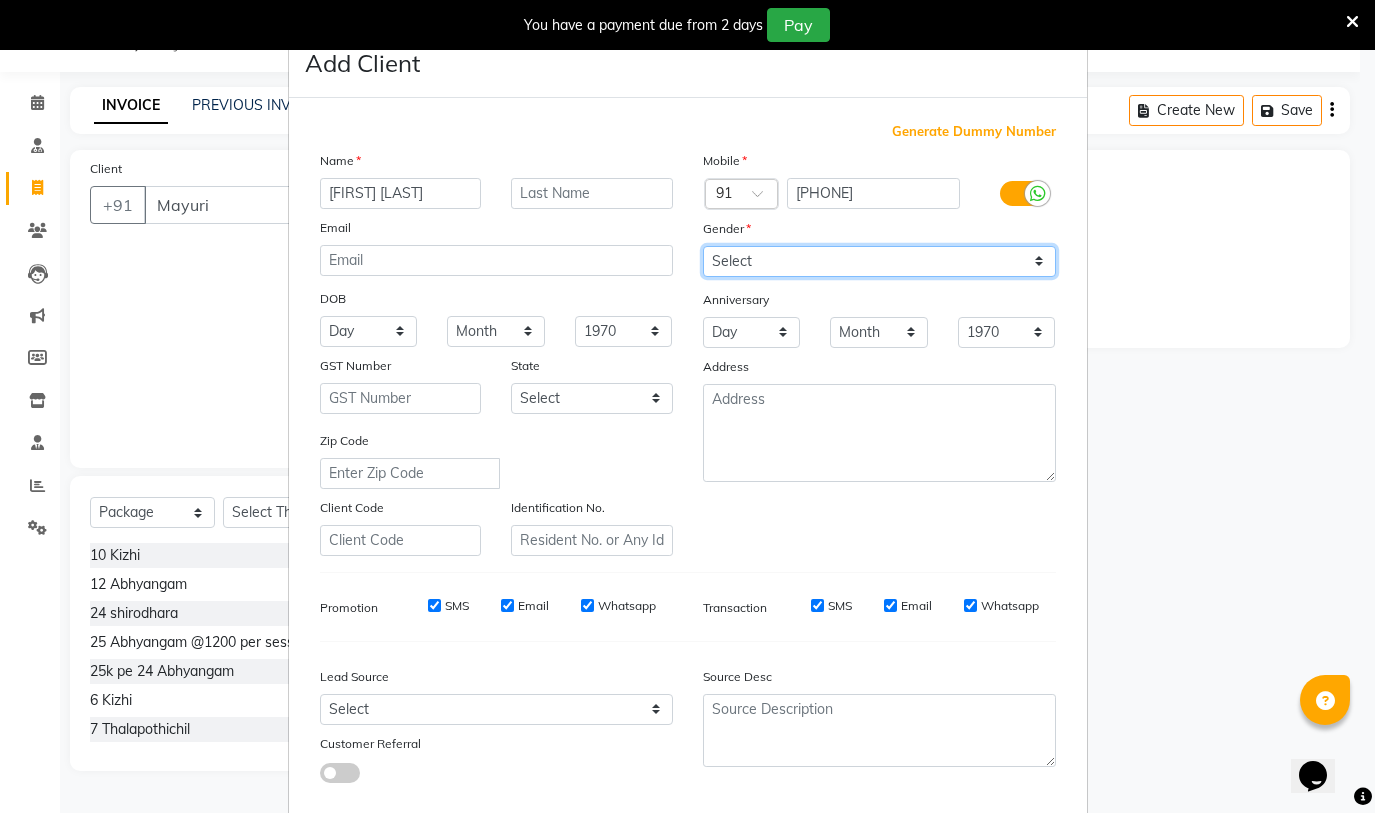 click on "Select Male Female Other Prefer Not To Say" at bounding box center [879, 261] 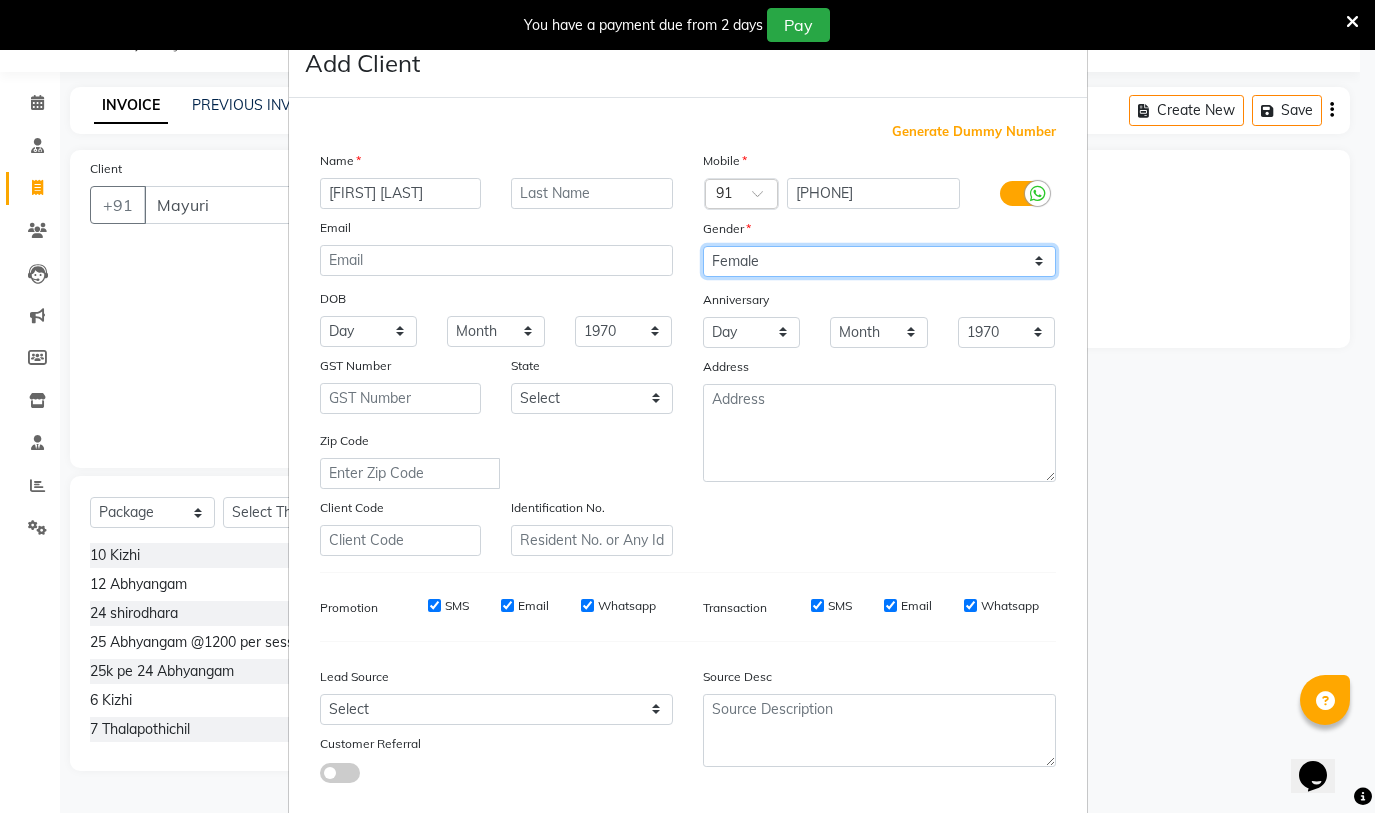 click on "Select Male Female Other Prefer Not To Say" at bounding box center [879, 261] 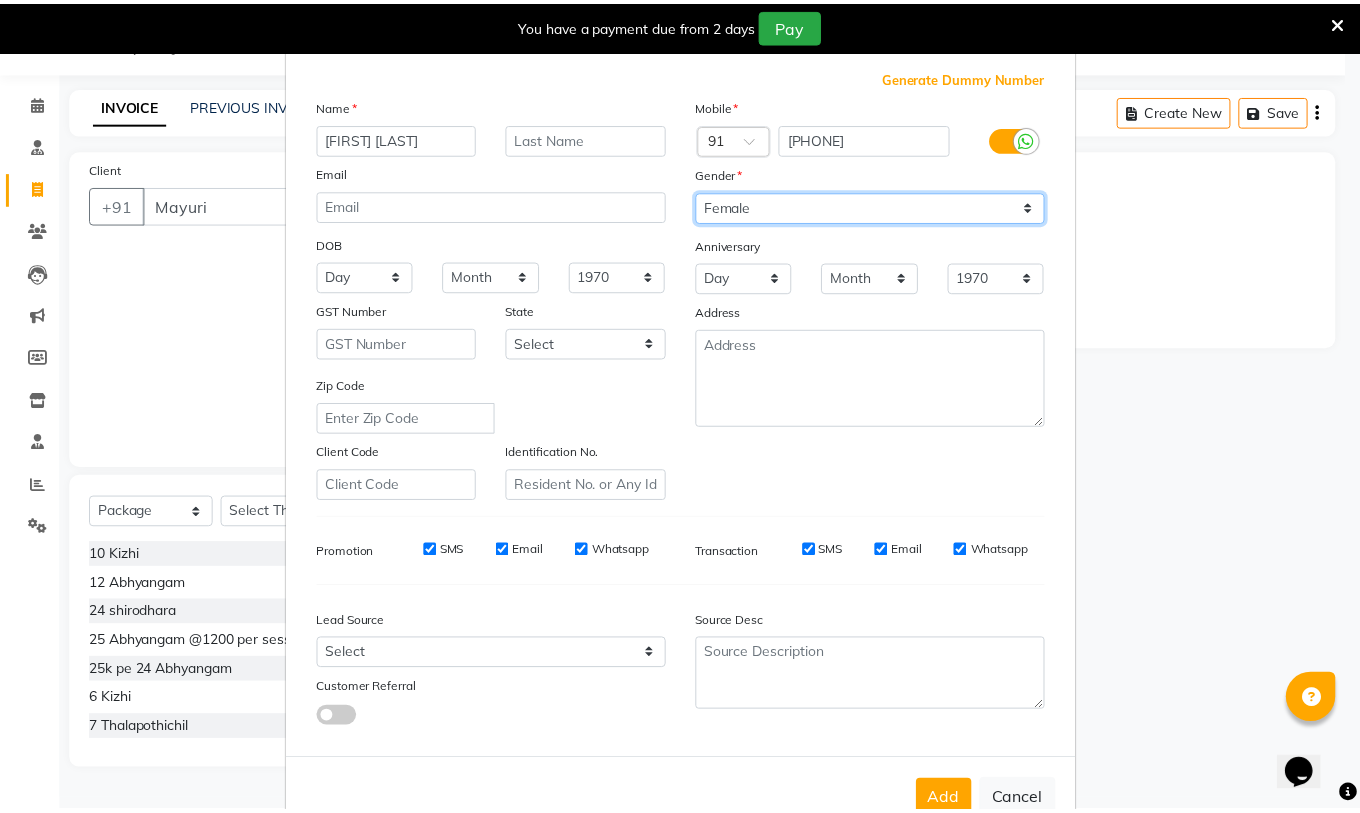 scroll, scrollTop: 110, scrollLeft: 0, axis: vertical 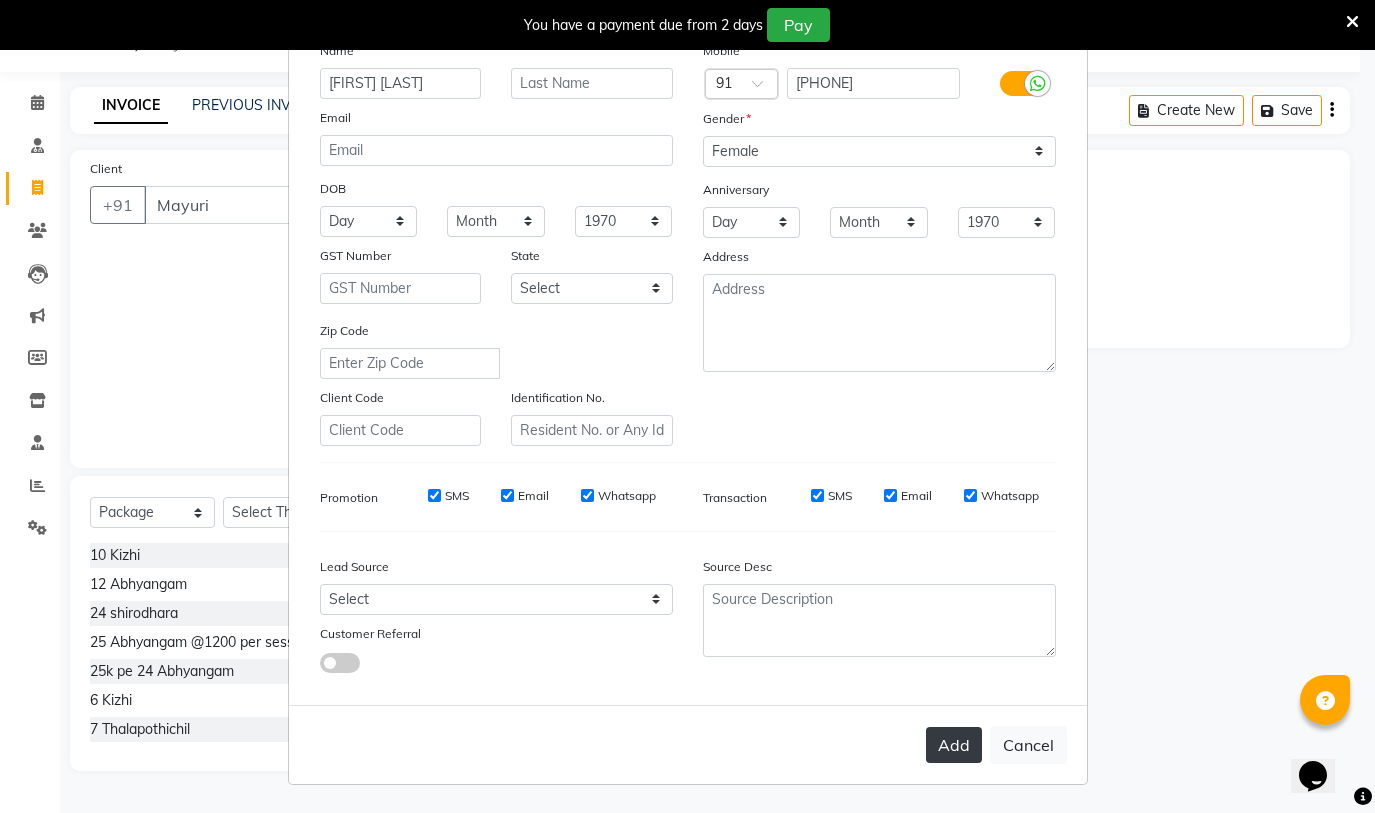 click on "Add" at bounding box center [954, 745] 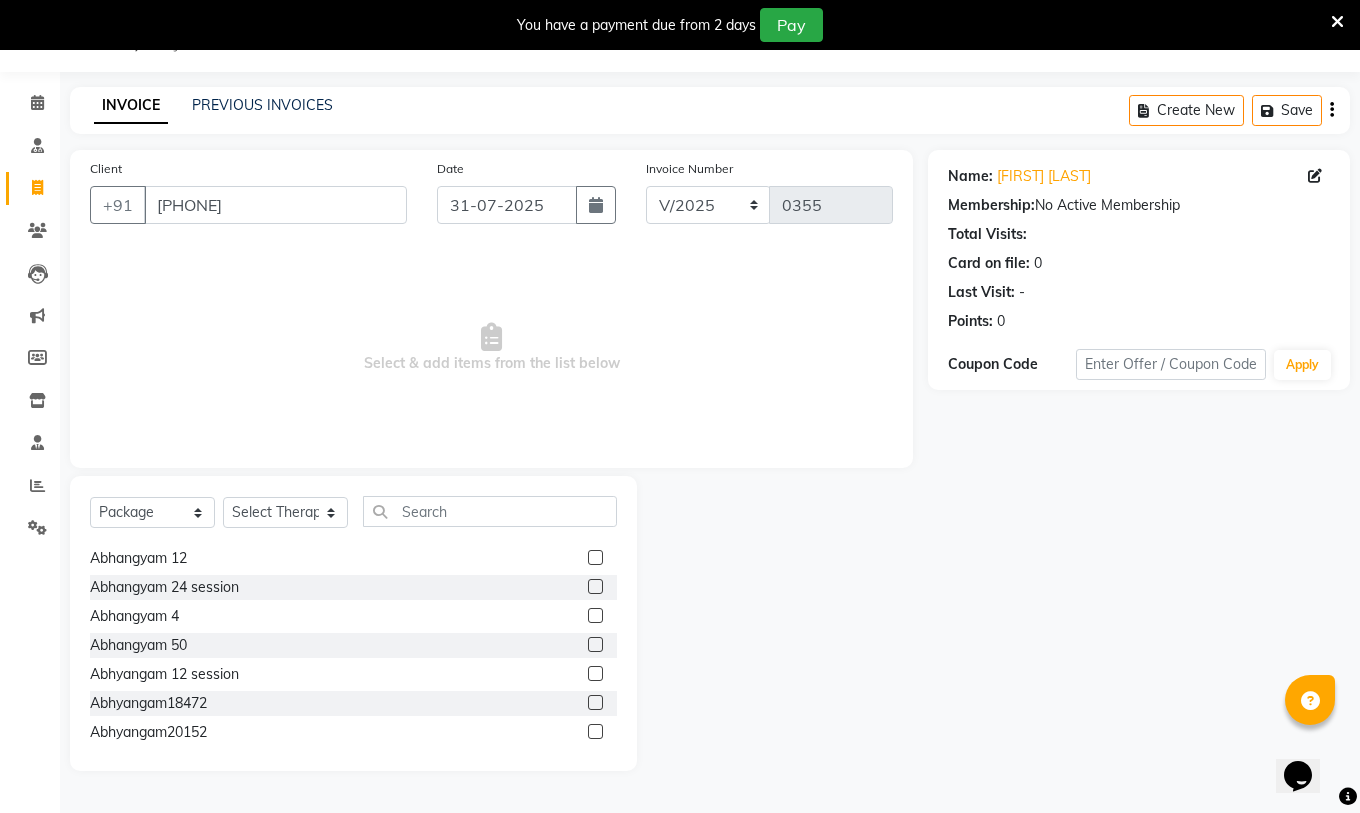 scroll, scrollTop: 100, scrollLeft: 0, axis: vertical 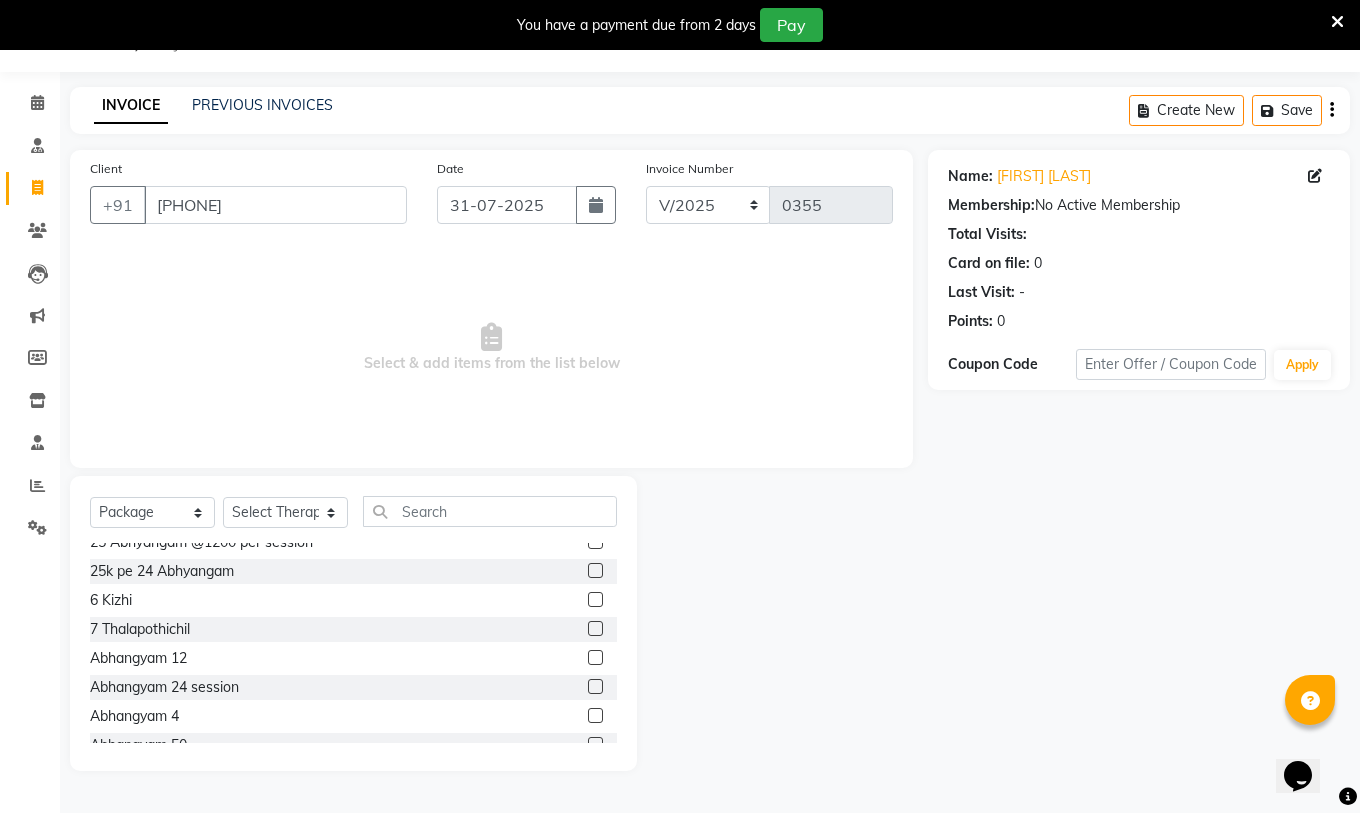 click 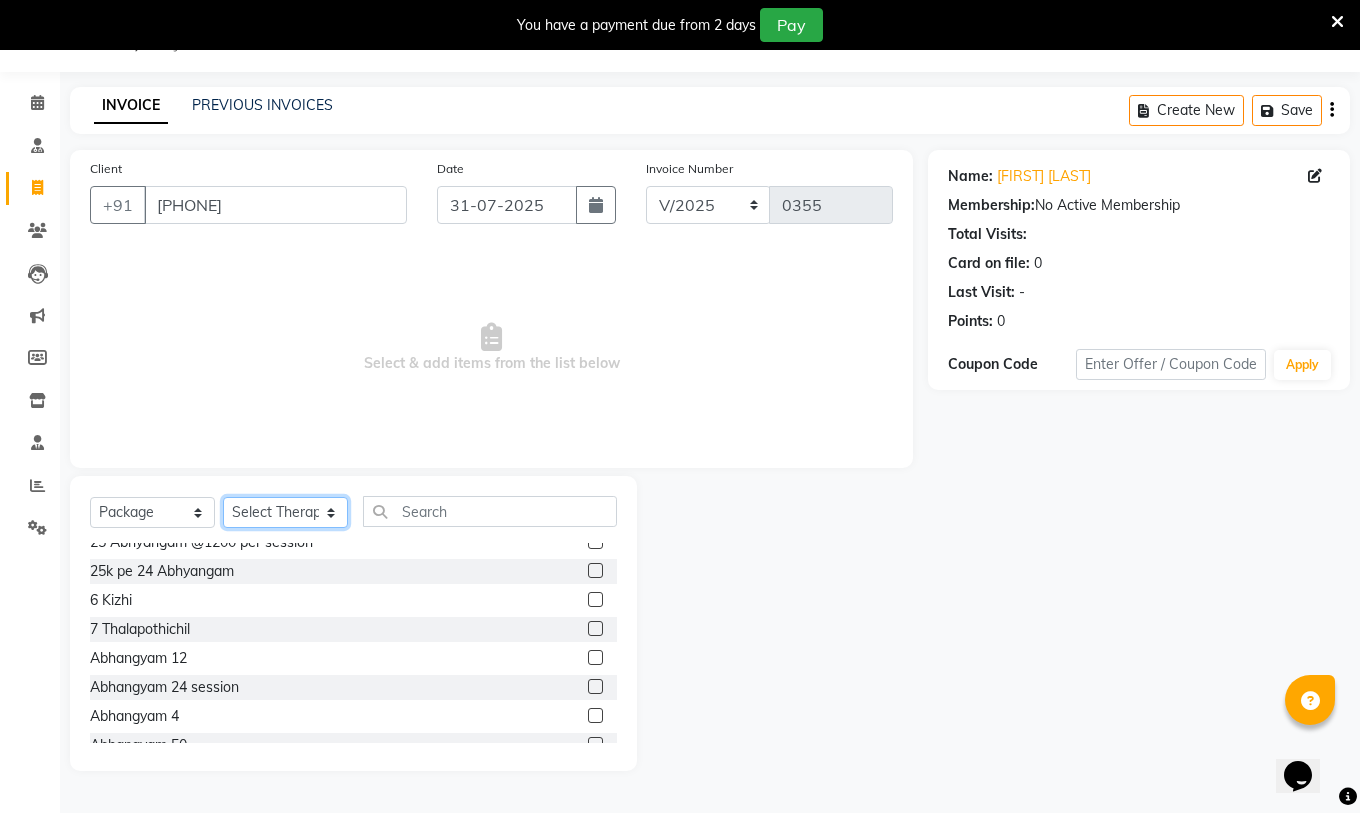 click on "Select Therapist amrutha Anita Khatke Anjana Surendra Kalyani Athul Avtar Jaiswal Bibina Chandani Yadav Deepali Gaikwad Dr. Annu Prasad Dr. Chaitali Deshmukh Dr. Jeason John Dr. Mamta Dr. Mrunal Gole Gloria Y Hari Jainy M R KAMAL NIKAM kavita Kavita Ambatkar Latika Sawant Leena Maria  Nijosh Pooja Mohite Priya Mishra Rajimon Gopalan RATHEESH KUMAR G KURUP Sachin Subhash Shali K M Shani K Shibin Suddheesh K K Sunil Wankhade Sunita Fernandes Swati Tejaswini Gaonkar Vidya Vishwanath Vinayak Yogesh Parab" 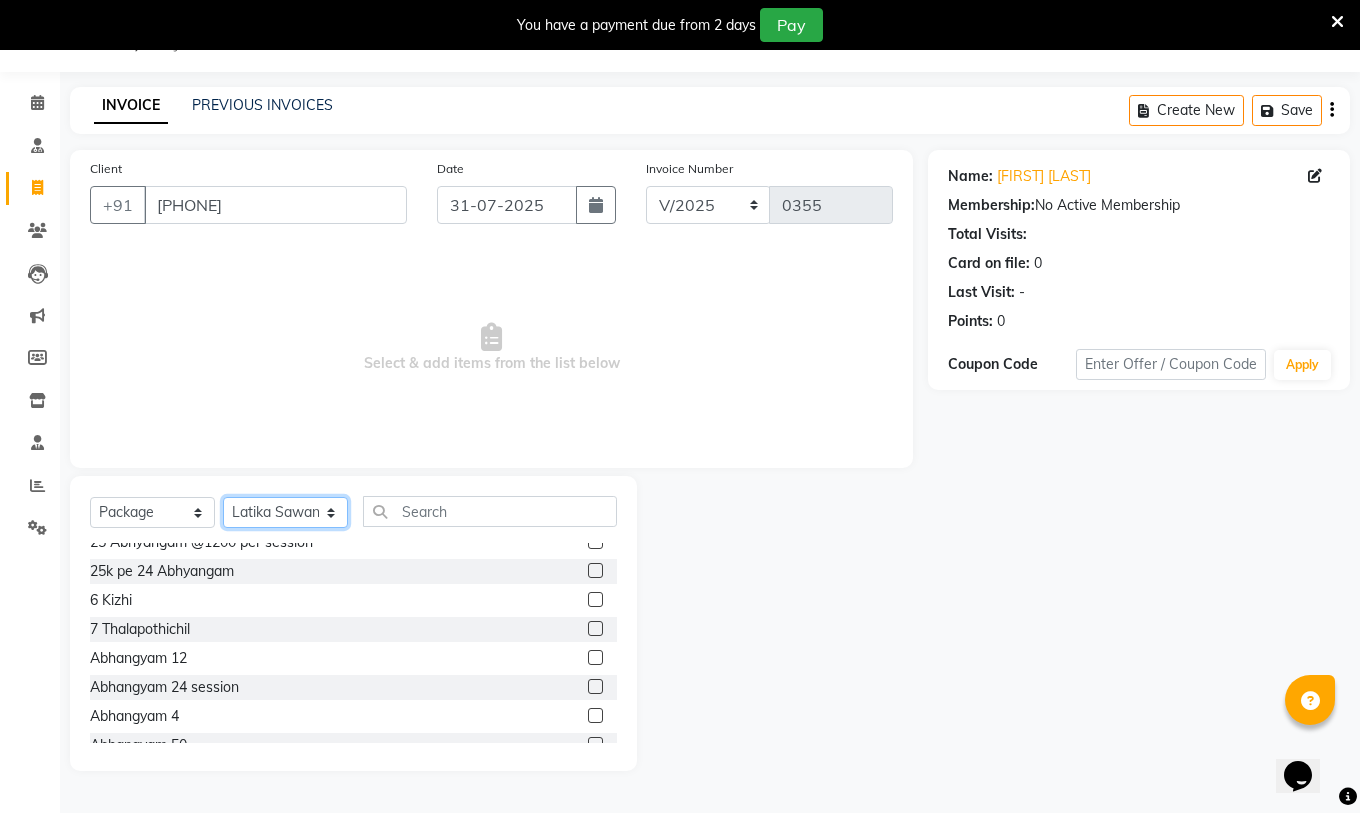 click on "Select Therapist amrutha Anita Khatke Anjana Surendra Kalyani Athul Avtar Jaiswal Bibina Chandani Yadav Deepali Gaikwad Dr. Annu Prasad Dr. Chaitali Deshmukh Dr. Jeason John Dr. Mamta Dr. Mrunal Gole Gloria Y Hari Jainy M R KAMAL NIKAM kavita Kavita Ambatkar Latika Sawant Leena Maria  Nijosh Pooja Mohite Priya Mishra Rajimon Gopalan RATHEESH KUMAR G KURUP Sachin Subhash Shali K M Shani K Shibin Suddheesh K K Sunil Wankhade Sunita Fernandes Swati Tejaswini Gaonkar Vidya Vishwanath Vinayak Yogesh Parab" 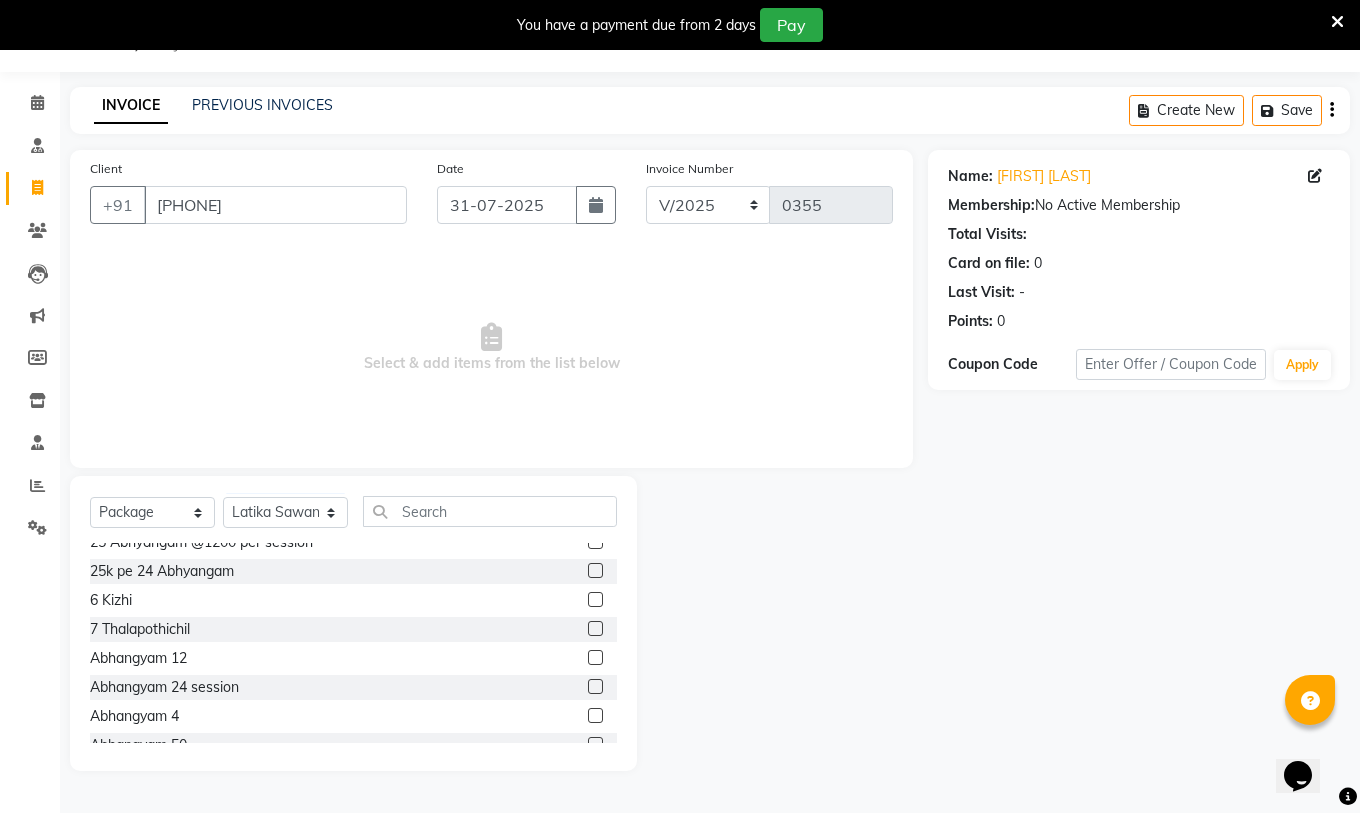 click 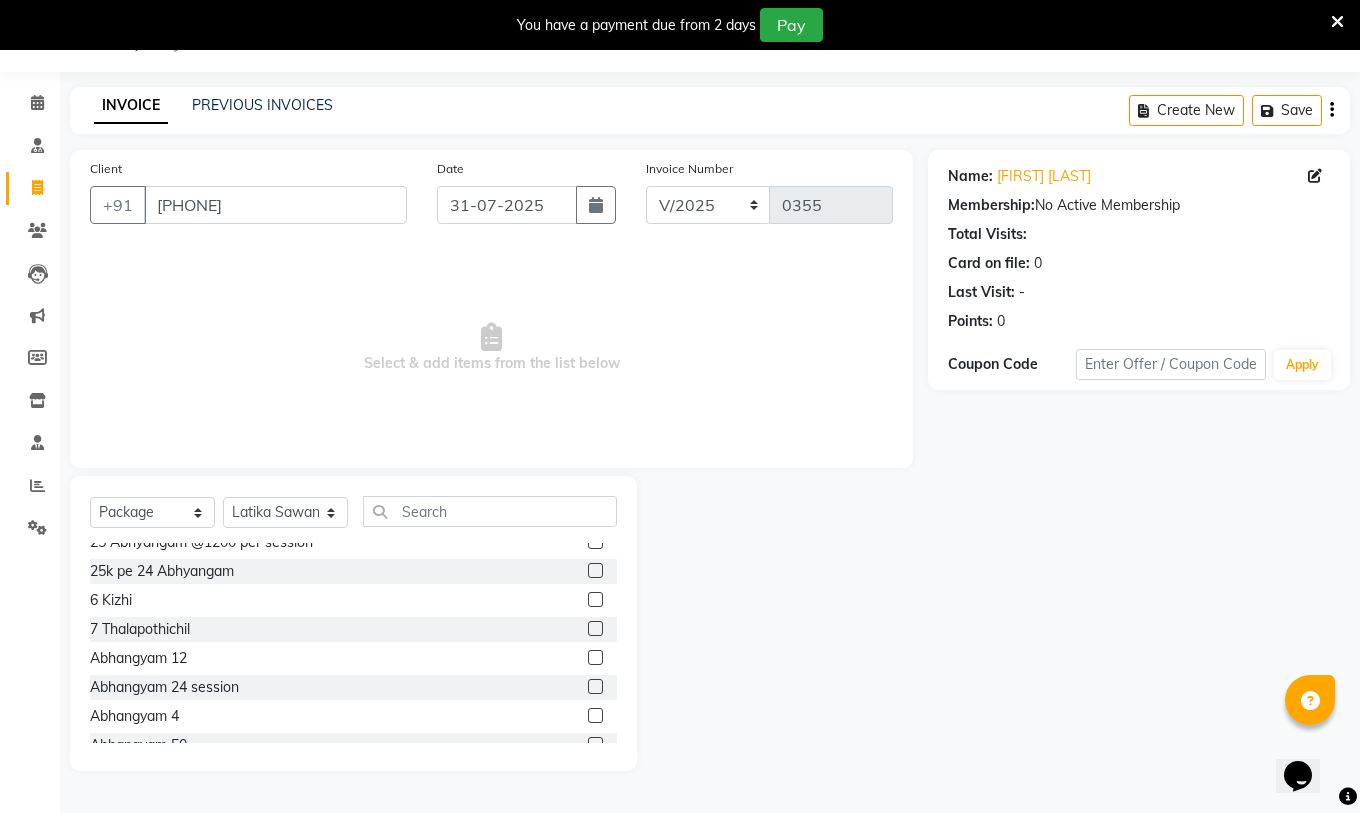 click at bounding box center (594, 629) 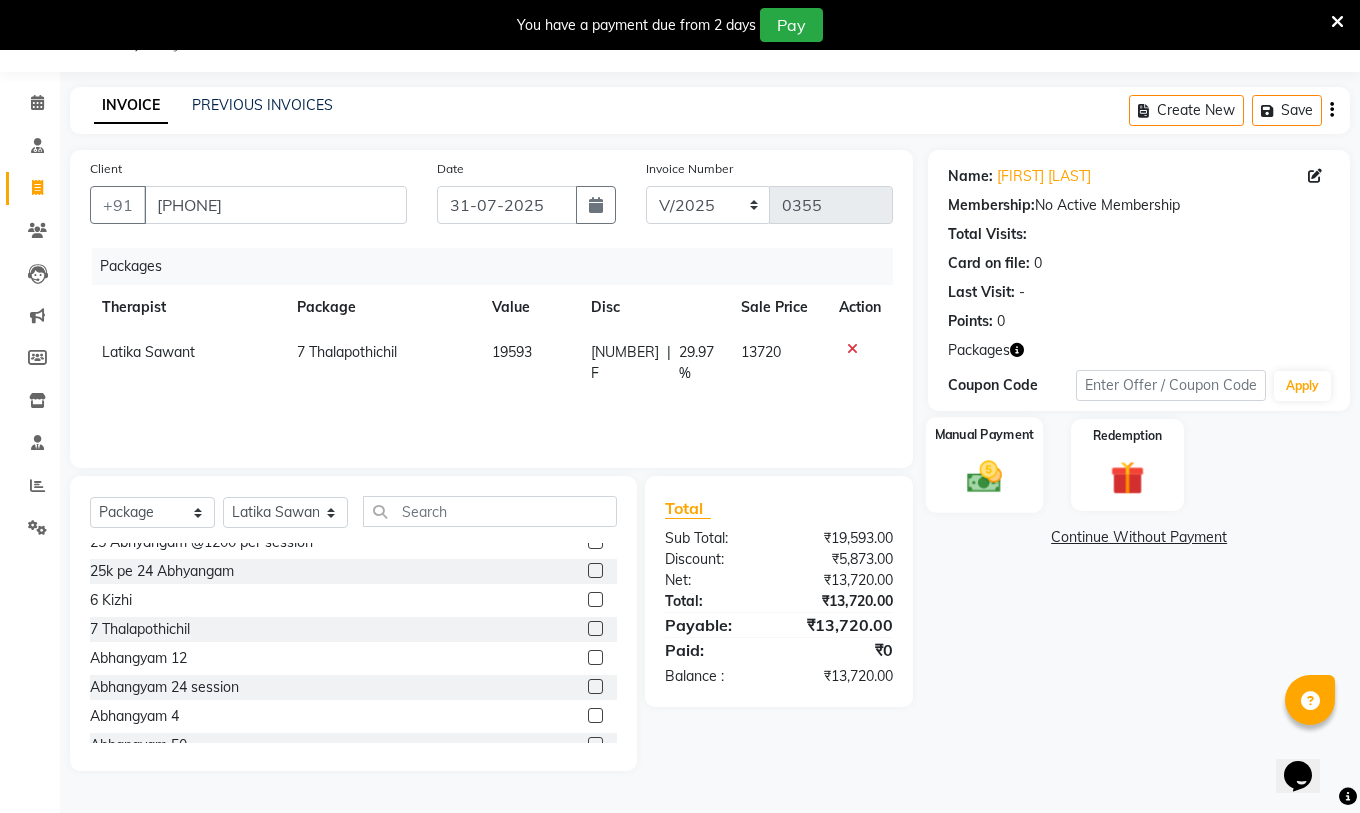 click 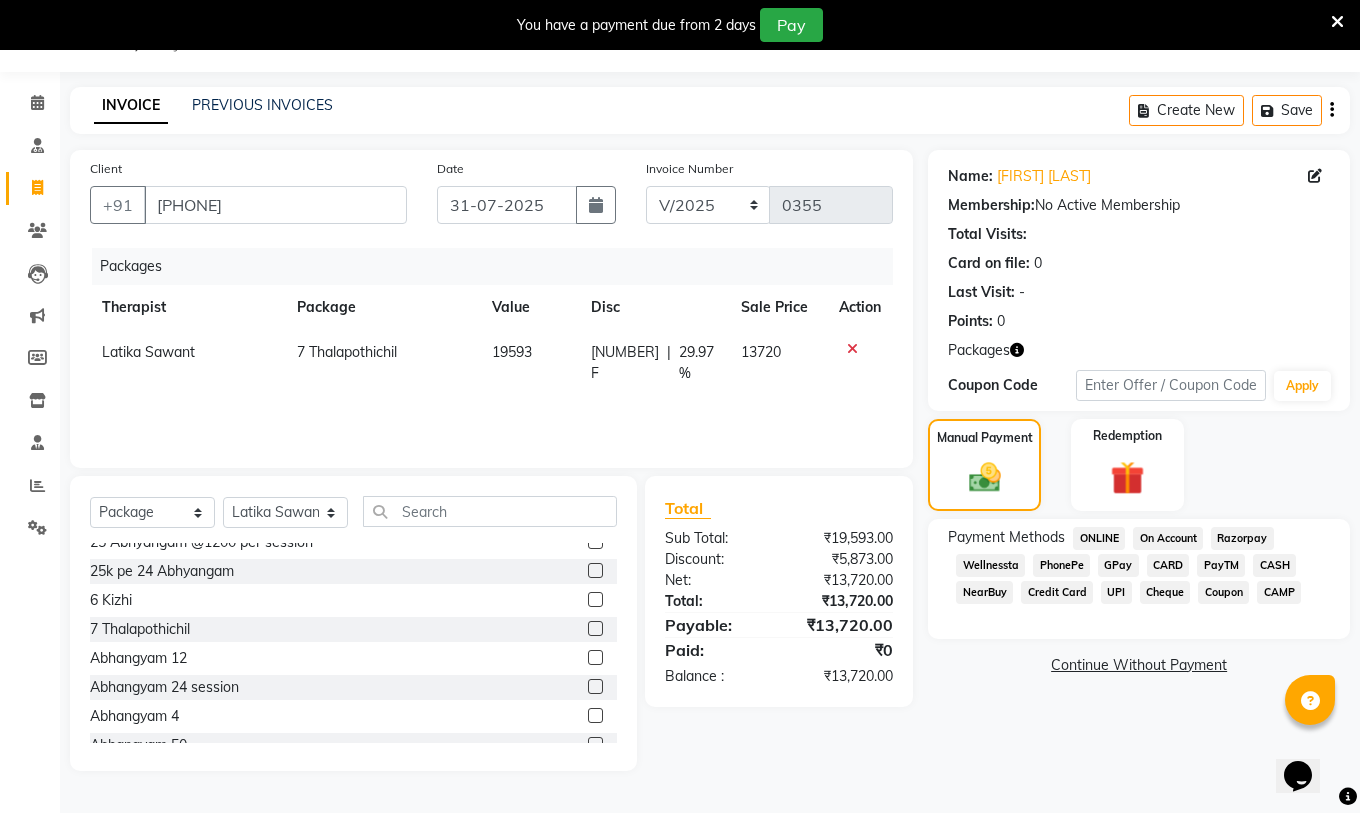 click on "PayTM" 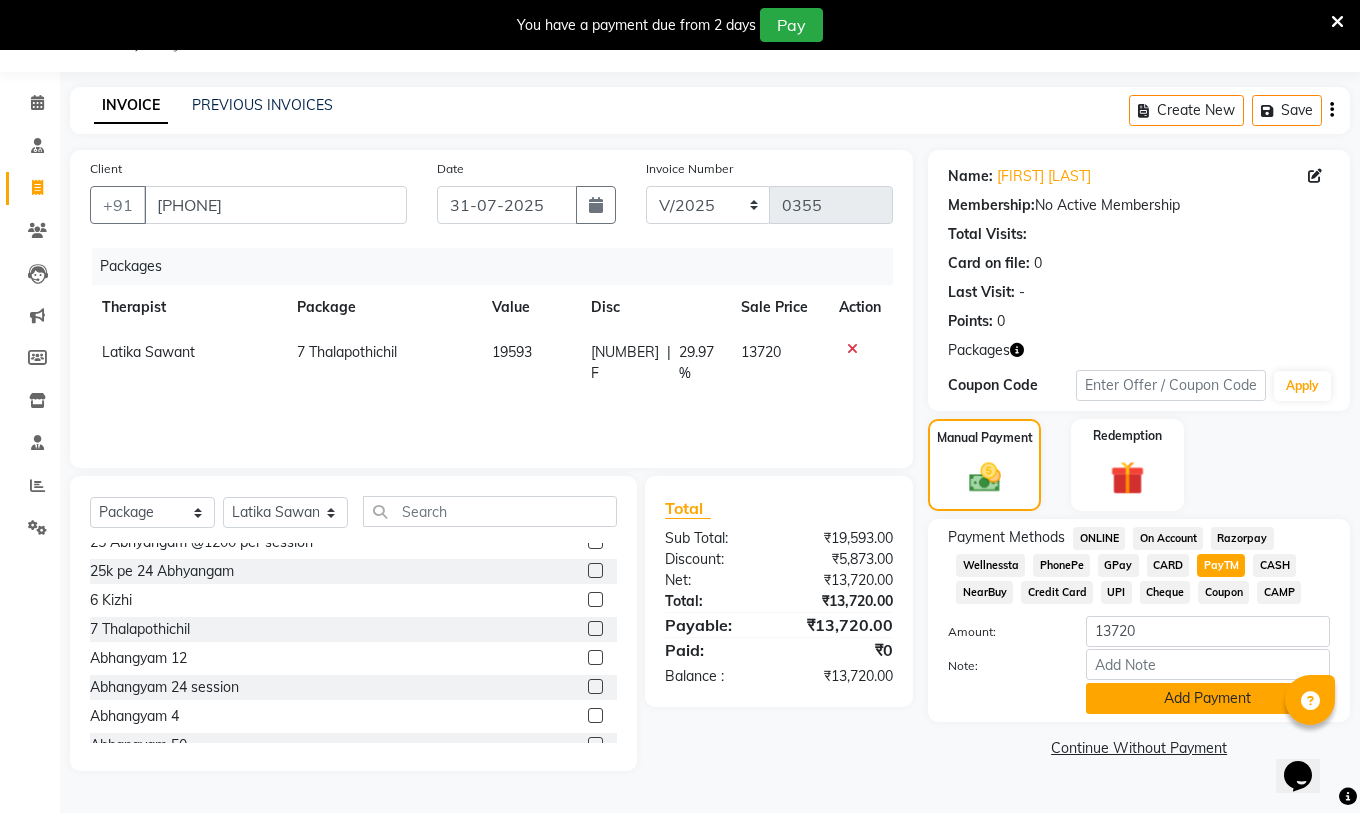 click on "Add Payment" 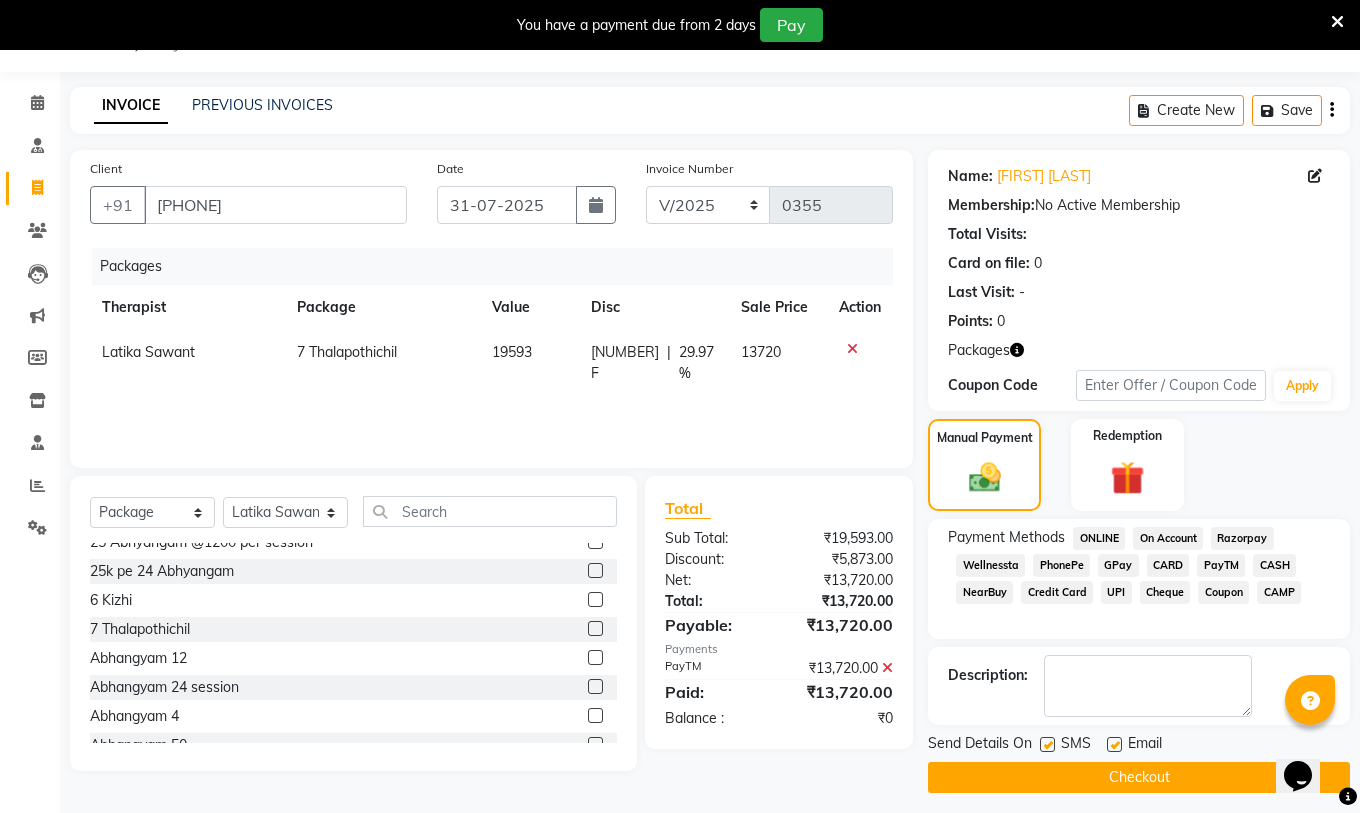 click 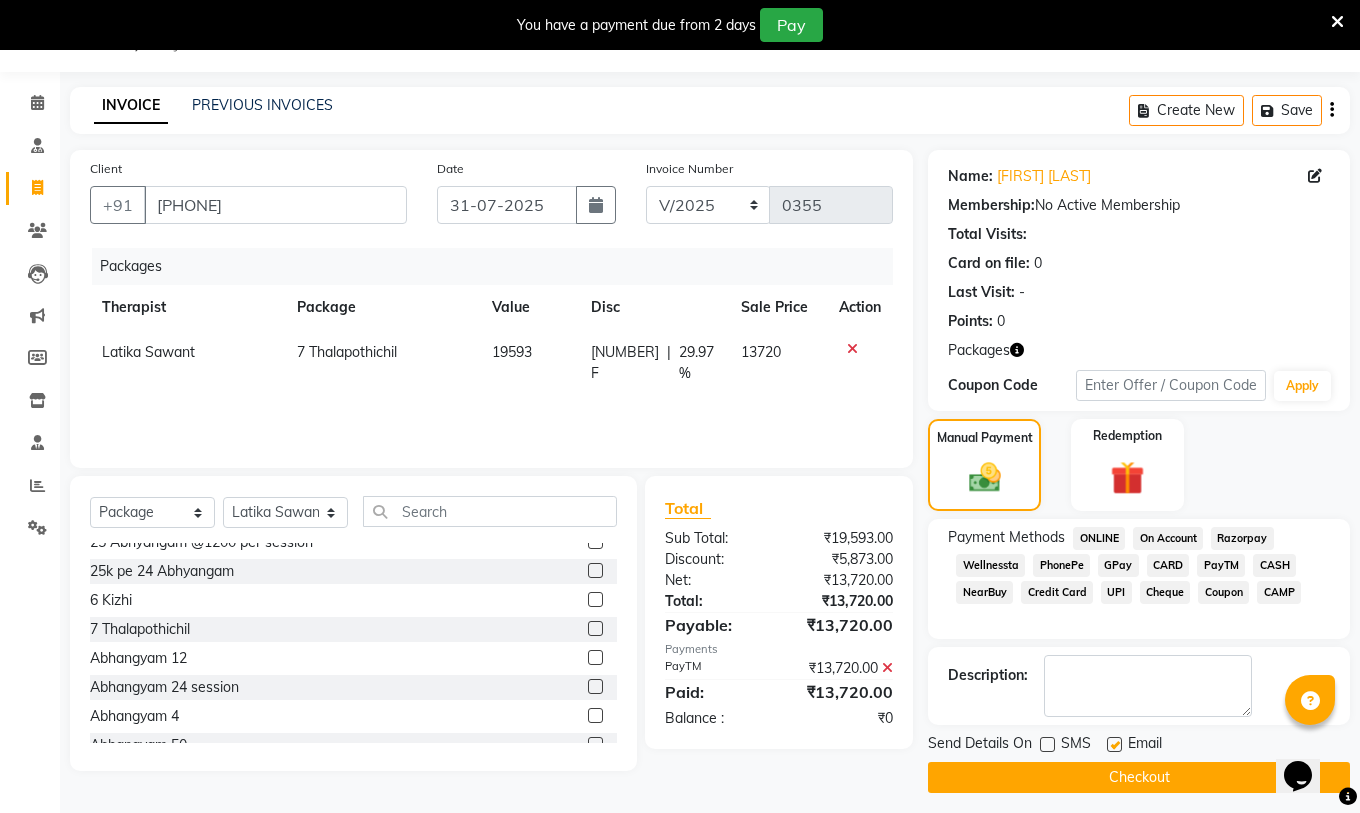 click 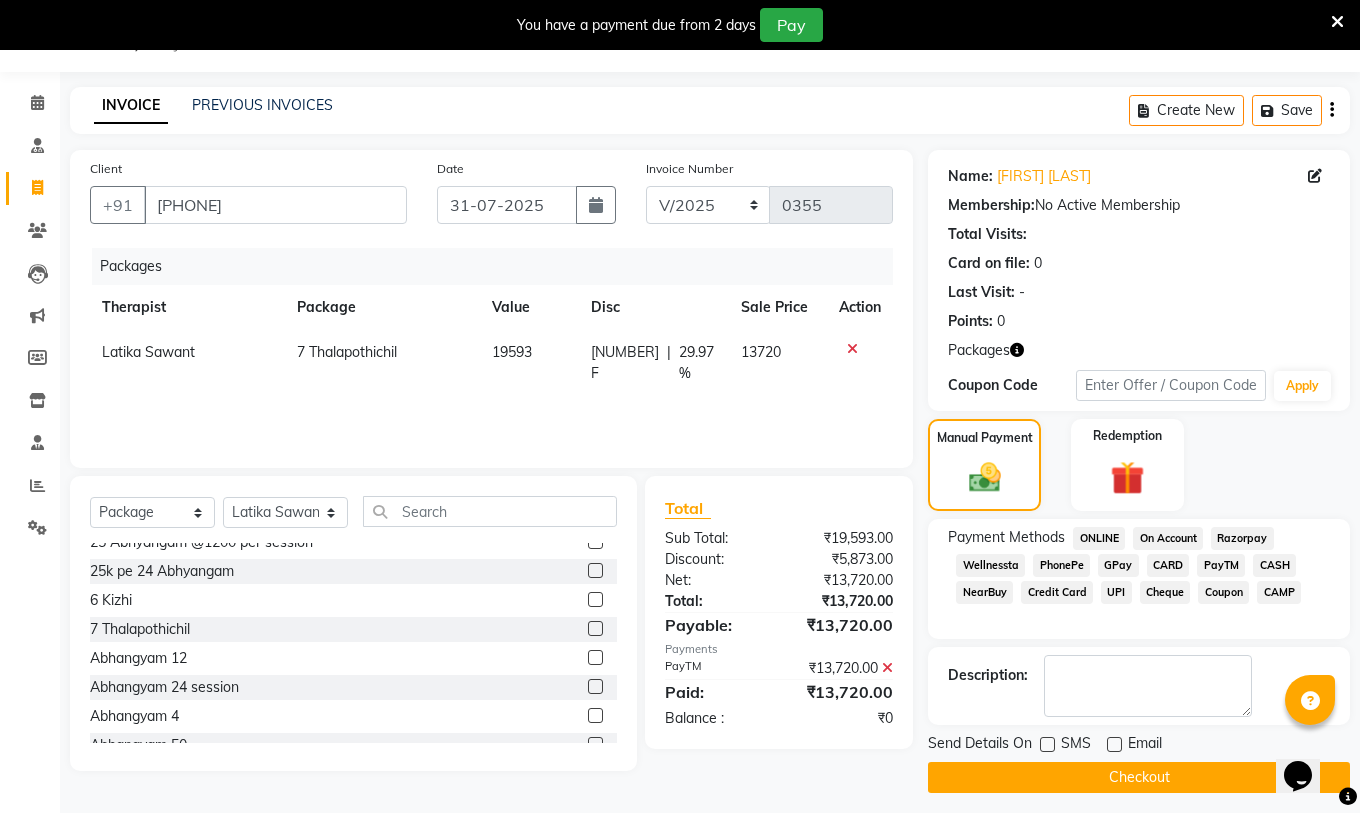 click on "Checkout" 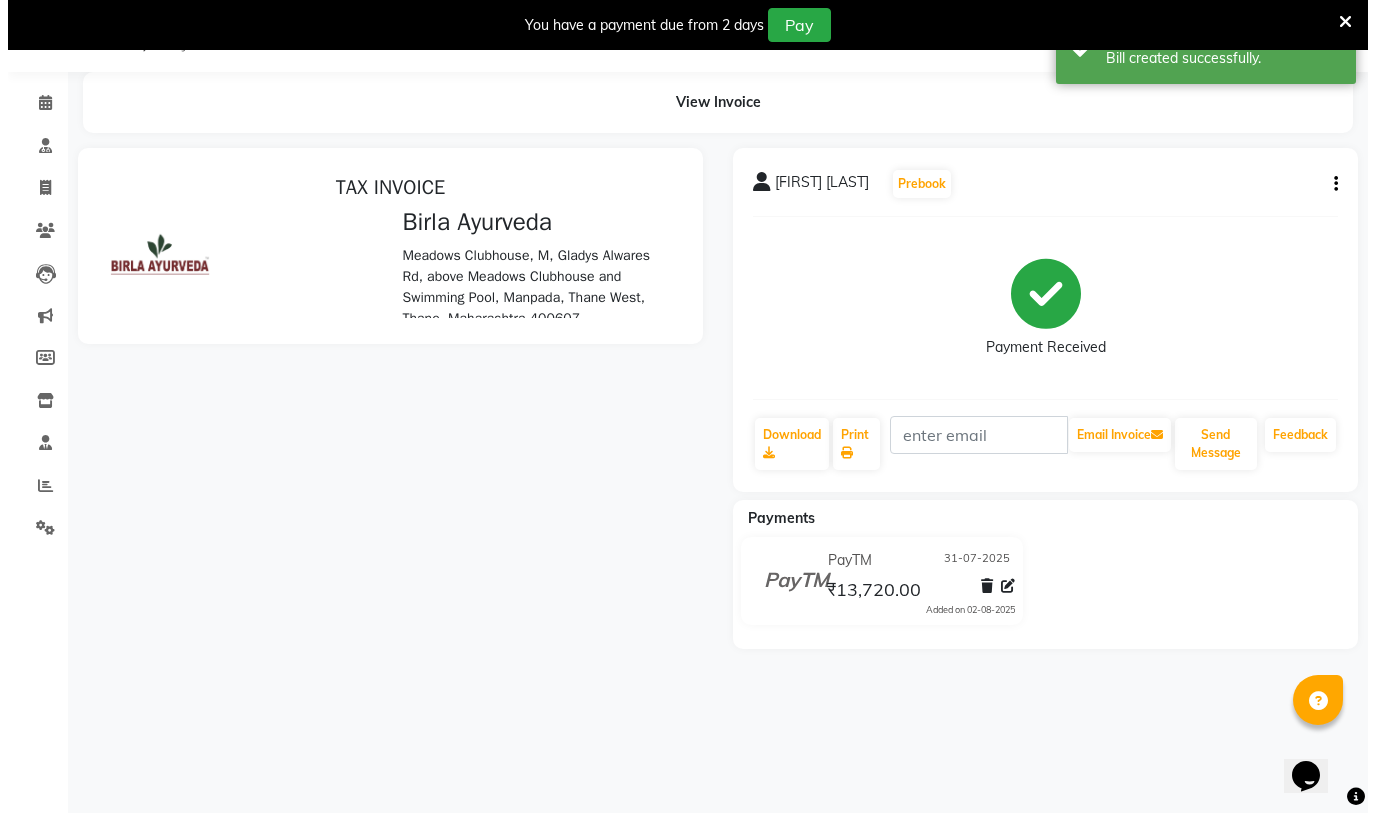 scroll, scrollTop: 0, scrollLeft: 0, axis: both 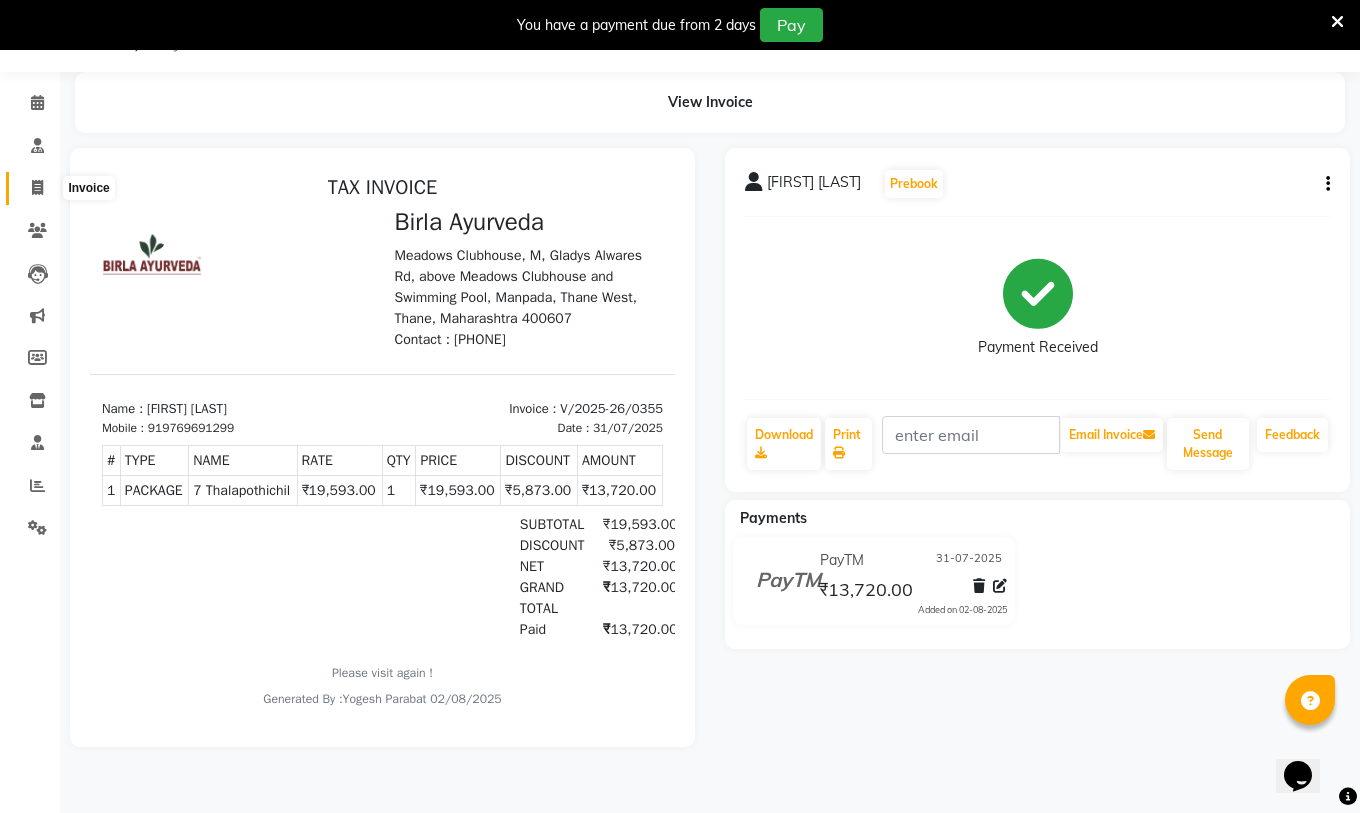 click 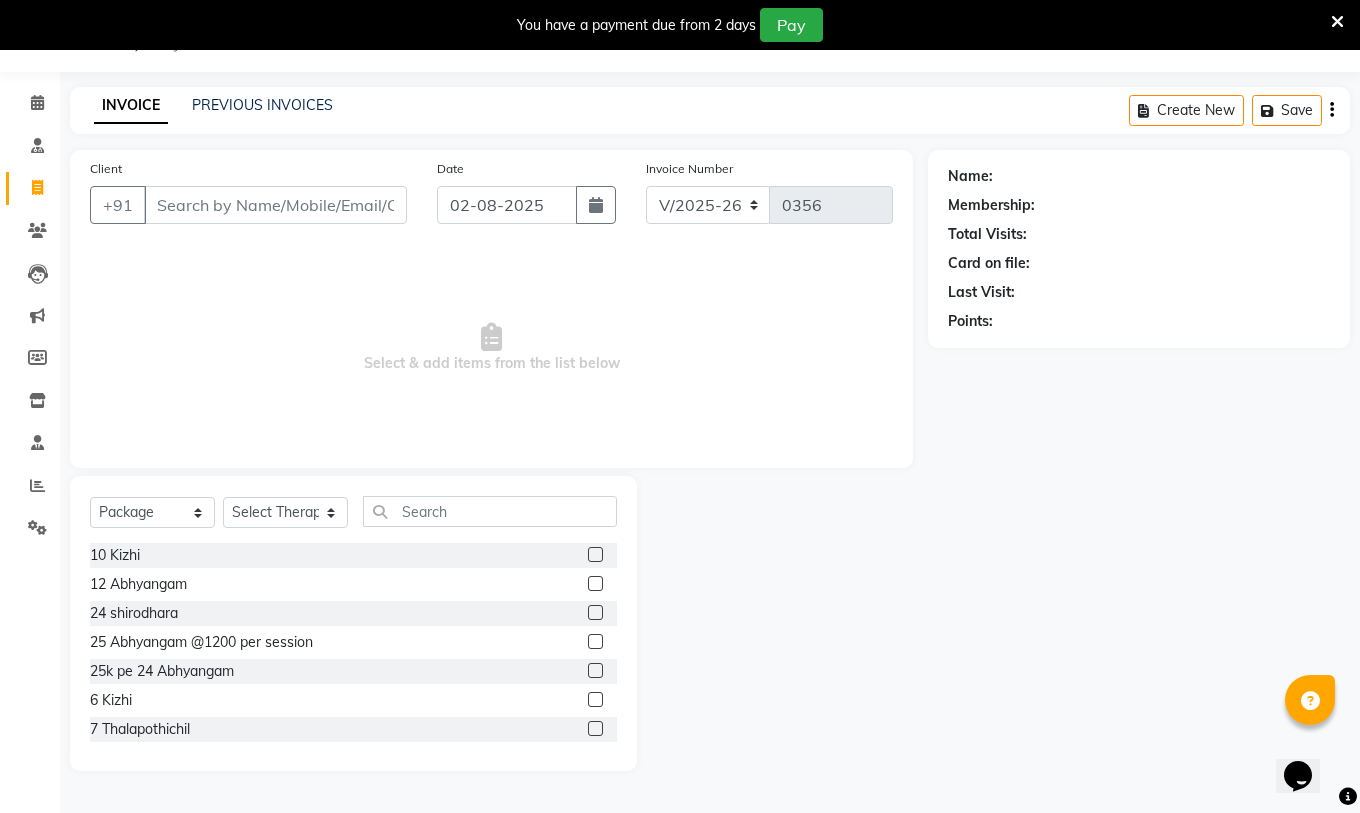 click on "Client" at bounding box center [275, 205] 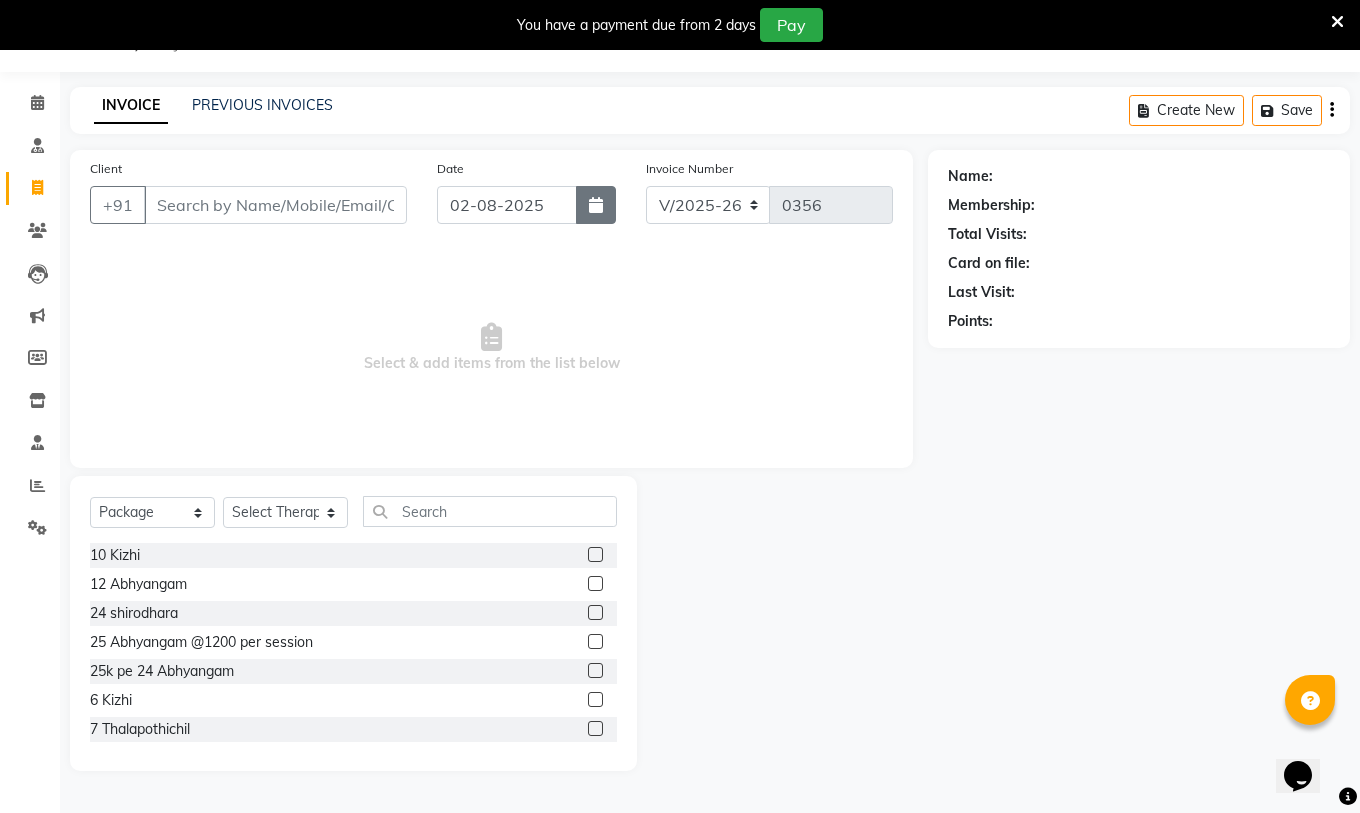 drag, startPoint x: 601, startPoint y: 221, endPoint x: 597, endPoint y: 209, distance: 12.649111 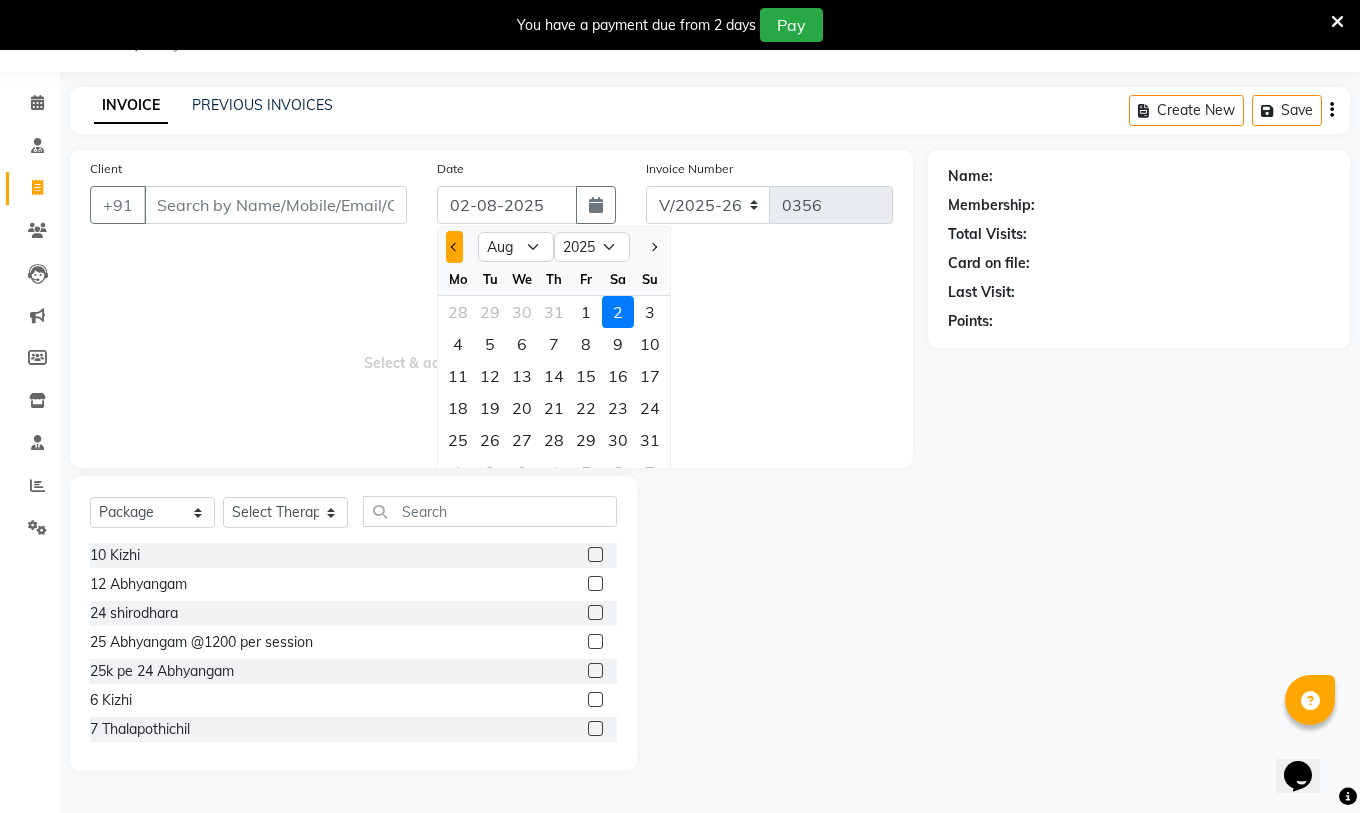 click 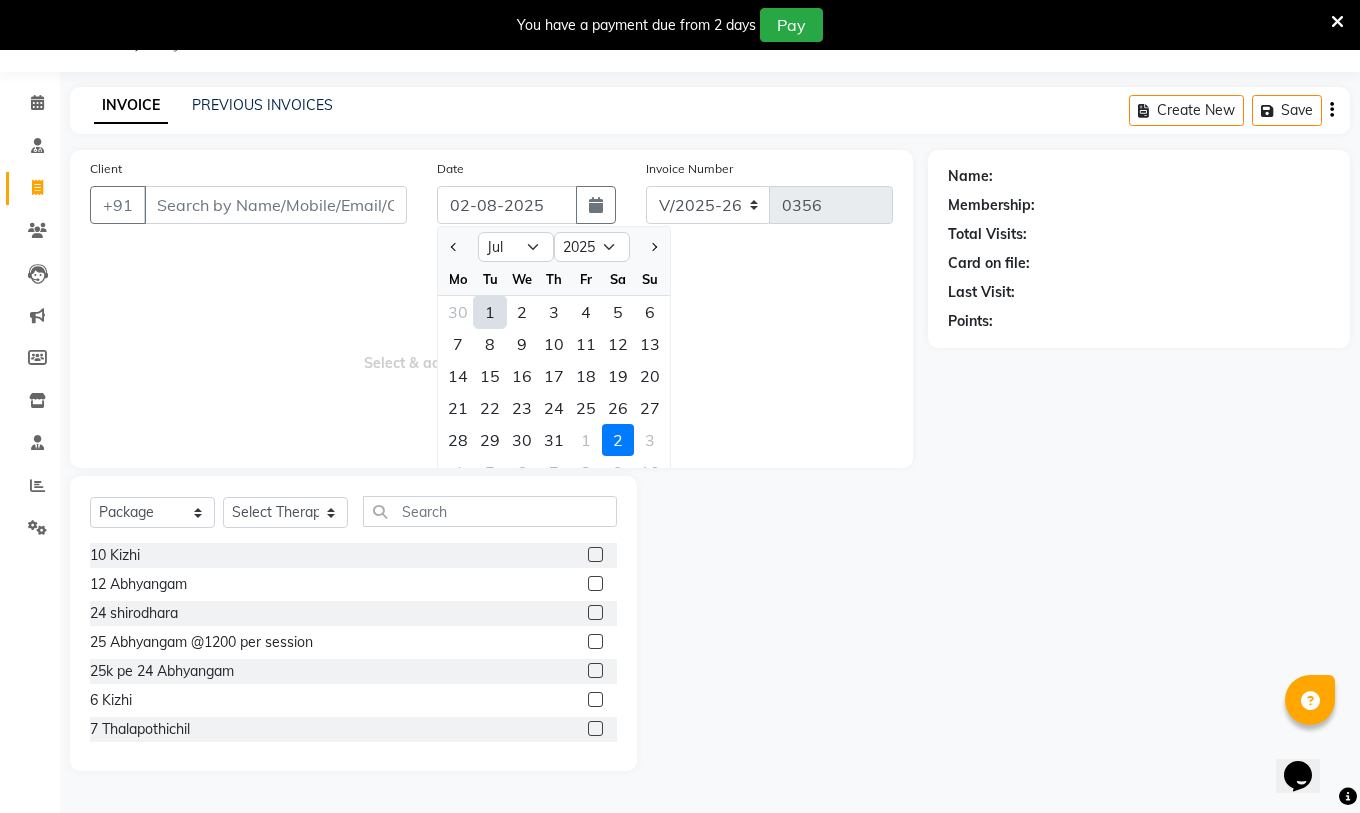 click on "31" 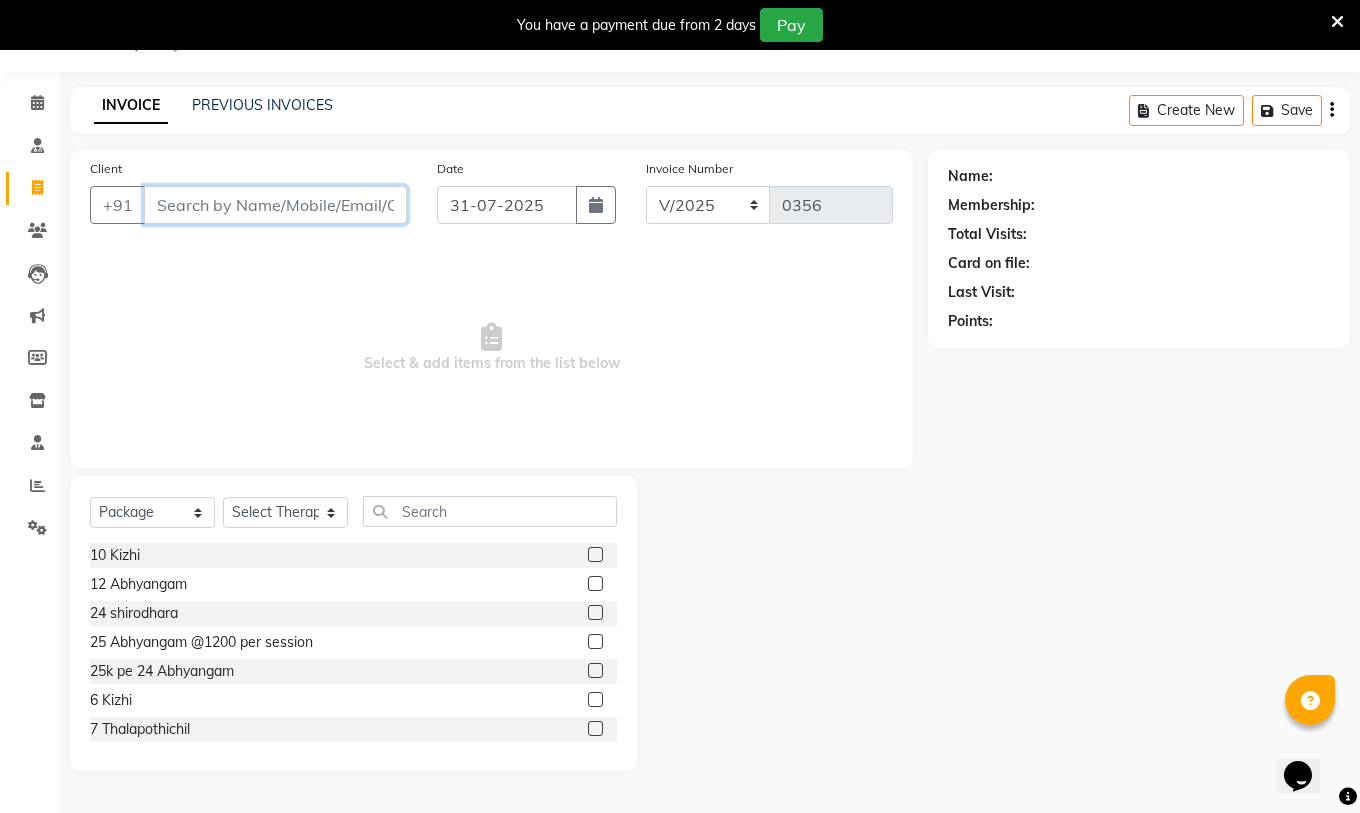 click on "Client" at bounding box center (275, 205) 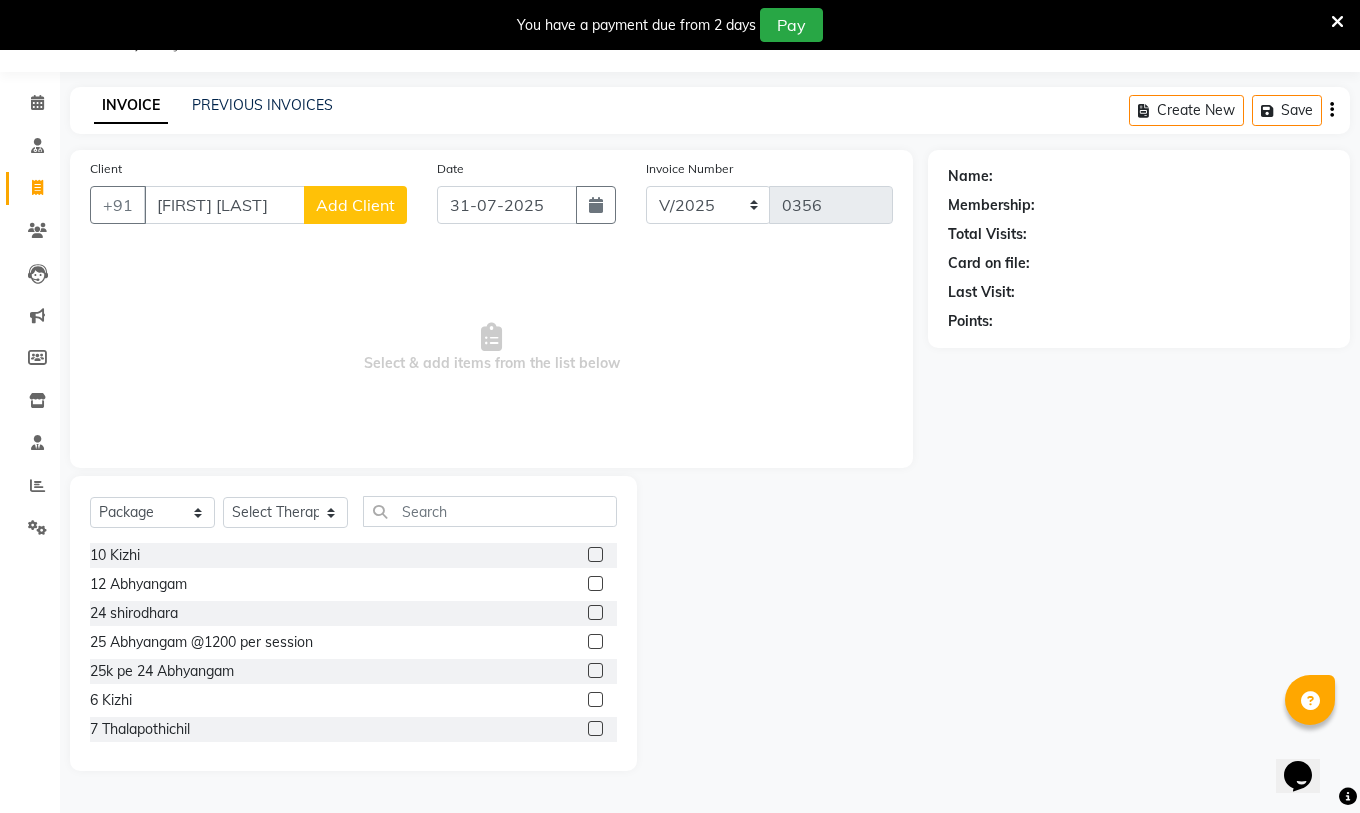 click on "Add Client" 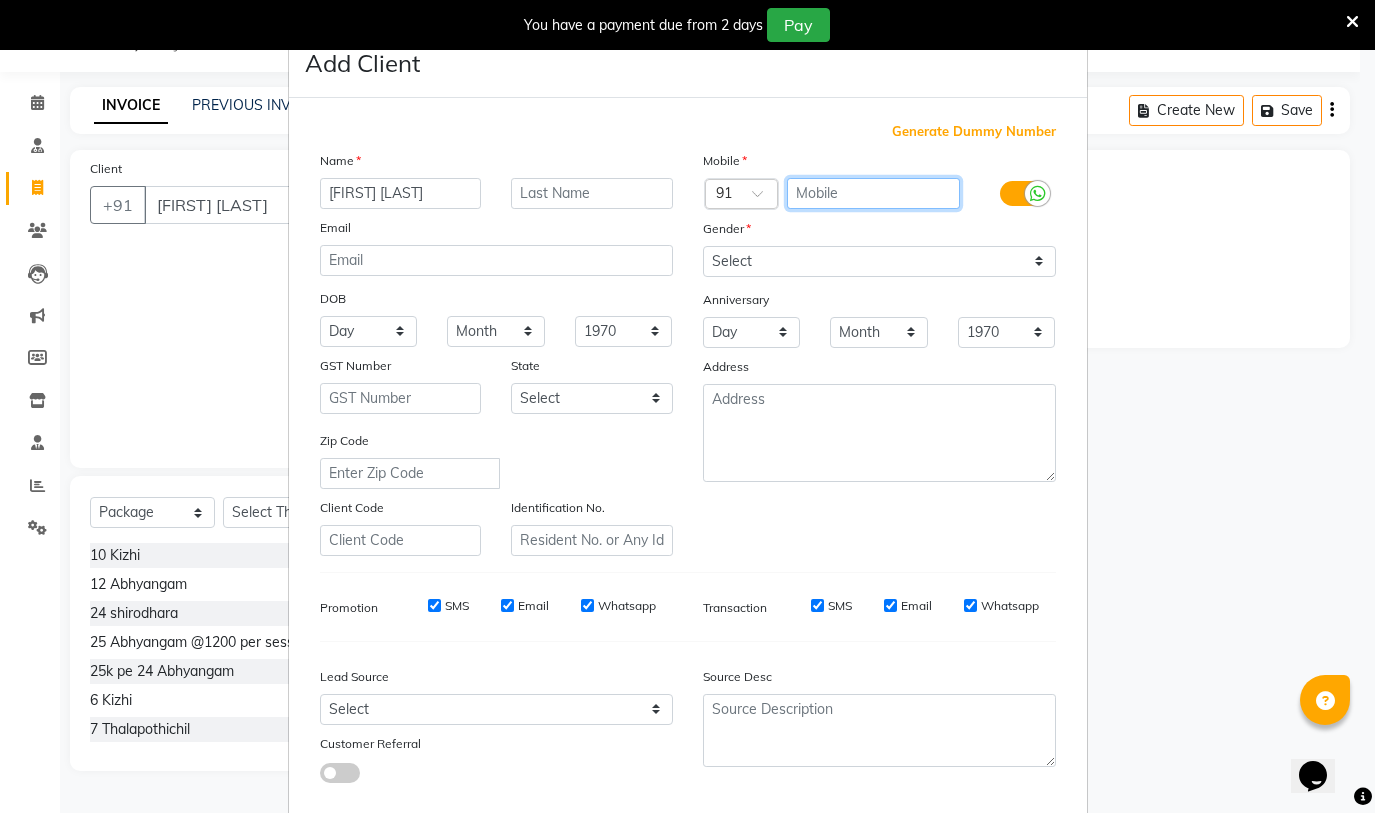 click at bounding box center (873, 193) 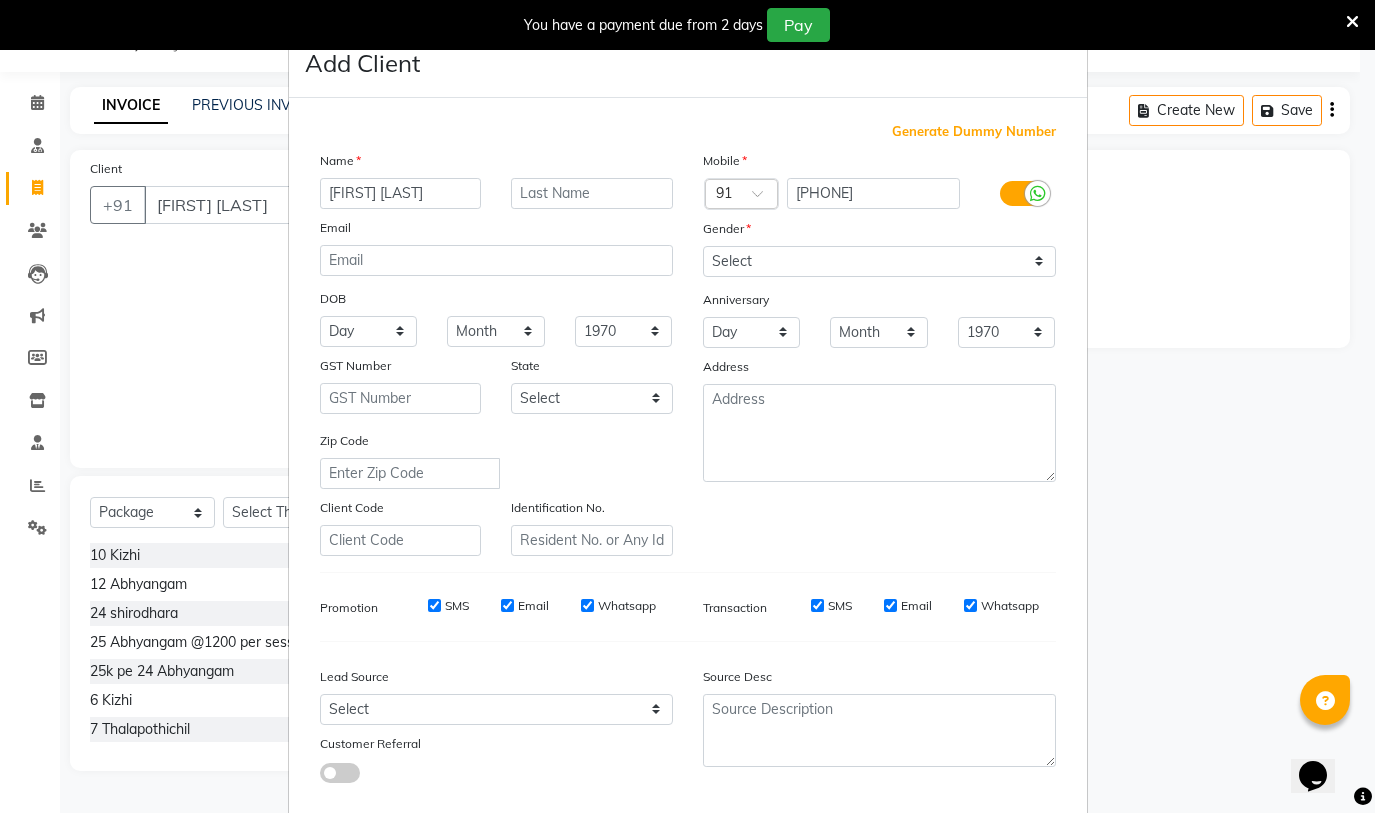click on "Gender" at bounding box center [879, 232] 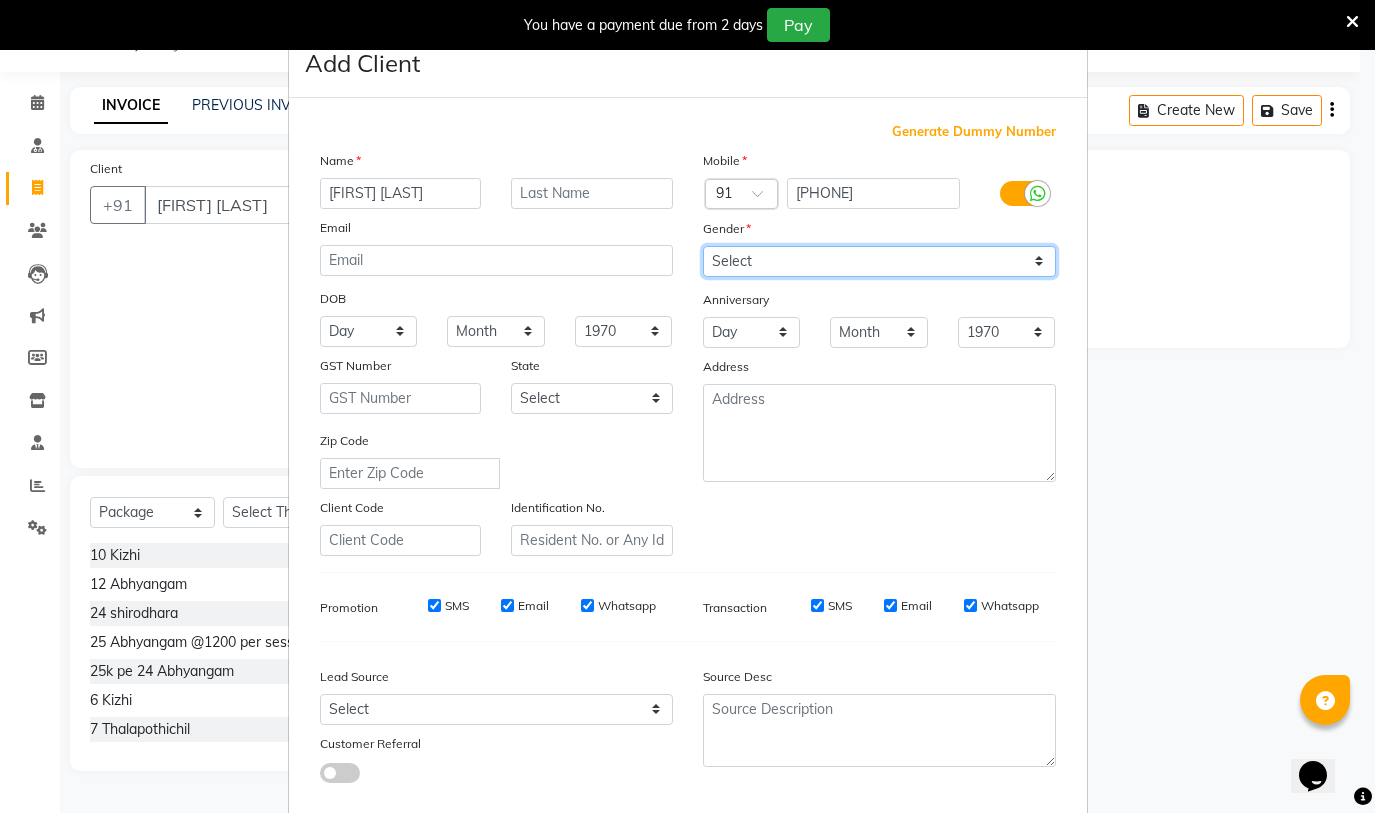 click on "Select Male Female Other Prefer Not To Say" at bounding box center [879, 261] 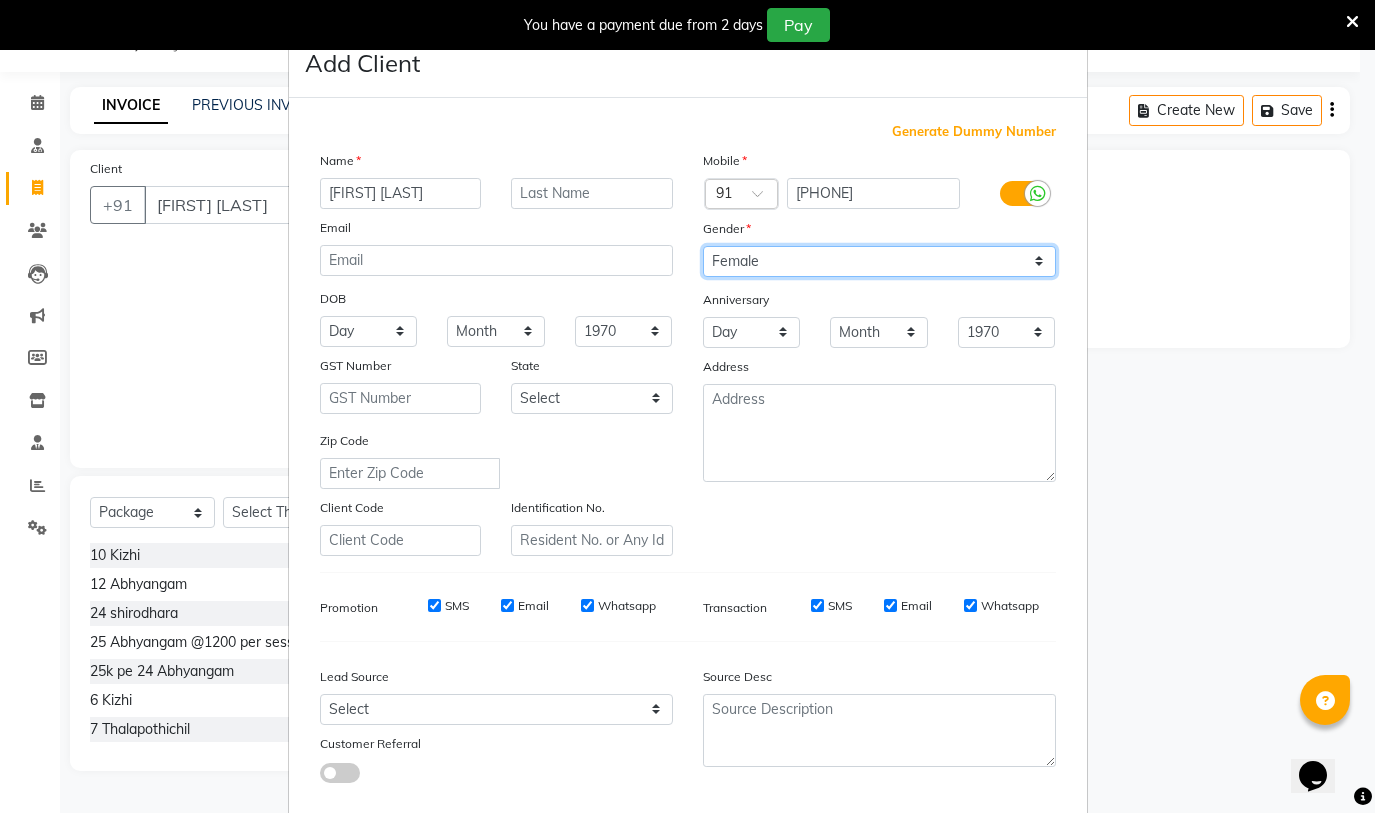 click on "Select Male Female Other Prefer Not To Say" at bounding box center (879, 261) 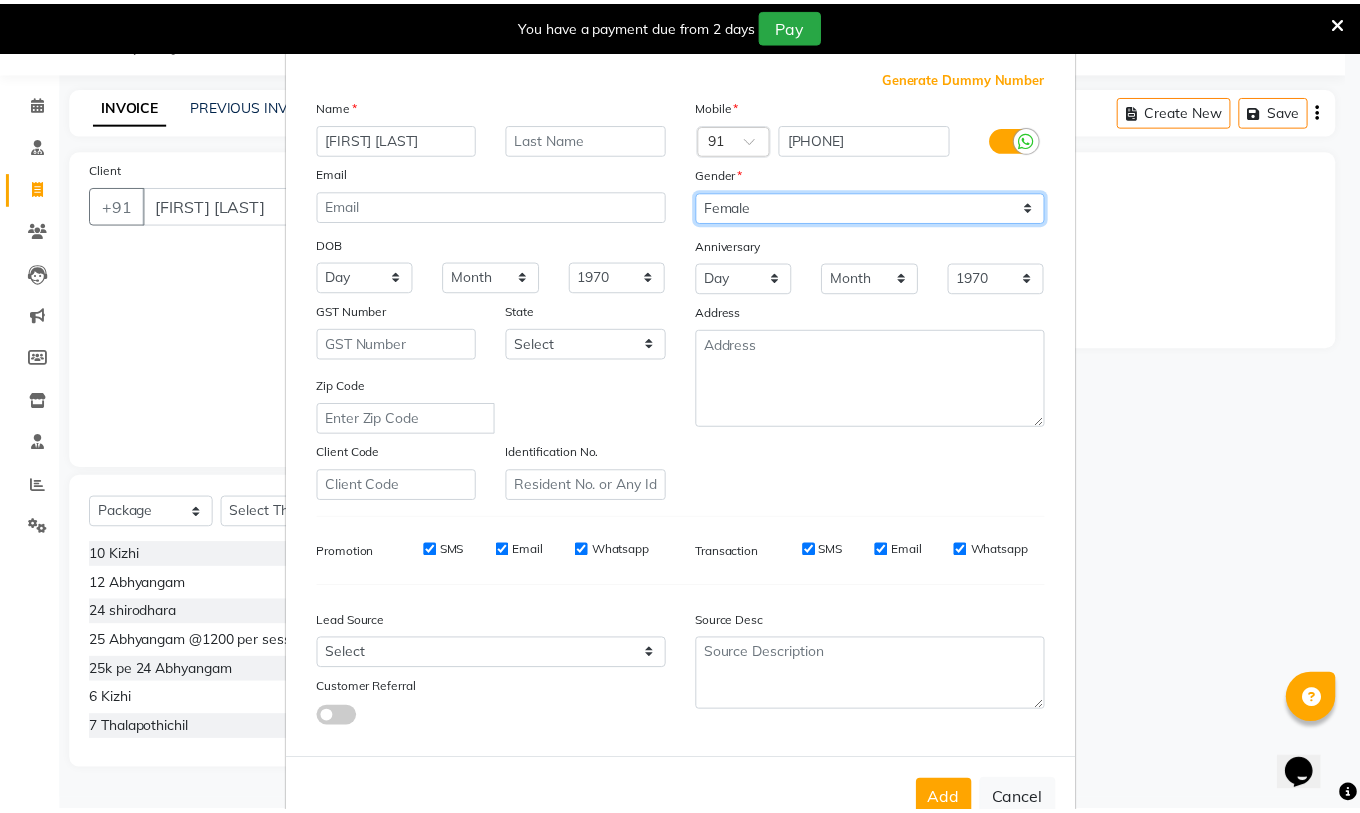 scroll, scrollTop: 110, scrollLeft: 0, axis: vertical 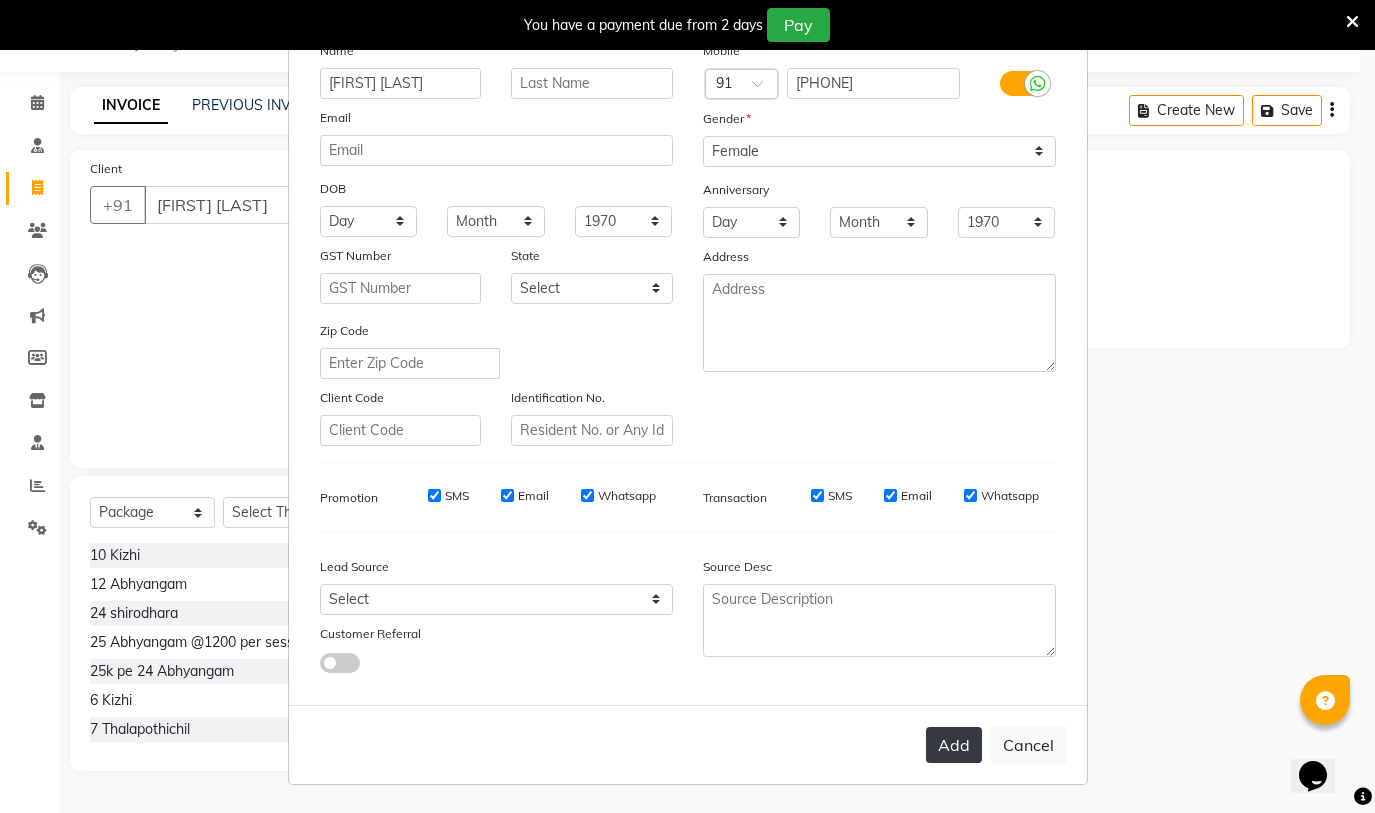 click on "Add" at bounding box center [954, 745] 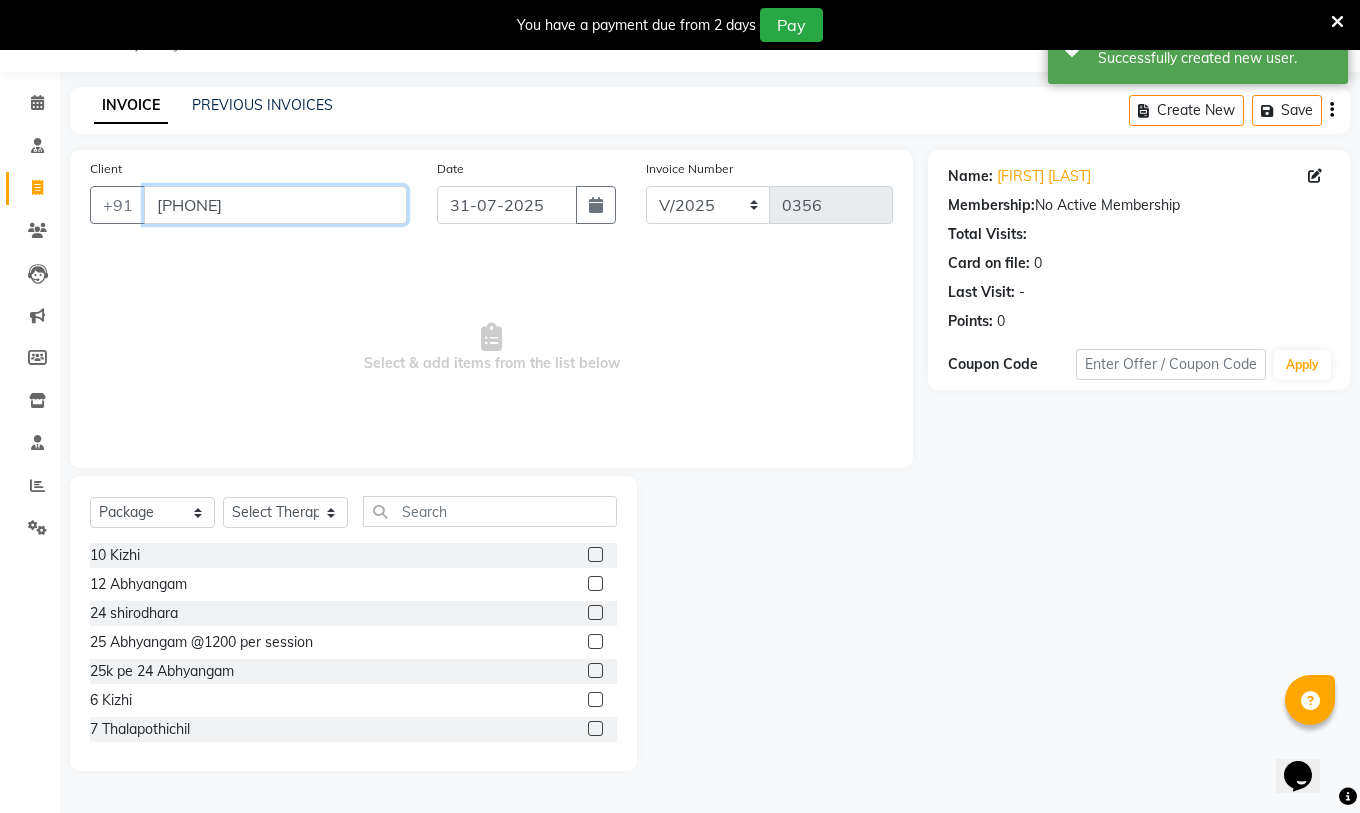 click on "[PHONE]" at bounding box center [275, 205] 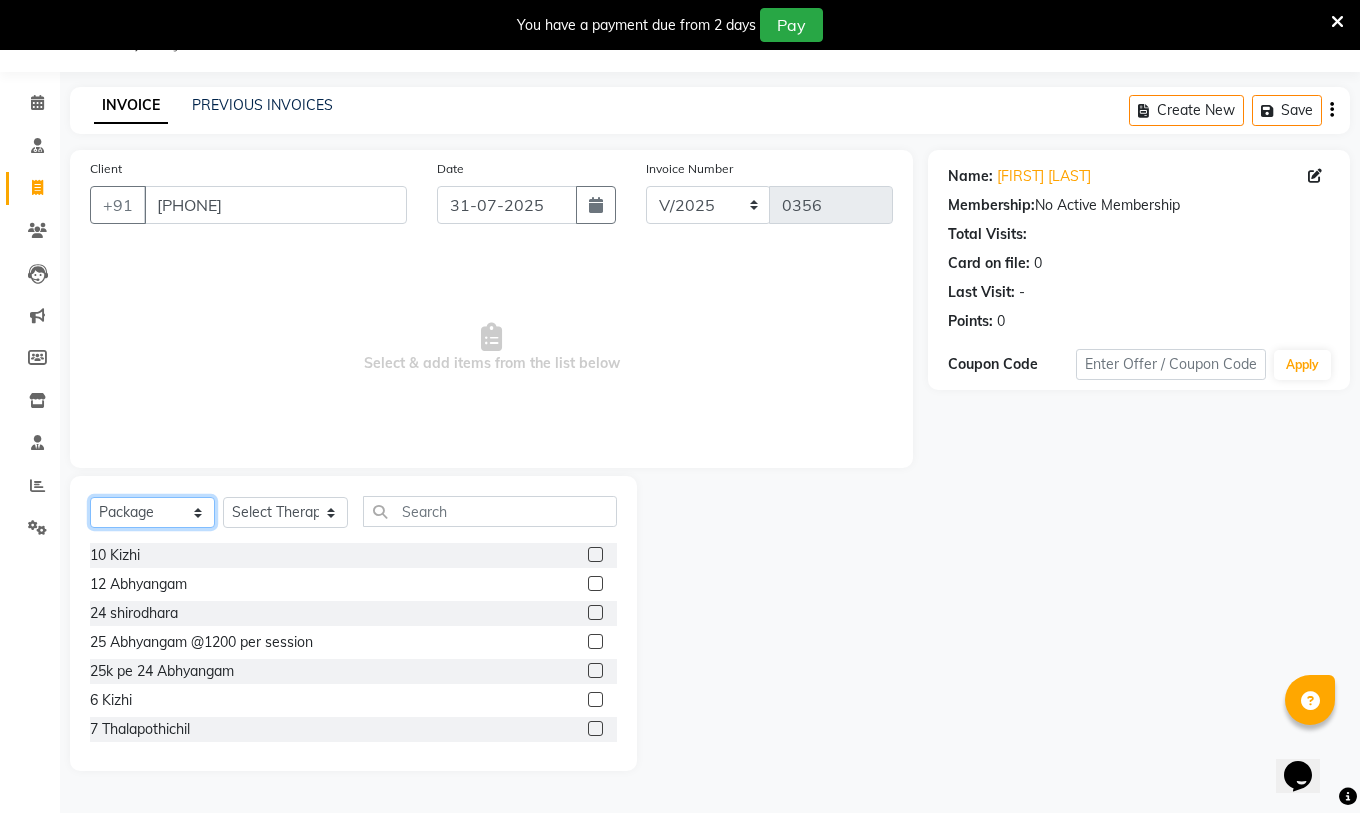 click on "Select  Service  Product  Membership  Package Voucher Prepaid Gift Card" 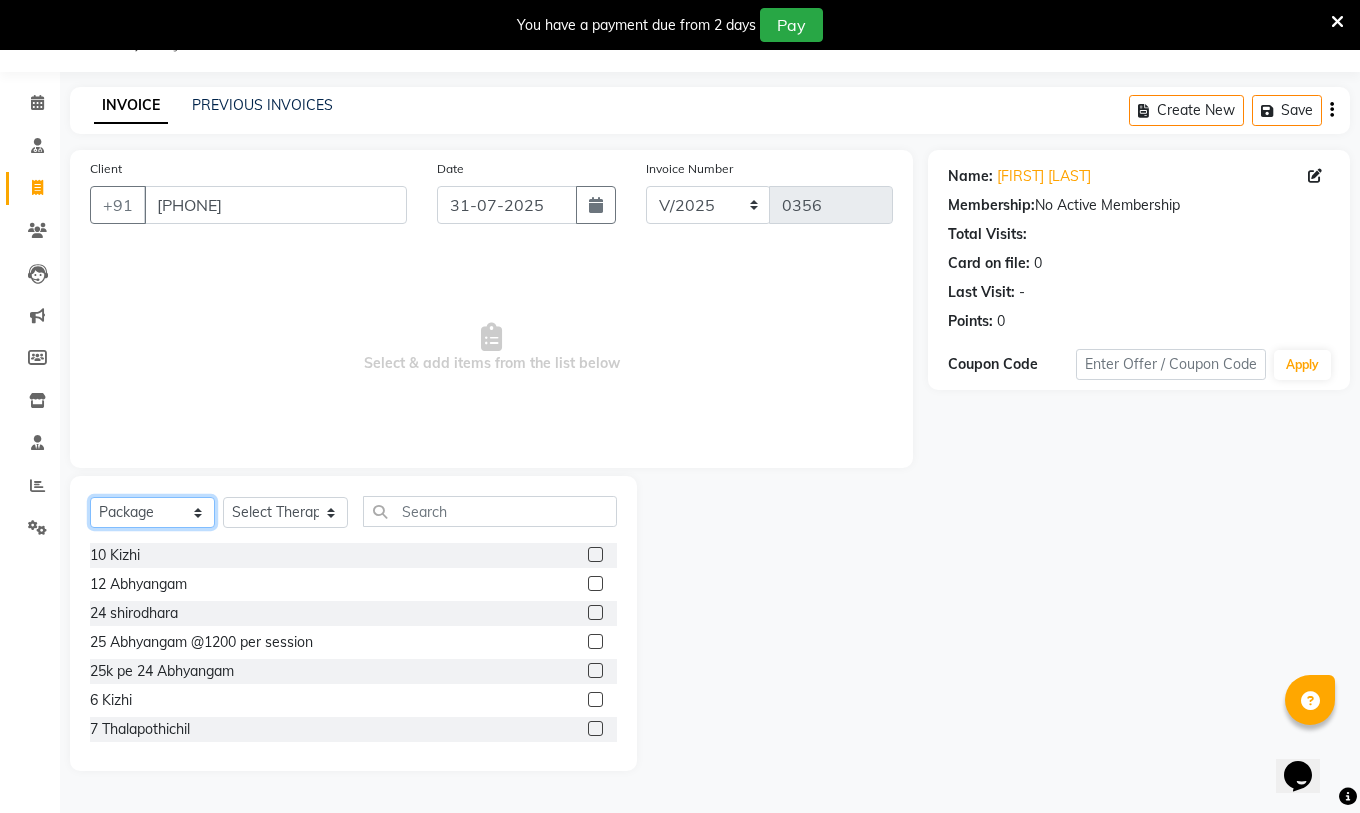 click on "Select  Service  Product  Membership  Package Voucher Prepaid Gift Card" 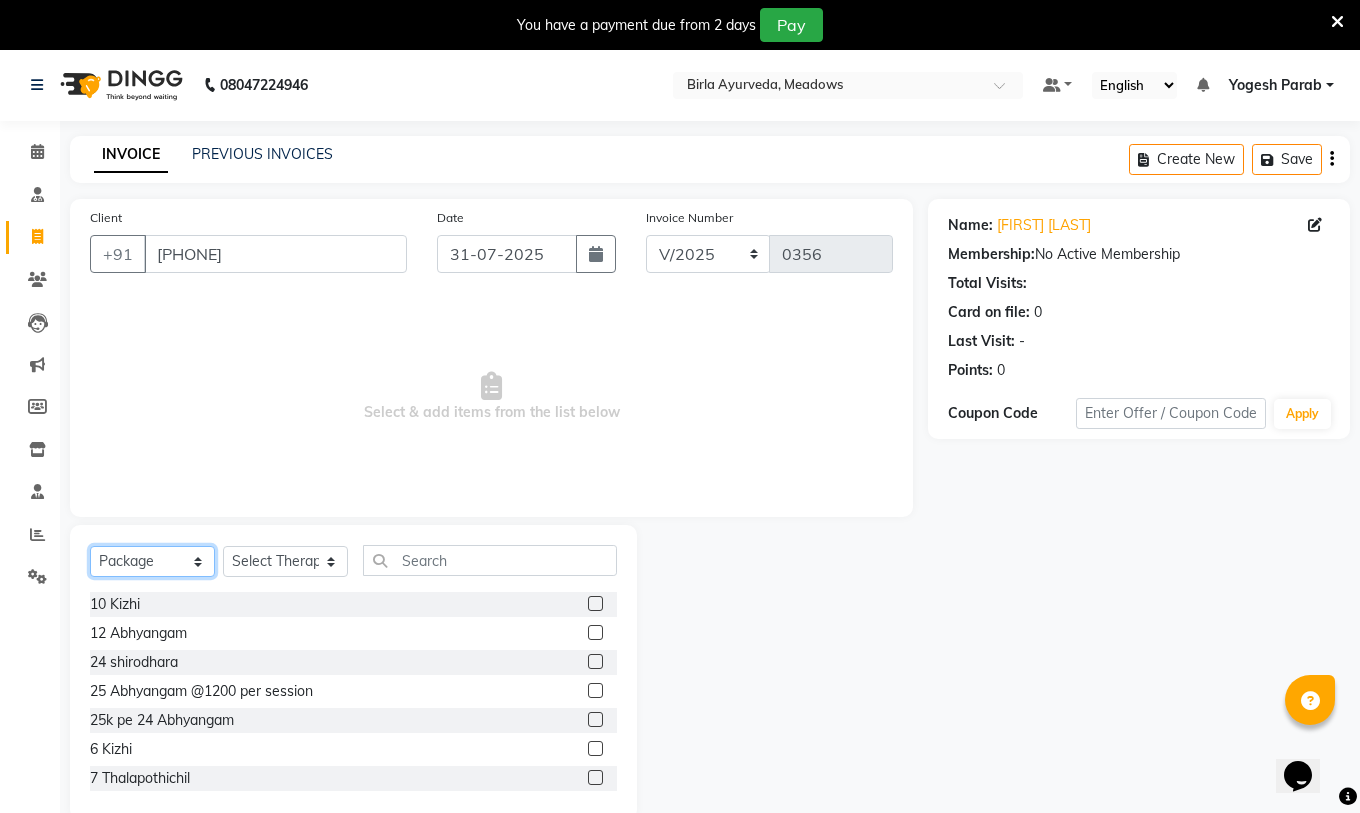 scroll, scrollTop: 0, scrollLeft: 0, axis: both 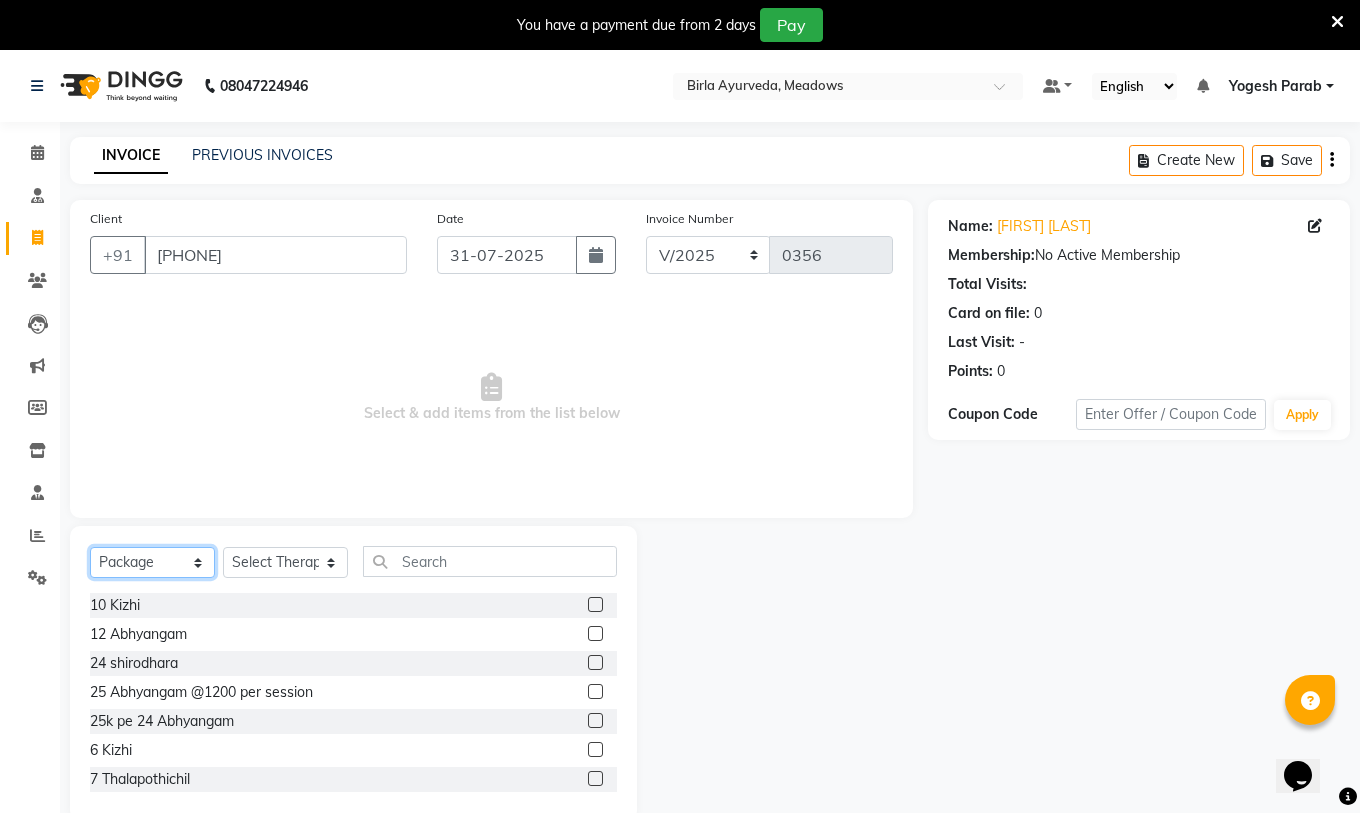 click on "Select  Service  Product  Membership  Package Voucher Prepaid Gift Card" 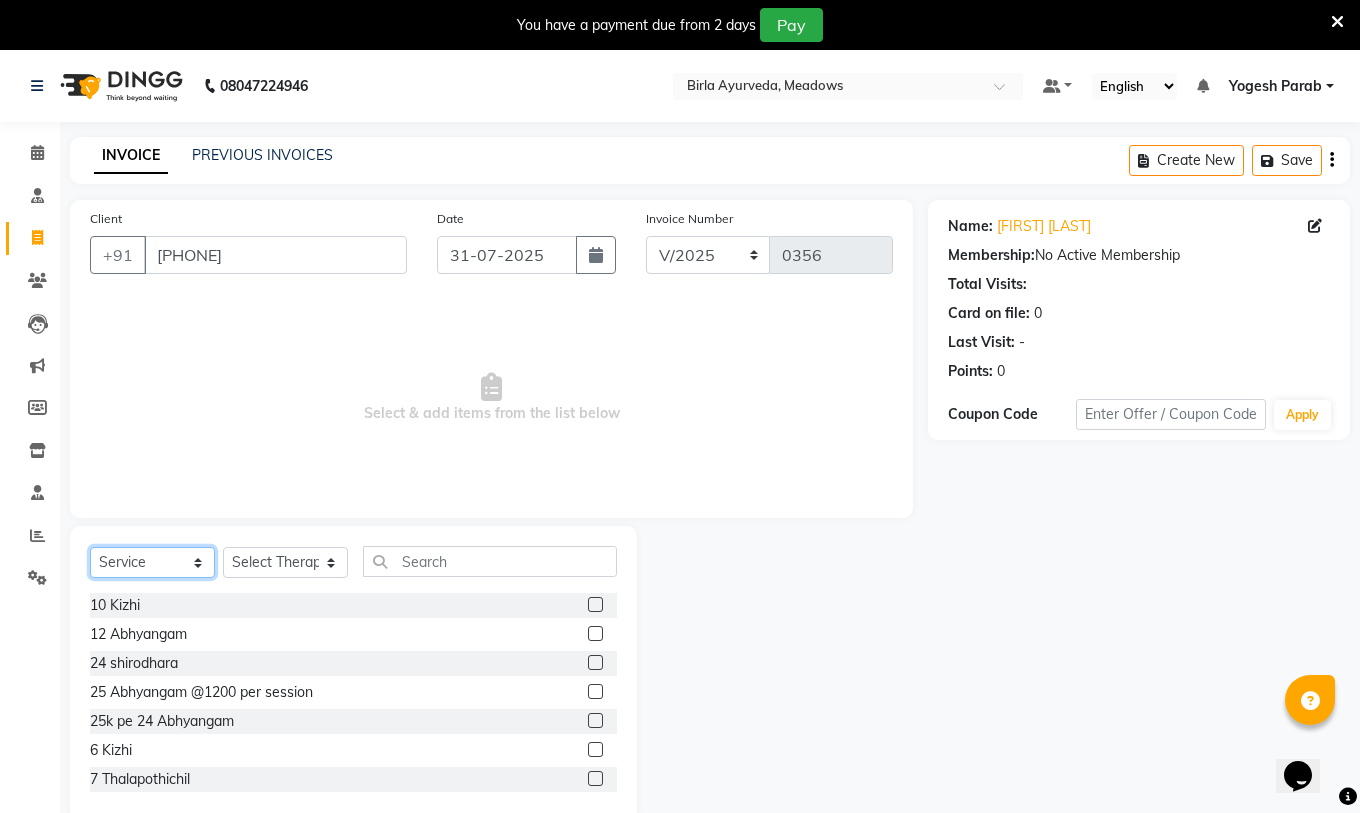 click on "Select  Service  Product  Membership  Package Voucher Prepaid Gift Card" 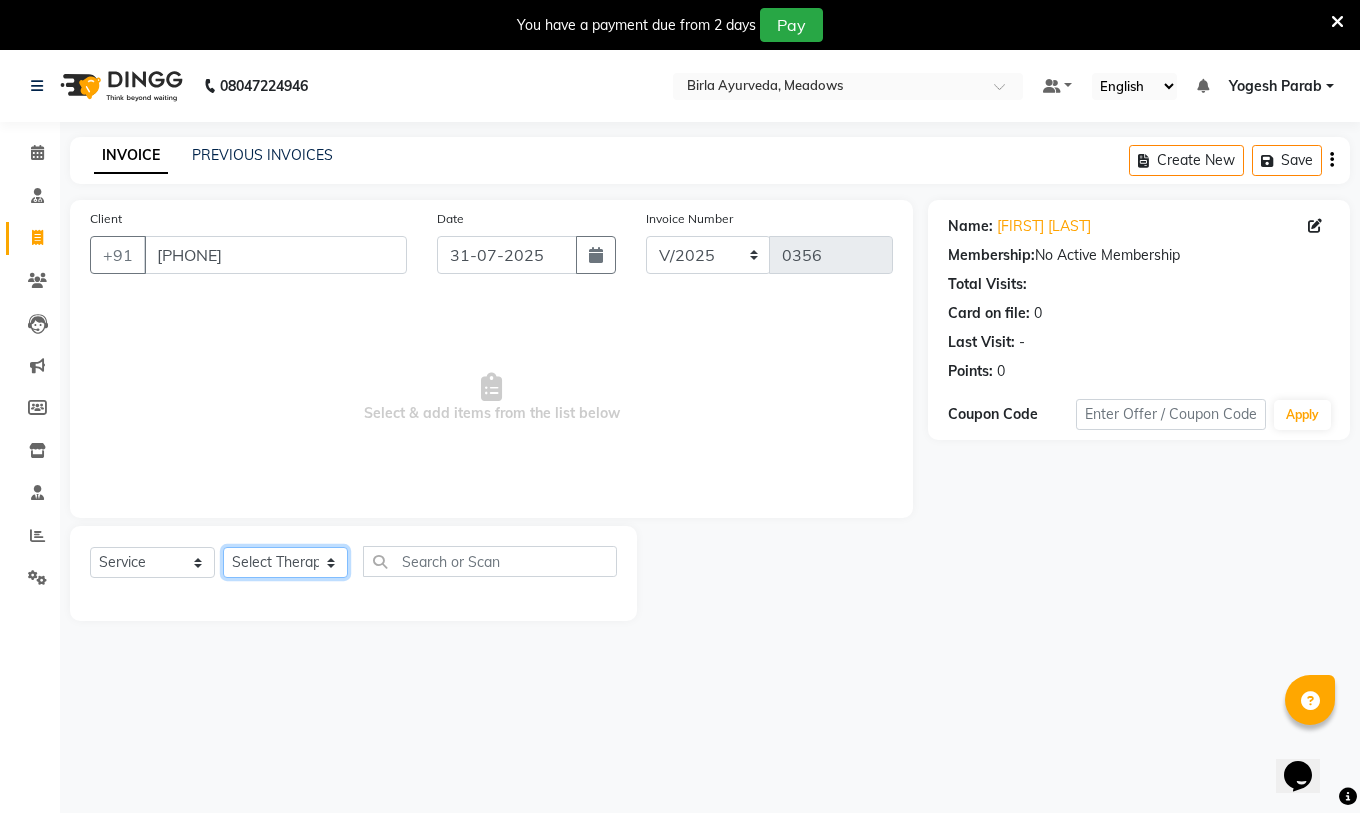 click on "Select Therapist amrutha Anita Khatke Anjana Surendra Kalyani Athul Avtar Jaiswal Bibina Chandani Yadav Deepali Gaikwad Dr. Annu Prasad Dr. Chaitali Deshmukh Dr. Jeason John Dr. Mamta Dr. Mrunal Gole Gloria Y Hari Jainy M R KAMAL NIKAM kavita Kavita Ambatkar Latika Sawant Leena Maria  Nijosh Pooja Mohite Priya Mishra Rajimon Gopalan RATHEESH KUMAR G KURUP Sachin Subhash Shali K M Shani K Shibin Suddheesh K K Sunil Wankhade Sunita Fernandes Swati Tejaswini Gaonkar Vidya Vishwanath Vinayak Yogesh Parab" 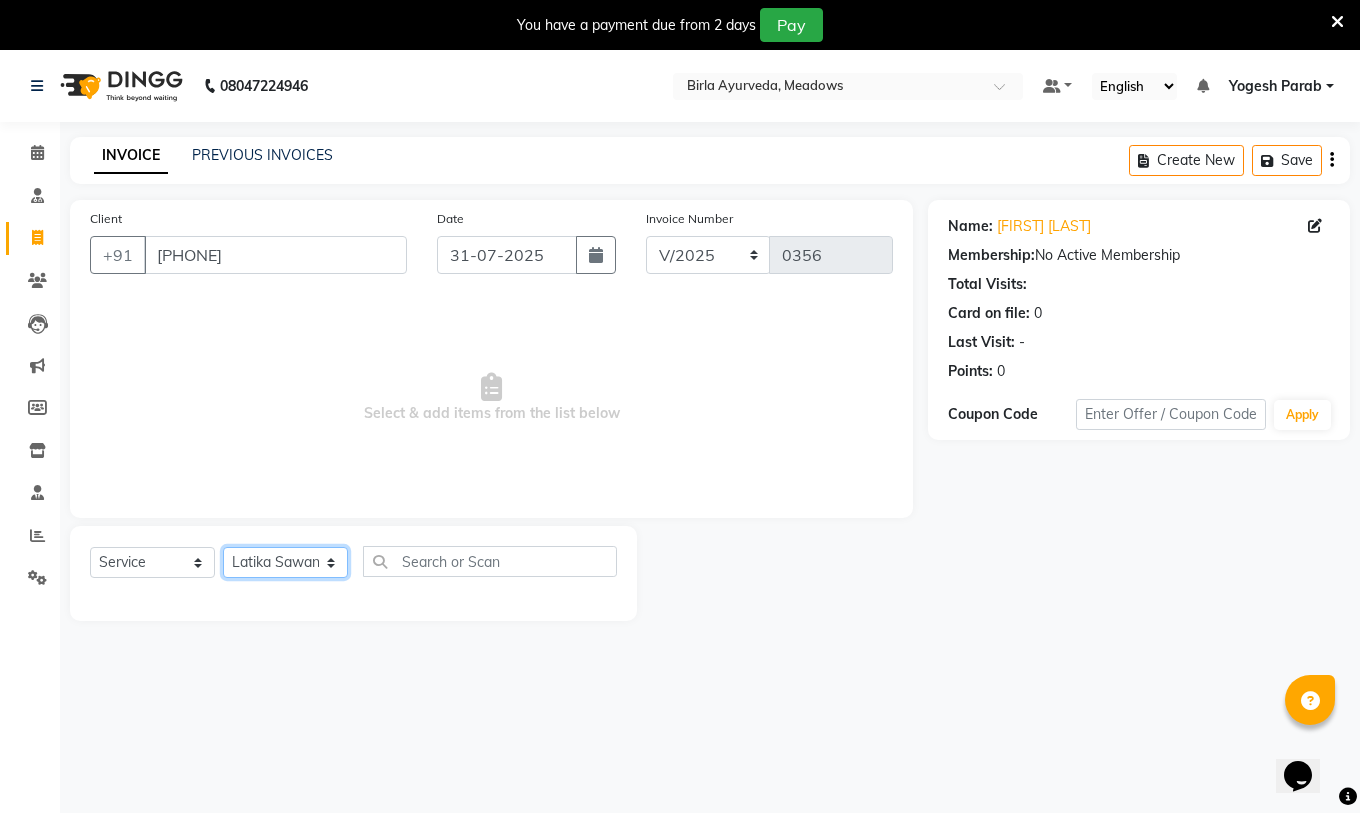click on "Select Therapist amrutha Anita Khatke Anjana Surendra Kalyani Athul Avtar Jaiswal Bibina Chandani Yadav Deepali Gaikwad Dr. Annu Prasad Dr. Chaitali Deshmukh Dr. Jeason John Dr. Mamta Dr. Mrunal Gole Gloria Y Hari Jainy M R KAMAL NIKAM kavita Kavita Ambatkar Latika Sawant Leena Maria  Nijosh Pooja Mohite Priya Mishra Rajimon Gopalan RATHEESH KUMAR G KURUP Sachin Subhash Shali K M Shani K Shibin Suddheesh K K Sunil Wankhade Sunita Fernandes Swati Tejaswini Gaonkar Vidya Vishwanath Vinayak Yogesh Parab" 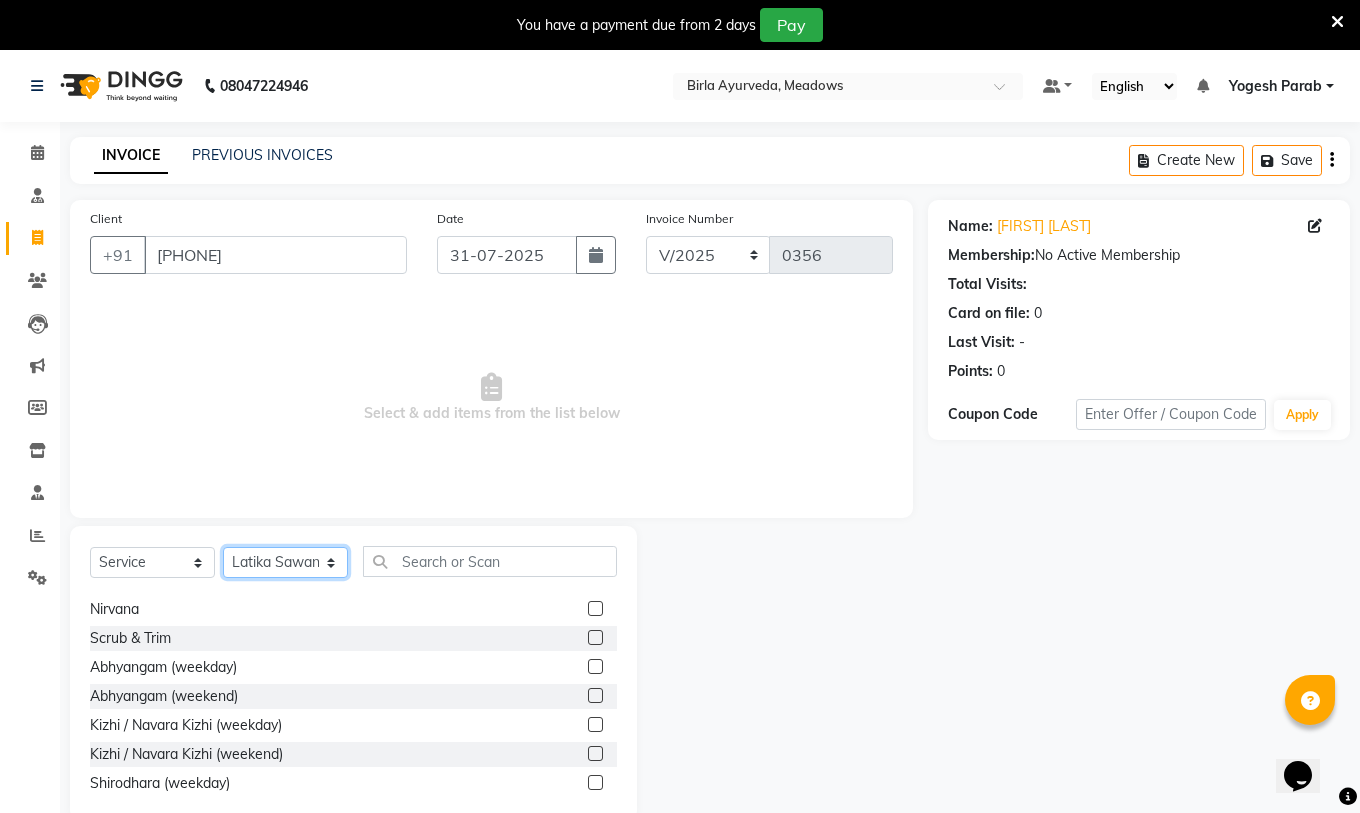 scroll, scrollTop: 200, scrollLeft: 0, axis: vertical 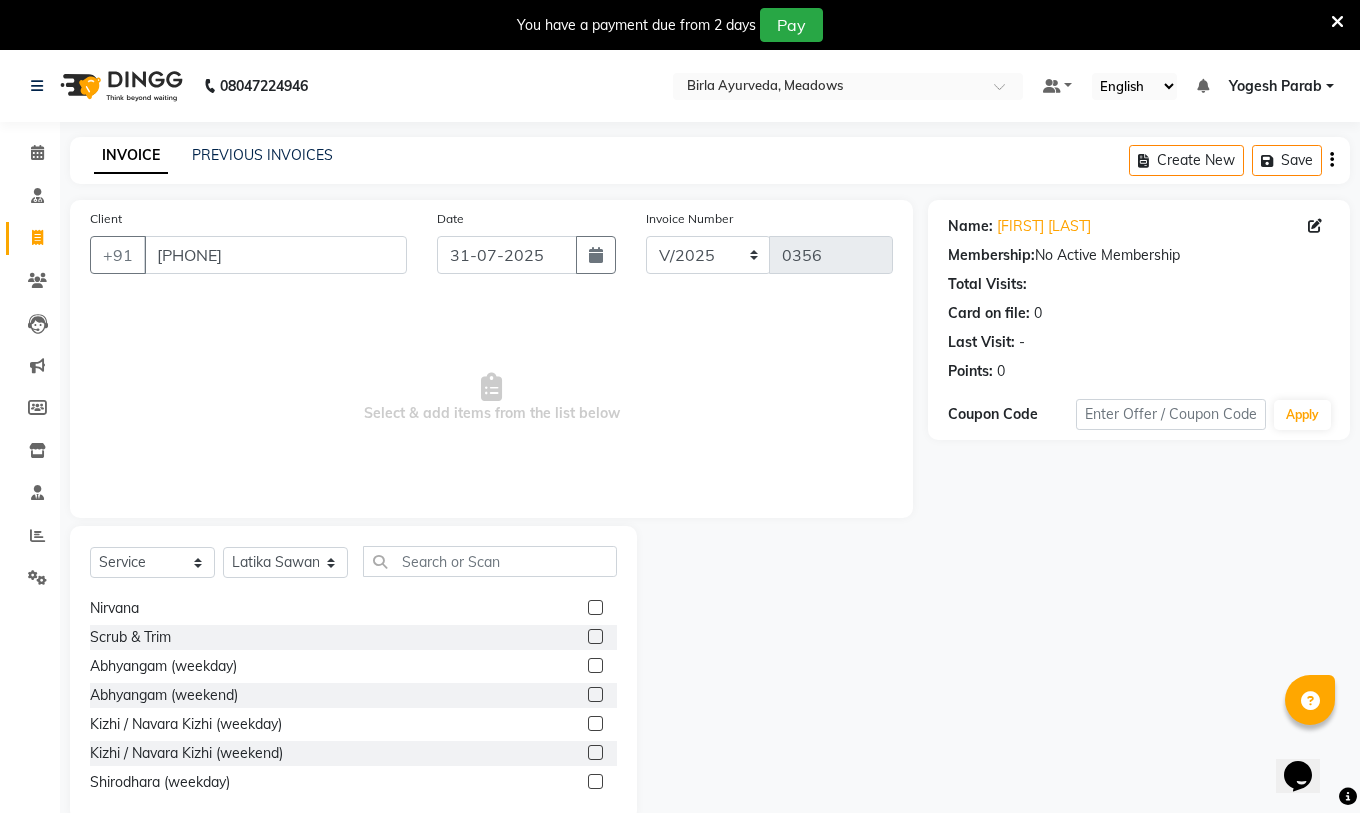 click 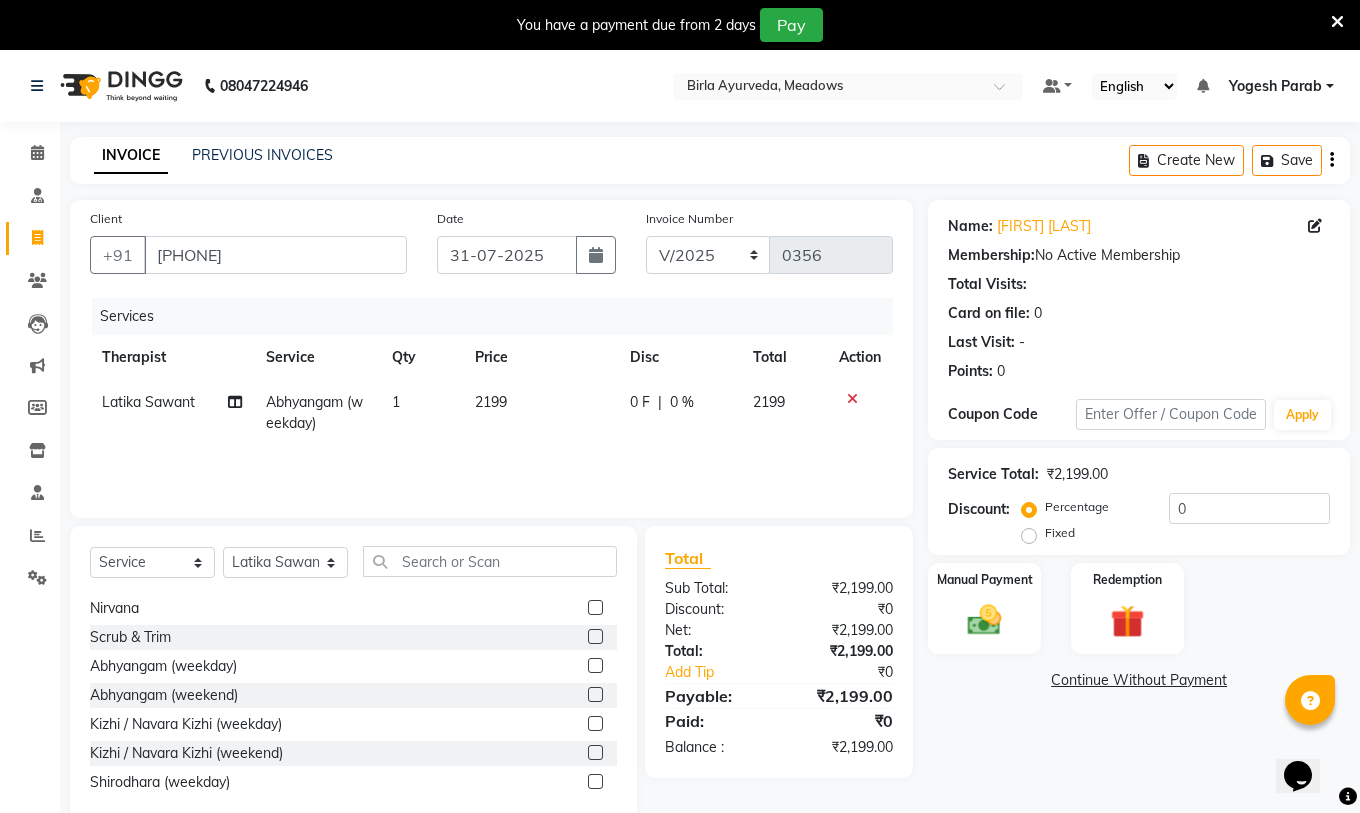 click on "2199" 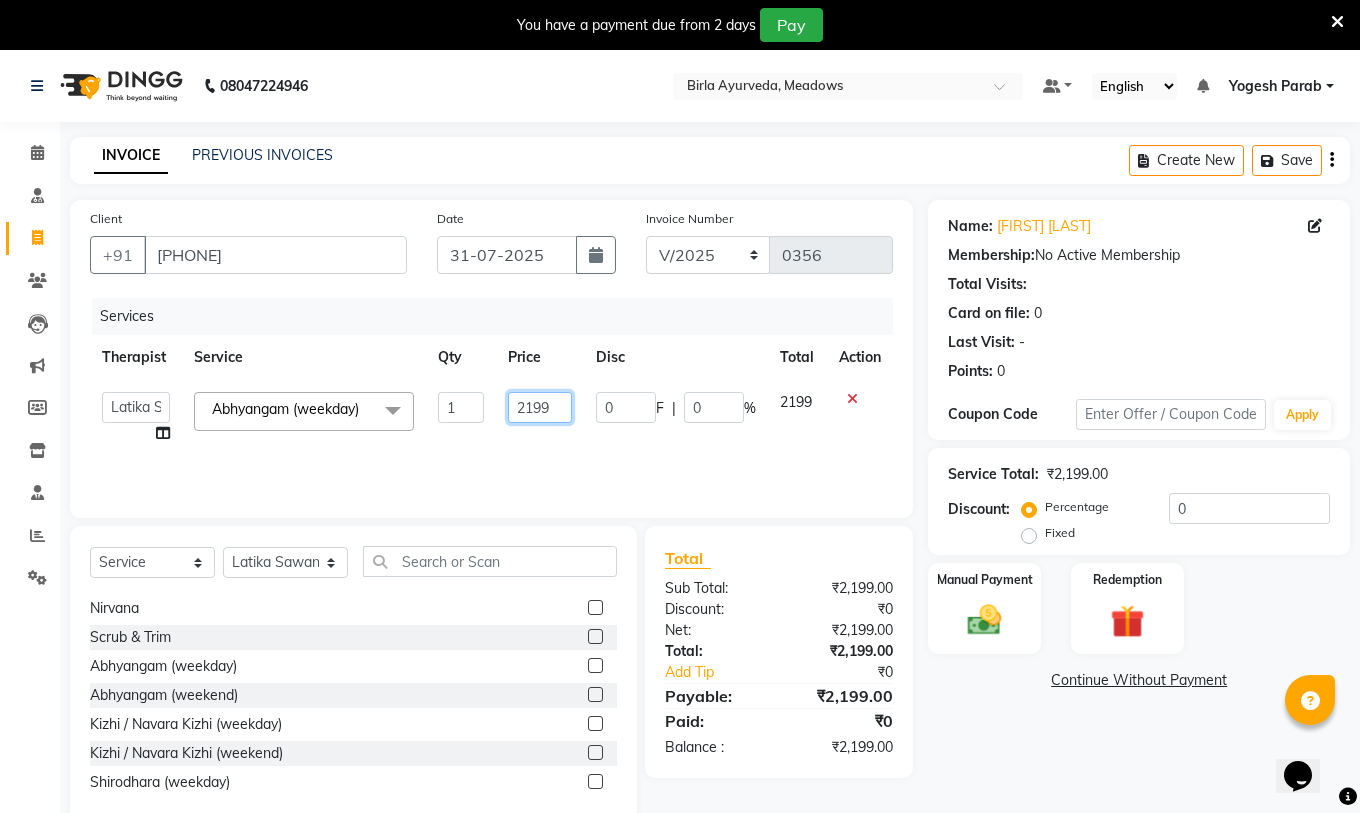 click on "2199" 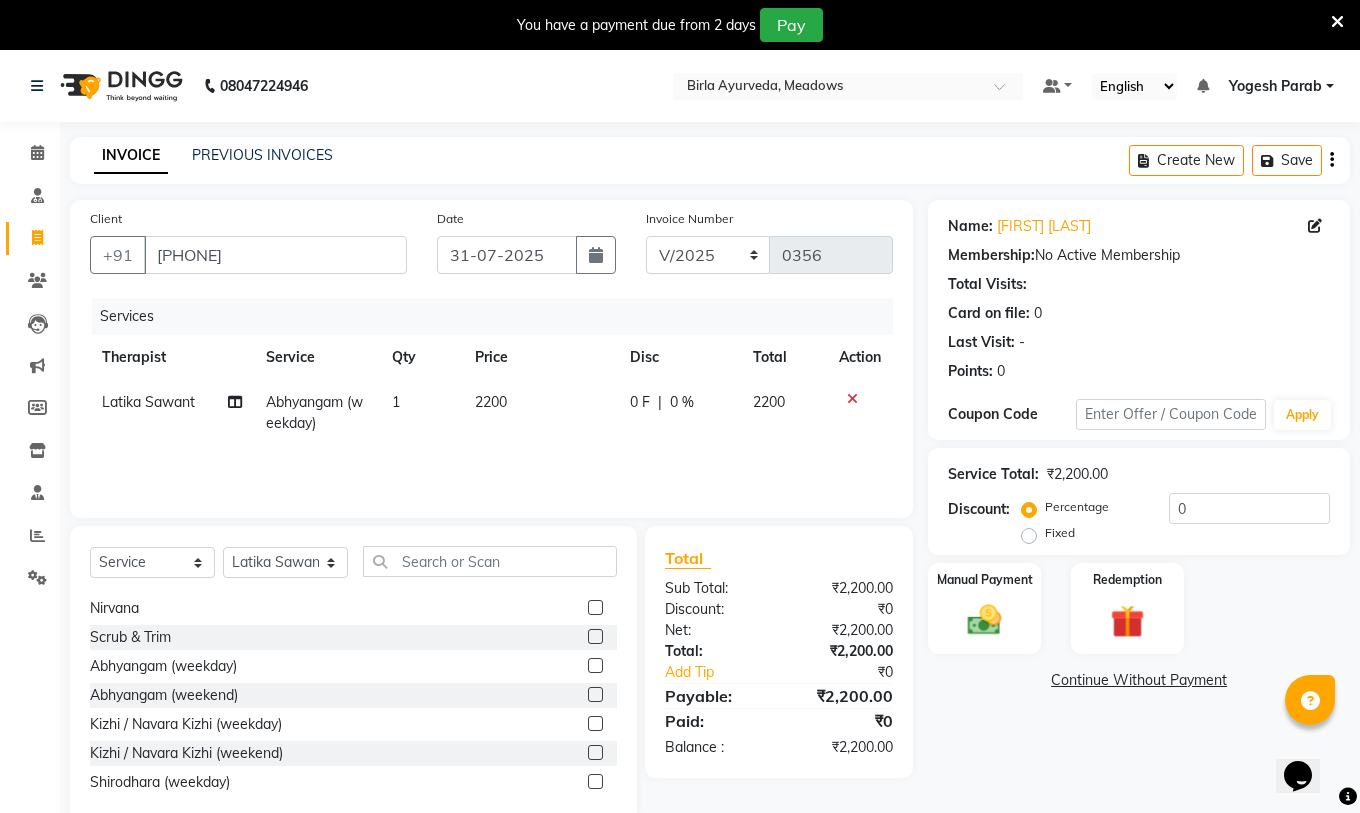 click on "[FIRST] [LAST] Abhyangam  (weekday) 1 2200 0 F | 0 % 2200" 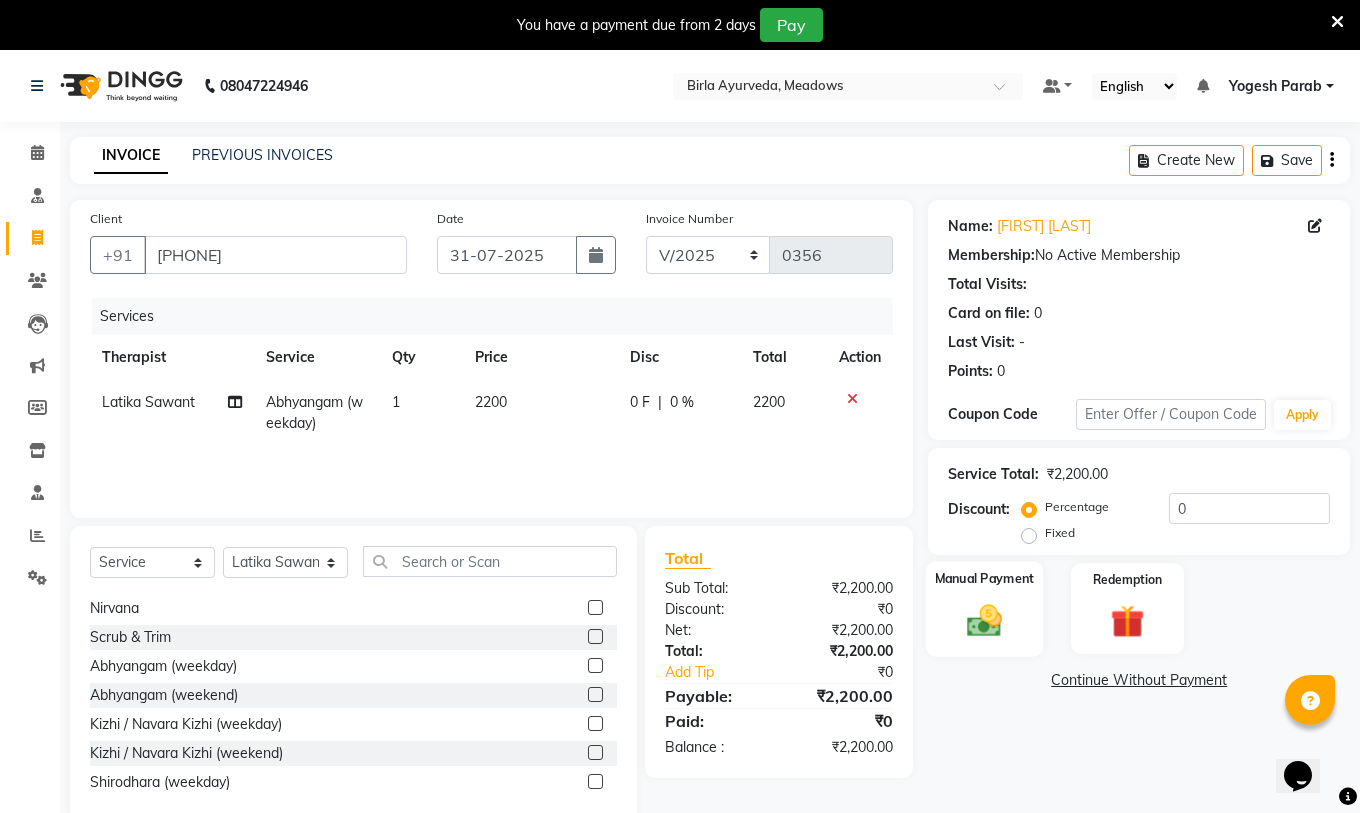 click 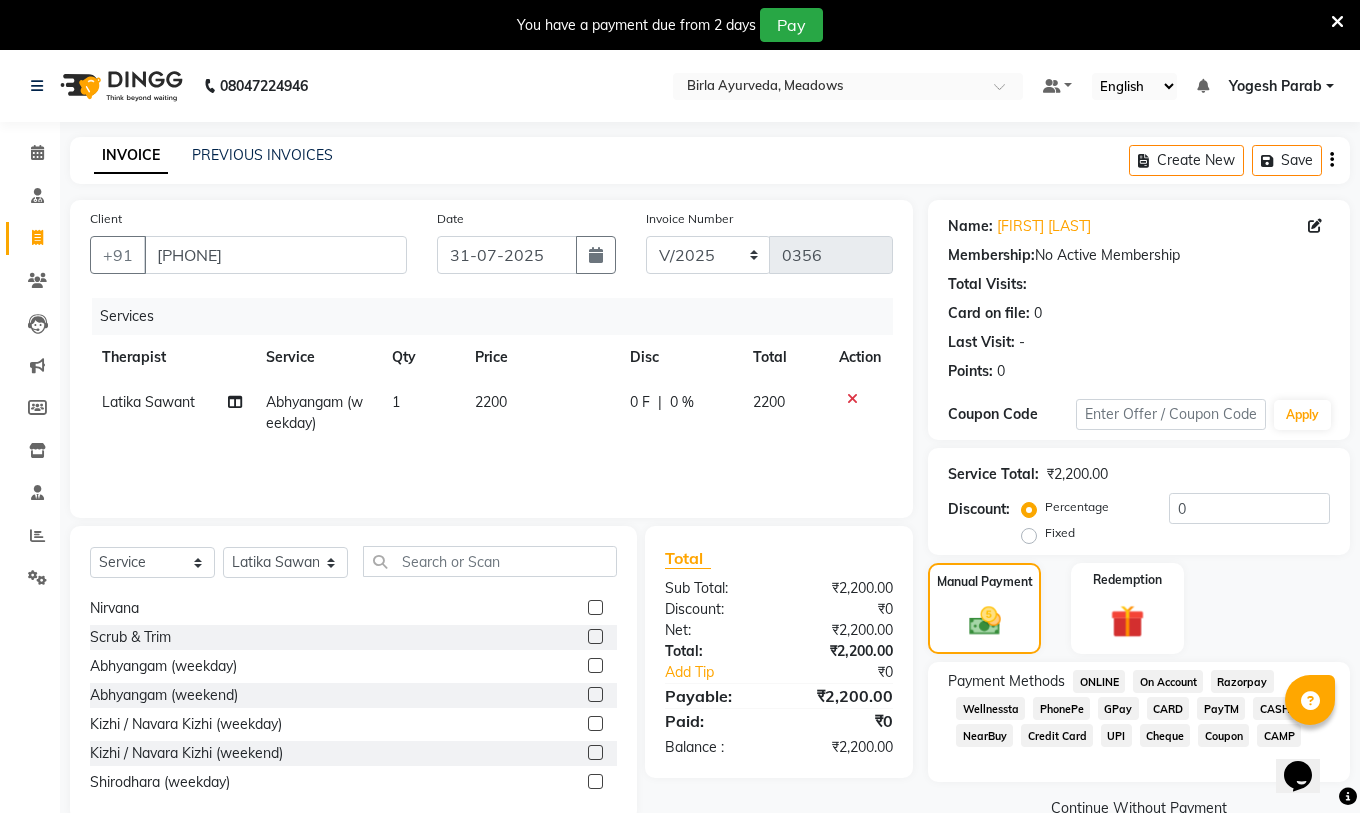 click on "CASH" 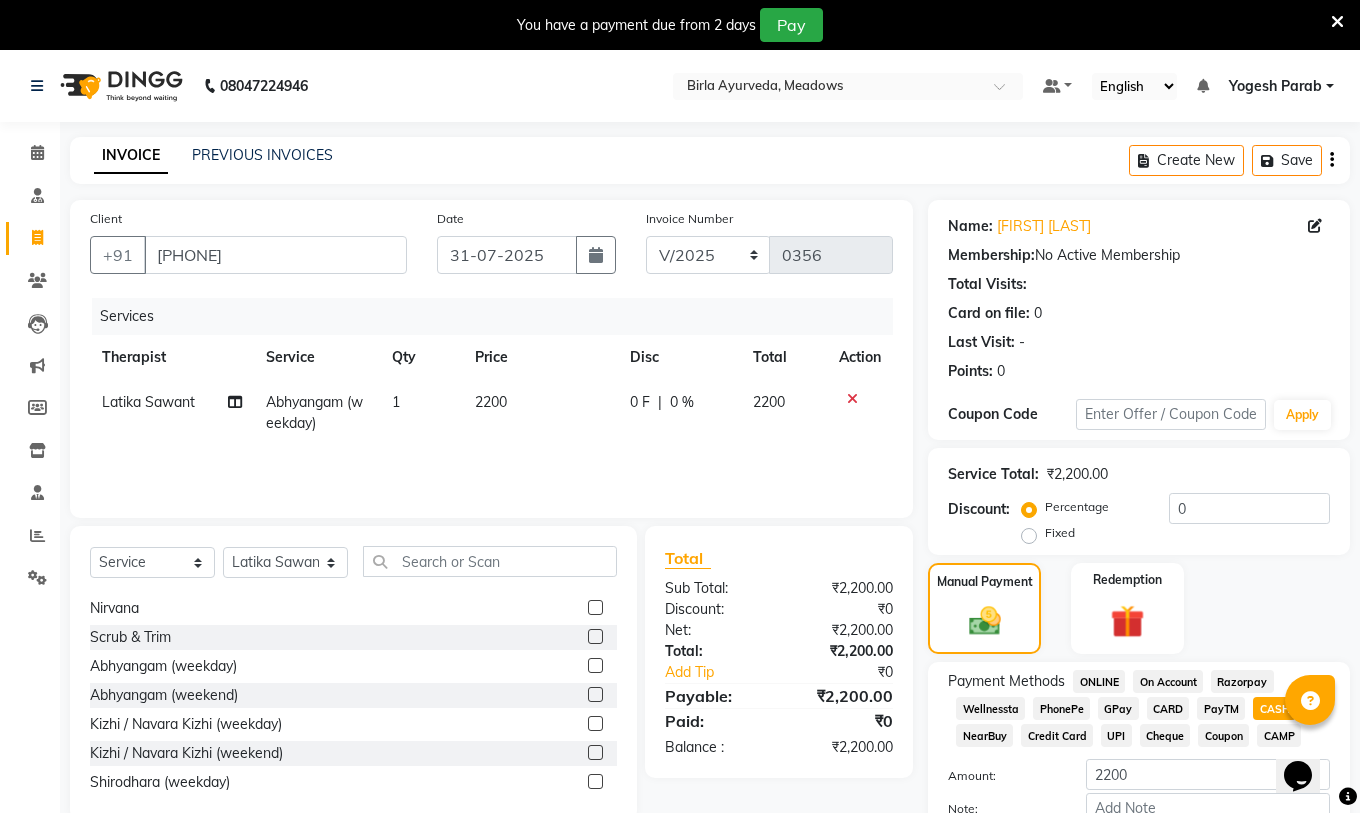 scroll, scrollTop: 100, scrollLeft: 0, axis: vertical 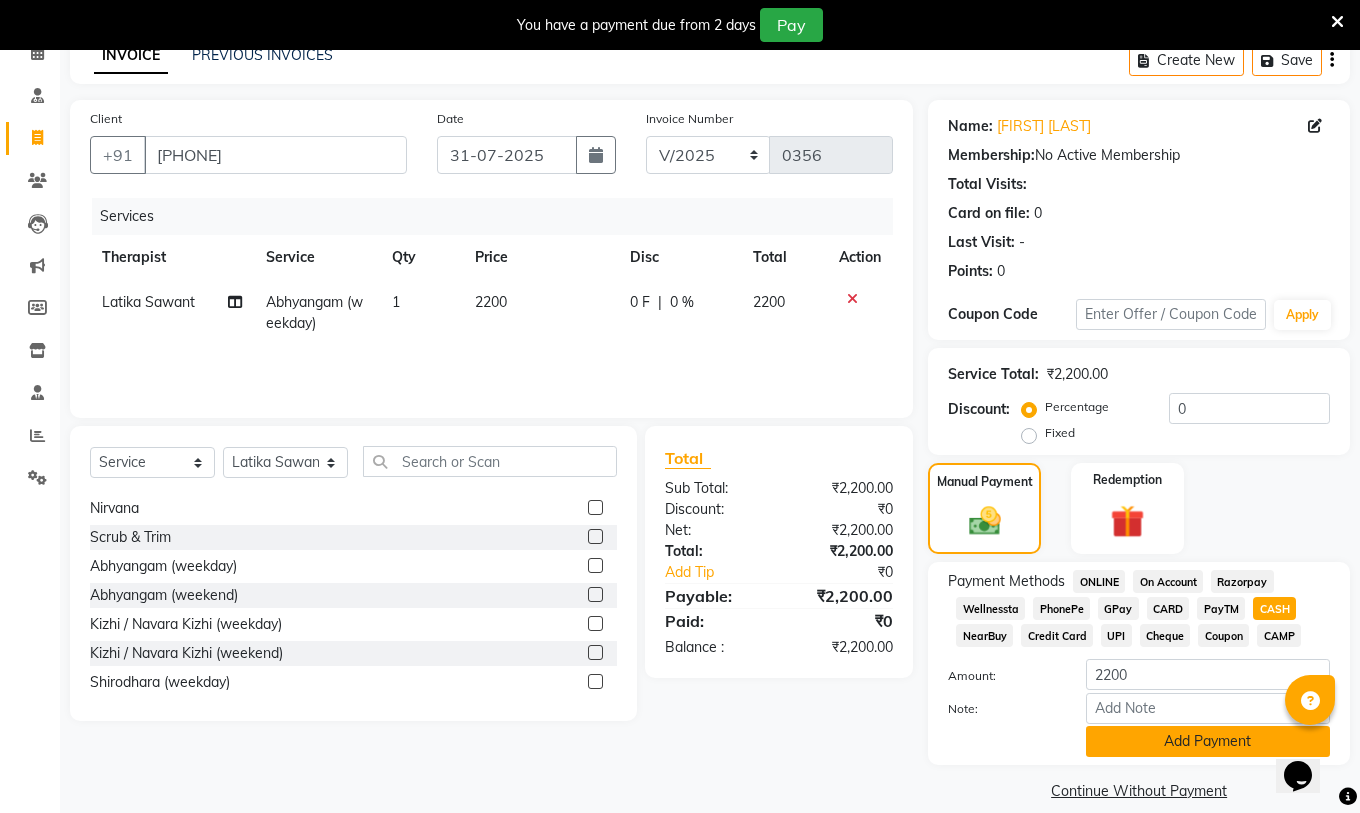 click on "Add Payment" 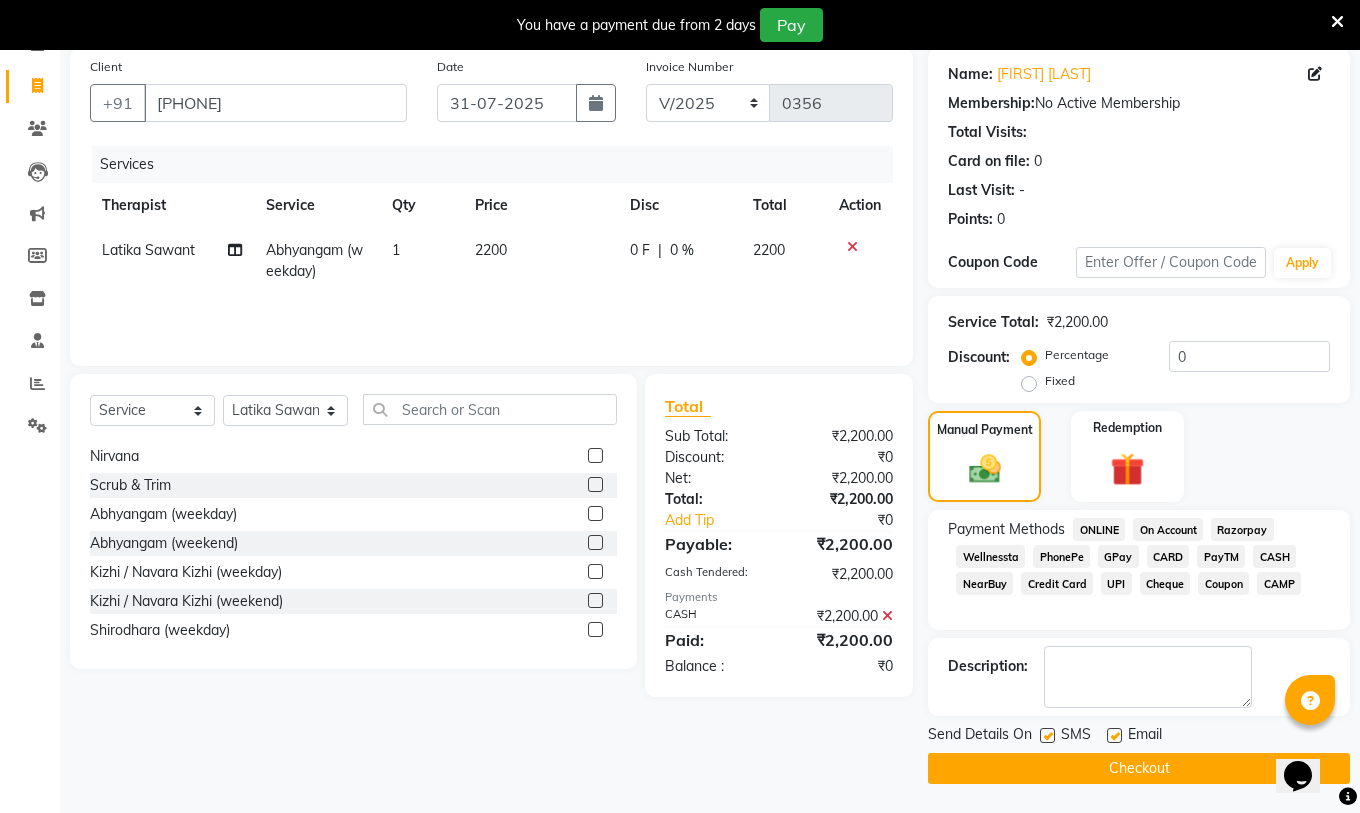 scroll, scrollTop: 153, scrollLeft: 0, axis: vertical 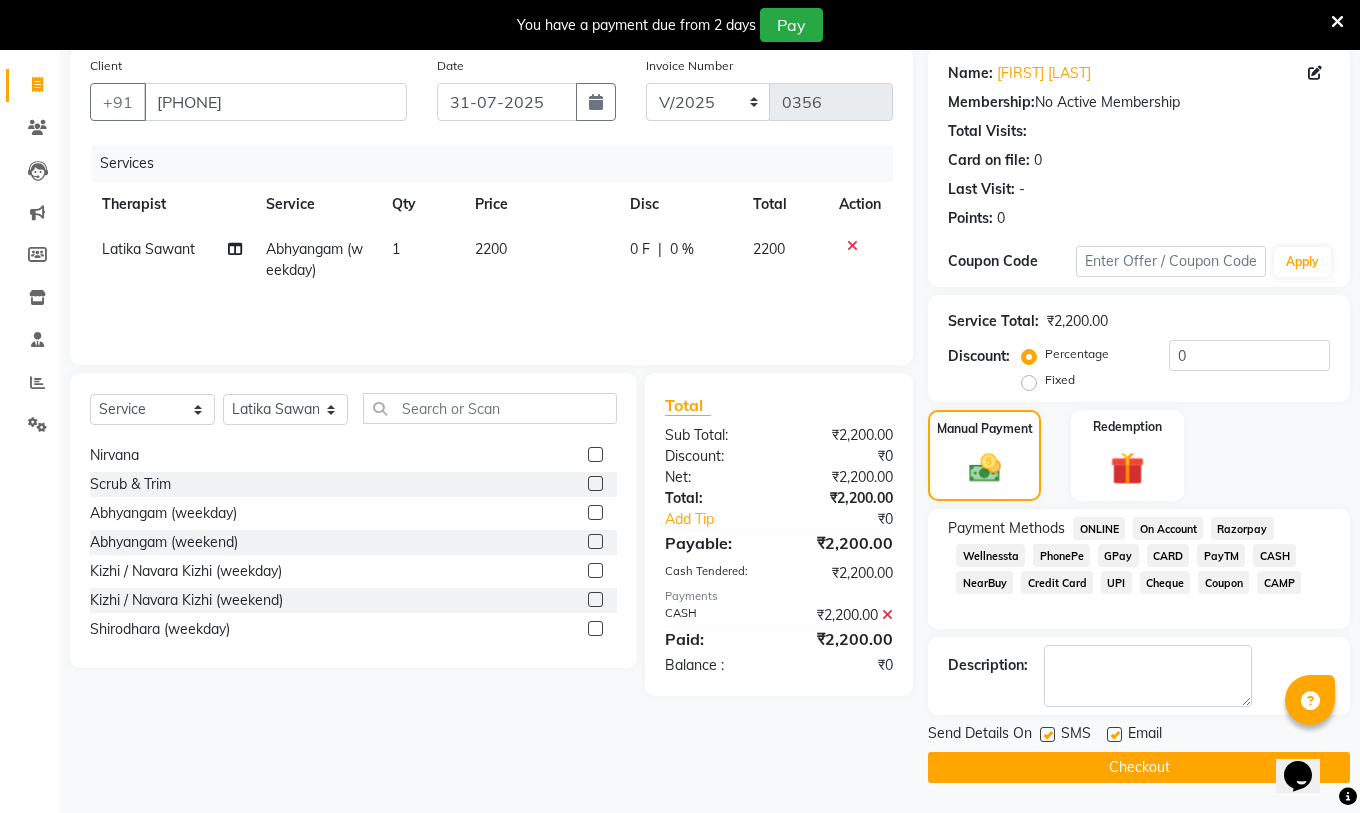 click 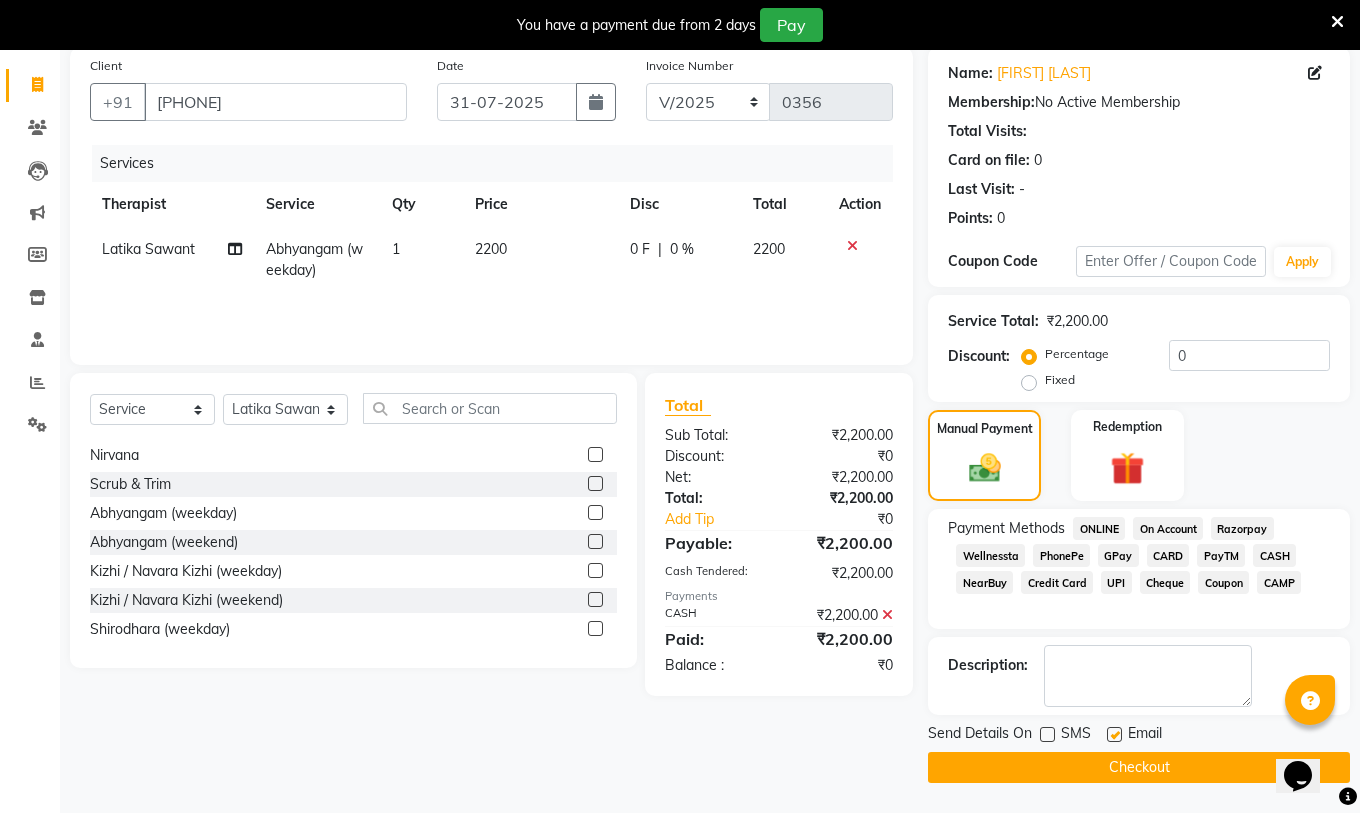 click 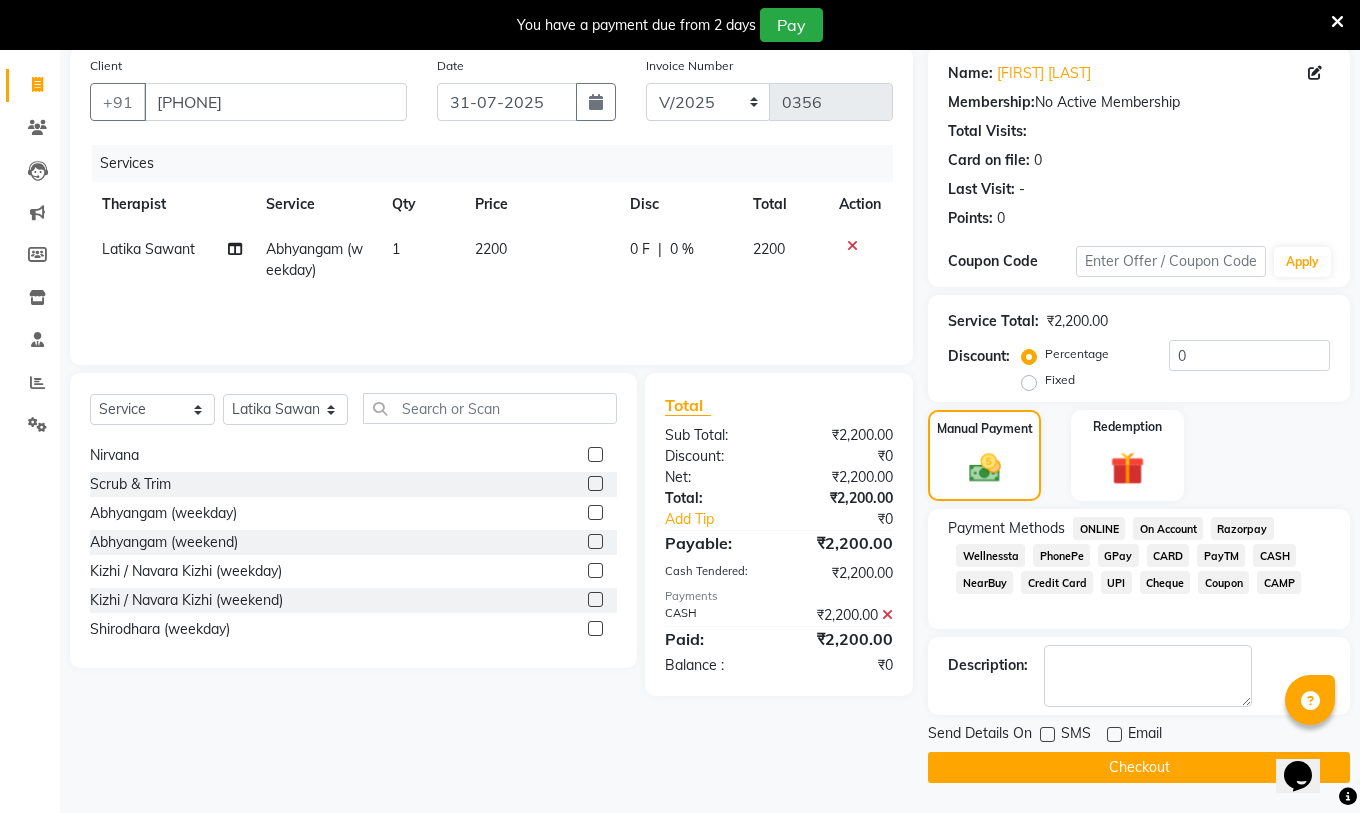 click on "Checkout" 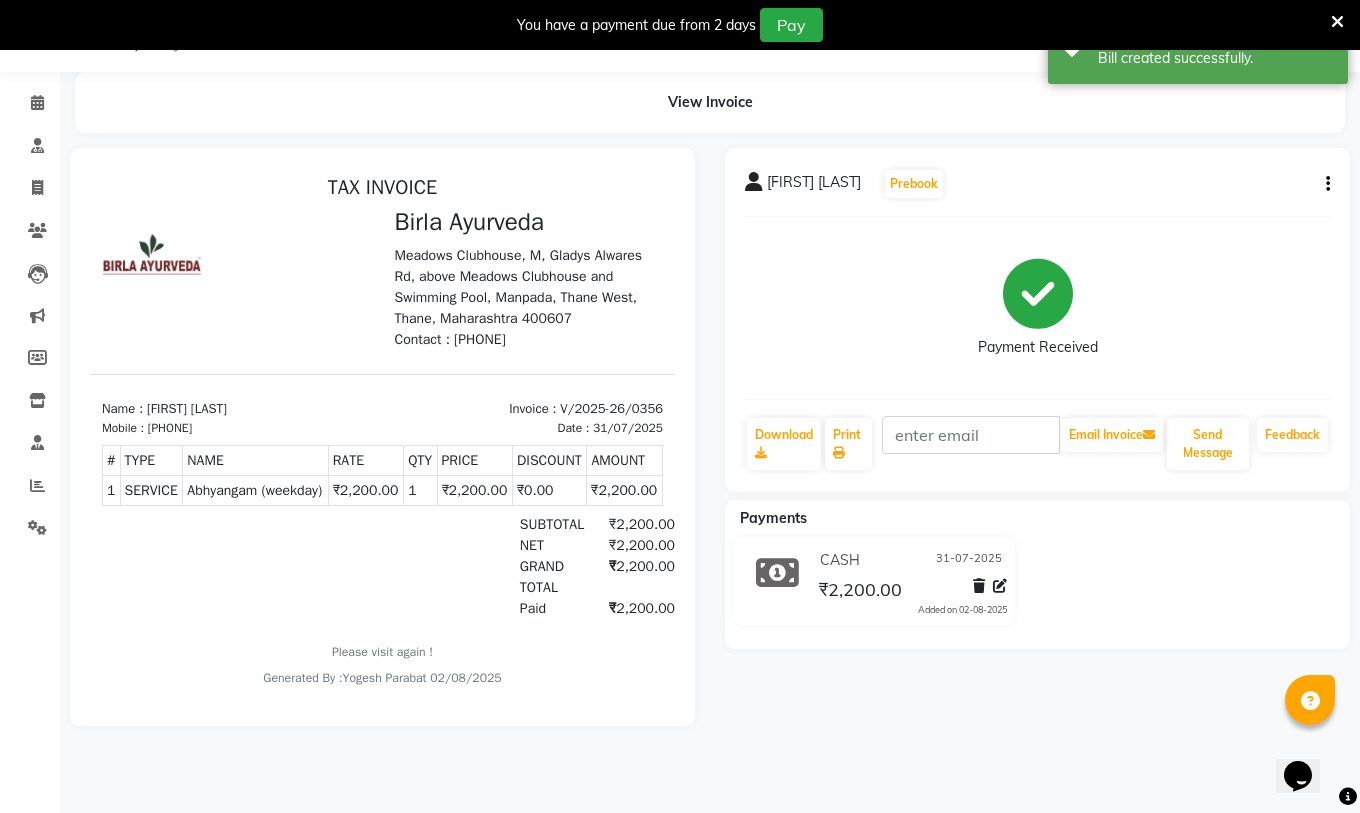 scroll, scrollTop: 0, scrollLeft: 0, axis: both 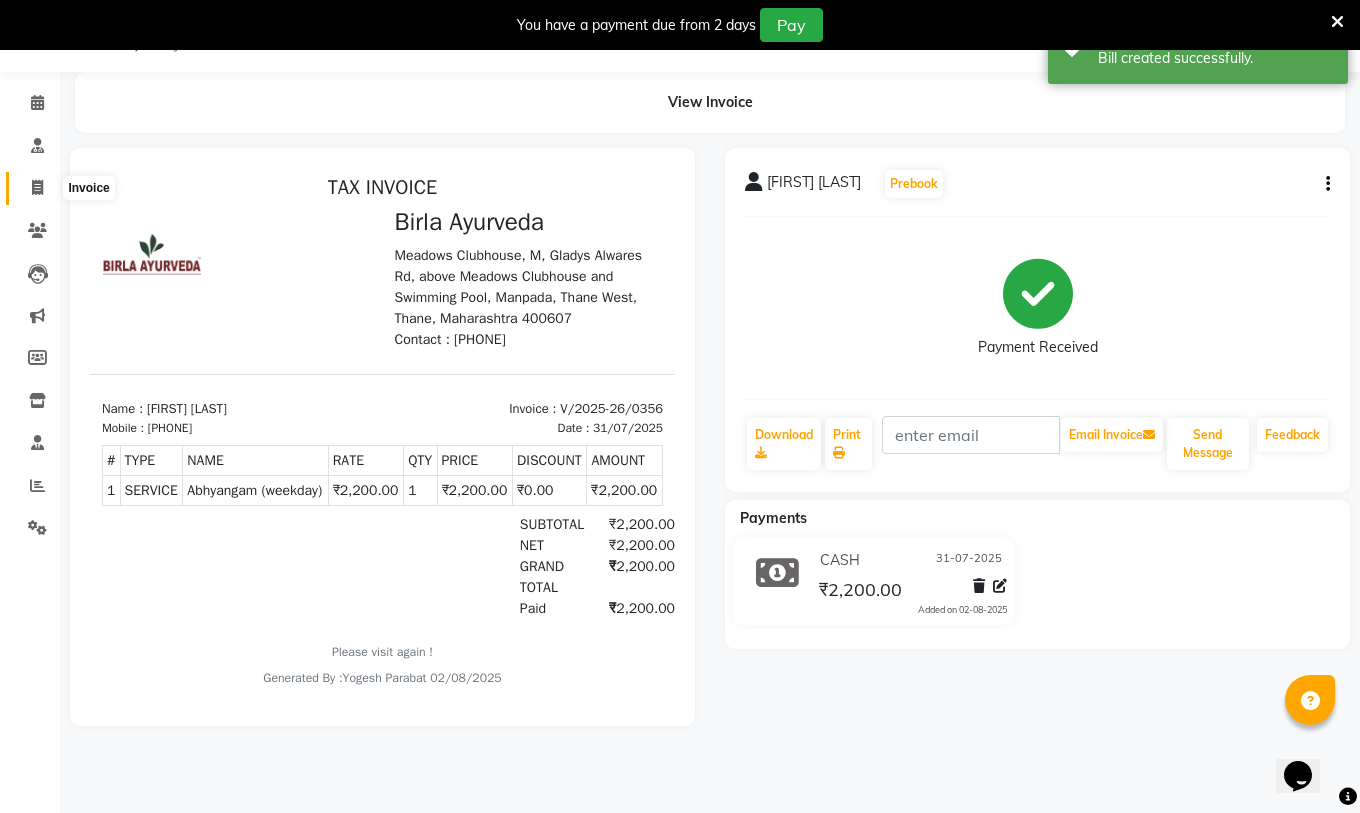 click 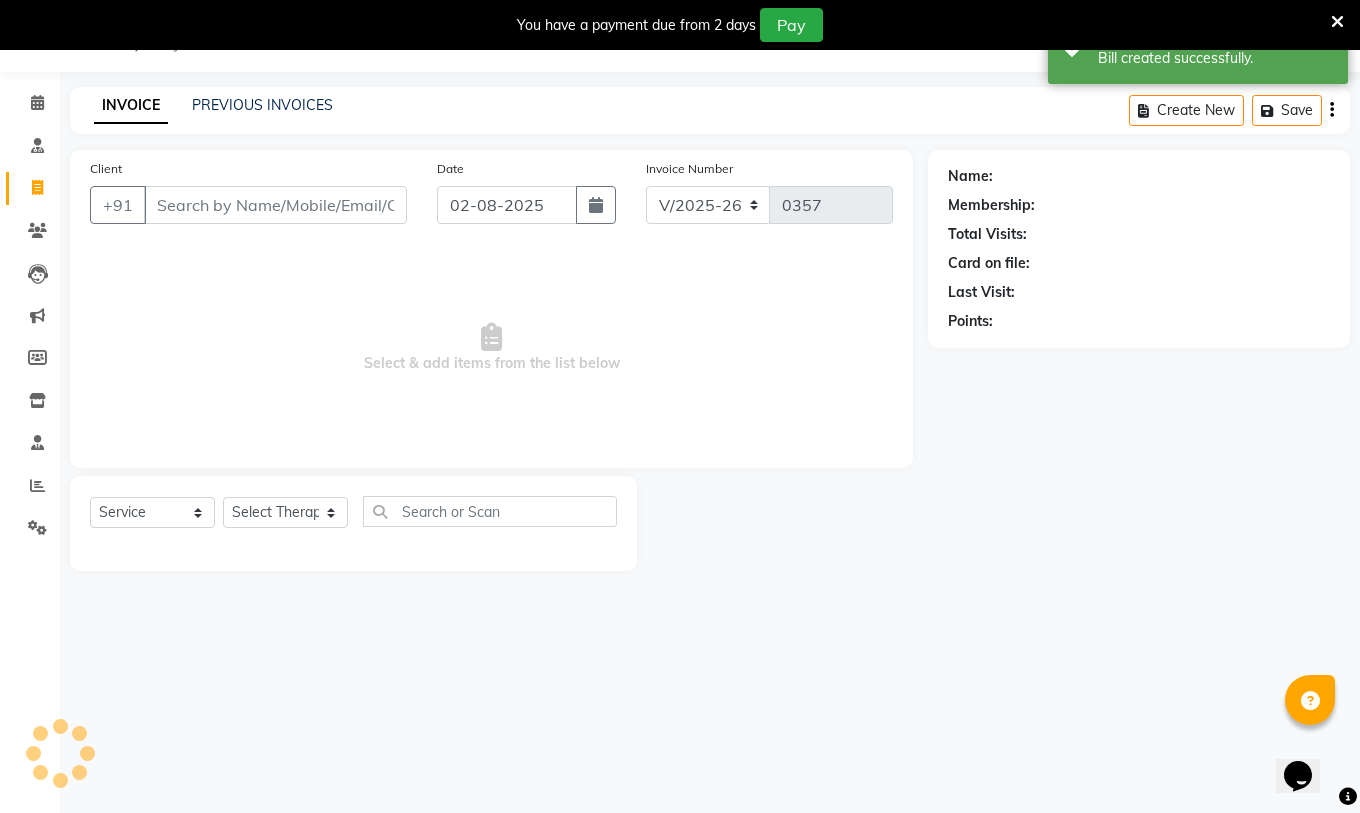 click on "Client" at bounding box center (275, 205) 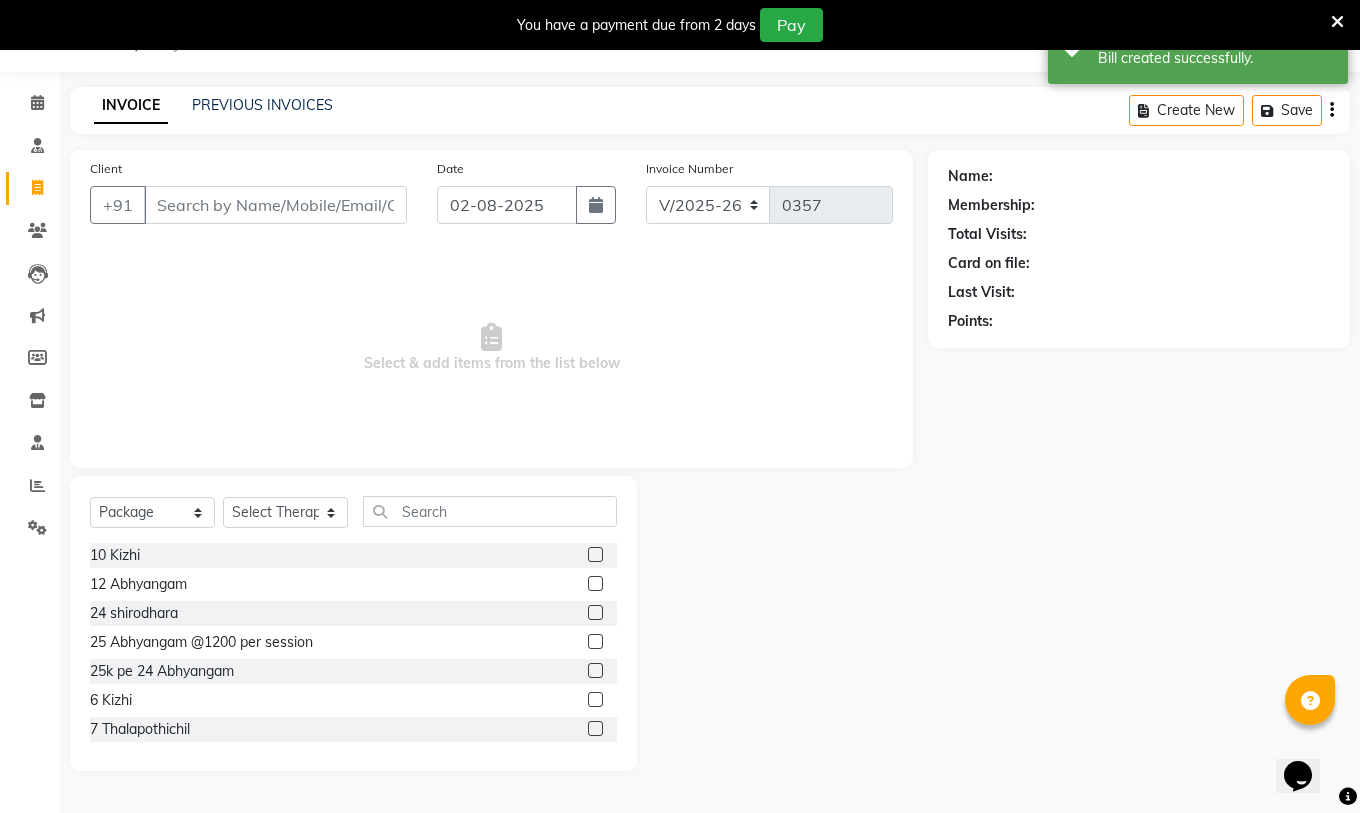 click on "Client" at bounding box center (275, 205) 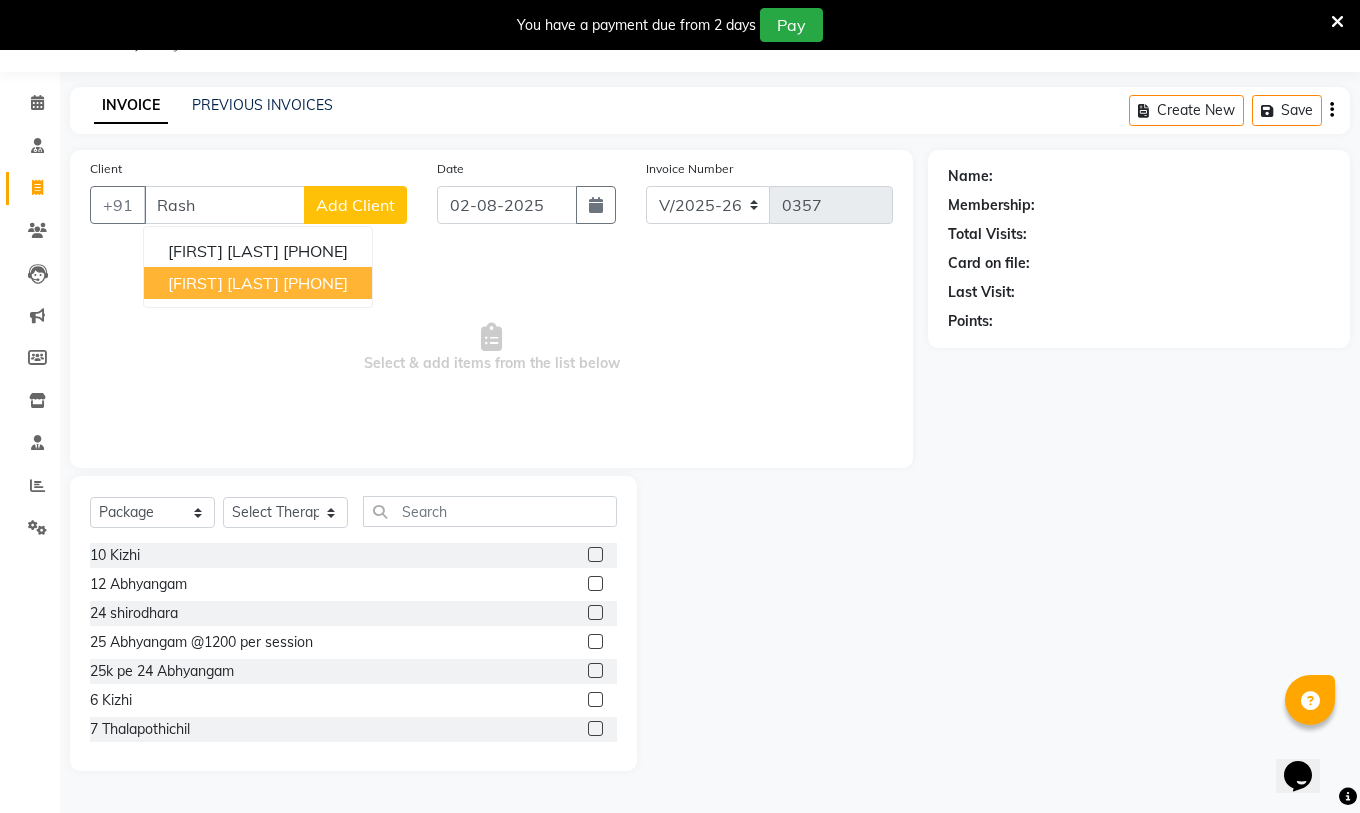 click on "[PHONE]" at bounding box center (315, 283) 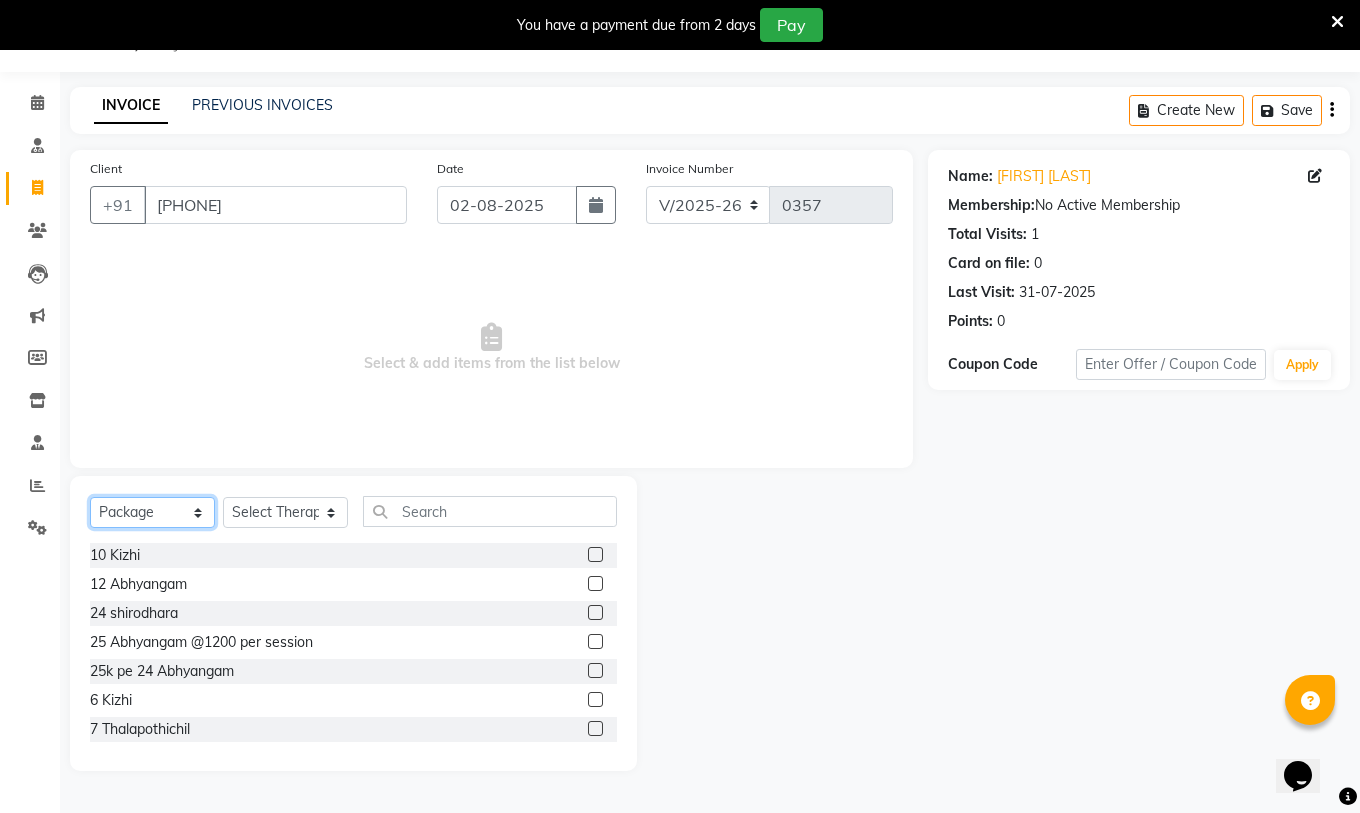 click on "Select  Service  Product  Membership  Package Voucher Prepaid Gift Card" 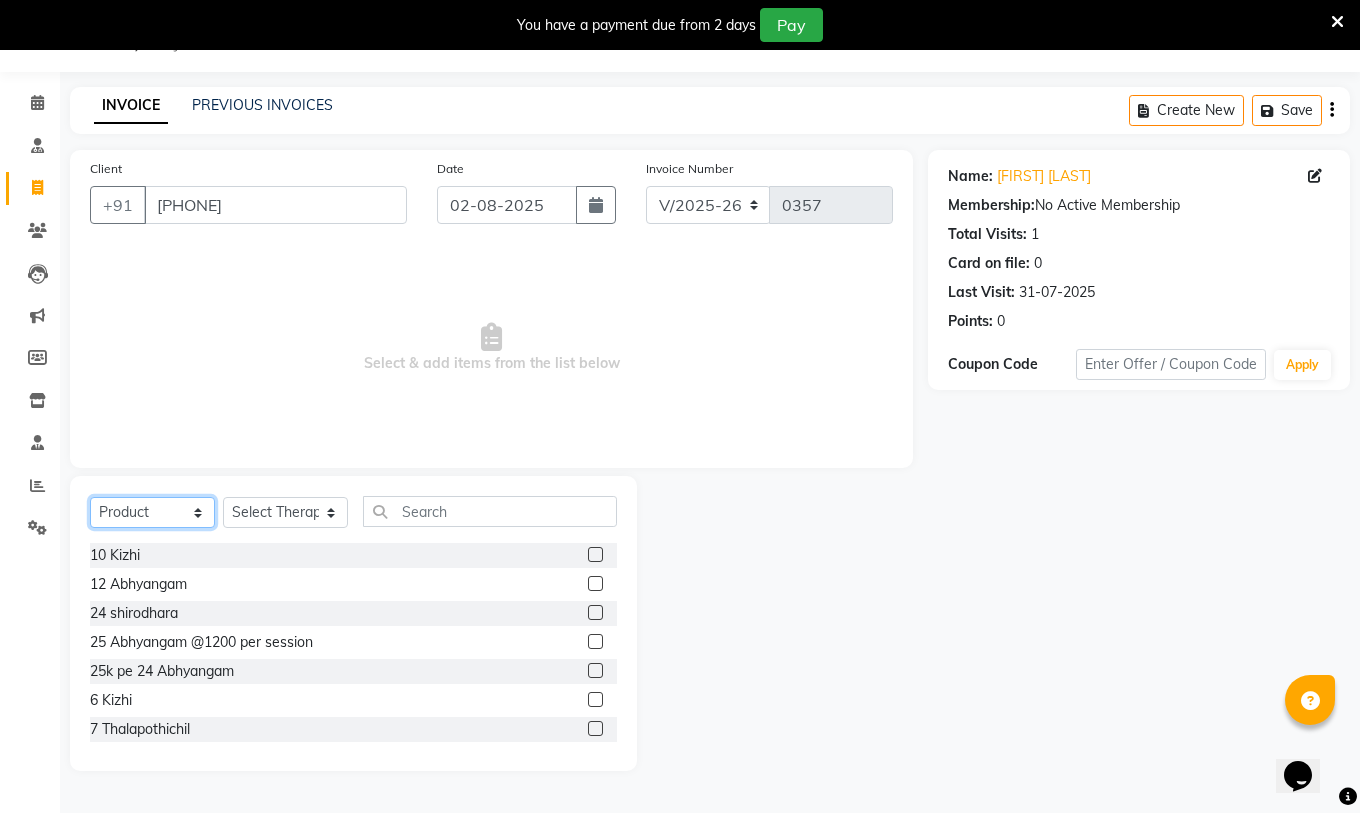 click on "Select  Service  Product  Membership  Package Voucher Prepaid Gift Card" 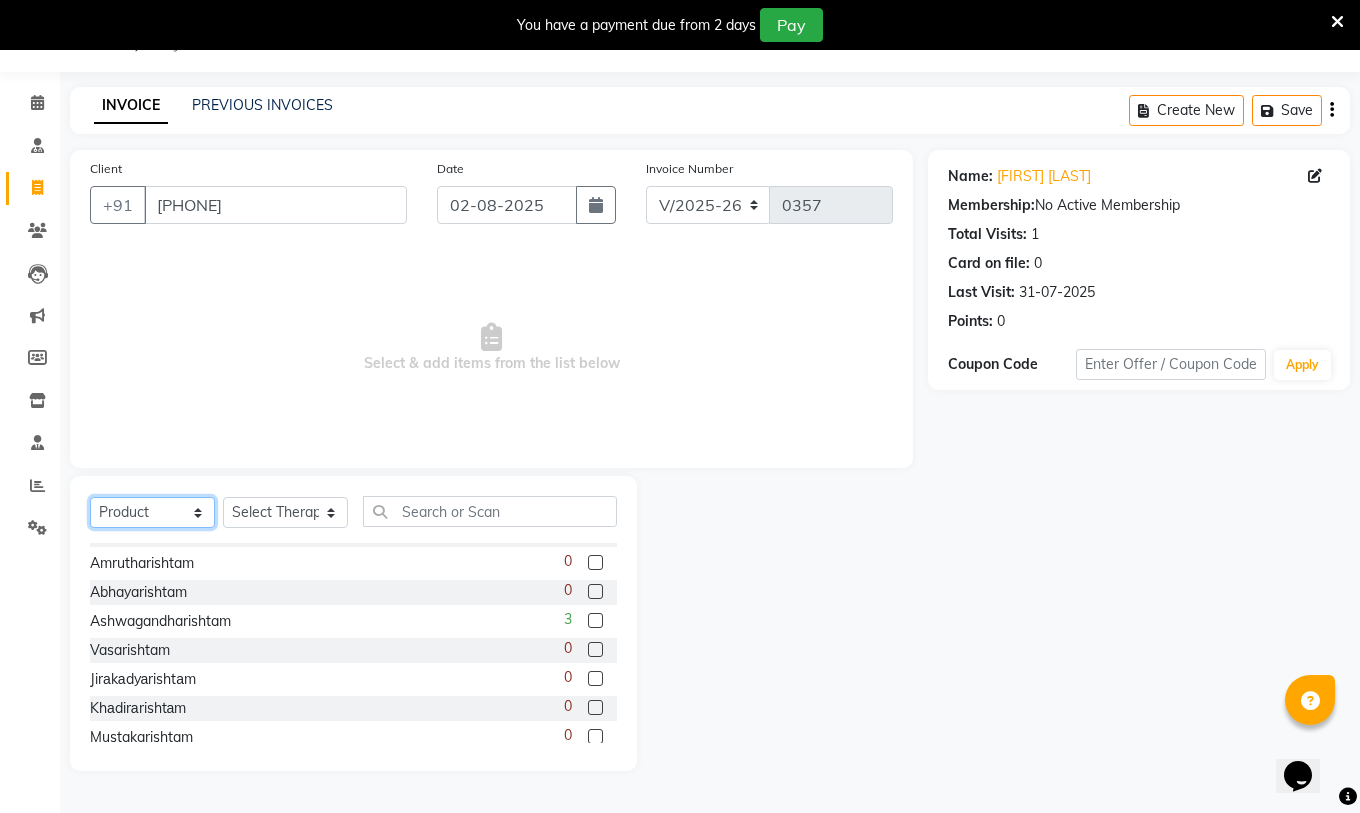 scroll, scrollTop: 0, scrollLeft: 0, axis: both 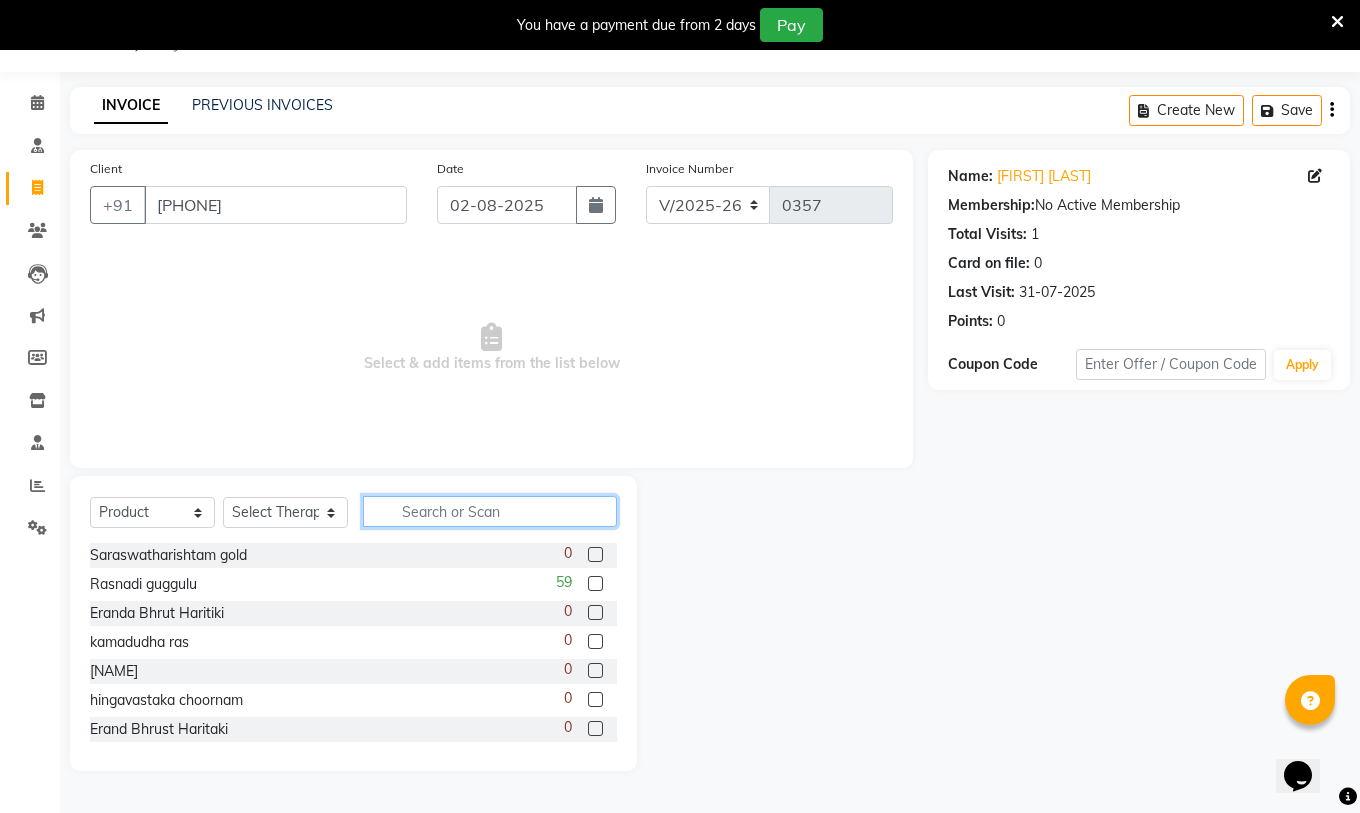 click 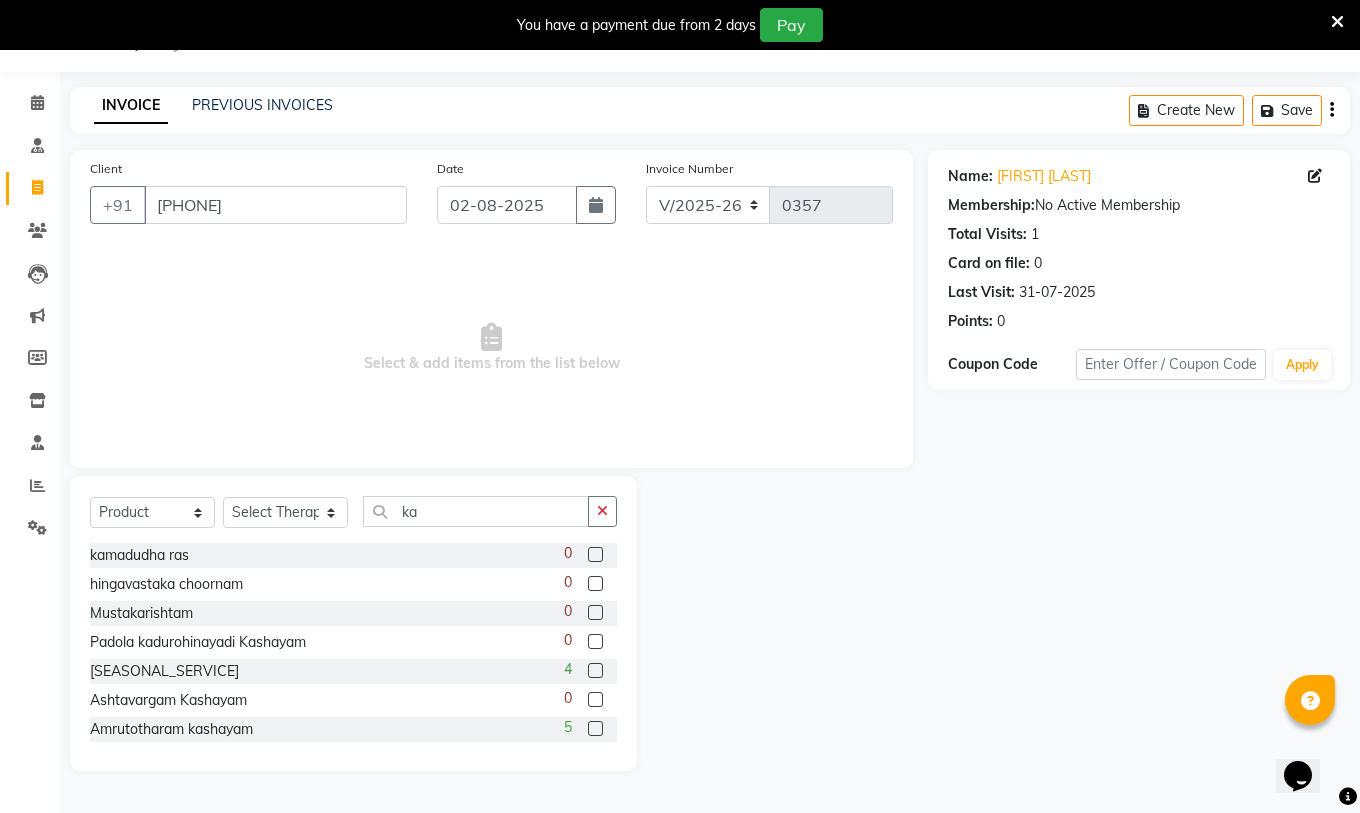 click 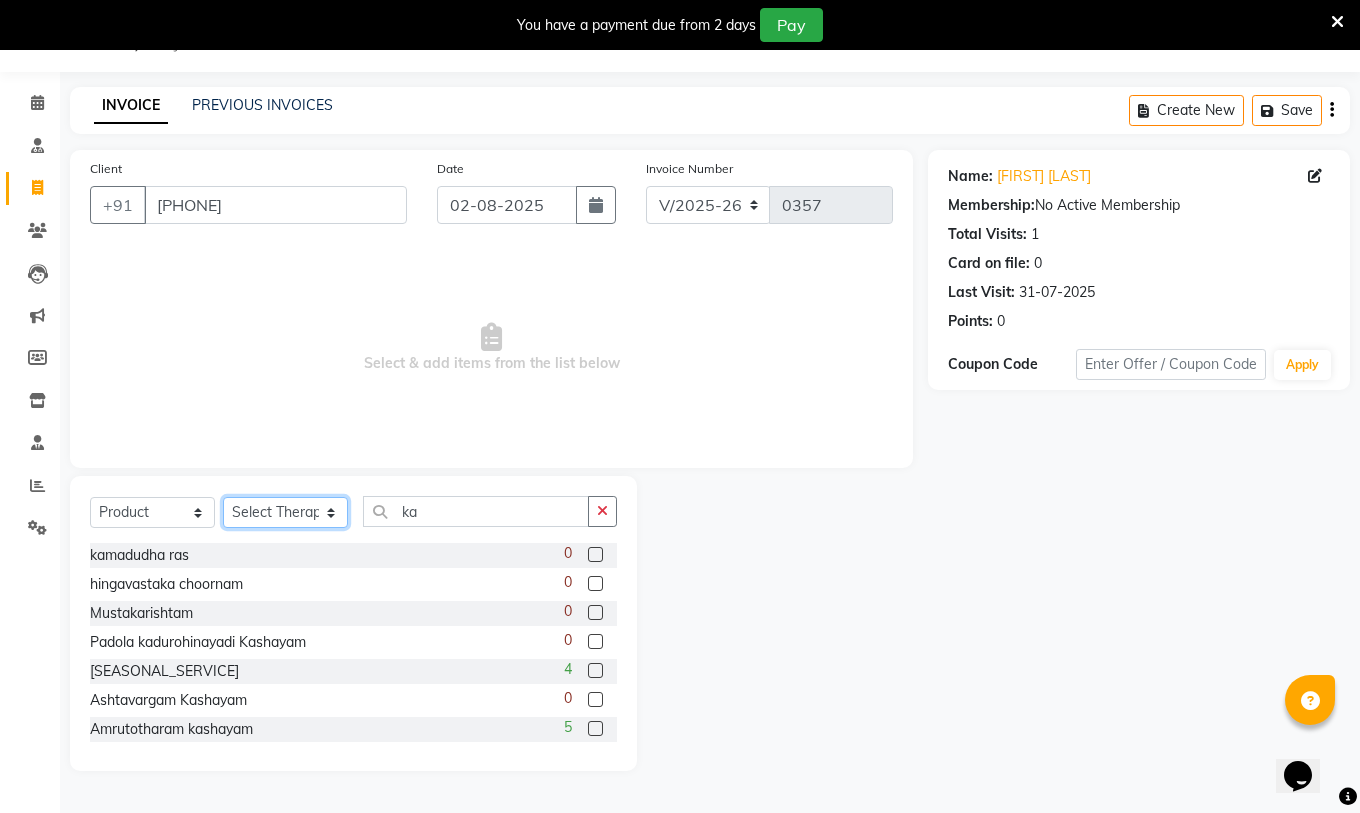 click on "Select Therapist amrutha Anita Khatke Anjana Surendra Kalyani Athul Avtar Jaiswal Bibina Chandani Yadav Deepali Gaikwad Dr. Annu Prasad Dr. Chaitali Deshmukh Dr. Jeason John Dr. Mamta Dr. Mrunal Gole Gloria Y Hari Jainy M R KAMAL NIKAM kavita Kavita Ambatkar Latika Sawant Leena Maria  Nijosh Pooja Mohite Priya Mishra Rajimon Gopalan RATHEESH KUMAR G KURUP Sachin Subhash Shali K M Shani K Shibin Suddheesh K K Sunil Wankhade Sunita Fernandes Swati Tejaswini Gaonkar Vidya Vishwanath Vinayak Yogesh Parab" 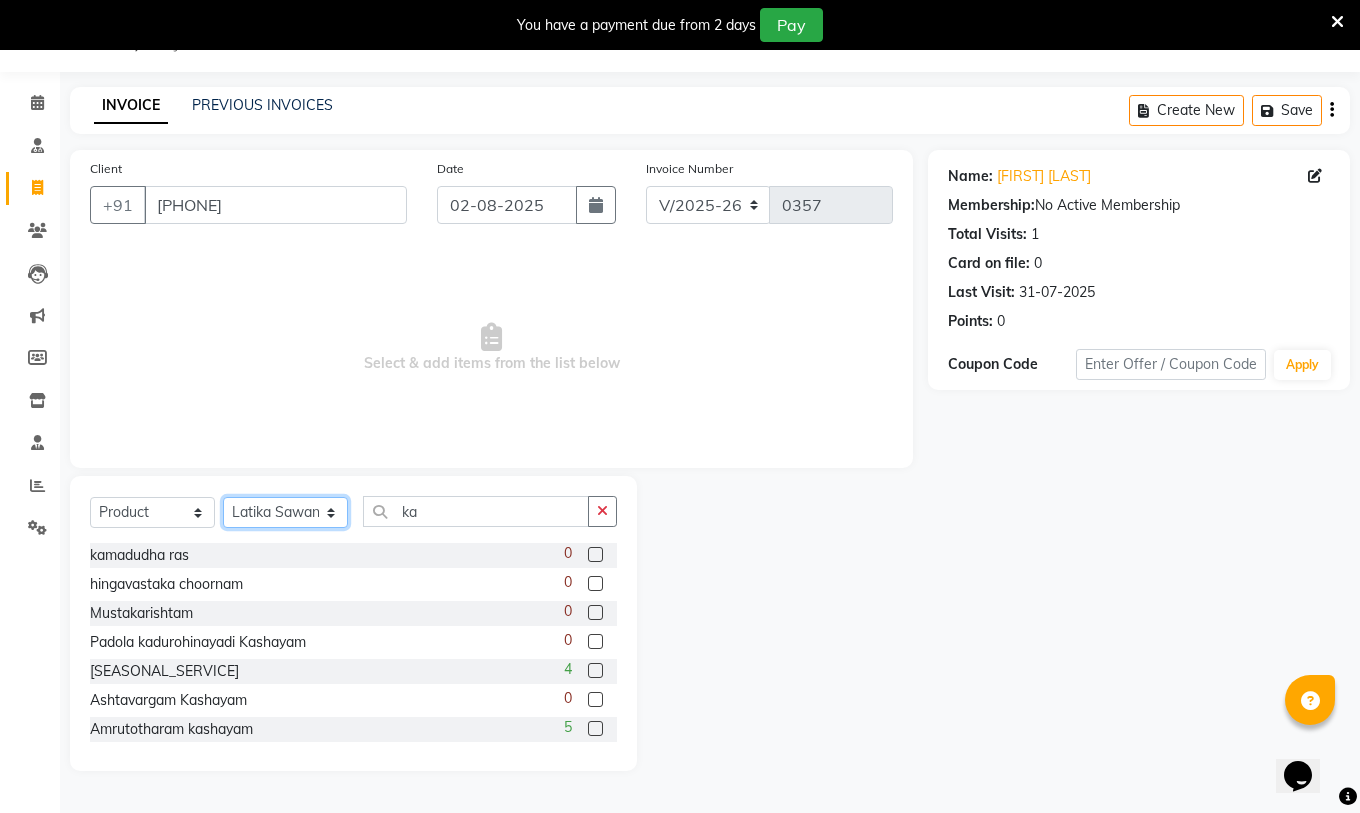 click on "Select Therapist amrutha Anita Khatke Anjana Surendra Kalyani Athul Avtar Jaiswal Bibina Chandani Yadav Deepali Gaikwad Dr. Annu Prasad Dr. Chaitali Deshmukh Dr. Jeason John Dr. Mamta Dr. Mrunal Gole Gloria Y Hari Jainy M R KAMAL NIKAM kavita Kavita Ambatkar Latika Sawant Leena Maria  Nijosh Pooja Mohite Priya Mishra Rajimon Gopalan RATHEESH KUMAR G KURUP Sachin Subhash Shali K M Shani K Shibin Suddheesh K K Sunil Wankhade Sunita Fernandes Swati Tejaswini Gaonkar Vidya Vishwanath Vinayak Yogesh Parab" 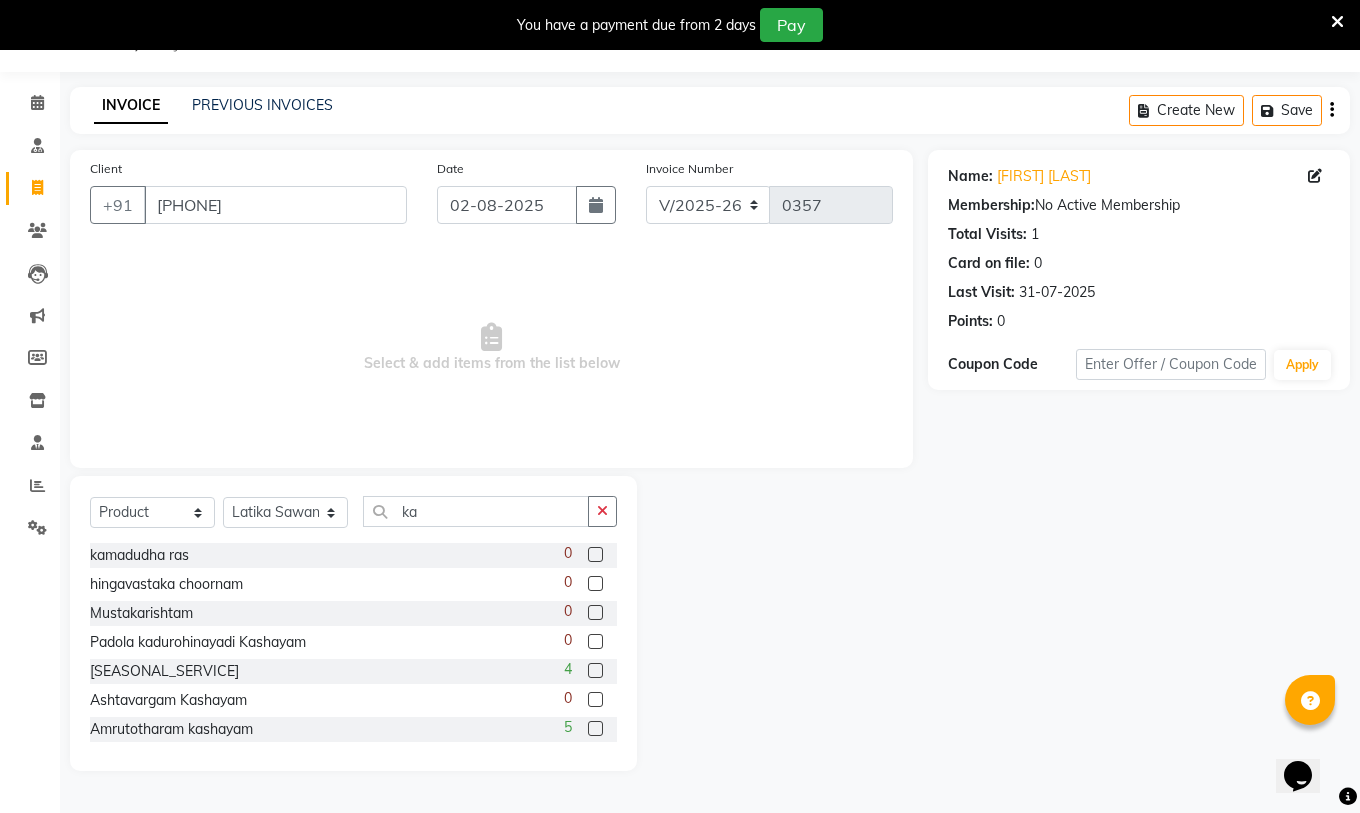 click 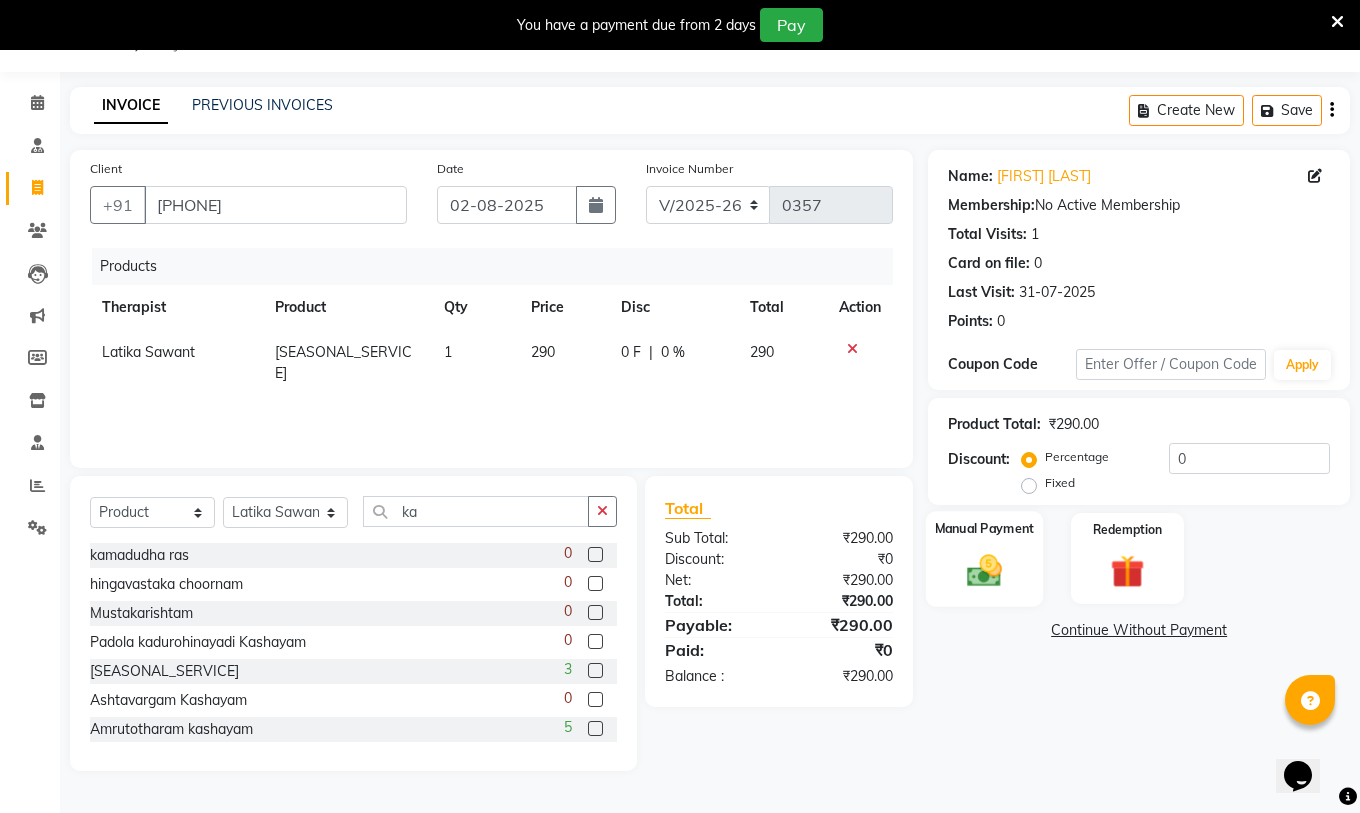 click 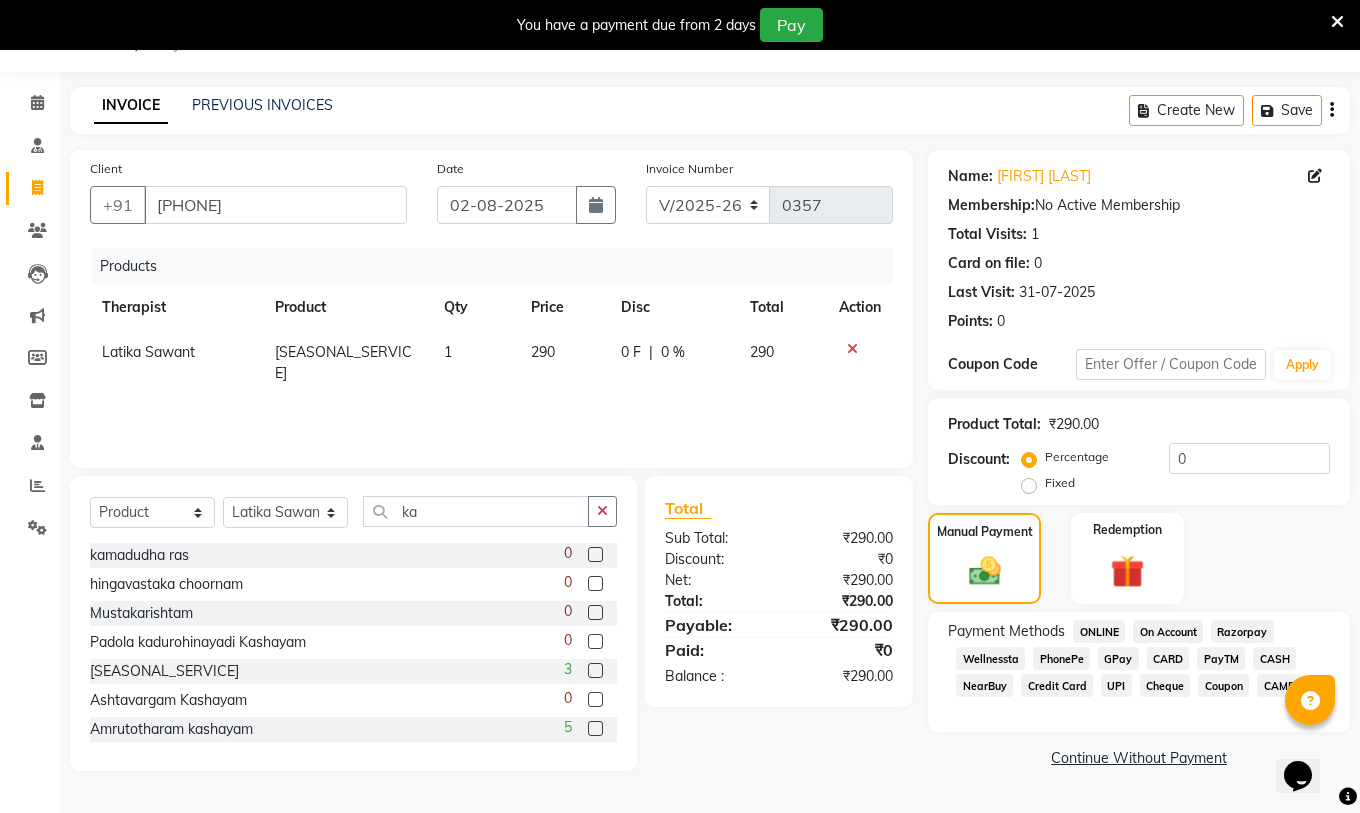 click on "PayTM" 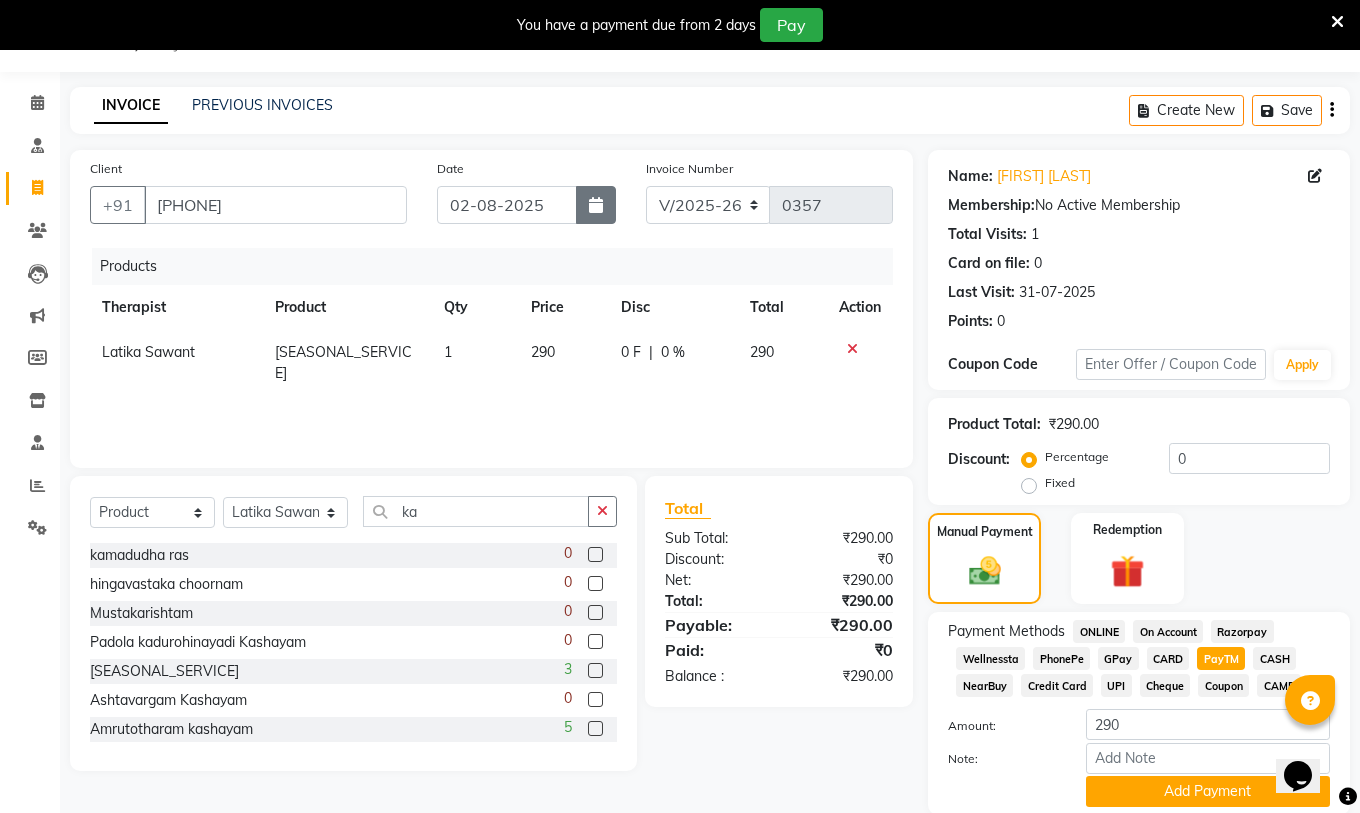 click 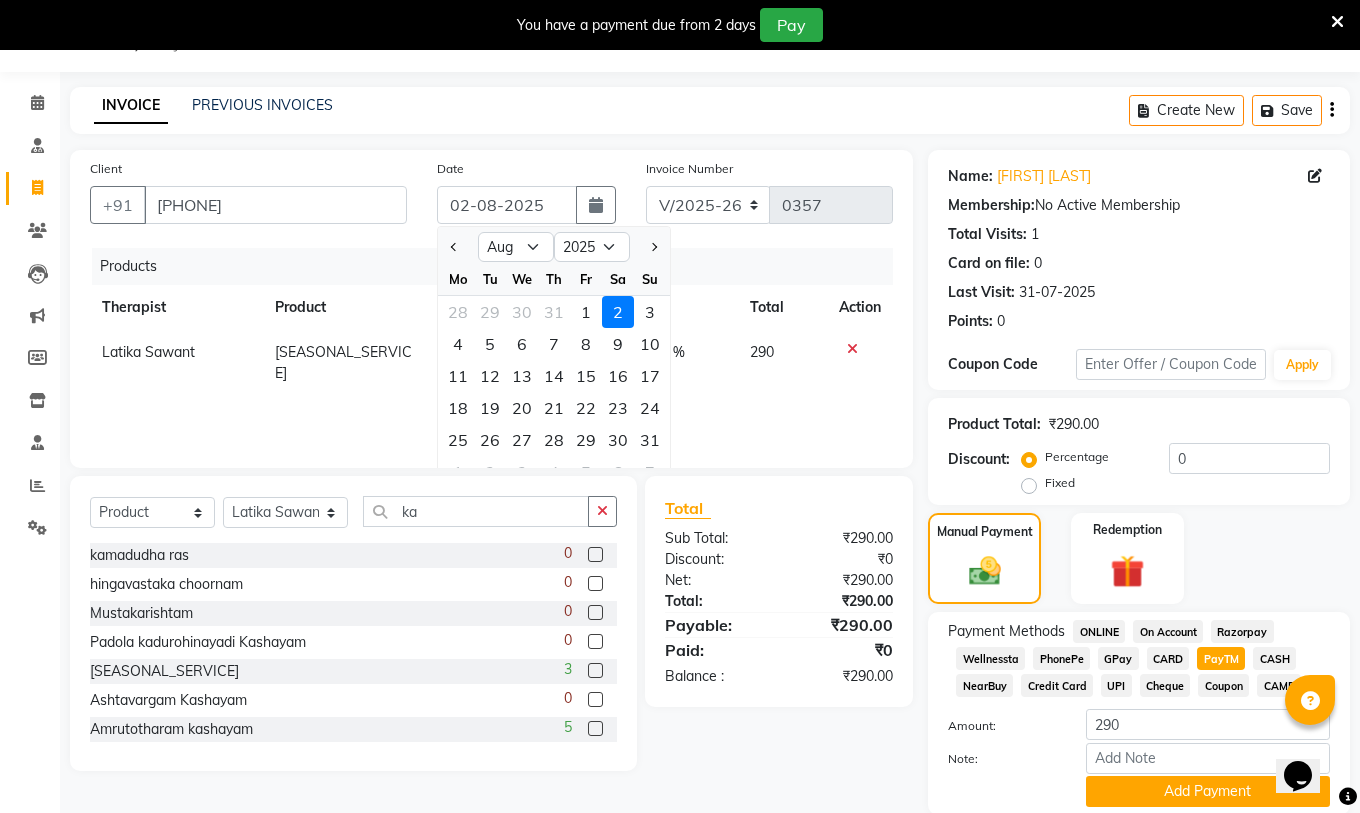 click on "Products" 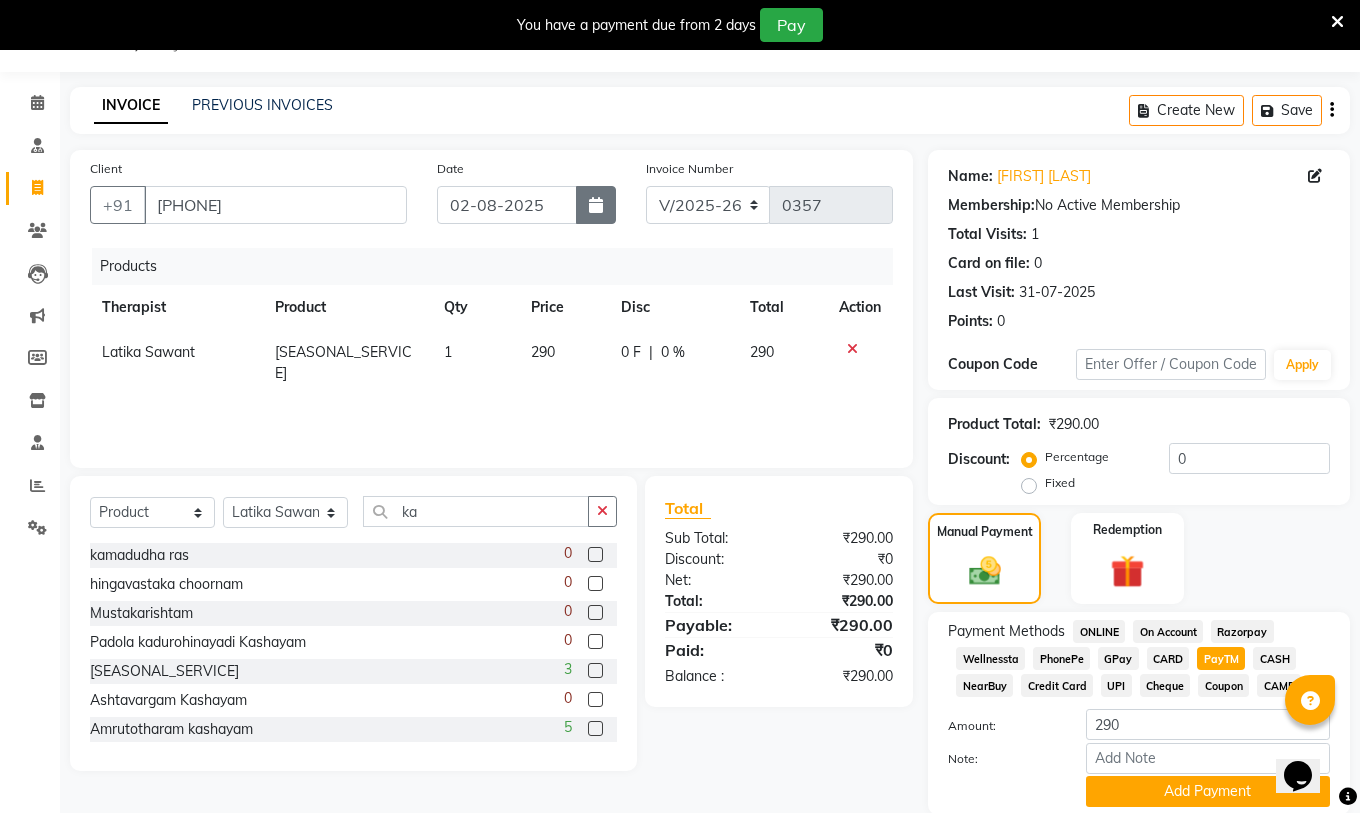 click 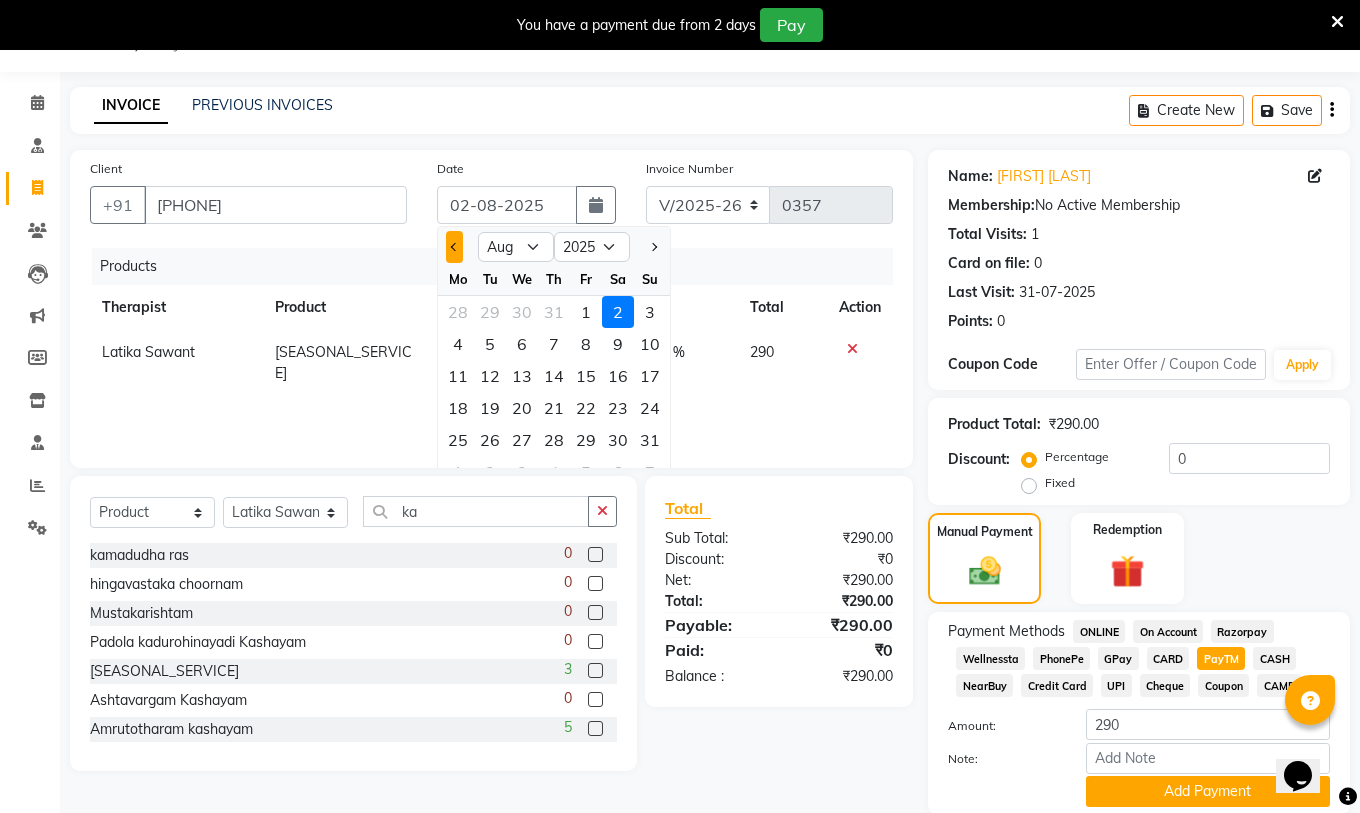 click 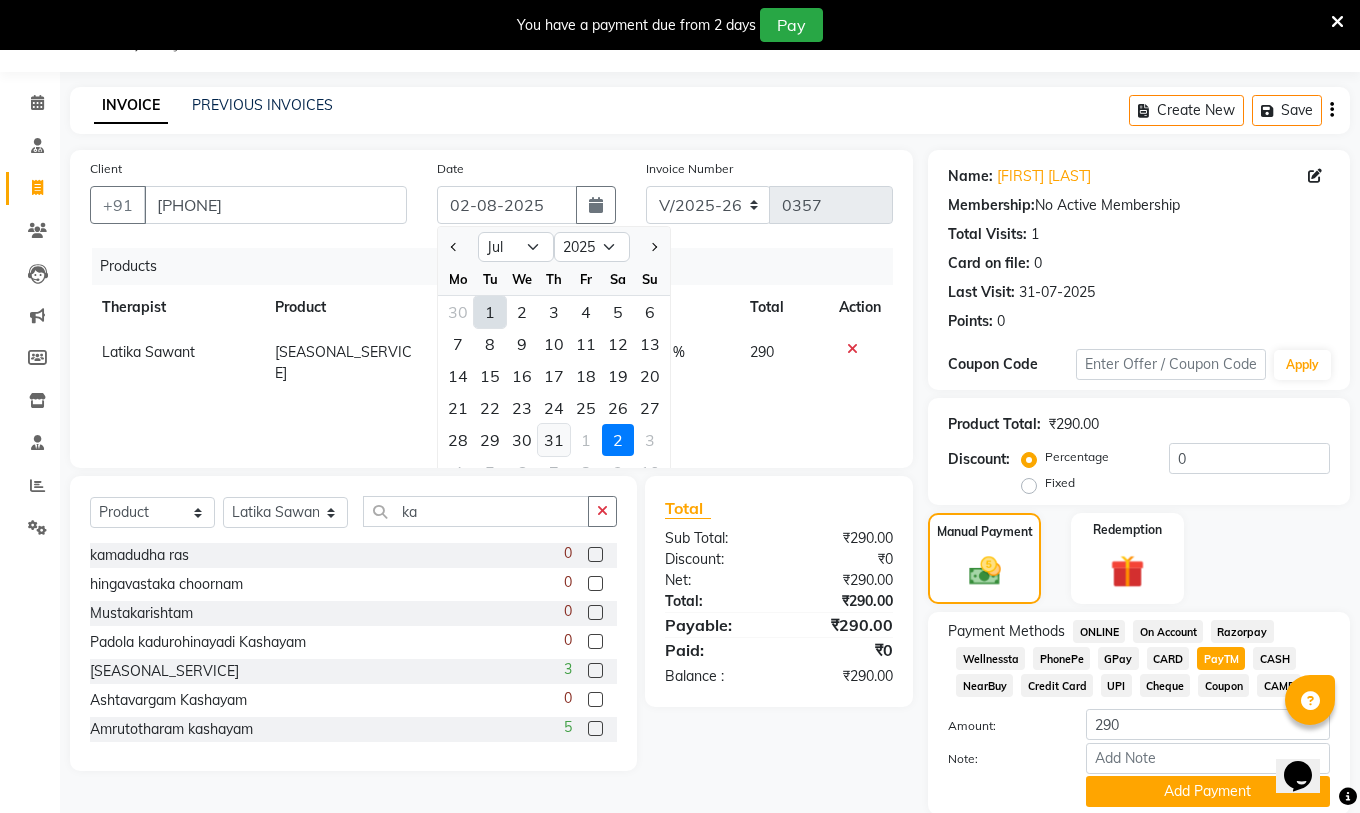 click on "31" 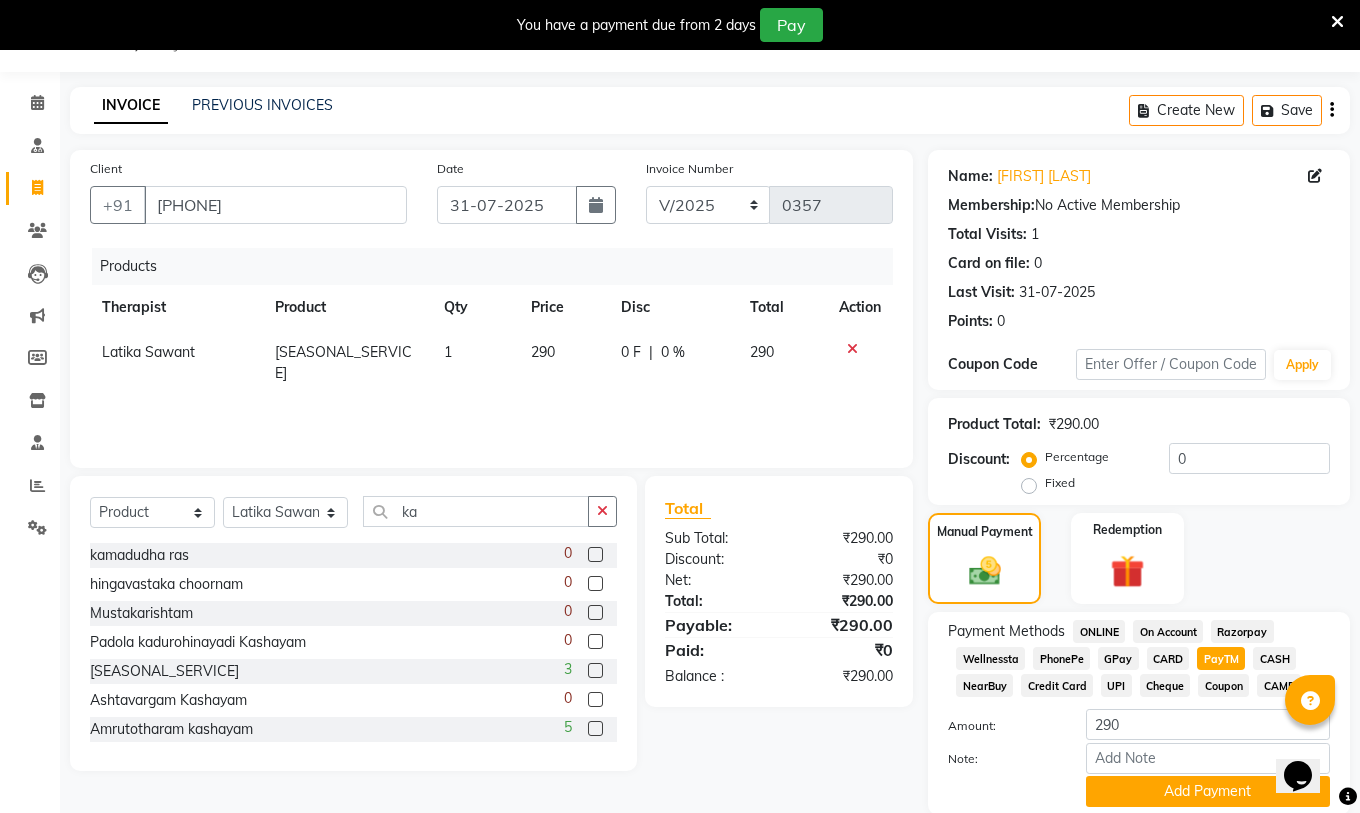 scroll, scrollTop: 123, scrollLeft: 0, axis: vertical 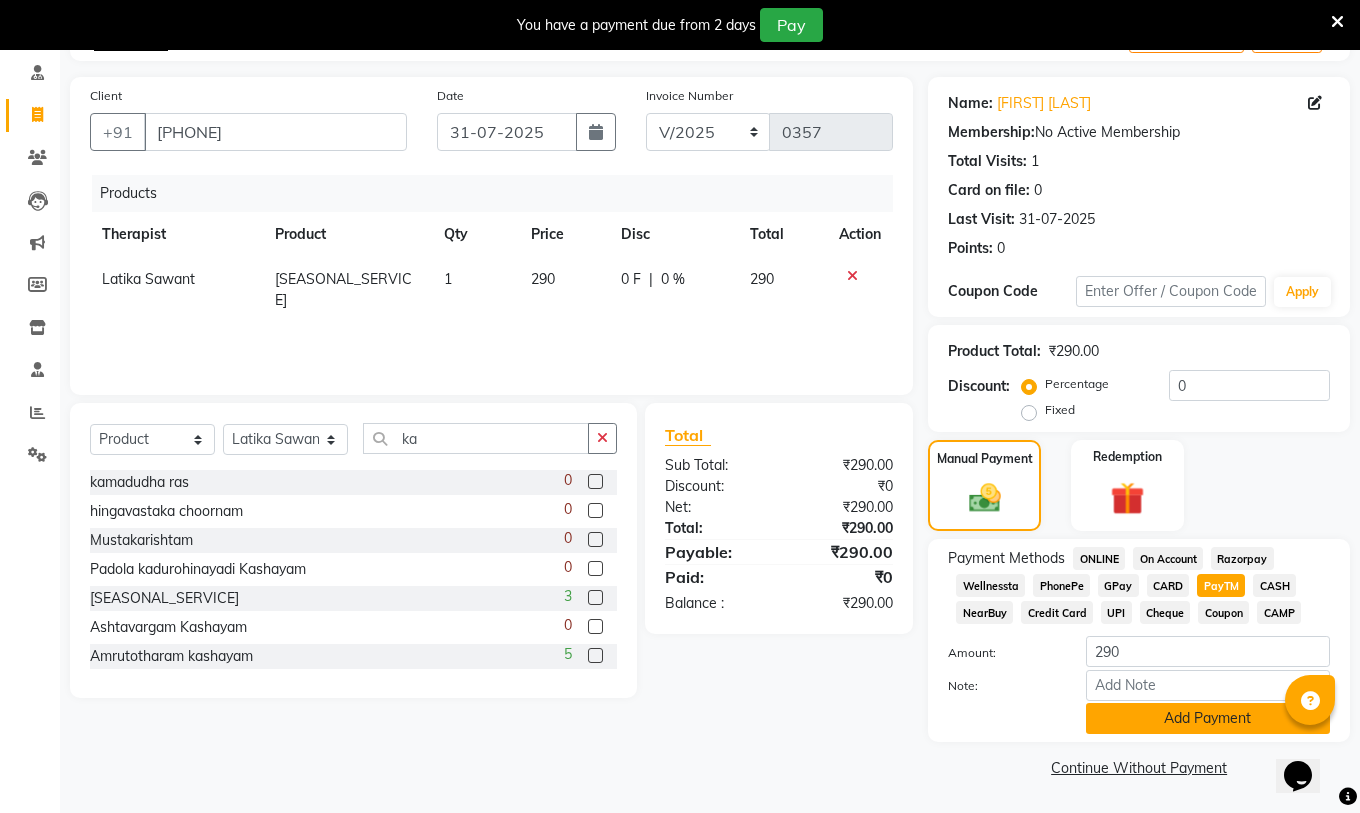 click on "Add Payment" 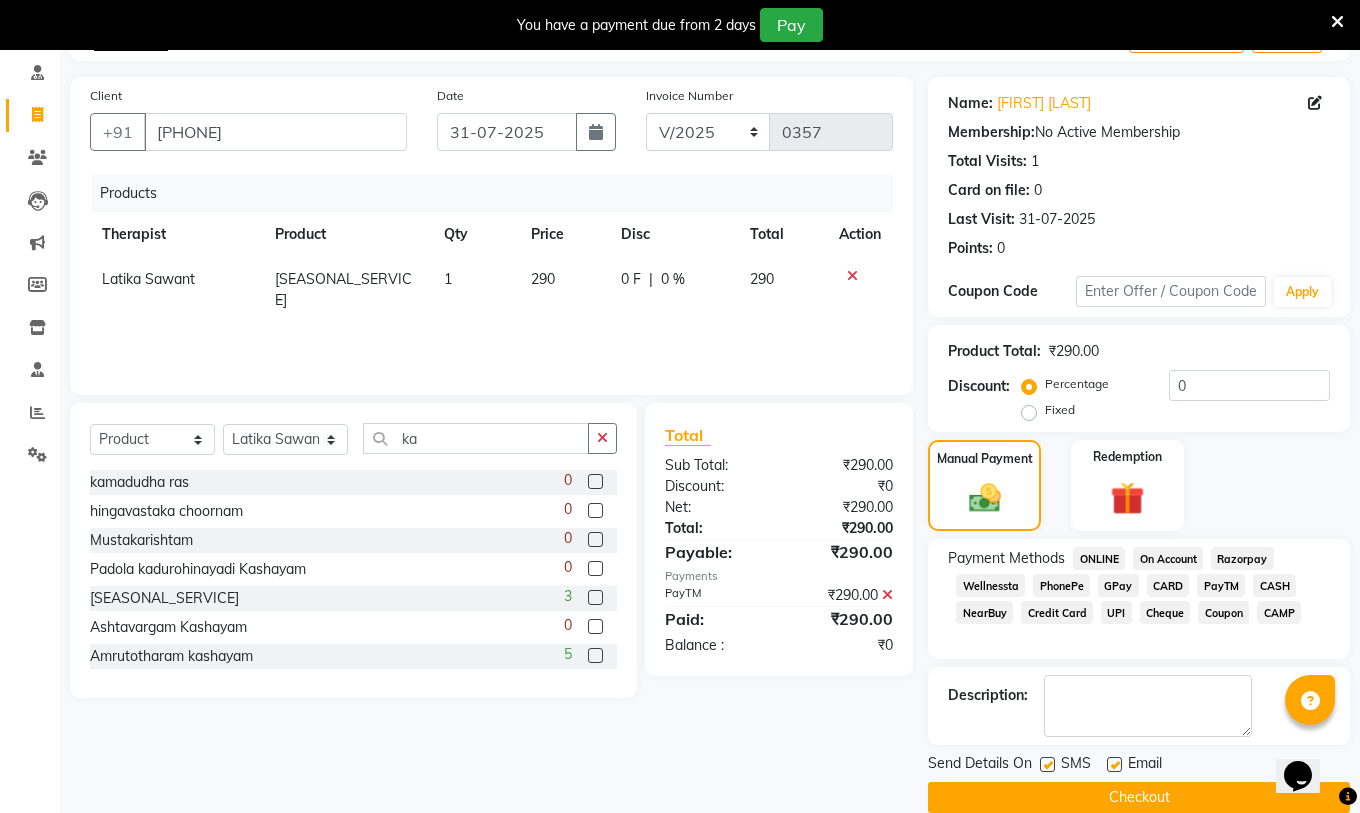 click 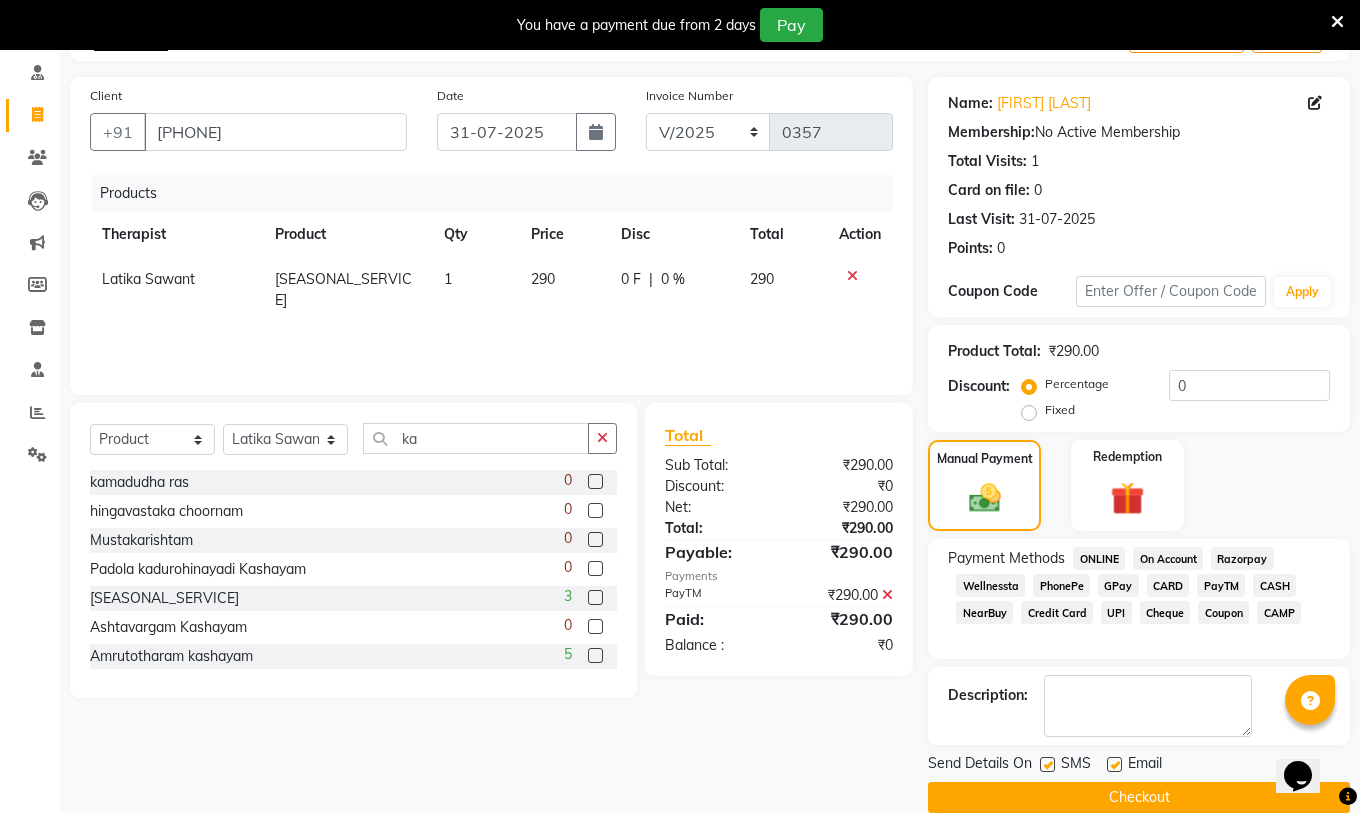 click at bounding box center [1046, 765] 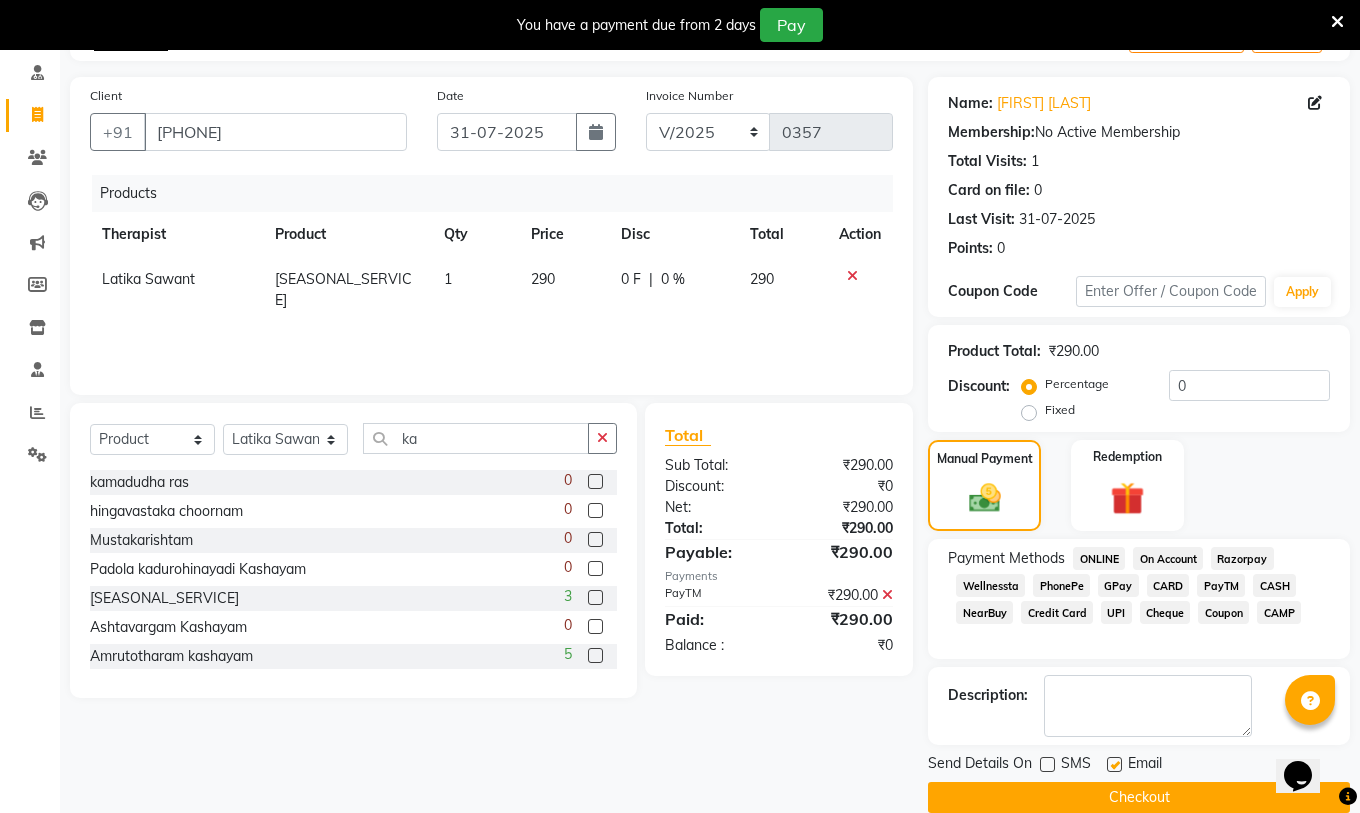 click 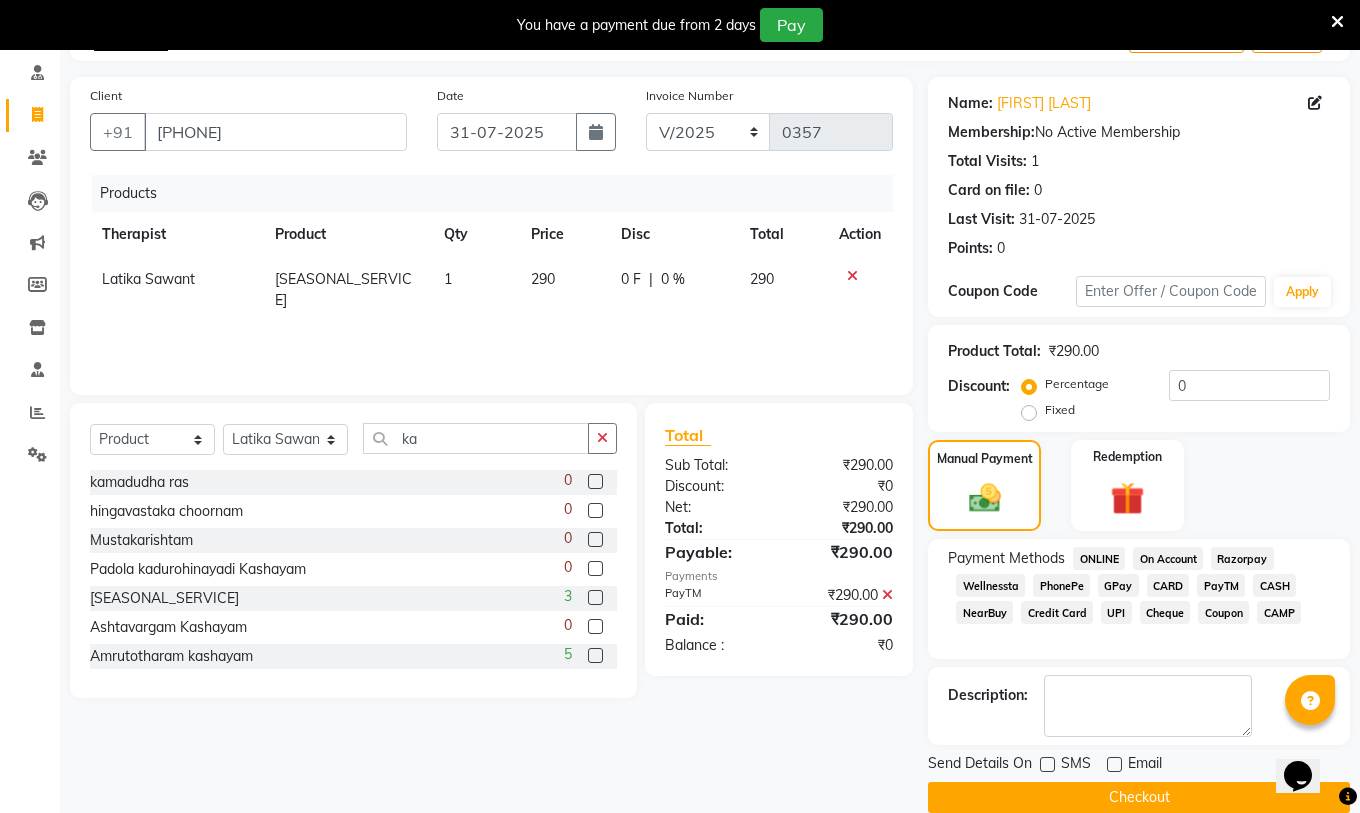 click on "Checkout" 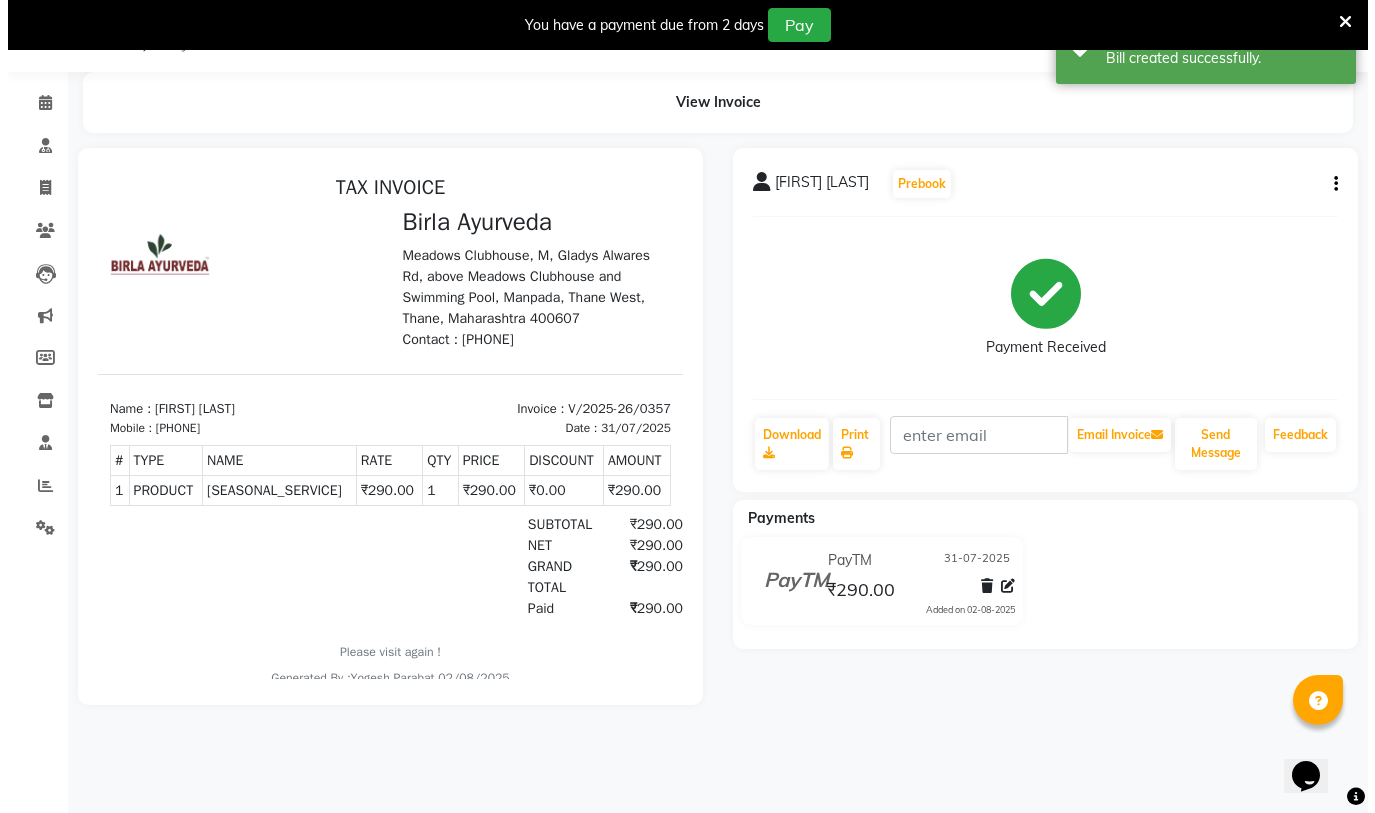 scroll, scrollTop: 0, scrollLeft: 0, axis: both 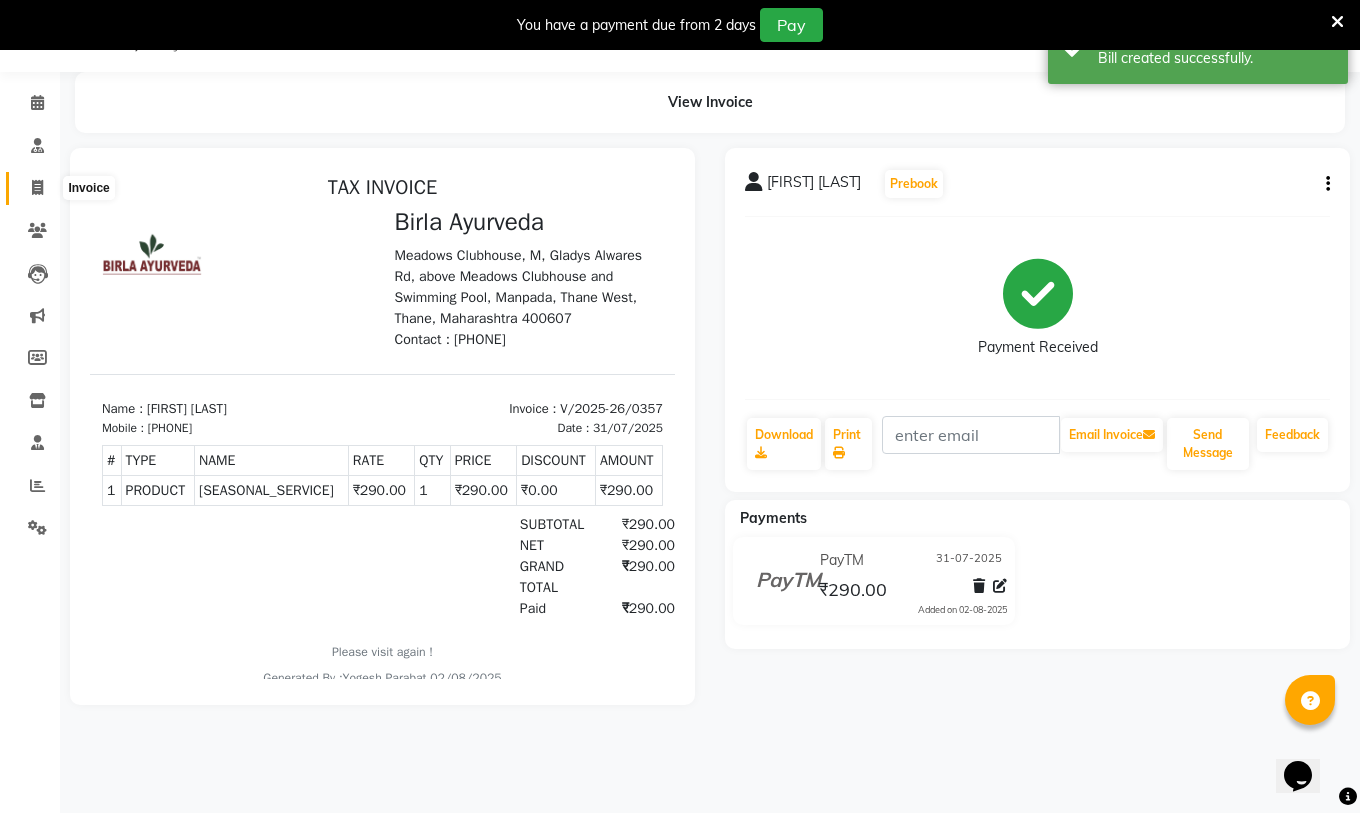 click 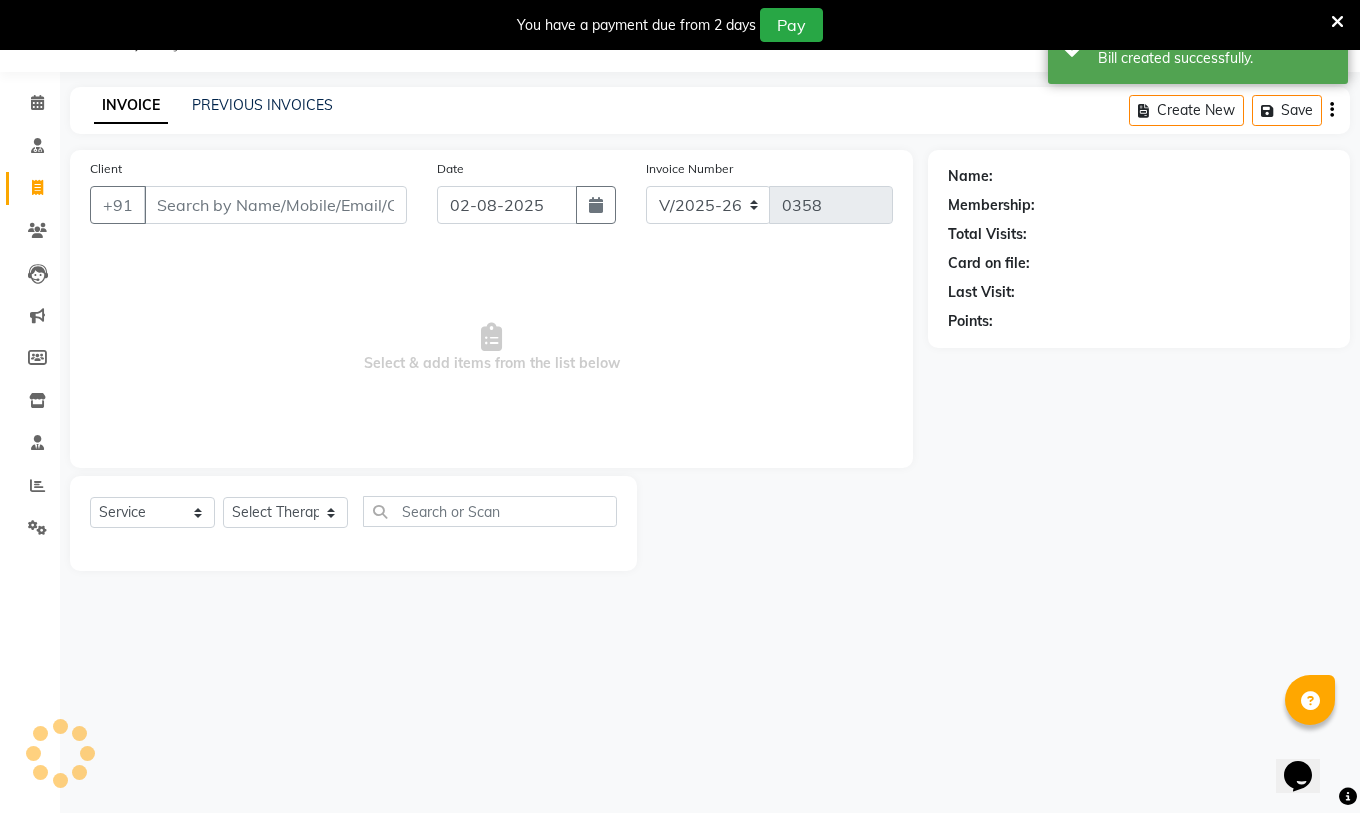 click on "Client" at bounding box center [275, 205] 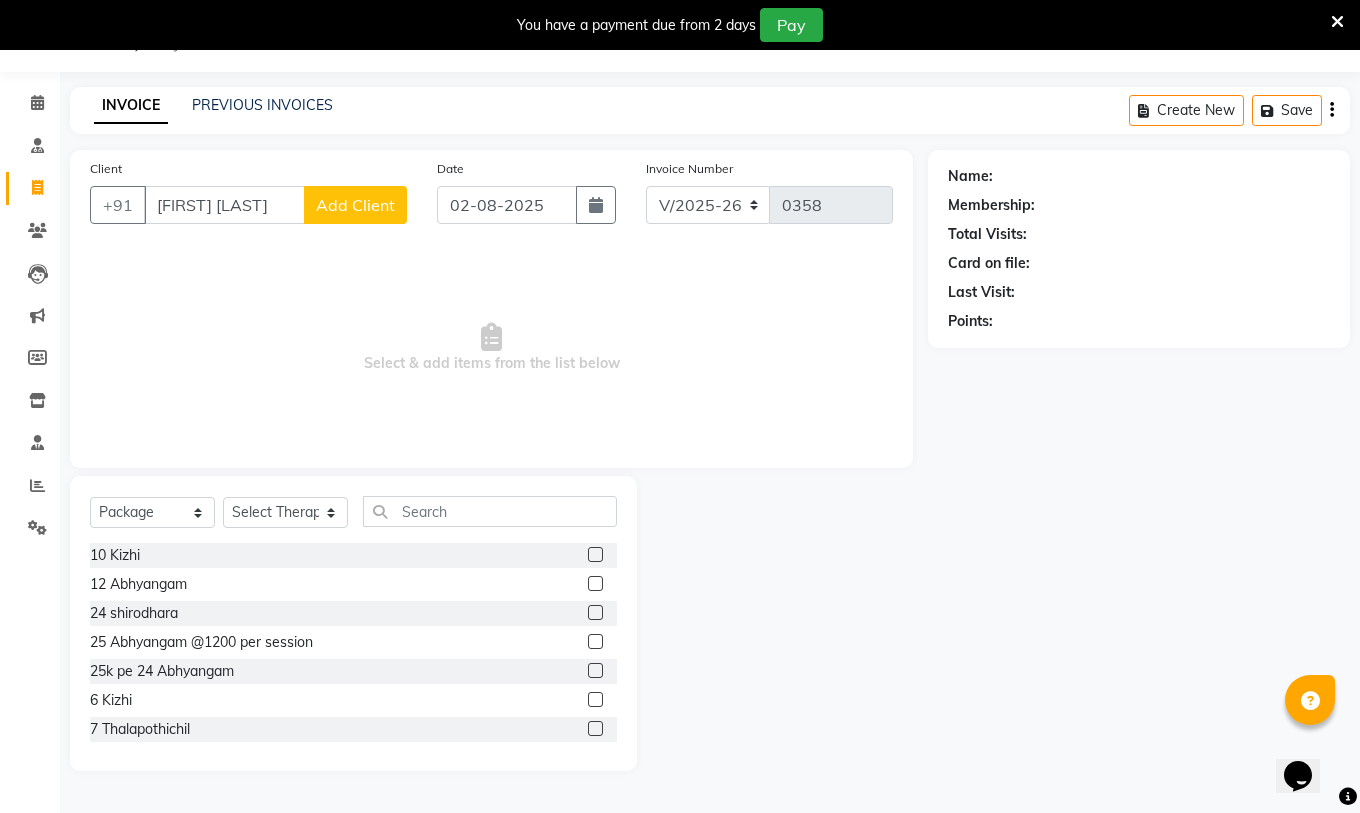 click on "Add Client" 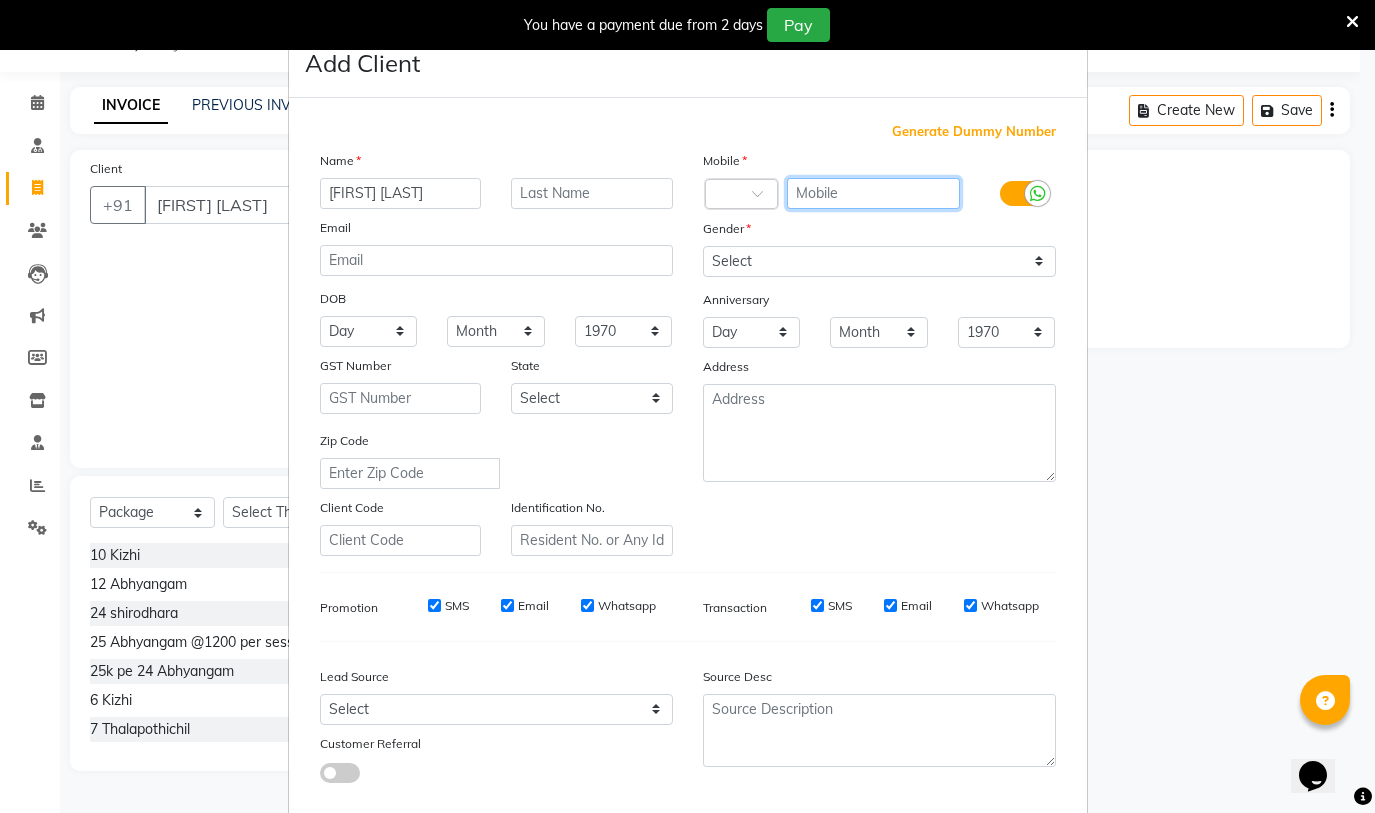 click at bounding box center [873, 193] 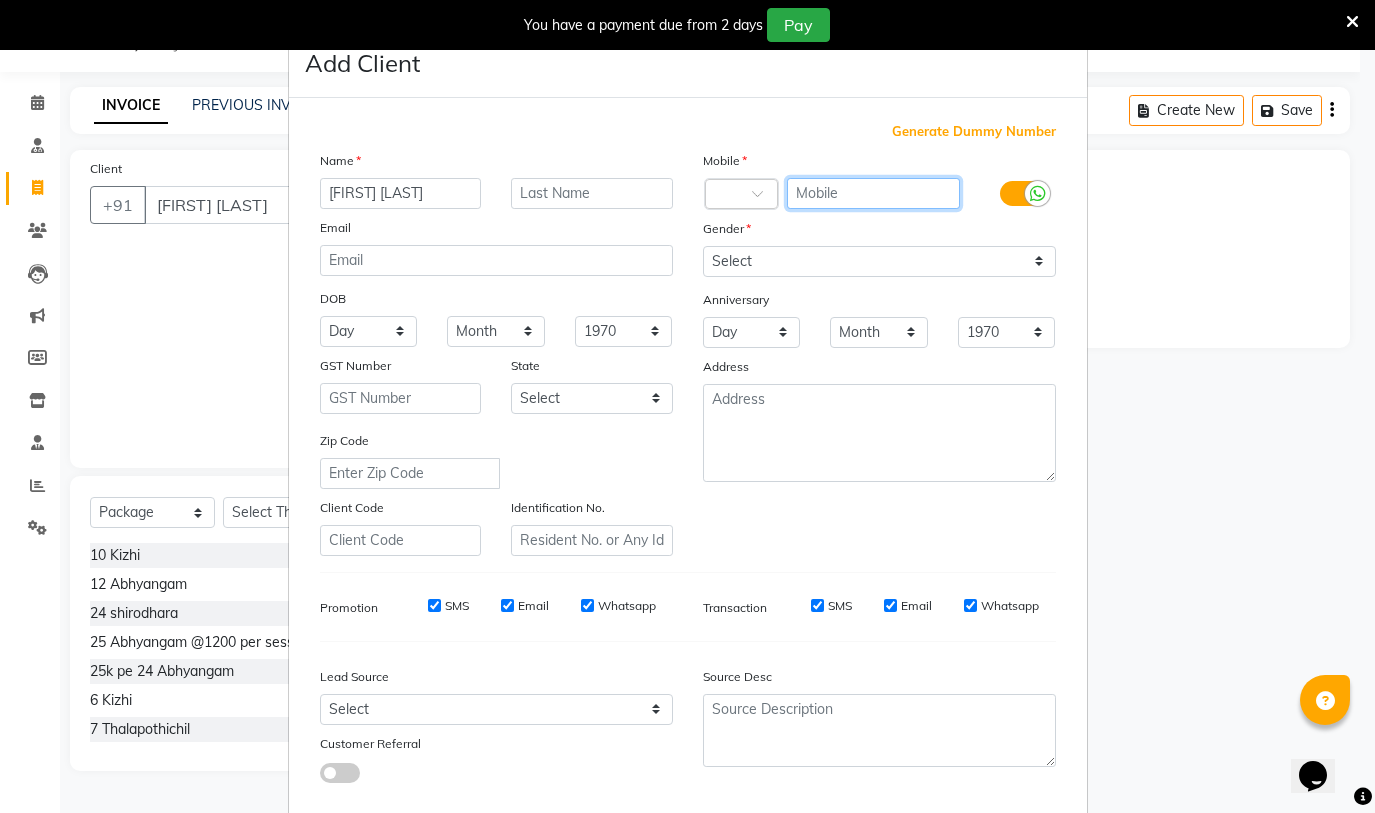 click at bounding box center (873, 193) 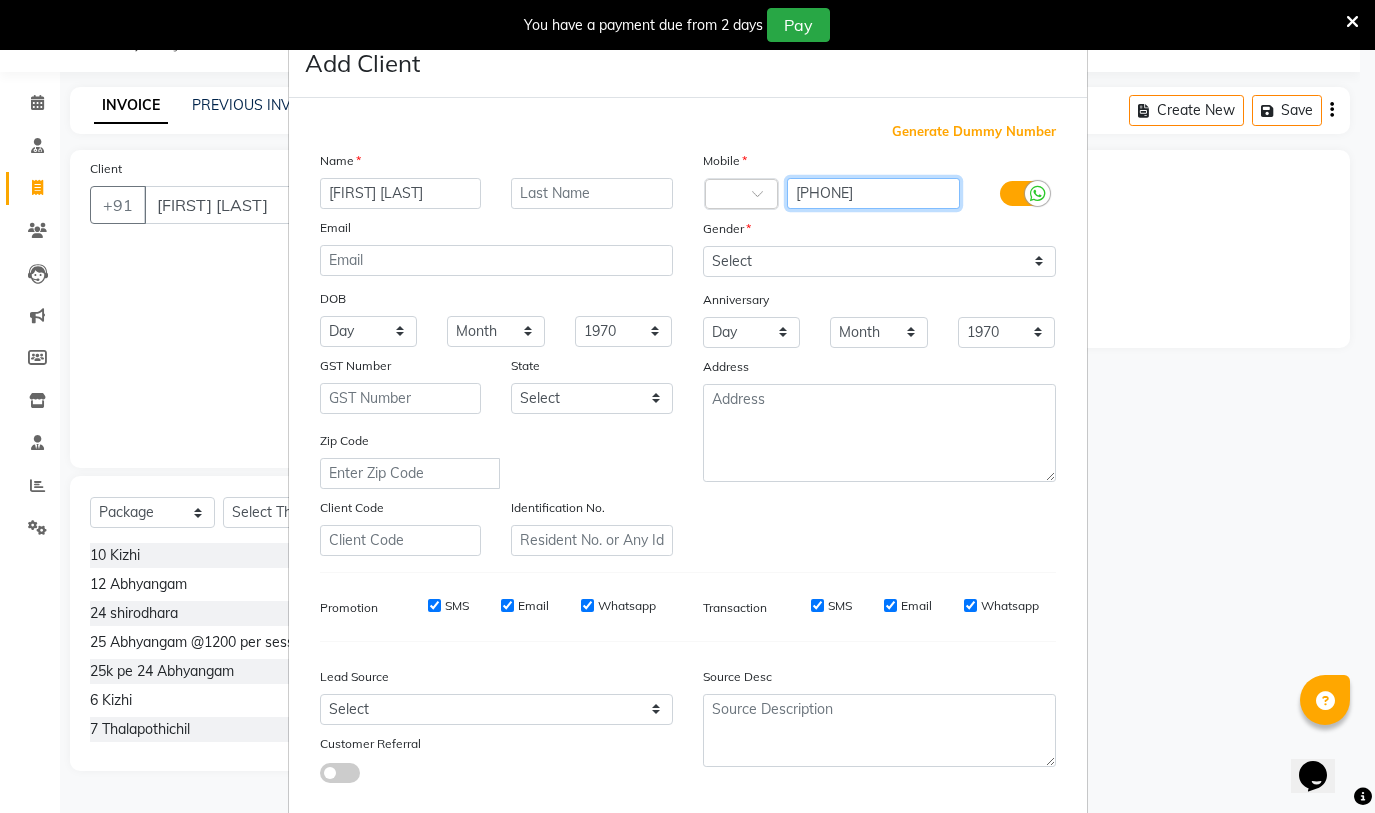 click on "[PHONE]" at bounding box center (873, 193) 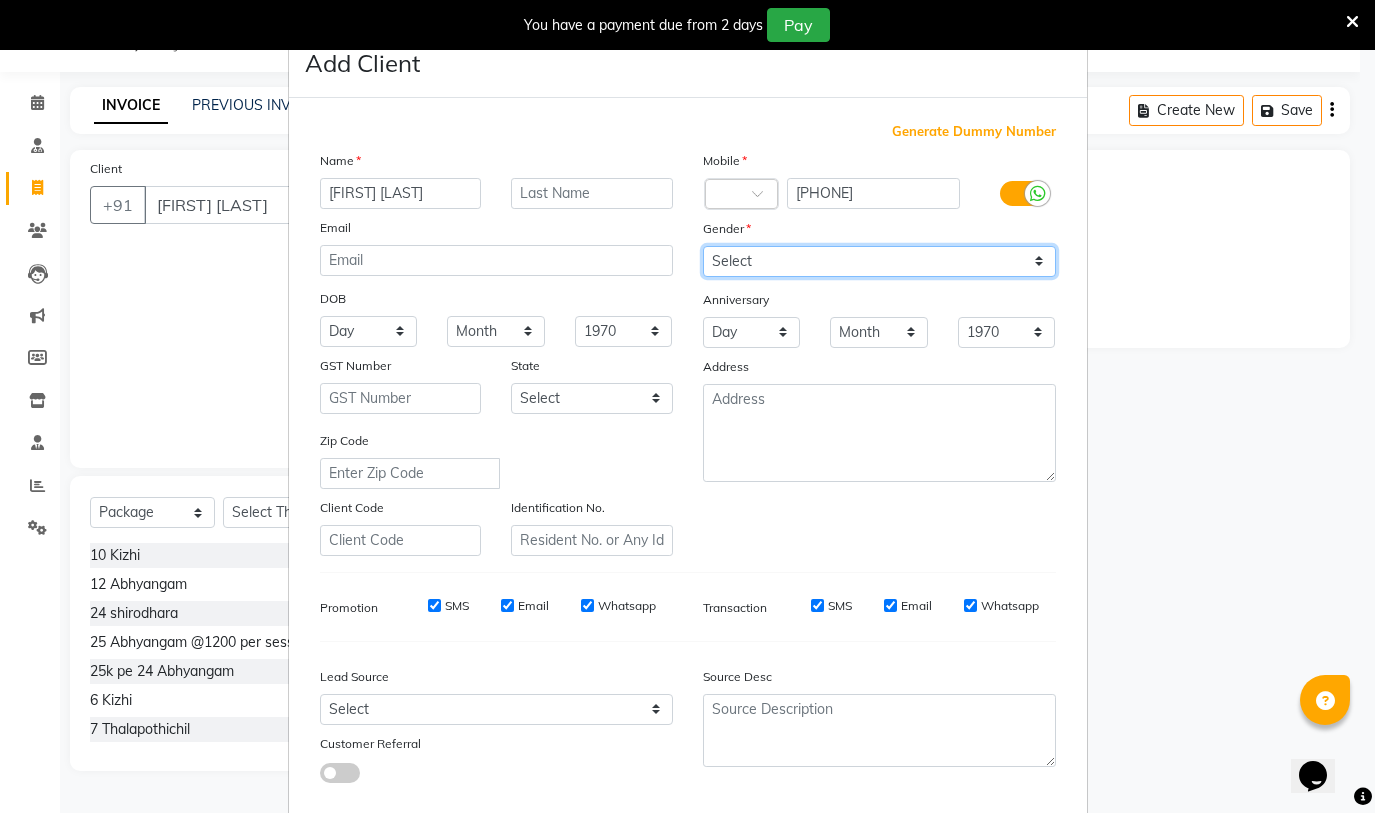 click on "Select Male Female Other Prefer Not To Say" at bounding box center (879, 261) 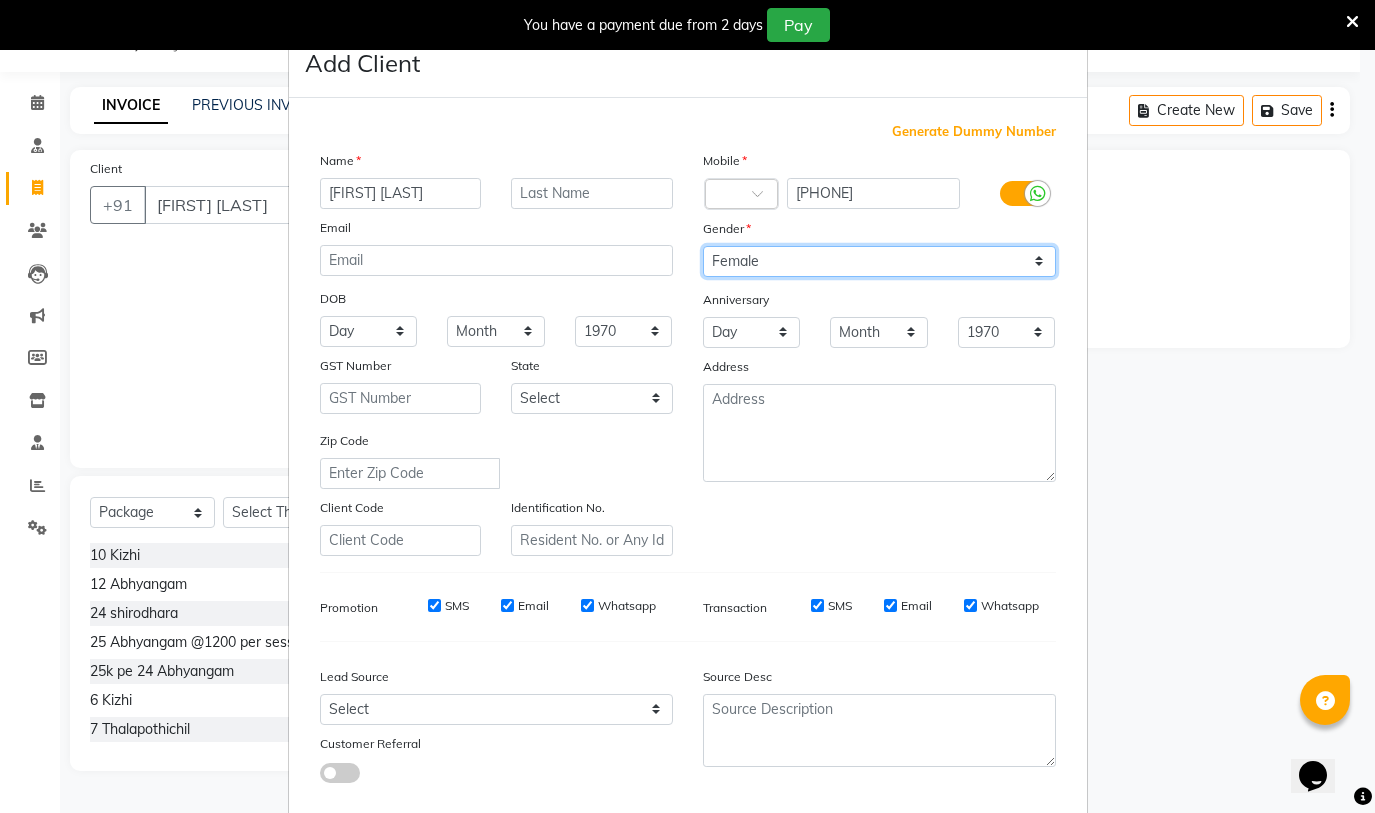 click on "Select Male Female Other Prefer Not To Say" at bounding box center (879, 261) 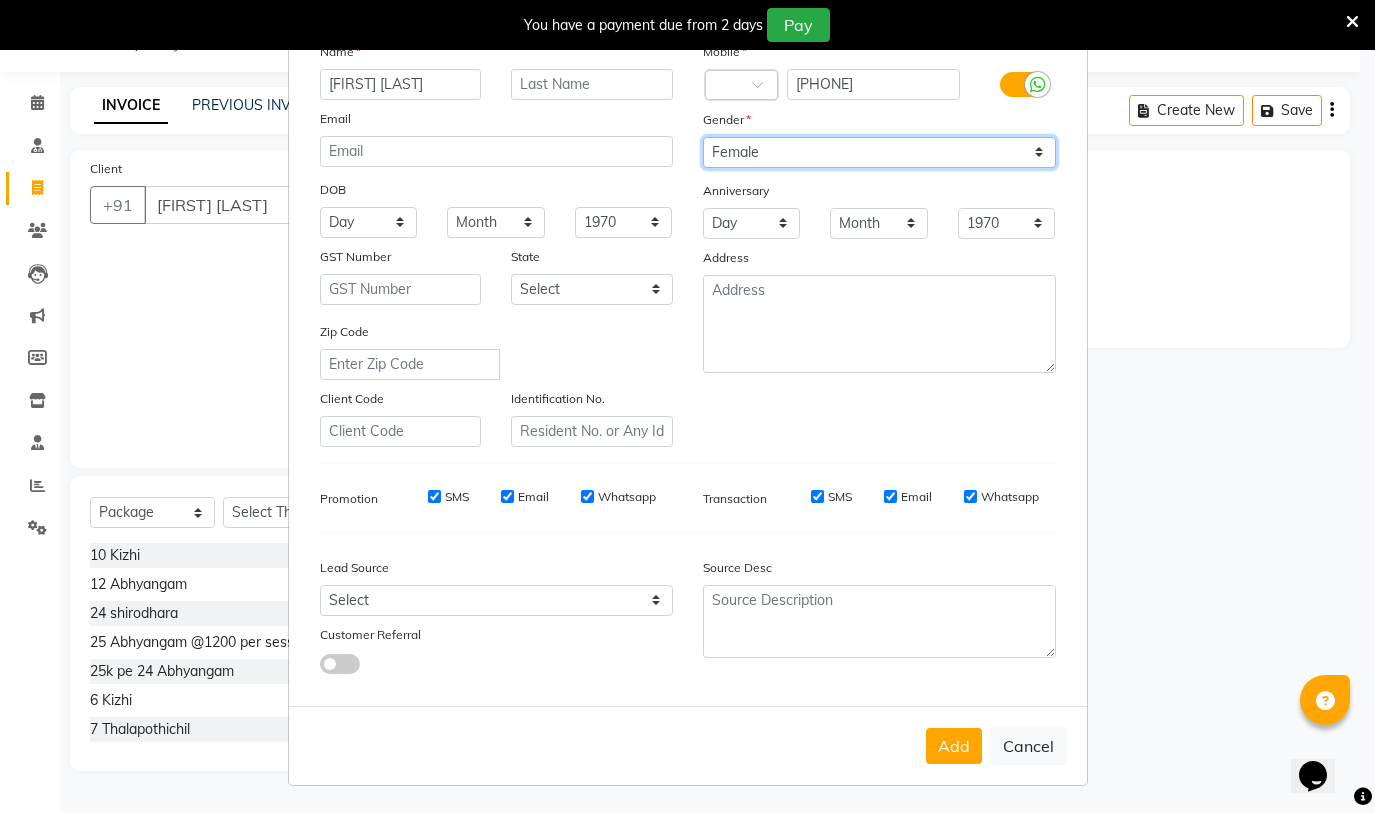 scroll, scrollTop: 110, scrollLeft: 0, axis: vertical 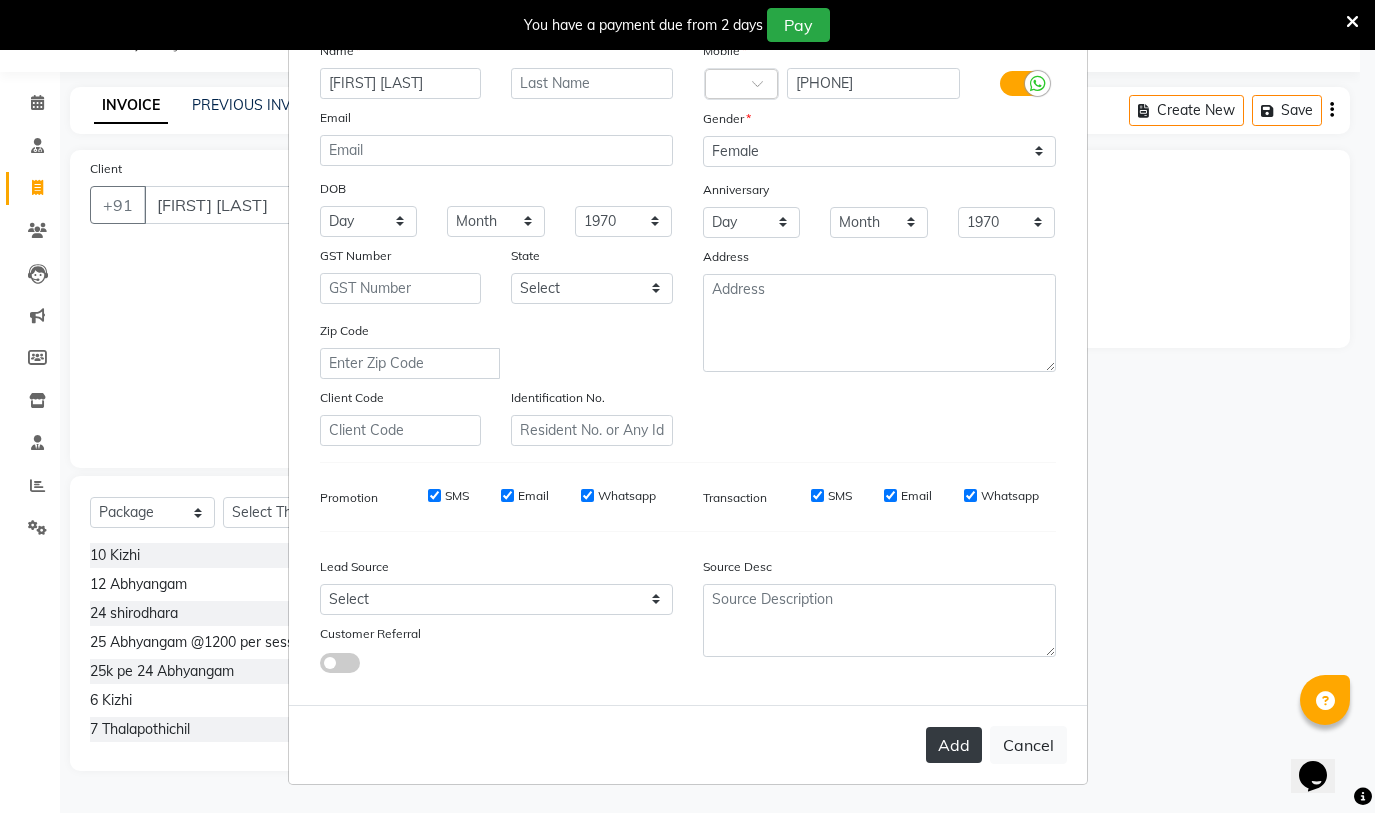 click on "Add" at bounding box center [954, 745] 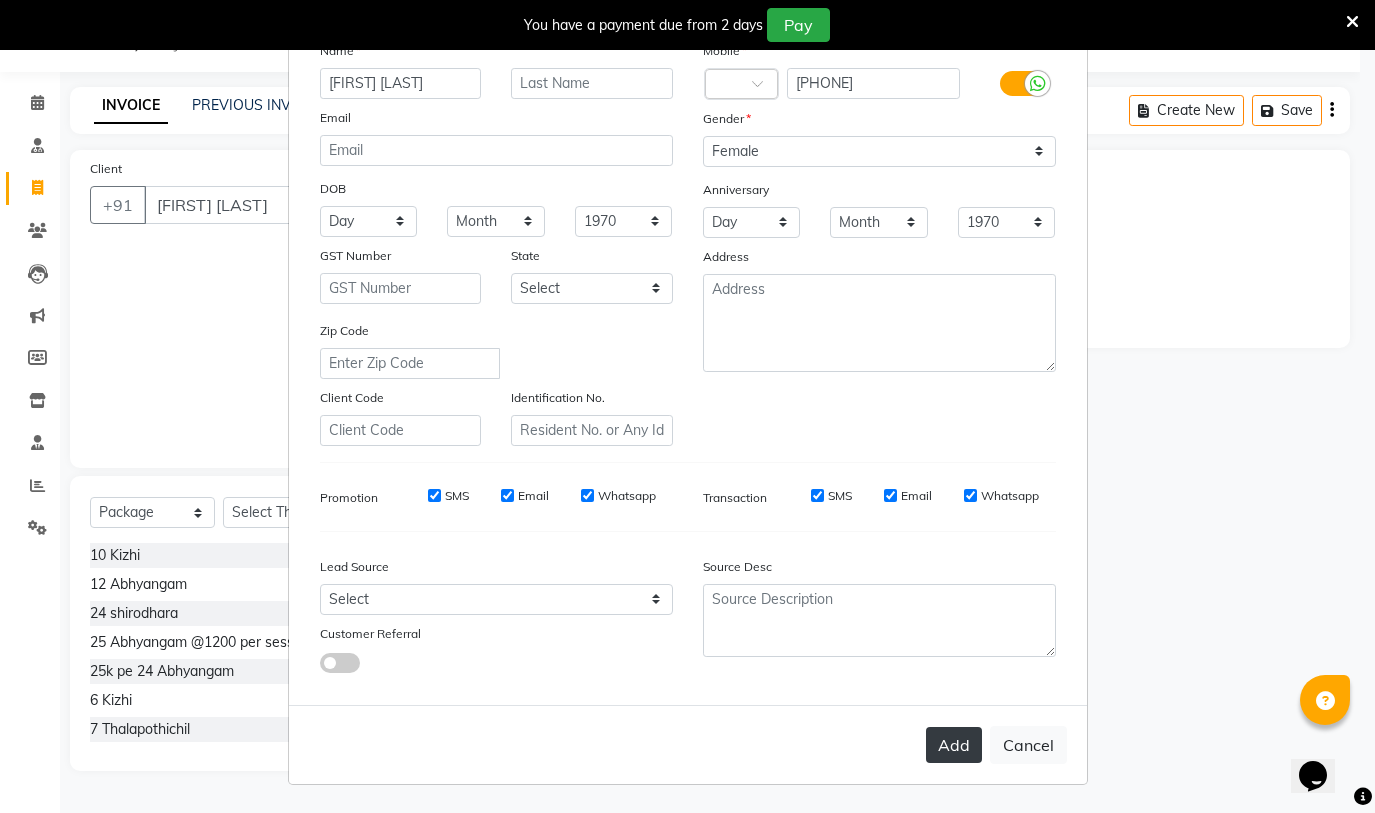 click on "Add" at bounding box center [954, 745] 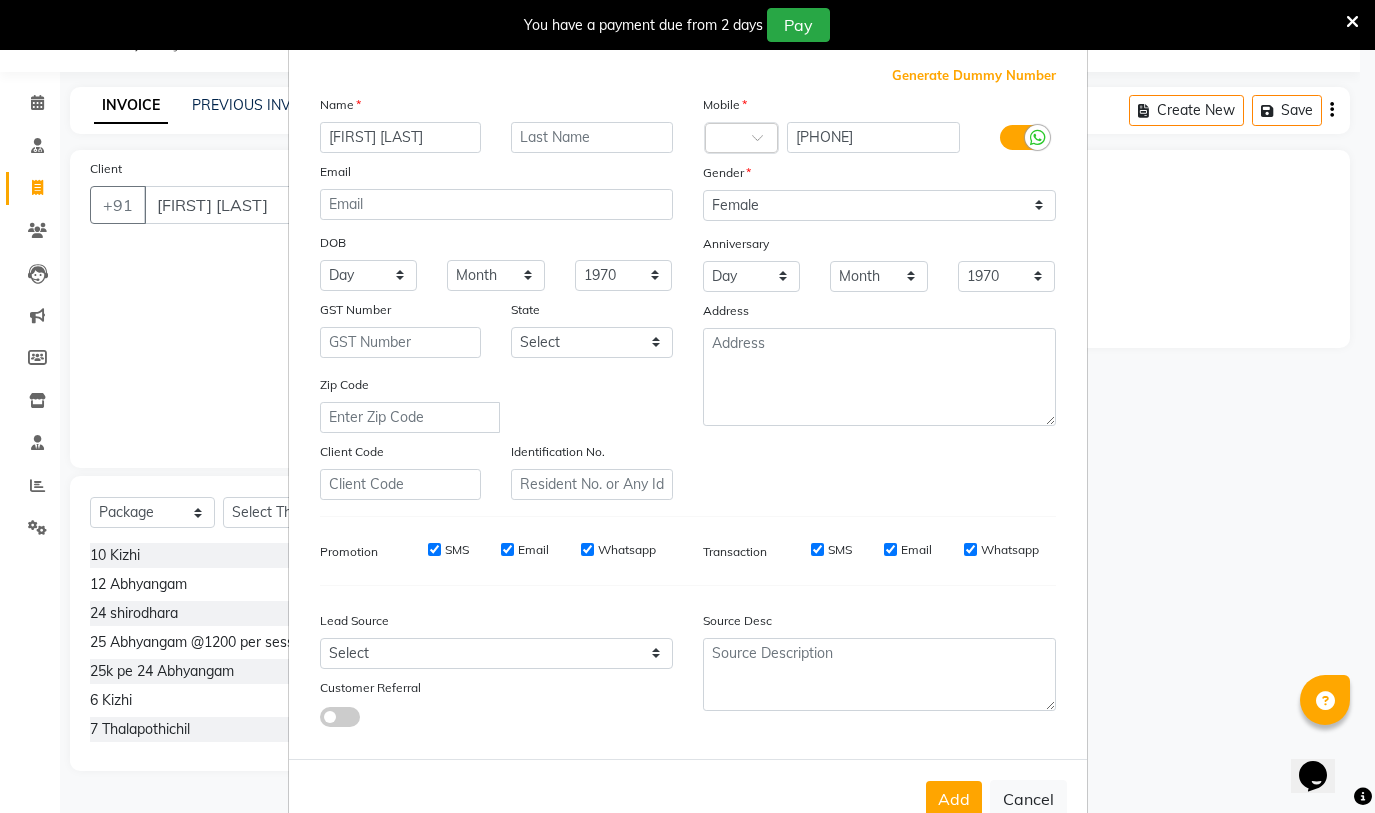 scroll, scrollTop: 110, scrollLeft: 0, axis: vertical 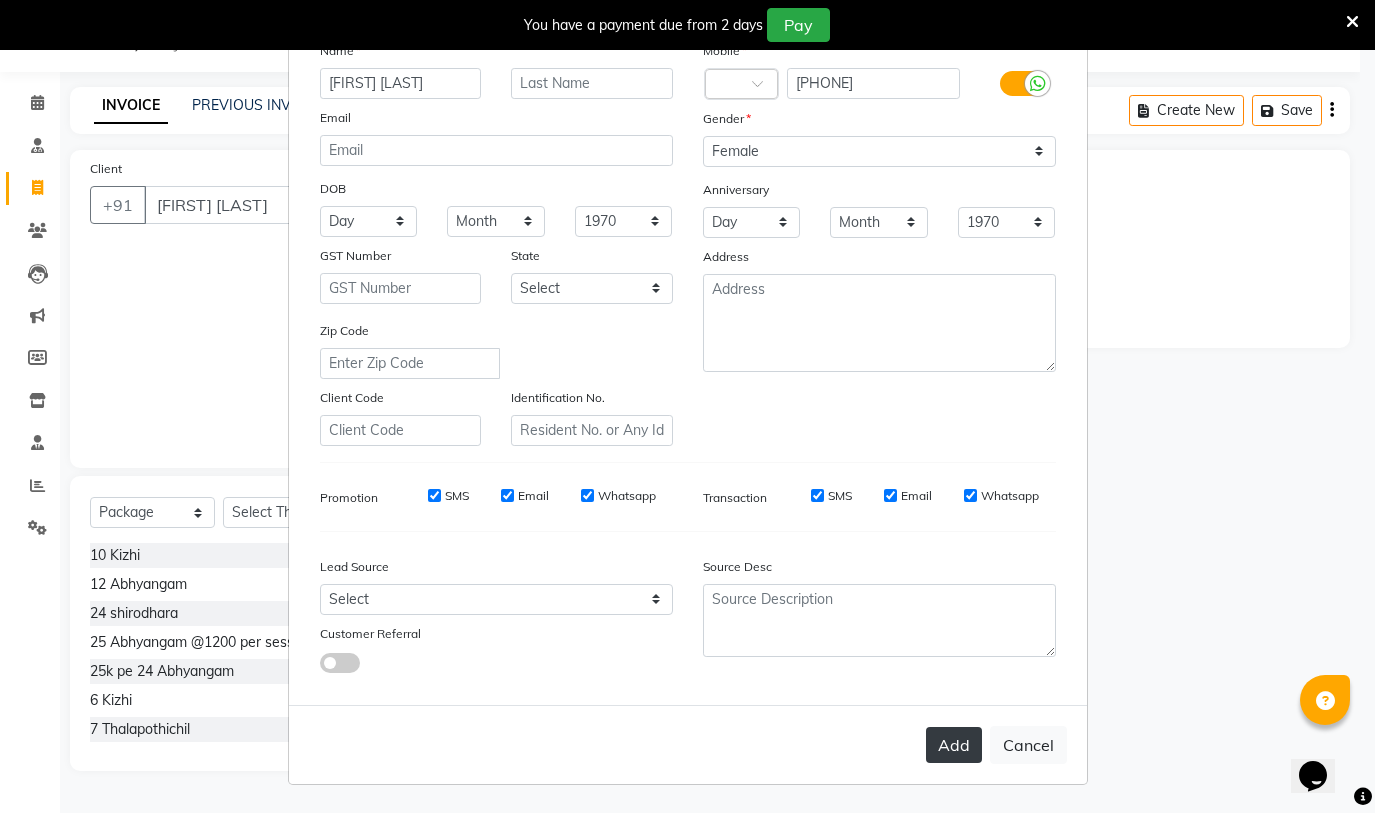 click on "Add" at bounding box center [954, 745] 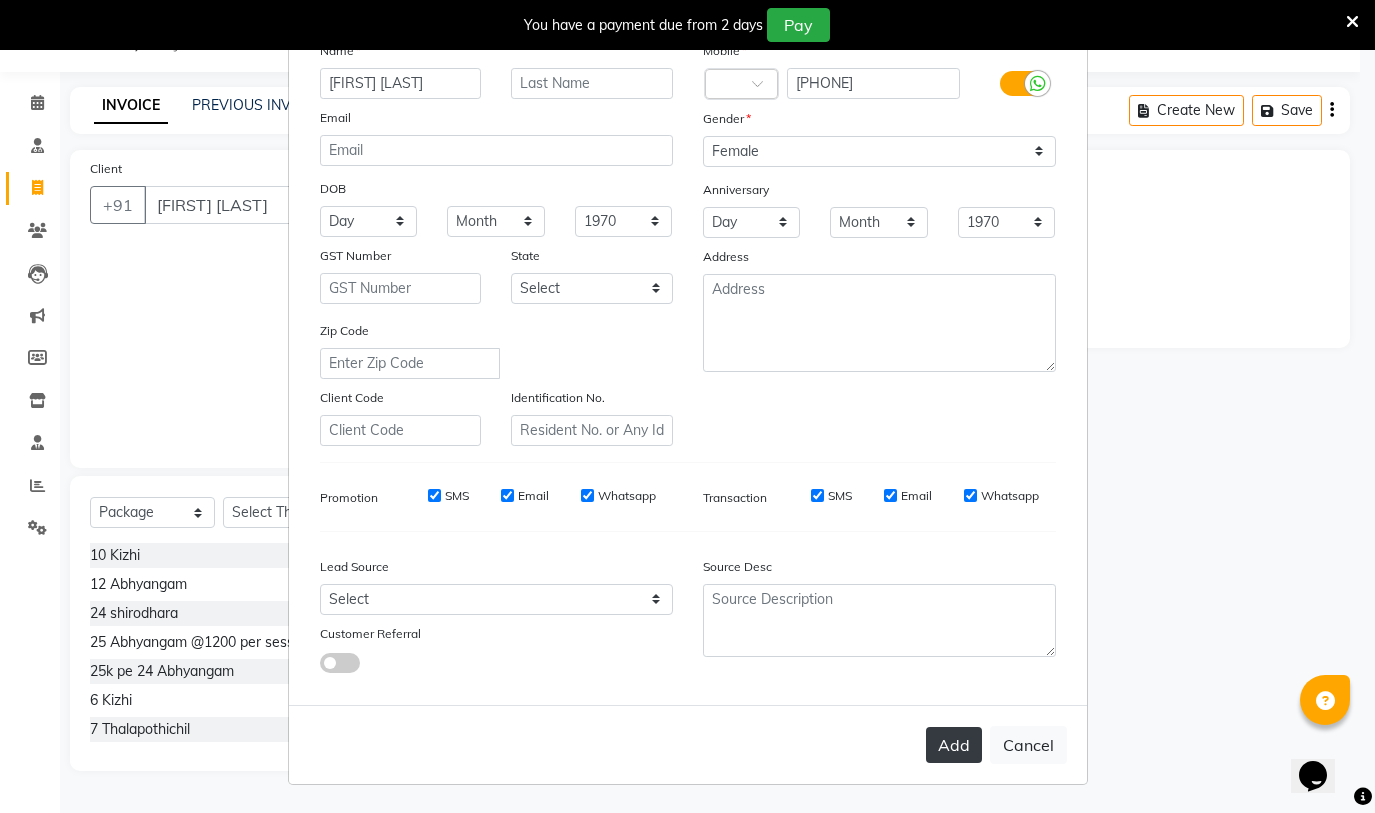 click on "Add" at bounding box center [954, 745] 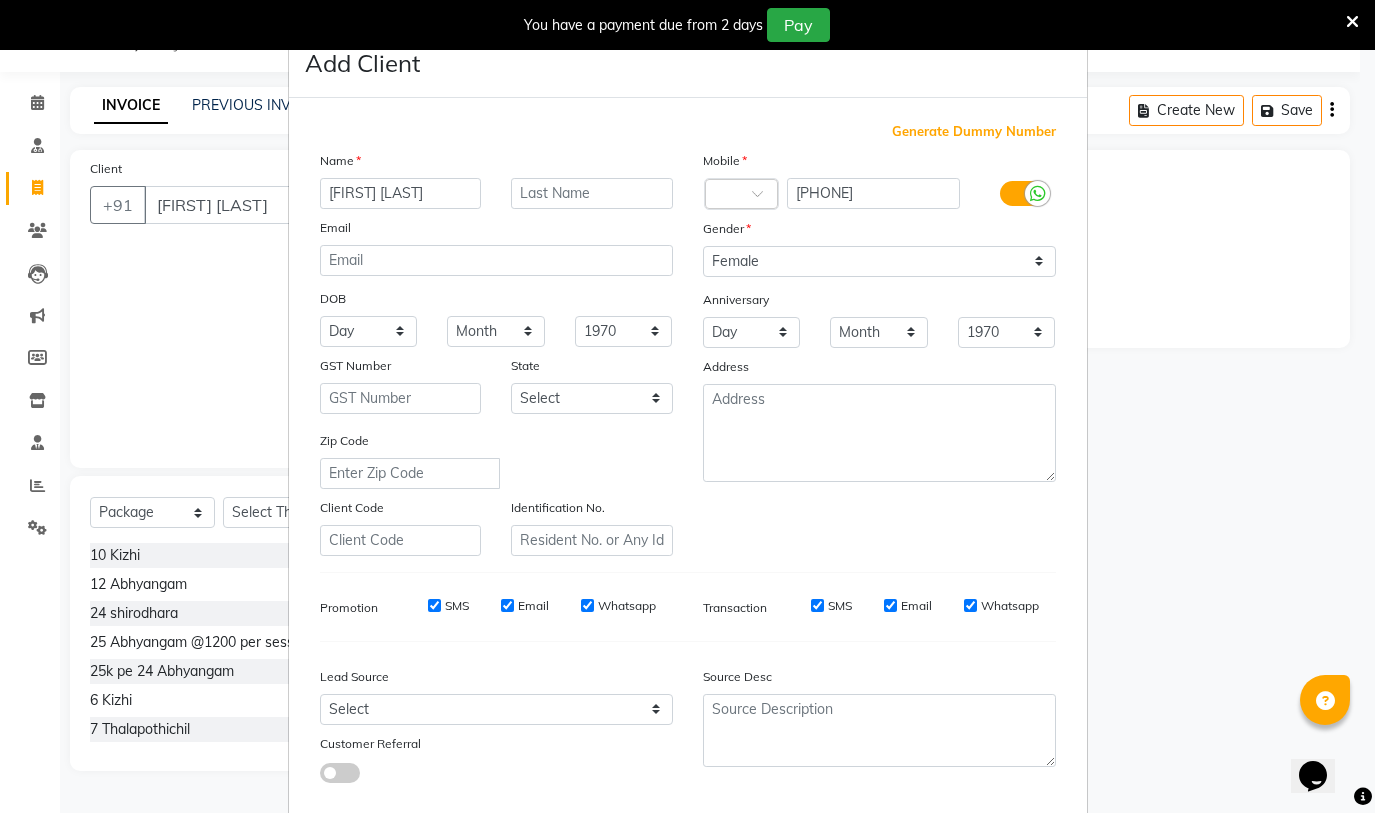 scroll, scrollTop: 110, scrollLeft: 0, axis: vertical 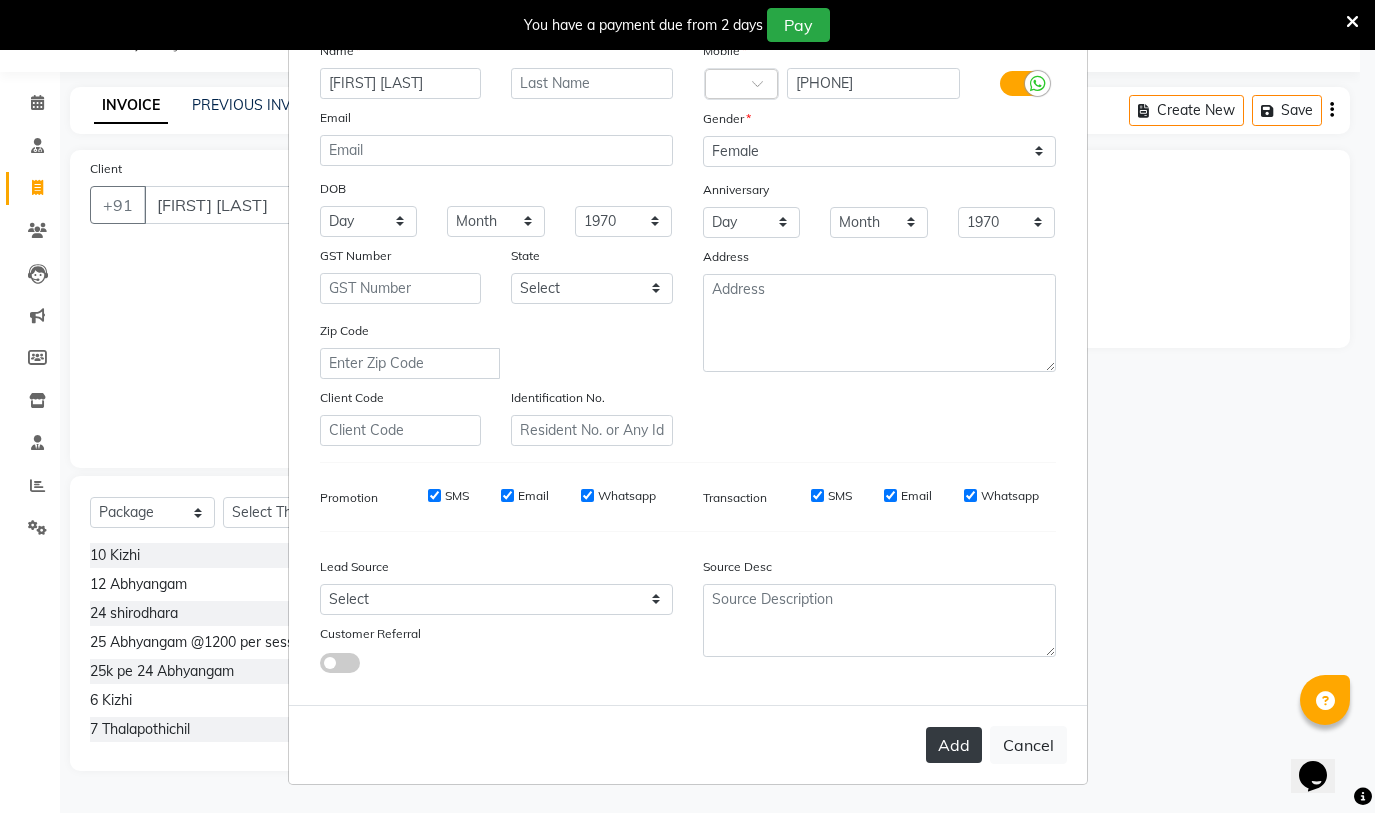 click on "Add" at bounding box center (954, 745) 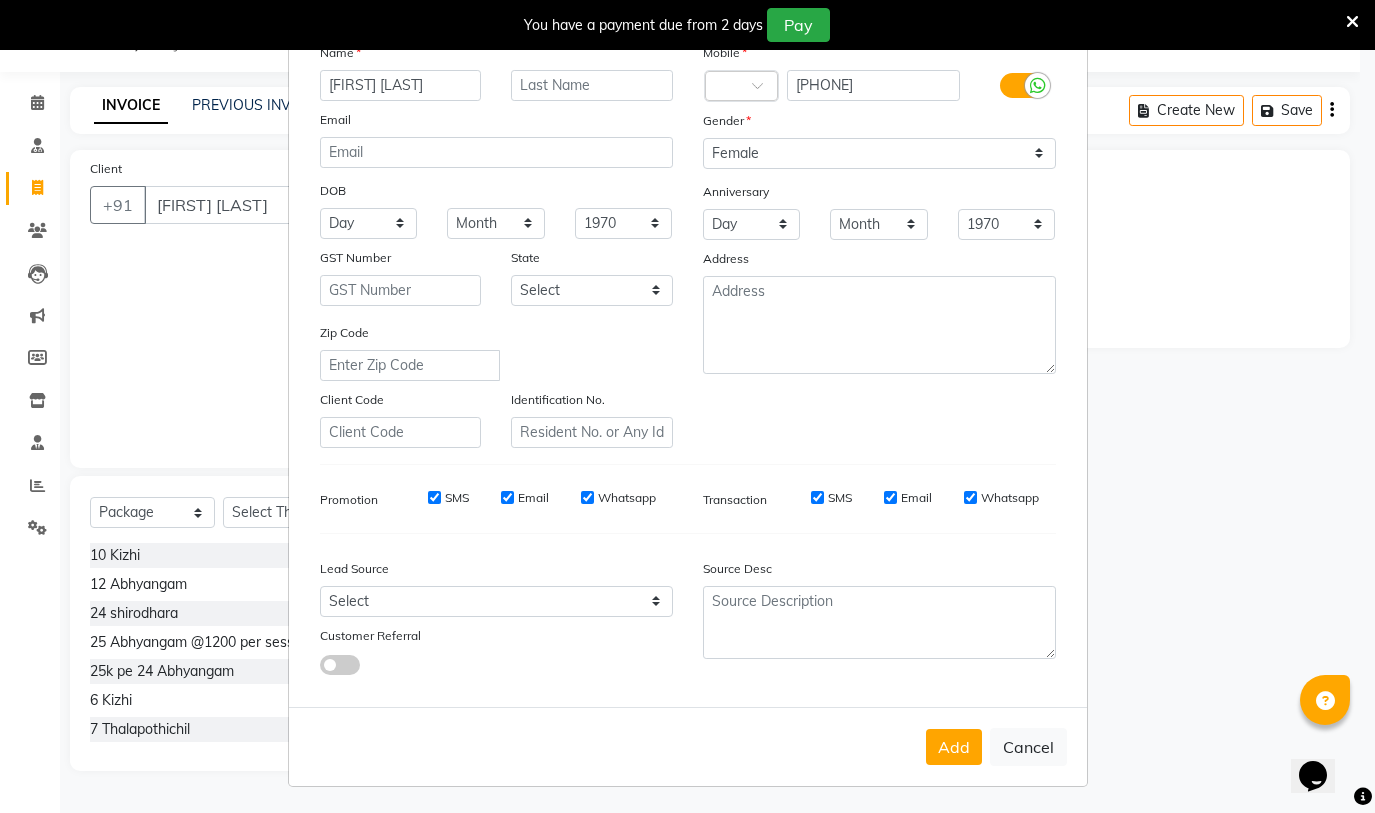scroll, scrollTop: 110, scrollLeft: 0, axis: vertical 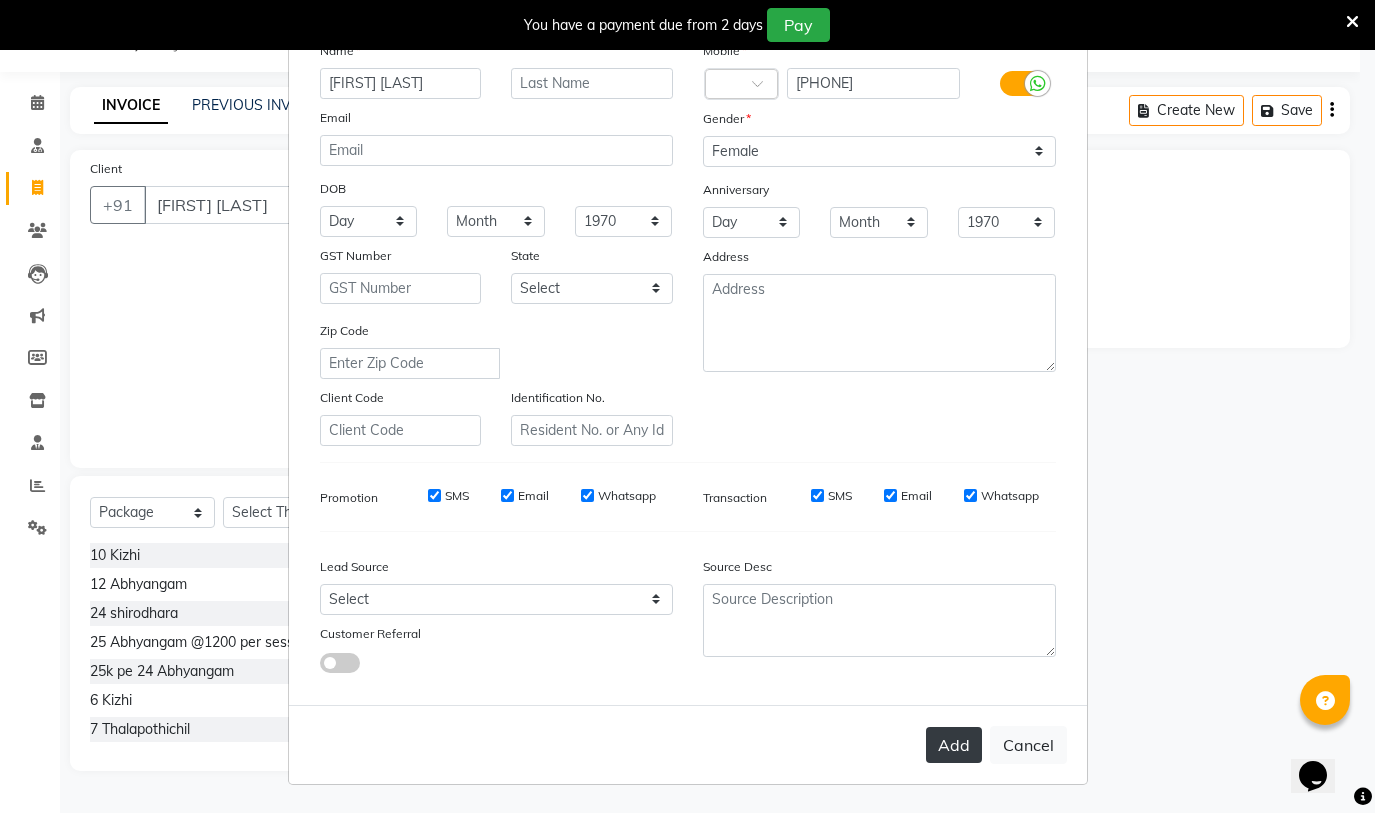 click on "Add" at bounding box center (954, 745) 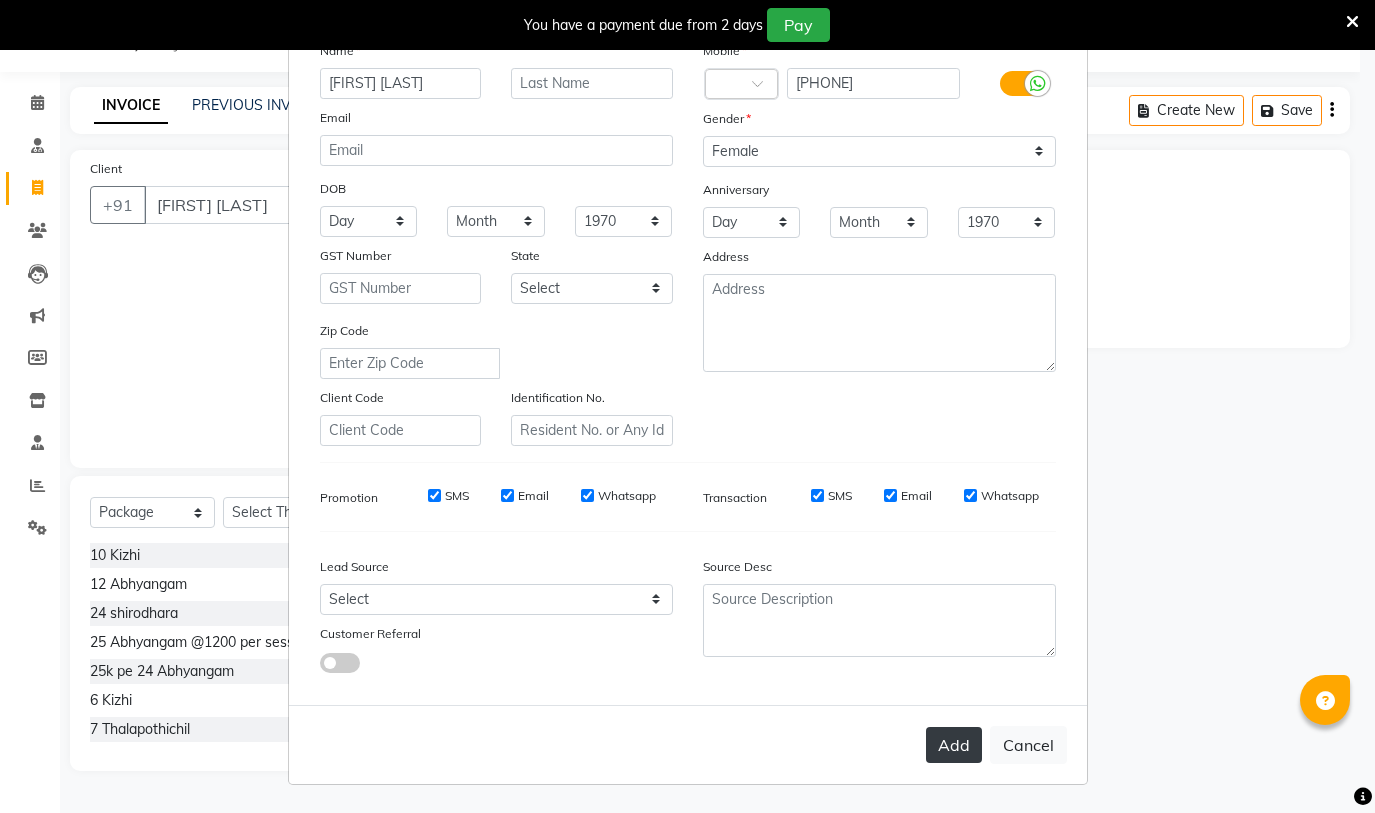 click on "Add" at bounding box center (954, 745) 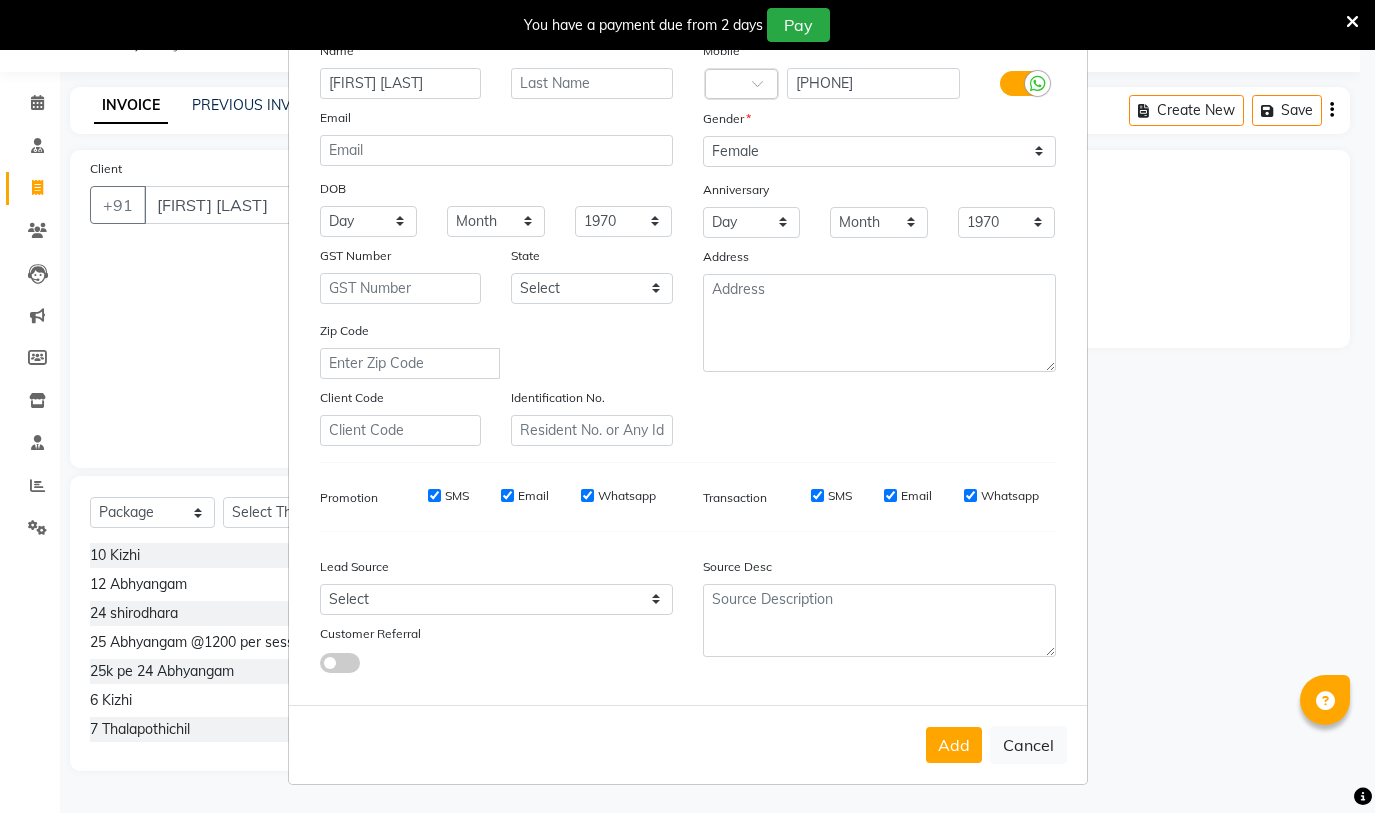 click on "Add   Cancel" at bounding box center (688, 744) 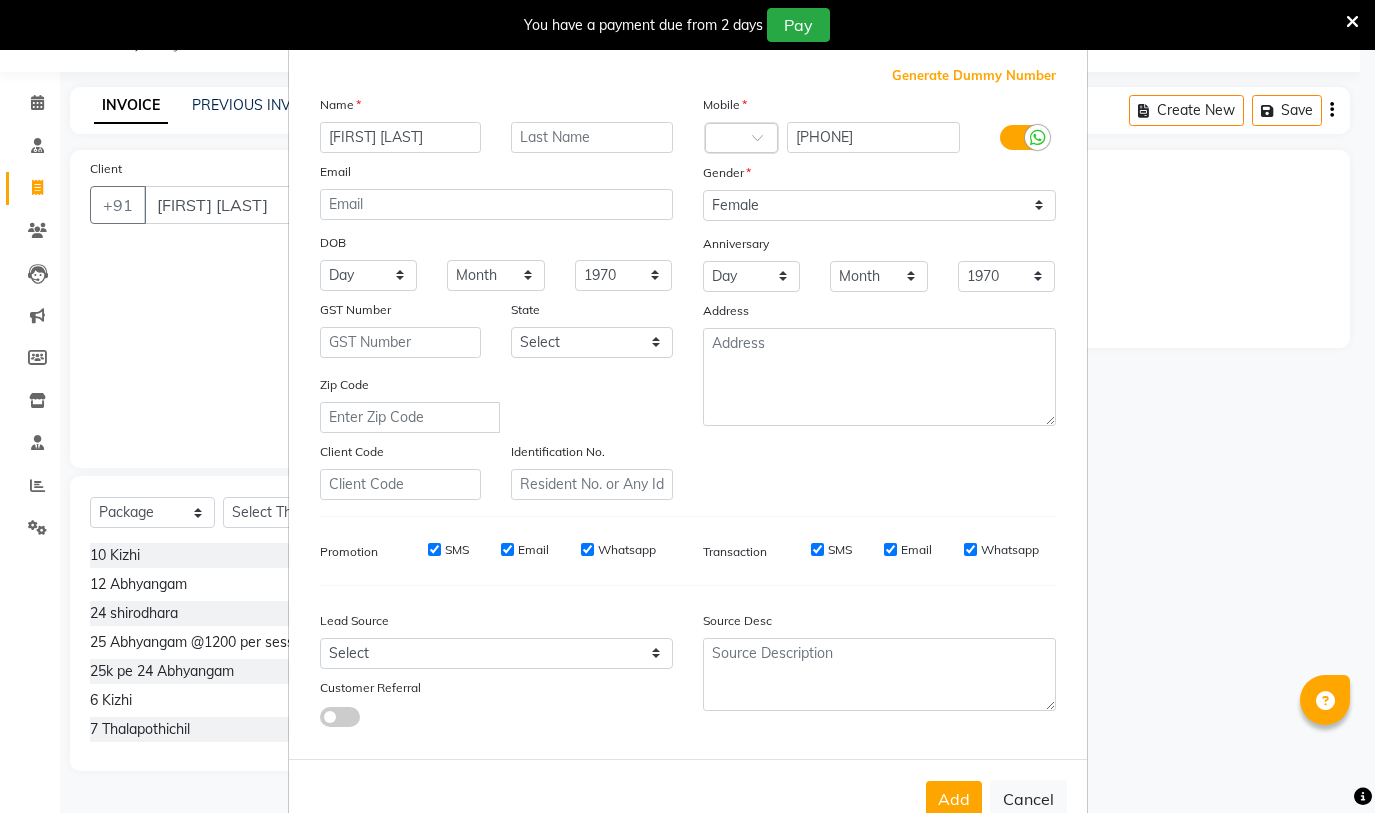 scroll, scrollTop: 110, scrollLeft: 0, axis: vertical 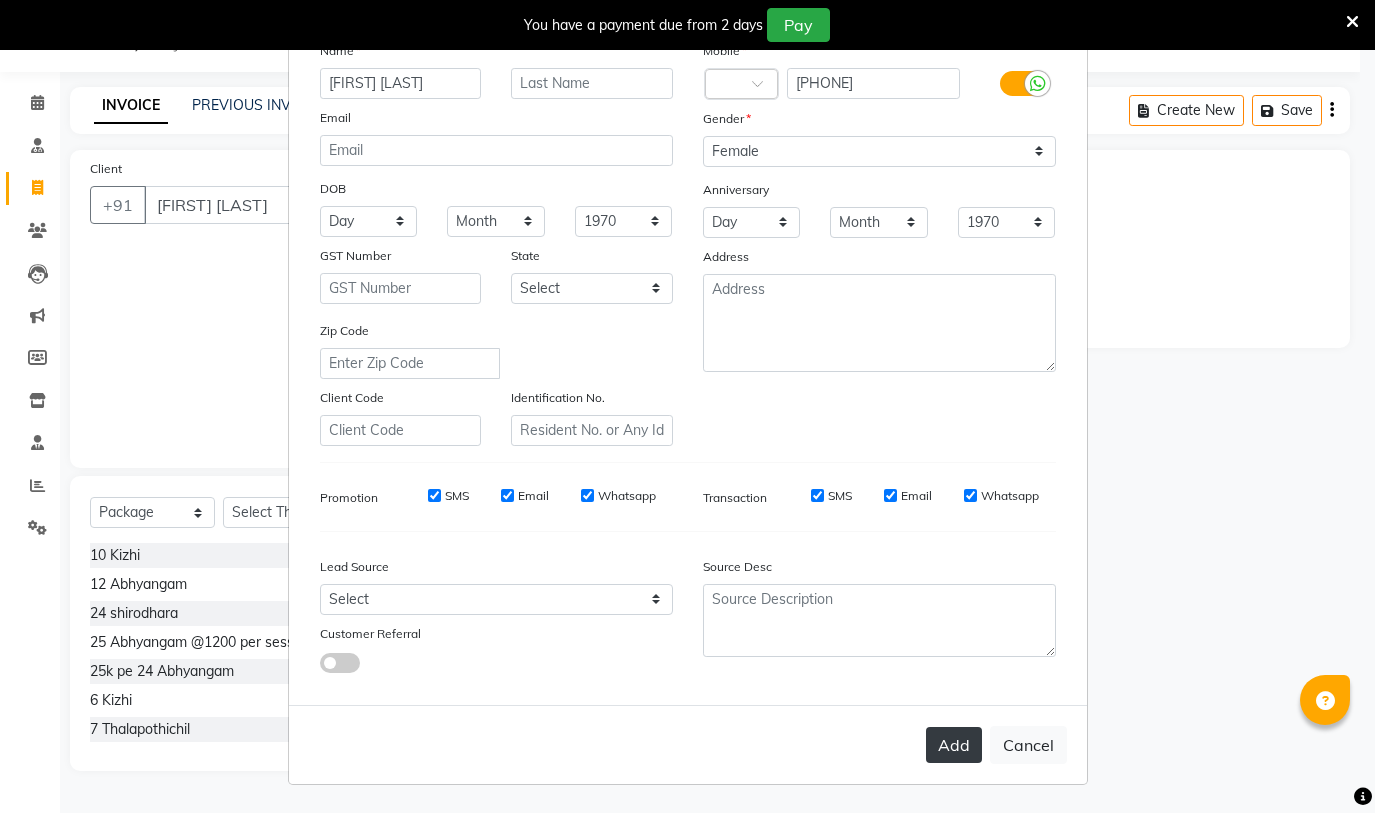 click on "Add" at bounding box center (954, 745) 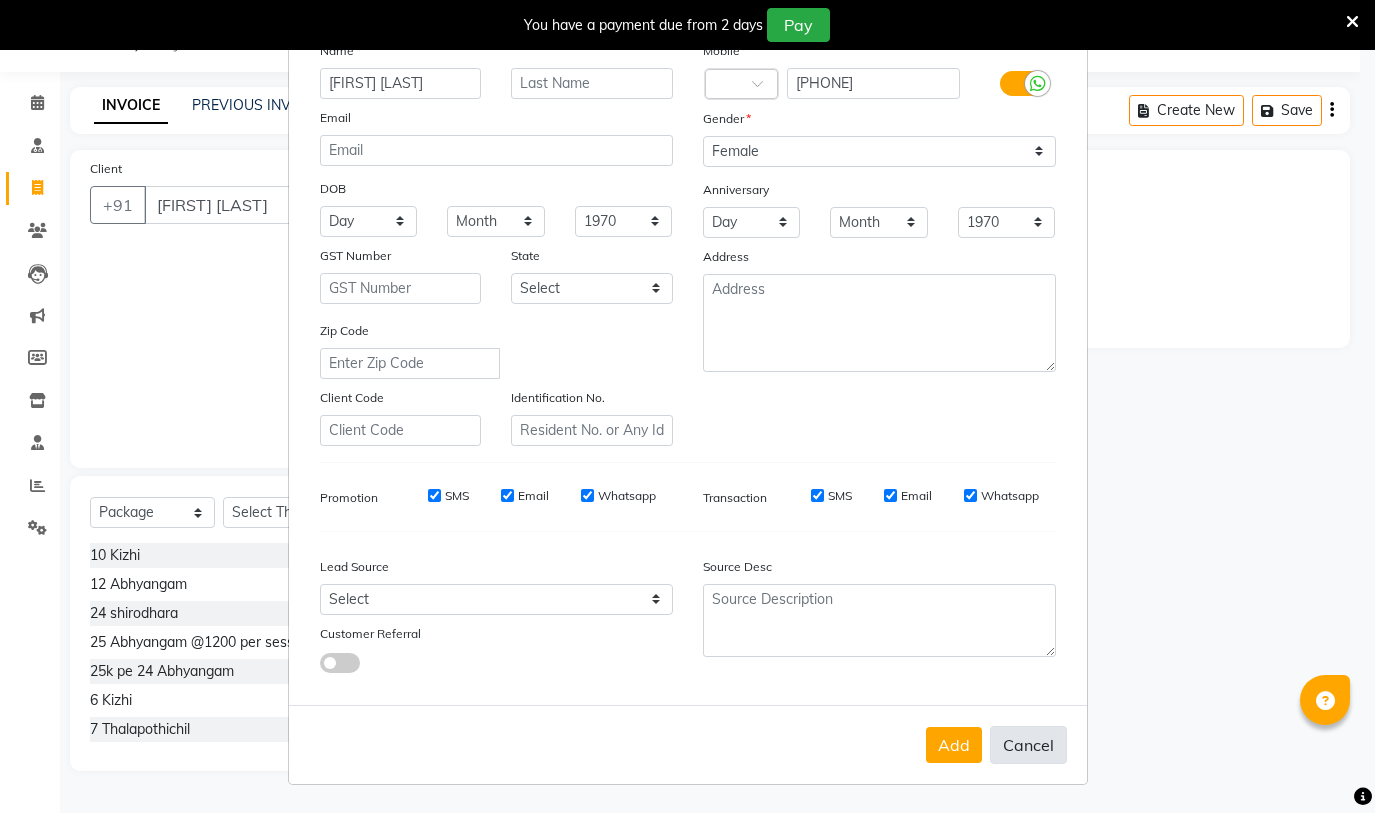 click on "Cancel" at bounding box center (1028, 745) 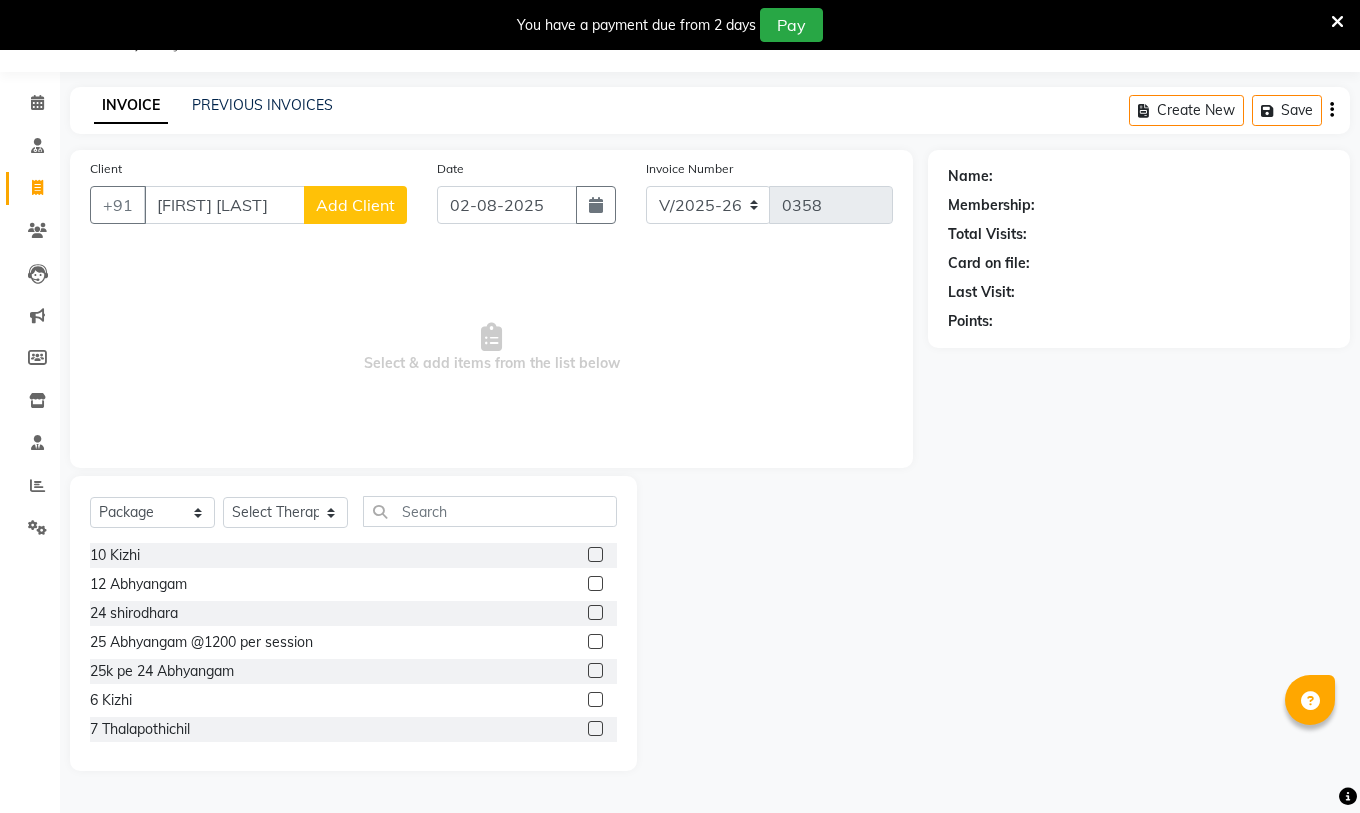click on "Add Client" 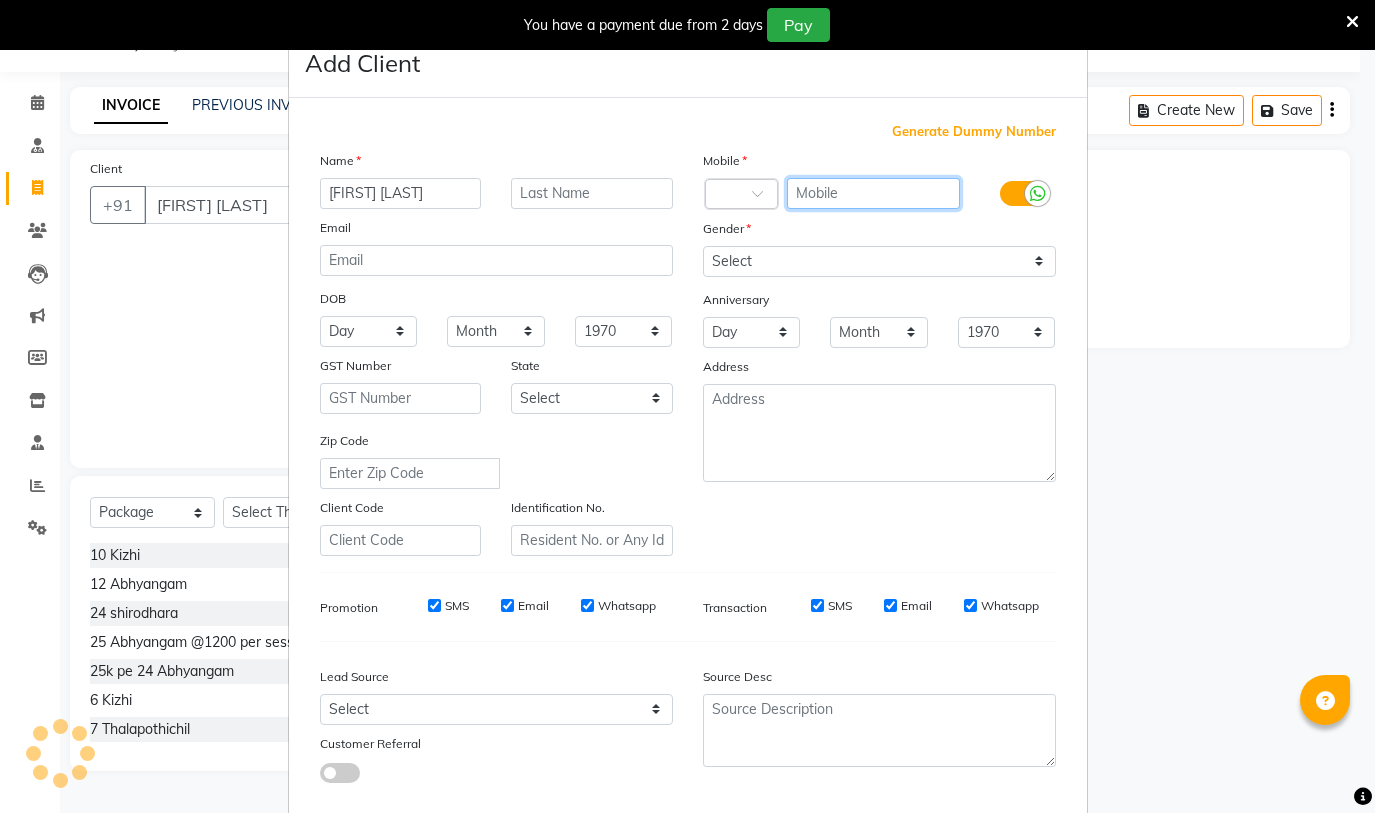 click at bounding box center (873, 193) 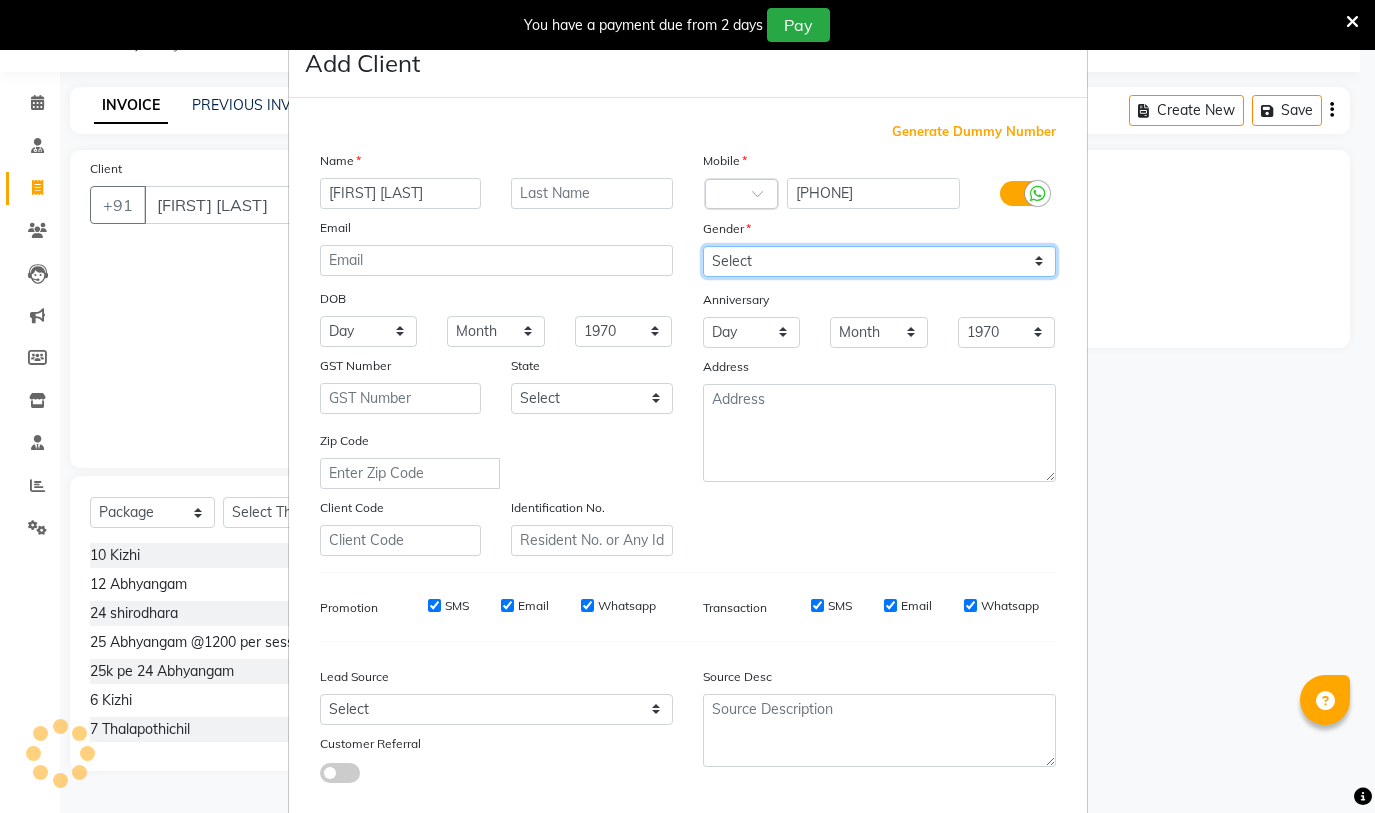 click on "Select Male Female Other Prefer Not To Say" at bounding box center [879, 261] 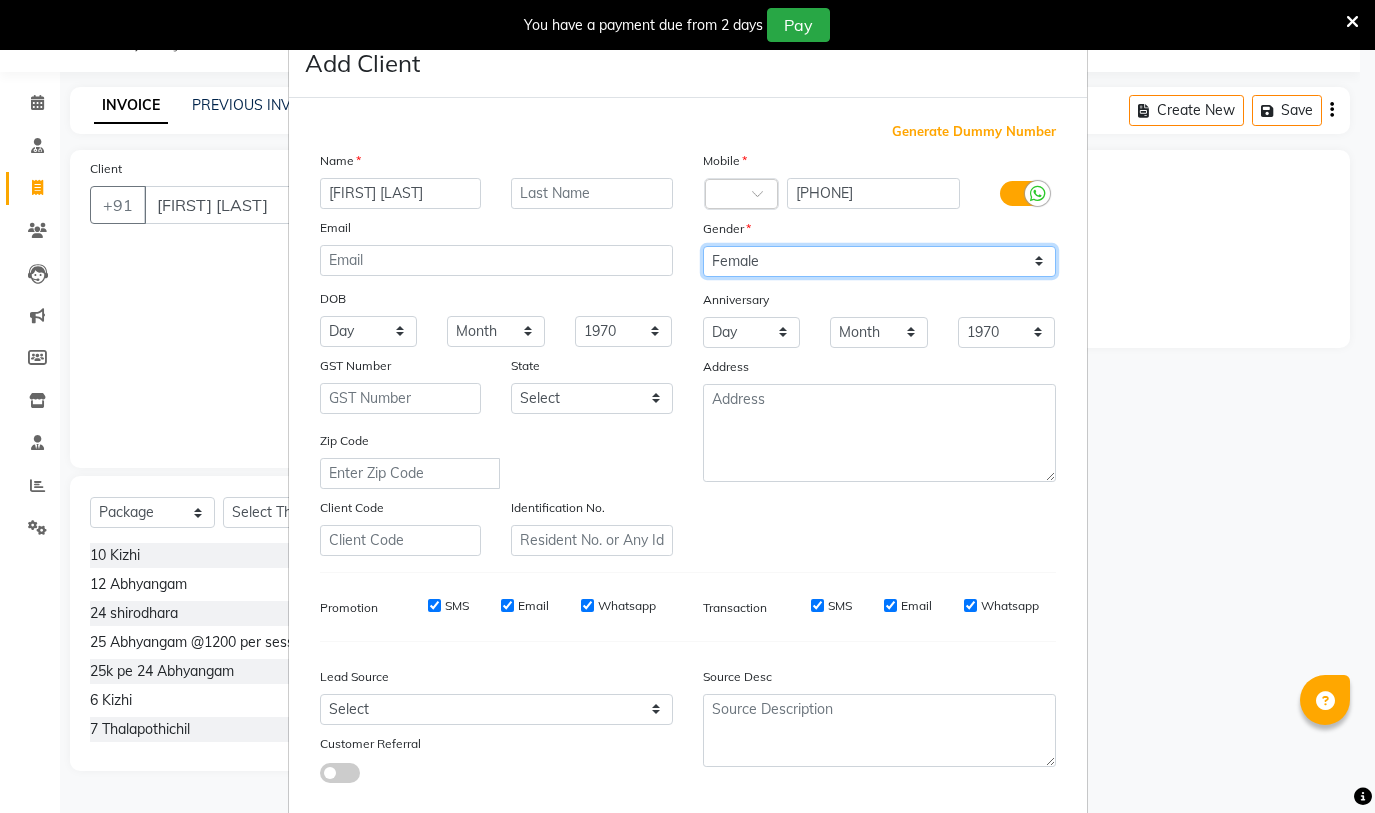 click on "Select Male Female Other Prefer Not To Say" at bounding box center [879, 261] 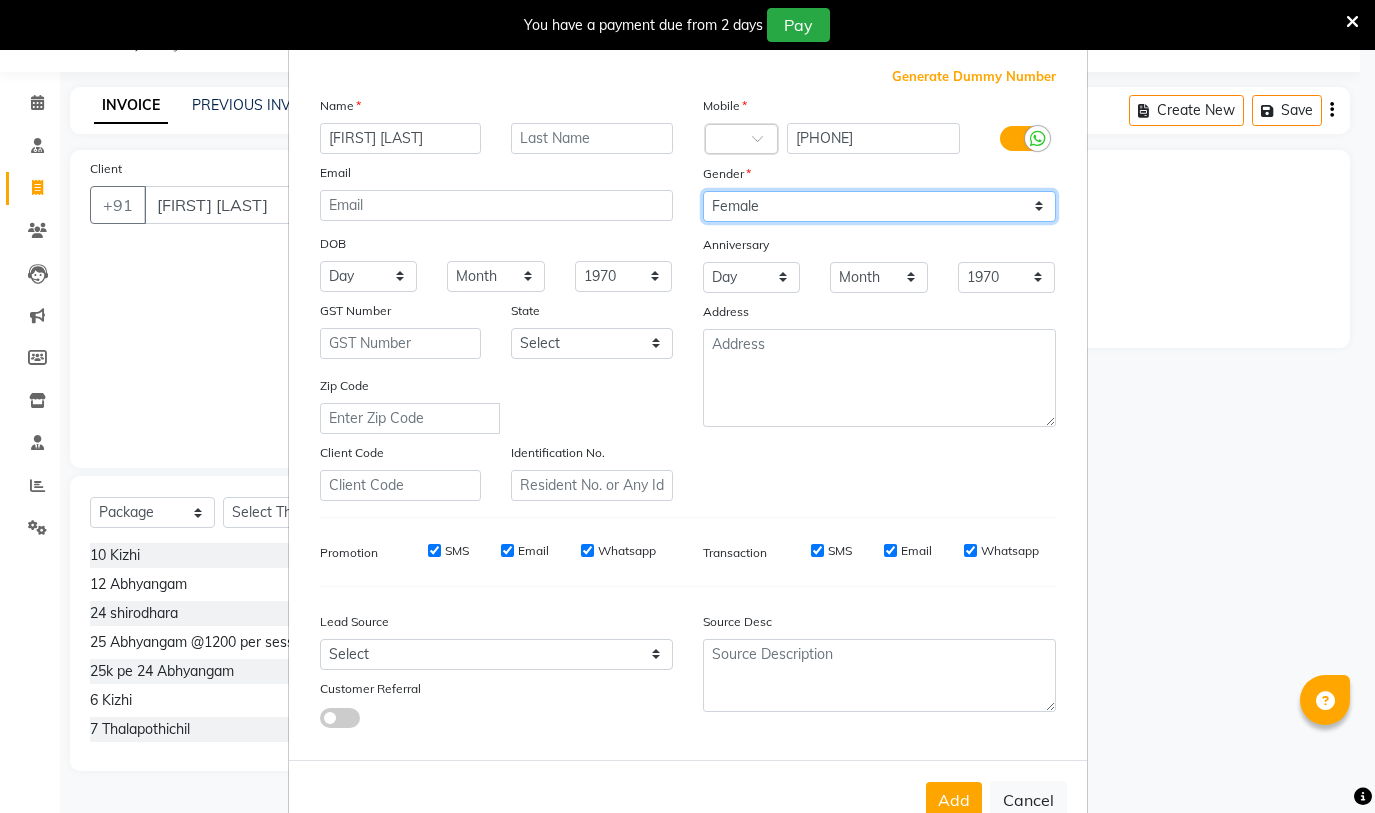 scroll, scrollTop: 110, scrollLeft: 0, axis: vertical 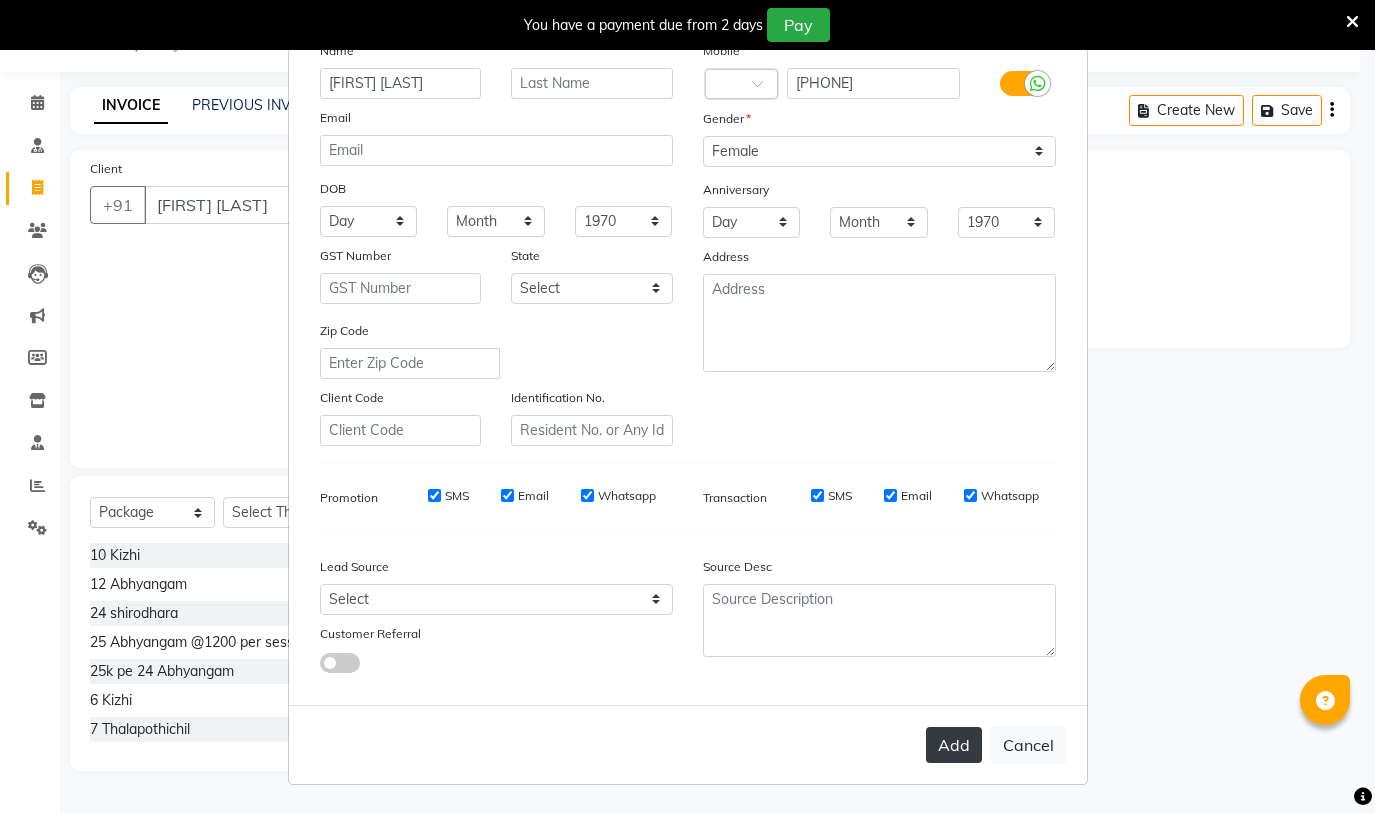 click on "Add" at bounding box center [954, 745] 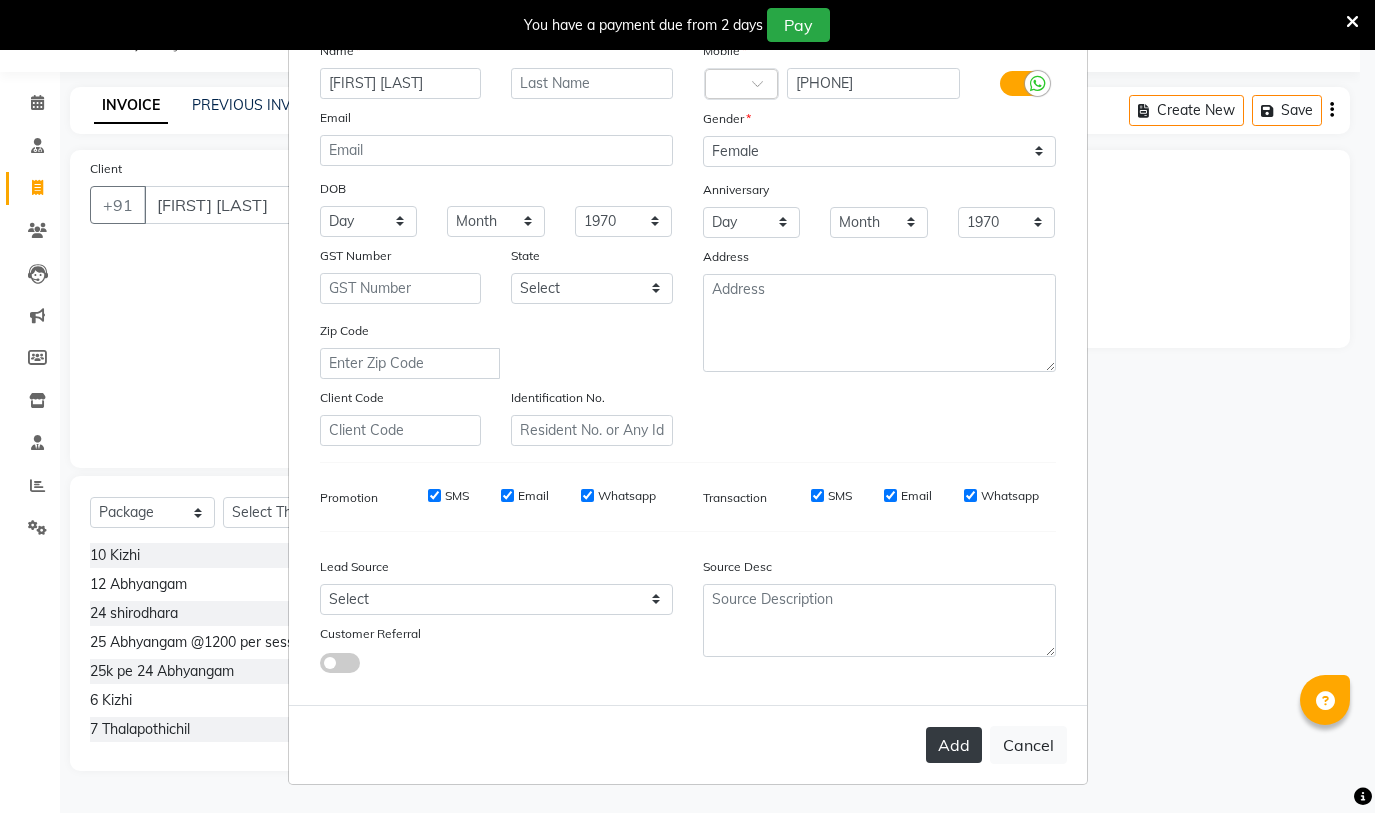 click on "Add" at bounding box center [954, 745] 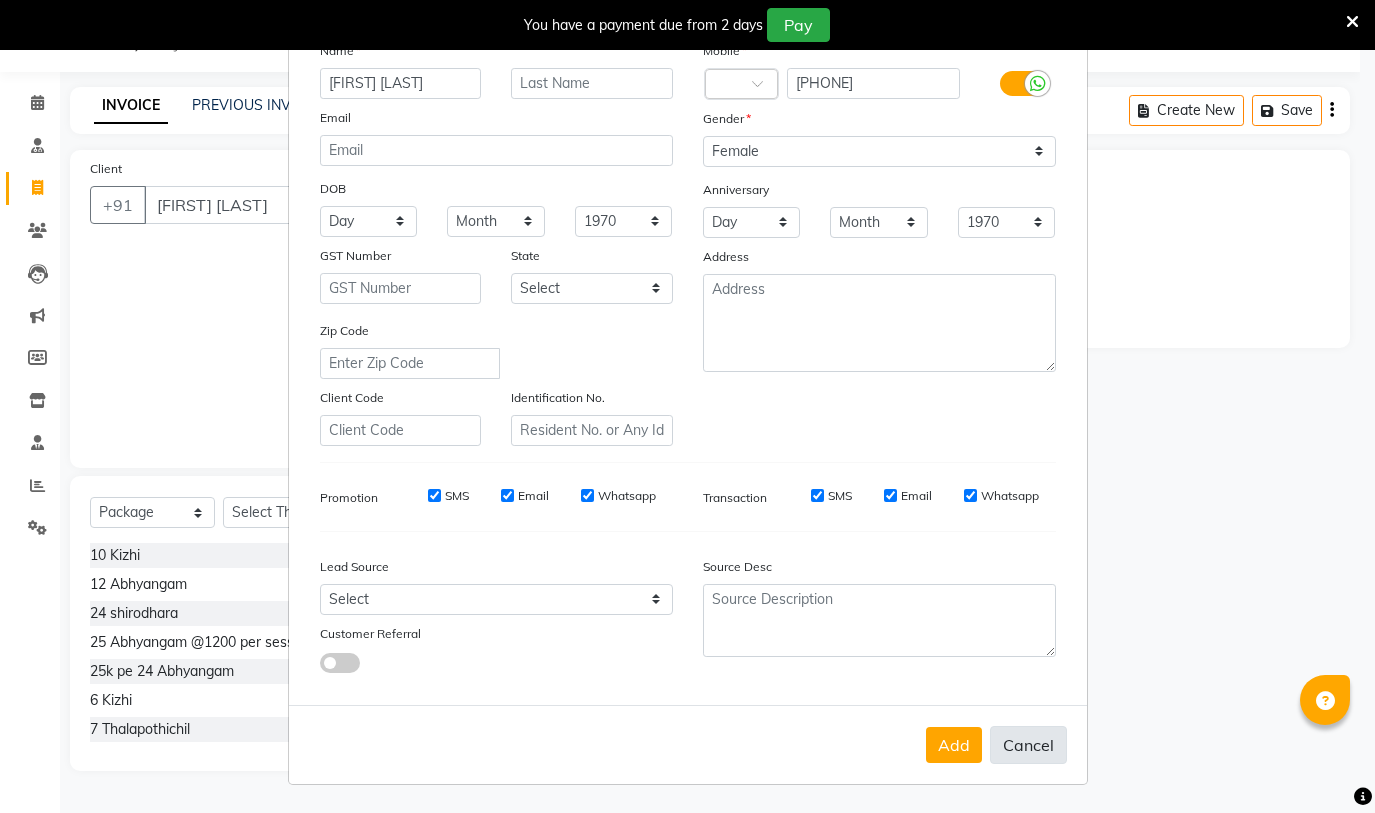 click on "Cancel" at bounding box center [1028, 745] 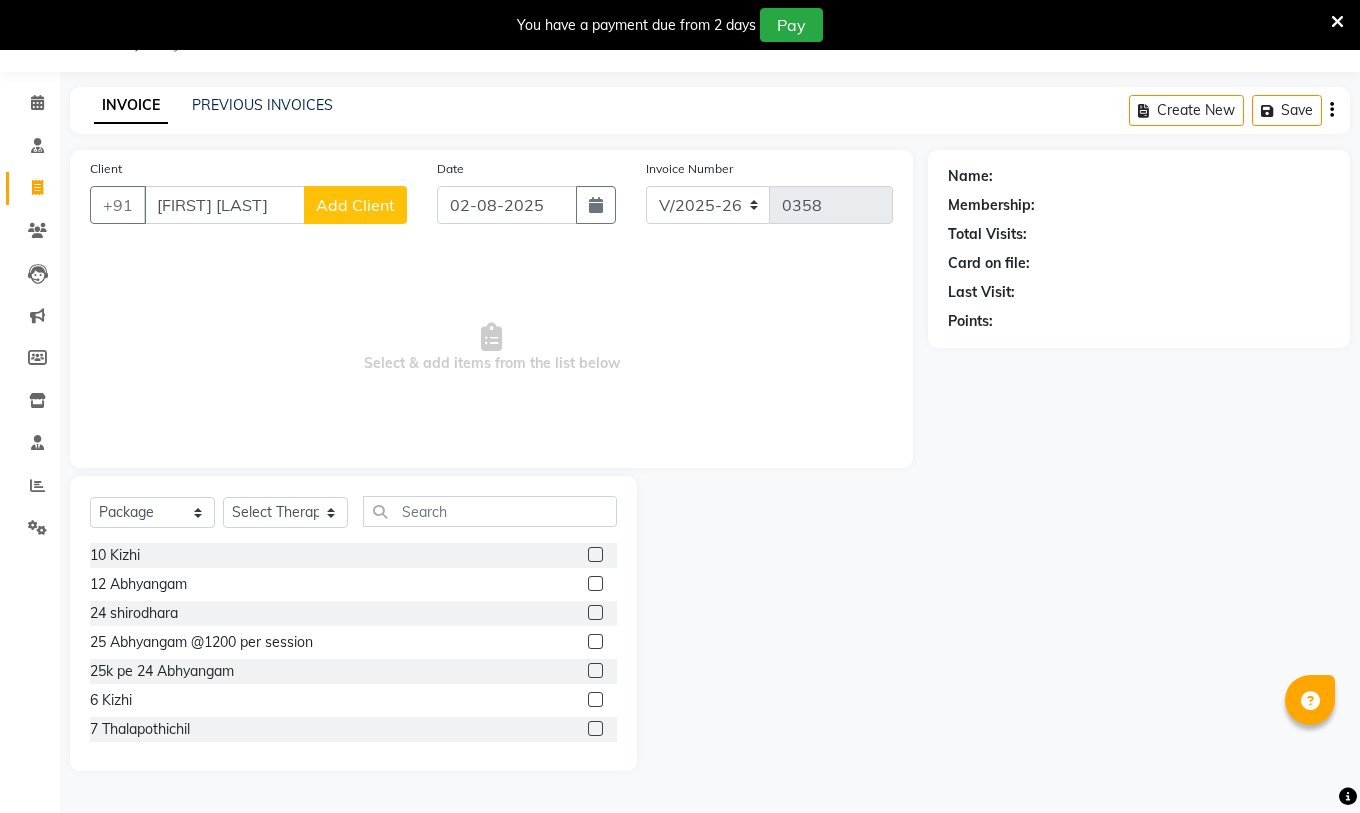 click on "Add Client" 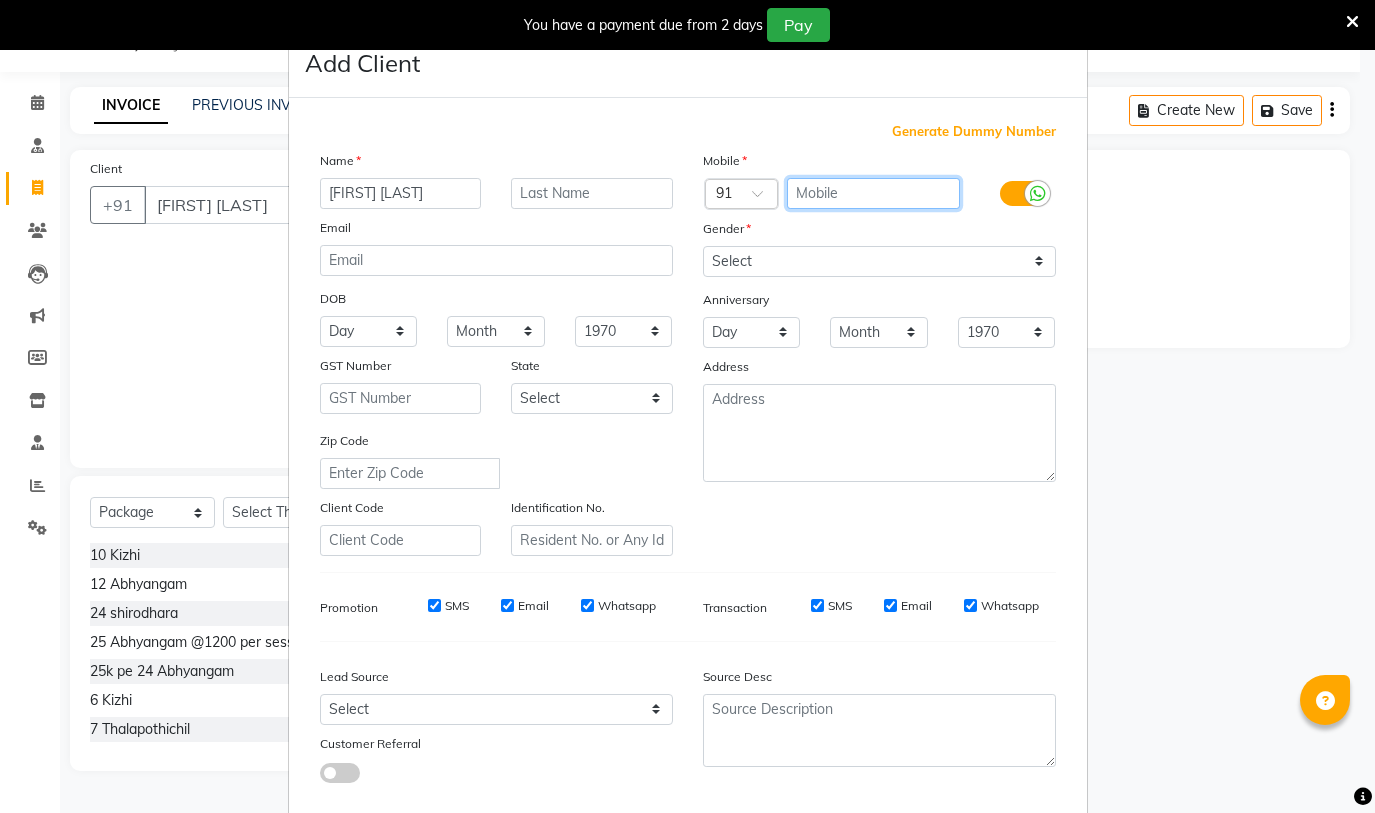 click at bounding box center (873, 193) 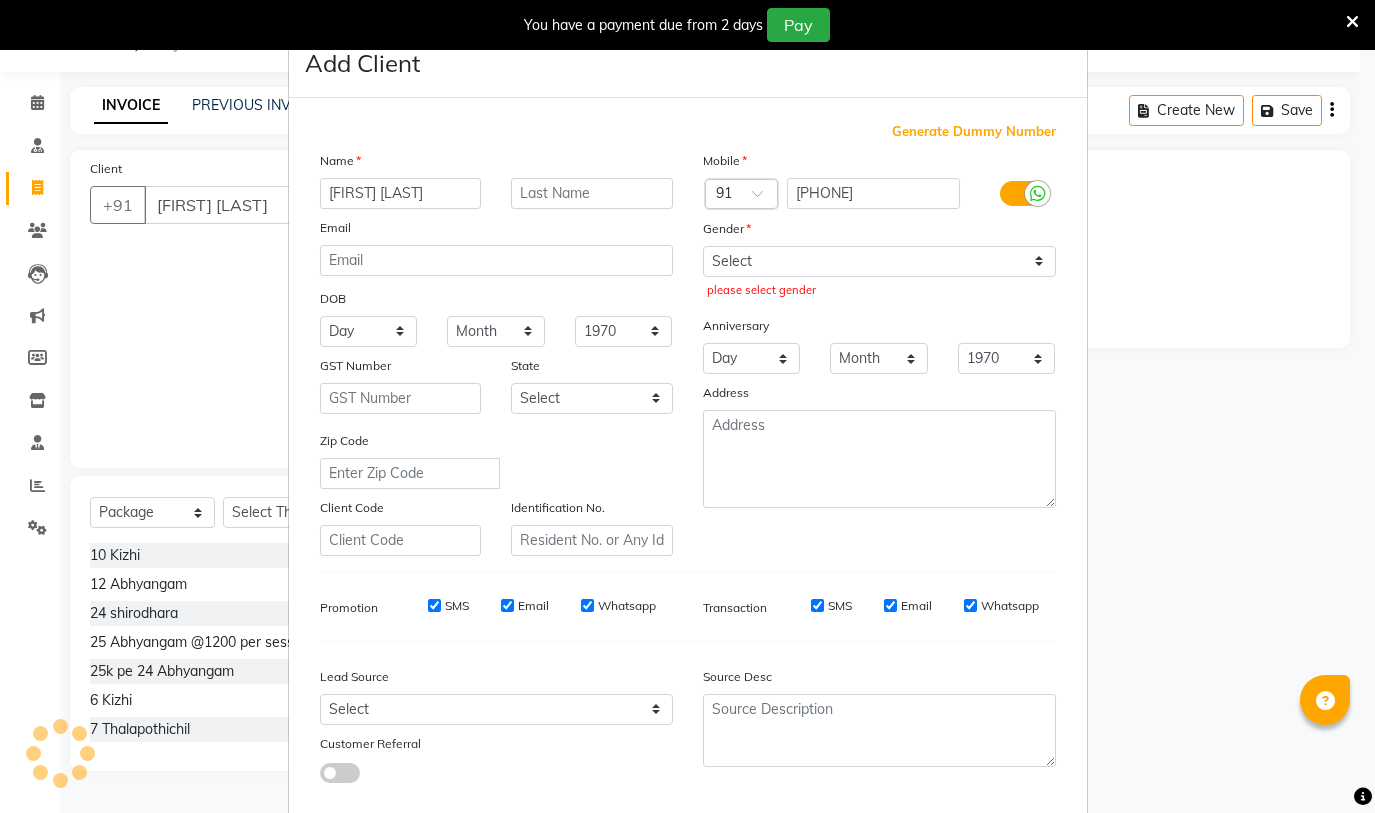 click on "Mobile Country Code × 91 [PHONE] Gender Select Male Female Other Prefer Not To Say  please select gender Anniversary Day 01 02 03 04 05 06 07 08 09 10 11 12 13 14 15 16 17 18 19 20 21 22 23 24 25 26 27 28 29 30 31 Month January February March April May June July August September October November December 1970 1971 1972 1973 1974 1975 1976 1977 1978 1979 1980 1981 1982 1983 1984 1985 1986 1987 1988 1989 1990 1991 1992 1993 1994 1995 1996 1997 1998 1999 2000 2001 2002 2003 2004 2005 2006 2007 2008 2009 2010 2011 2012 2013 2014 2015 2016 2017 2018 2019 2020 2021 2022 2023 2024 2025 Address" at bounding box center [879, 353] 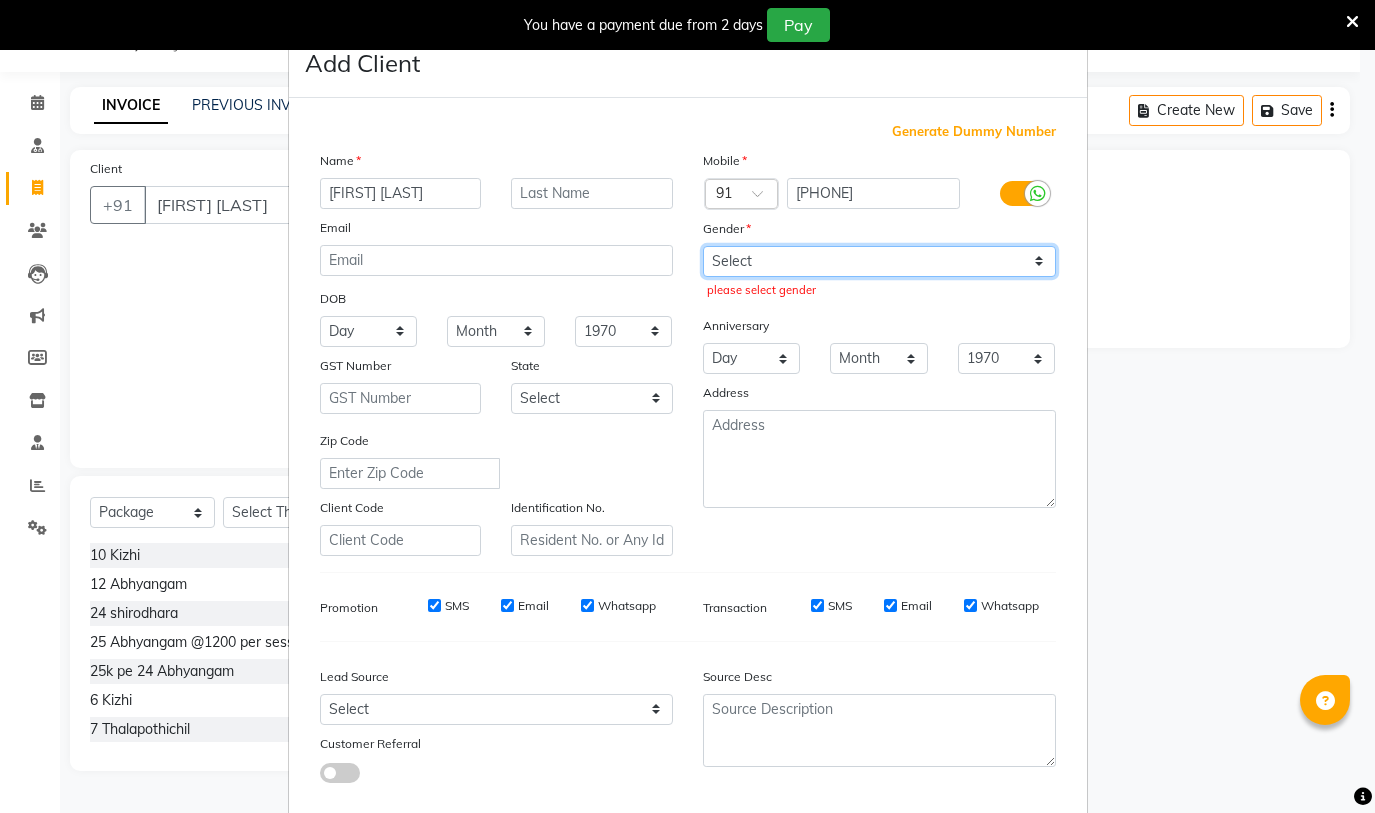 click on "Select Male Female Other Prefer Not To Say" at bounding box center [879, 261] 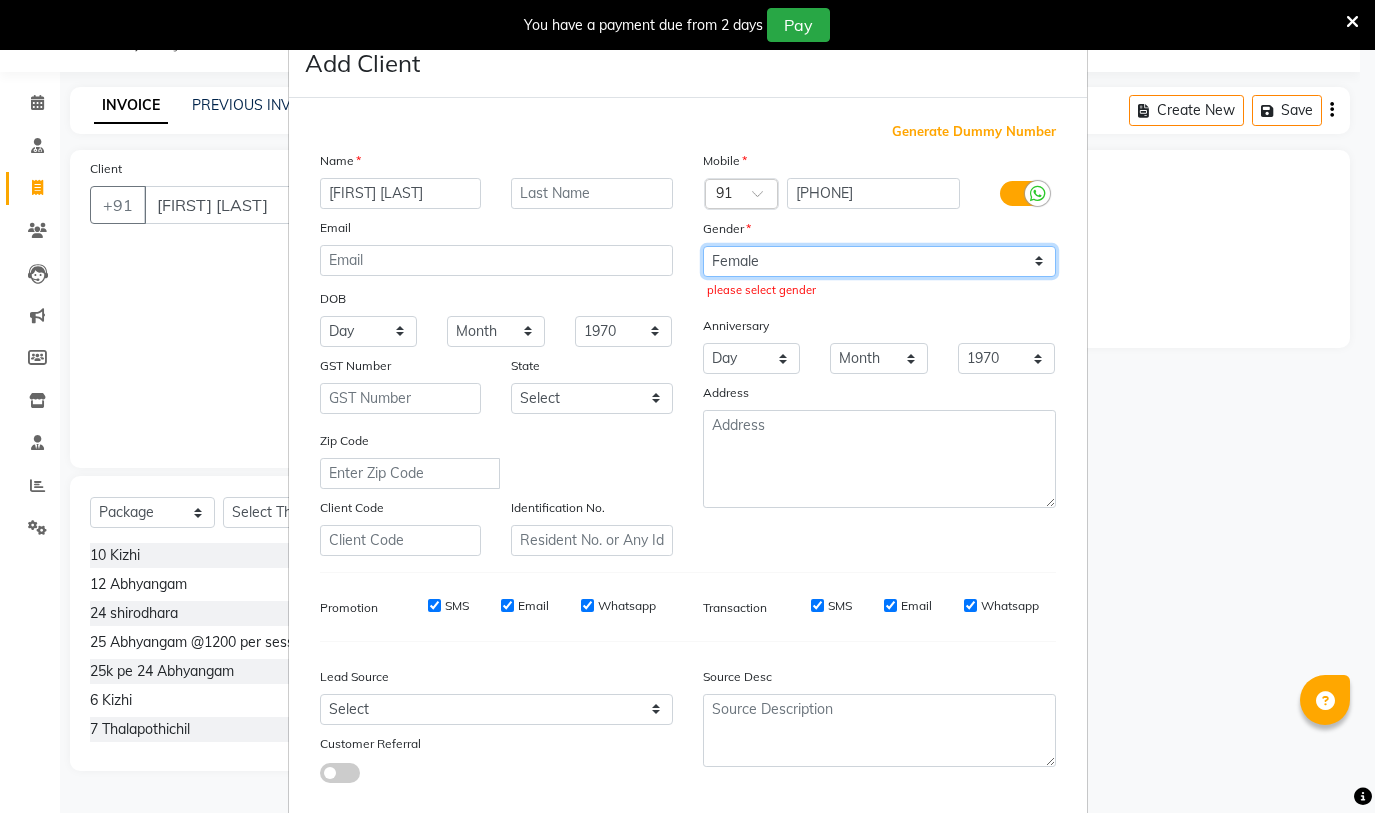 click on "Select Male Female Other Prefer Not To Say" at bounding box center [879, 261] 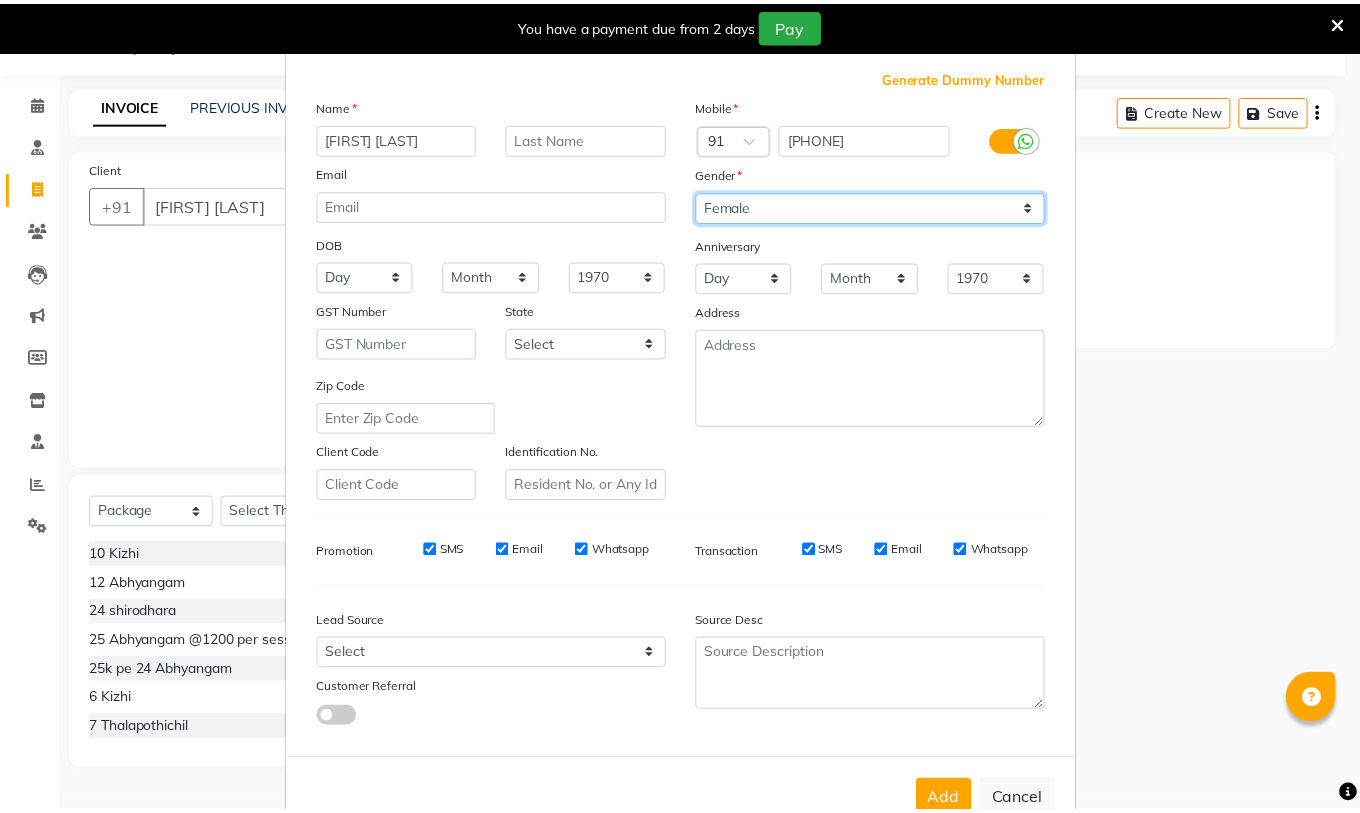 scroll, scrollTop: 110, scrollLeft: 0, axis: vertical 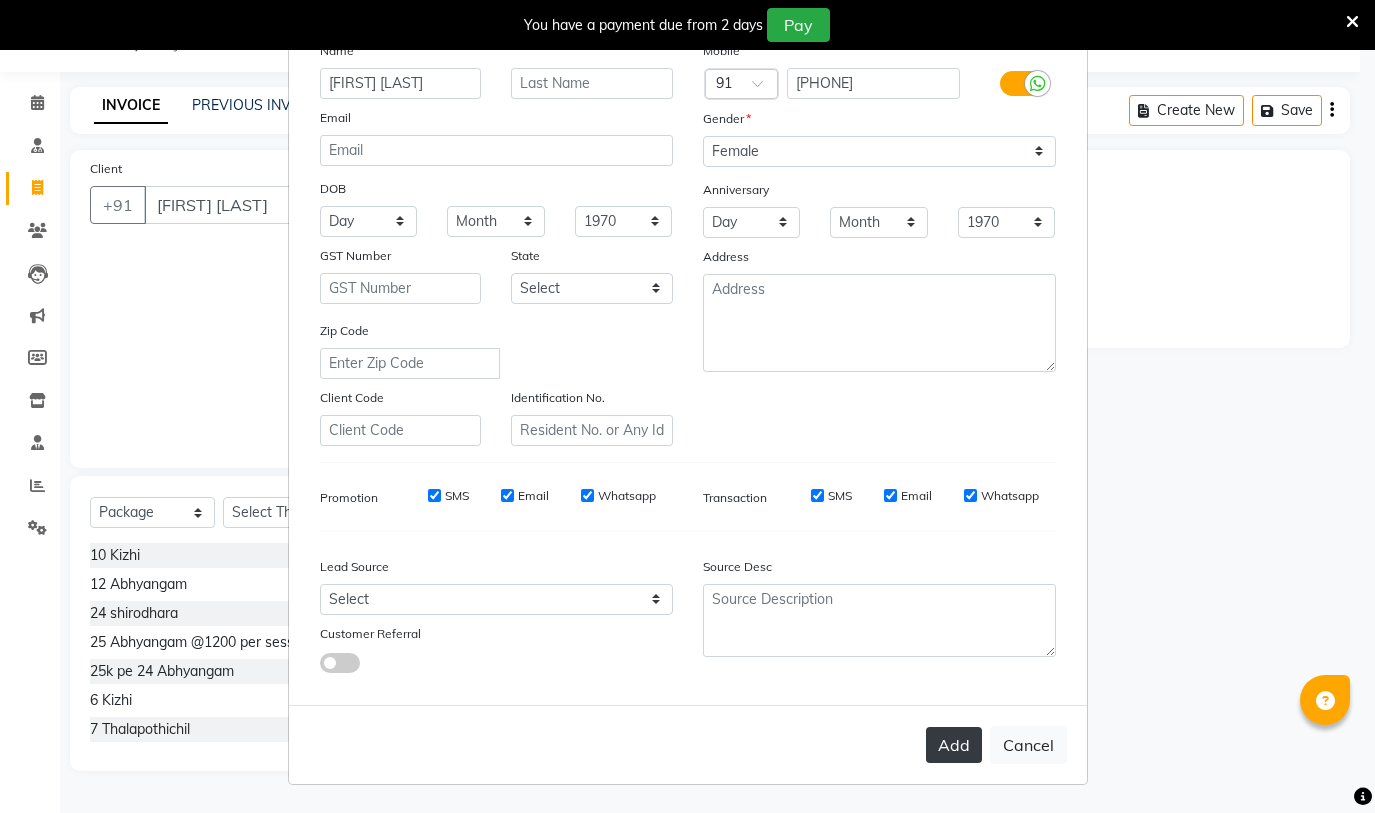 click on "Add" at bounding box center (954, 745) 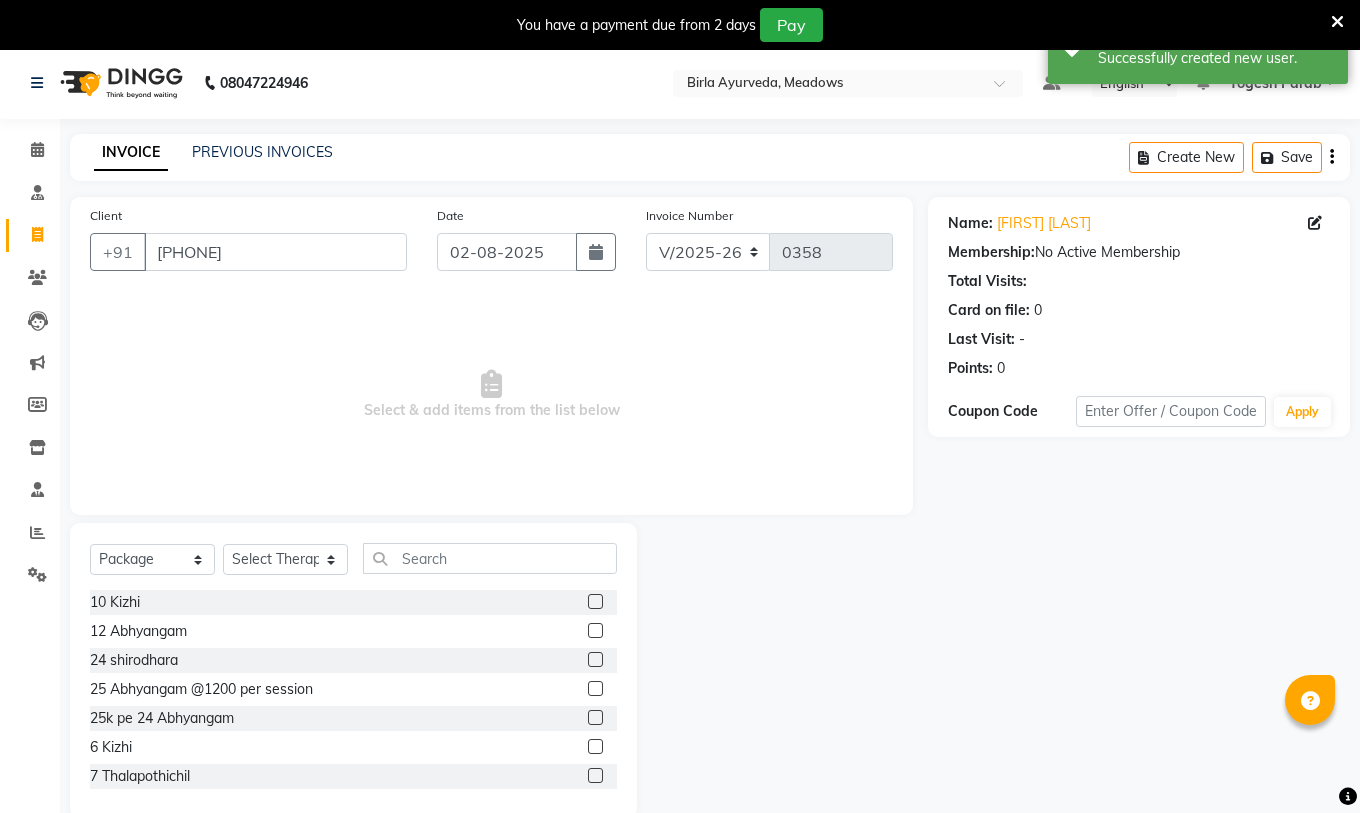 scroll, scrollTop: 0, scrollLeft: 0, axis: both 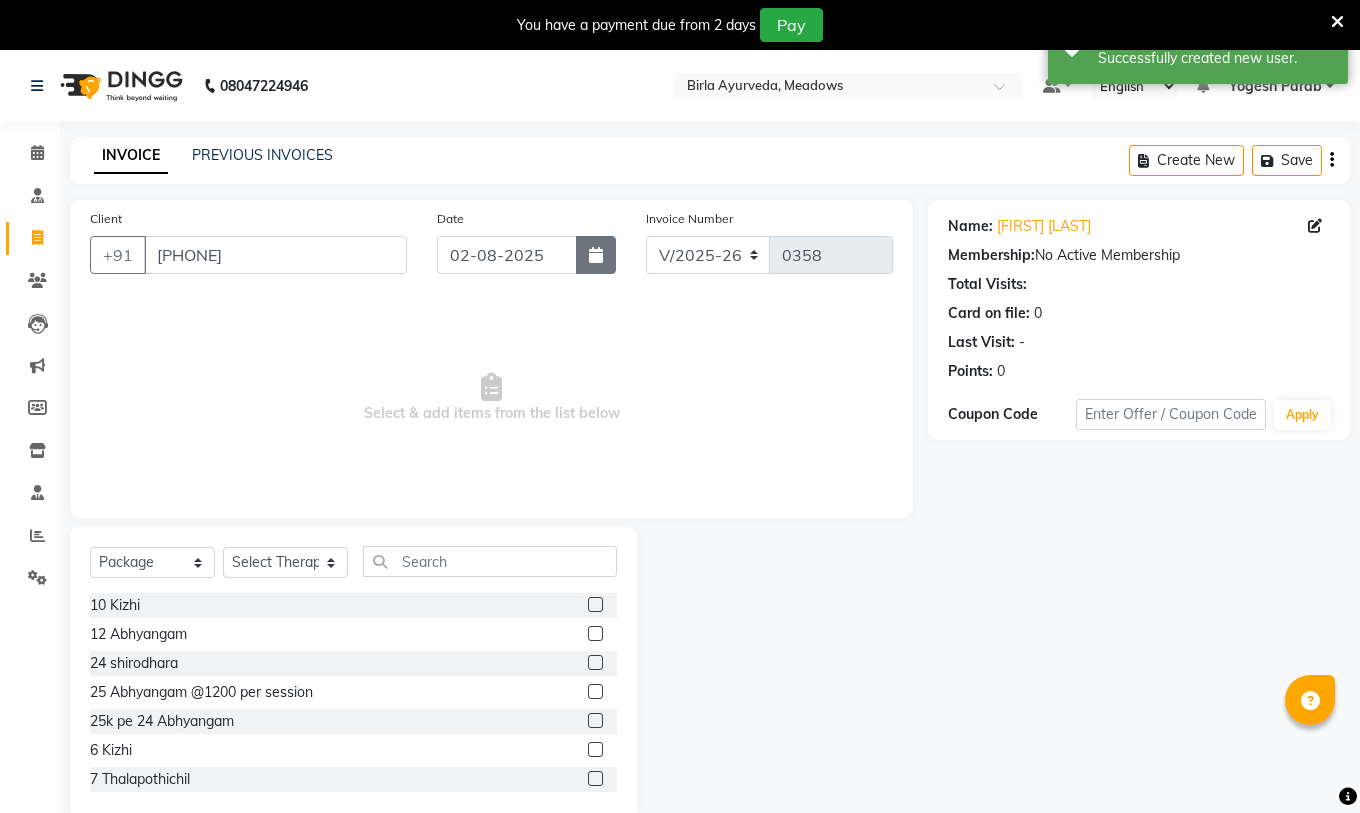 click 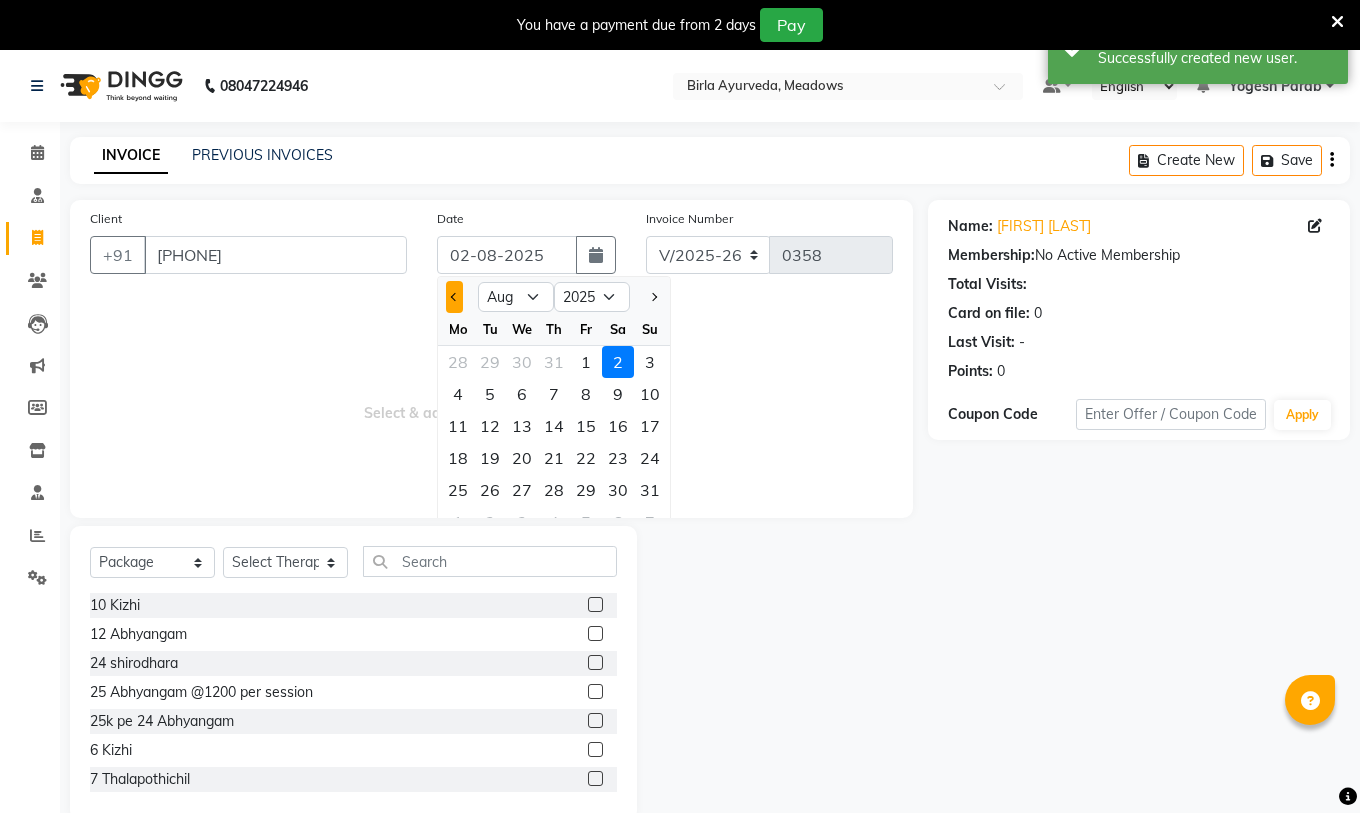 click 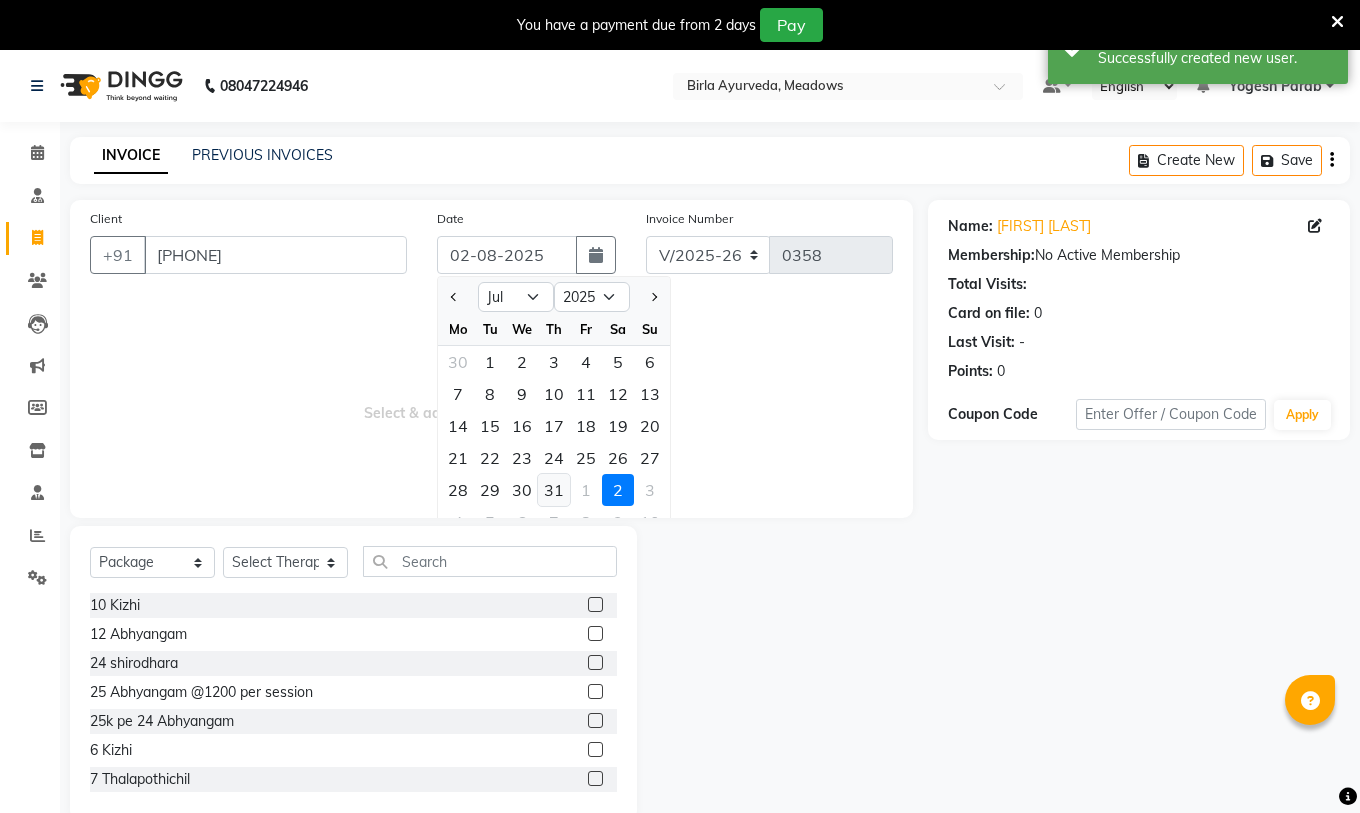 click on "31" 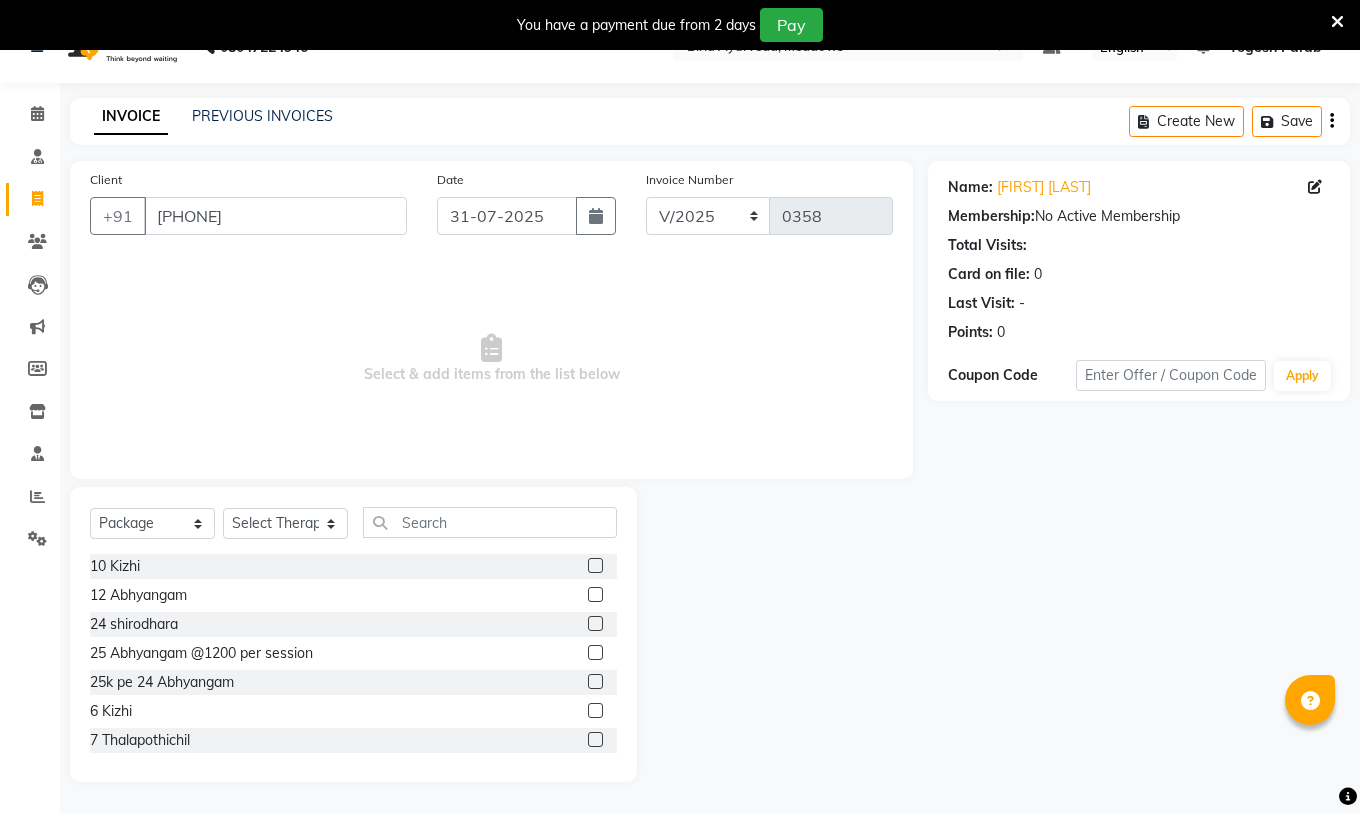 scroll, scrollTop: 50, scrollLeft: 0, axis: vertical 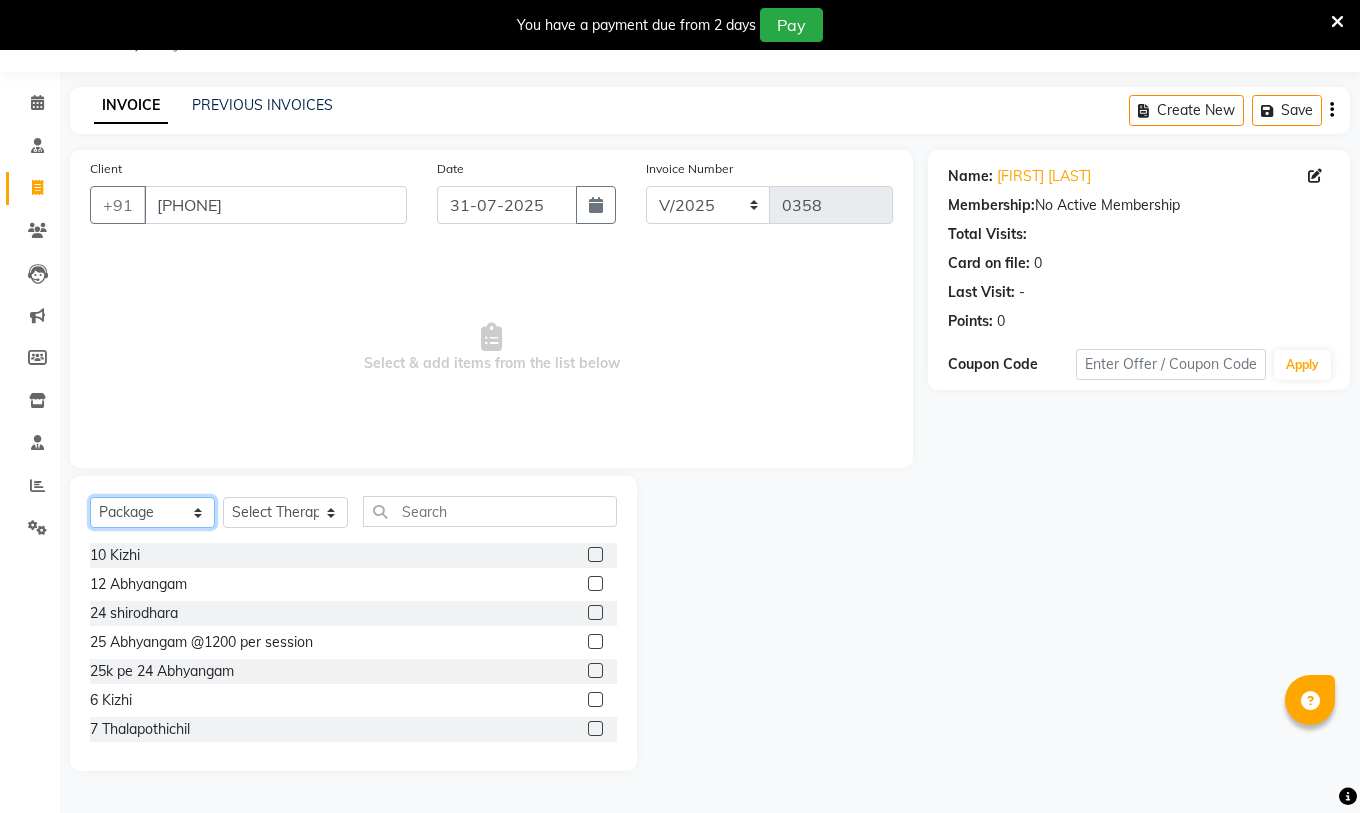 click on "Select  Service  Product  Membership  Package Voucher Prepaid Gift Card" 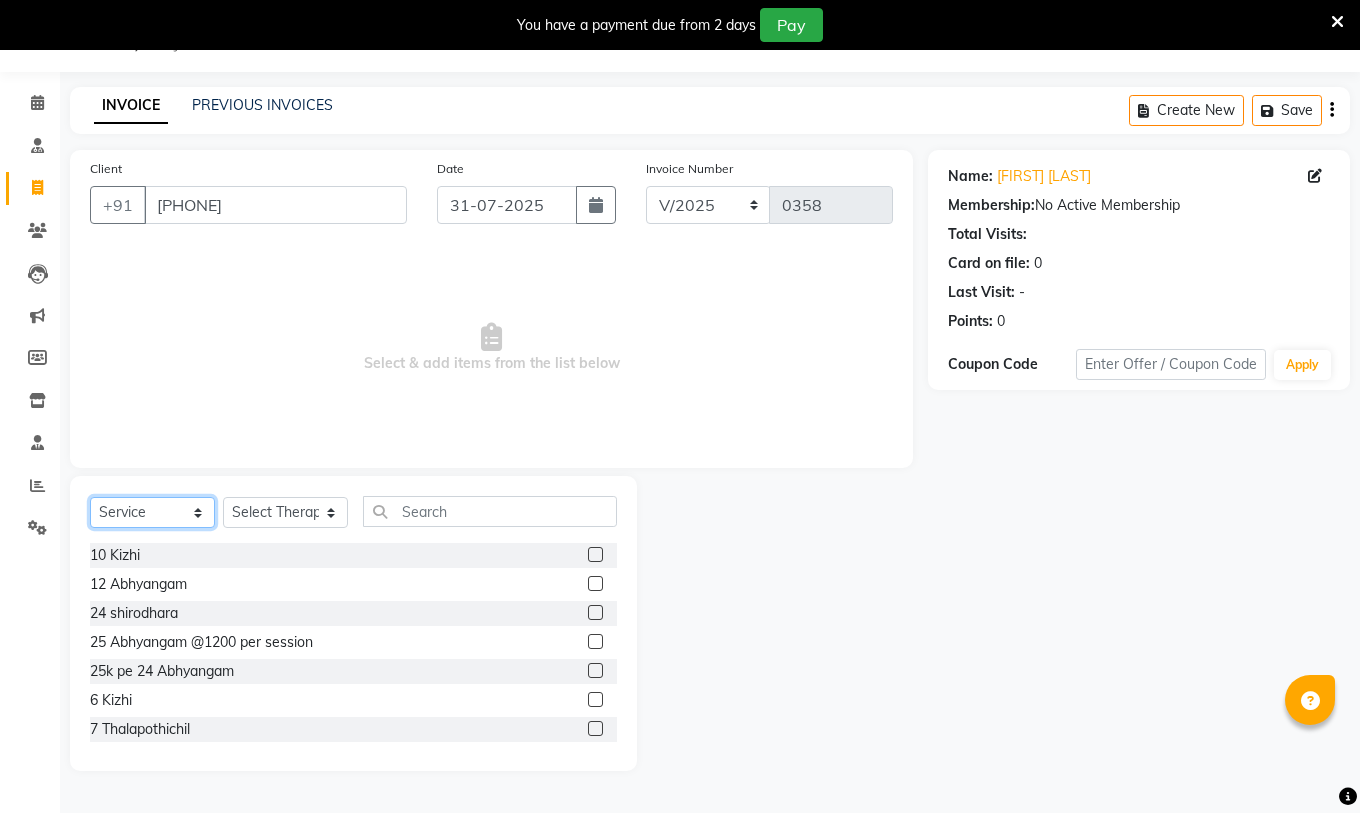 click on "Select  Service  Product  Membership  Package Voucher Prepaid Gift Card" 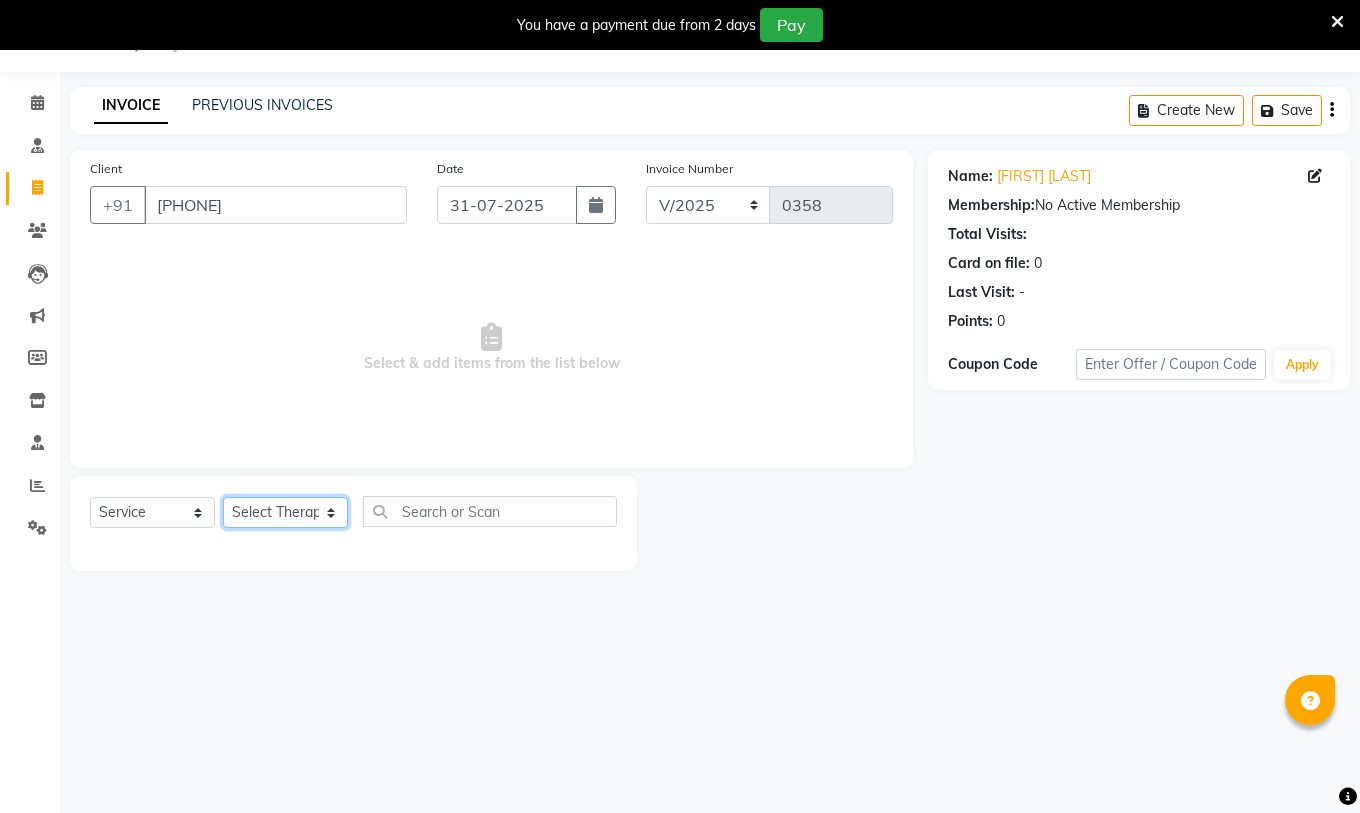 click on "Select Therapist amrutha Anita Khatke Anjana Surendra Kalyani Athul Avtar Jaiswal Bibina Chandani Yadav Deepali Gaikwad Dr. Annu Prasad Dr. Chaitali Deshmukh Dr. Jeason John Dr. Mamta Dr. Mrunal Gole Gloria Y Hari Jainy M R KAMAL NIKAM kavita Kavita Ambatkar Latika Sawant Leena Maria  Nijosh Pooja Mohite Priya Mishra Rajimon Gopalan RATHEESH KUMAR G KURUP Sachin Subhash Shali K M Shani K Shibin Suddheesh K K Sunil Wankhade Sunita Fernandes Swati Tejaswini Gaonkar Vidya Vishwanath Vinayak Yogesh Parab" 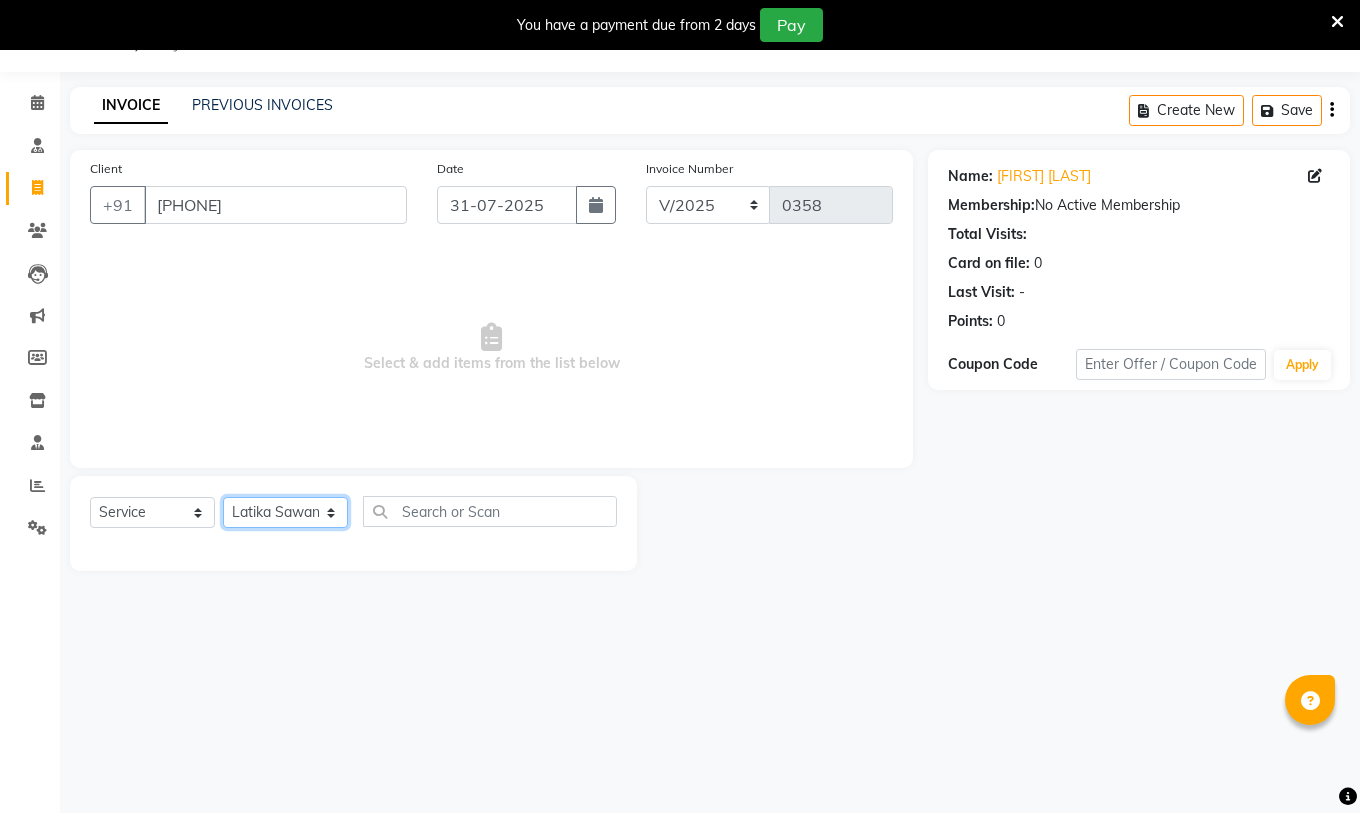 click on "Select Therapist amrutha Anita Khatke Anjana Surendra Kalyani Athul Avtar Jaiswal Bibina Chandani Yadav Deepali Gaikwad Dr. Annu Prasad Dr. Chaitali Deshmukh Dr. Jeason John Dr. Mamta Dr. Mrunal Gole Gloria Y Hari Jainy M R KAMAL NIKAM kavita Kavita Ambatkar Latika Sawant Leena Maria  Nijosh Pooja Mohite Priya Mishra Rajimon Gopalan RATHEESH KUMAR G KURUP Sachin Subhash Shali K M Shani K Shibin Suddheesh K K Sunil Wankhade Sunita Fernandes Swati Tejaswini Gaonkar Vidya Vishwanath Vinayak Yogesh Parab" 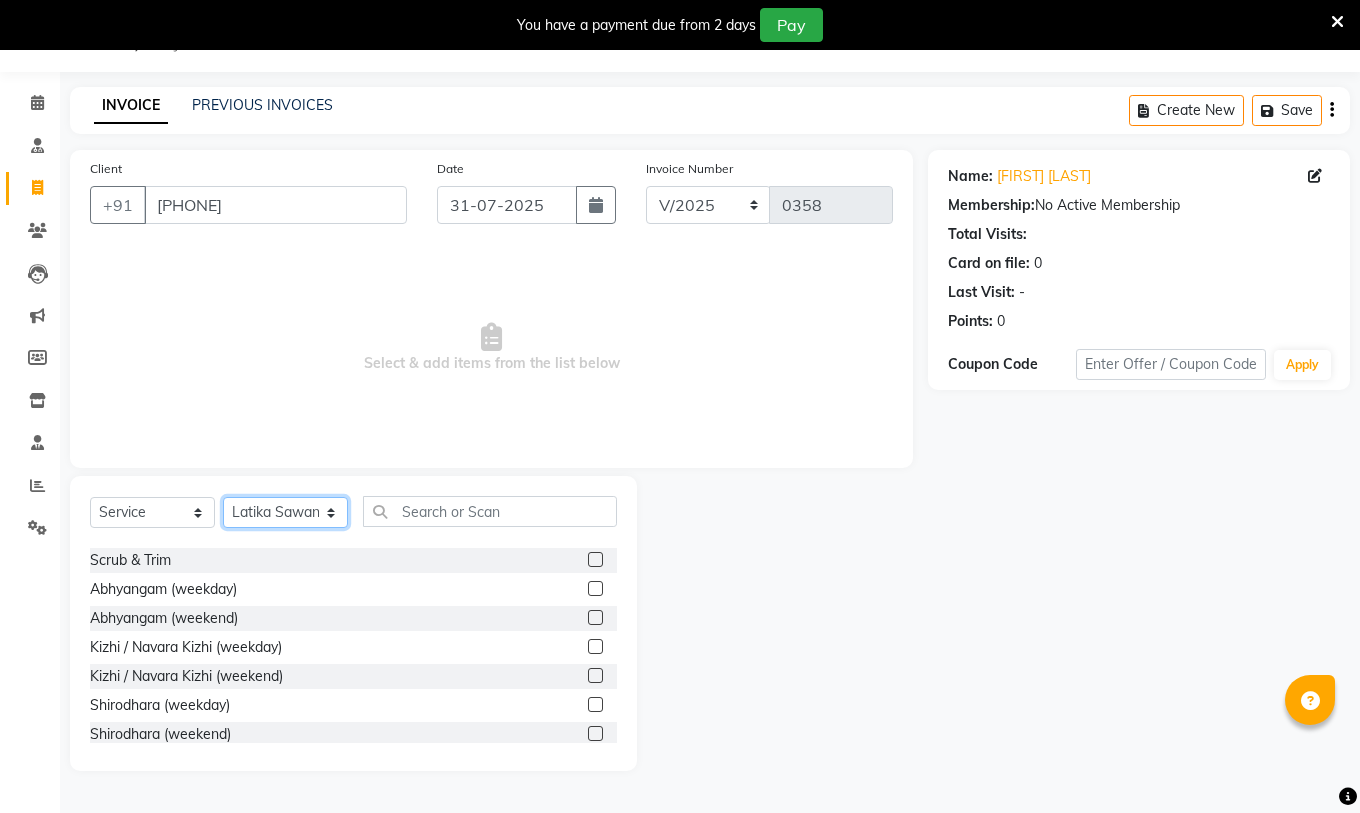 scroll, scrollTop: 387, scrollLeft: 0, axis: vertical 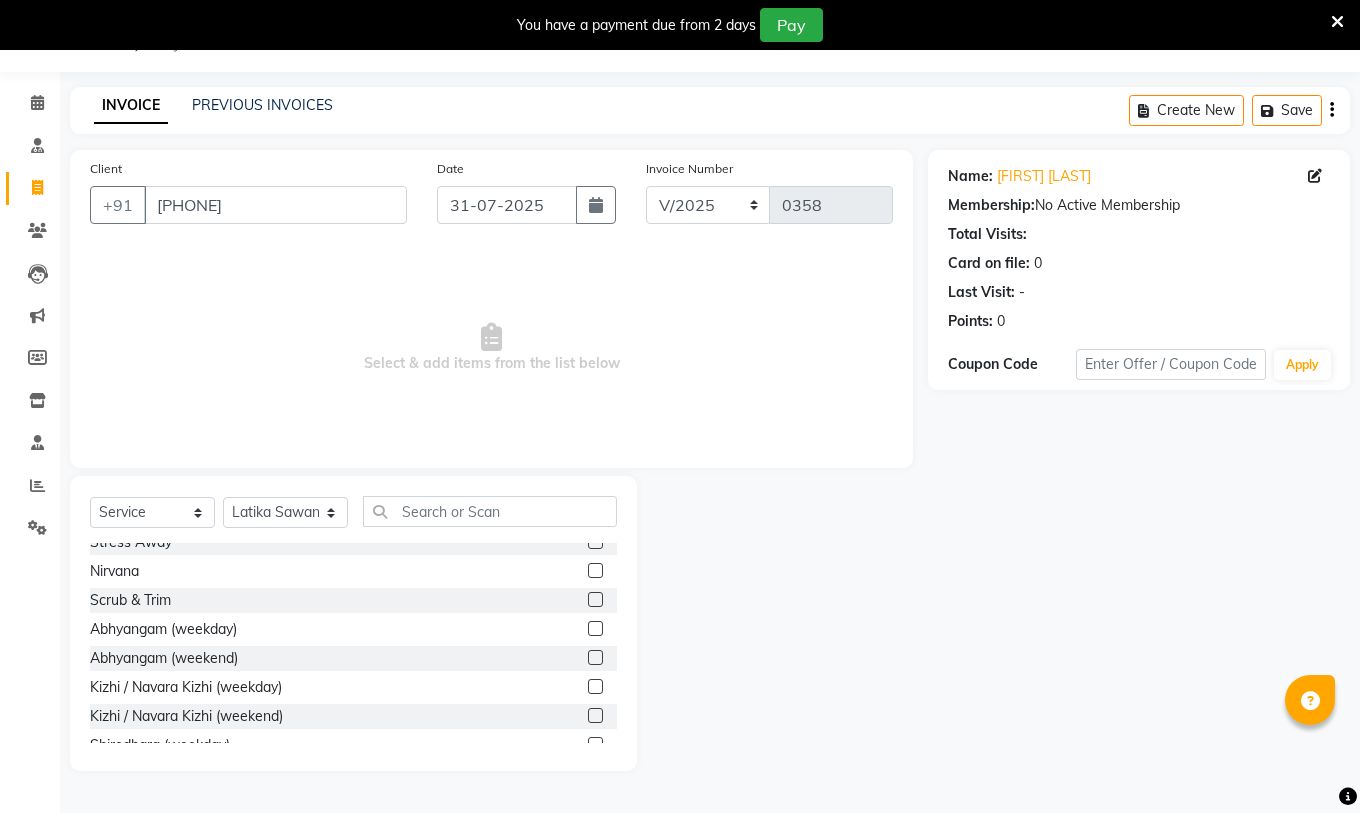 click 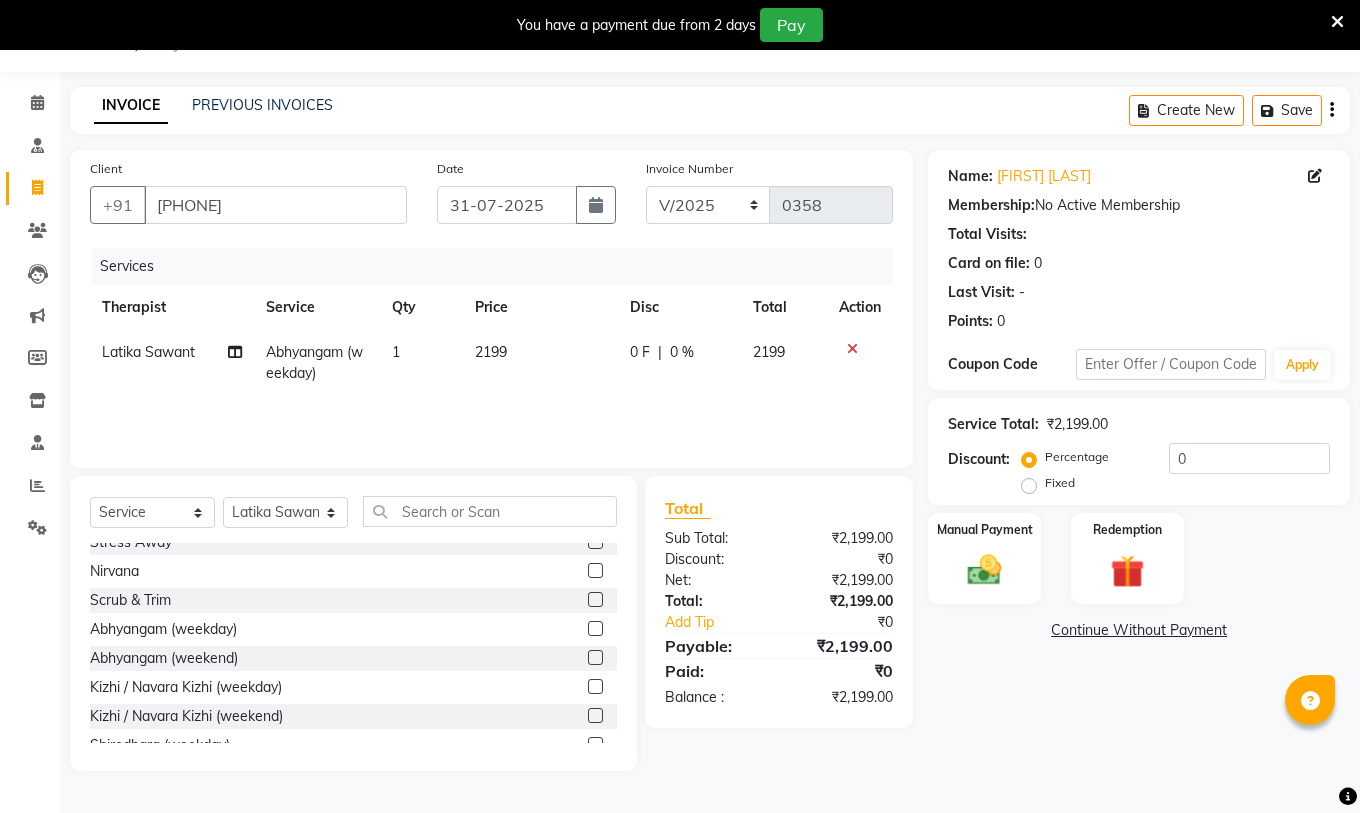 click on "2199" 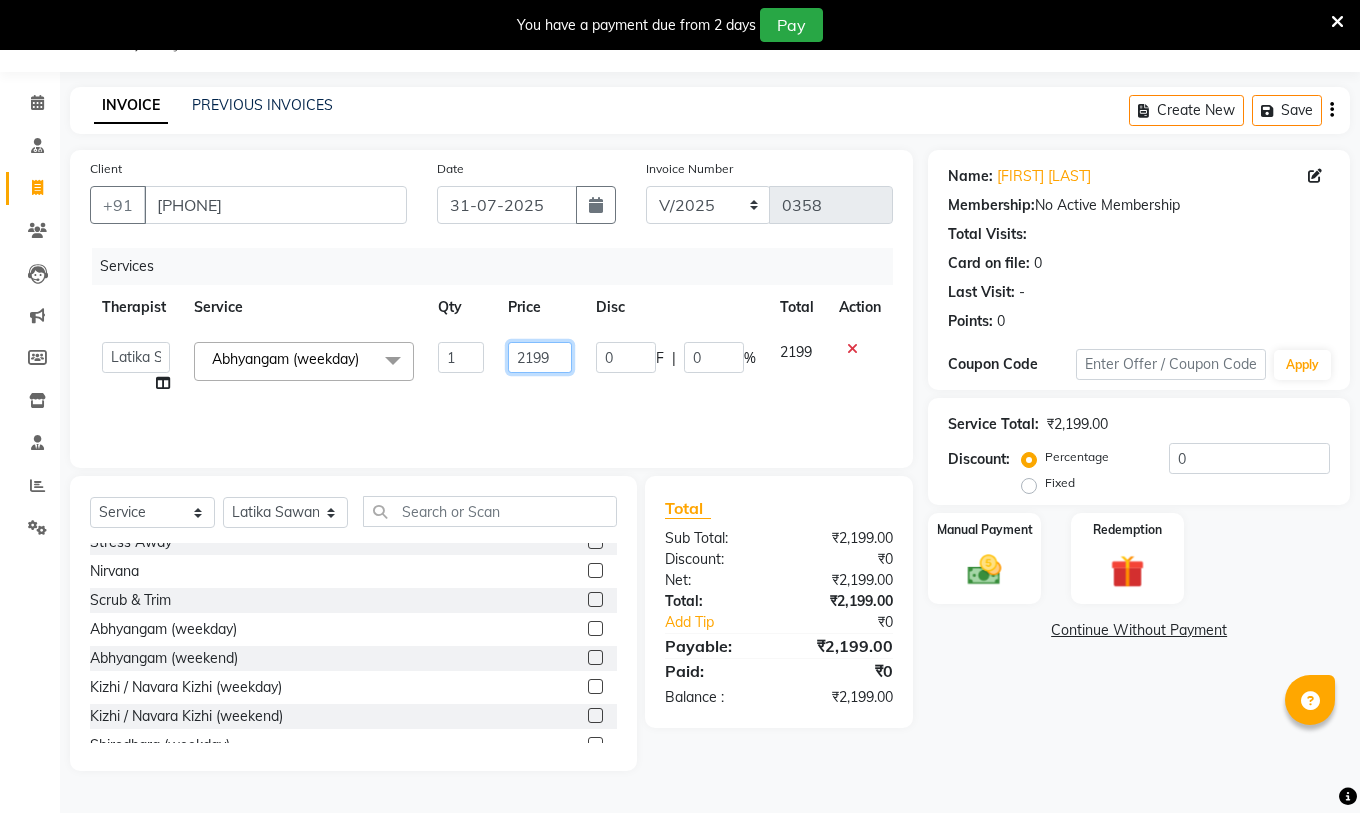 click on "2199" 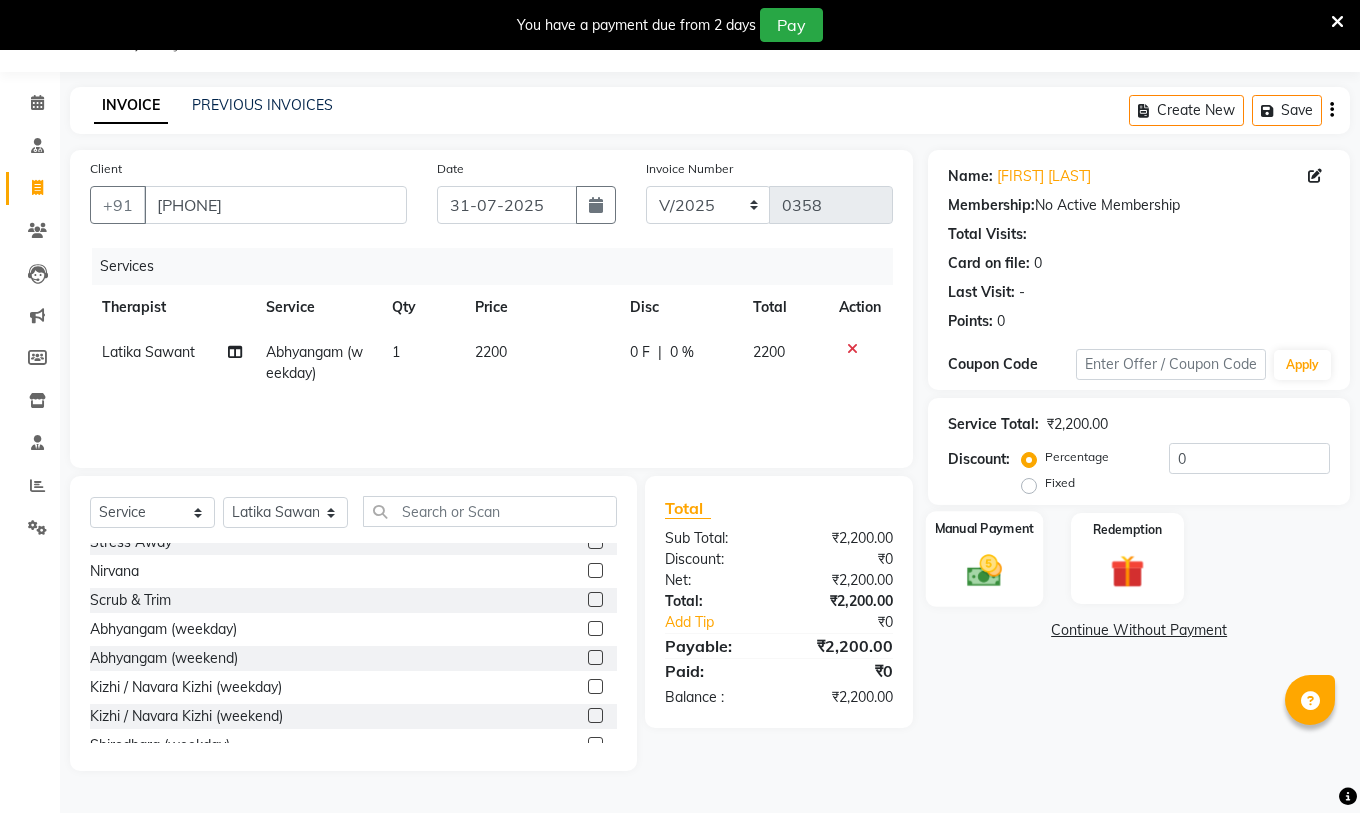 click 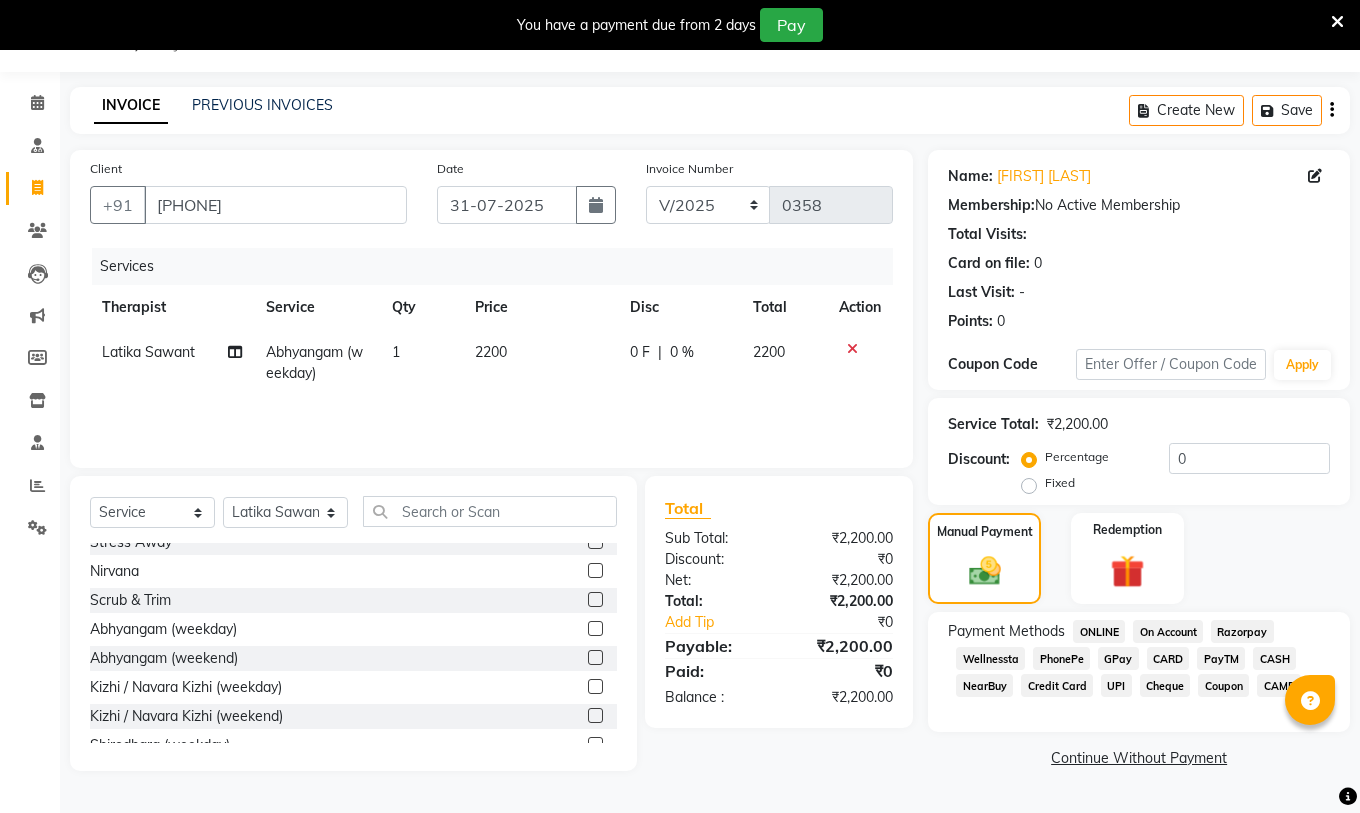 click on "CASH" 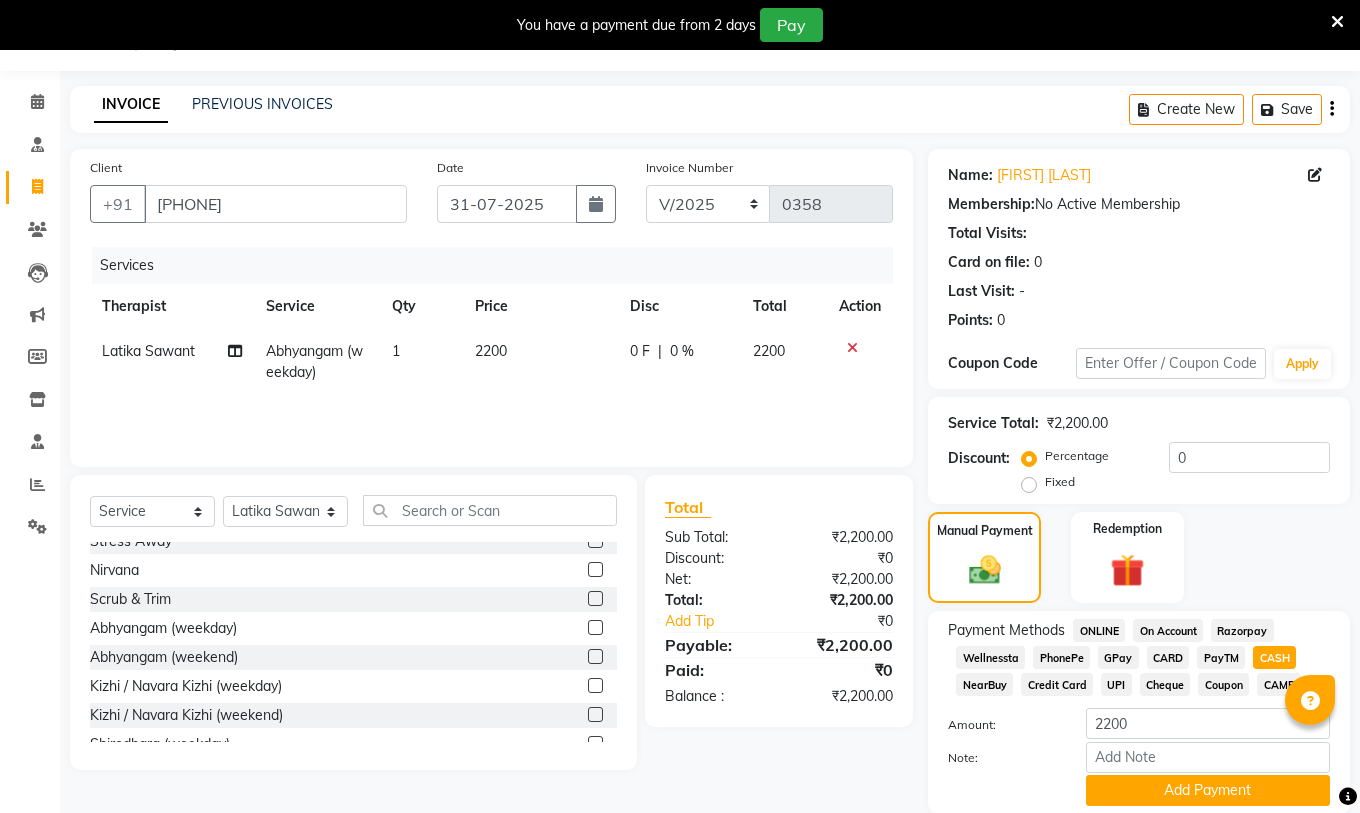 scroll, scrollTop: 123, scrollLeft: 0, axis: vertical 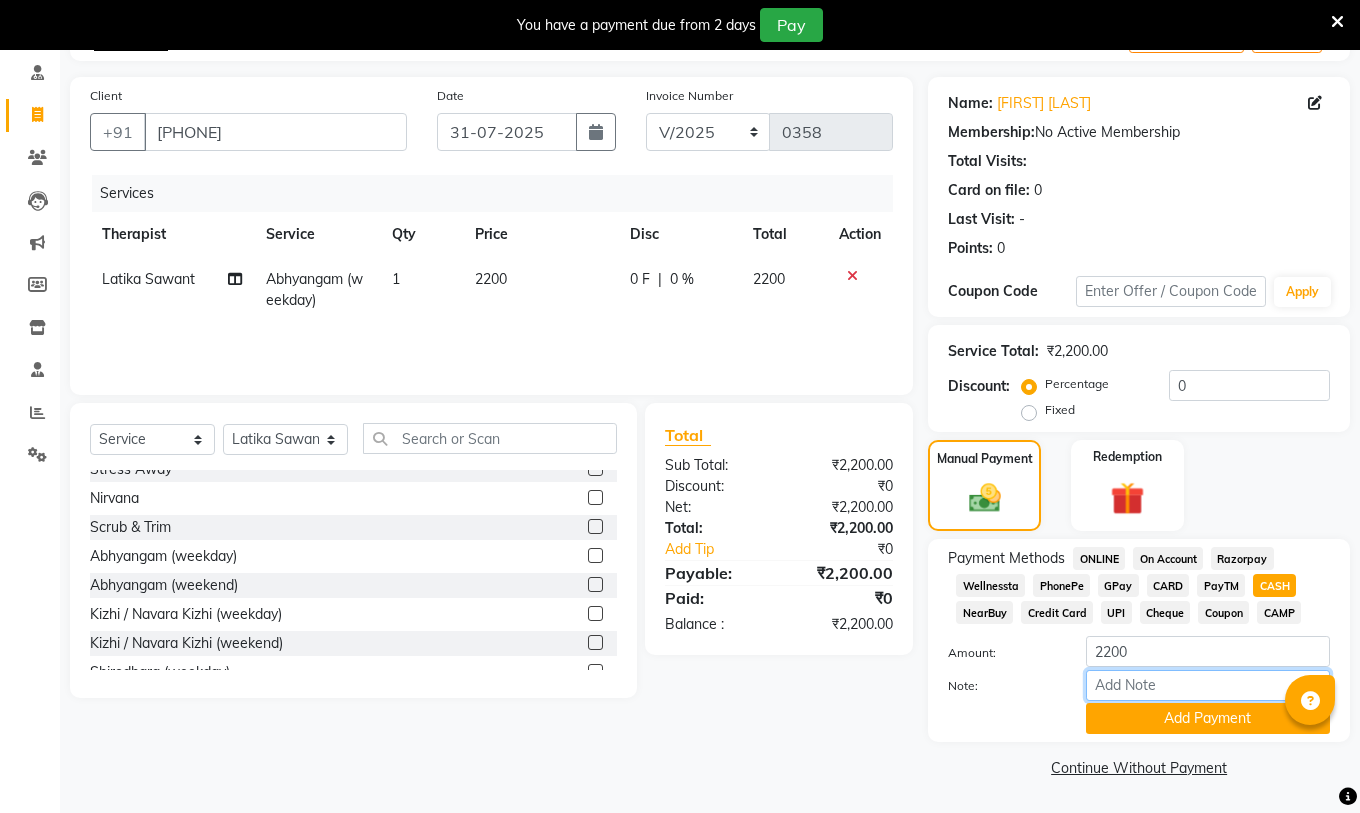 click on "Note:" at bounding box center [1208, 685] 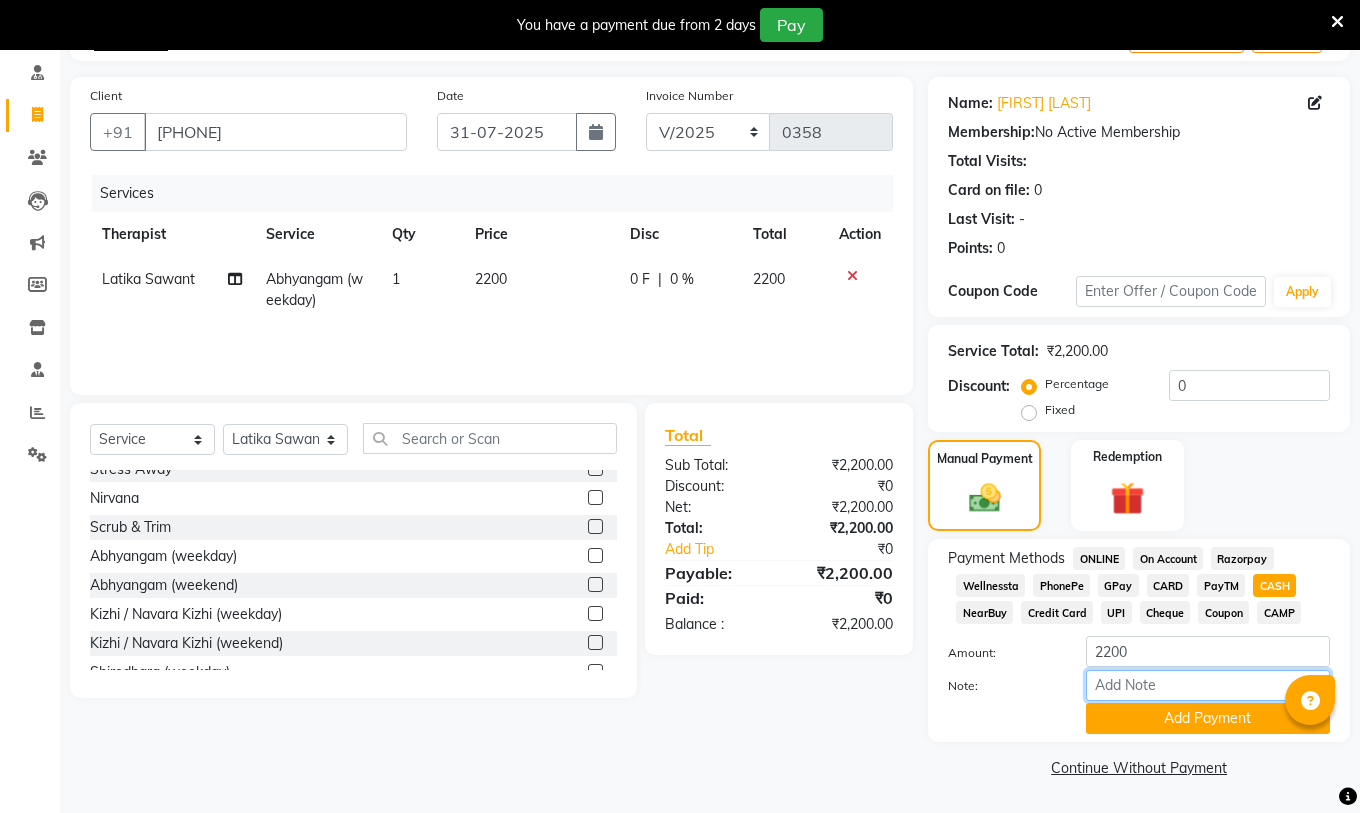click on "Note:" at bounding box center (1208, 685) 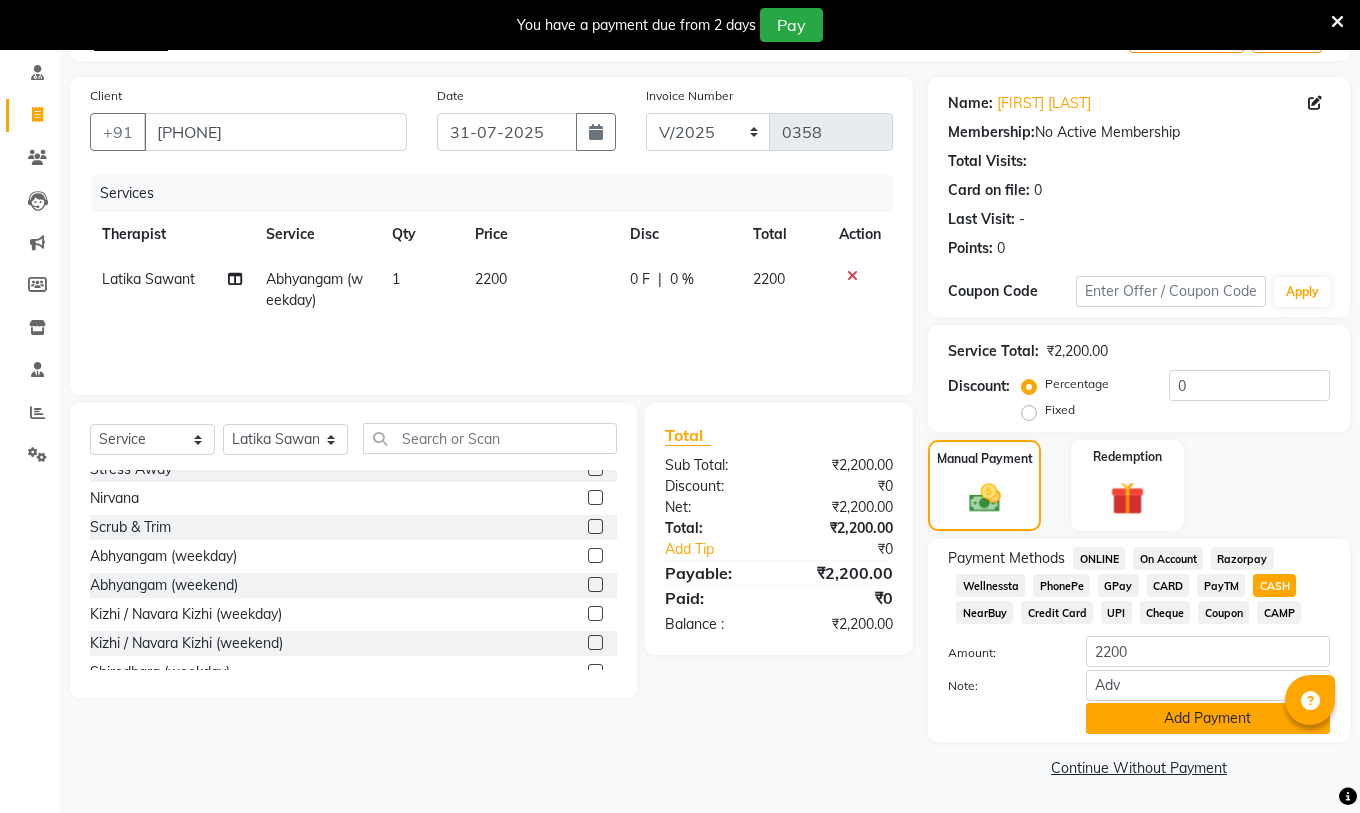 click on "Add Payment" 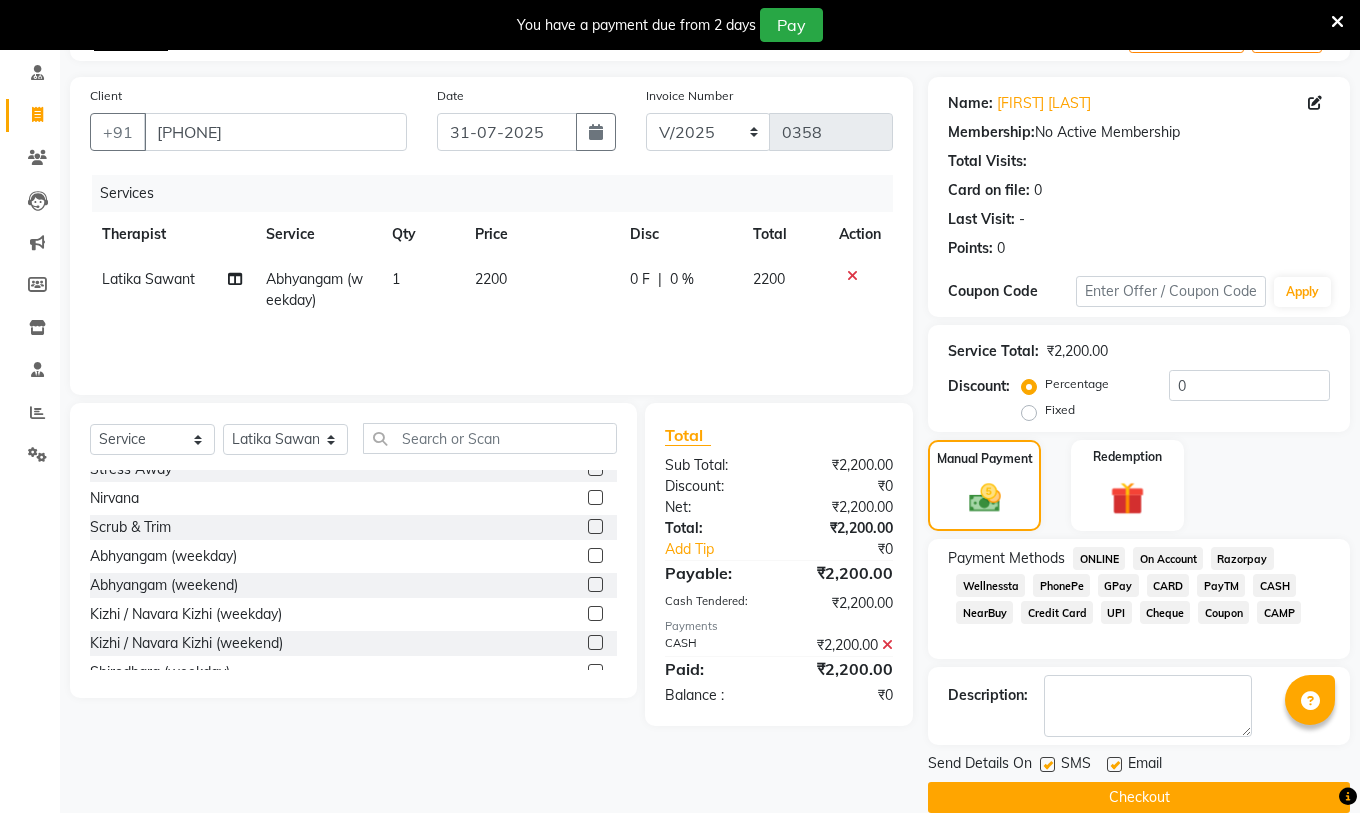 click 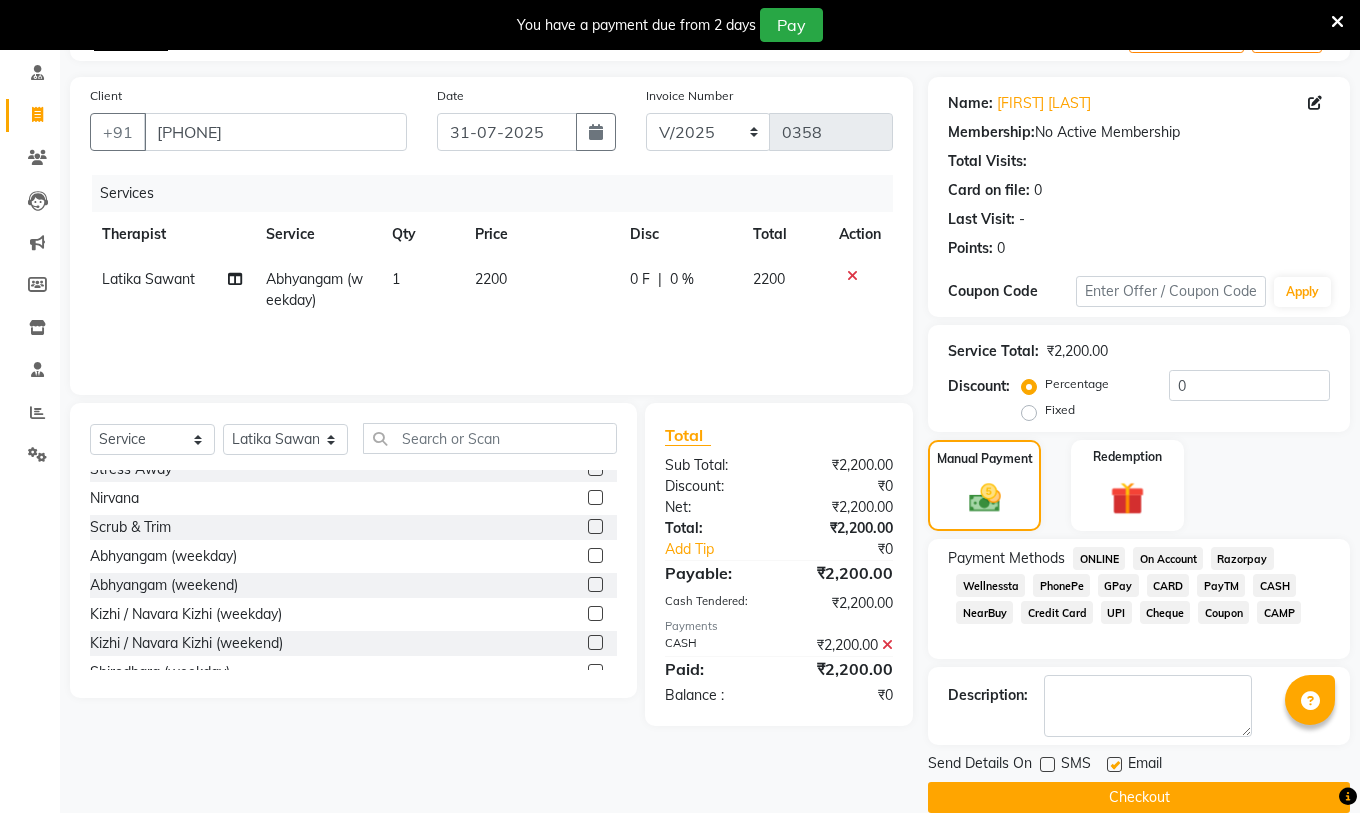 click 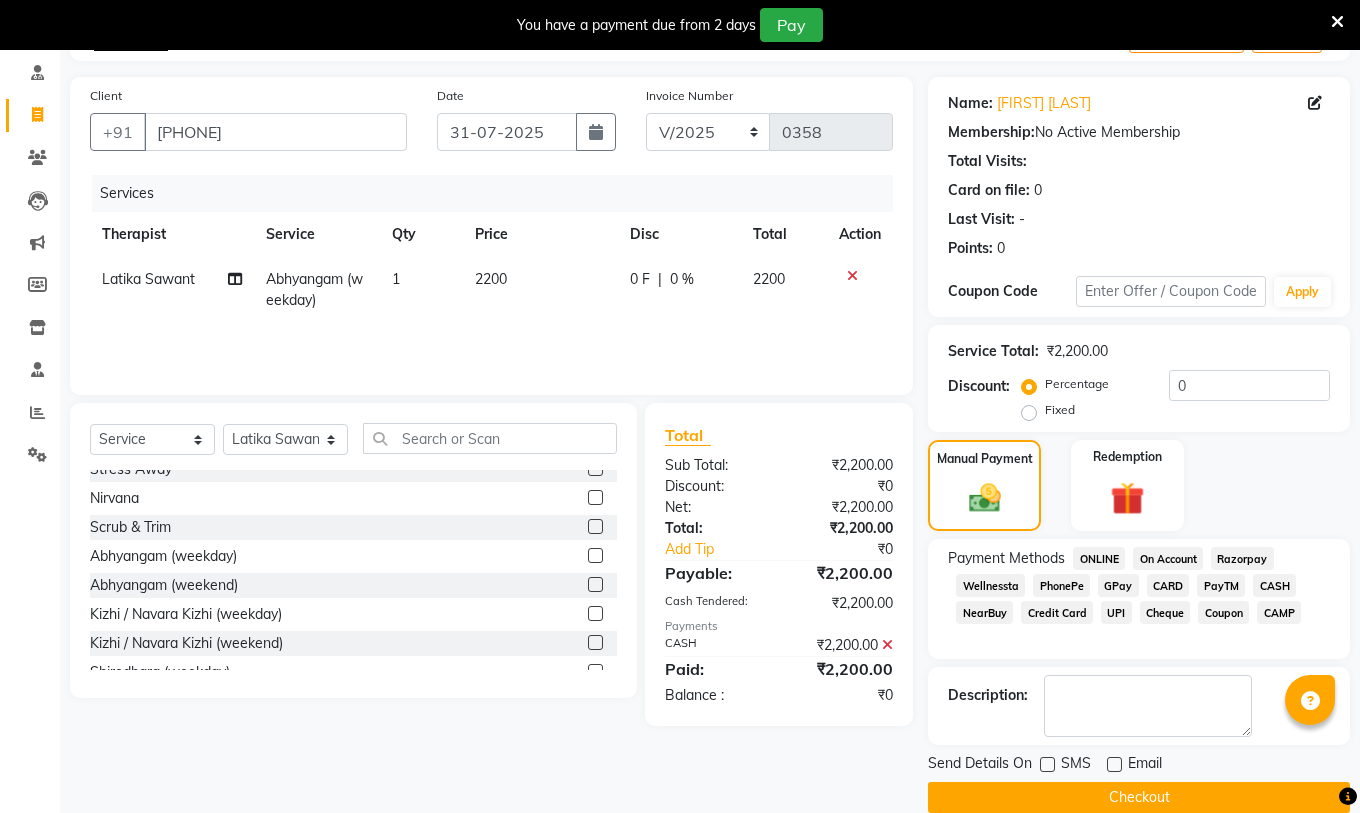 click on "Checkout" 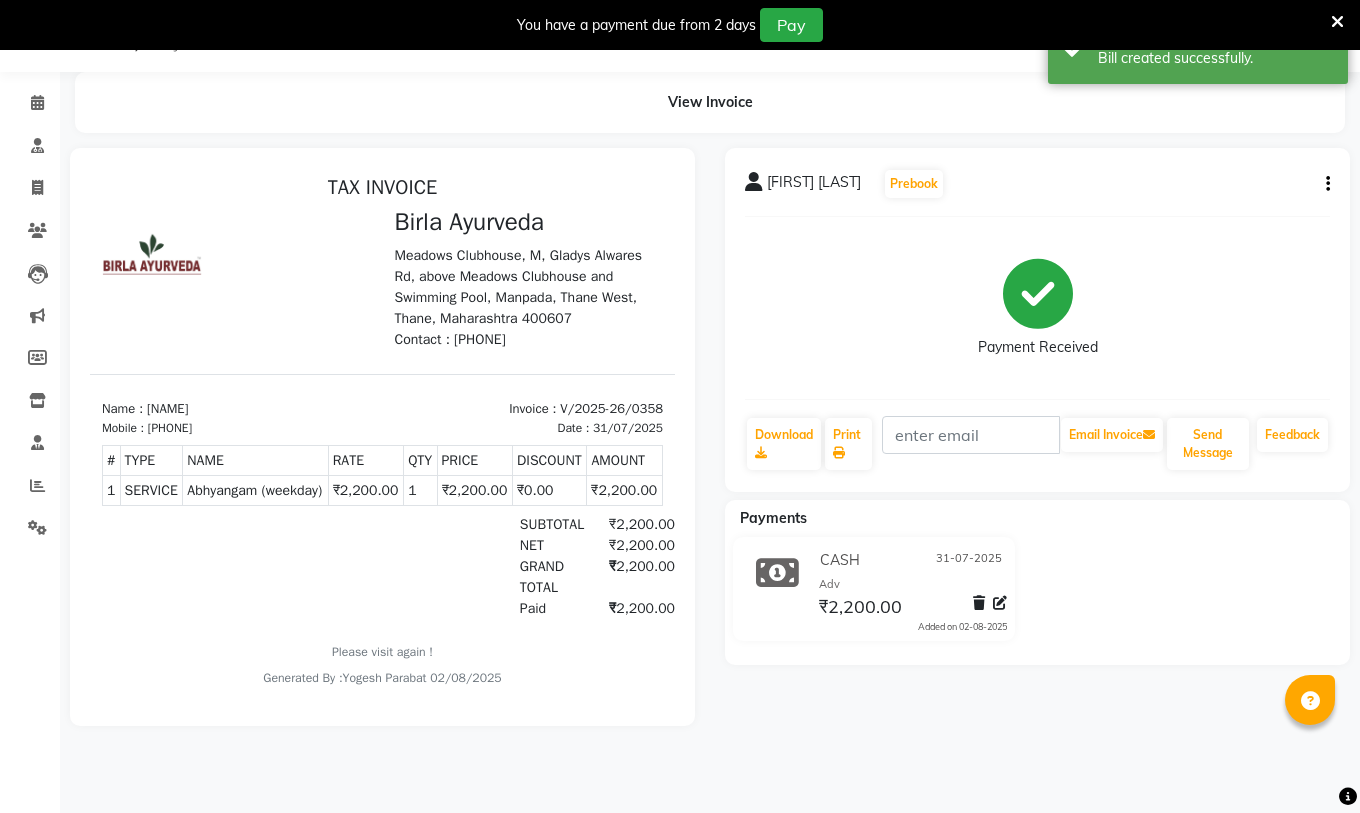 scroll, scrollTop: 0, scrollLeft: 0, axis: both 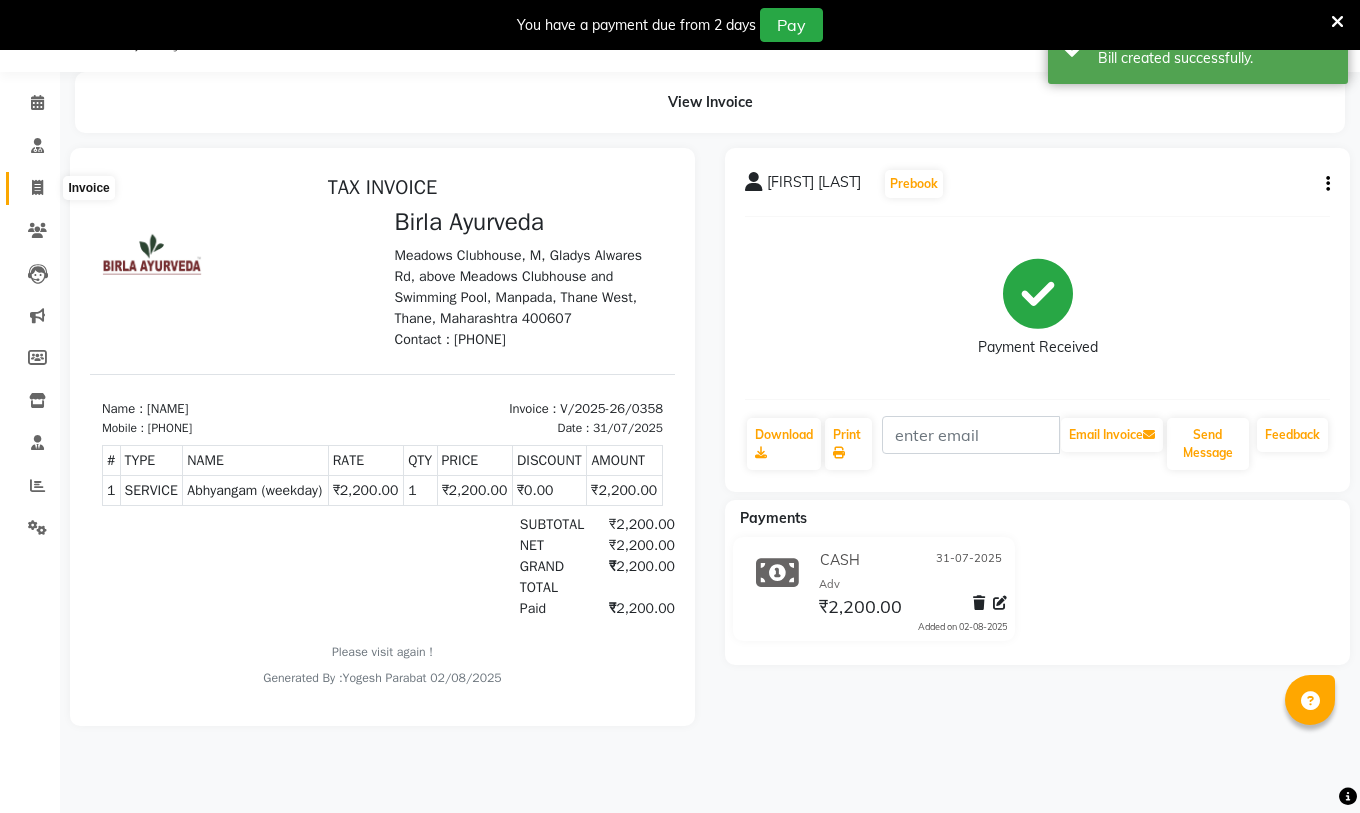 click 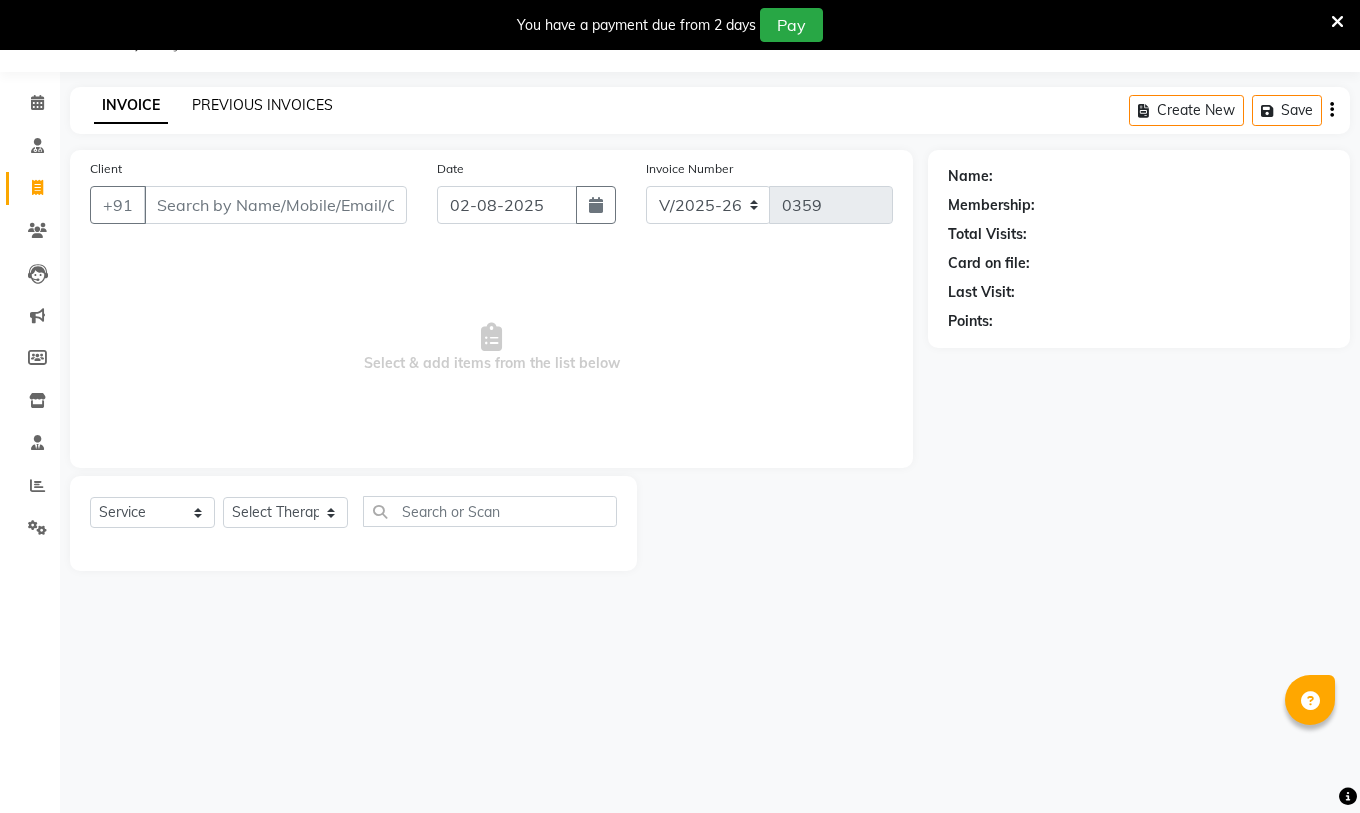 click on "PREVIOUS INVOICES" 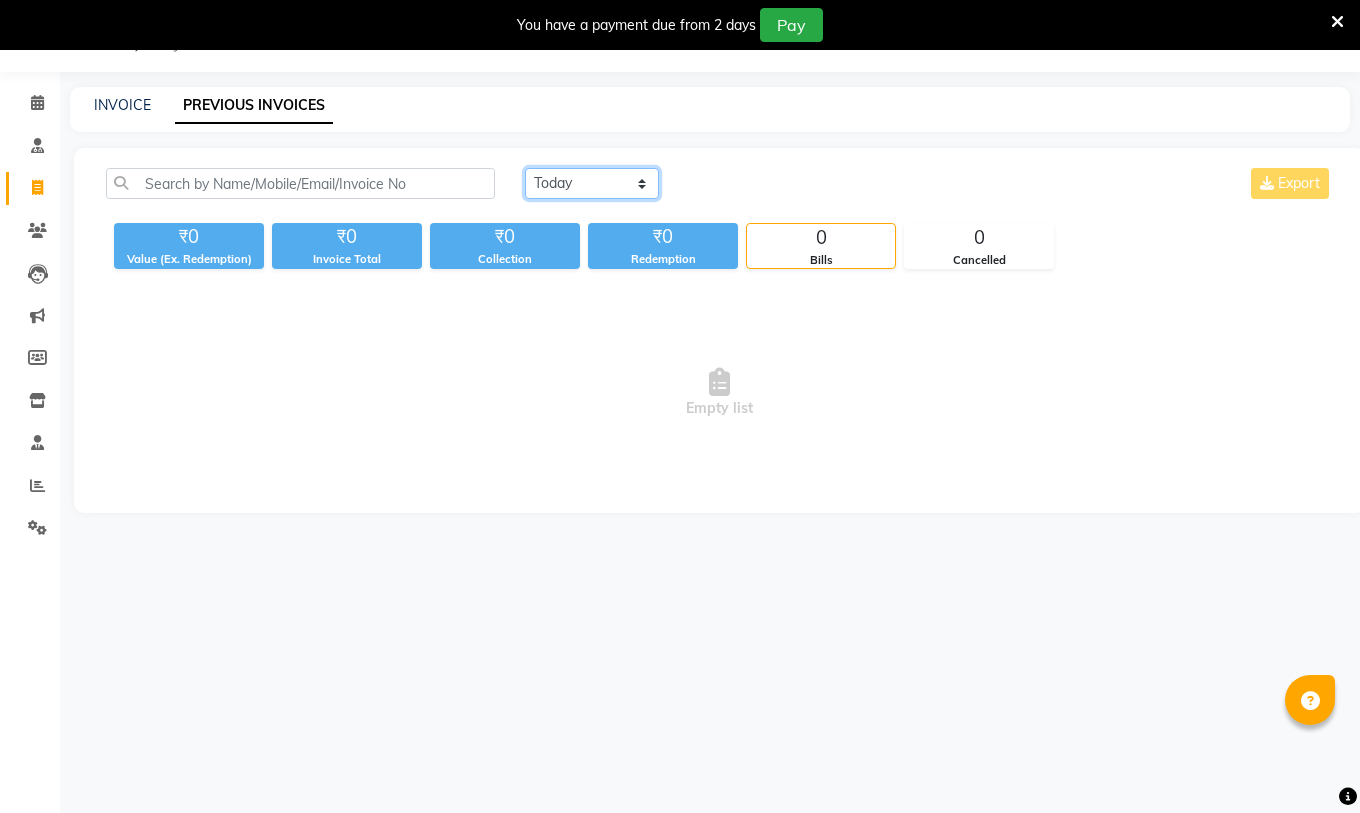 click on "Today Yesterday Custom Range" 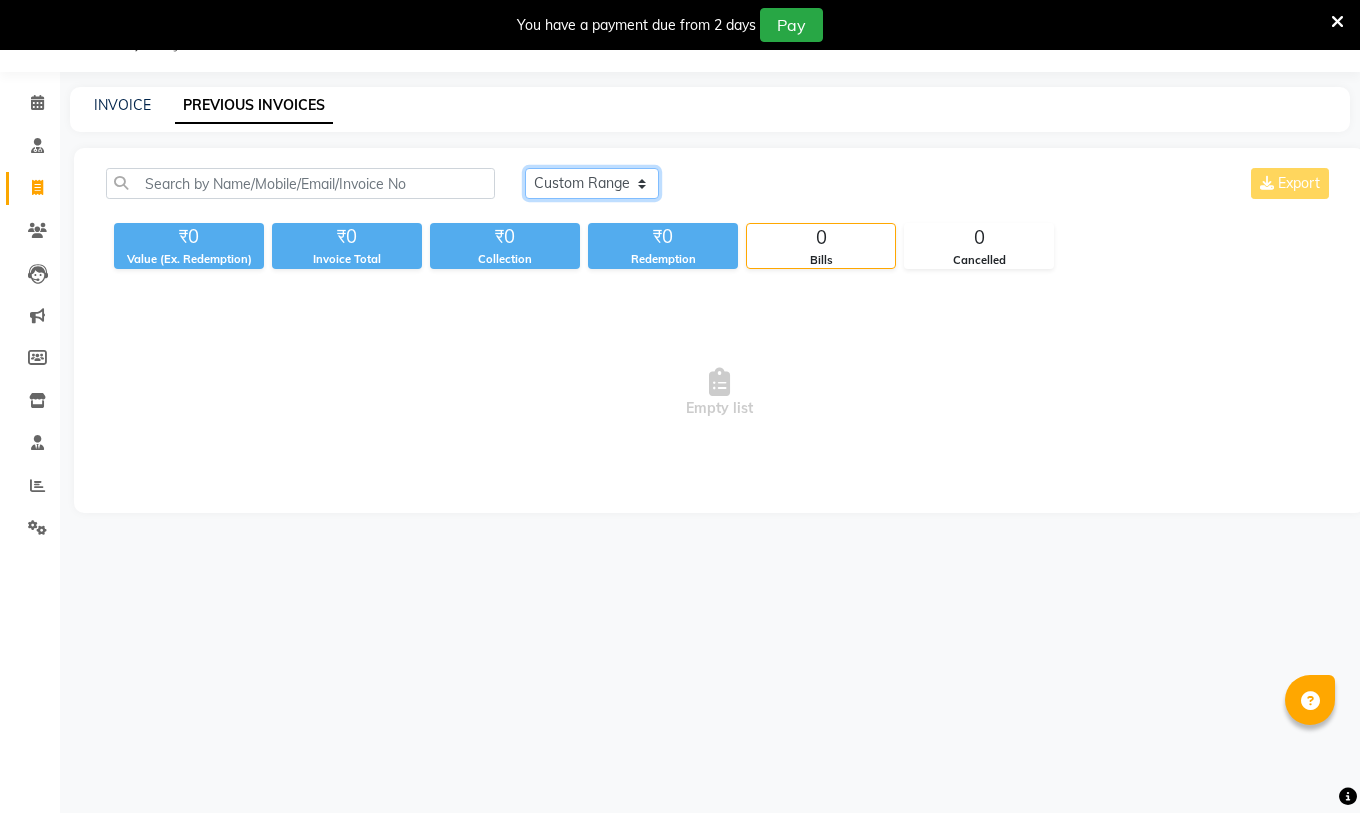 click on "Today Yesterday Custom Range" 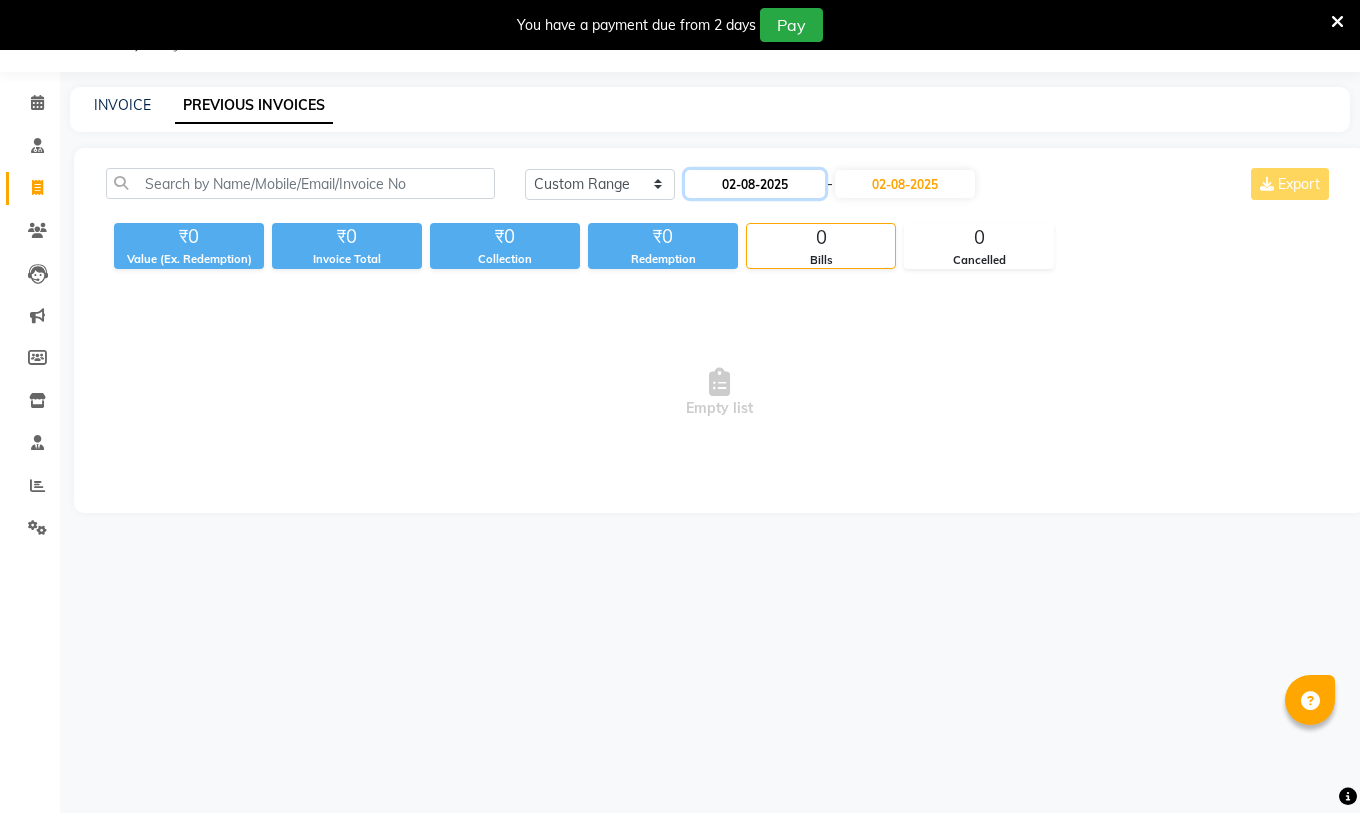 click on "02-08-2025" 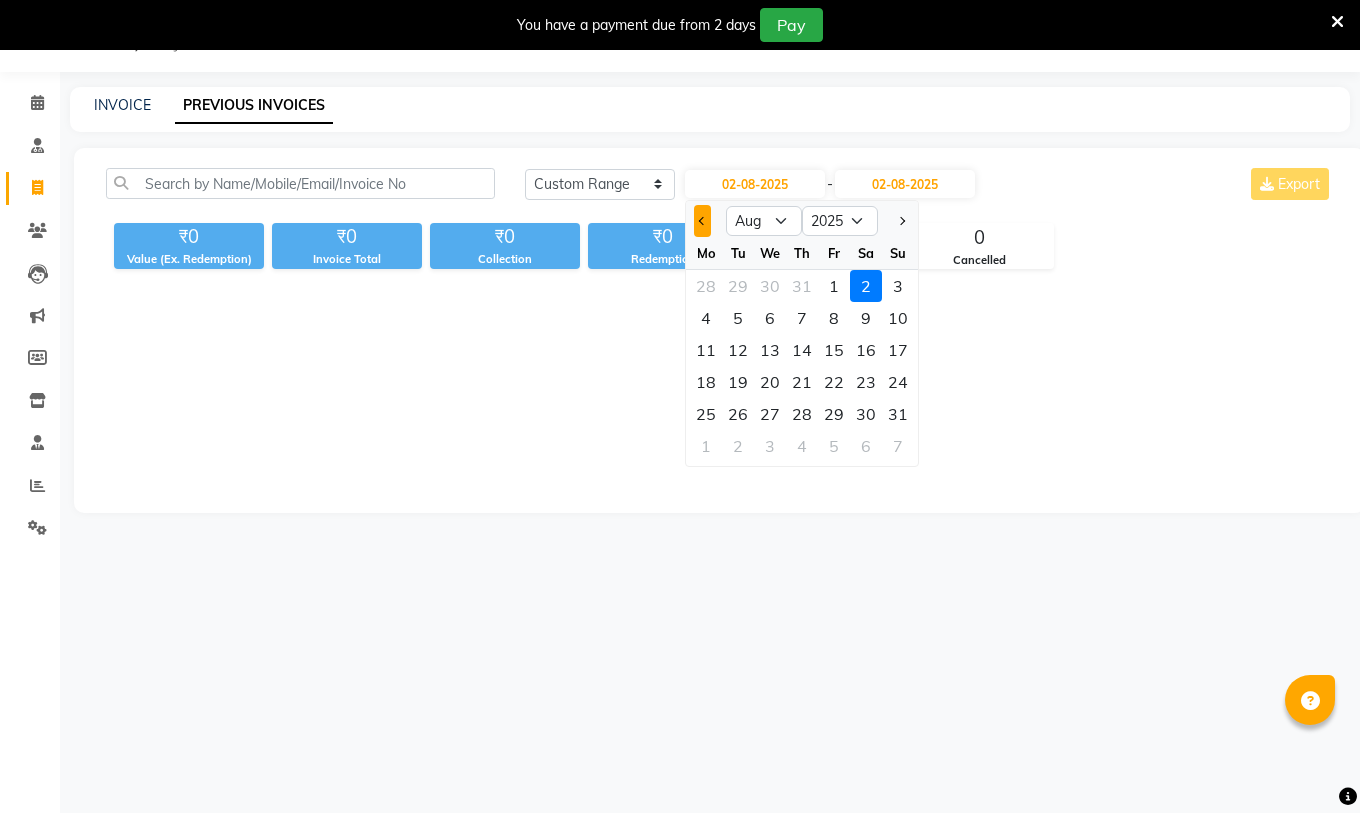 click 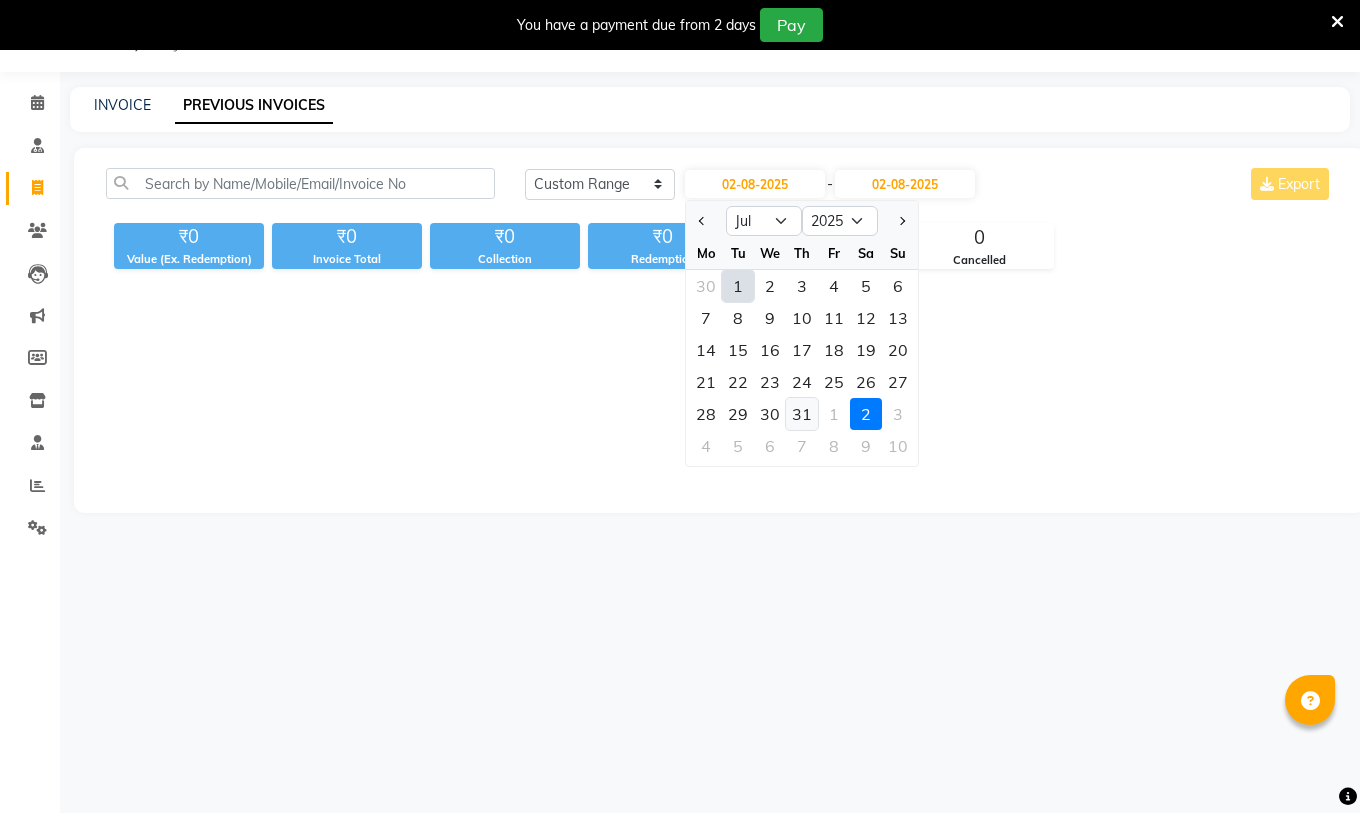 click on "31" 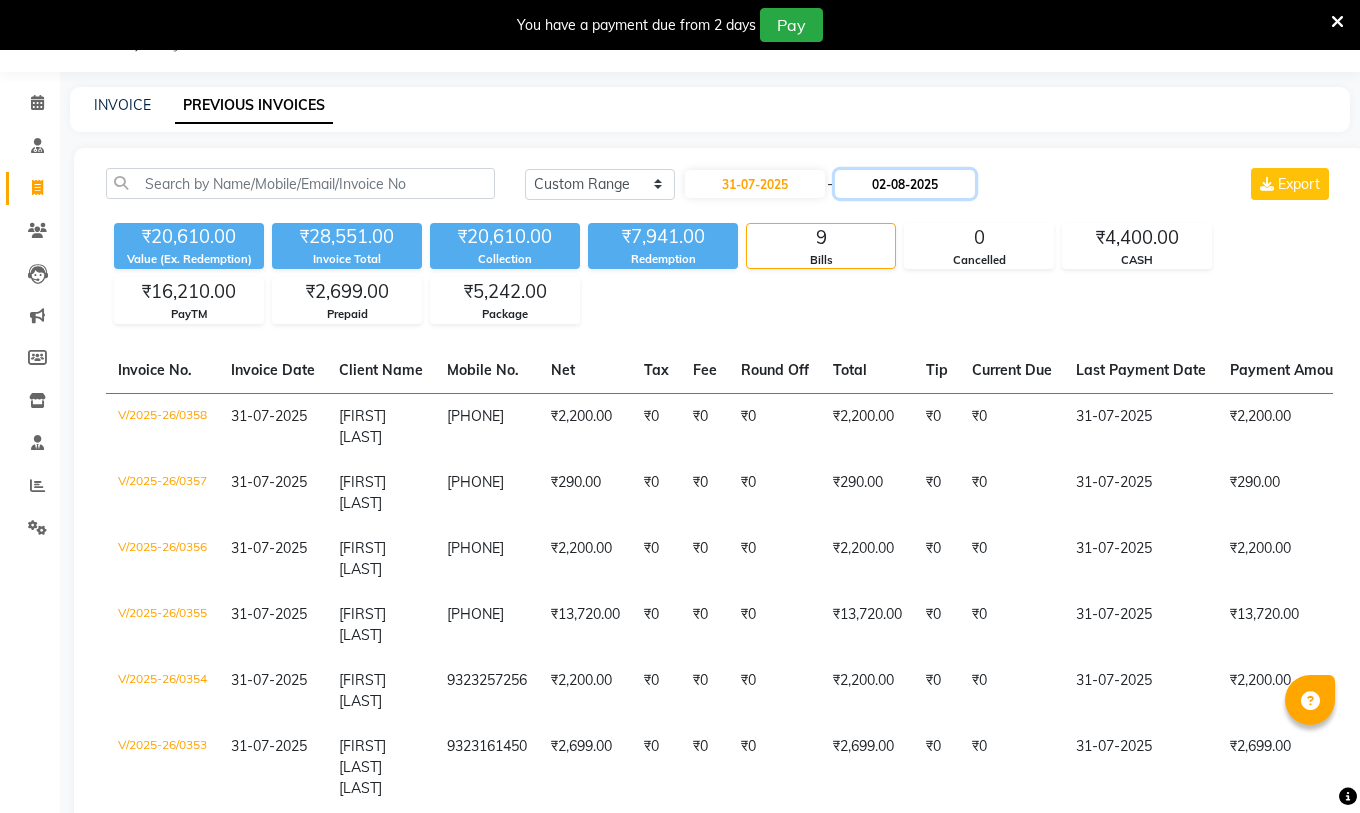 click on "02-08-2025" 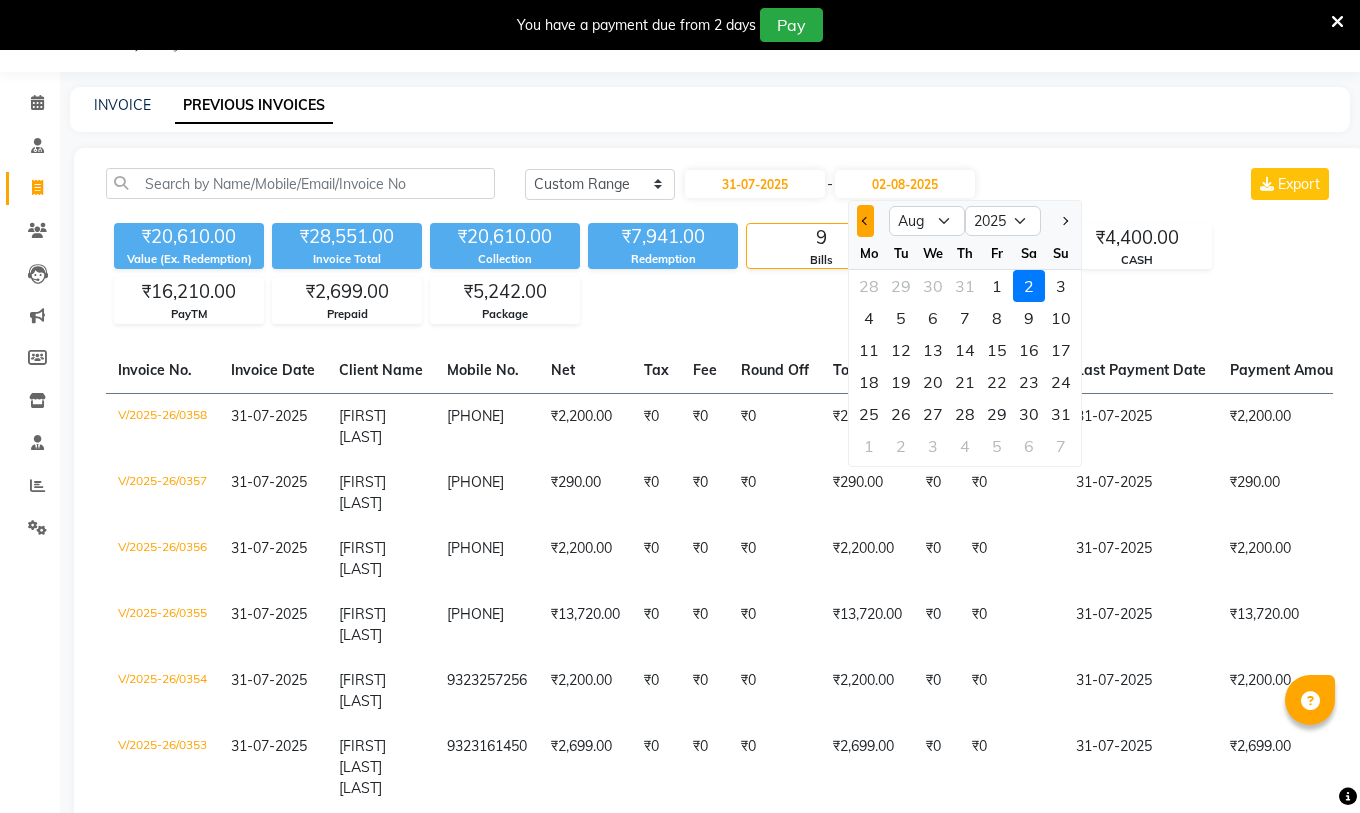 click 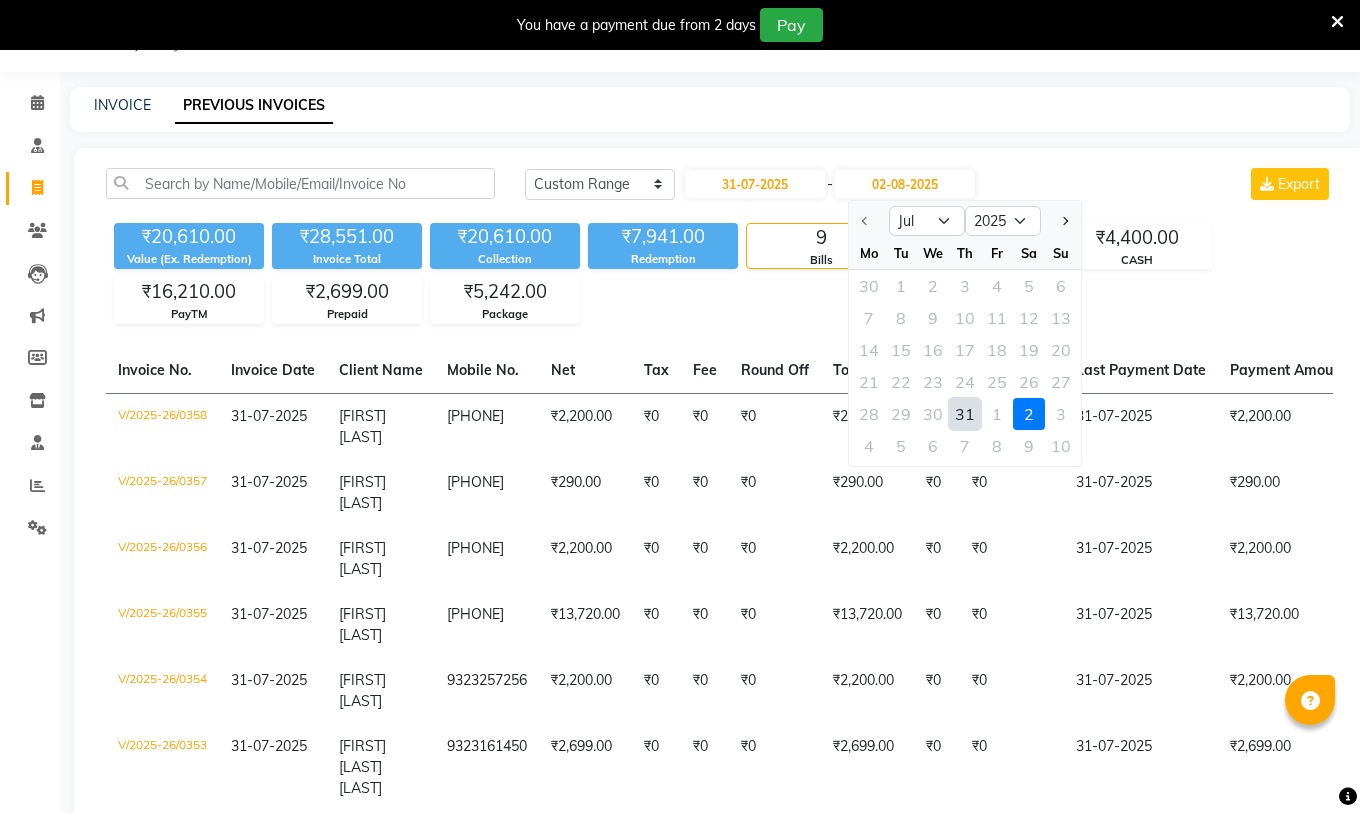 click on "31" 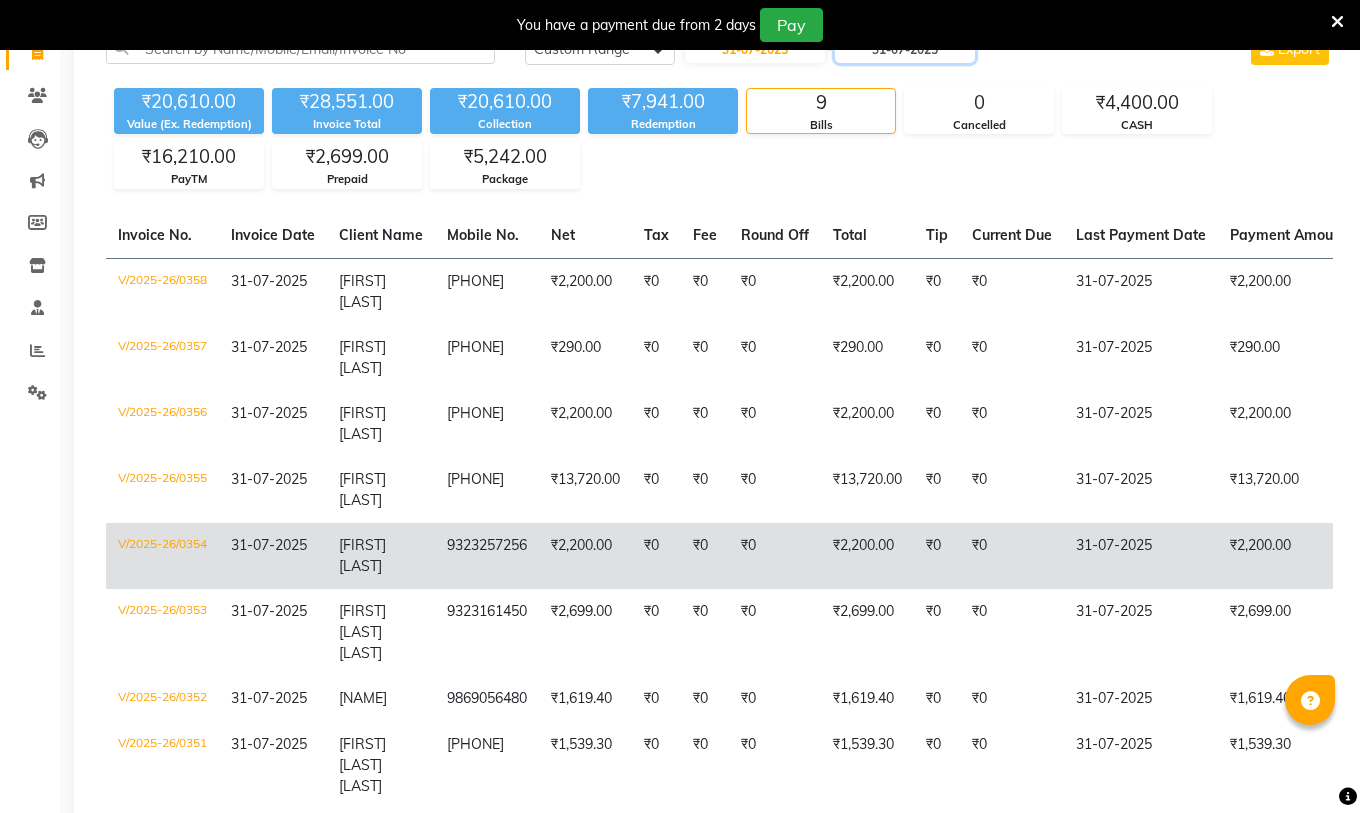 scroll, scrollTop: 150, scrollLeft: 0, axis: vertical 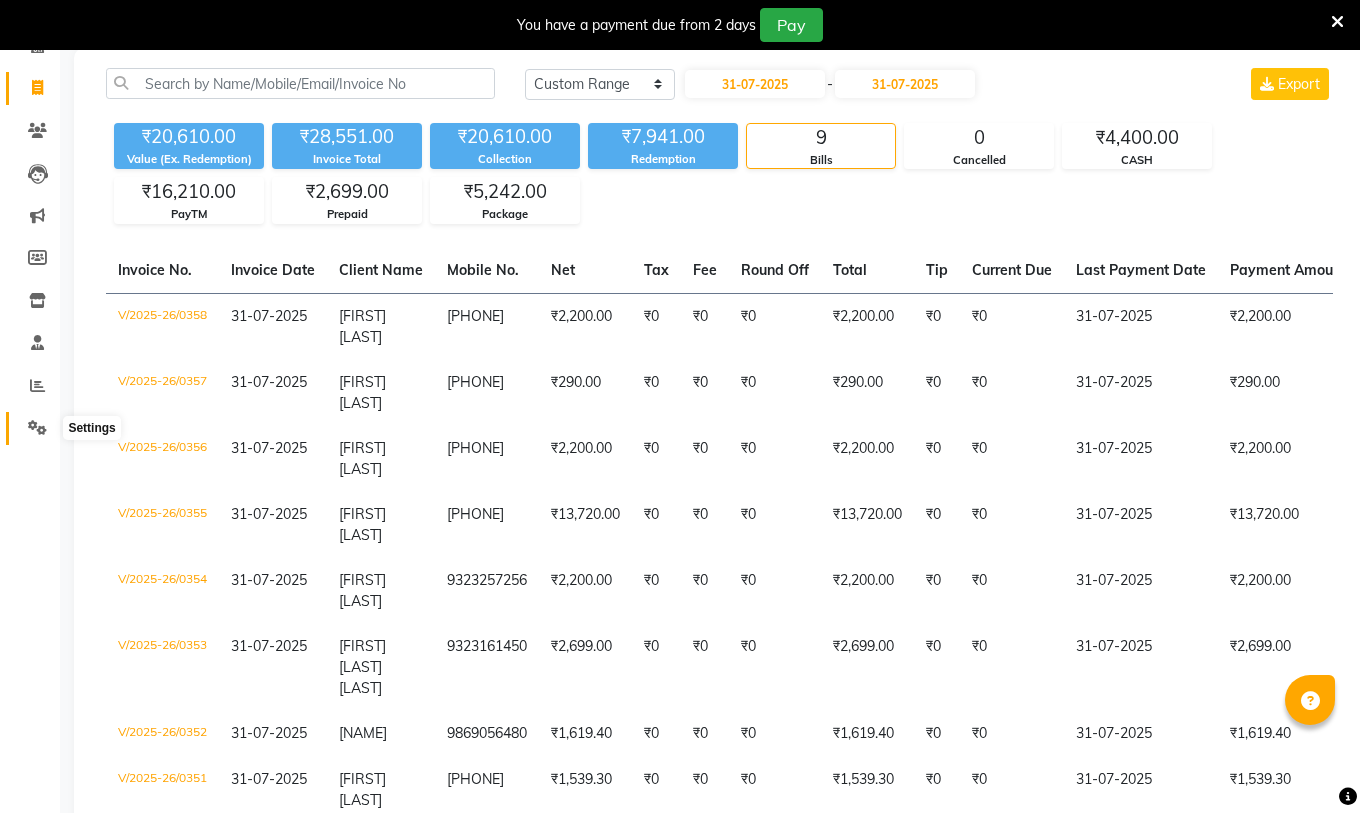 click 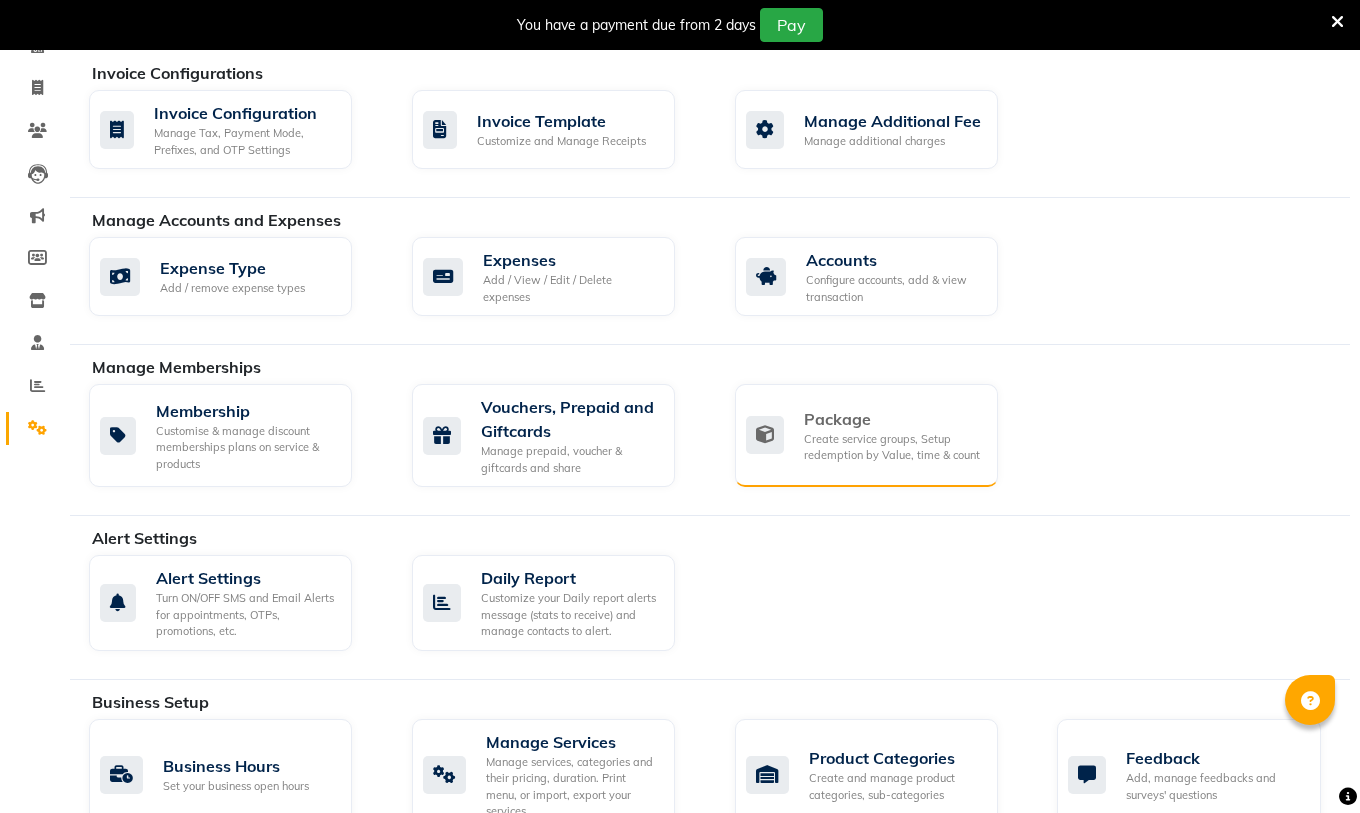 click on "Package" 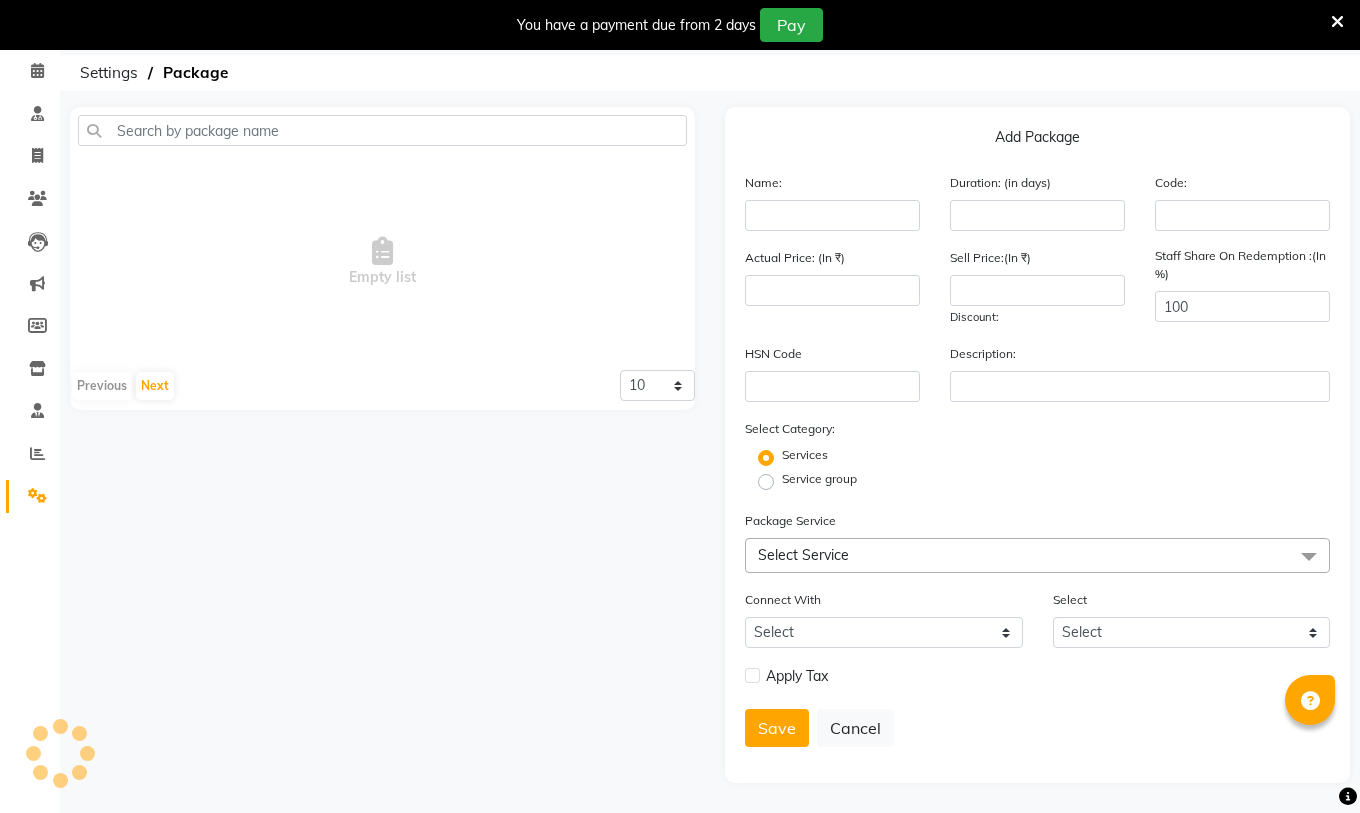scroll, scrollTop: 150, scrollLeft: 0, axis: vertical 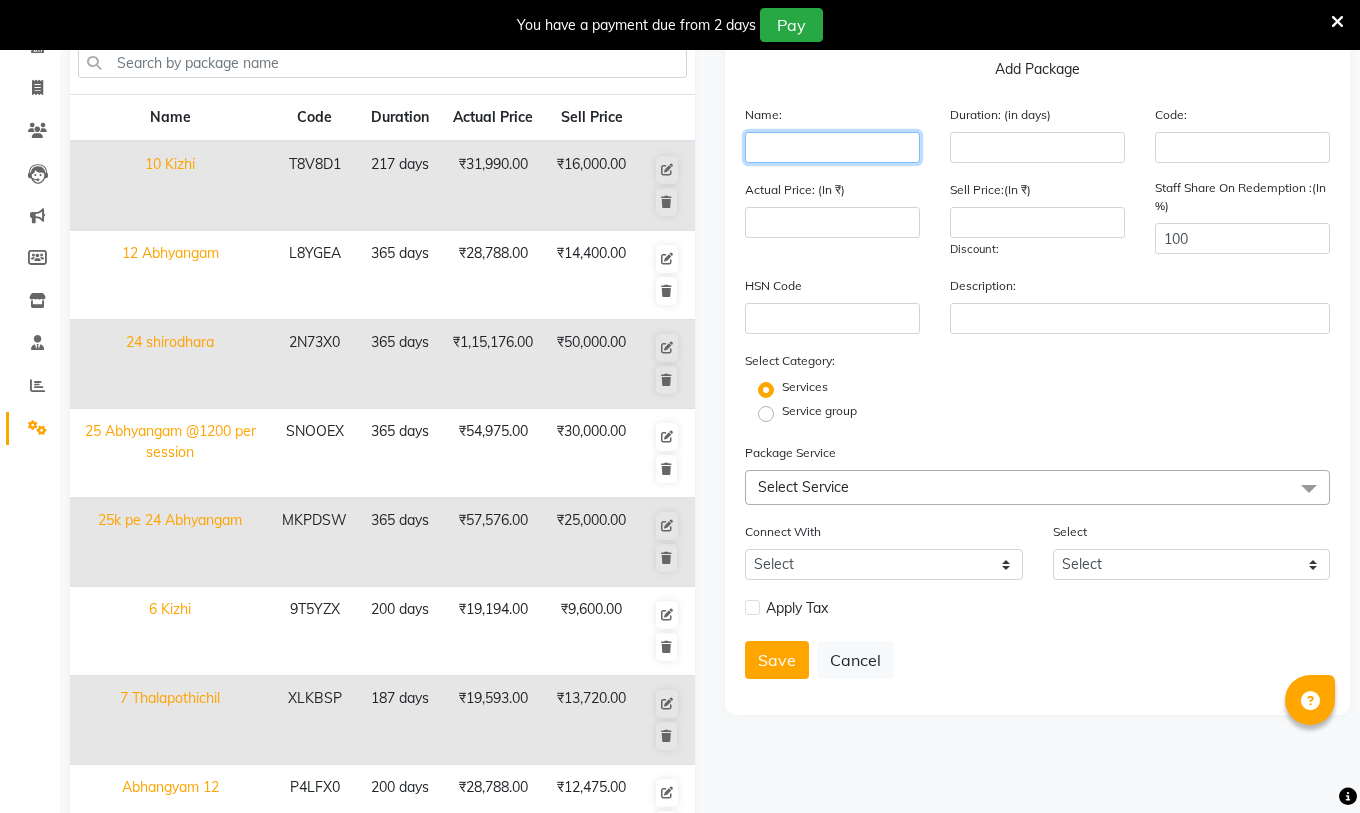 click 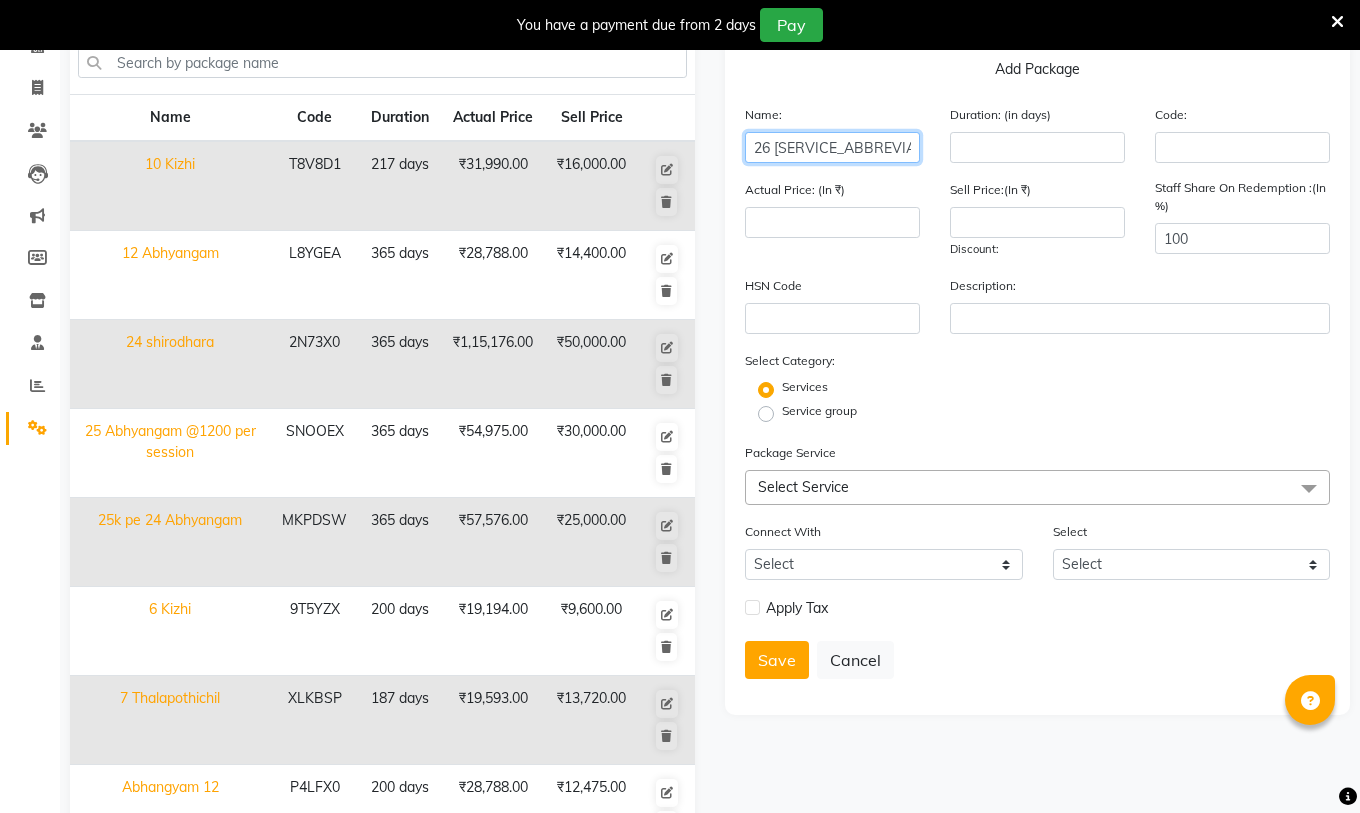 click on "26 [SERVICE_ABBREVIATION]" 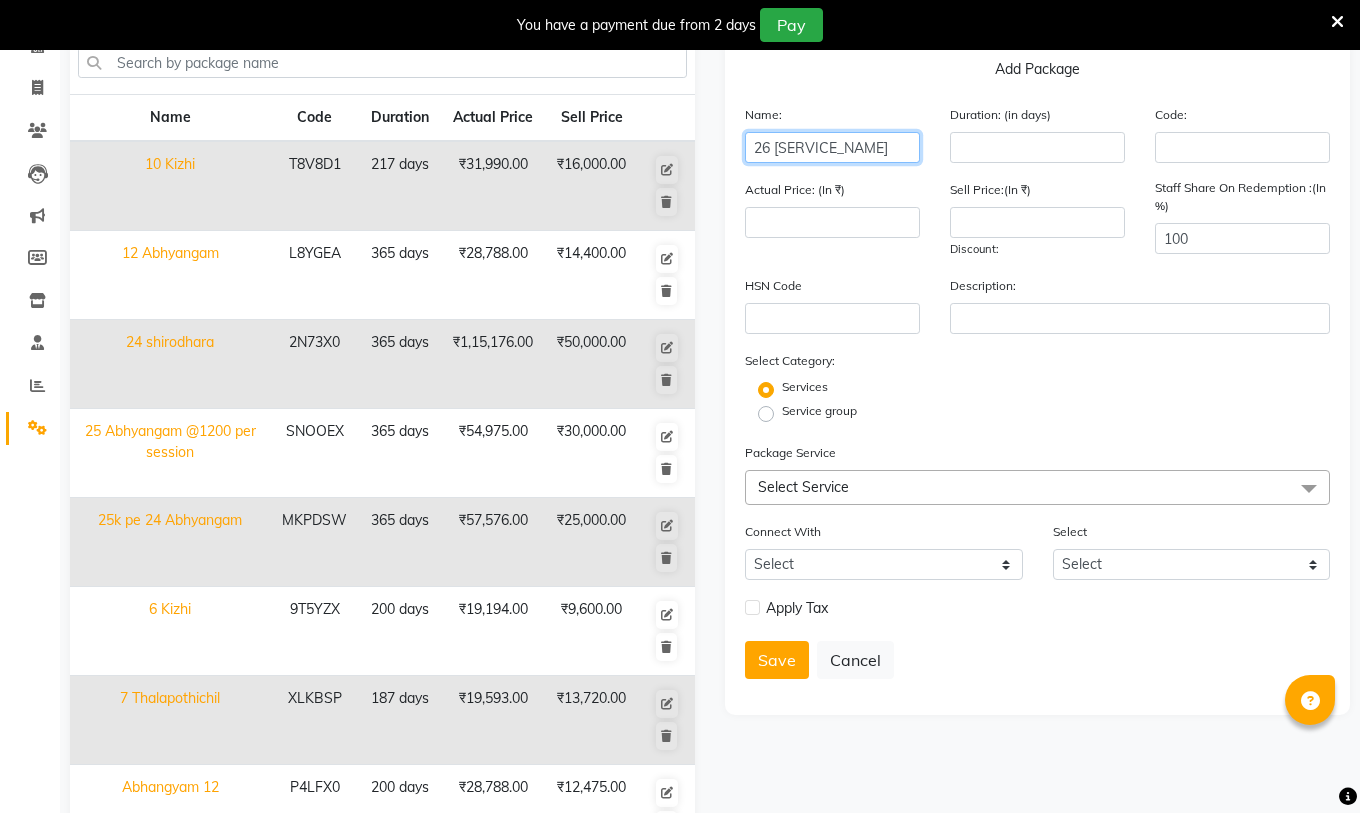 click on "26 [SERVICE_NAME]" 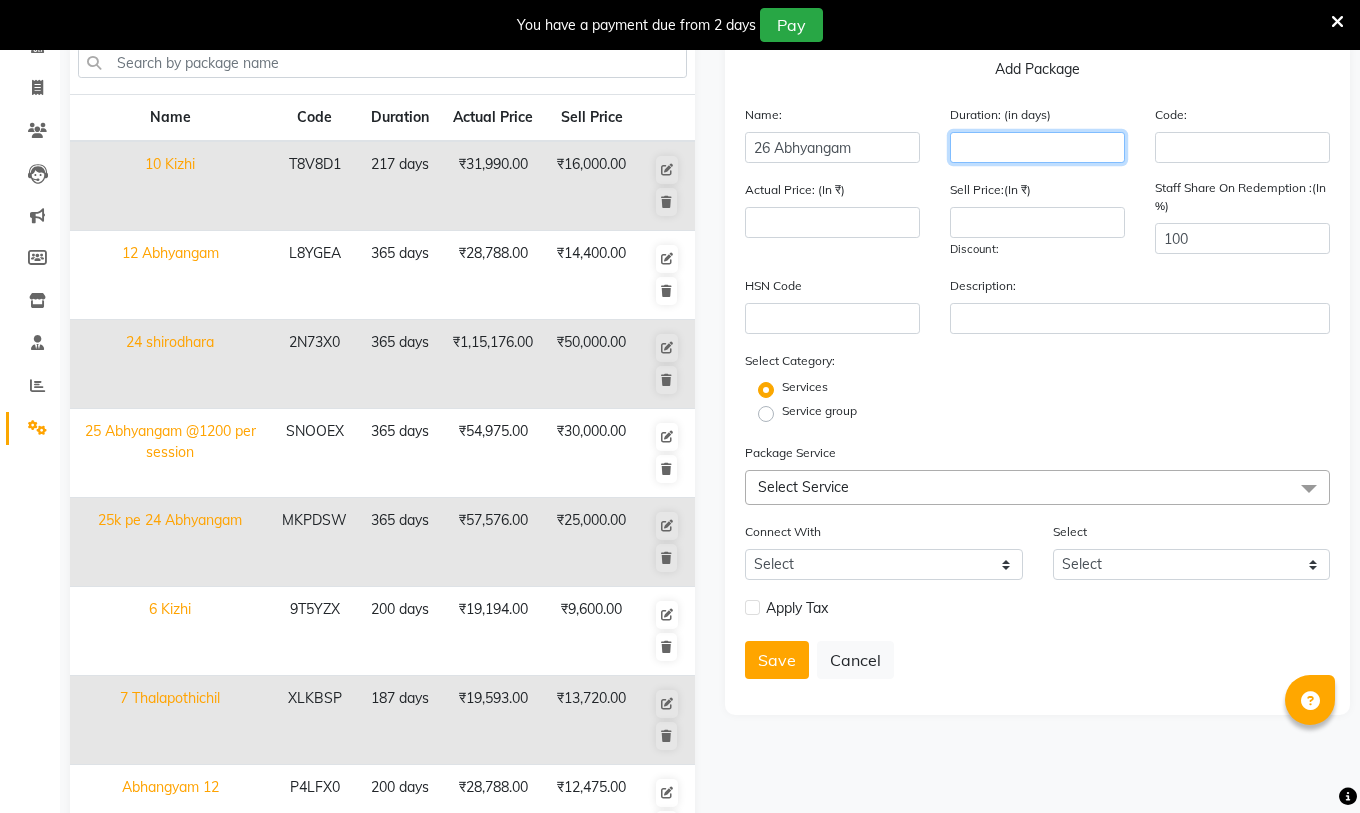 click 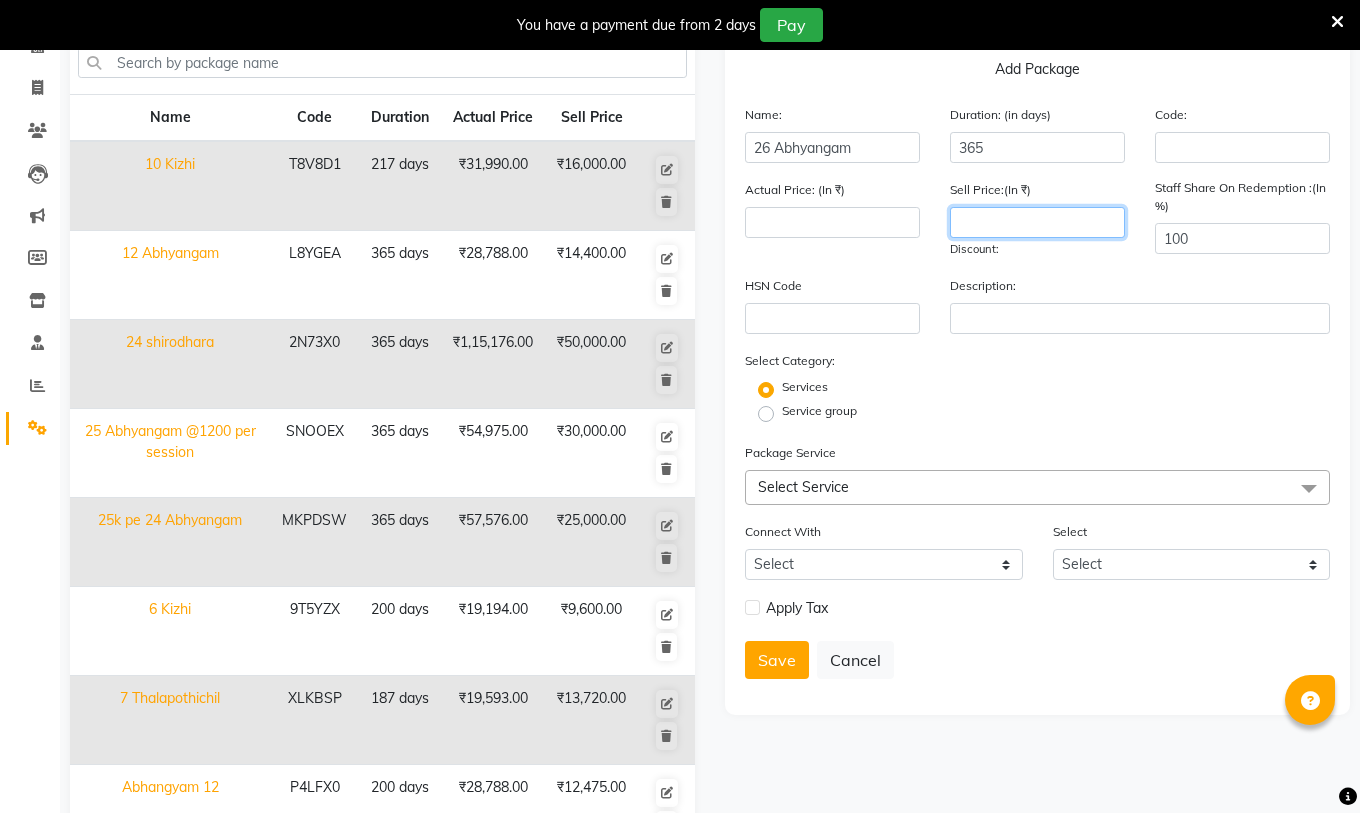 click 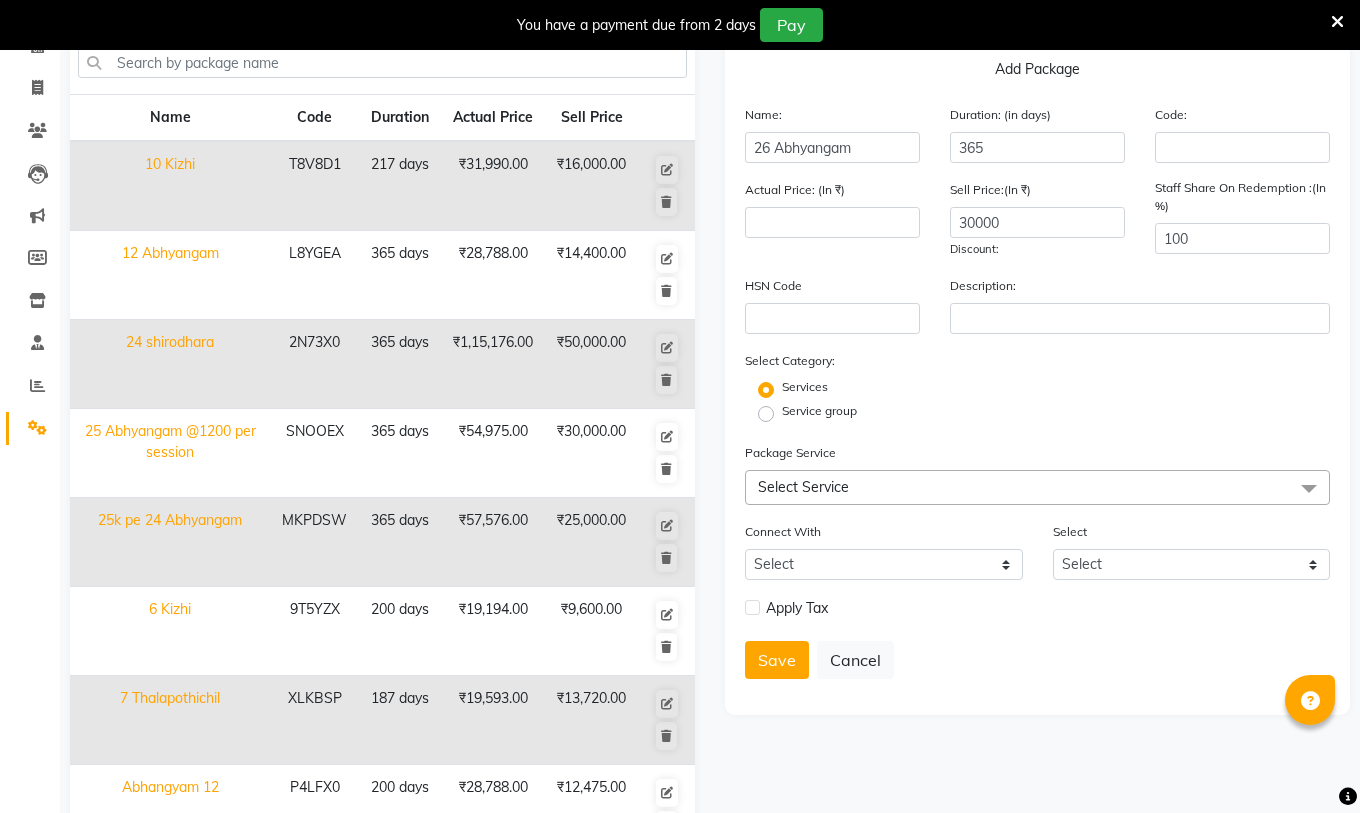 click on "Package Service Select Service Select All Expired Gv Extension test  Under-Eye Dark Circle Treatment Ayurvedic Herb mask Ayurvedic Facial Navara Facial Fruit Facial Soundarya Samvartakam Stress Away Nirvana Scrub & Trim Abhyangam  (weekday) Abhyangam (weekend) Kizhi / Navara Kizhi (weekday) Kizhi / Navara Kizhi (weekend) Shirodhara (weekday) Shirodhara (weekend) Udvarthanam Pizhichil Marma Therapy Upanaham (Ayurvedic Body Wrap) Kadi Vasthy / Greeva Vasthy/ Kashyaya Vasthy Sneha Vasthy Shringara Takradhara Takradhara - full body Kashaya Dhara Kashaya Dhara - full body Ksheera Dhara Ubtan Yoga Vasthy Vamana Virechana Raktamokshan Steam Herbal bath Shirodhara without Abhyangam Dhanyamladhara4199 Thalapothichil Ksheera Dhoomam Nasyam & Dhoomam Shirovasthy Tharpanam Pichu Dharan Lepam ThOIOm Anjana Shiro Abhyangam Padakalpa Abhyanga - Neck & Shoulder Abhyanga - Leg & Feet Kizhi - Neck & Shoulder Kizhi - Leg & Feet Dhanyamladhara2099 Pizhichil2099 Abhyangam (weekday) (Two Hand Therapy) 1599 Shirodhara (weekday)" 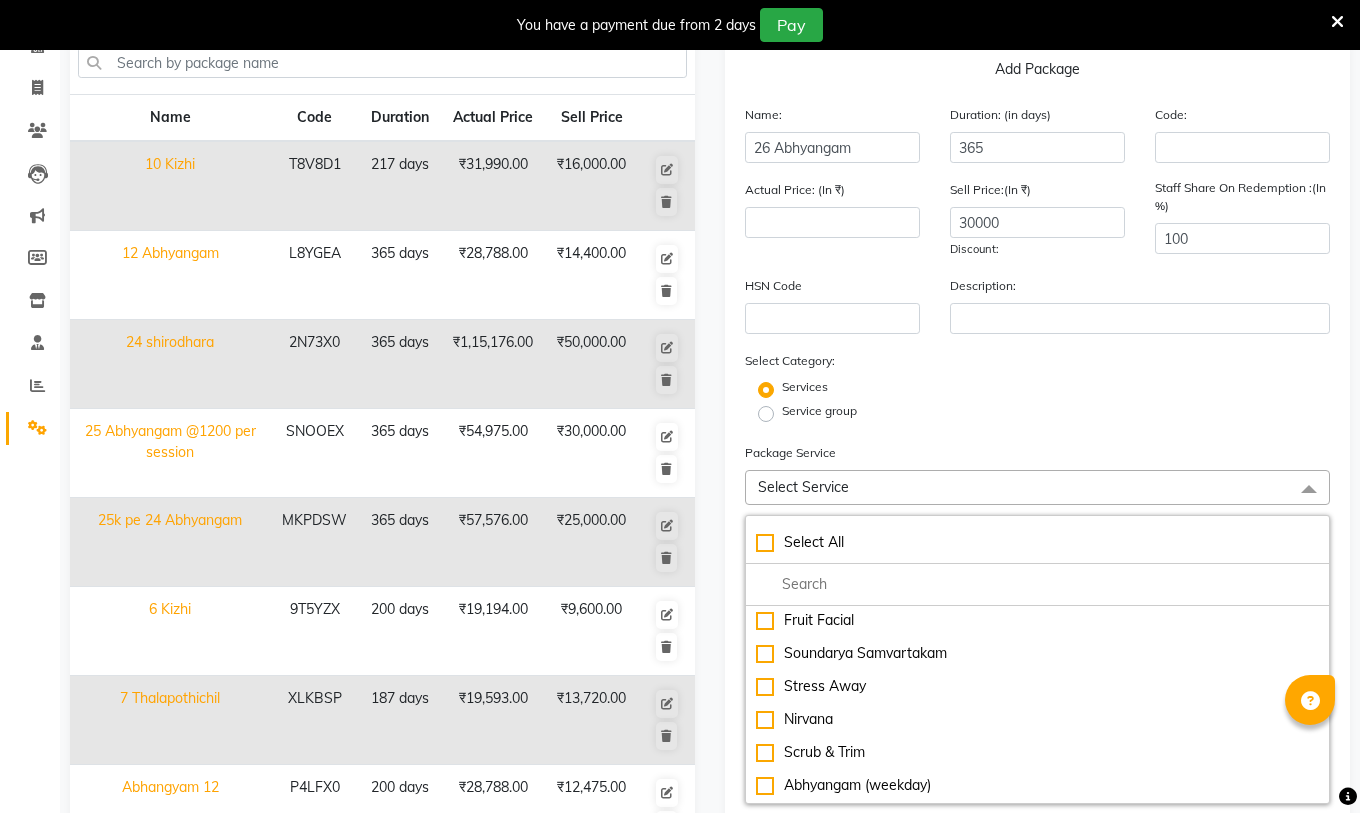 scroll, scrollTop: 300, scrollLeft: 0, axis: vertical 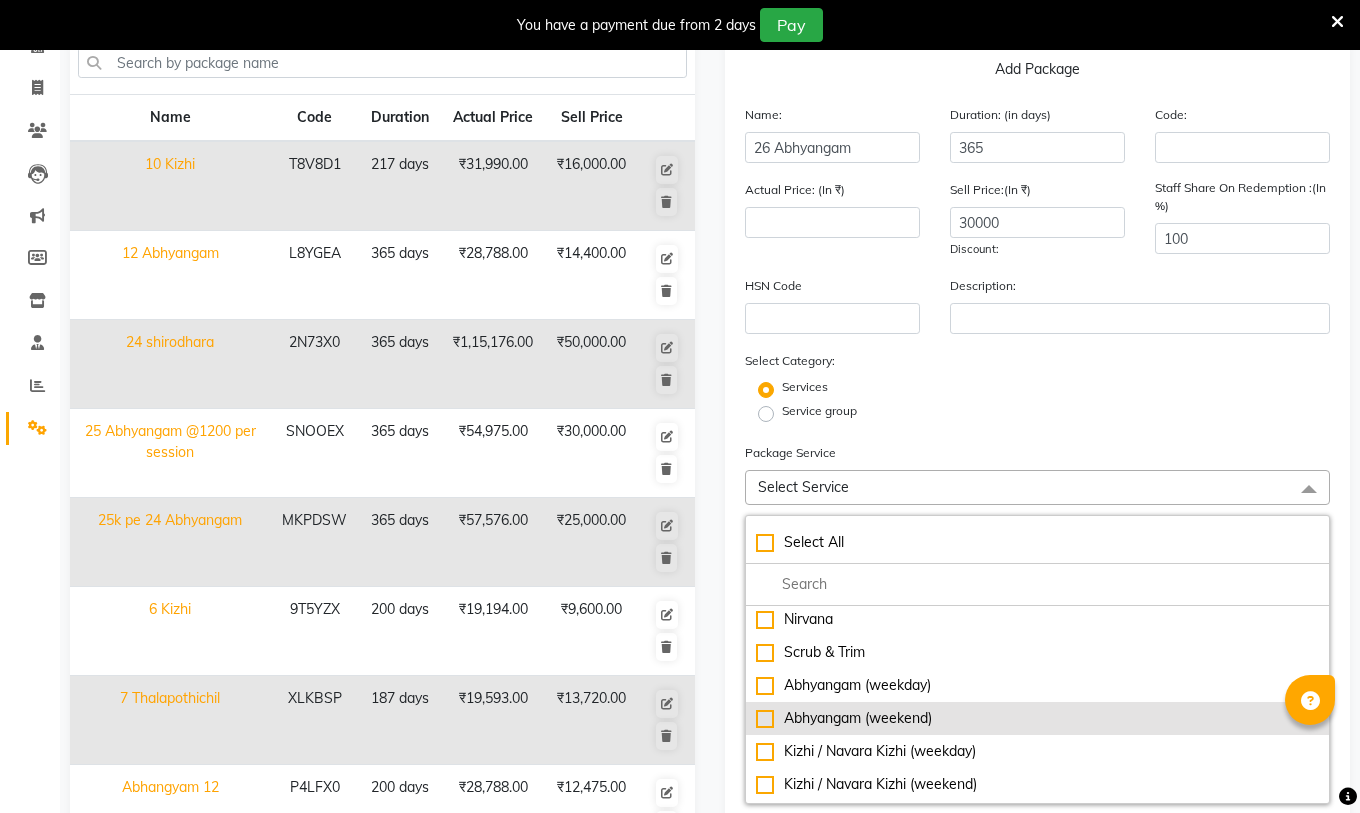 click on "Abhyangam (weekend)" 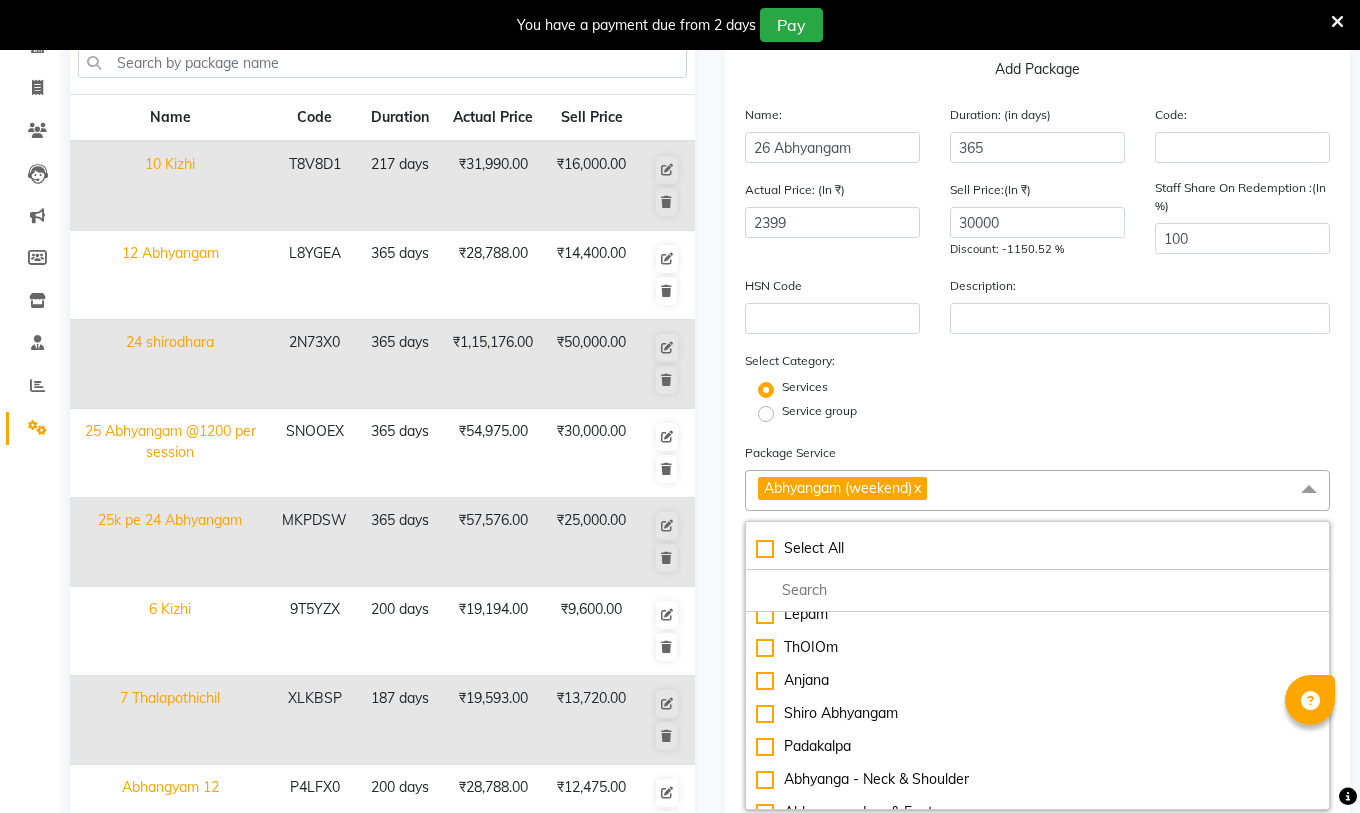 scroll, scrollTop: 1500, scrollLeft: 0, axis: vertical 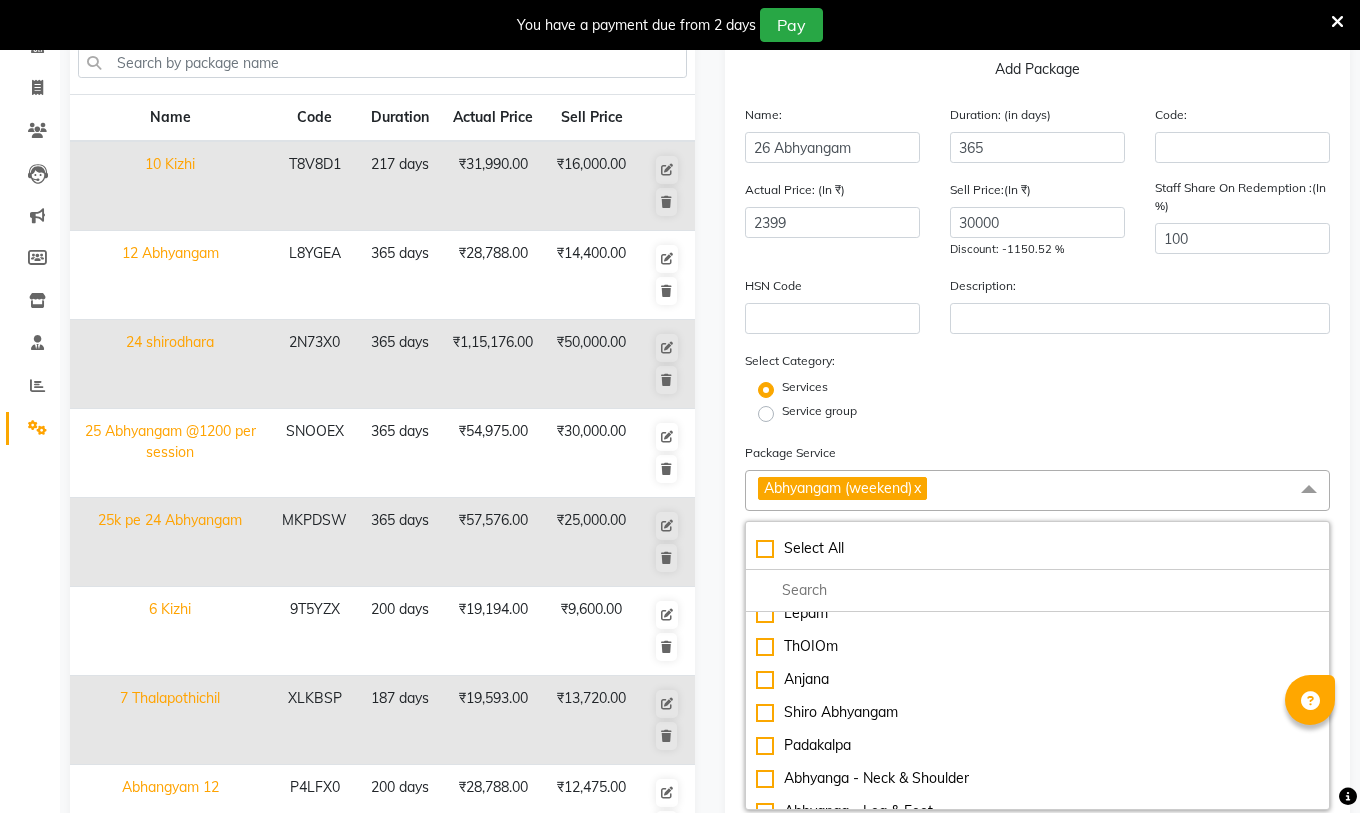 click on "Abhyangam (weekend)  x" 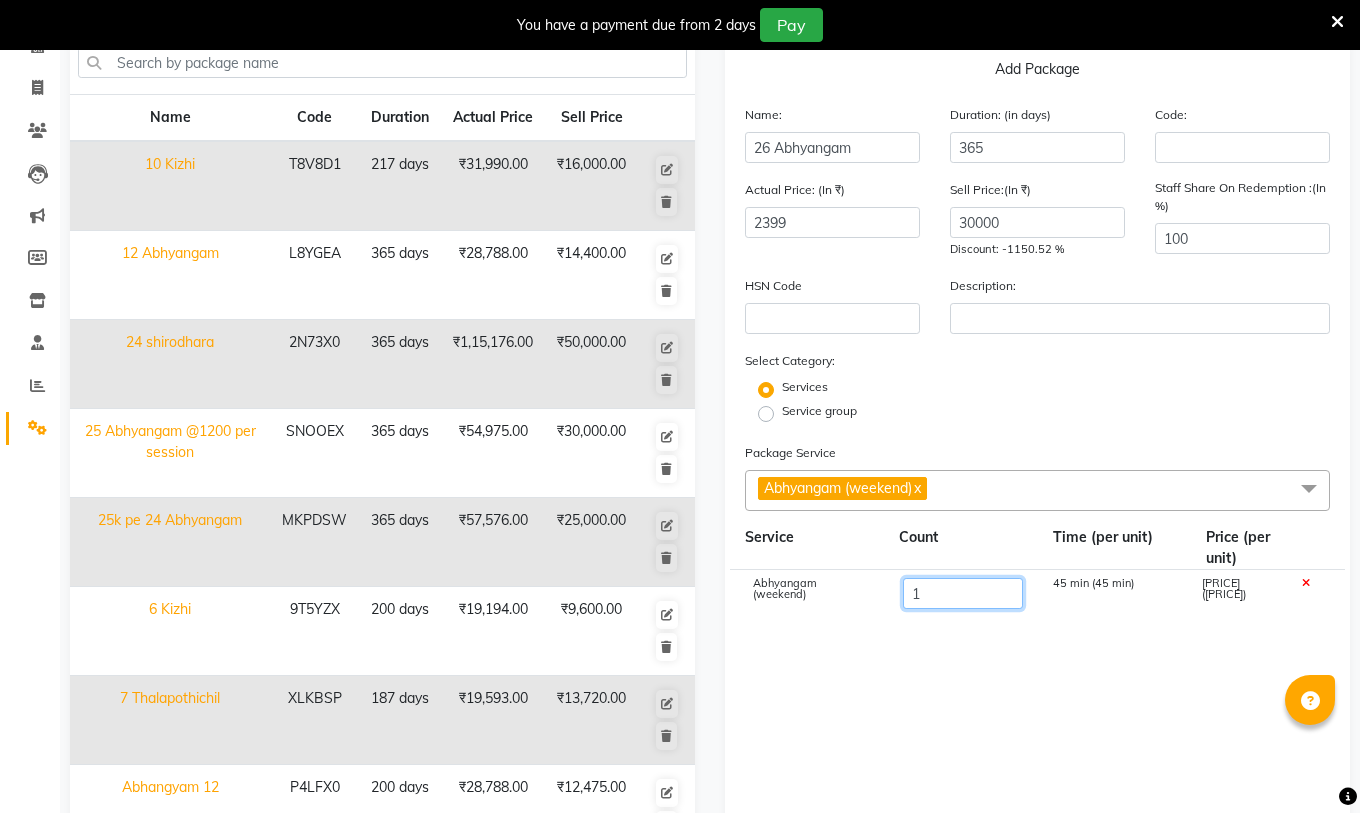 click on "1" 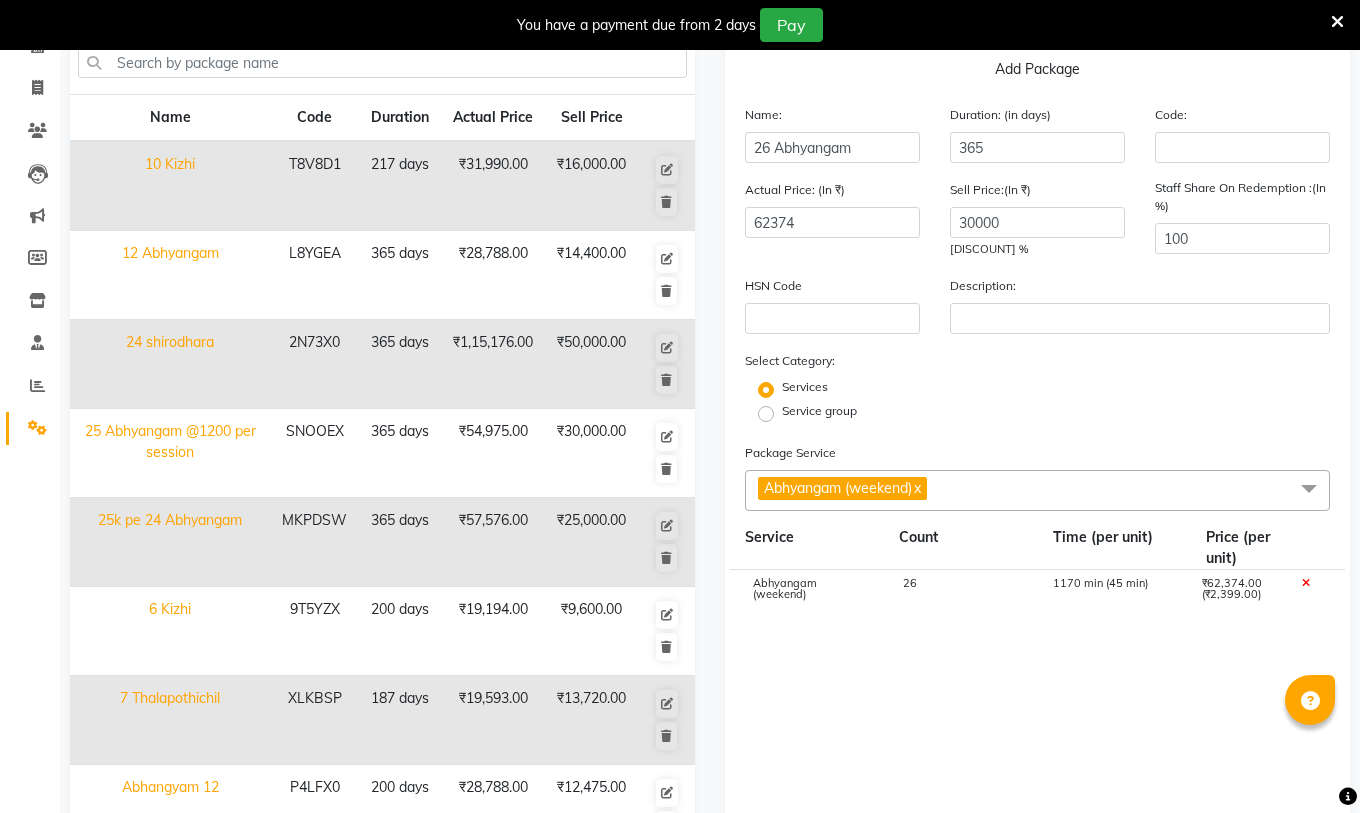 click on "Abhyangam (weekend) 26 1170 min (45 min) ₹62,374.00 (₹2,399.00)" 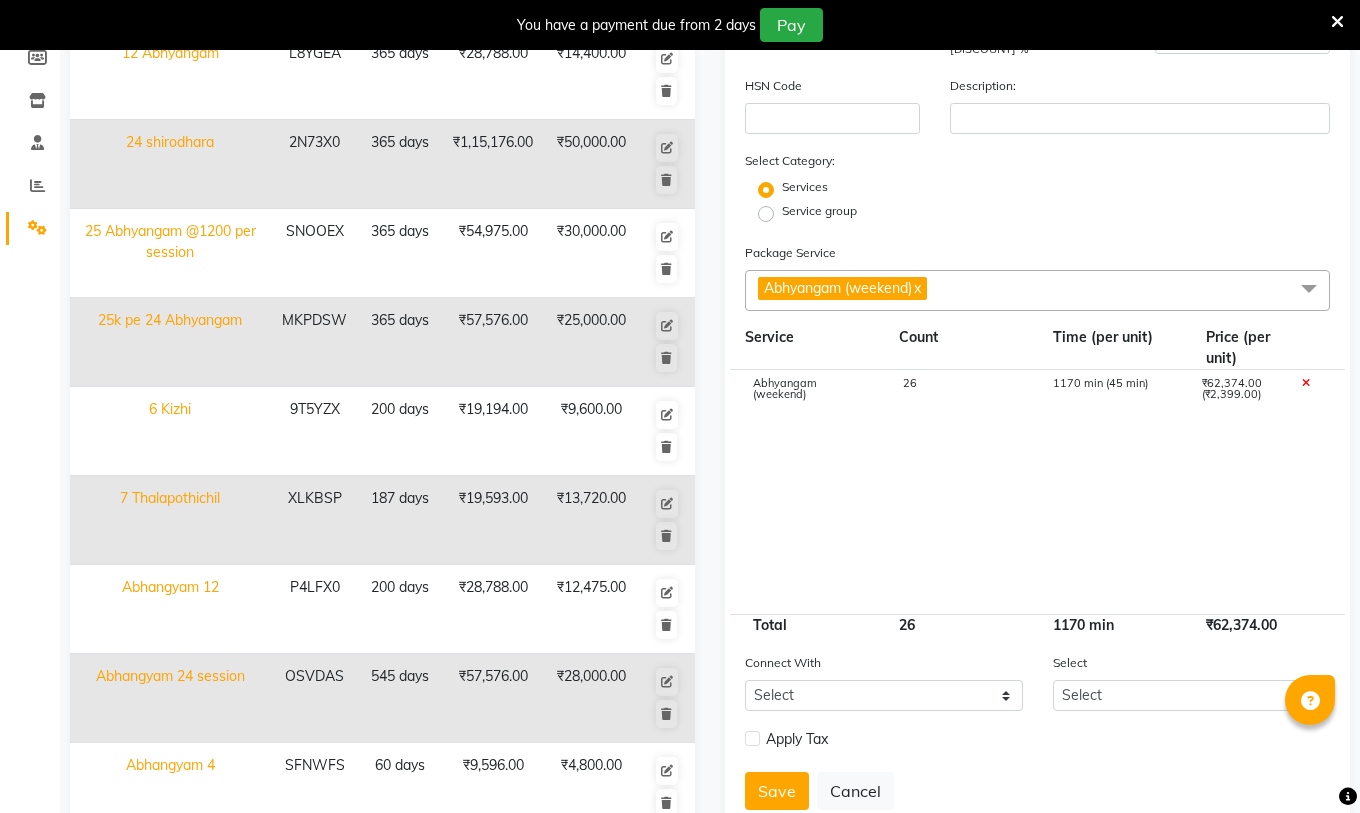 scroll, scrollTop: 450, scrollLeft: 0, axis: vertical 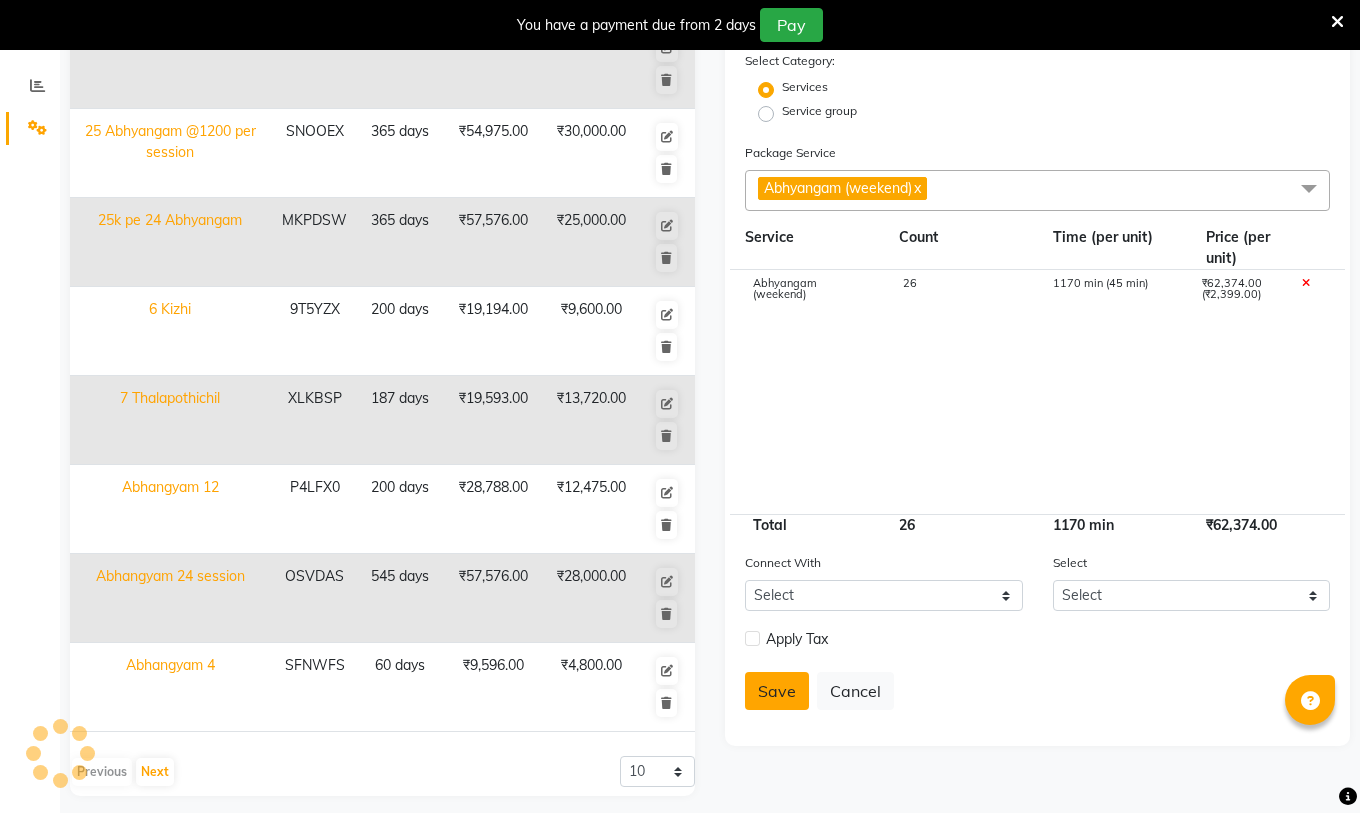 click on "Save" 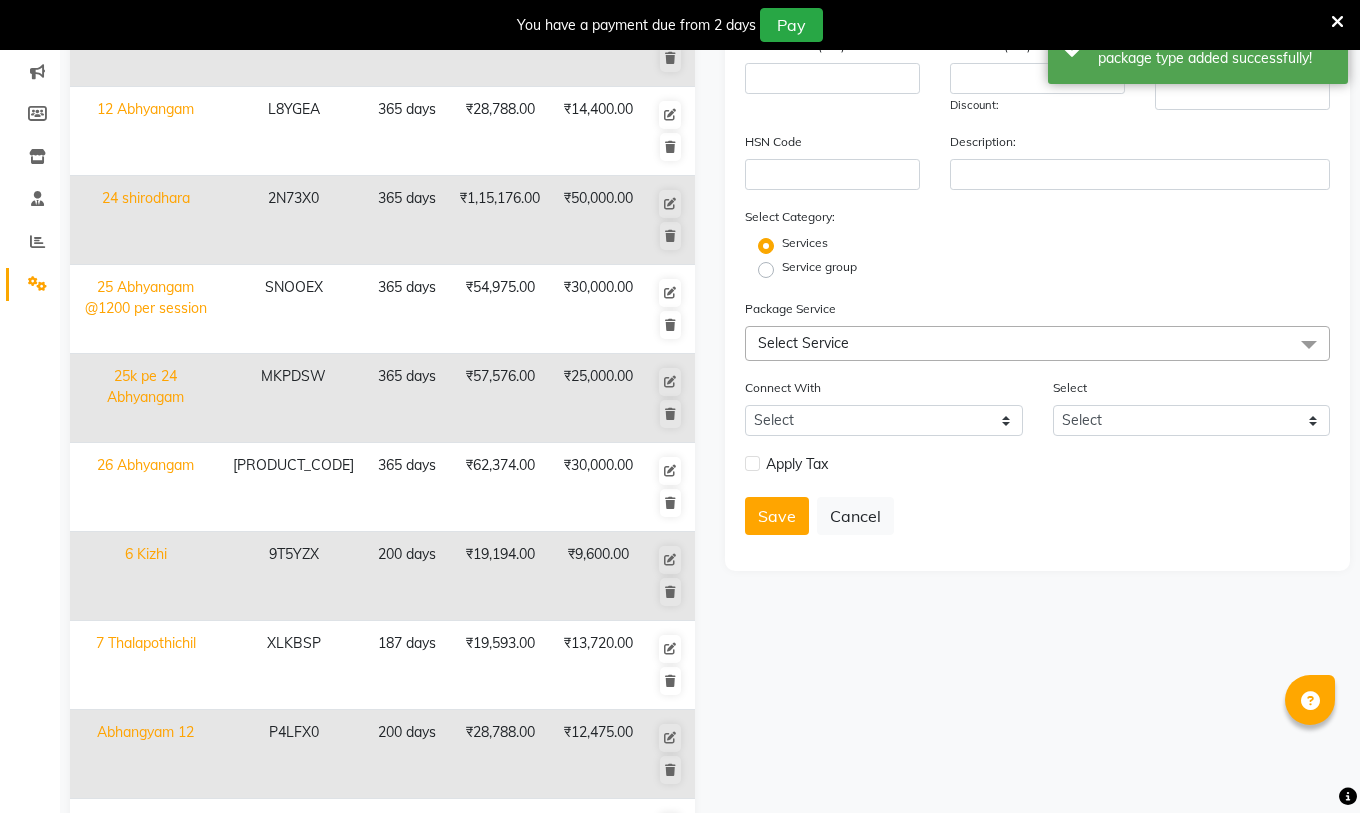 scroll, scrollTop: 0, scrollLeft: 0, axis: both 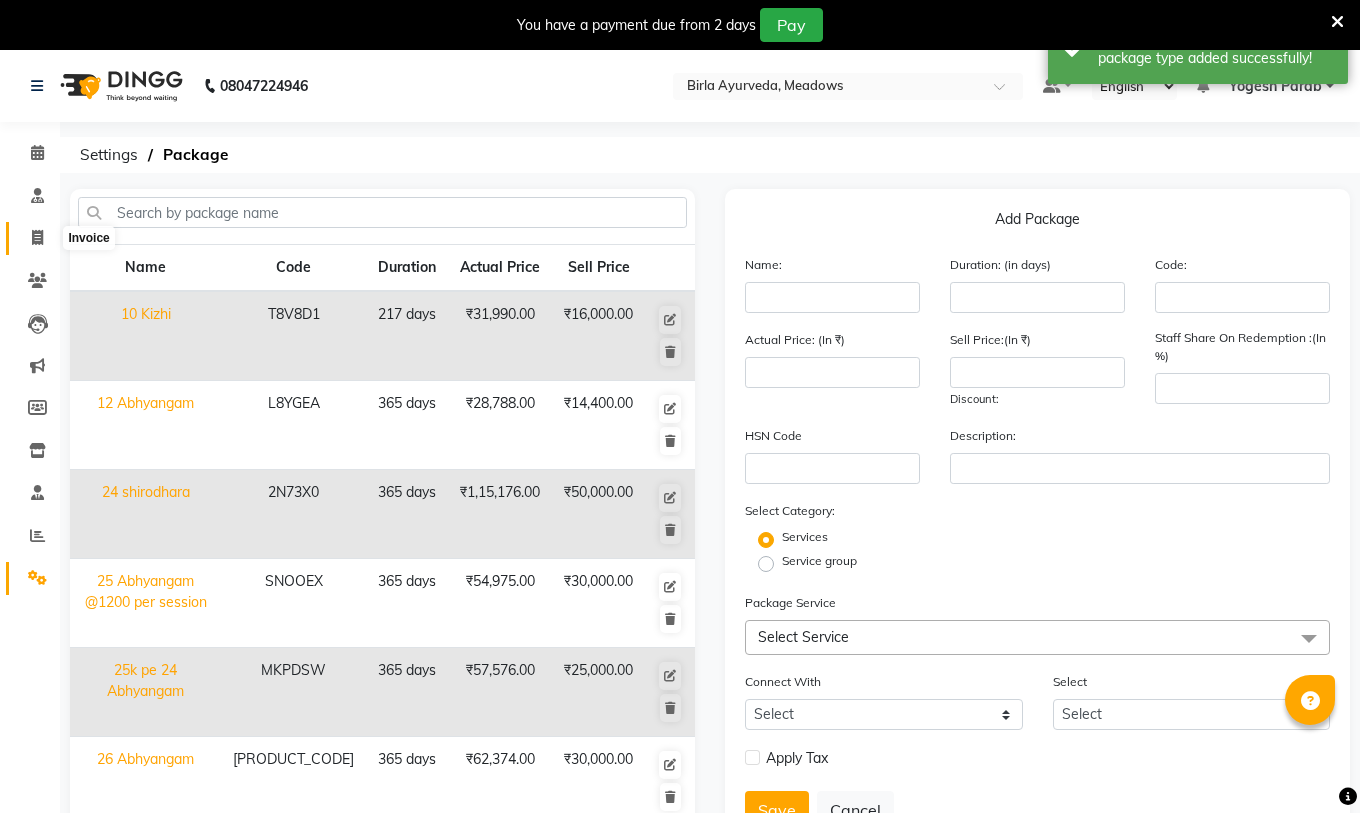 click 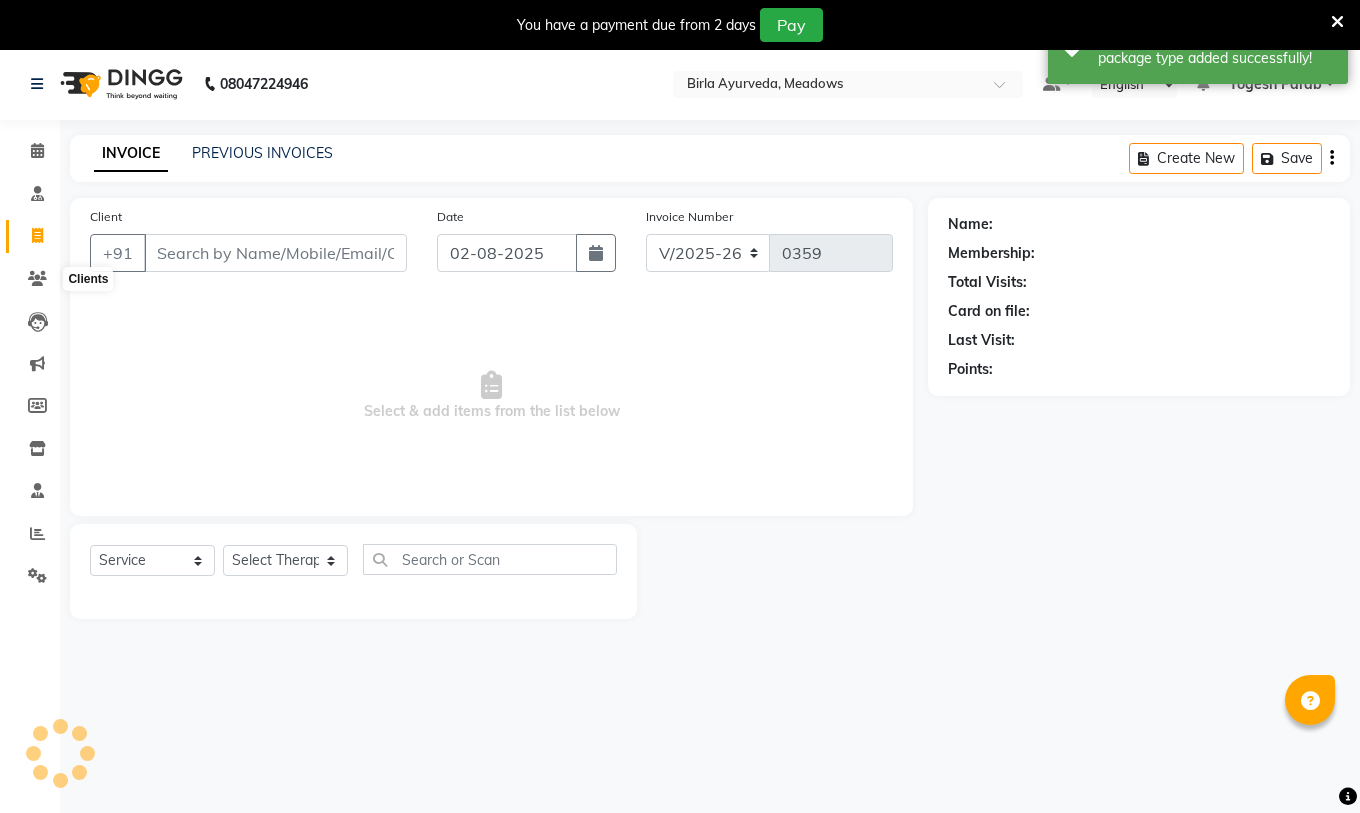 scroll, scrollTop: 50, scrollLeft: 0, axis: vertical 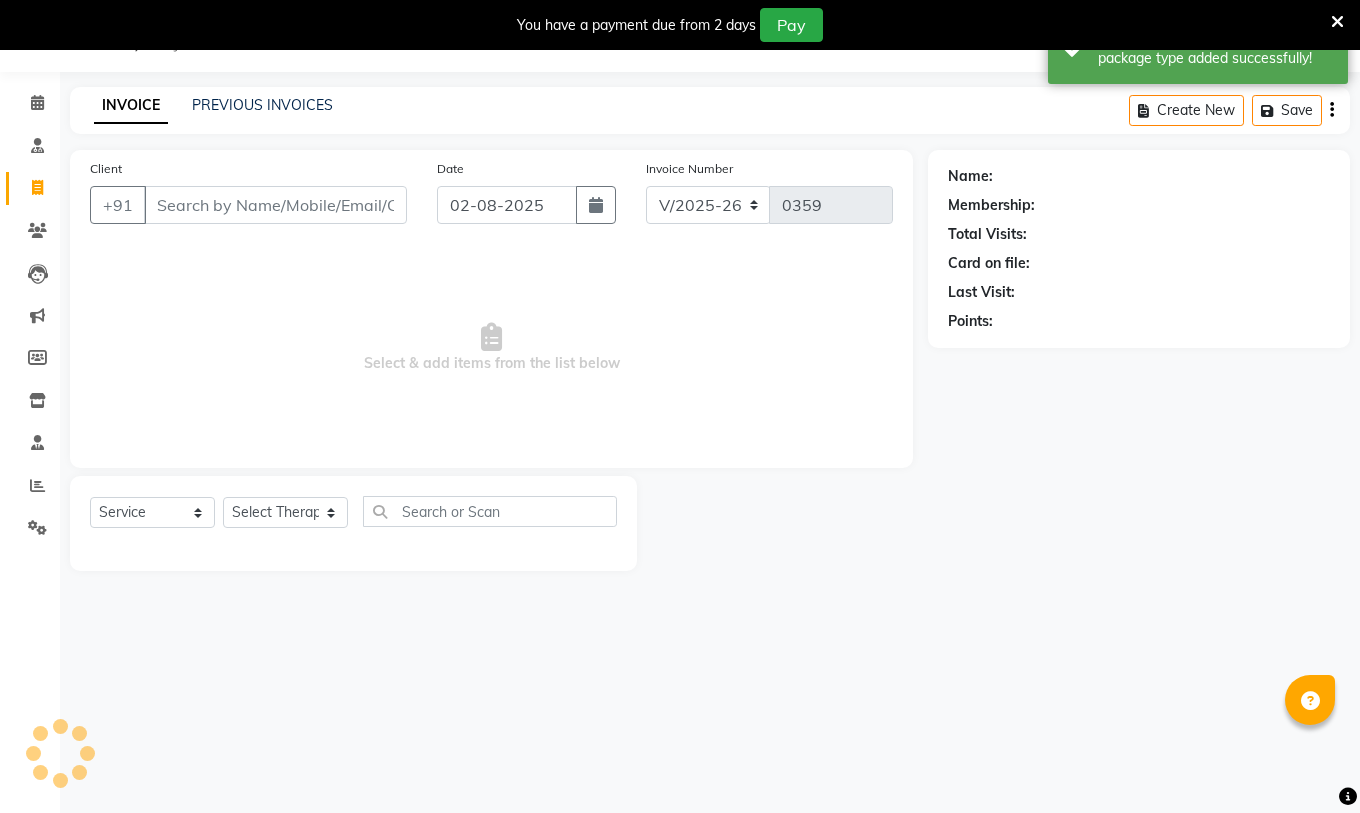 click on "Client" at bounding box center (275, 205) 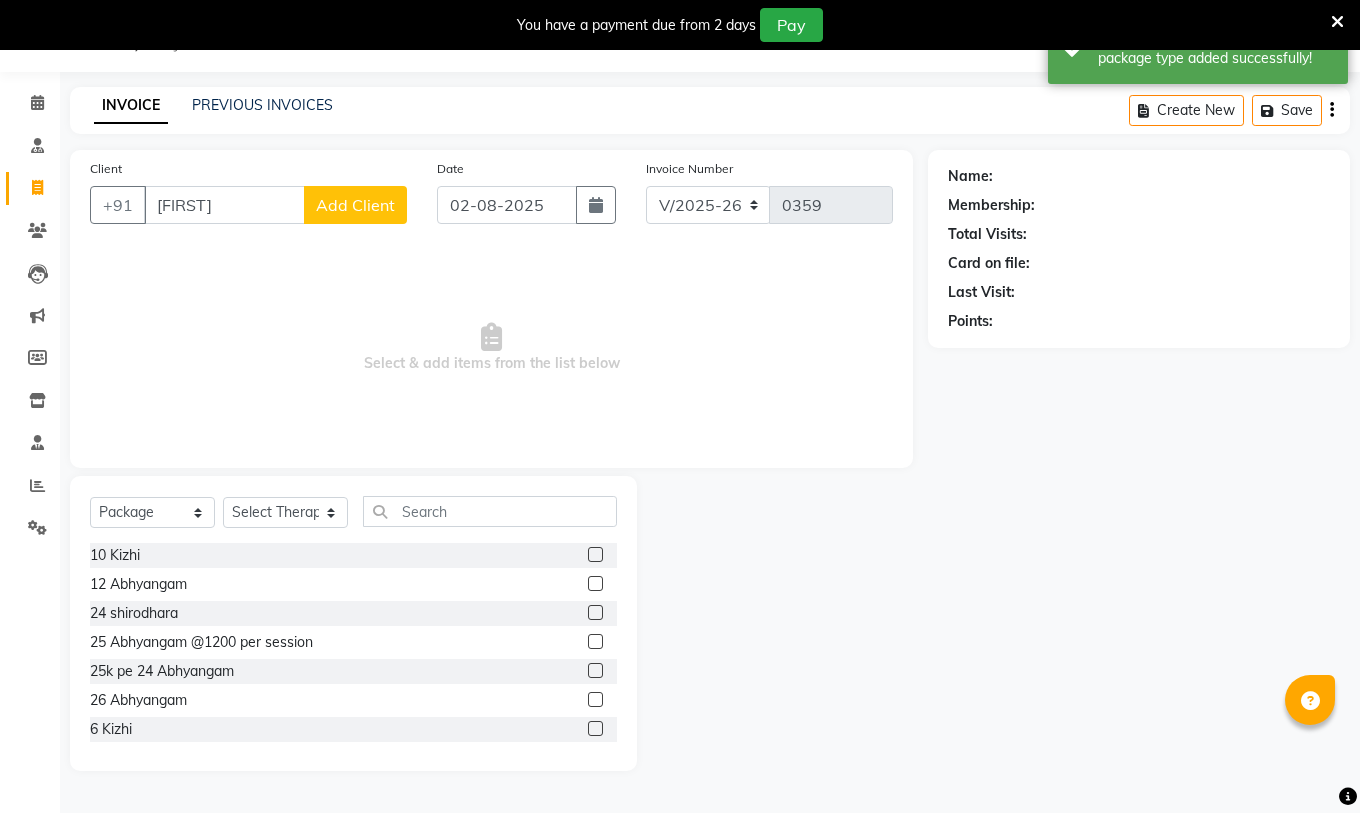 click on "[FIRST]" at bounding box center (224, 205) 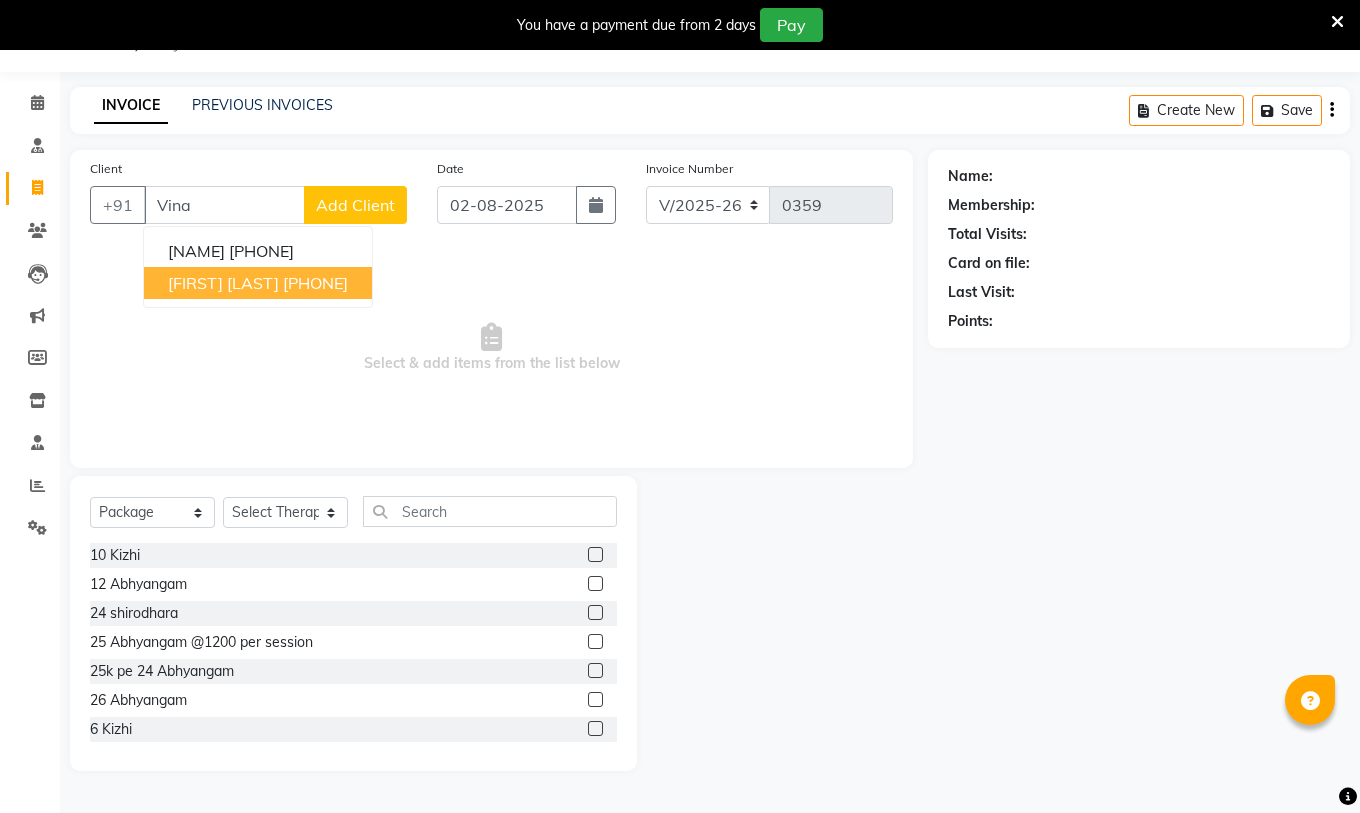 drag, startPoint x: 292, startPoint y: 291, endPoint x: 303, endPoint y: 290, distance: 11.045361 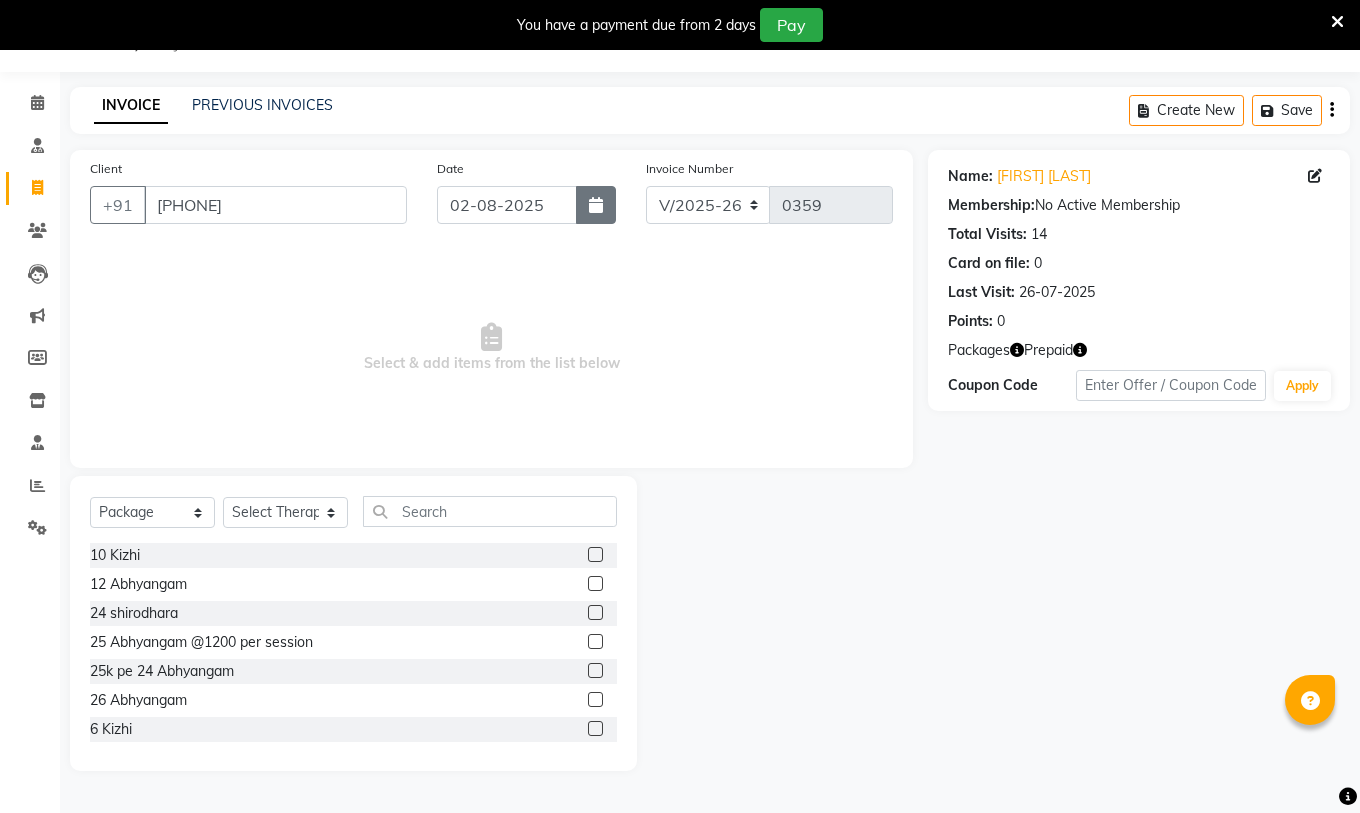 click 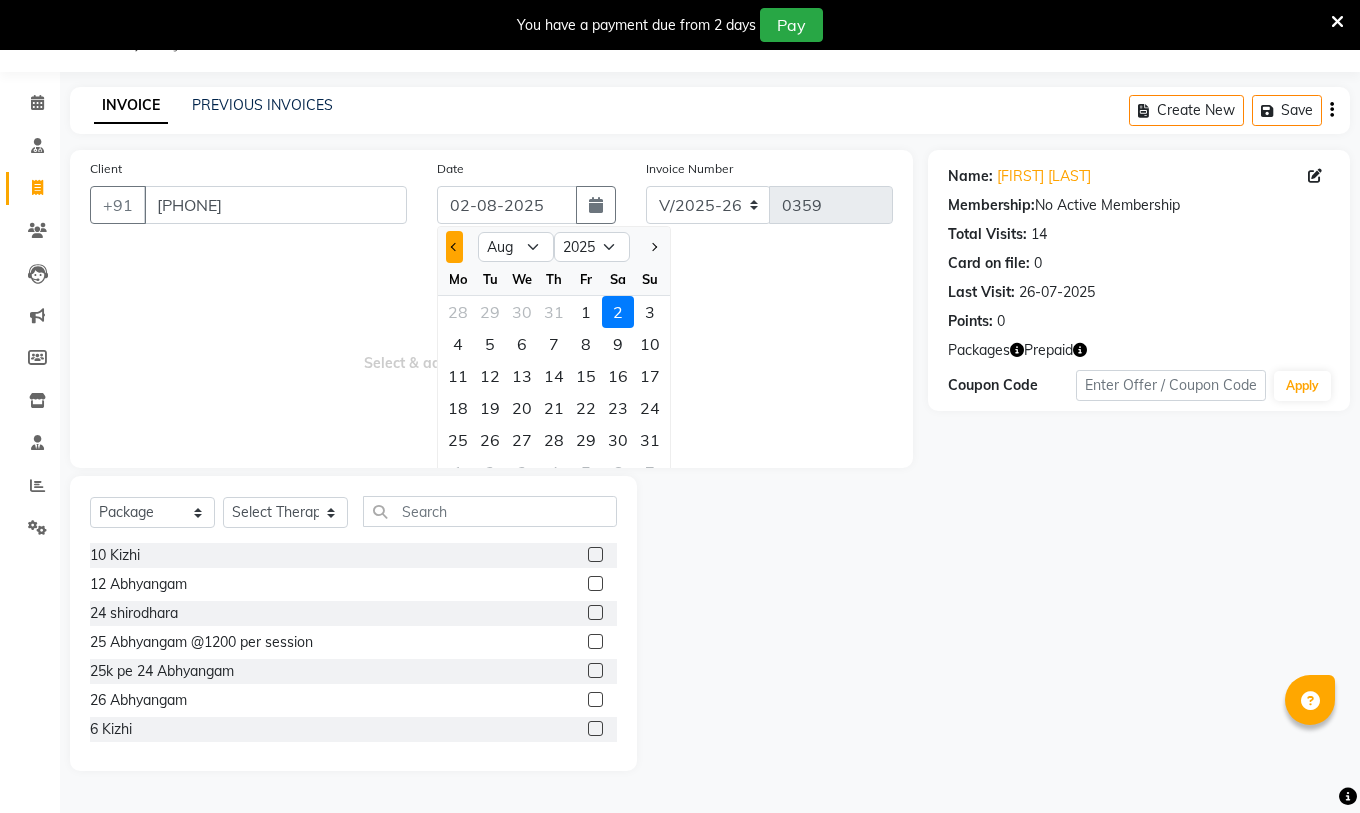 click 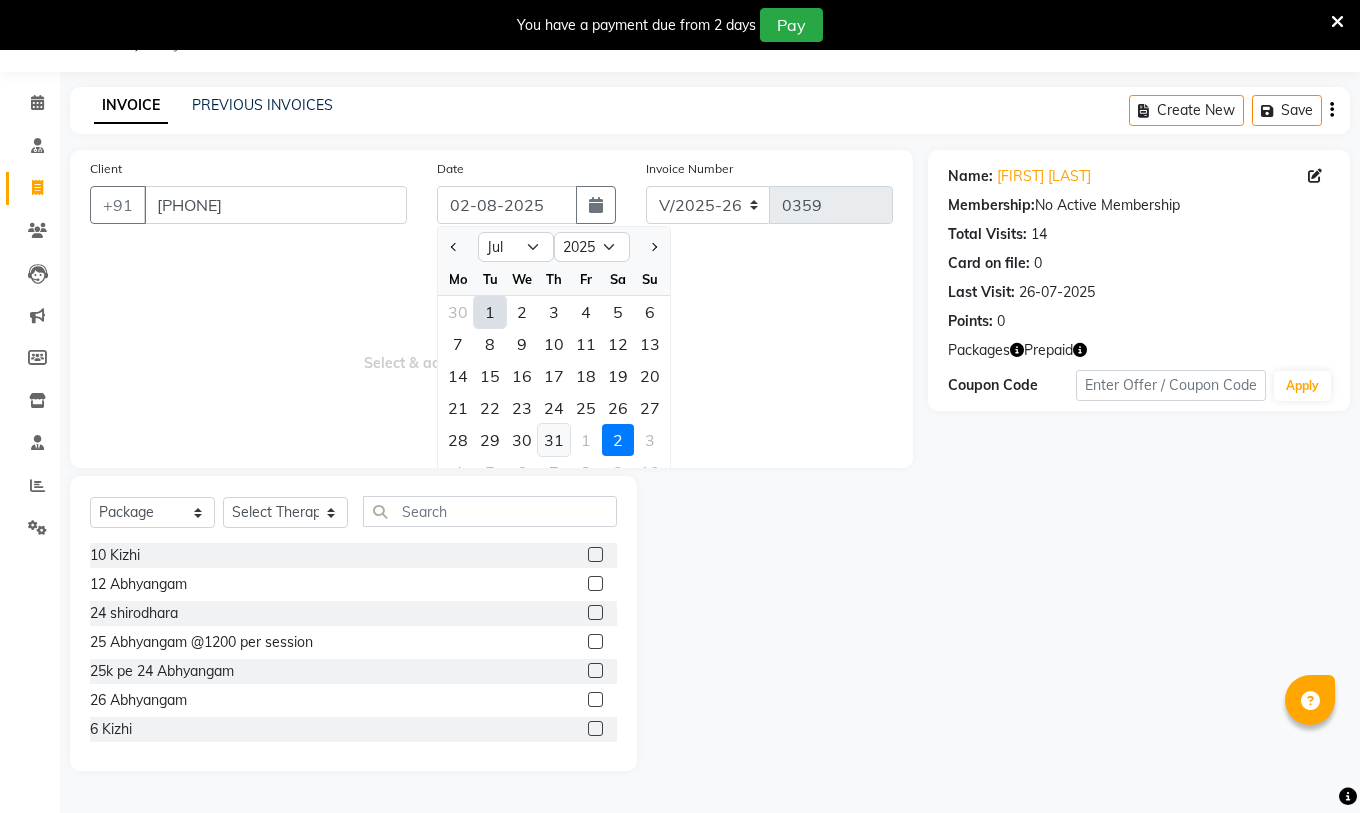 click on "31" 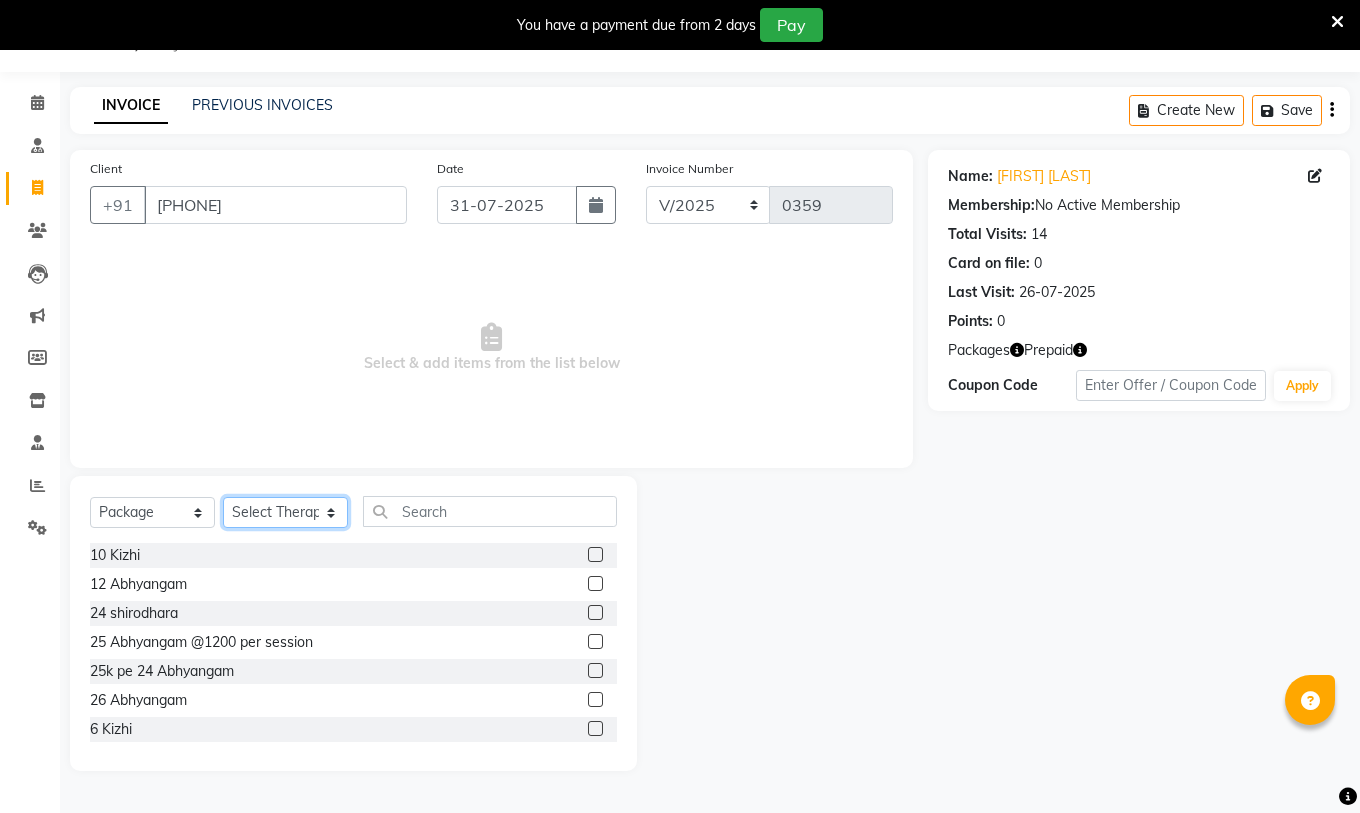 click on "Select Therapist amrutha Anita Khatke Anjana Surendra Kalyani Athul Avtar Jaiswal Bibina Chandani Yadav Deepali Gaikwad Dr. Annu Prasad Dr. Chaitali Deshmukh Dr. Jeason John Dr. Mamta Dr. Mrunal Gole Gloria Y Hari Jainy M R KAMAL NIKAM kavita Kavita Ambatkar Latika Sawant Leena Maria  Nijosh Pooja Mohite Priya Mishra Rajimon Gopalan RATHEESH KUMAR G KURUP Sachin Subhash Shali K M Shani K Shibin Suddheesh K K Sunil Wankhade Sunita Fernandes Swati Tejaswini Gaonkar Vidya Vishwanath Vinayak Yogesh Parab" 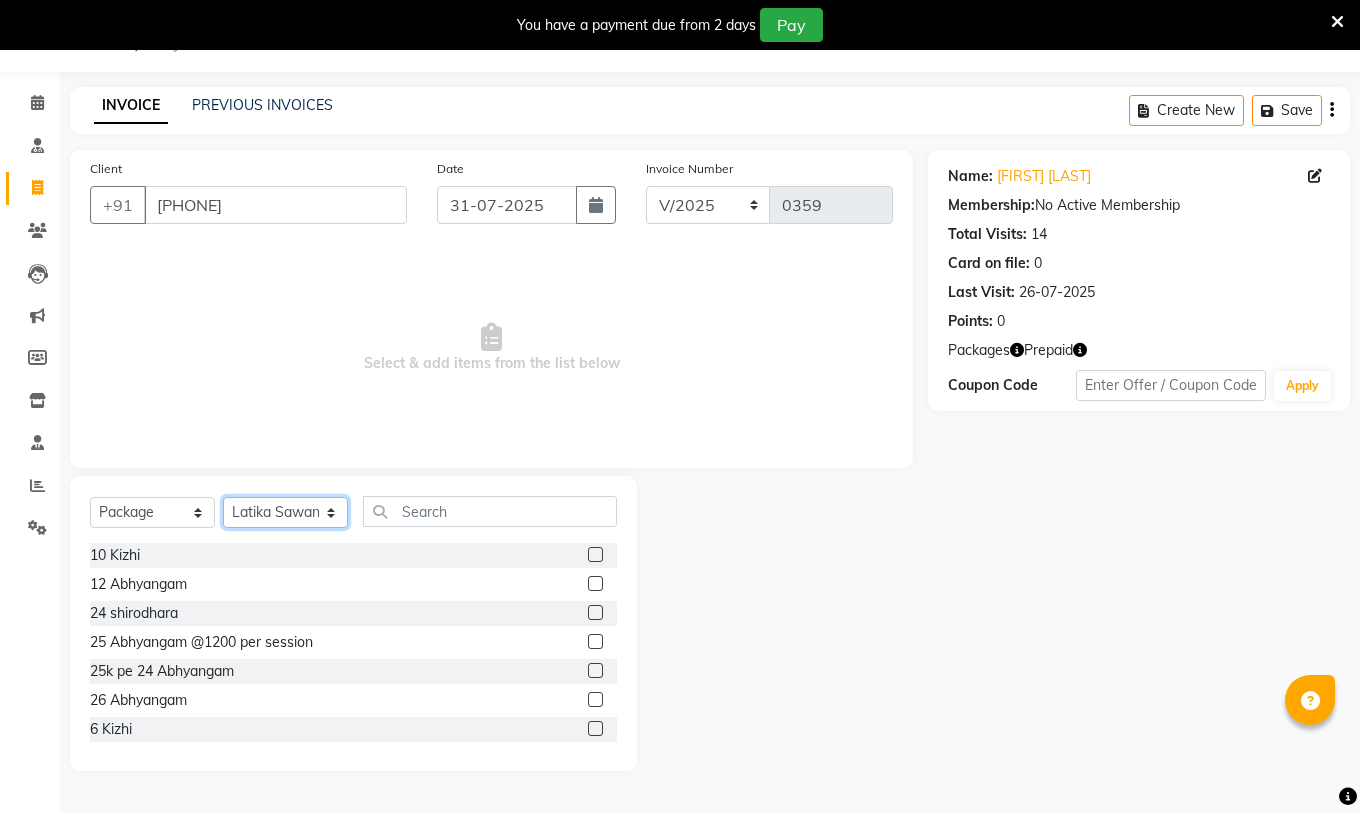 click on "Select Therapist amrutha Anita Khatke Anjana Surendra Kalyani Athul Avtar Jaiswal Bibina Chandani Yadav Deepali Gaikwad Dr. Annu Prasad Dr. Chaitali Deshmukh Dr. Jeason John Dr. Mamta Dr. Mrunal Gole Gloria Y Hari Jainy M R KAMAL NIKAM kavita Kavita Ambatkar Latika Sawant Leena Maria  Nijosh Pooja Mohite Priya Mishra Rajimon Gopalan RATHEESH KUMAR G KURUP Sachin Subhash Shali K M Shani K Shibin Suddheesh K K Sunil Wankhade Sunita Fernandes Swati Tejaswini Gaonkar Vidya Vishwanath Vinayak Yogesh Parab" 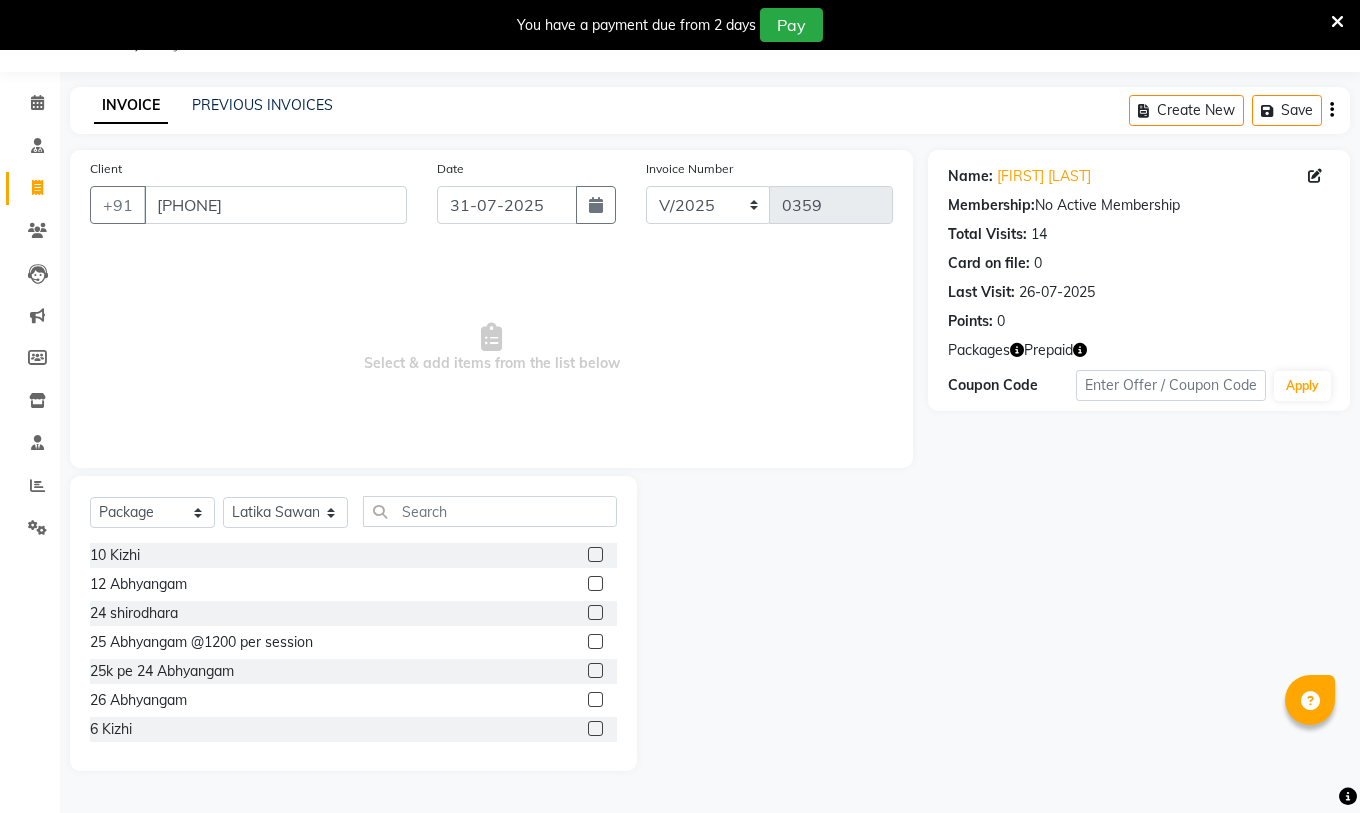 click 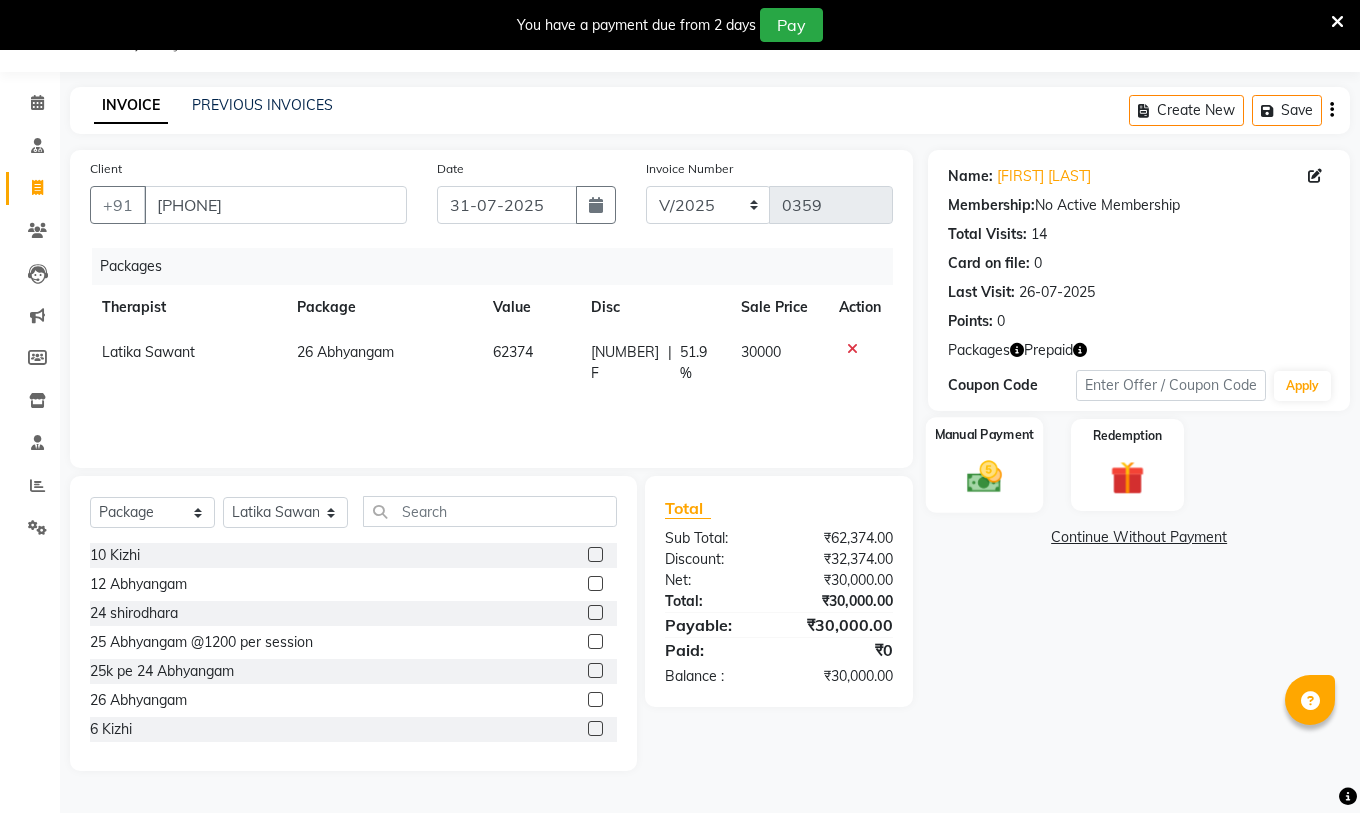 click 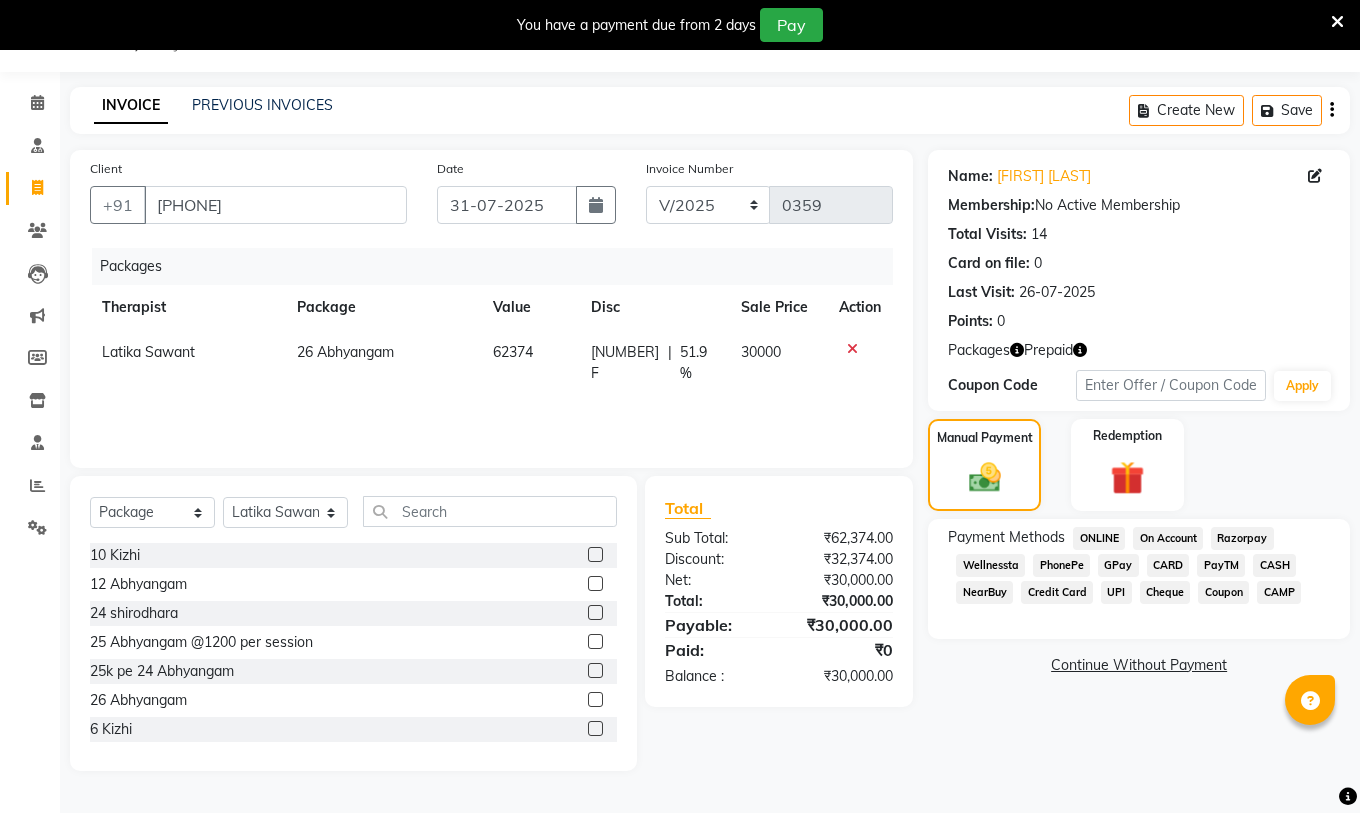 click on "PayTM" 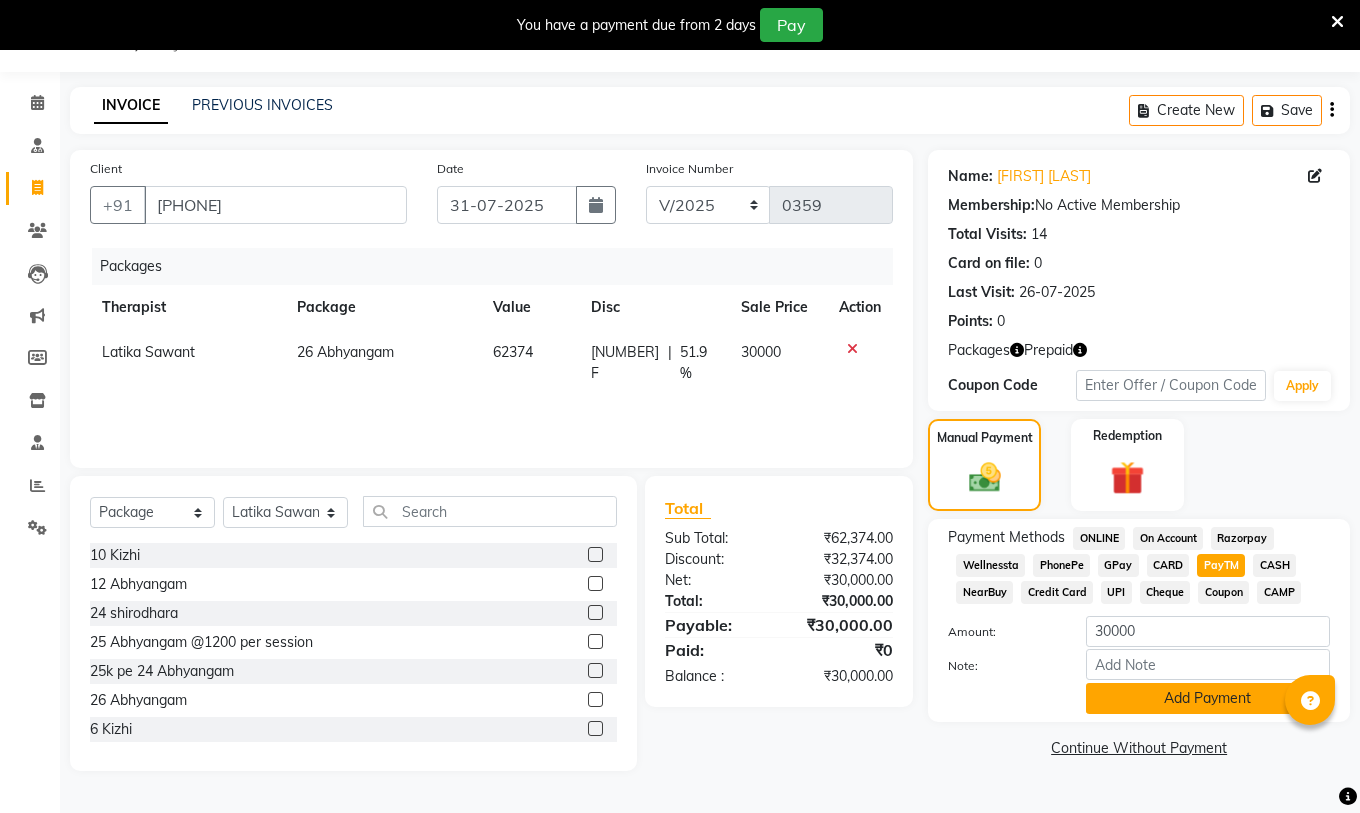 click on "Add Payment" 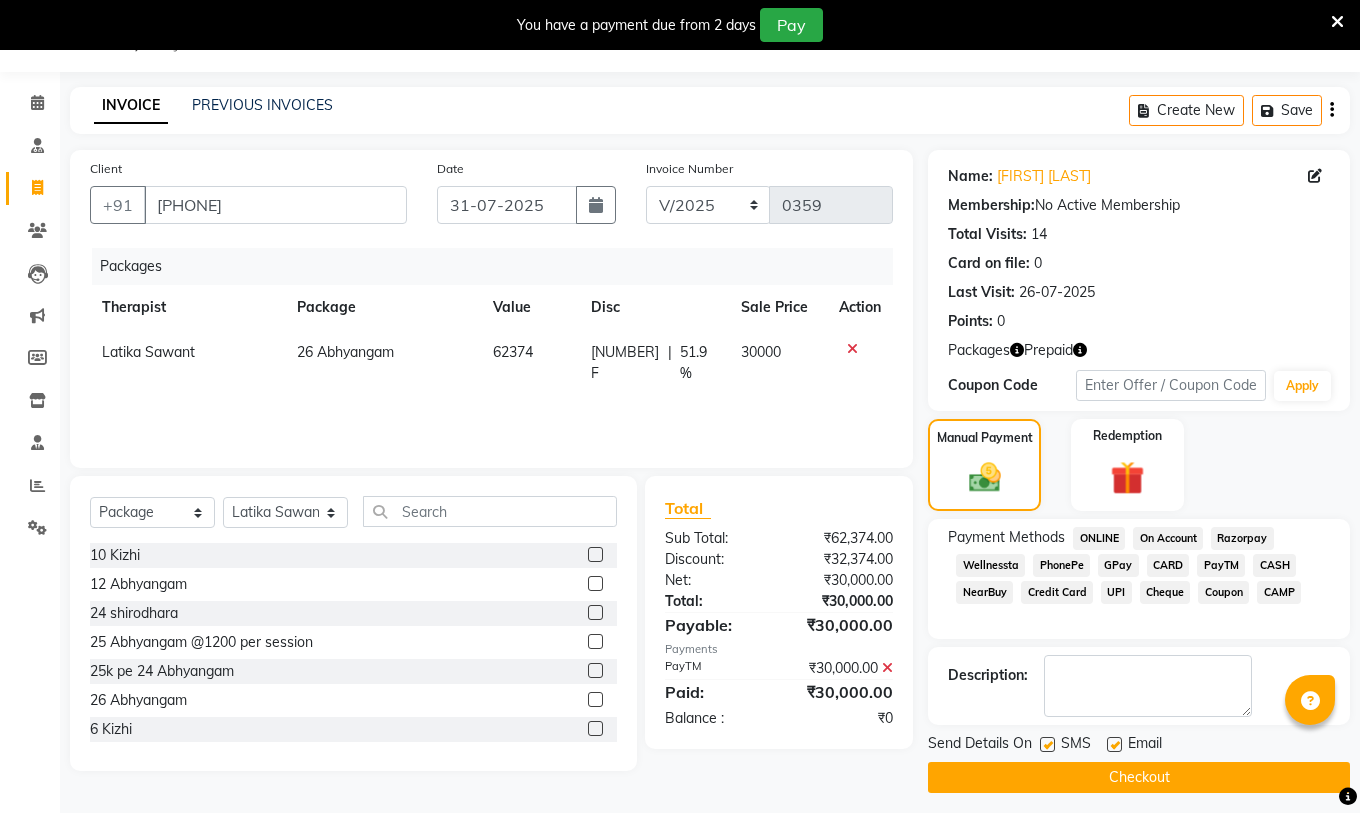 click 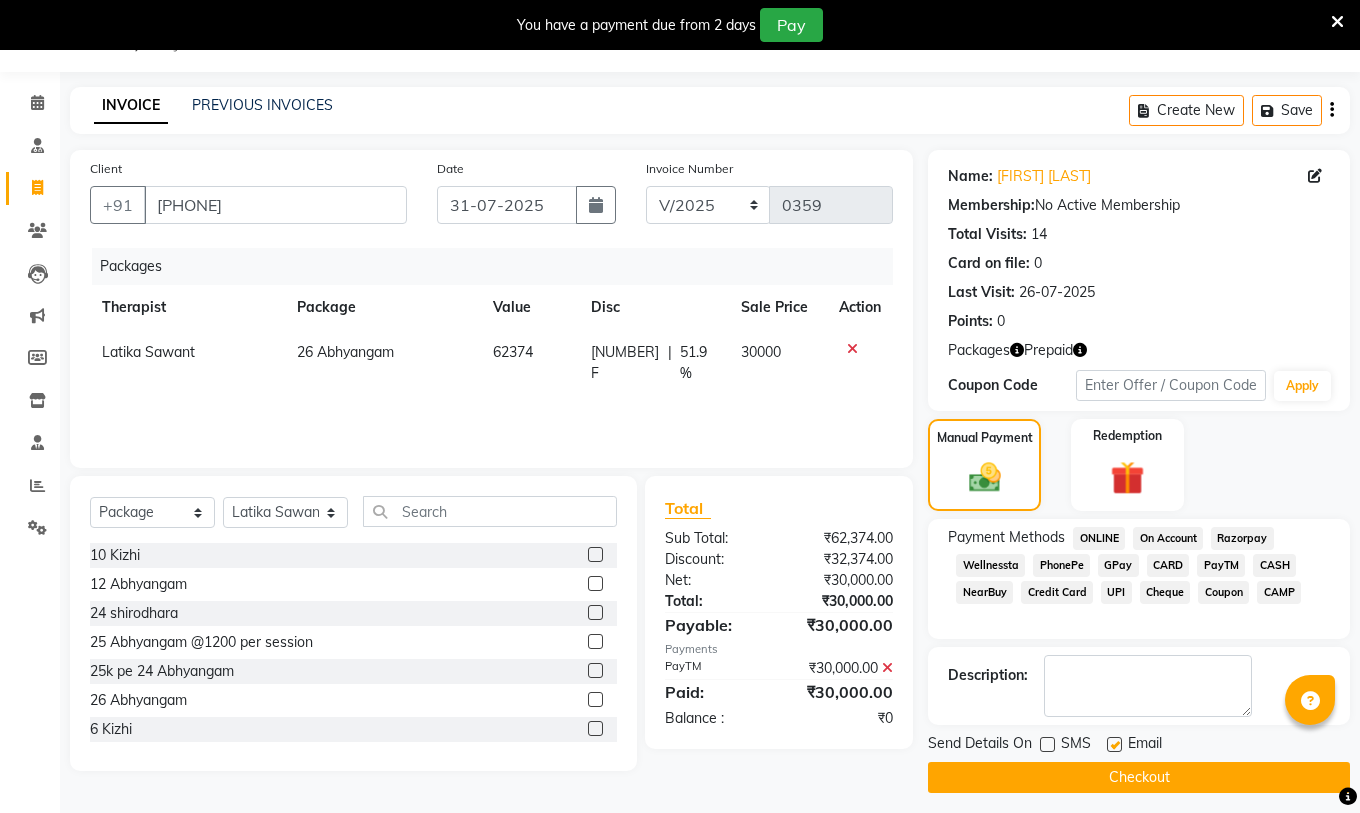 click 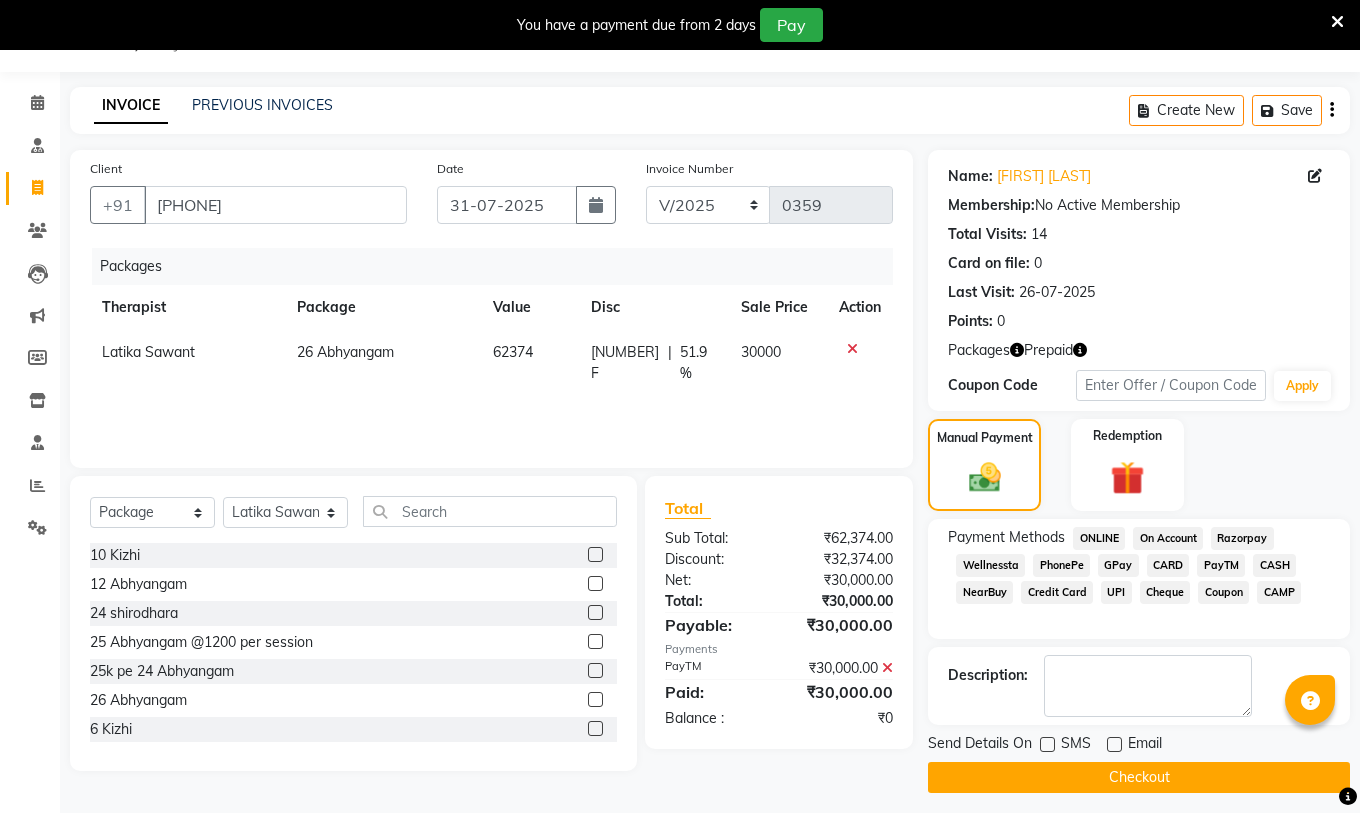 click on "Checkout" 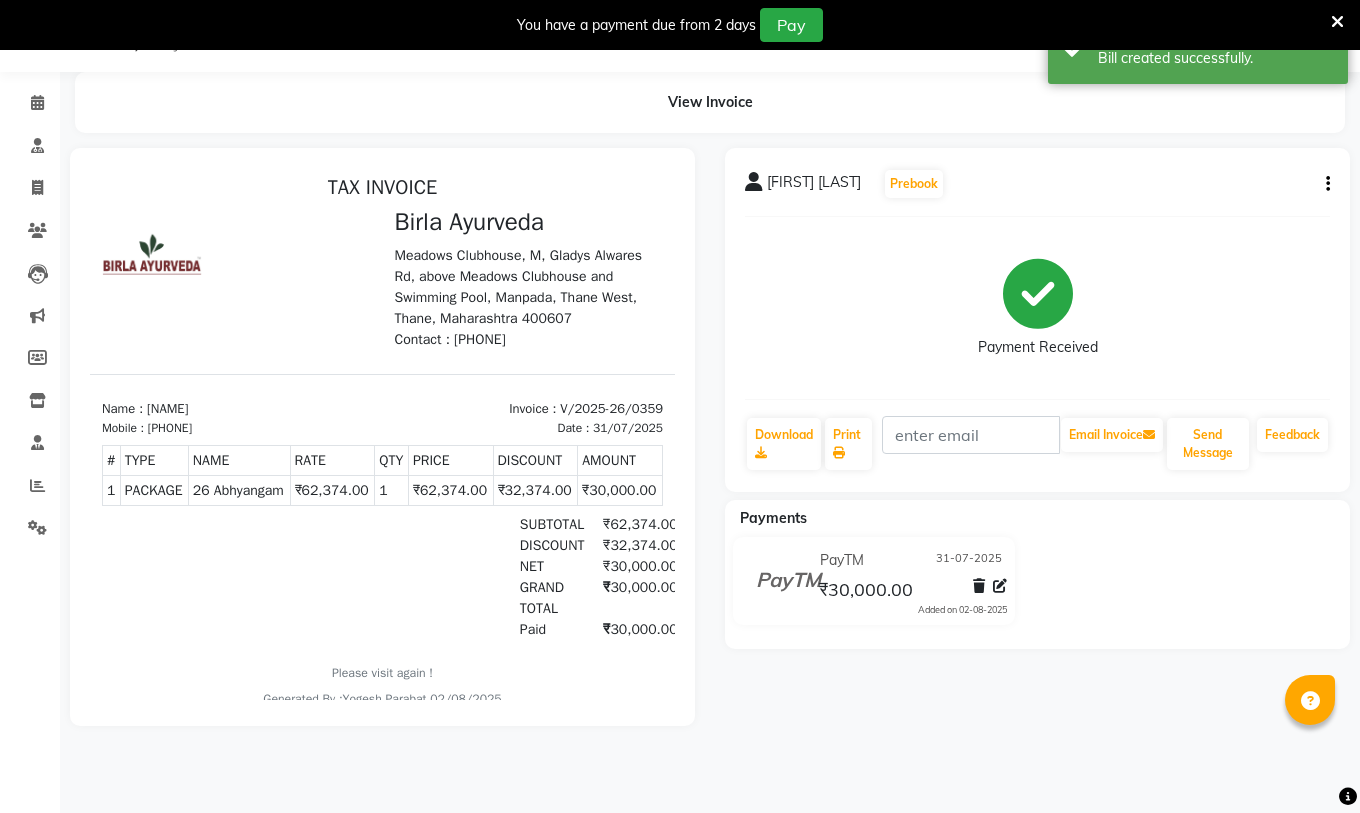 scroll, scrollTop: 0, scrollLeft: 0, axis: both 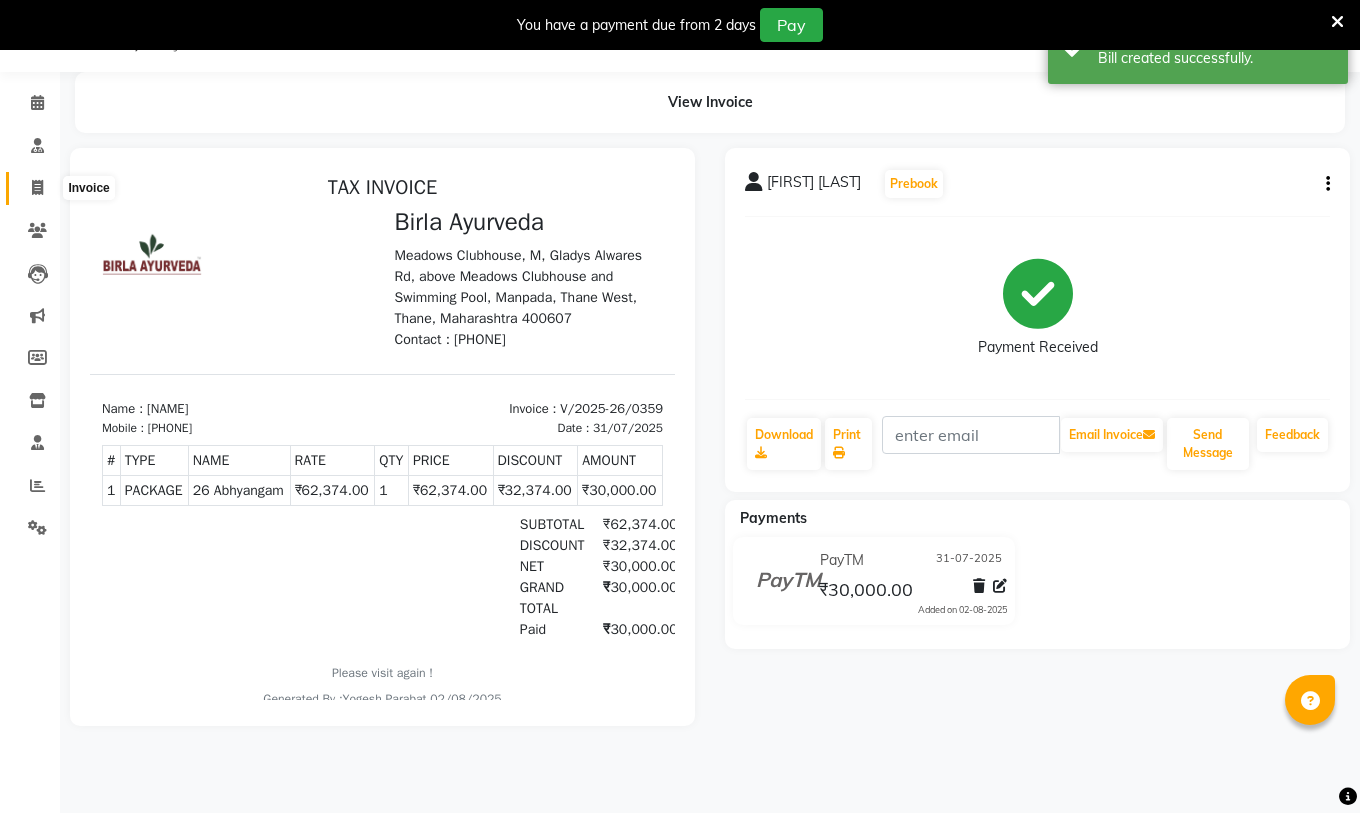click 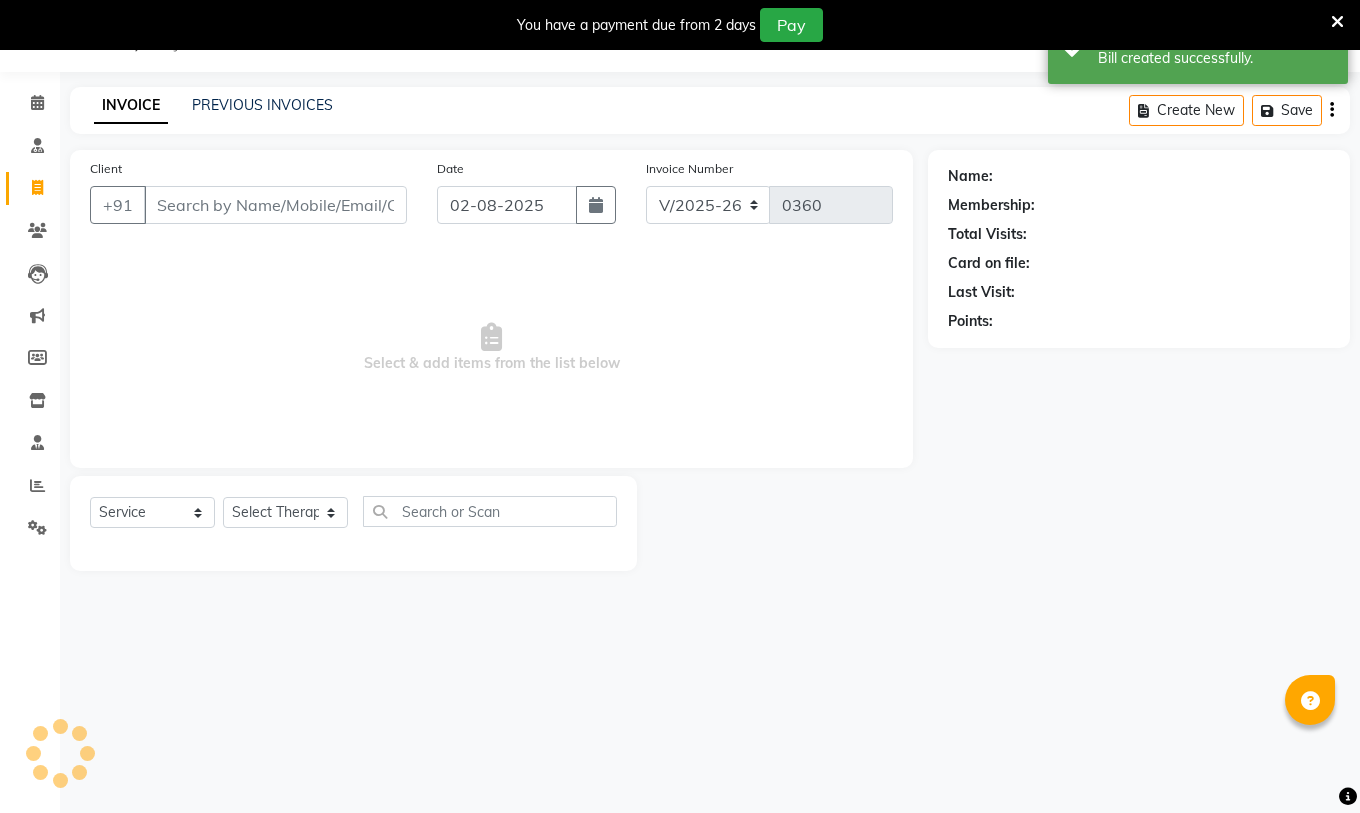 click on "INVOICE PREVIOUS INVOICES Create New   Save" 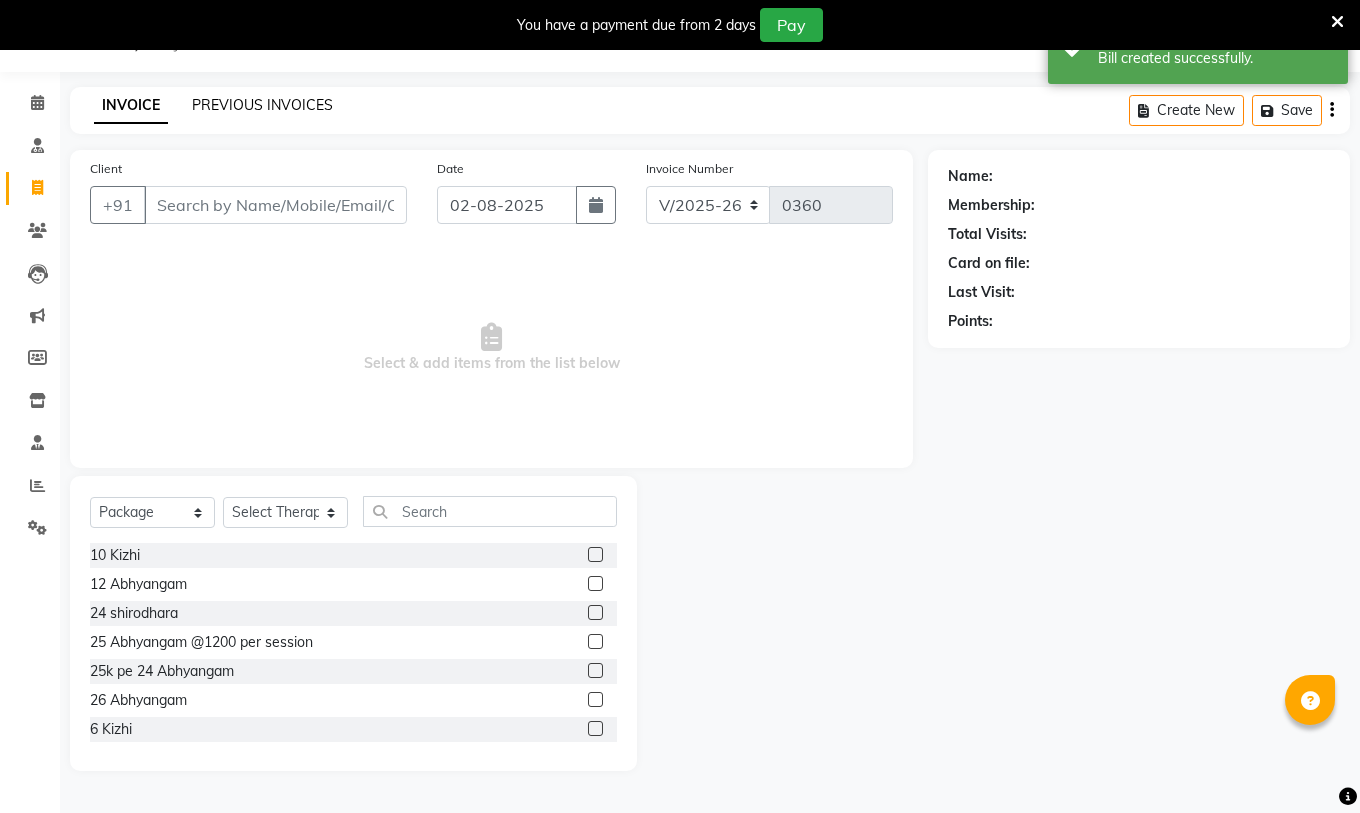 click on "PREVIOUS INVOICES" 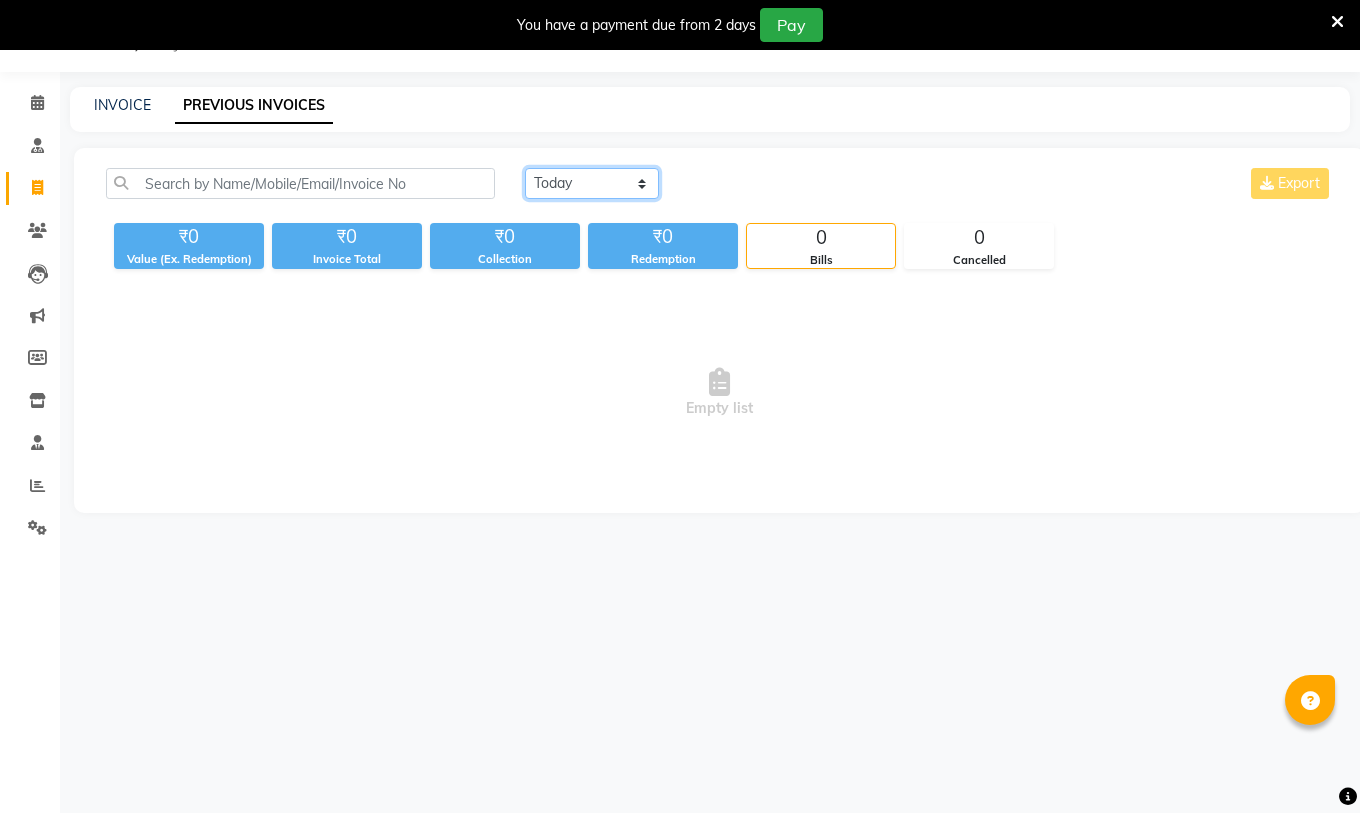 click on "Today Yesterday Custom Range" 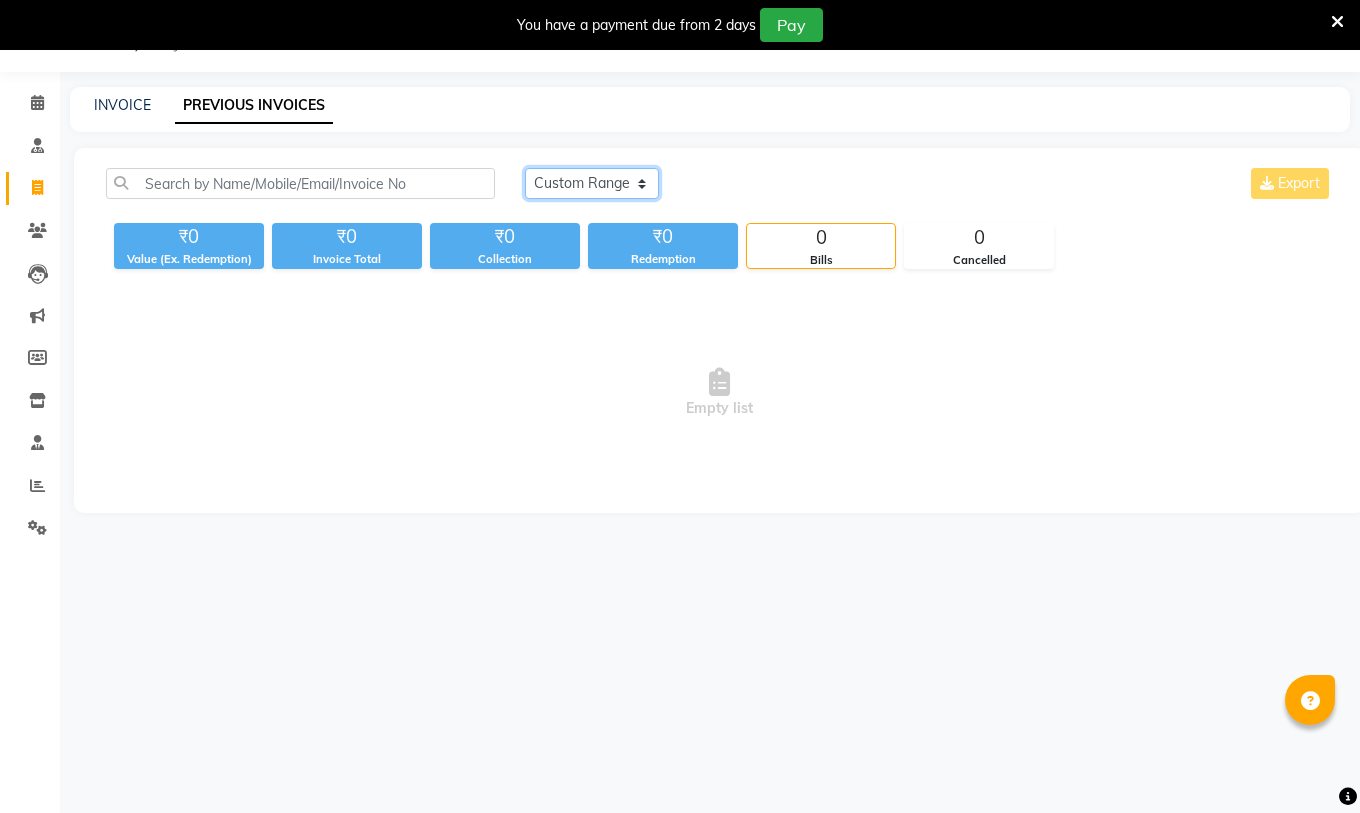 click on "Today Yesterday Custom Range" 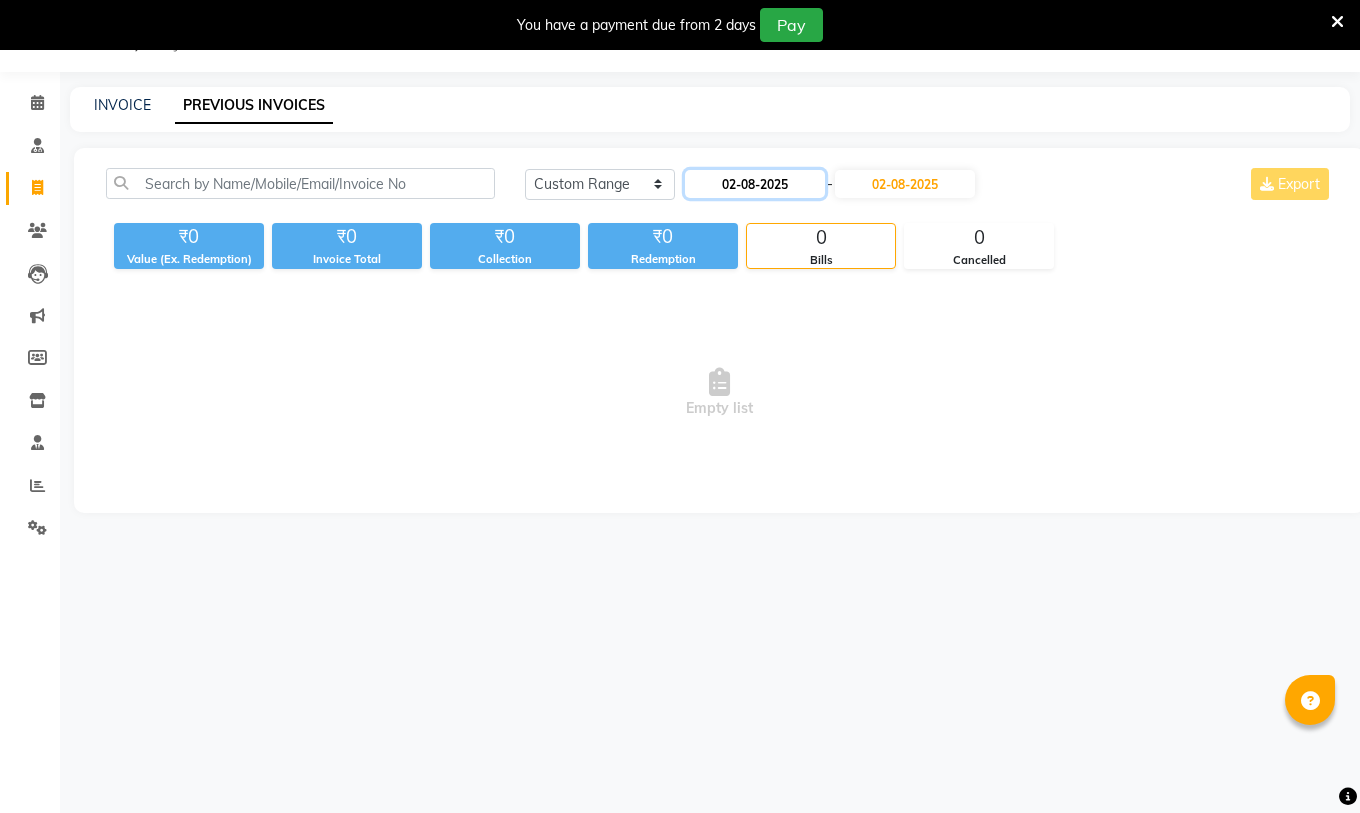 click on "02-08-2025" 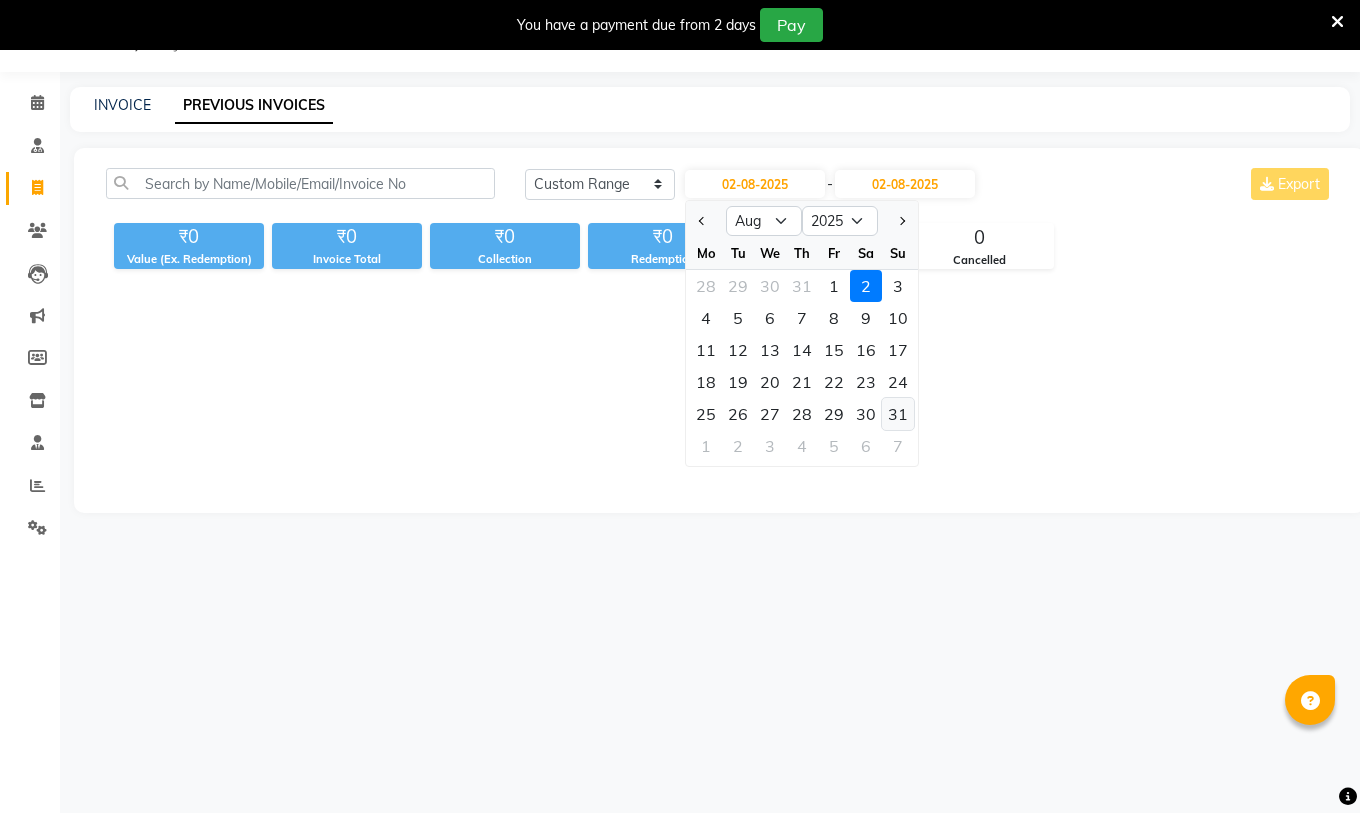 click on "31" 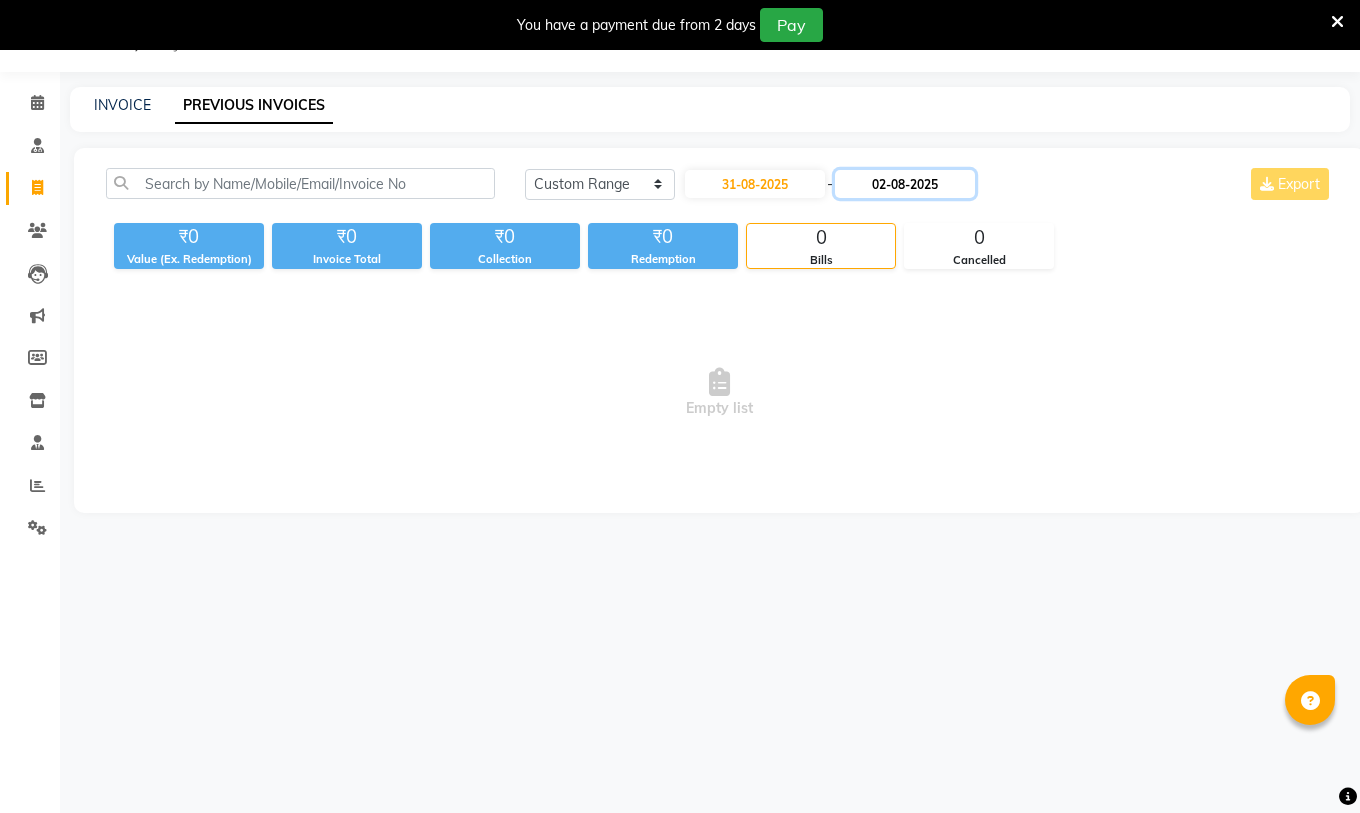 click on "02-08-2025" 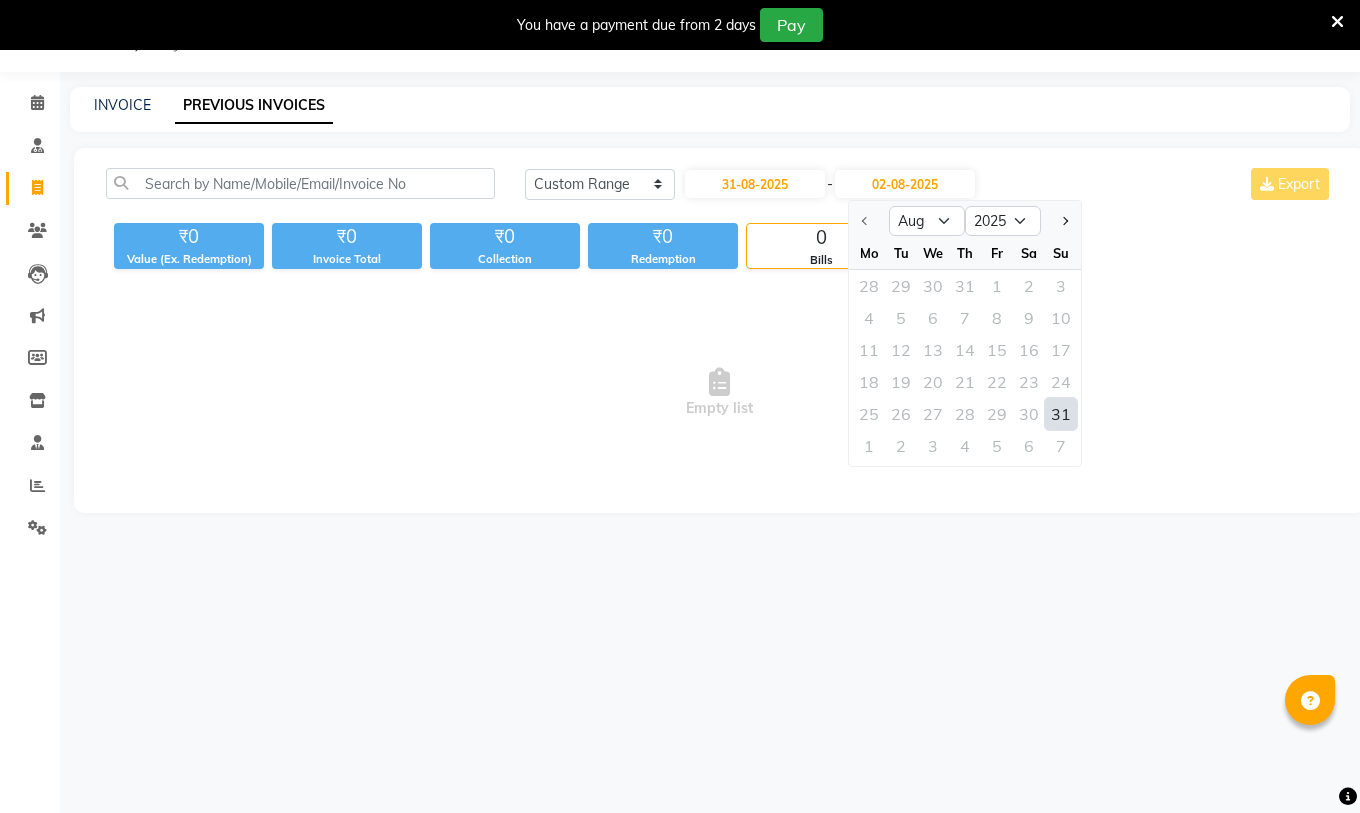 click 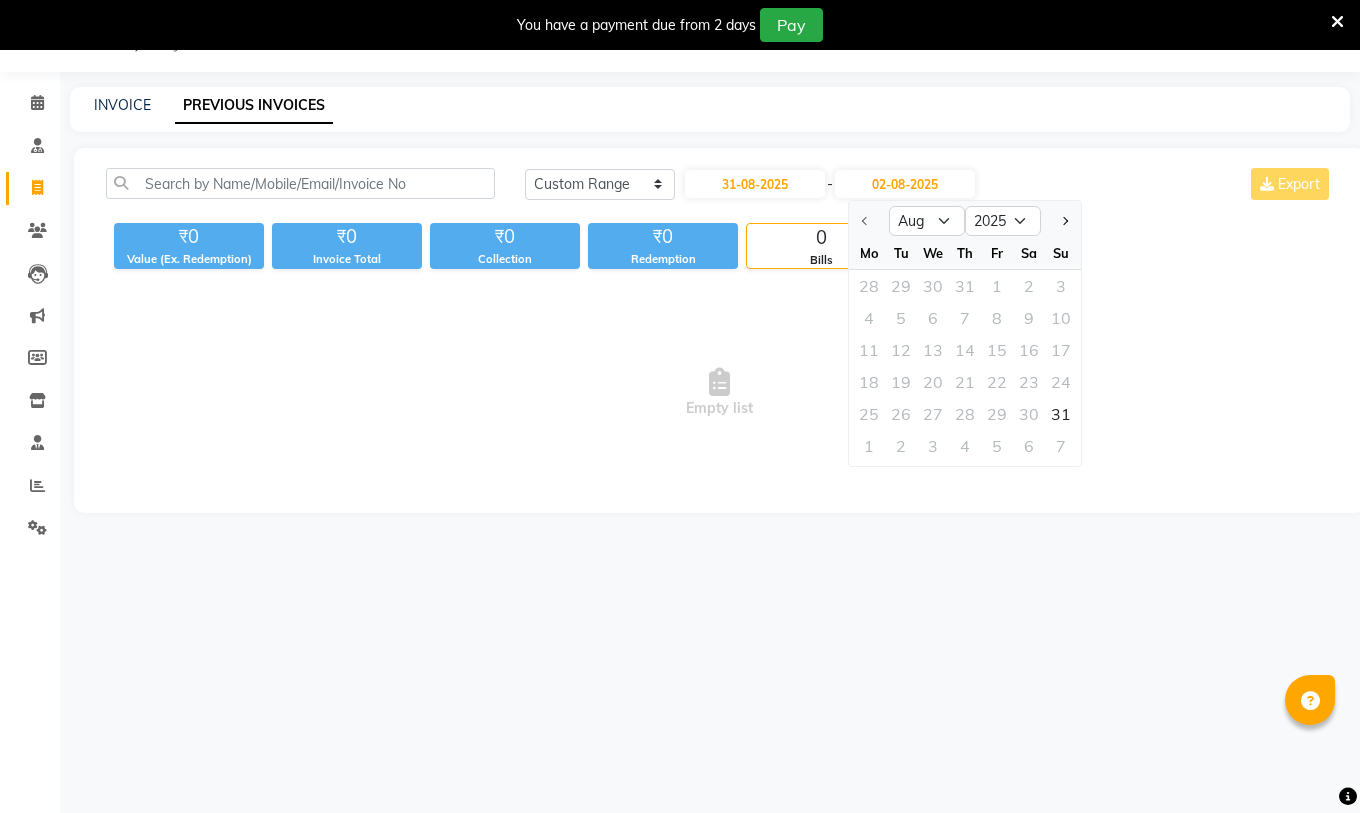 click 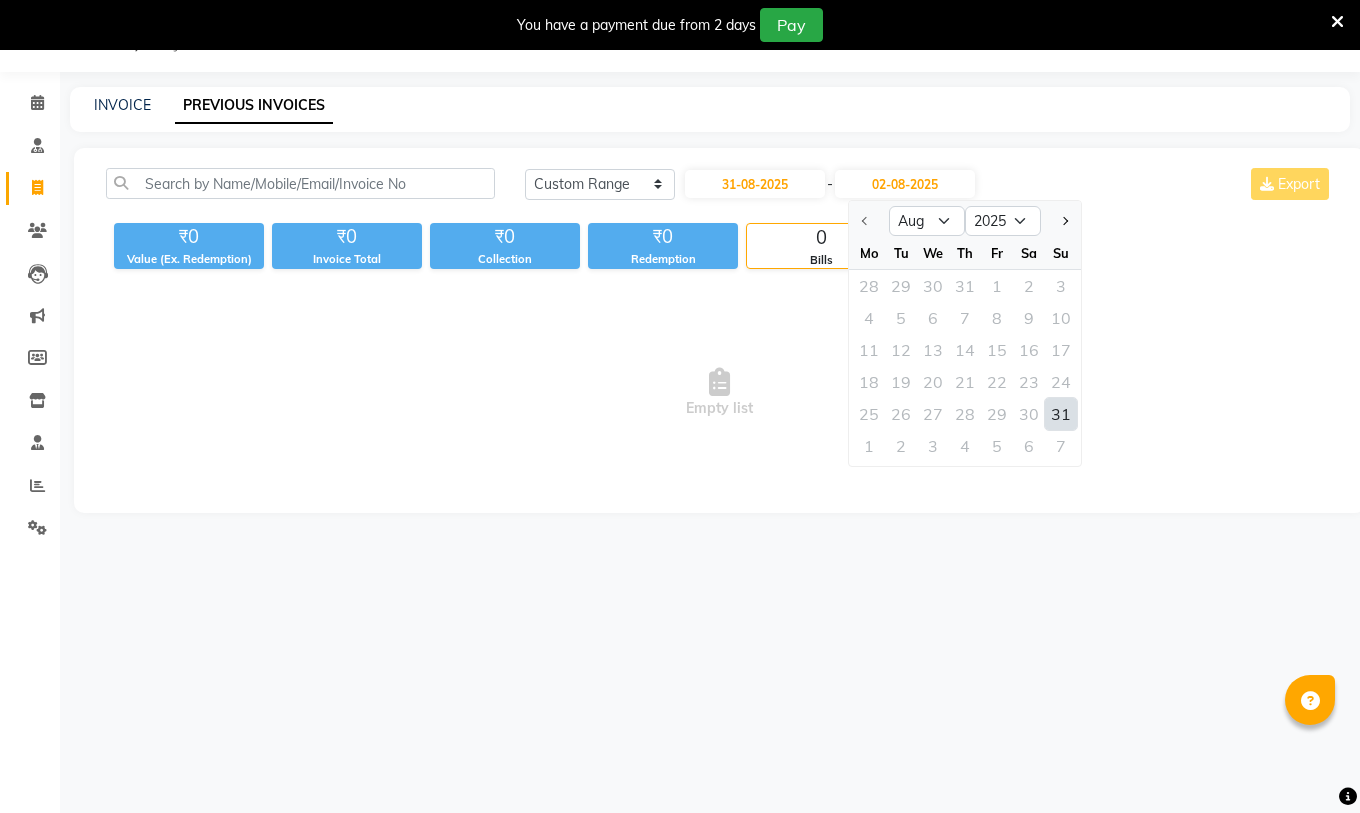 click 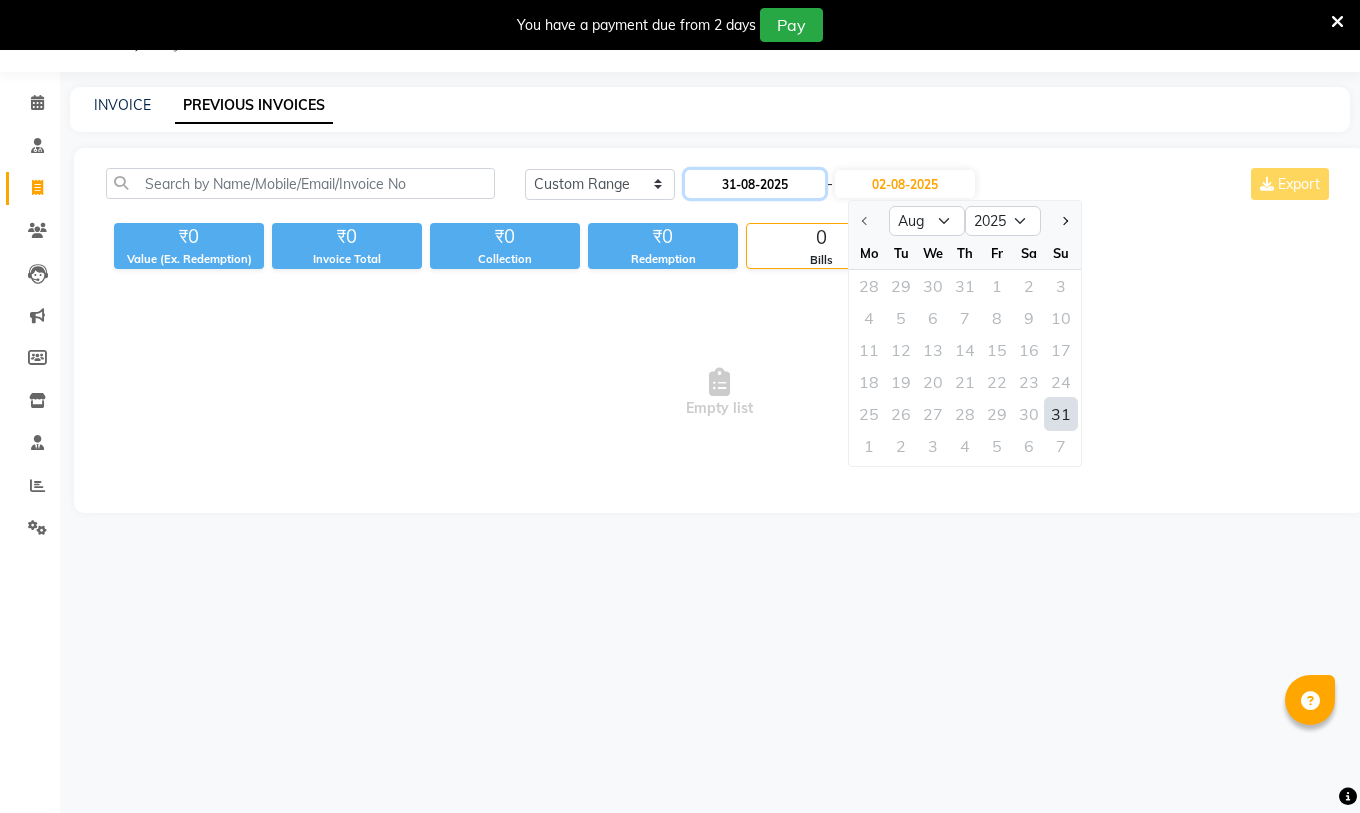 click on "31-08-2025" 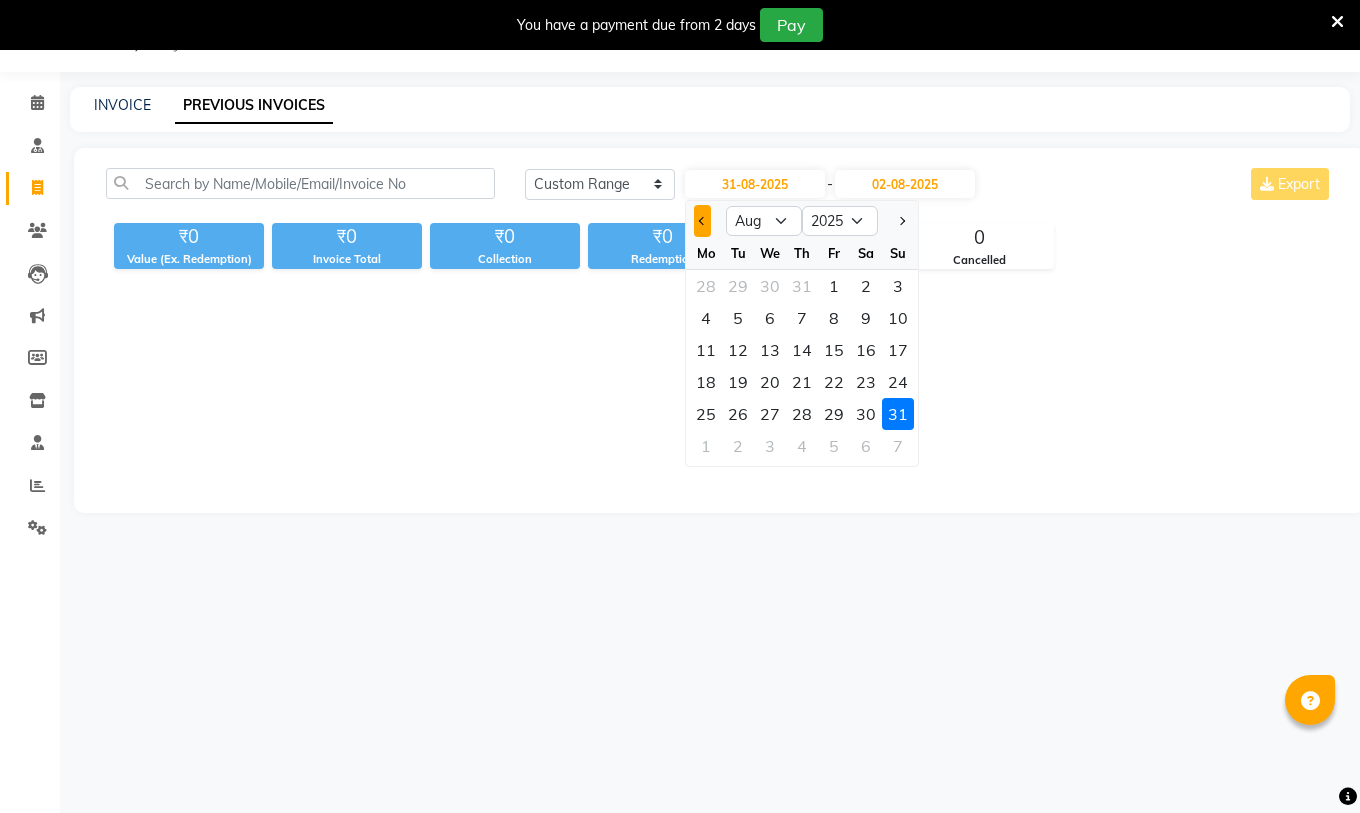 click 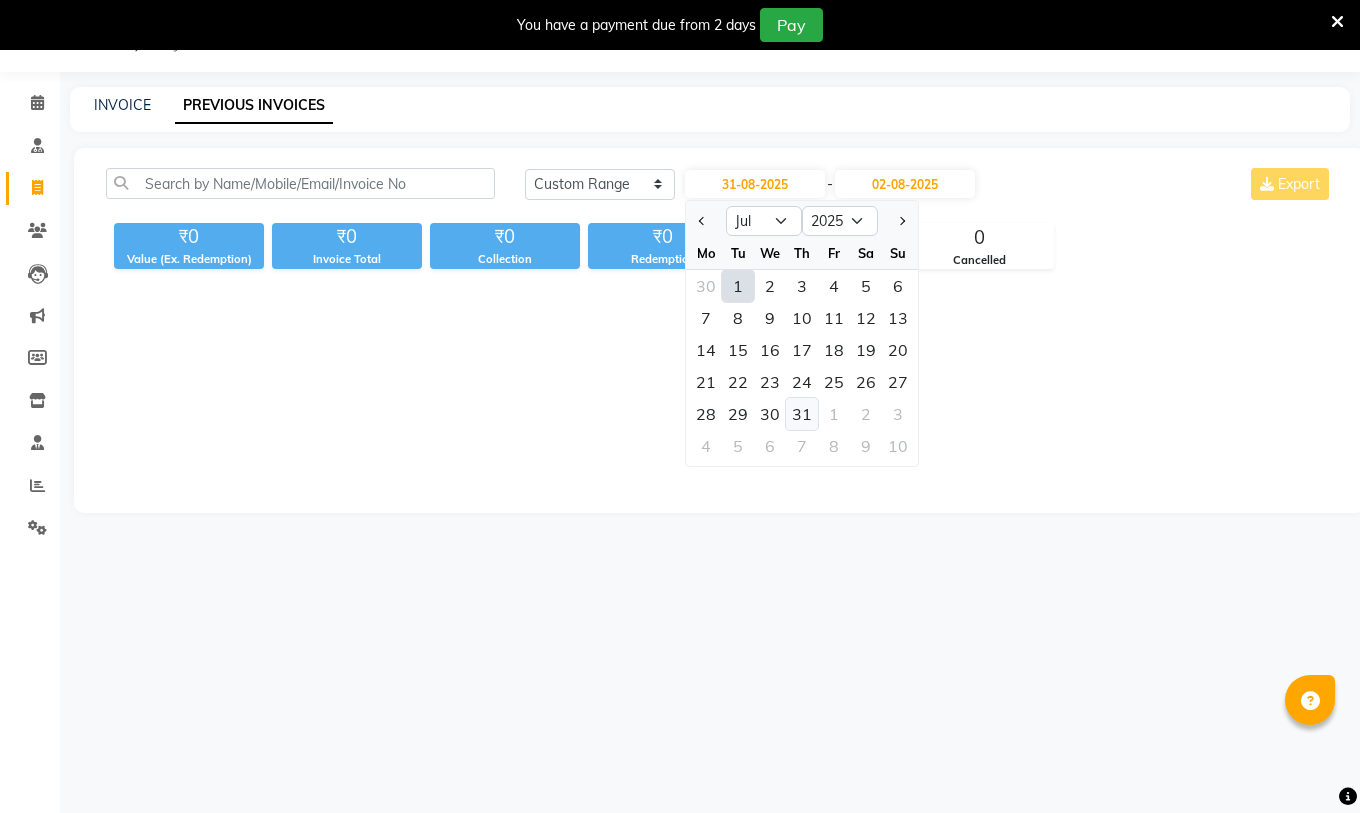 click on "31" 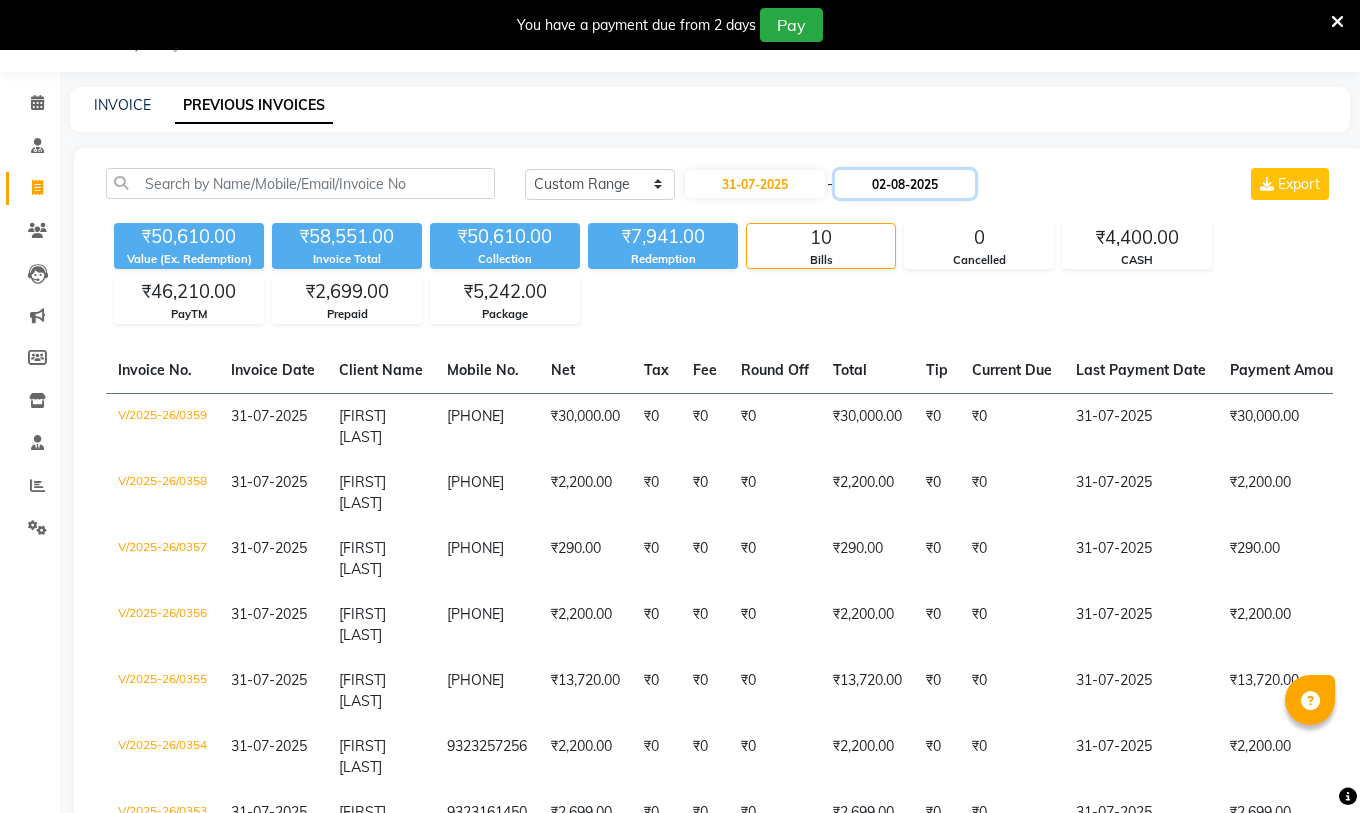 click on "02-08-2025" 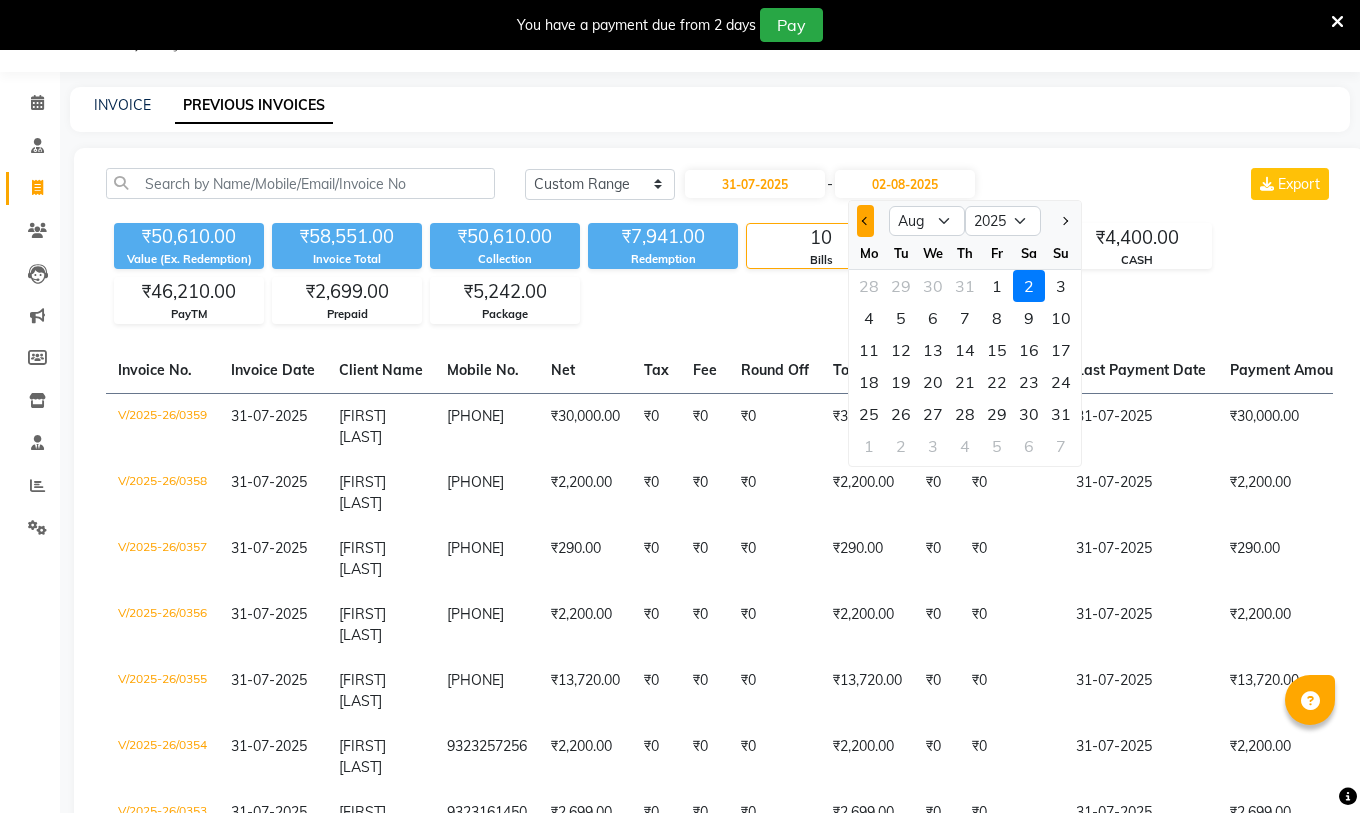 click 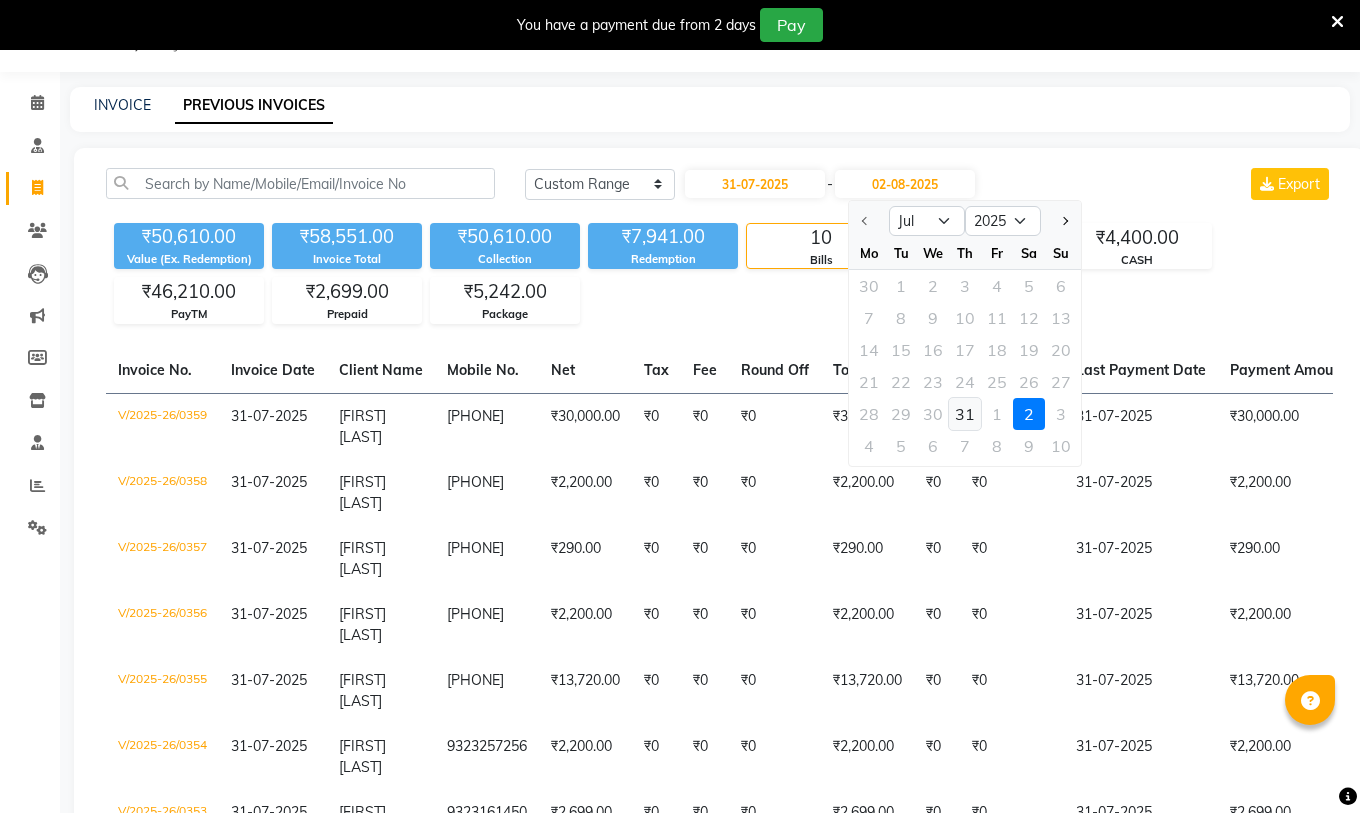click on "31" 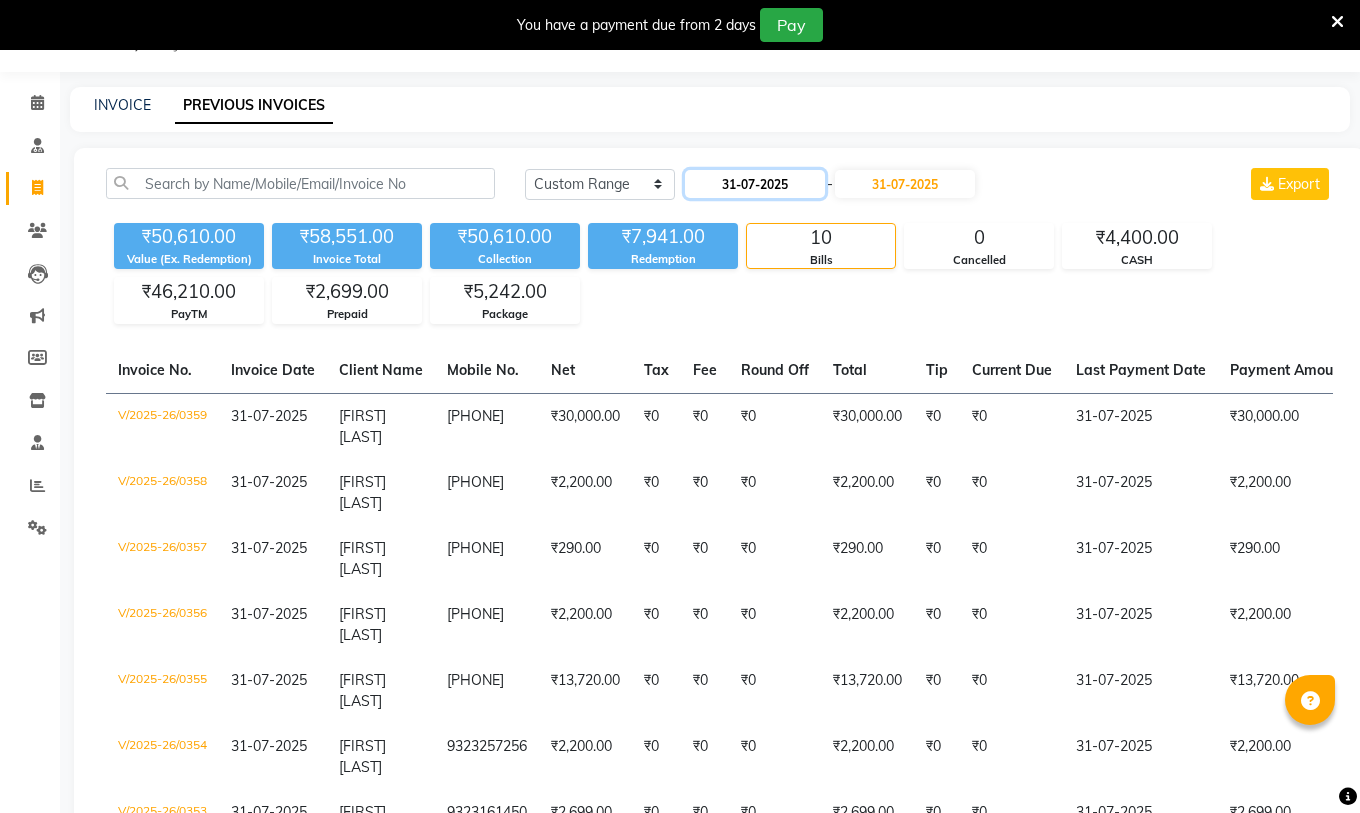click on "31-07-2025" 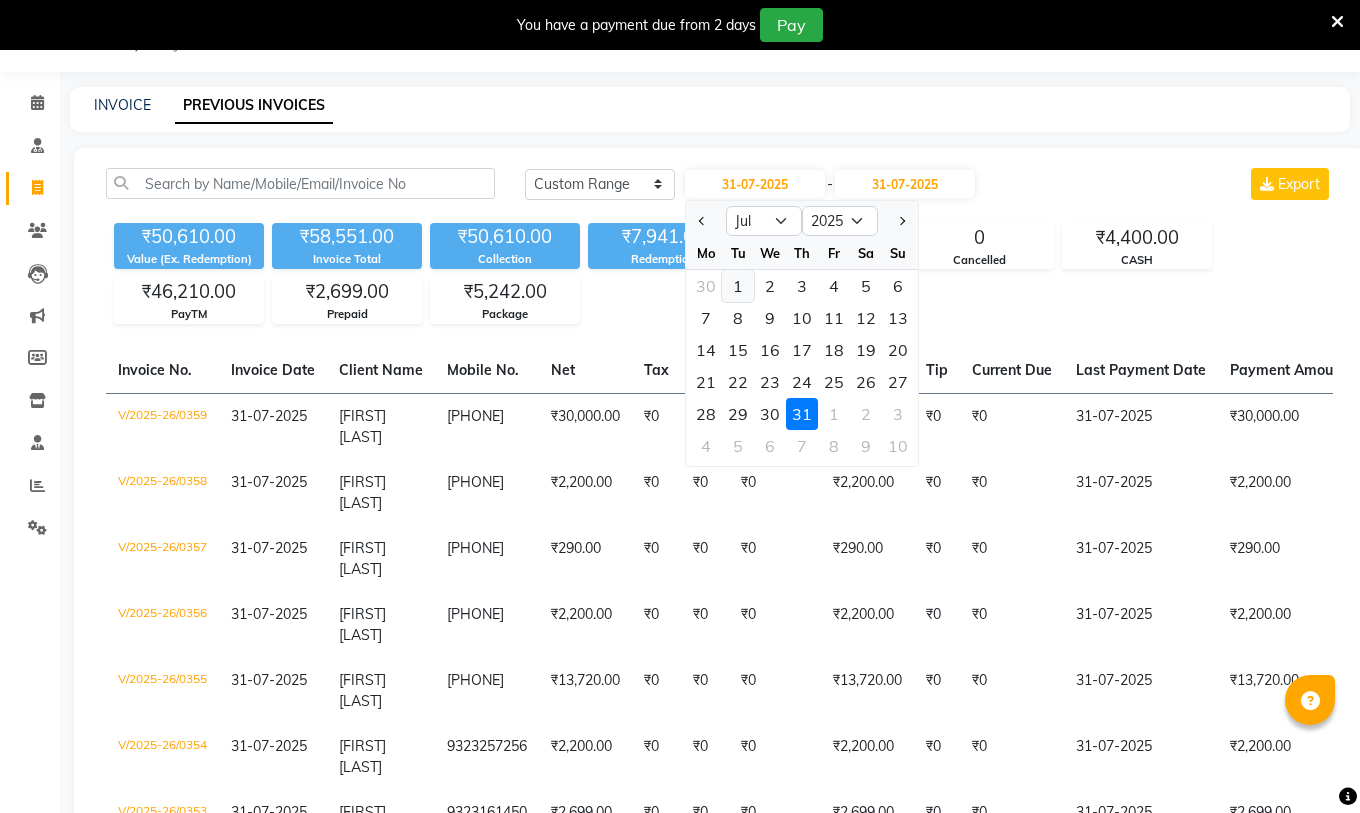 click on "1" 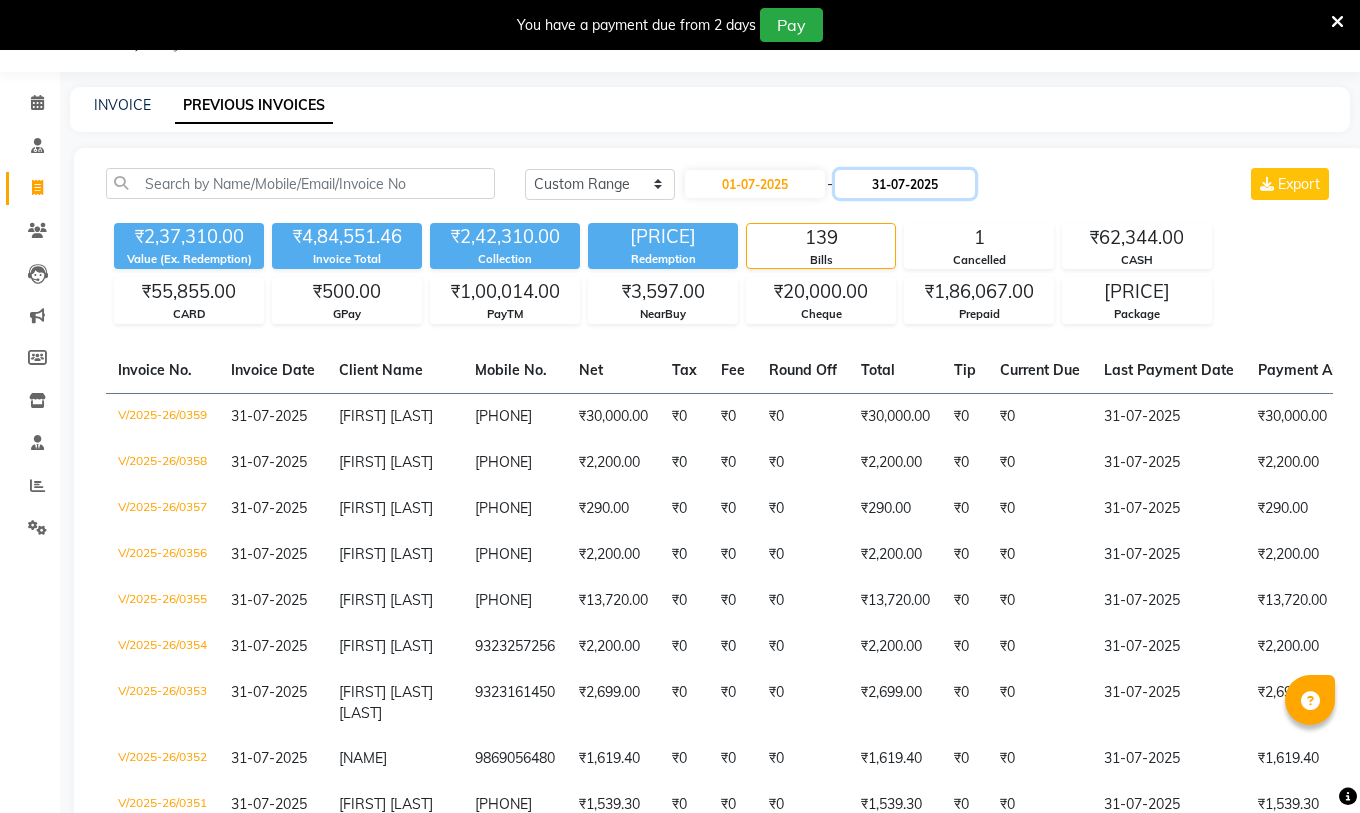 click on "31-07-2025" 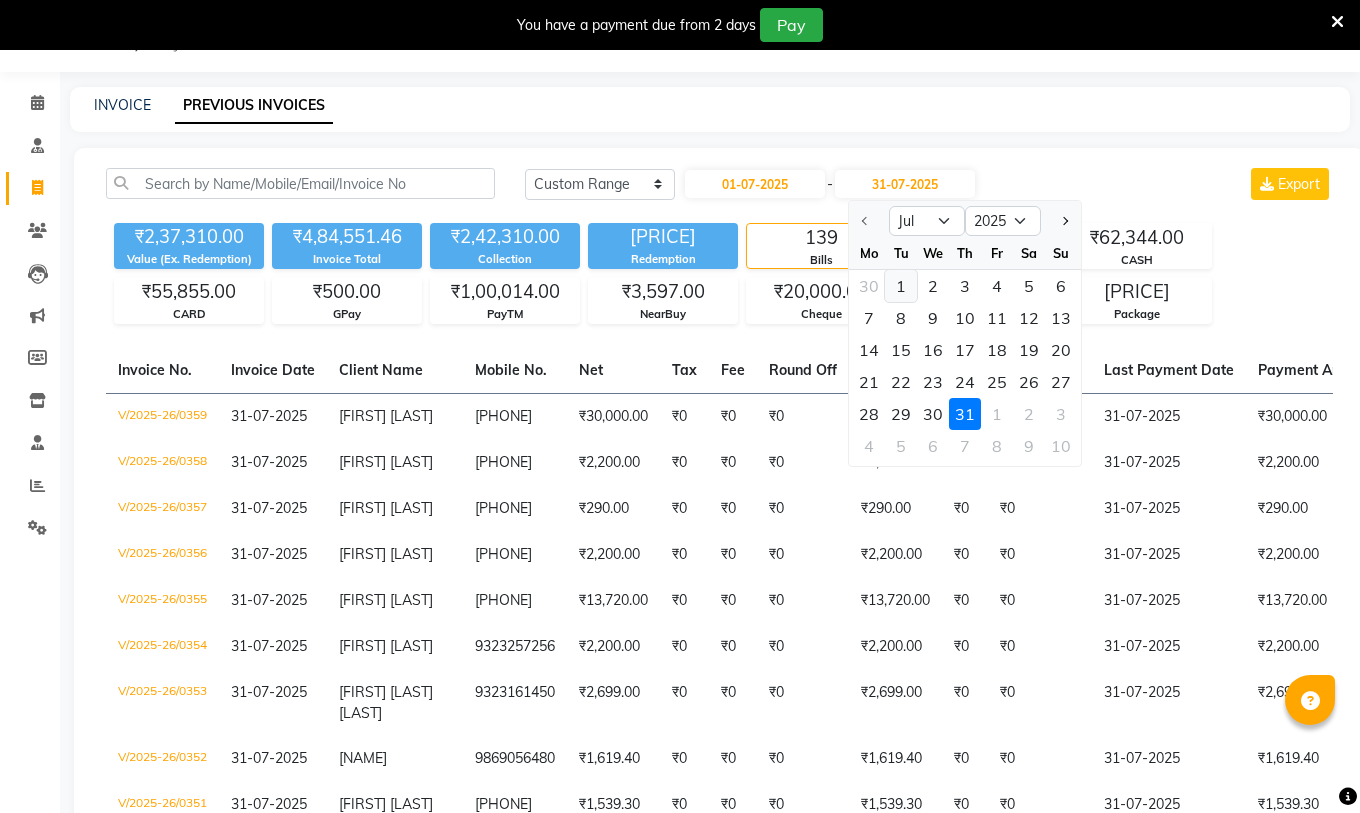 click on "1" 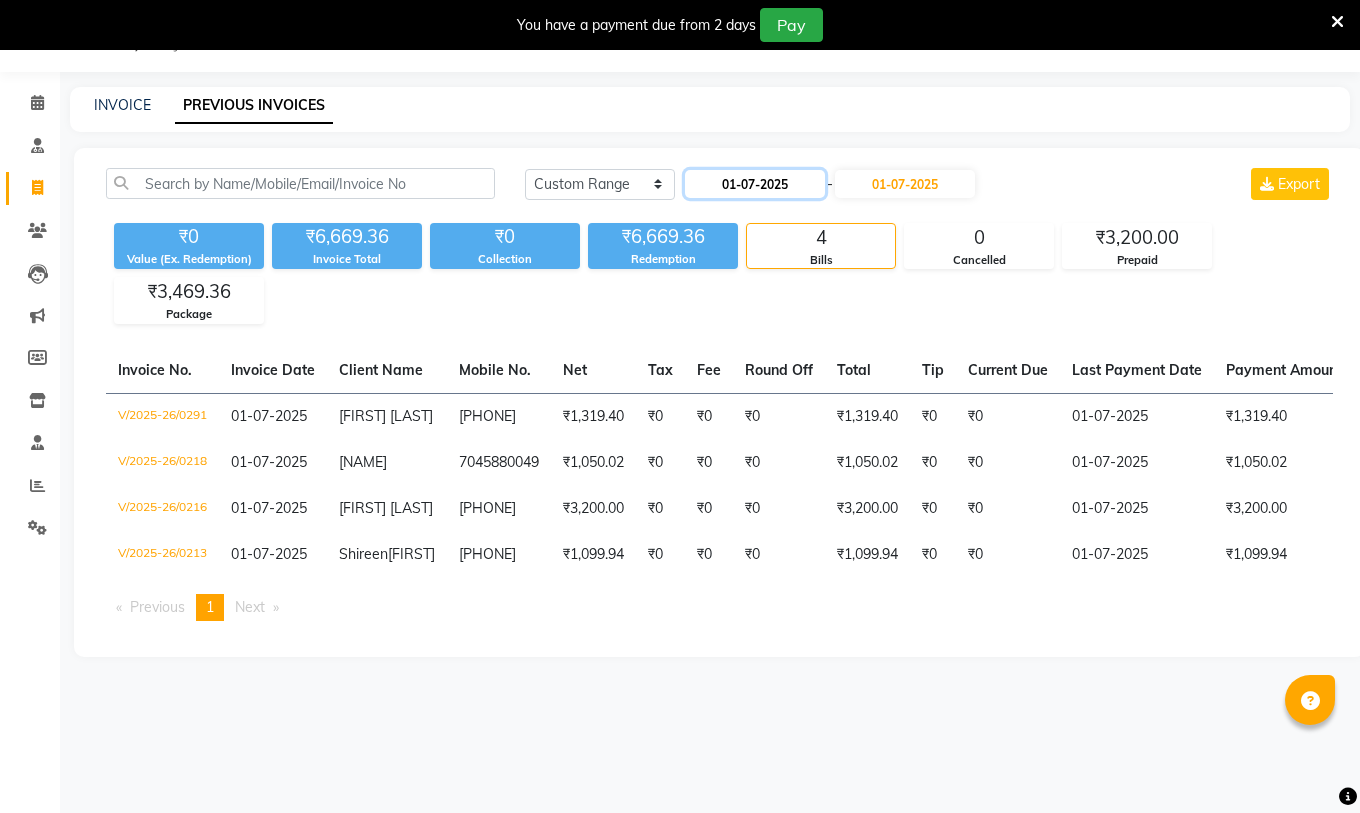 click on "01-07-2025" 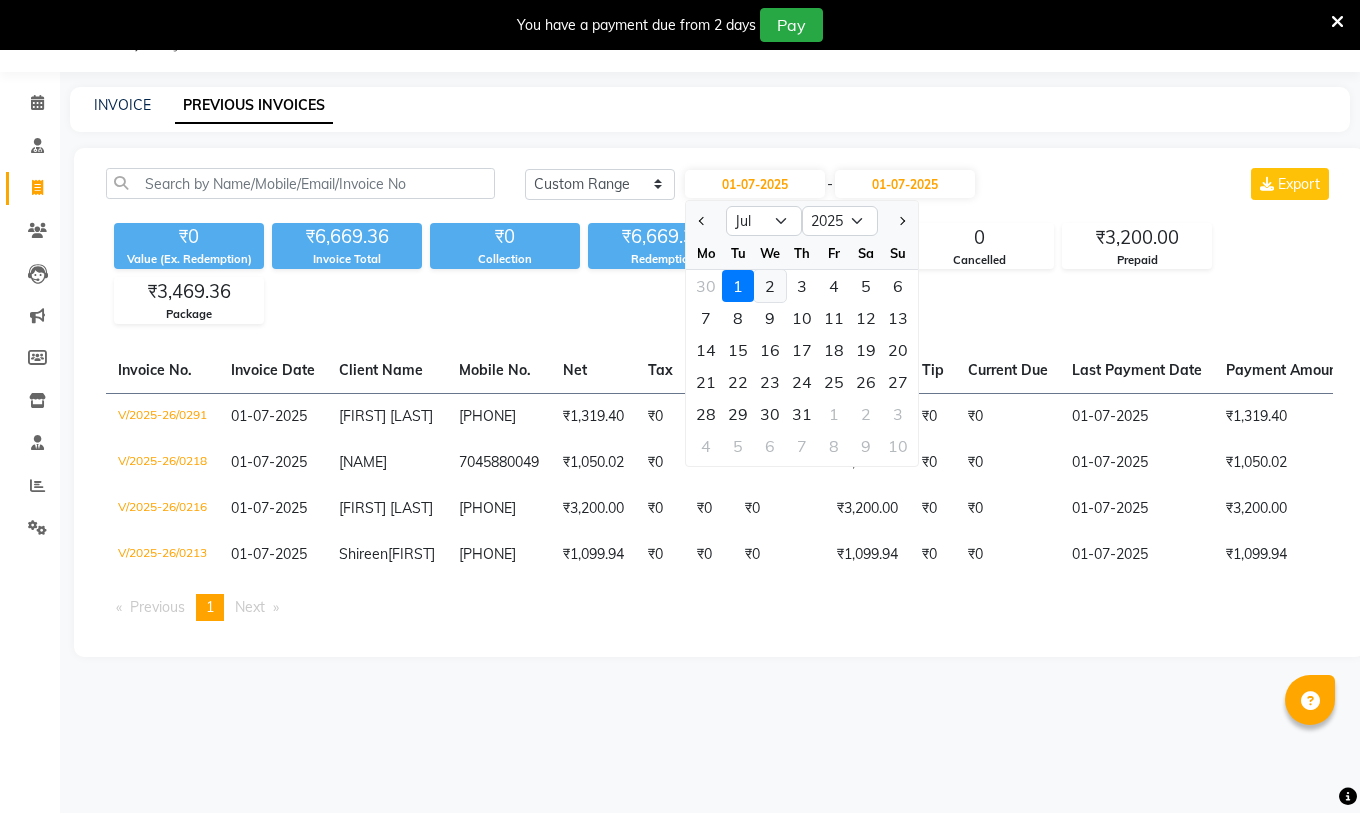 click on "2" 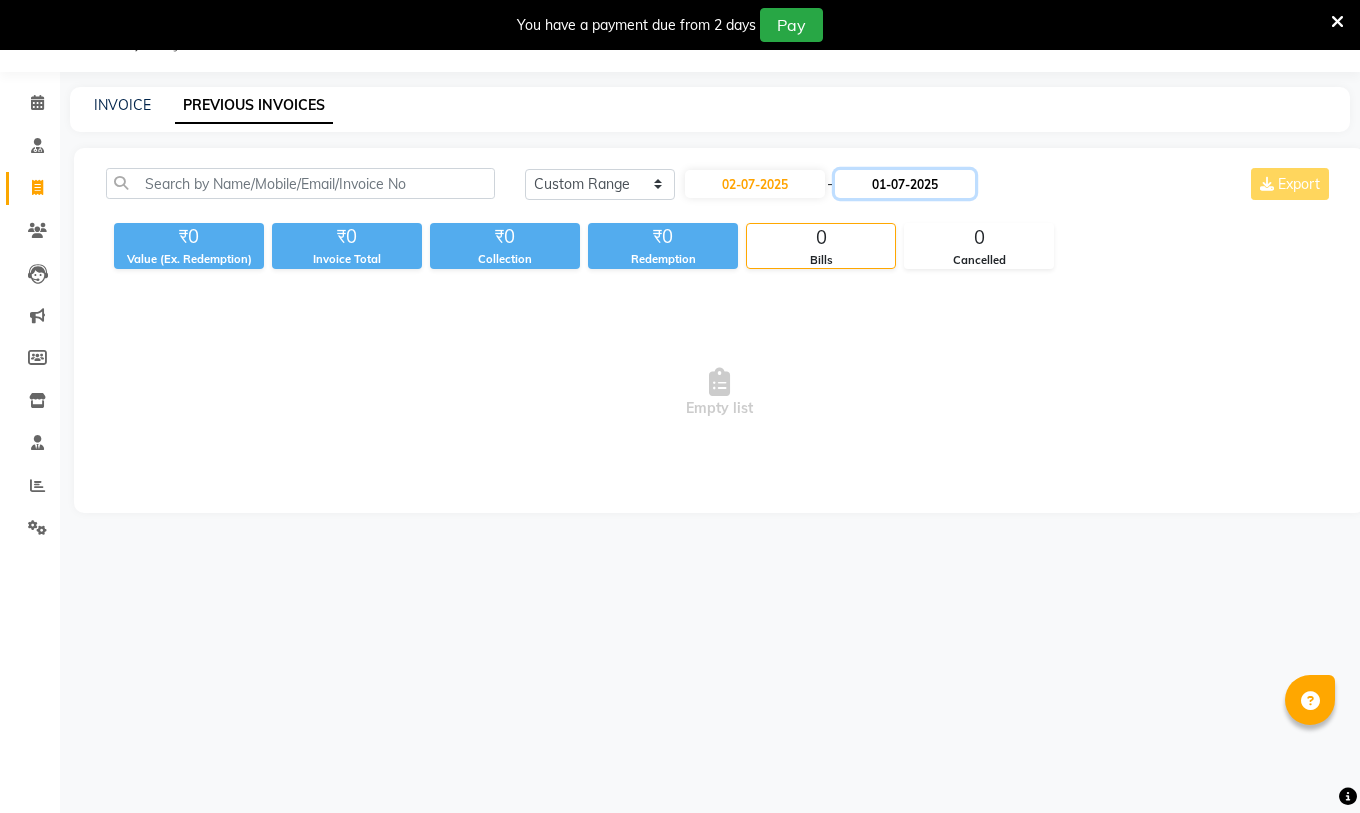 click on "01-07-2025" 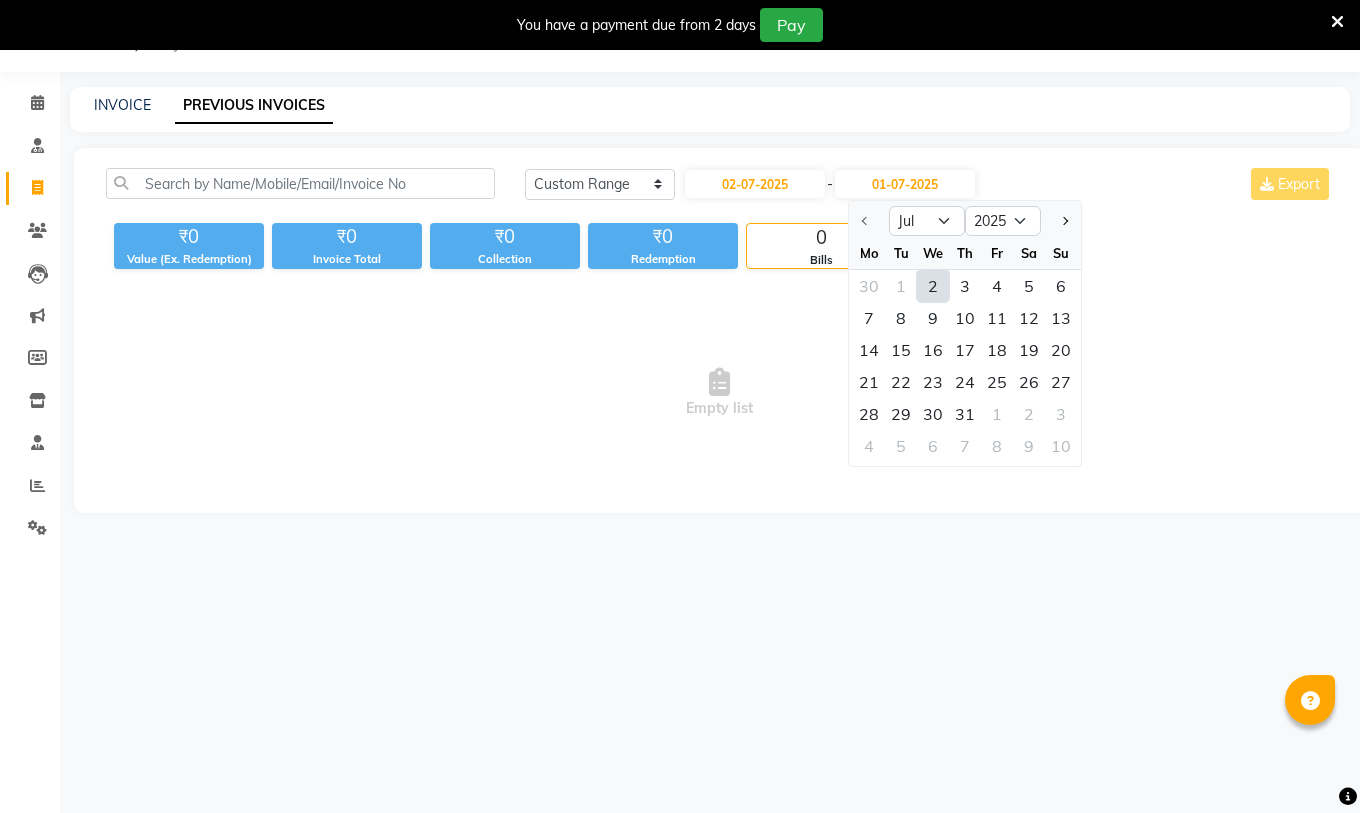 click on "2" 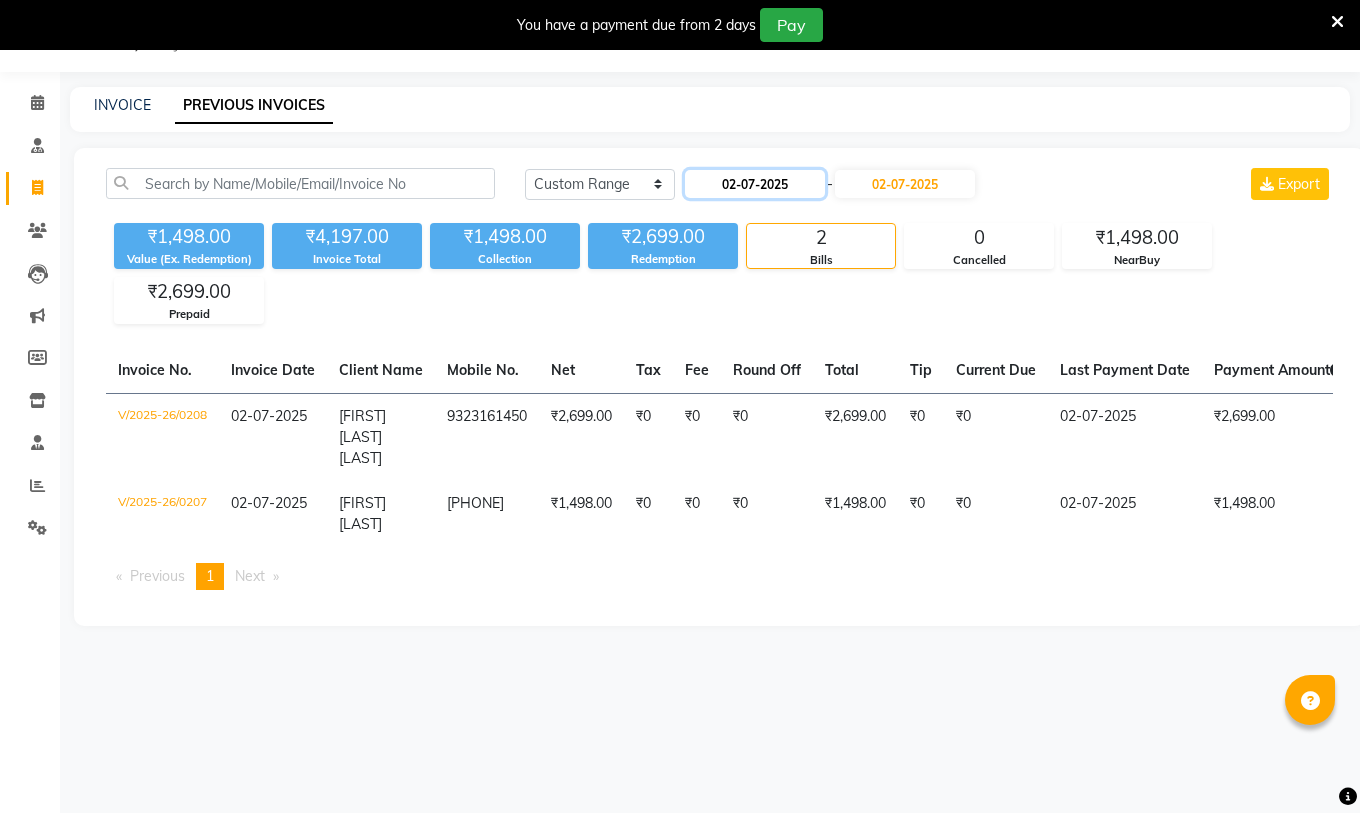 click on "02-07-2025" 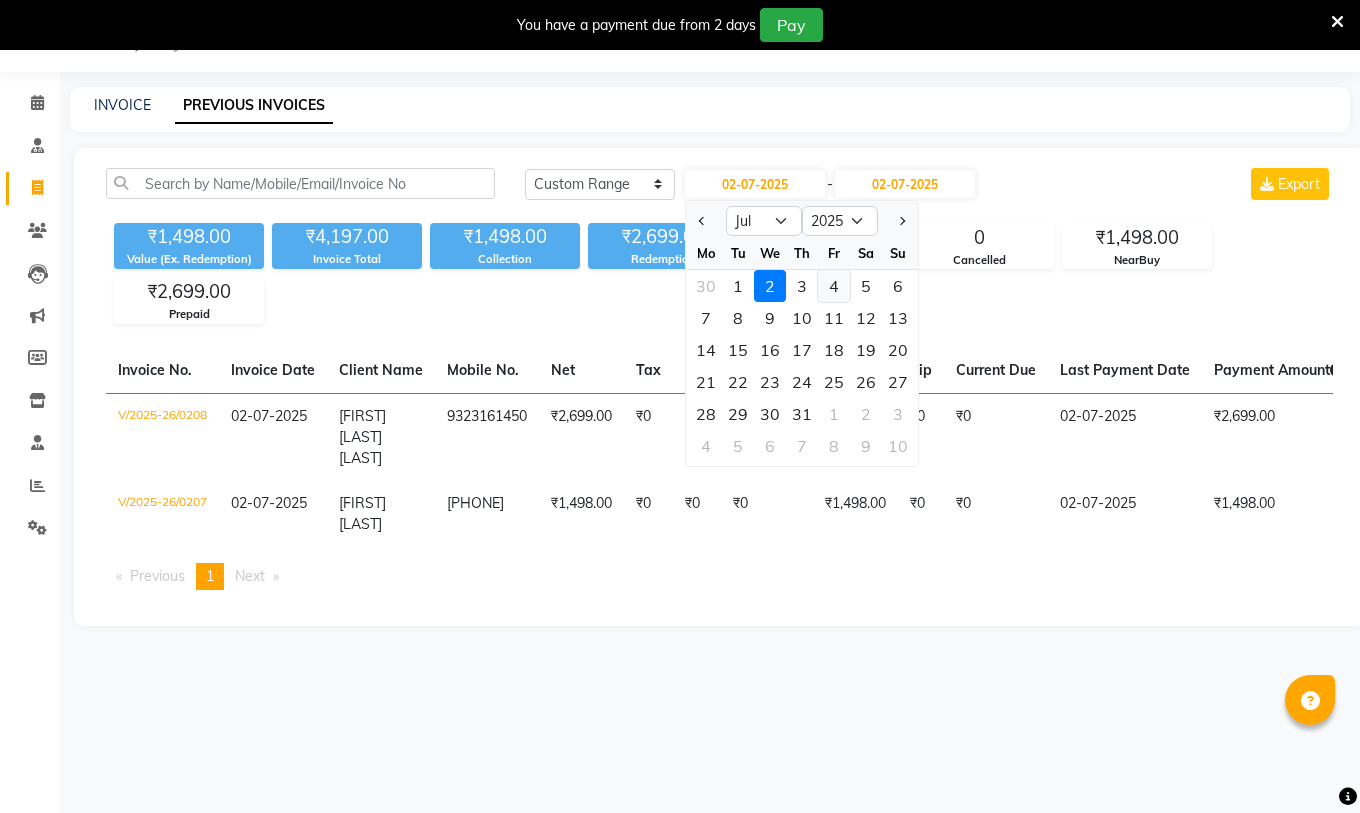 click on "4" 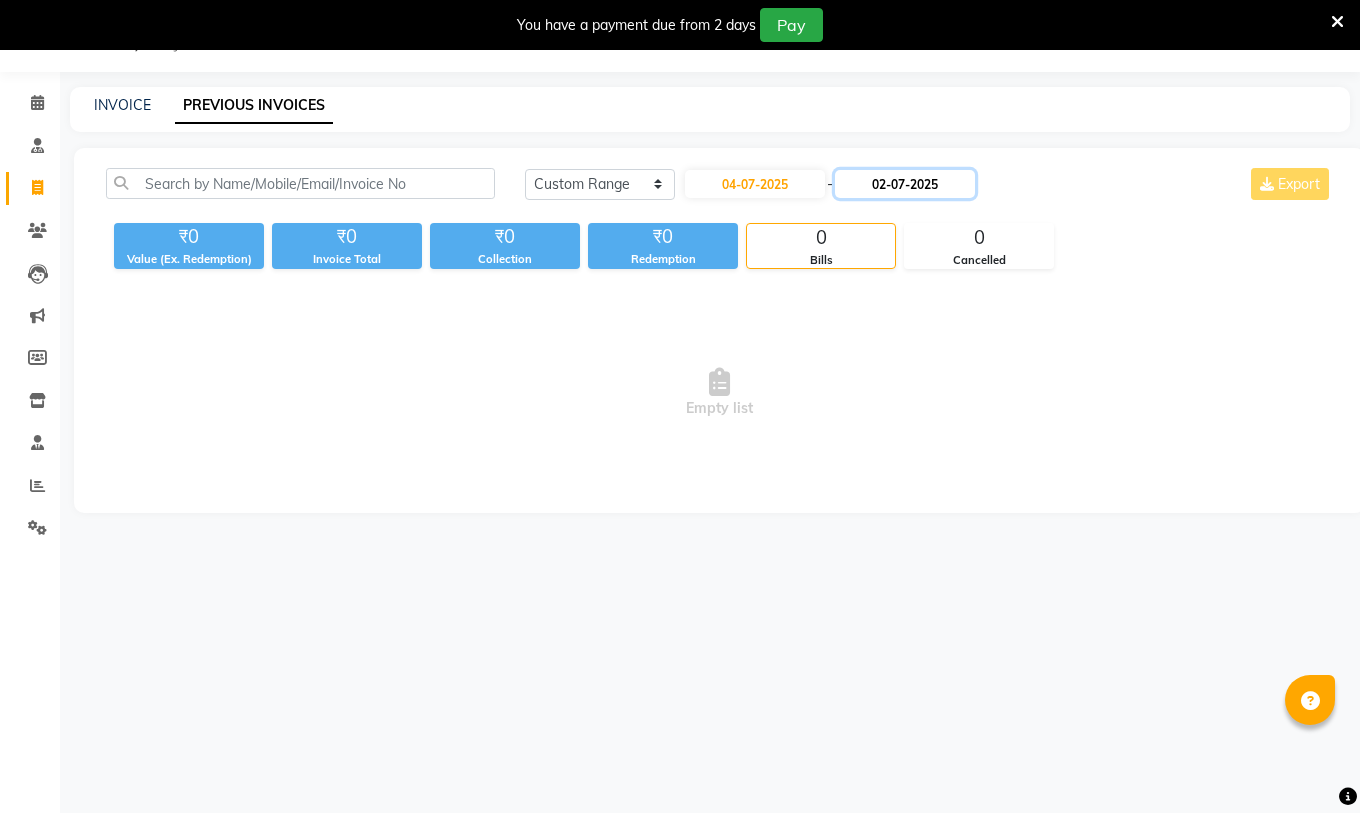 click on "02-07-2025" 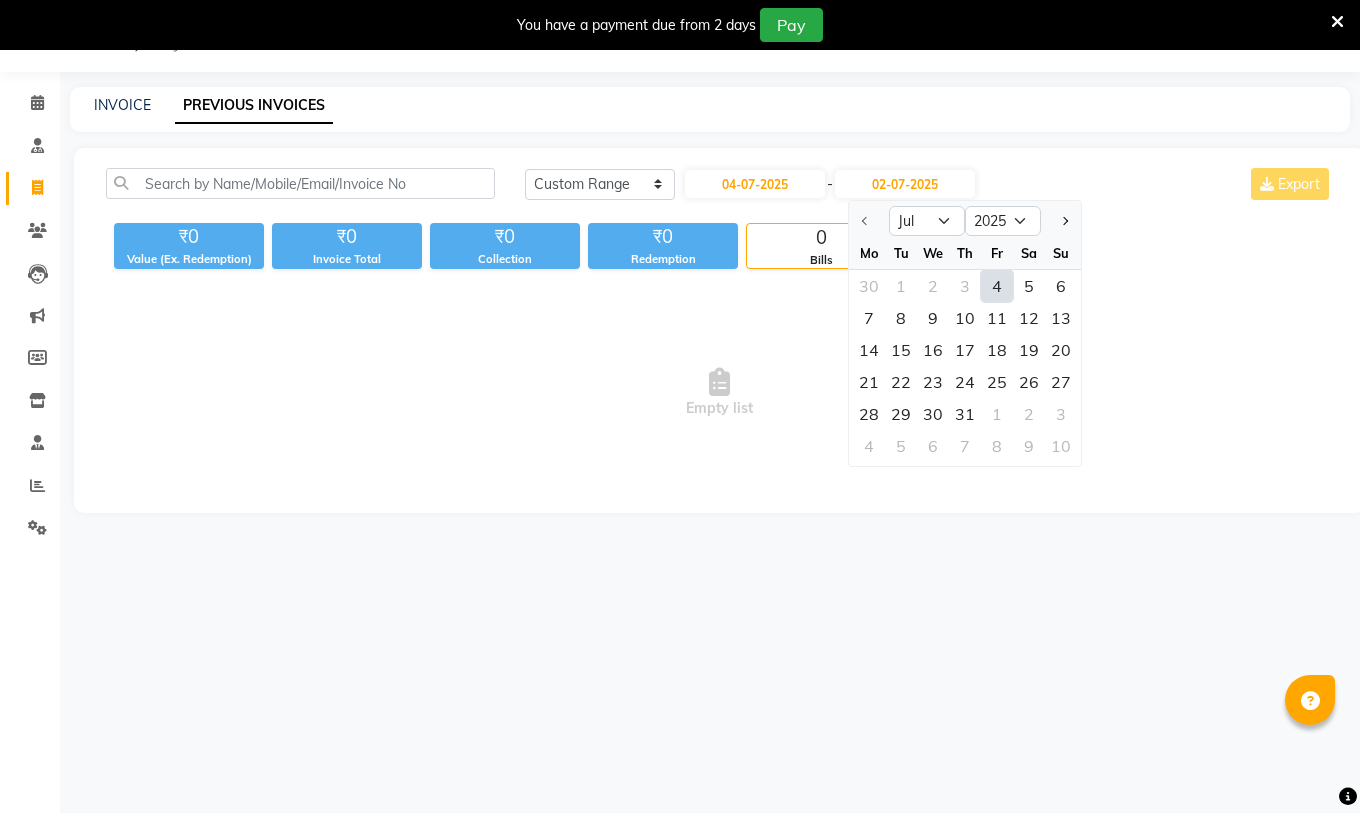 click on "4" 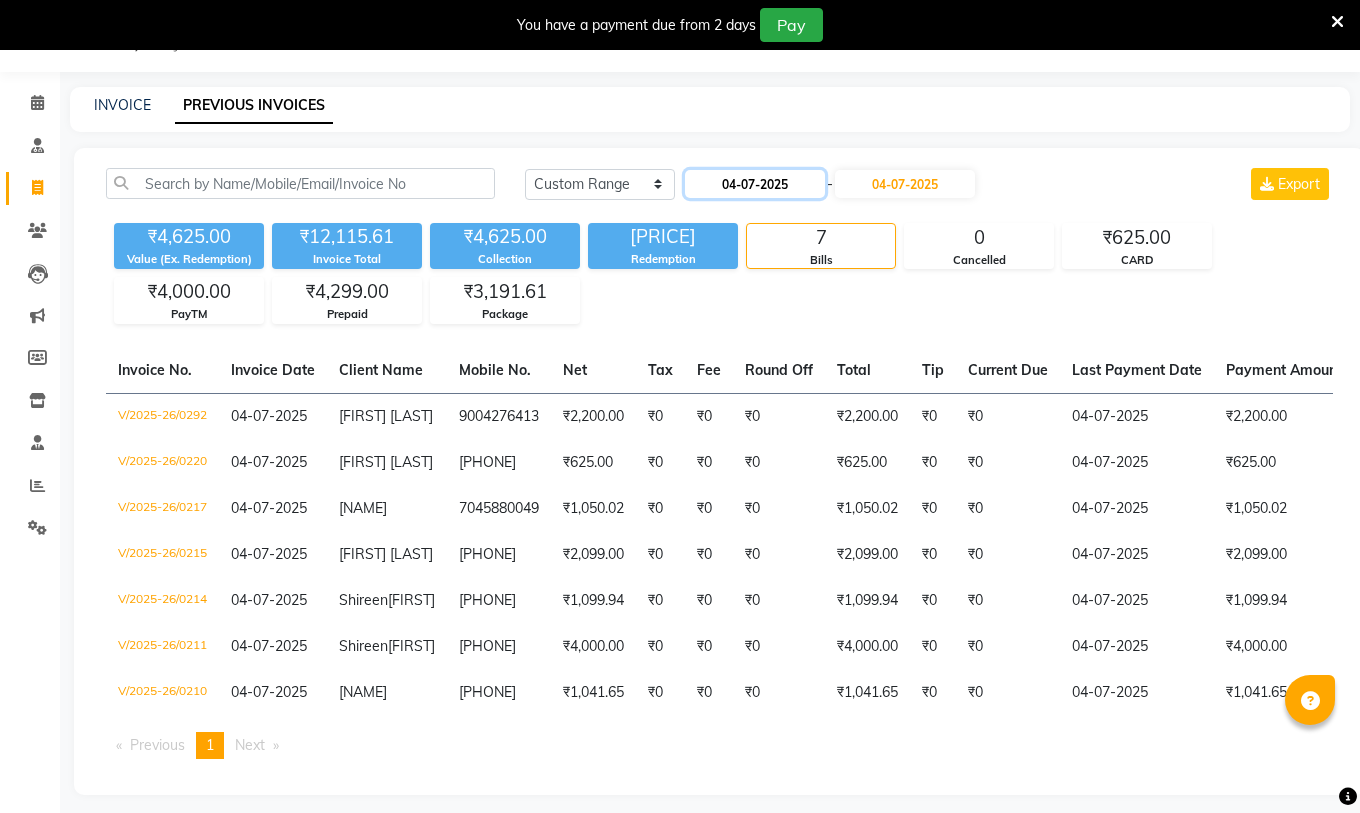 click on "04-07-2025" 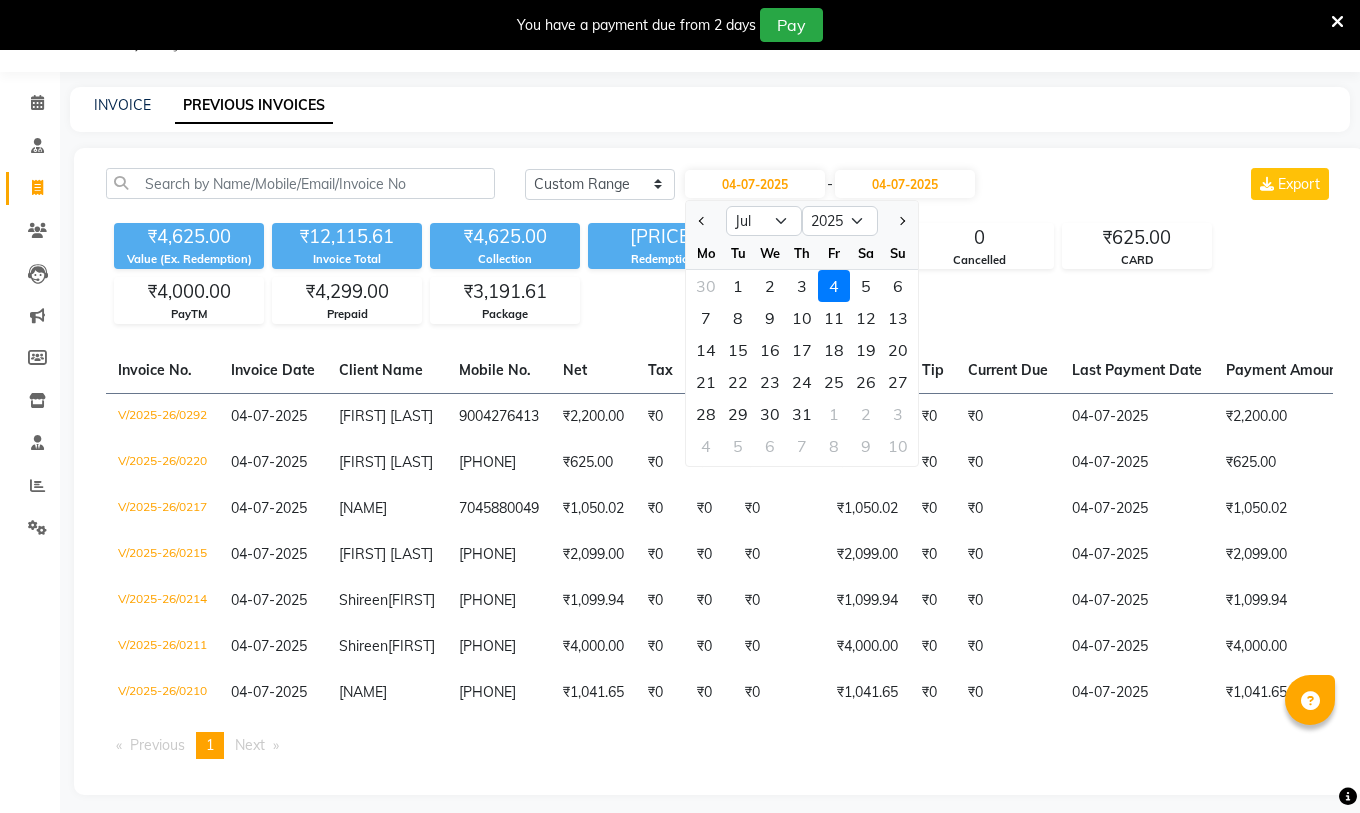 click on "30 1 2 3 4 5 6" 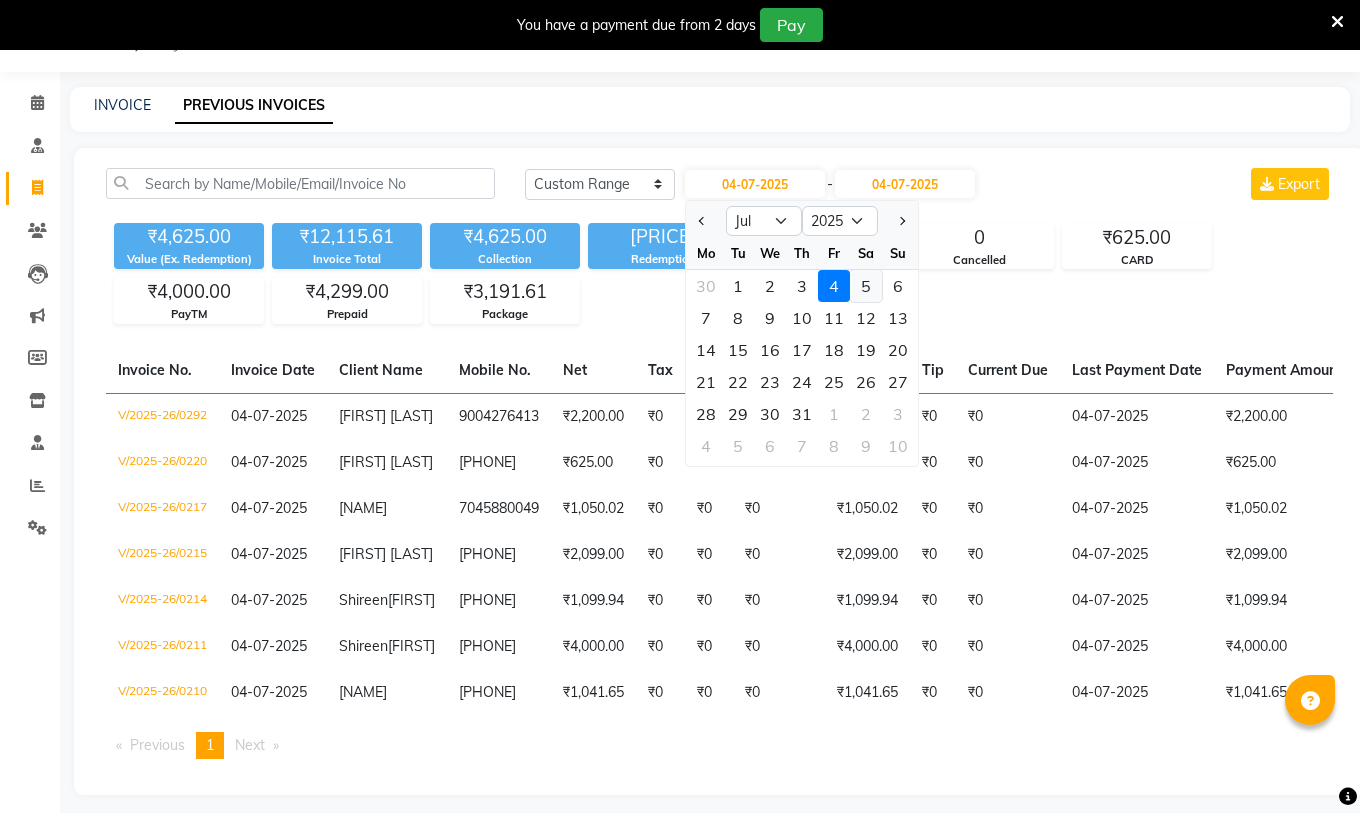click on "5" 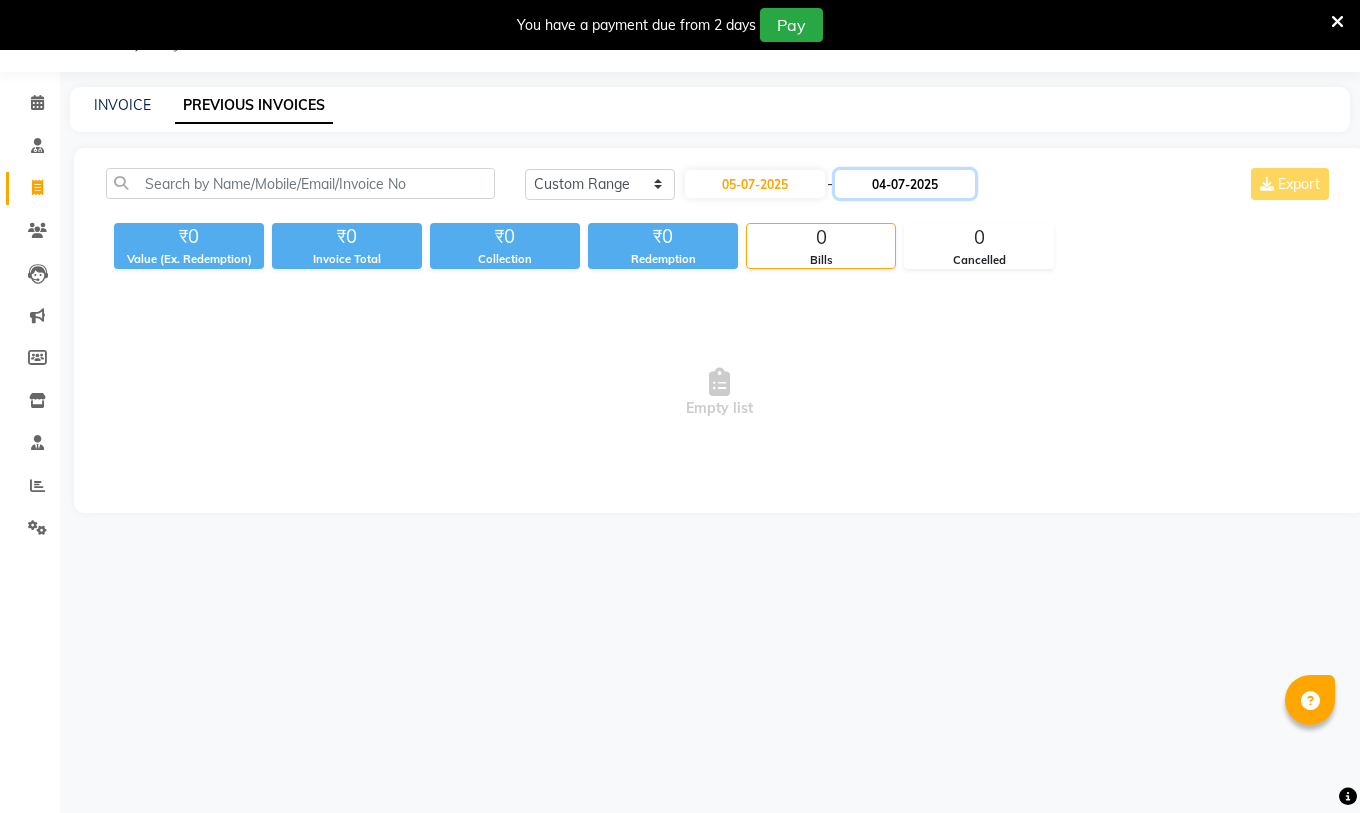 drag, startPoint x: 946, startPoint y: 177, endPoint x: 944, endPoint y: 188, distance: 11.18034 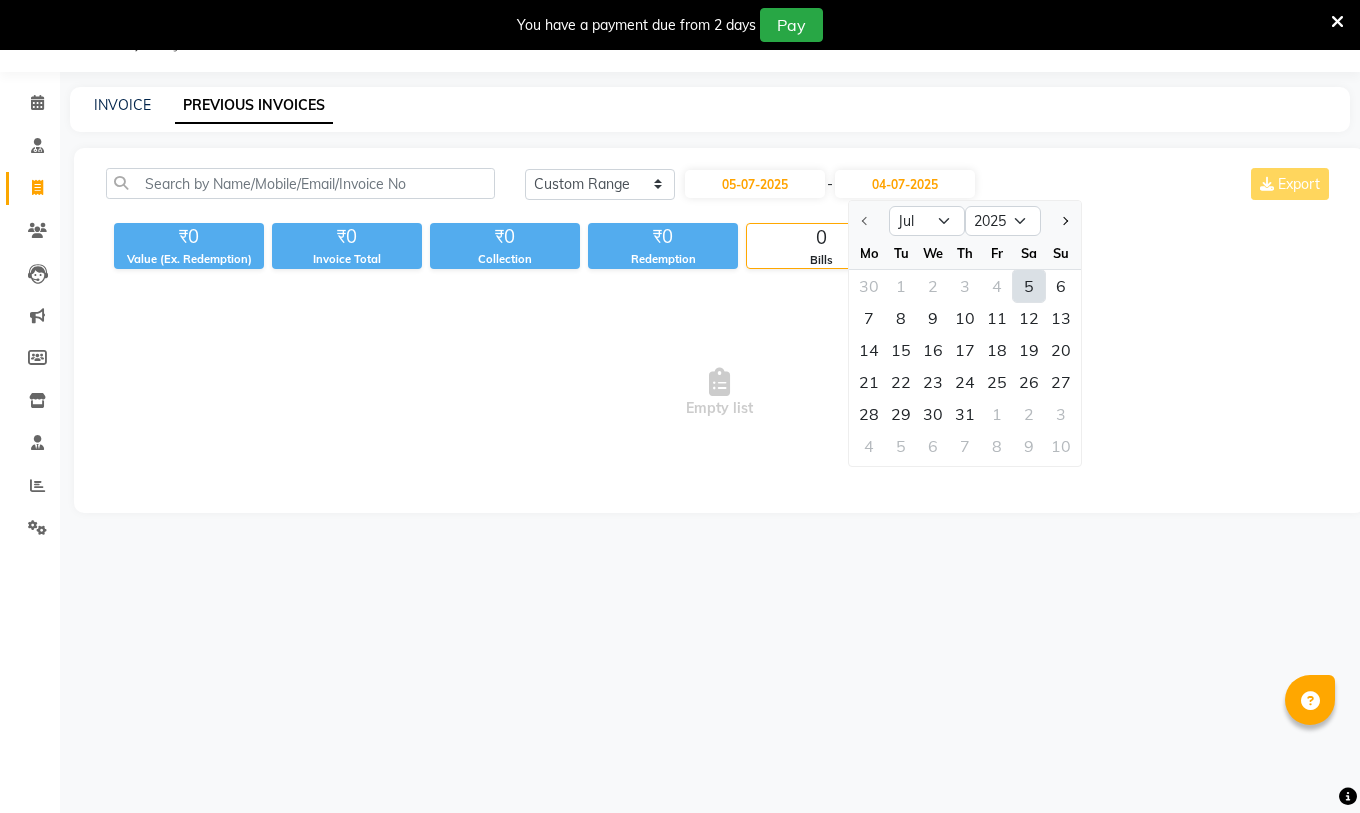 click on "5" 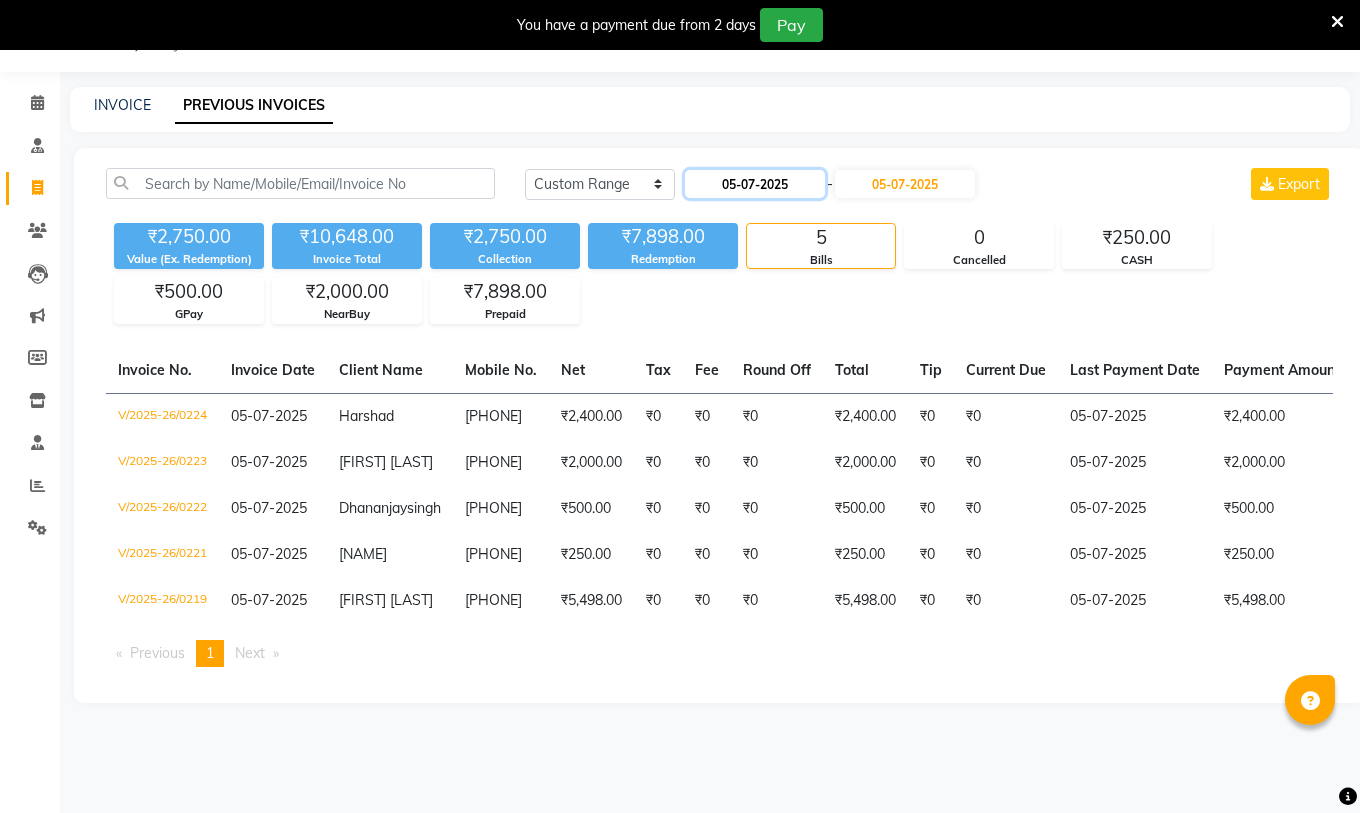 click on "05-07-2025" 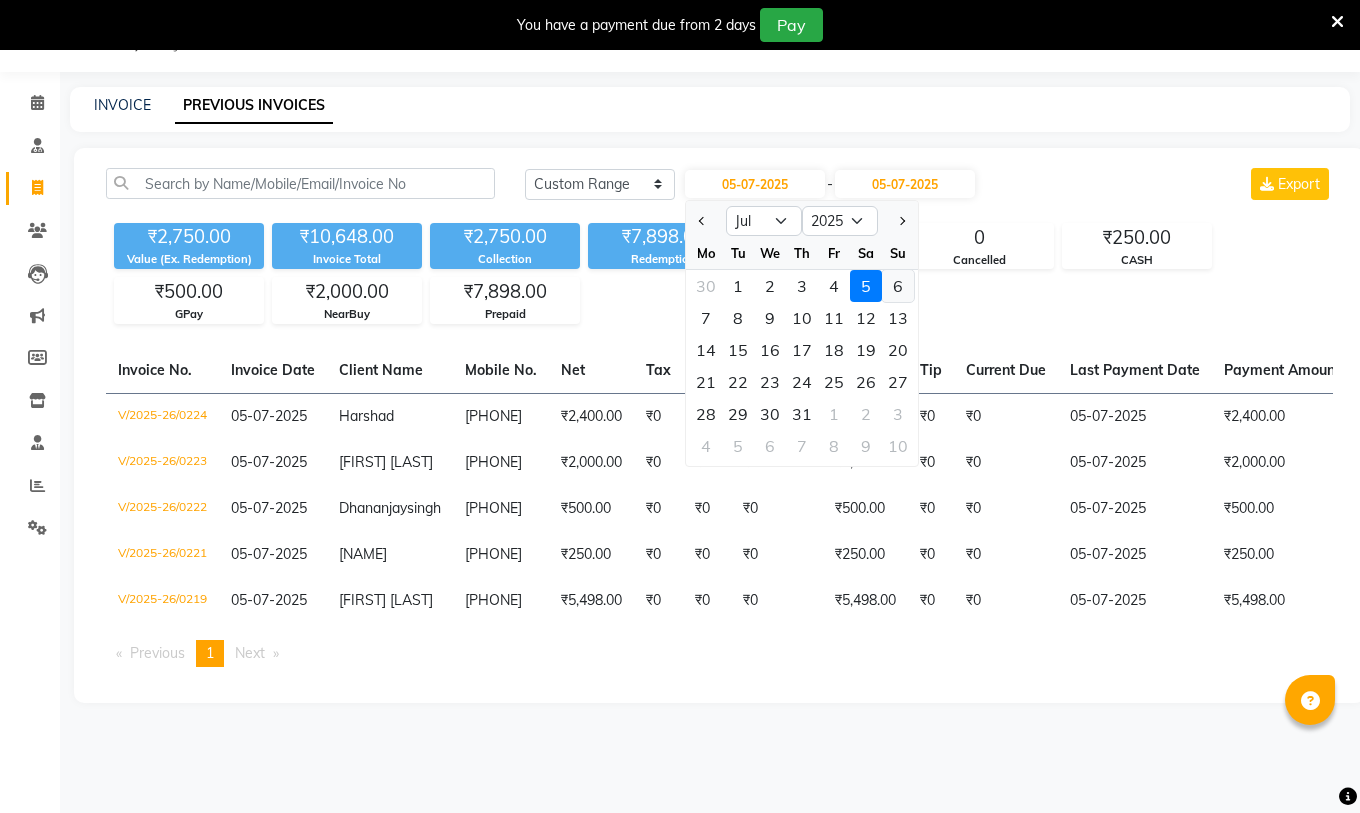 click on "6" 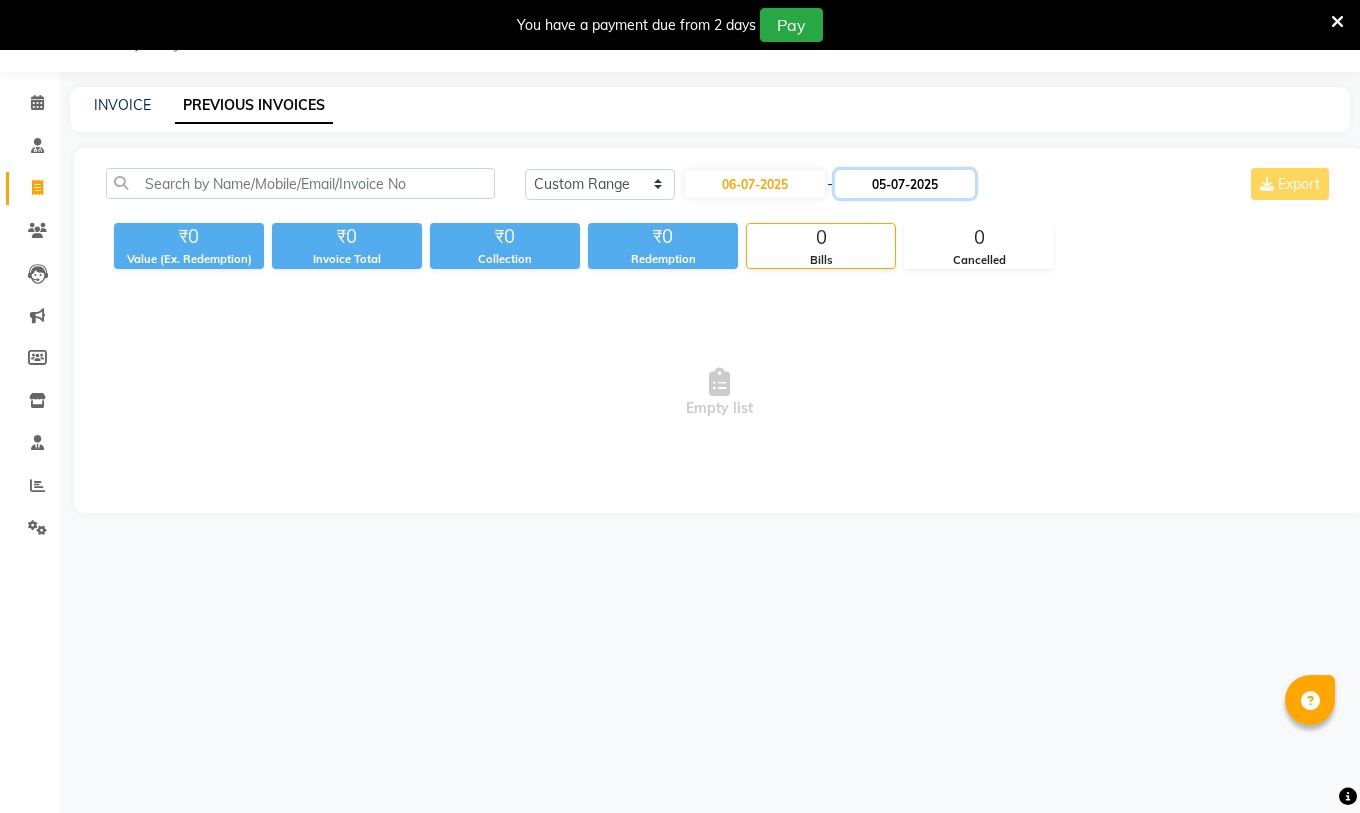 click on "05-07-2025" 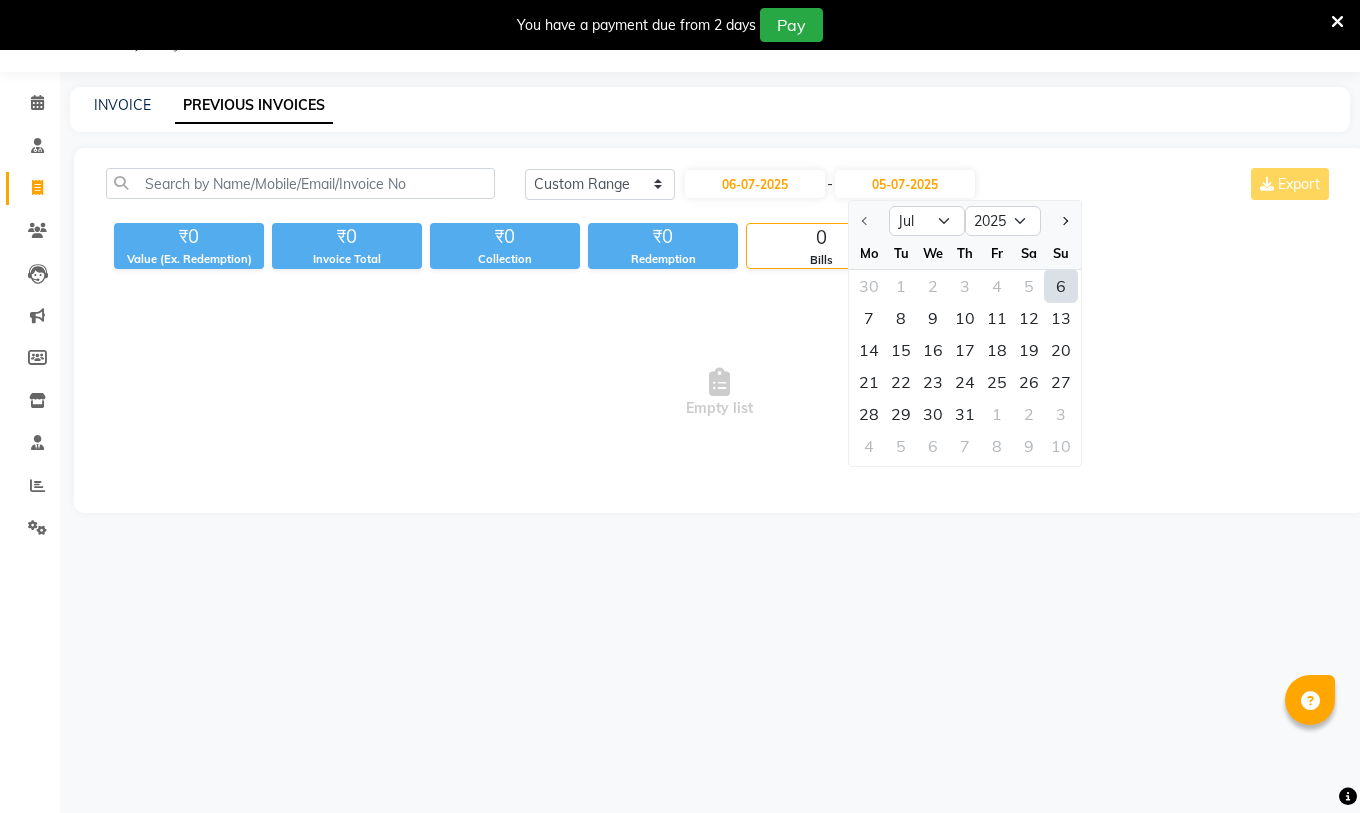 click on "6" 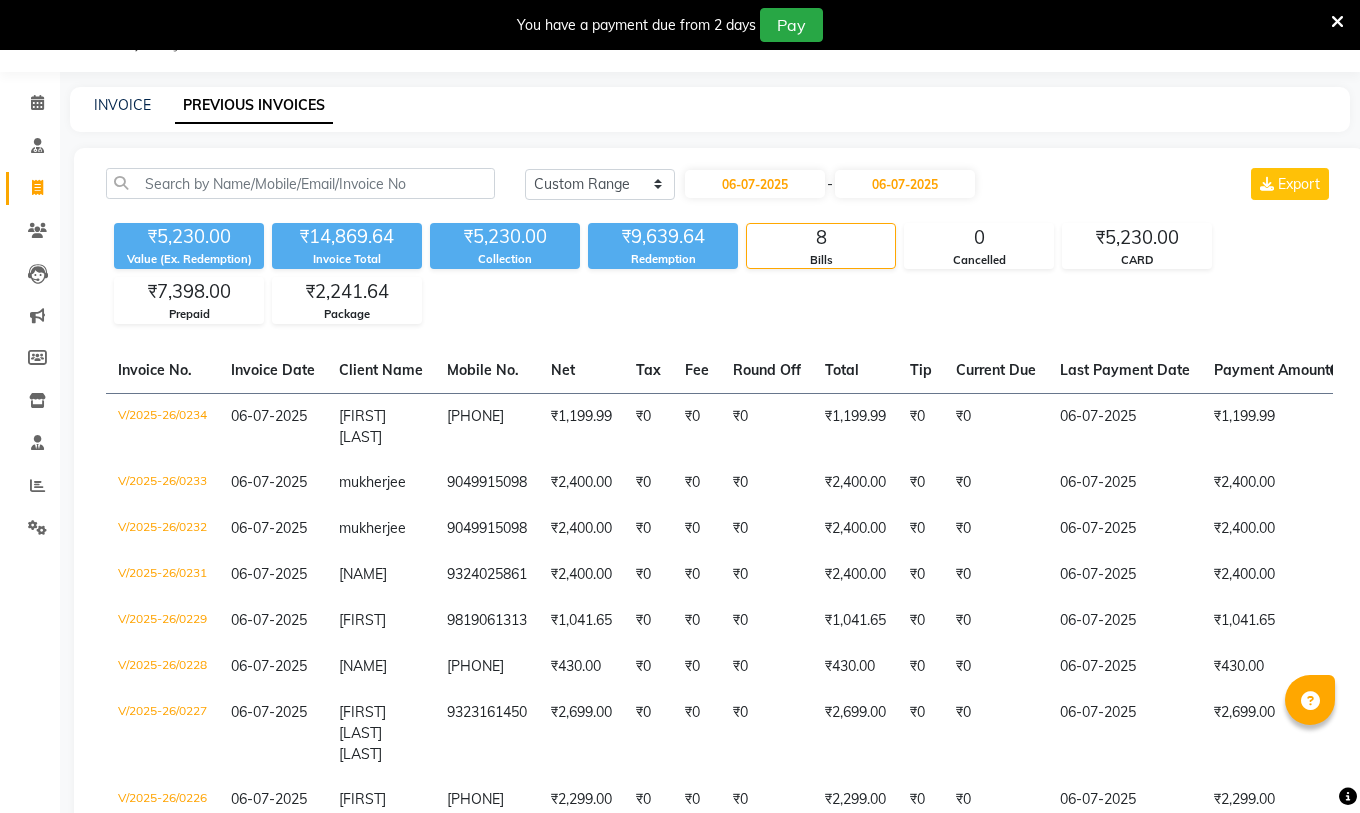 click on "[DATE] - [DATE]" 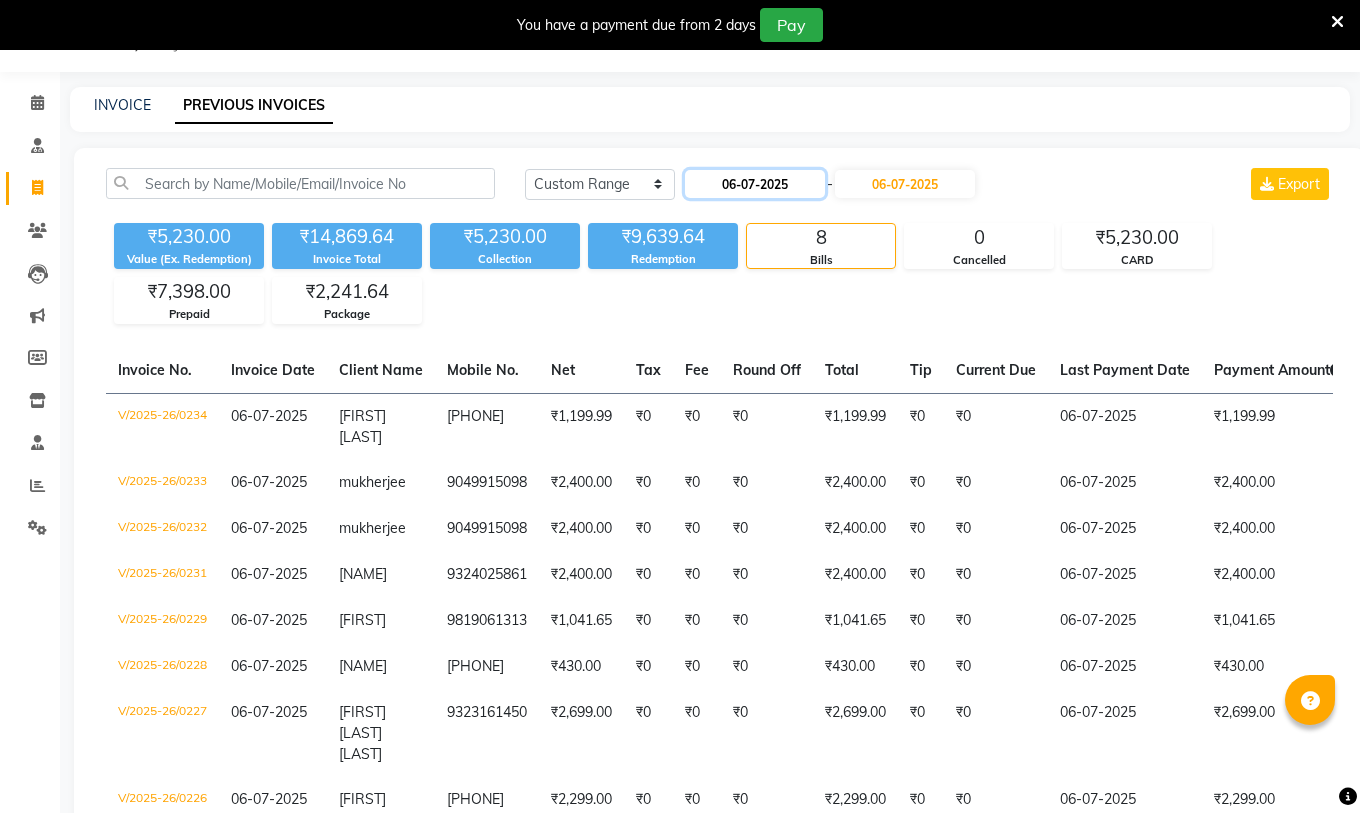 click on "06-07-2025" 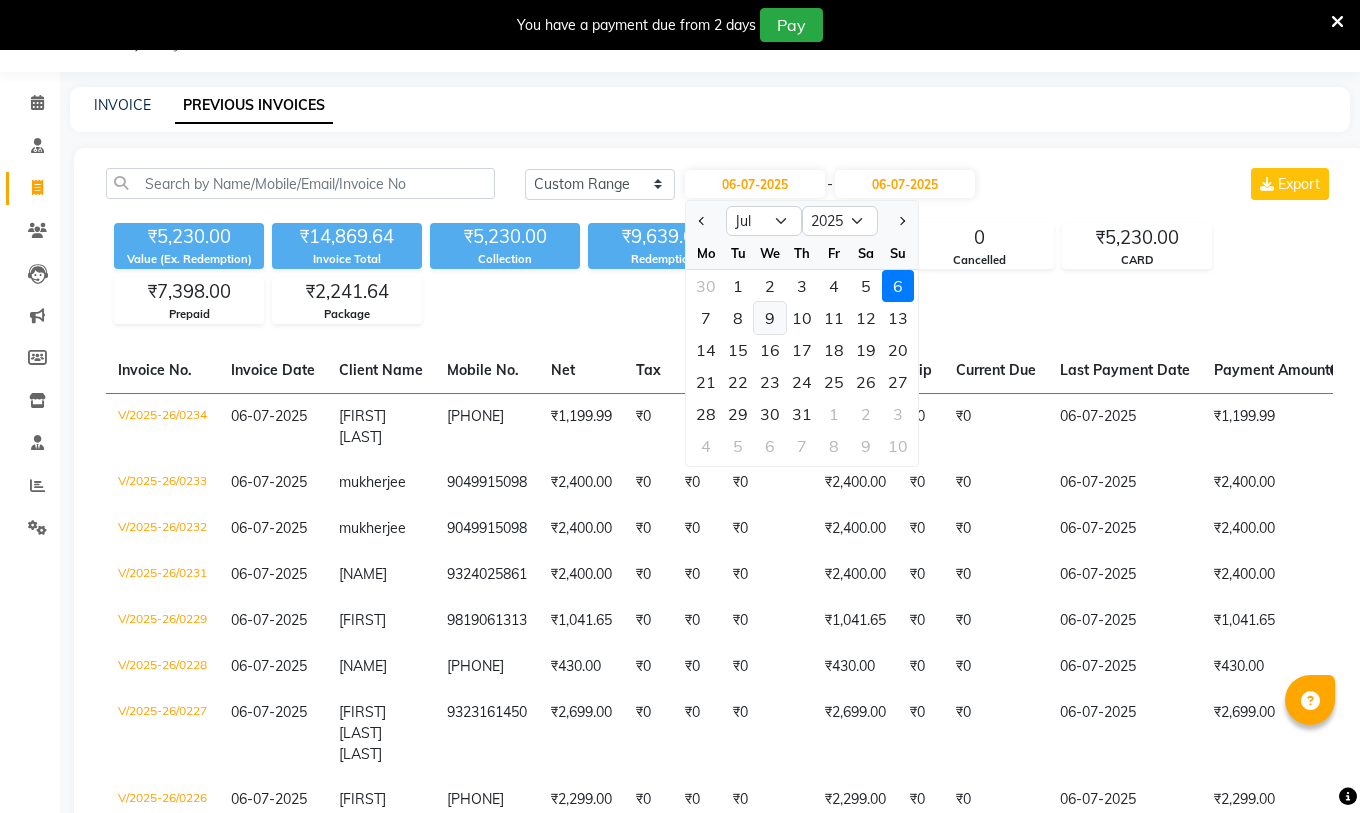 click on "9" 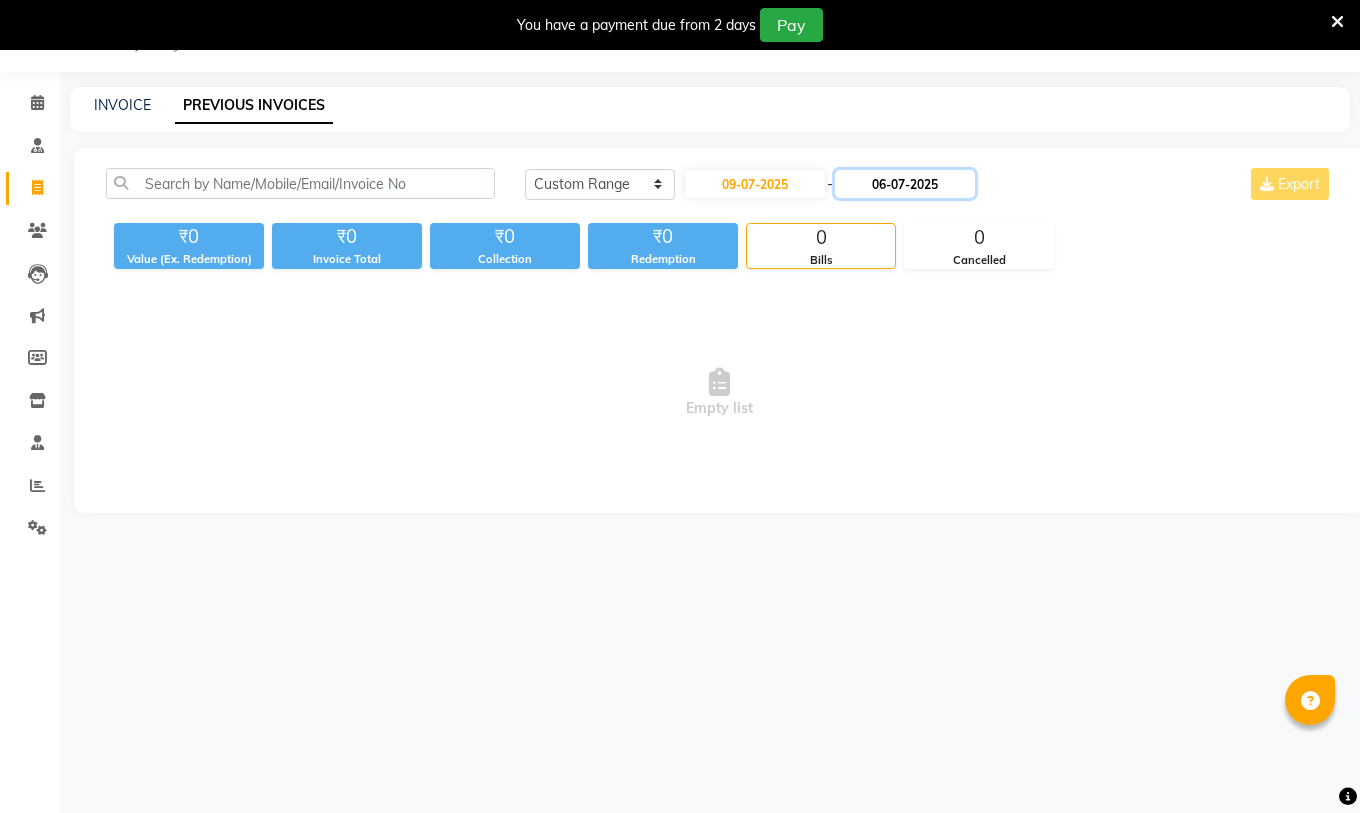 click on "06-07-2025" 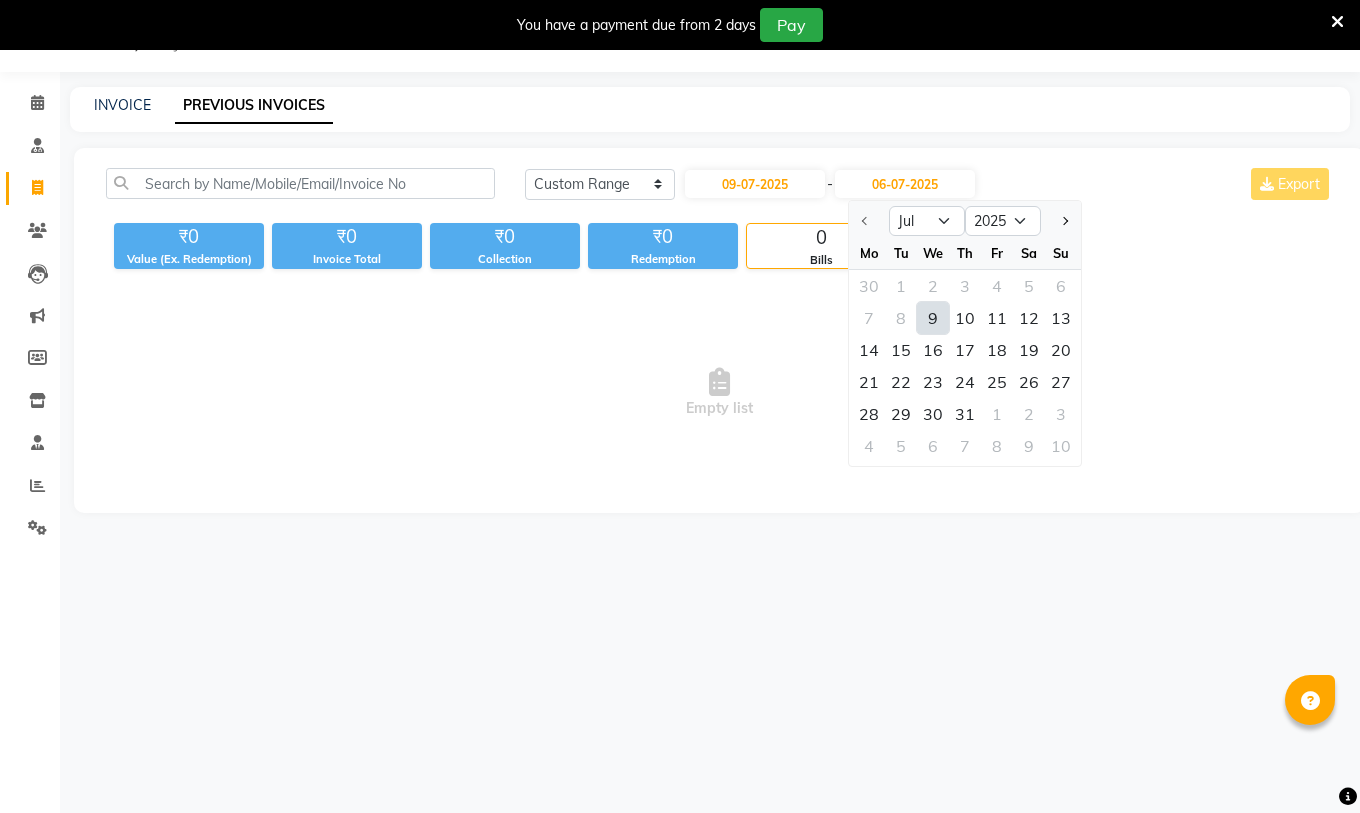 click on "9" 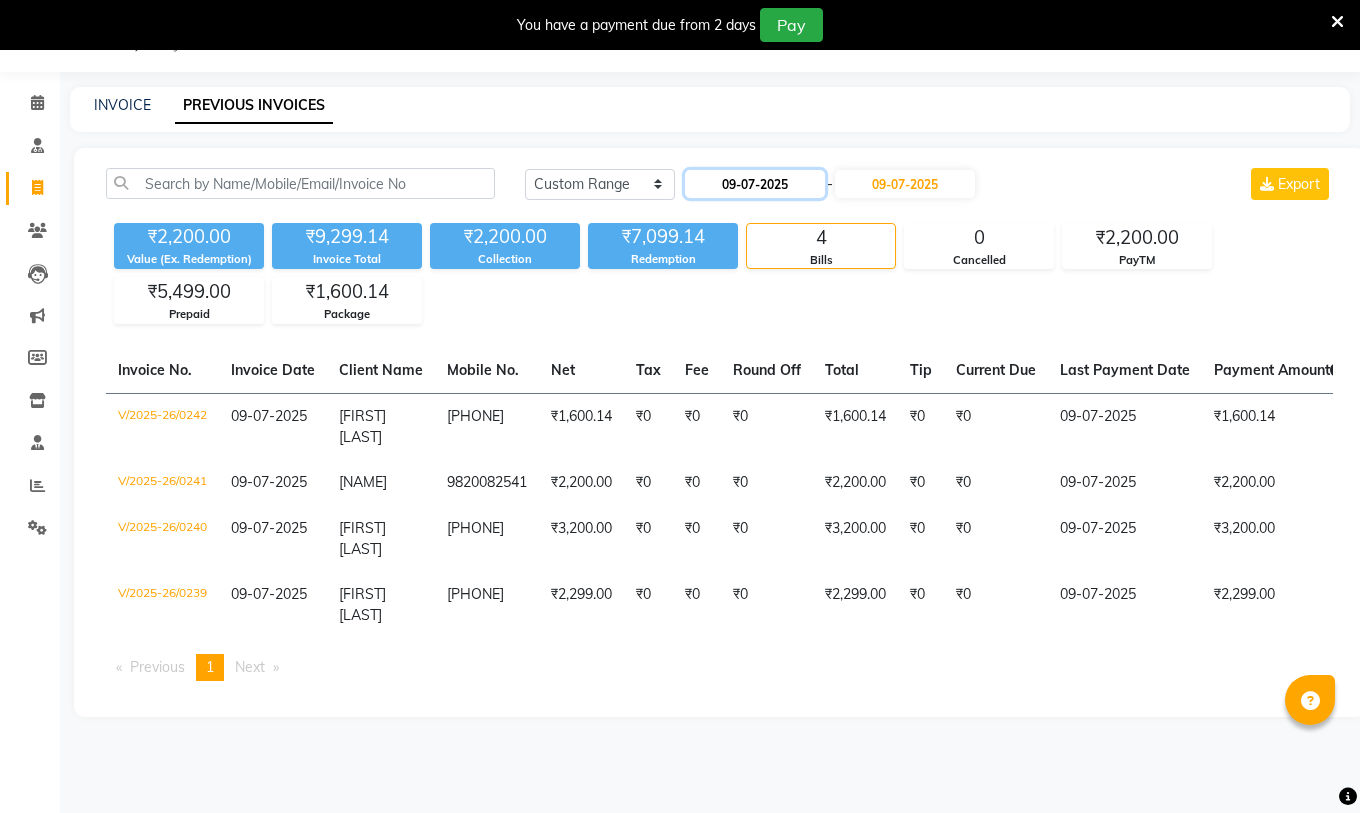 click on "09-07-2025" 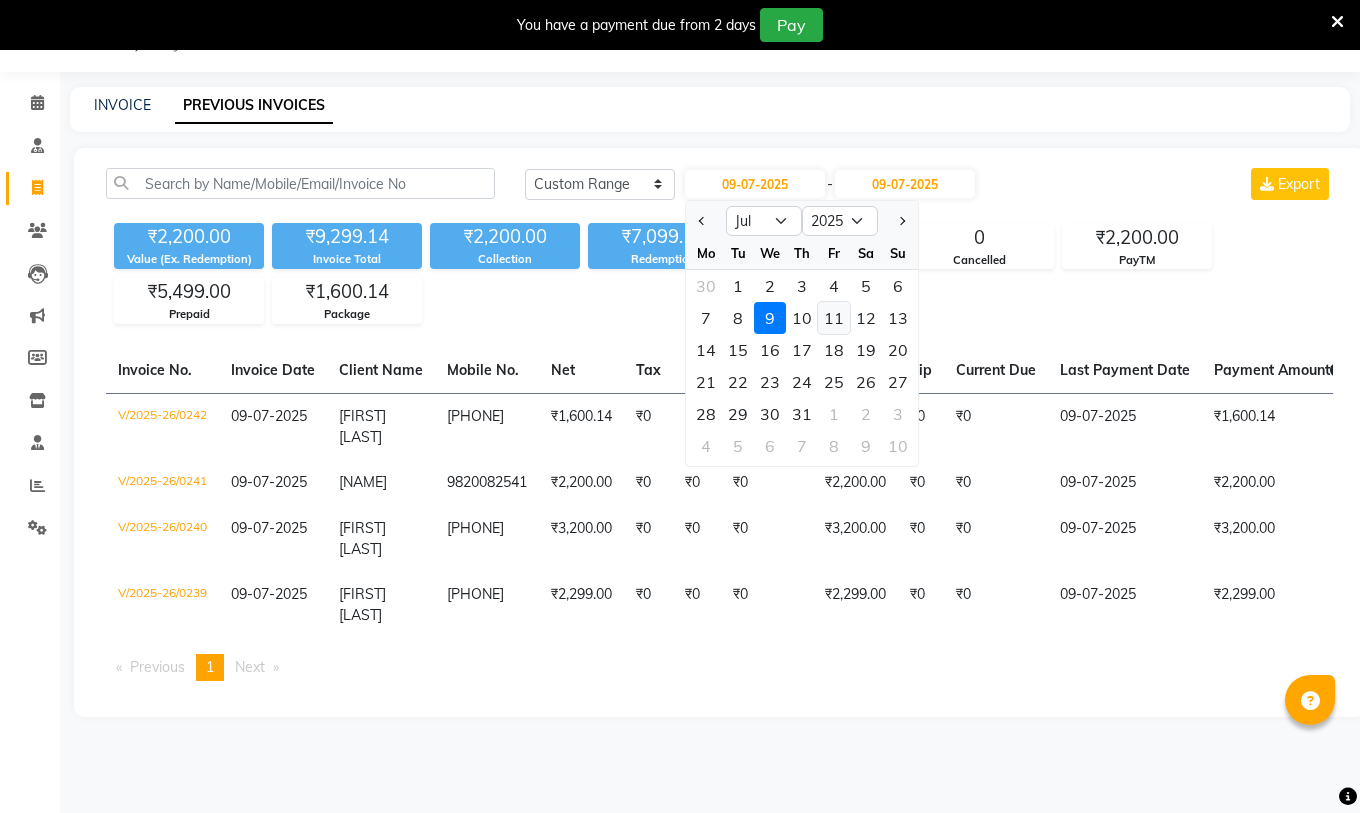 click on "11" 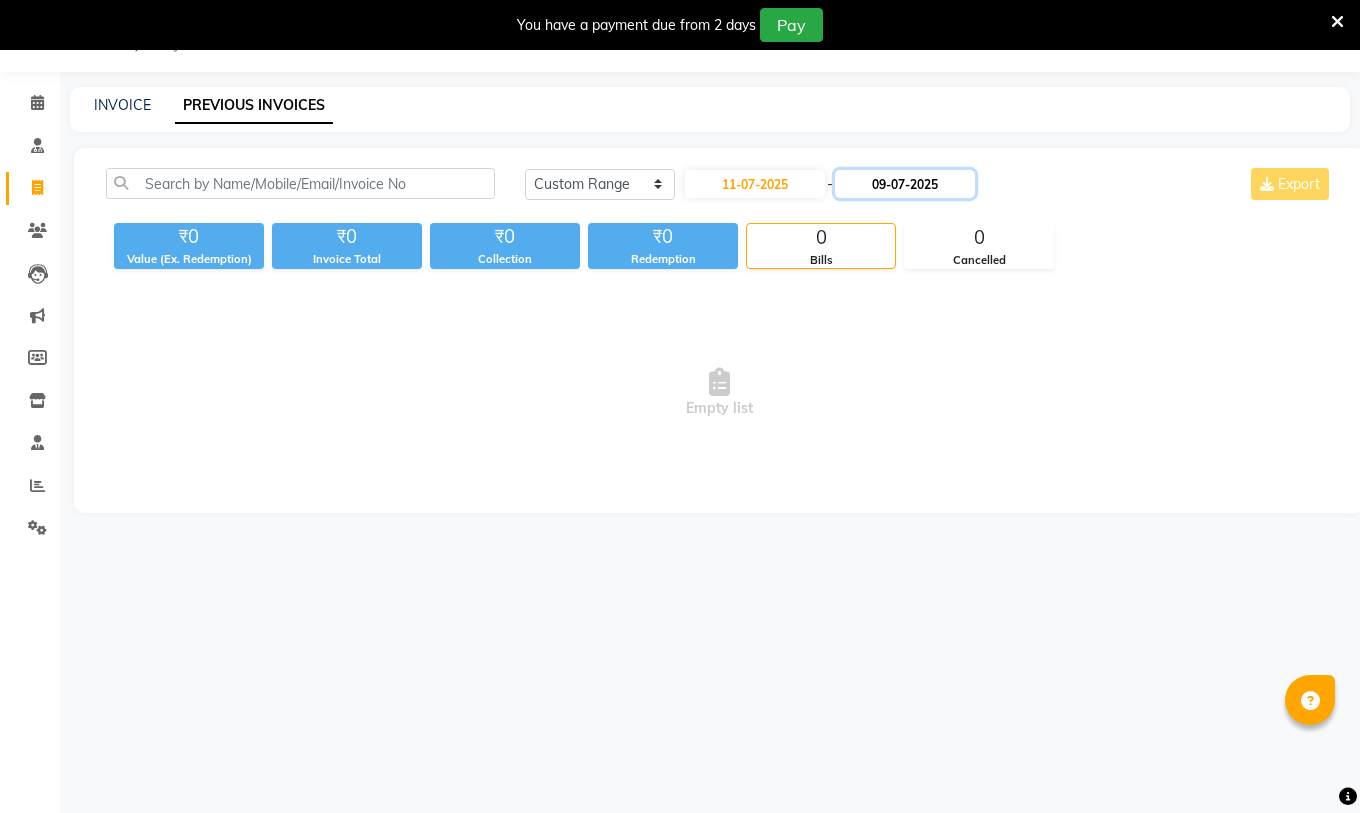 click on "09-07-2025" 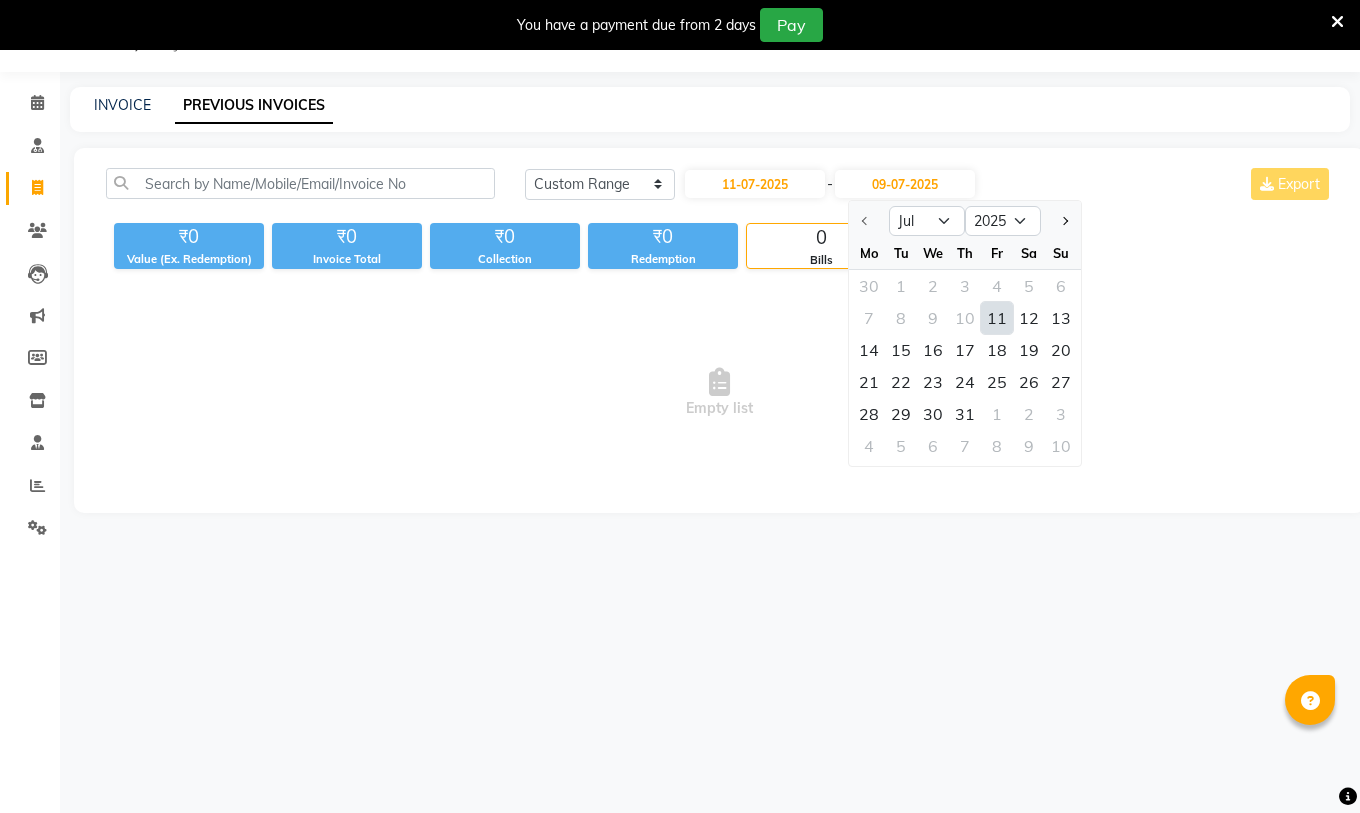 click on "11" 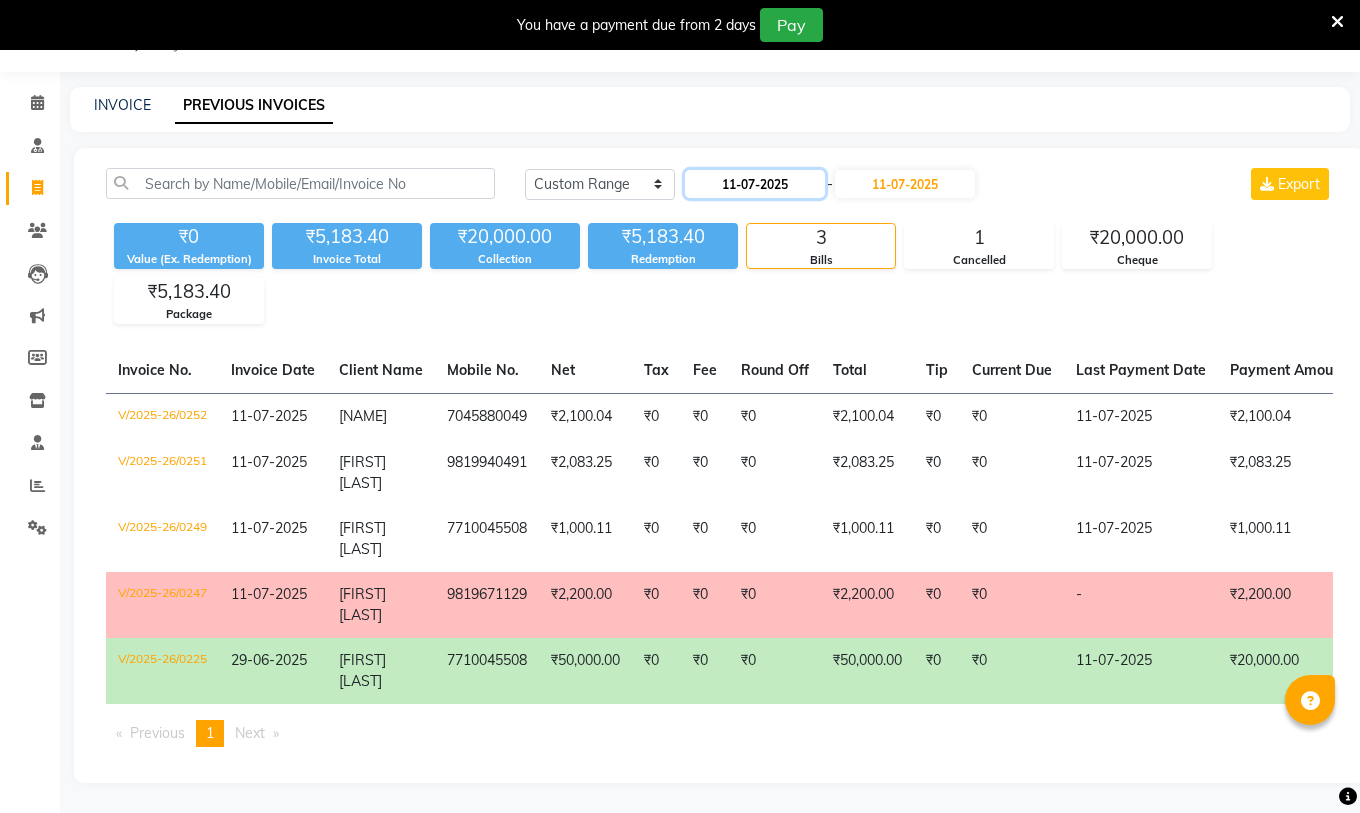 click on "11-07-2025" 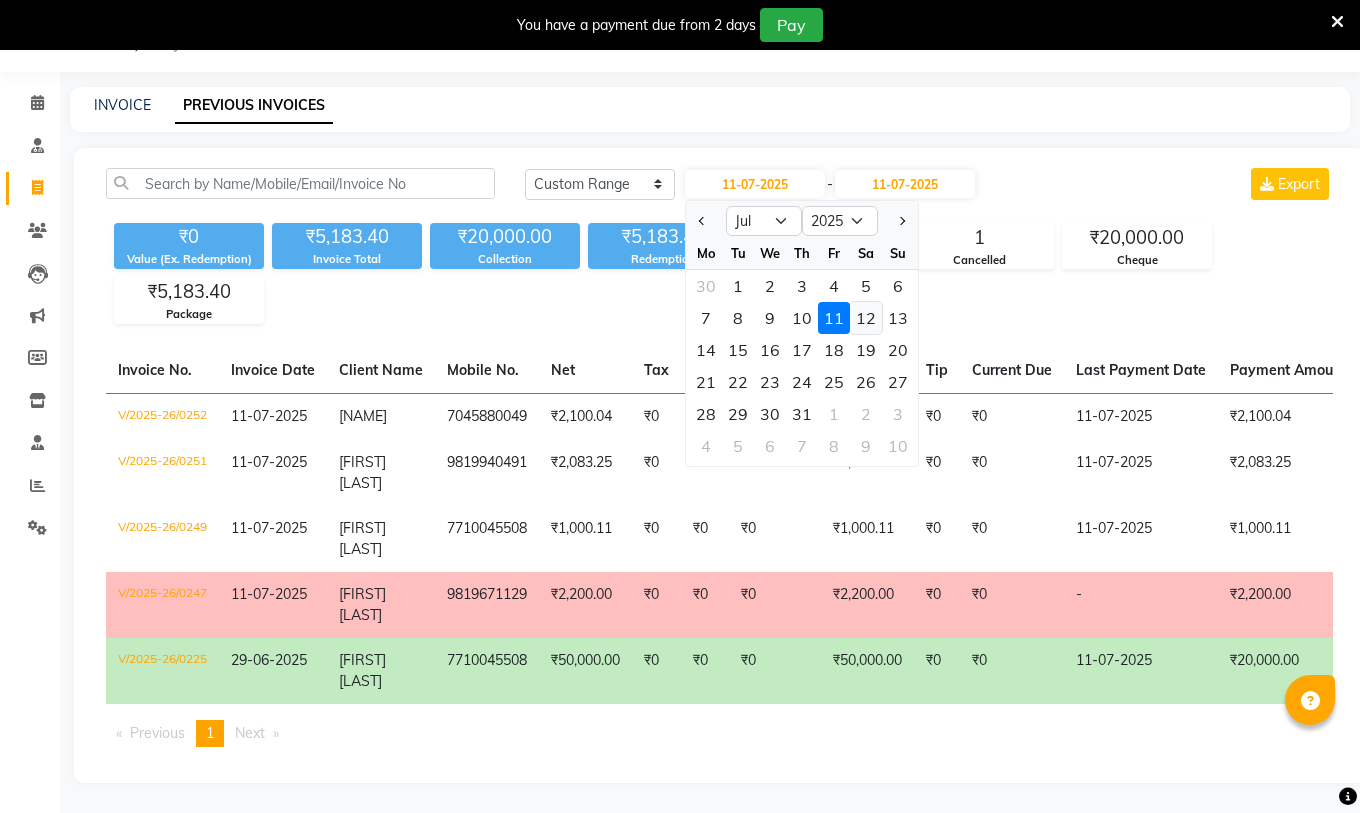 click on "12" 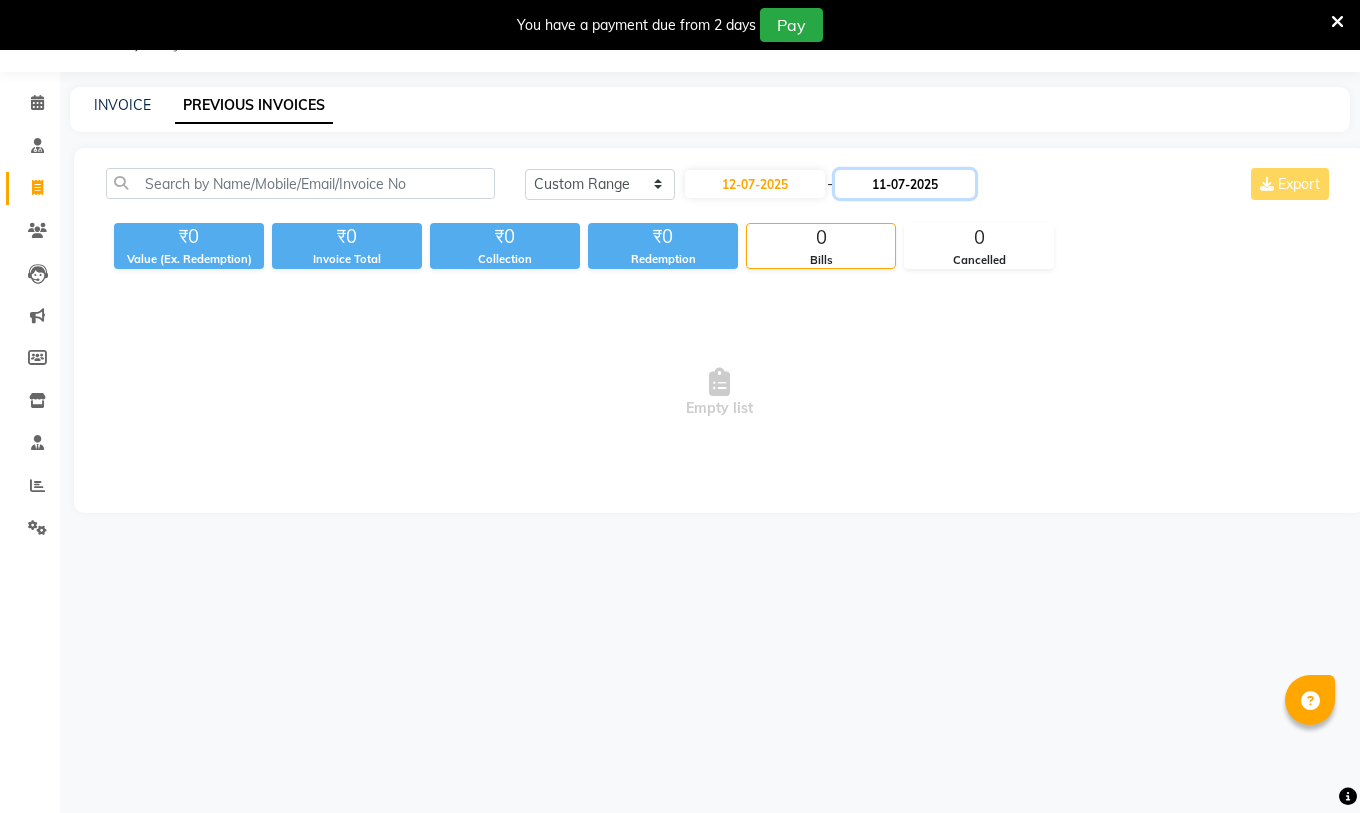 click on "11-07-2025" 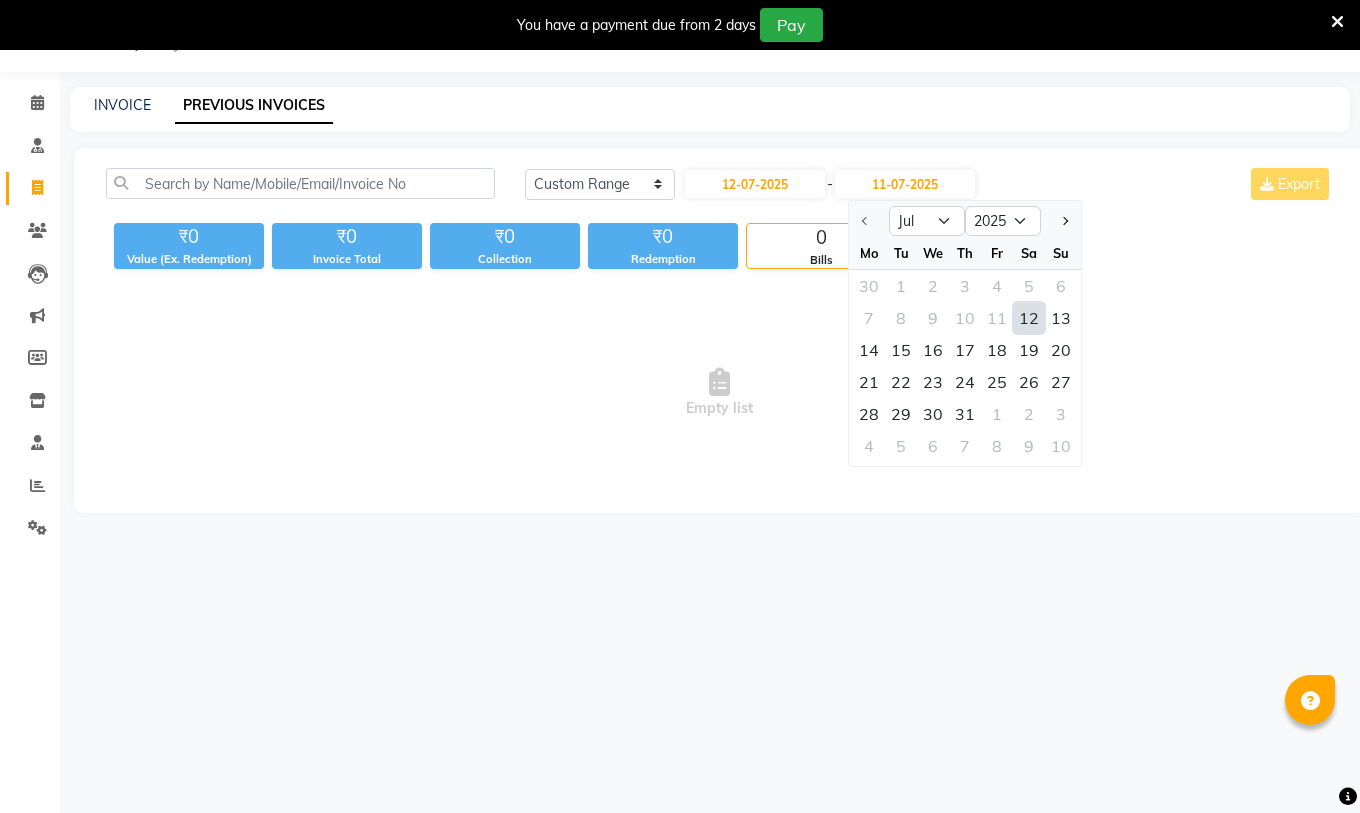 click on "12" 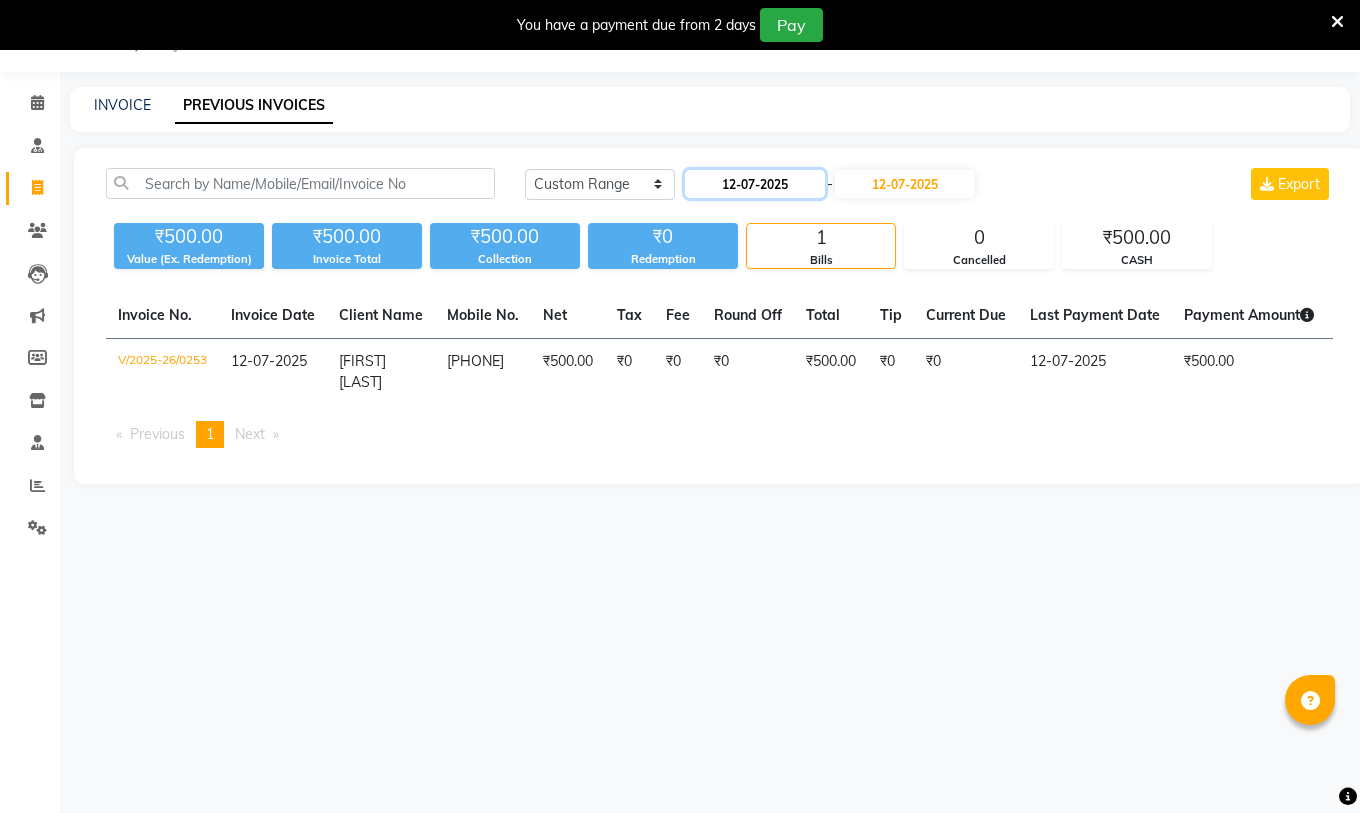 click on "12-07-2025" 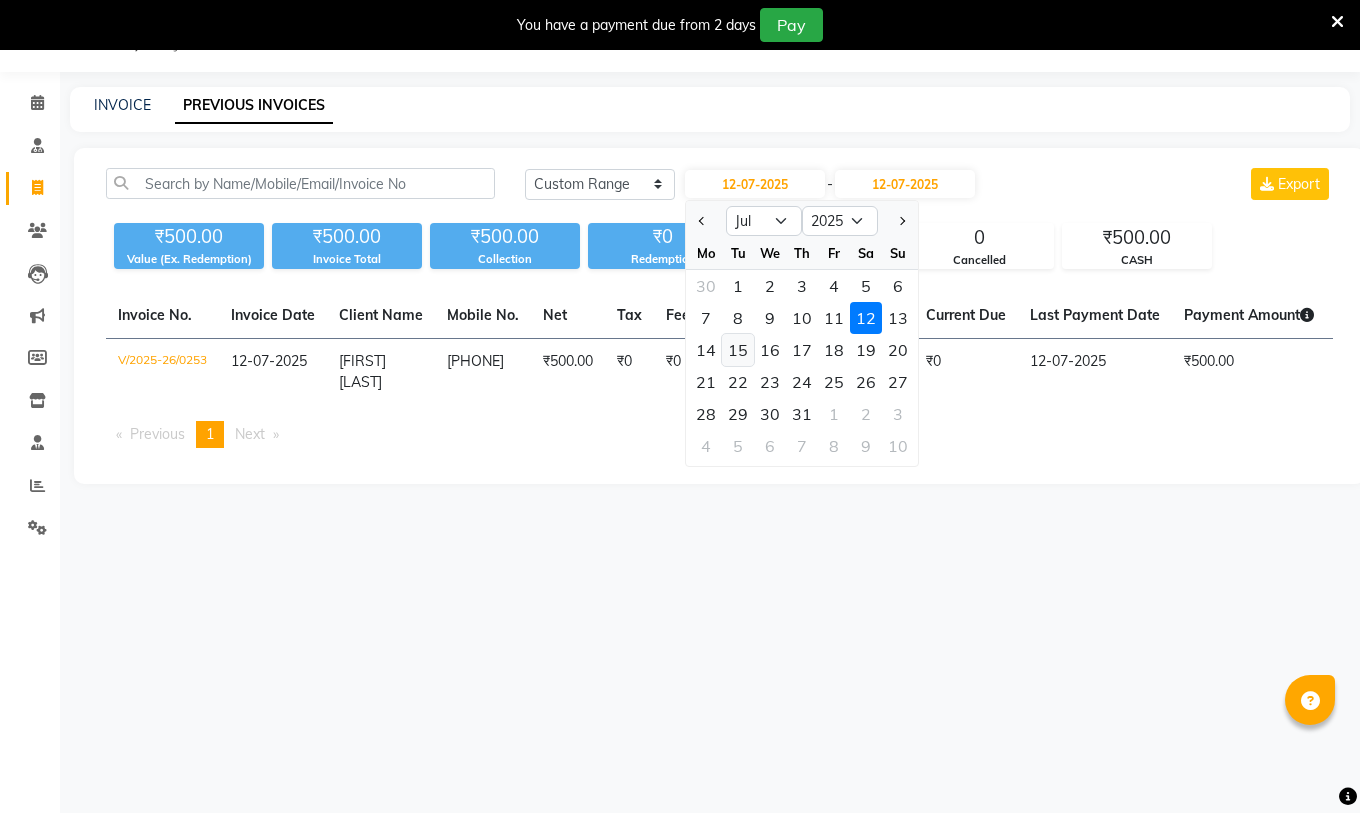 click on "15" 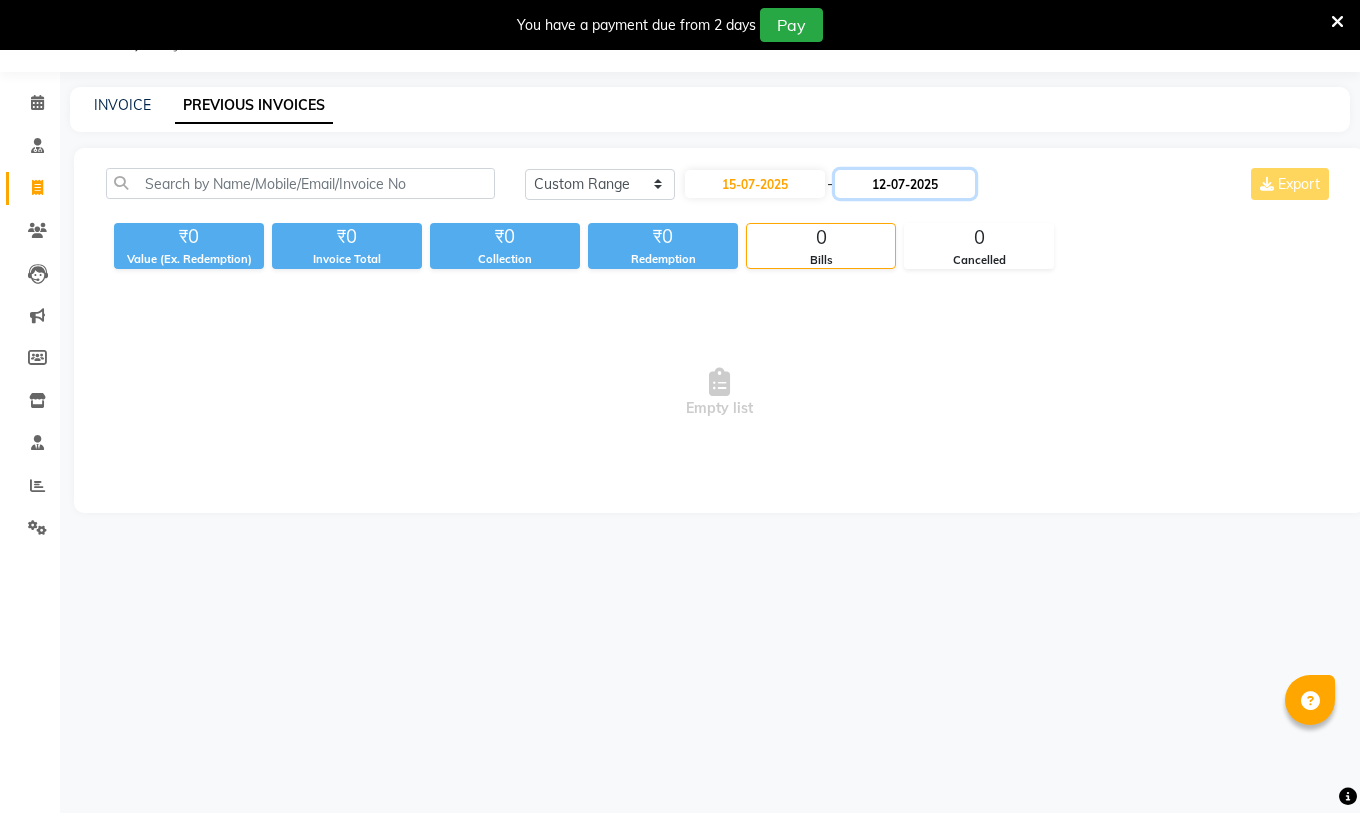 click on "12-07-2025" 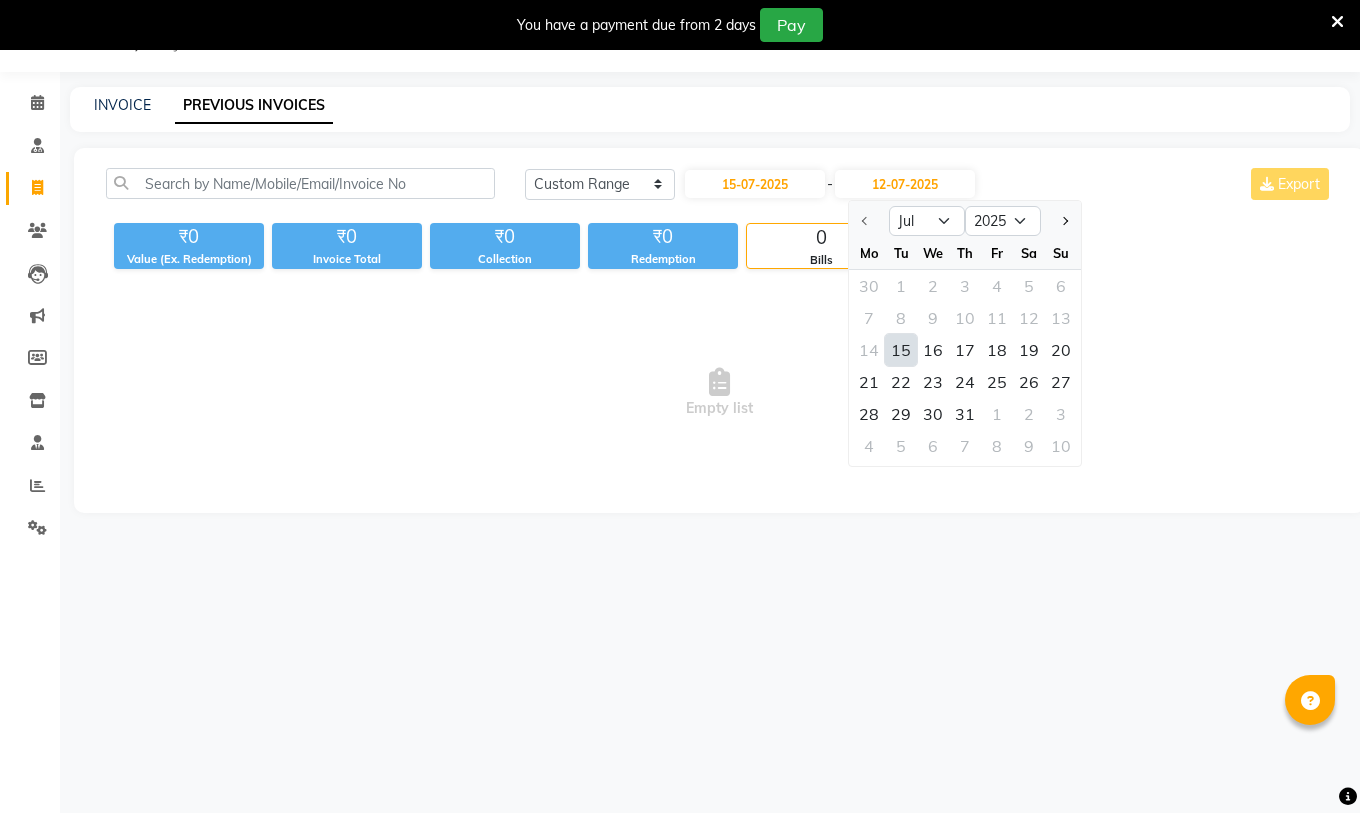 click on "15" 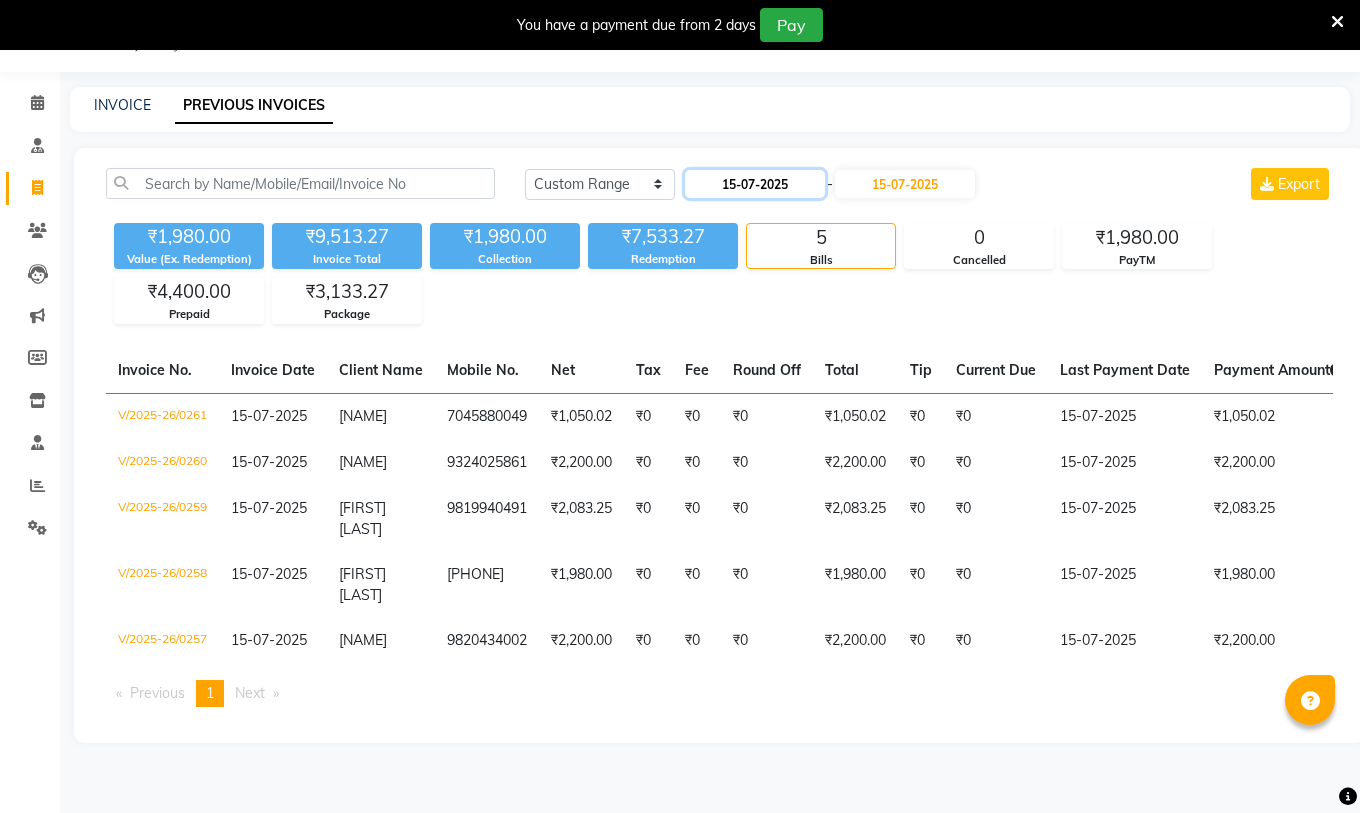 click on "15-07-2025" 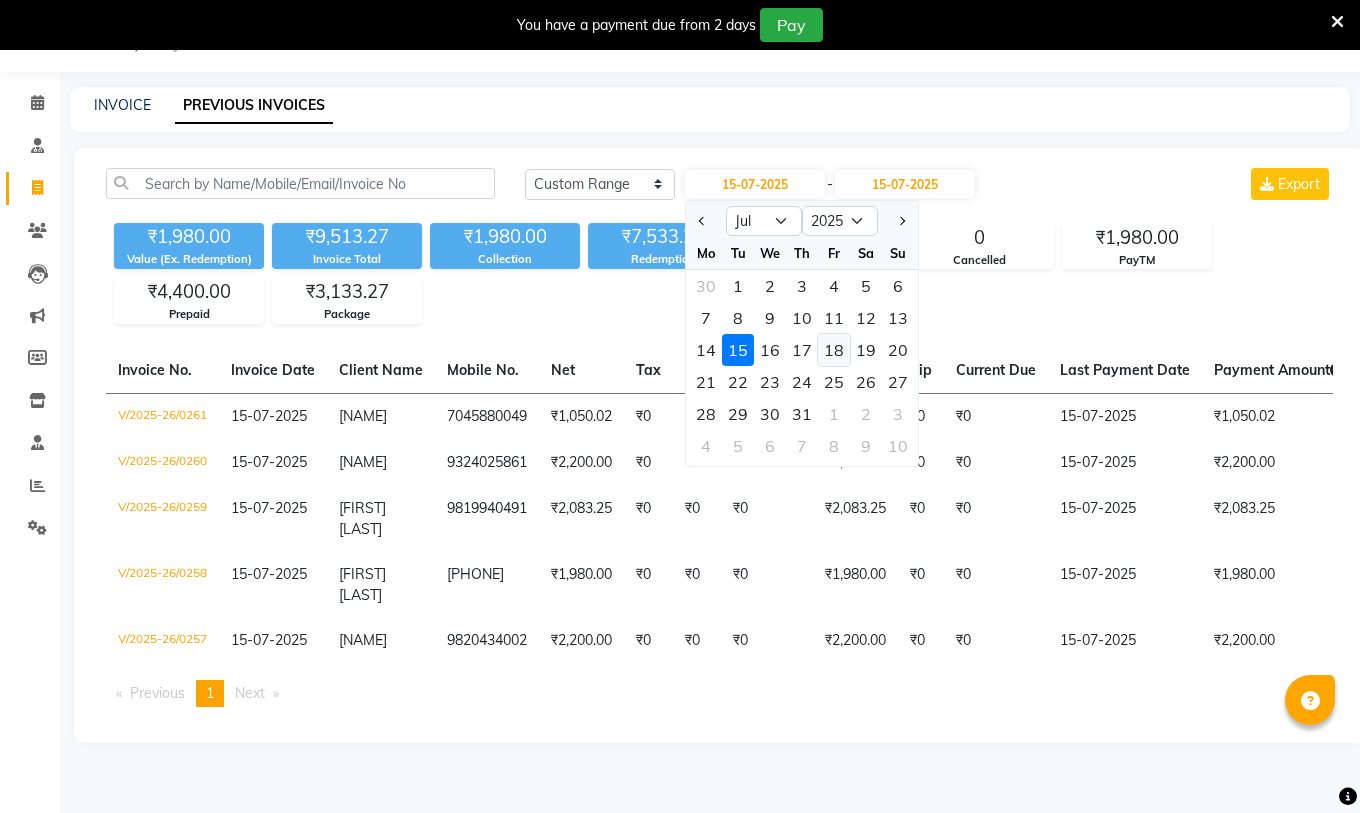 click on "18" 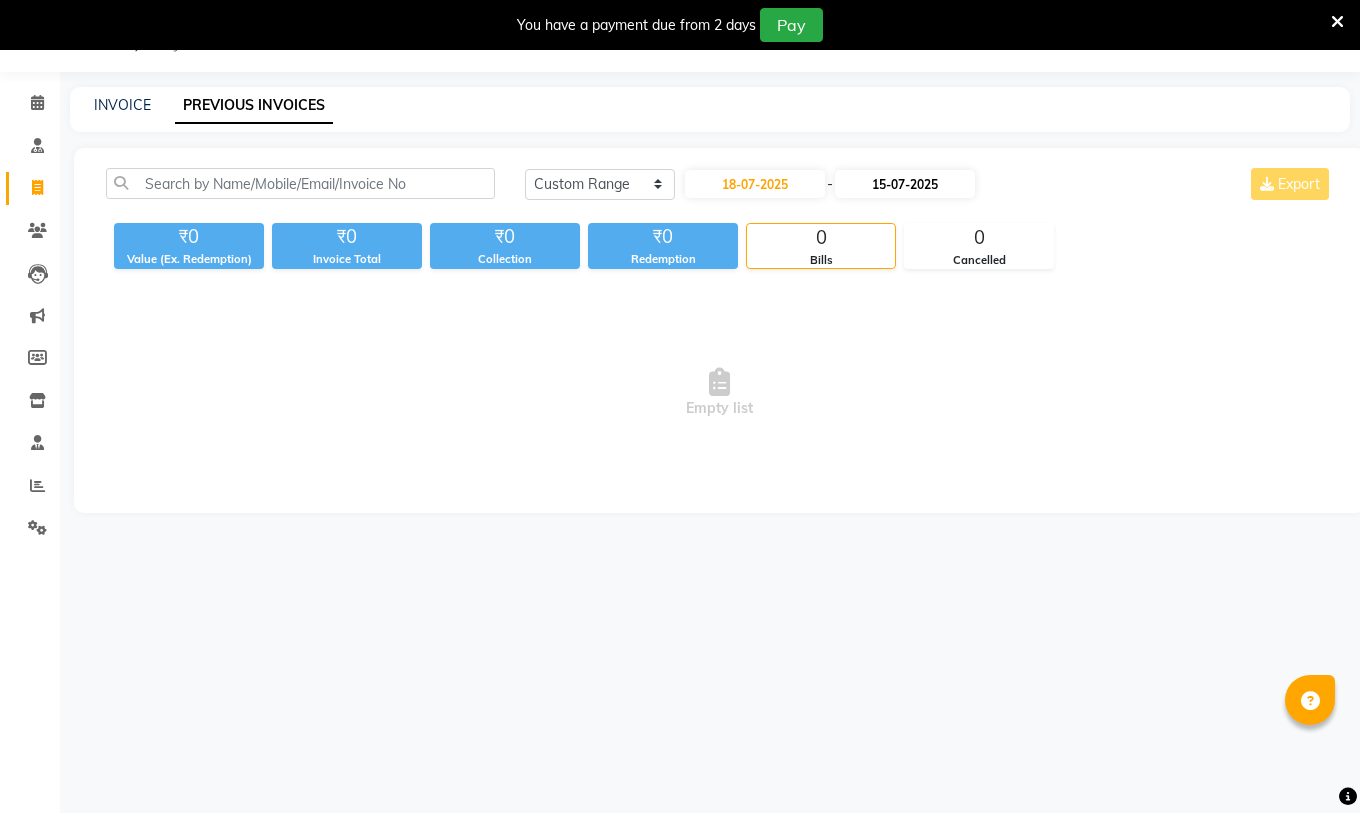 drag, startPoint x: 897, startPoint y: 191, endPoint x: 902, endPoint y: 182, distance: 10.29563 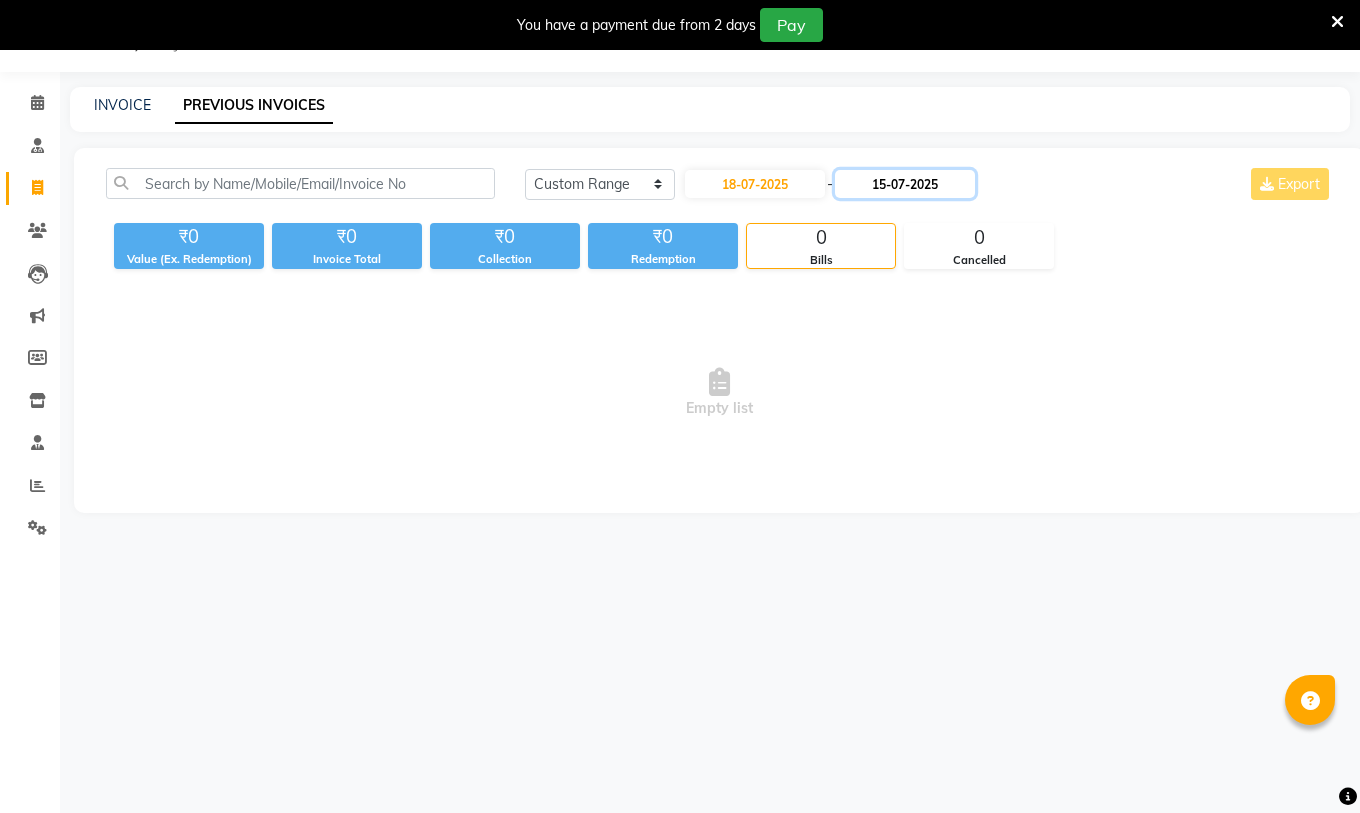 click on "15-07-2025" 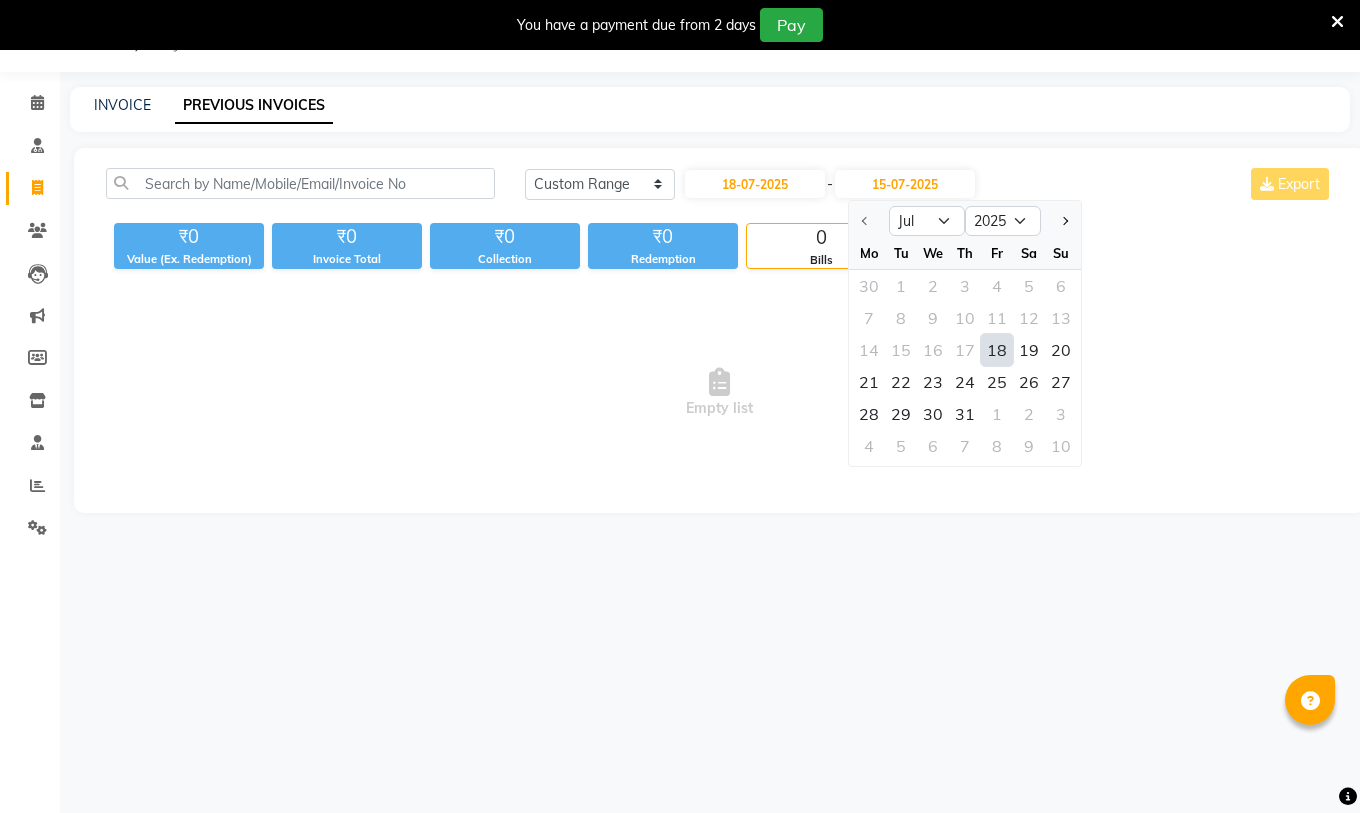 click on "18" 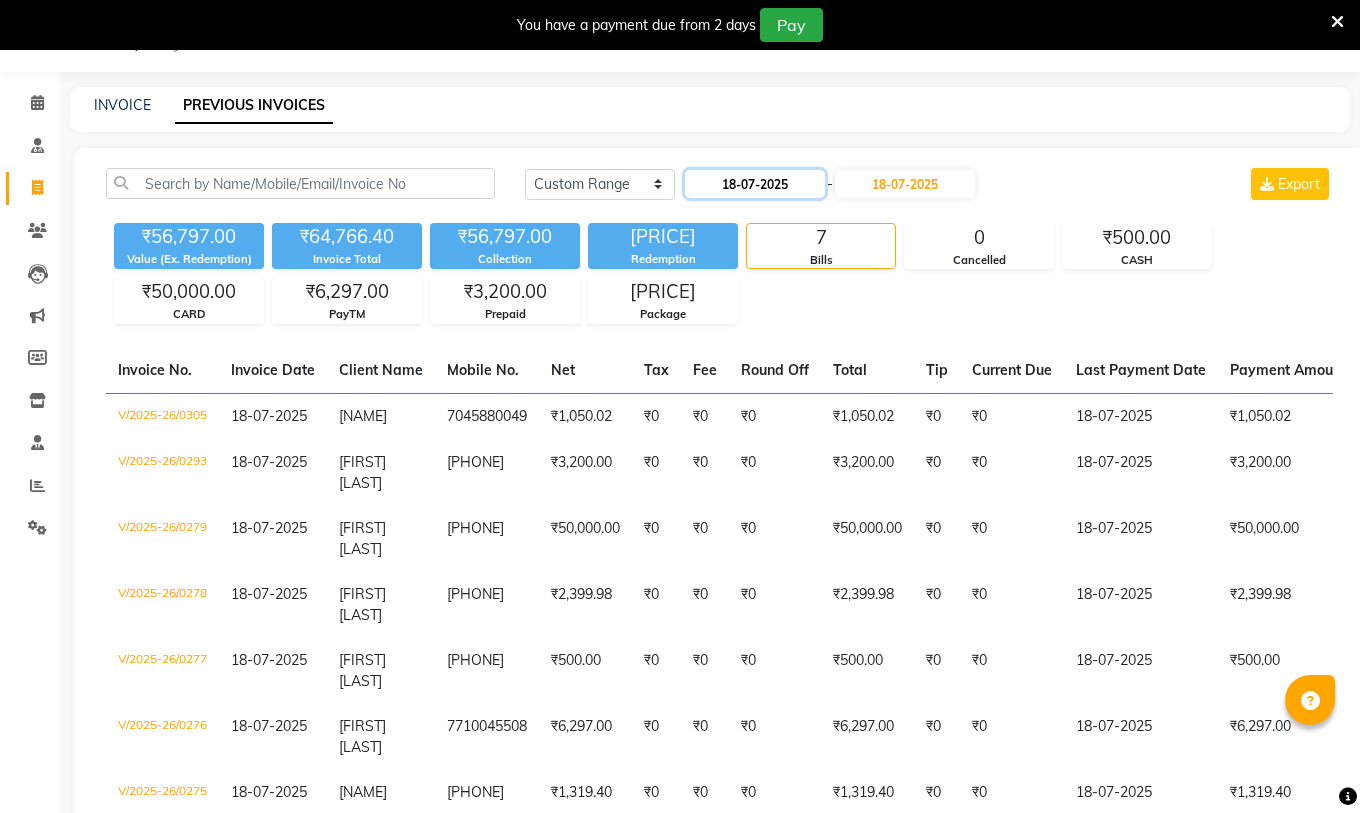 click on "18-07-2025" 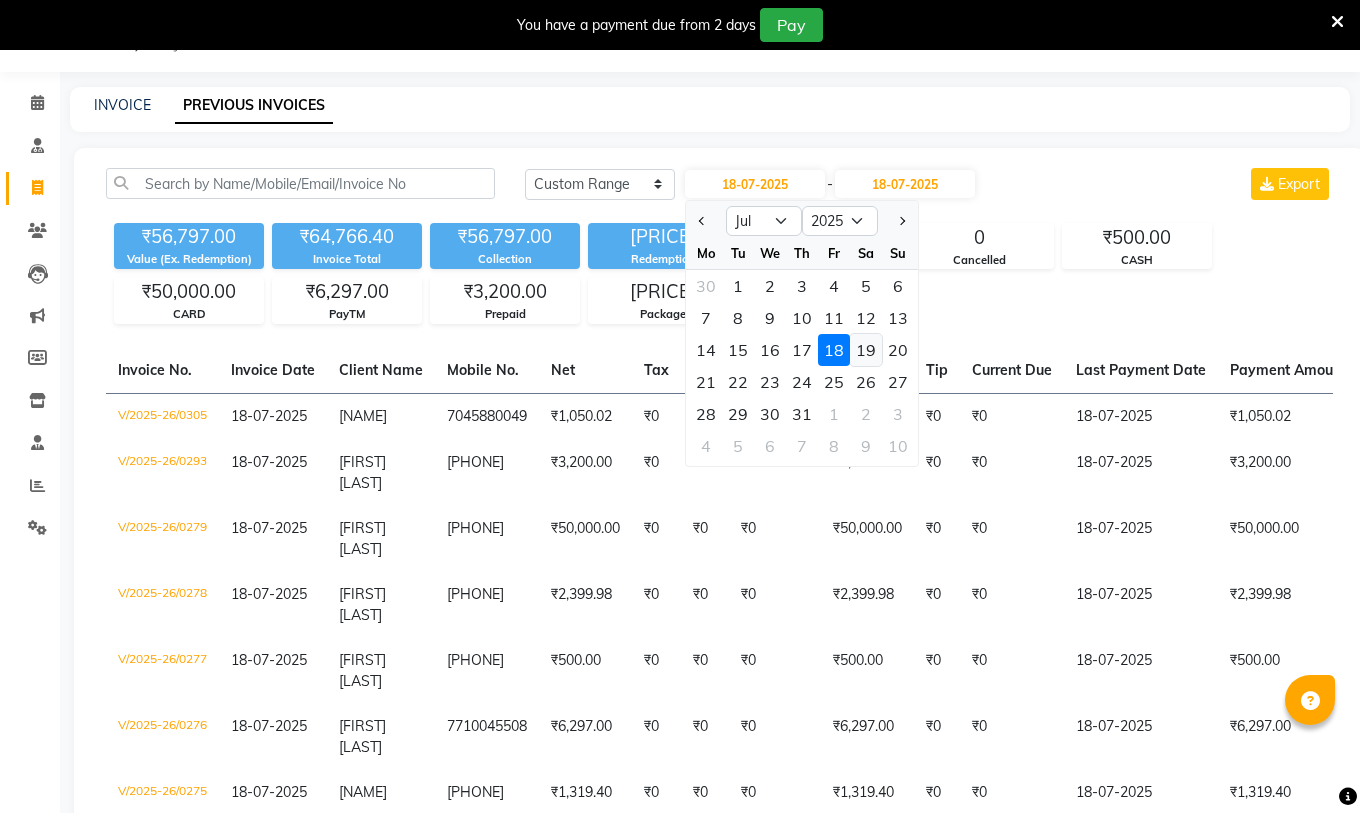 click on "19" 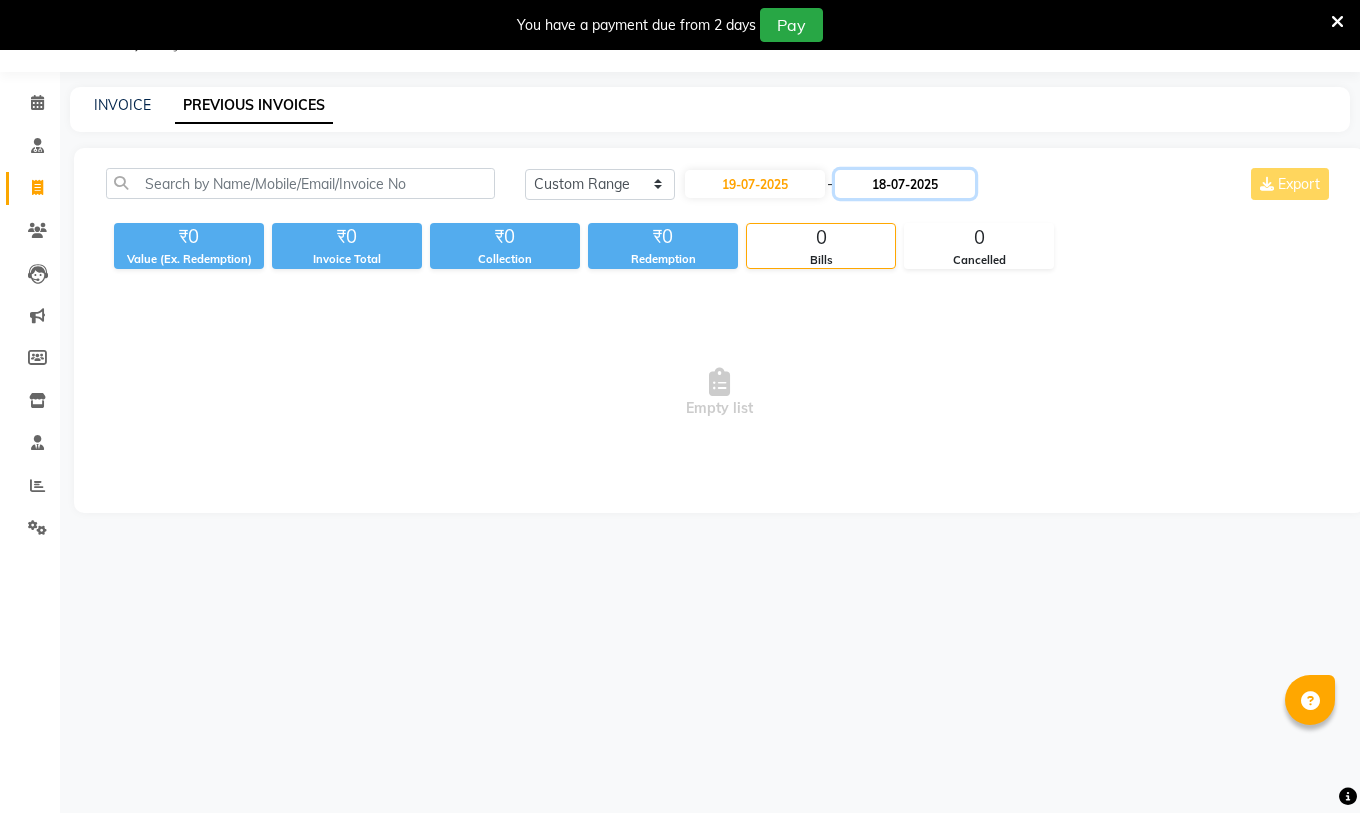 click on "18-07-2025" 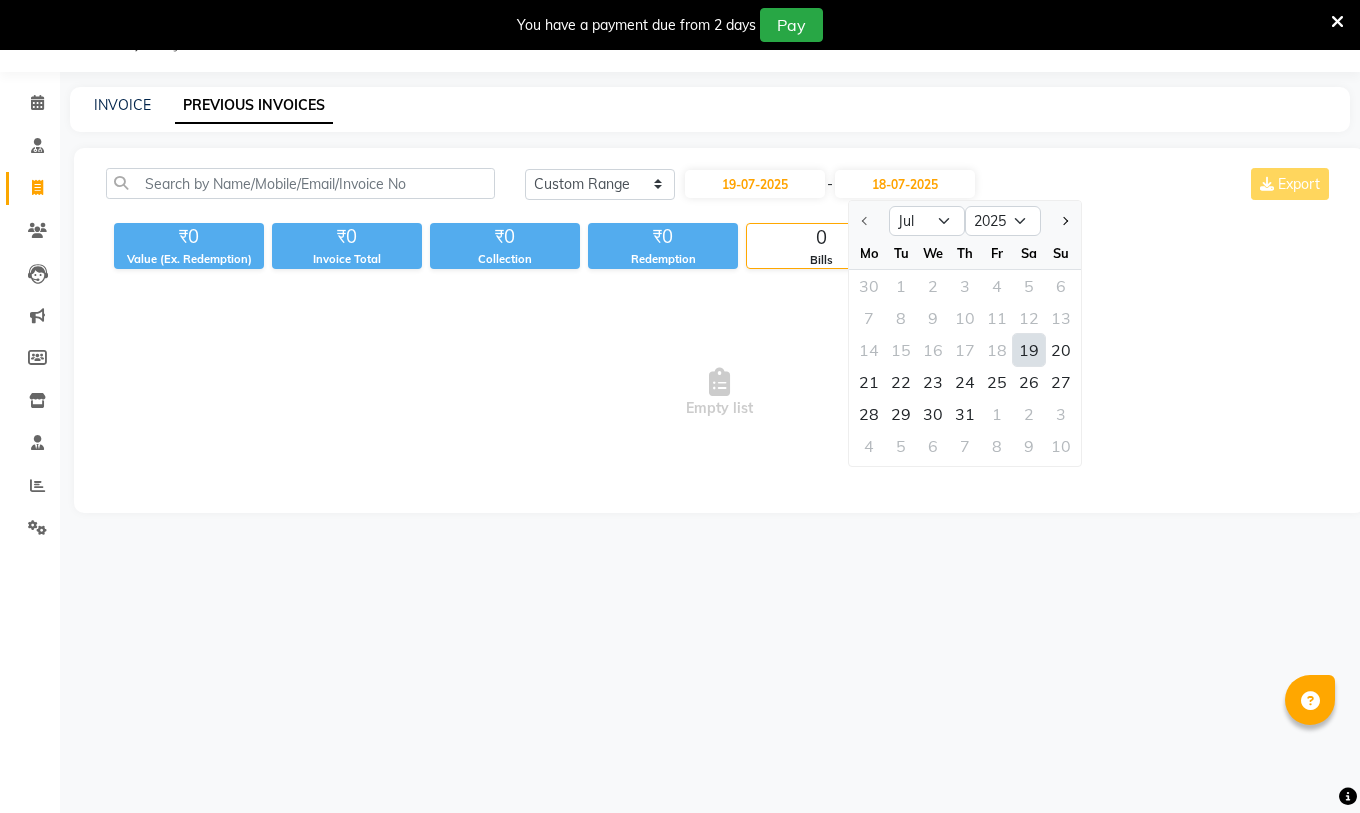 click on "19" 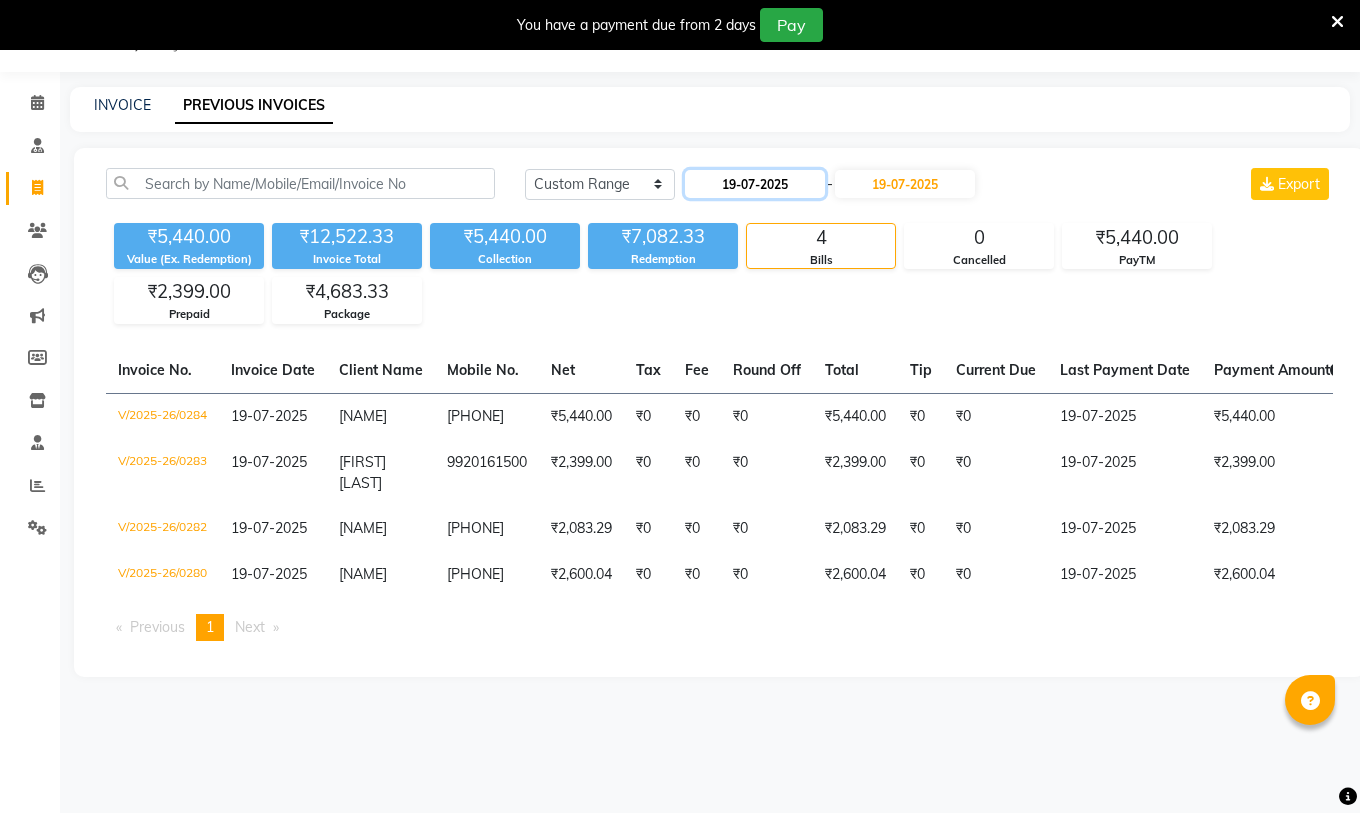 click on "19-07-2025" 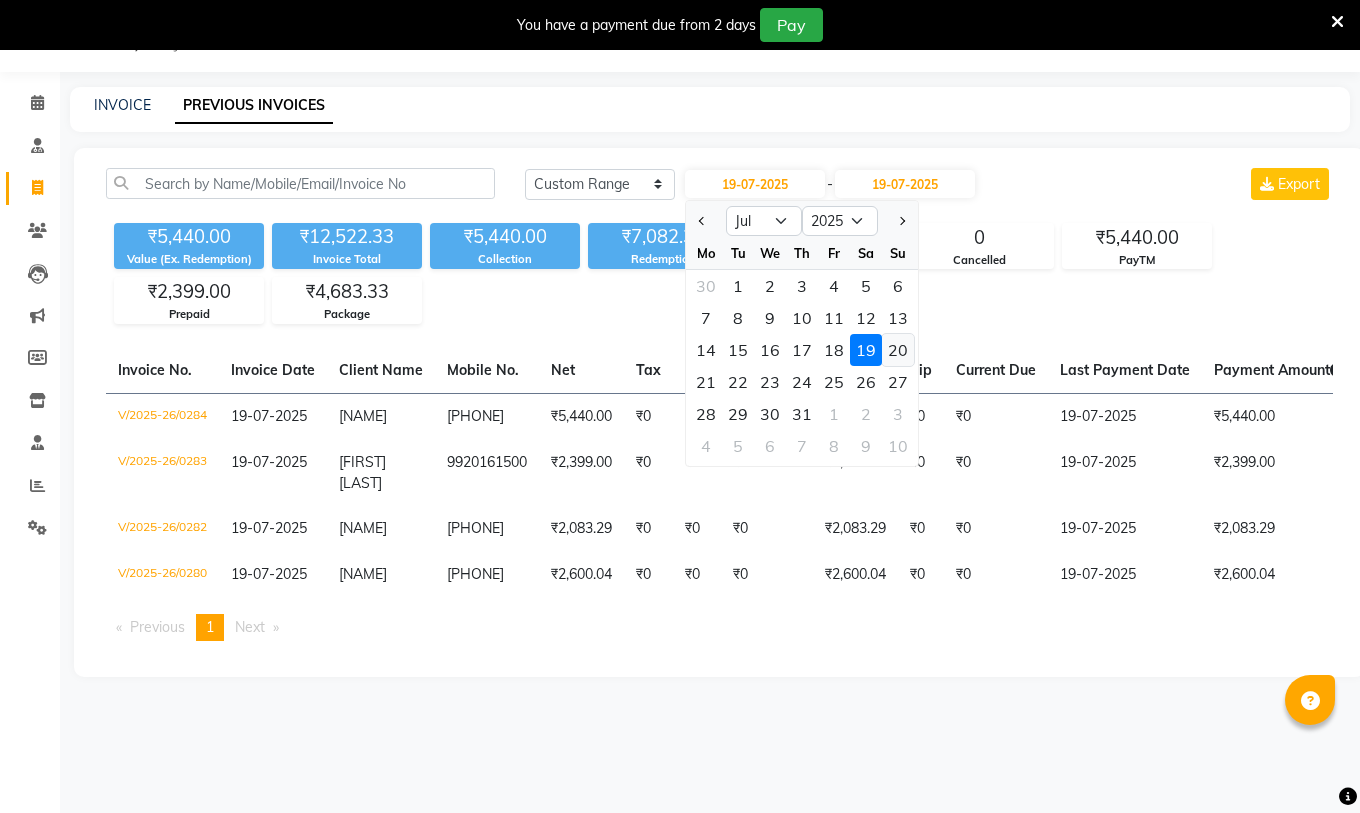 click on "20" 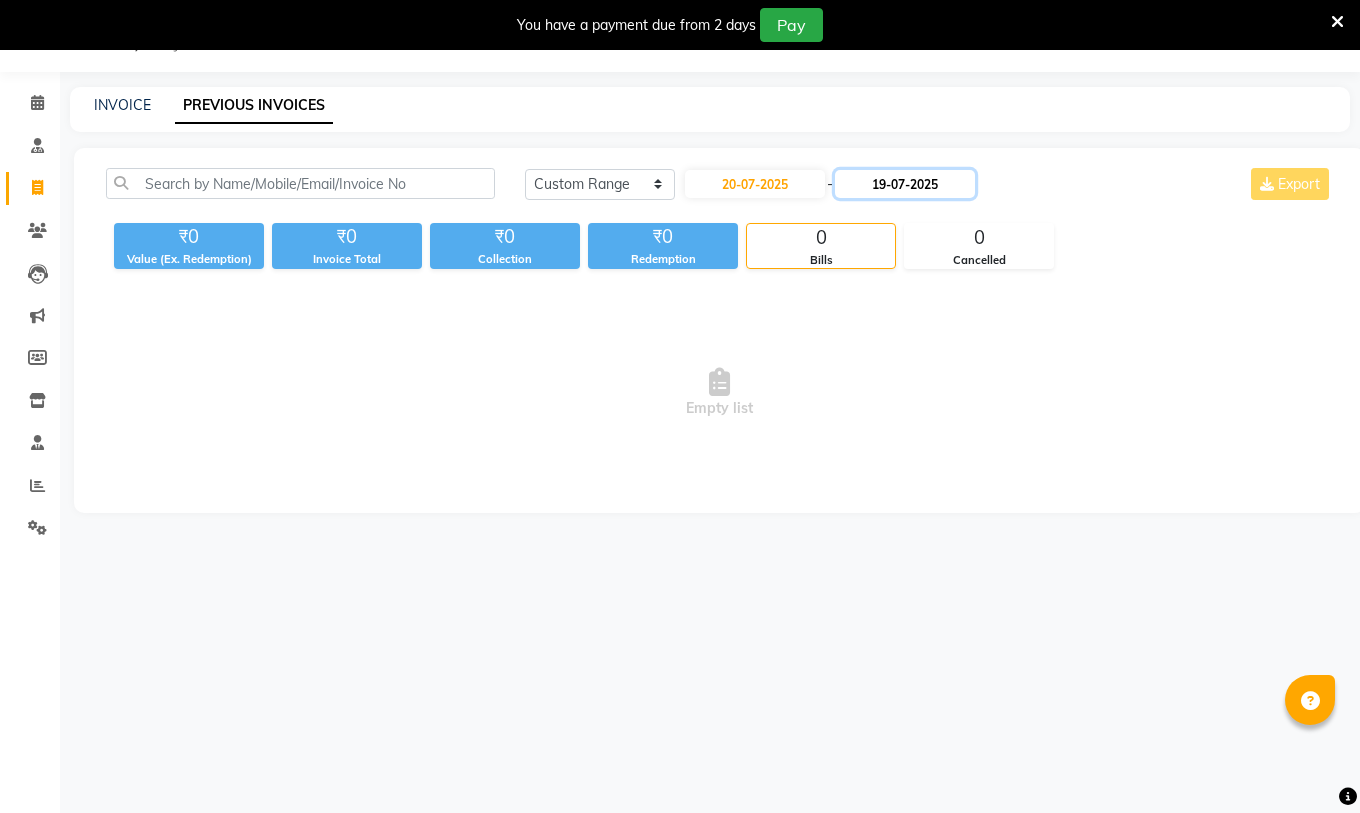 click on "19-07-2025" 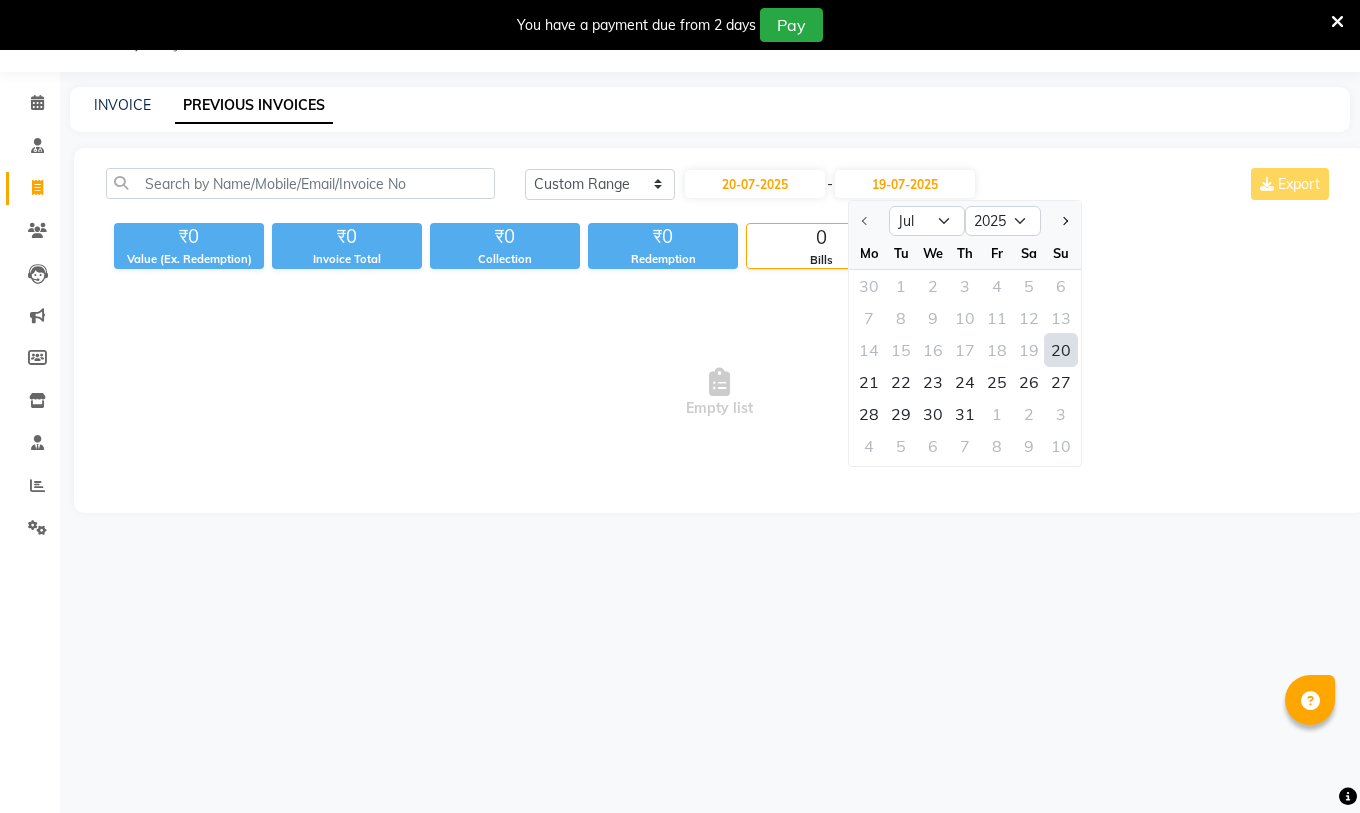 click on "20" 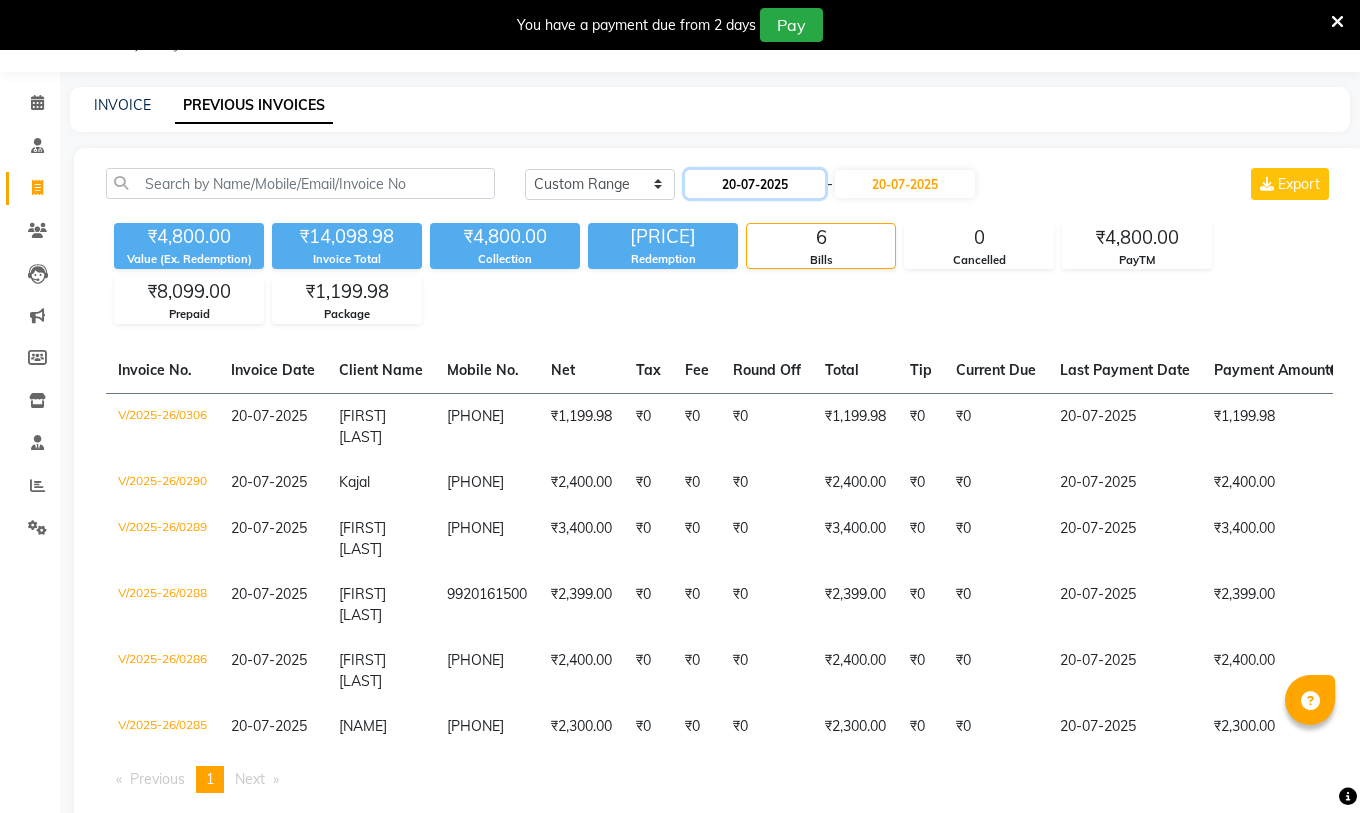 click on "20-07-2025" 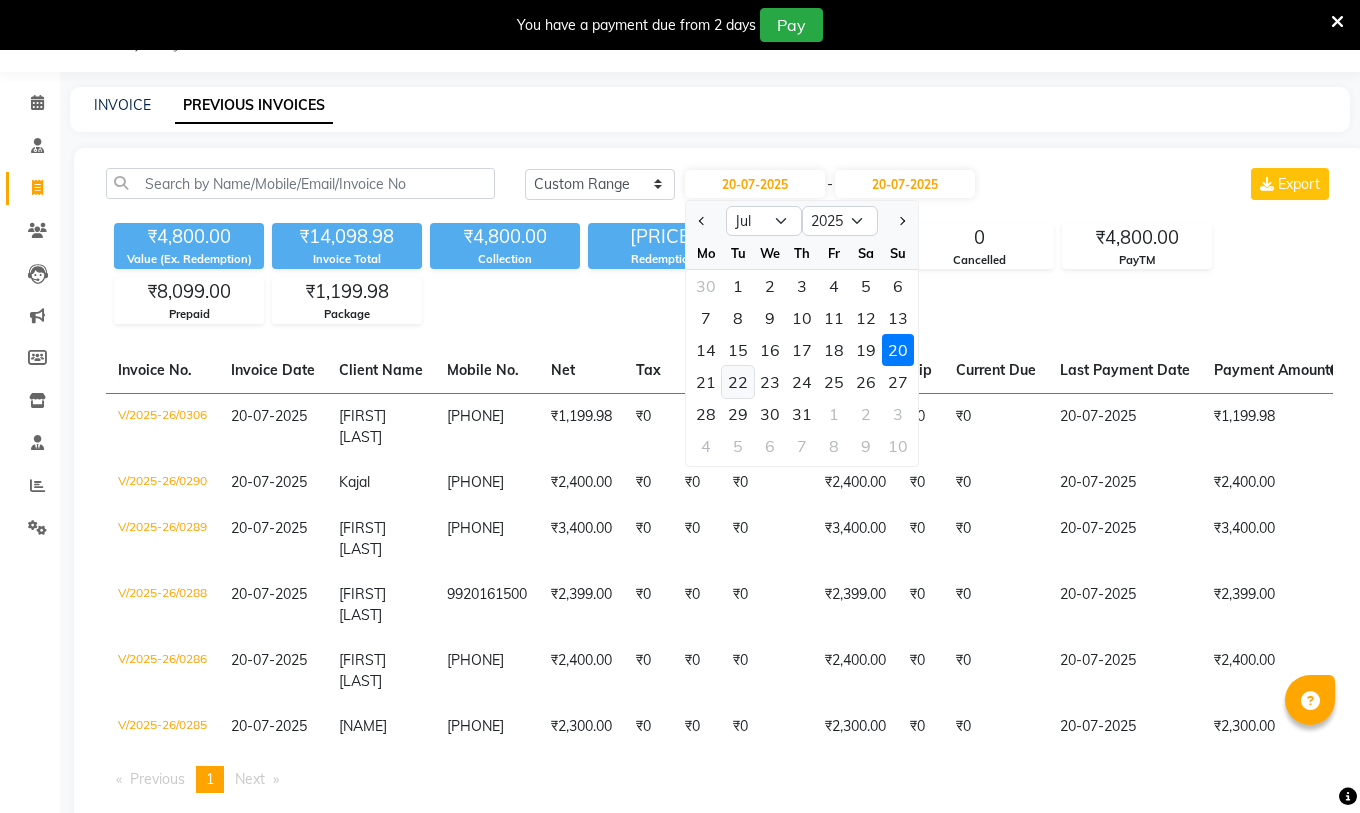 click on "22" 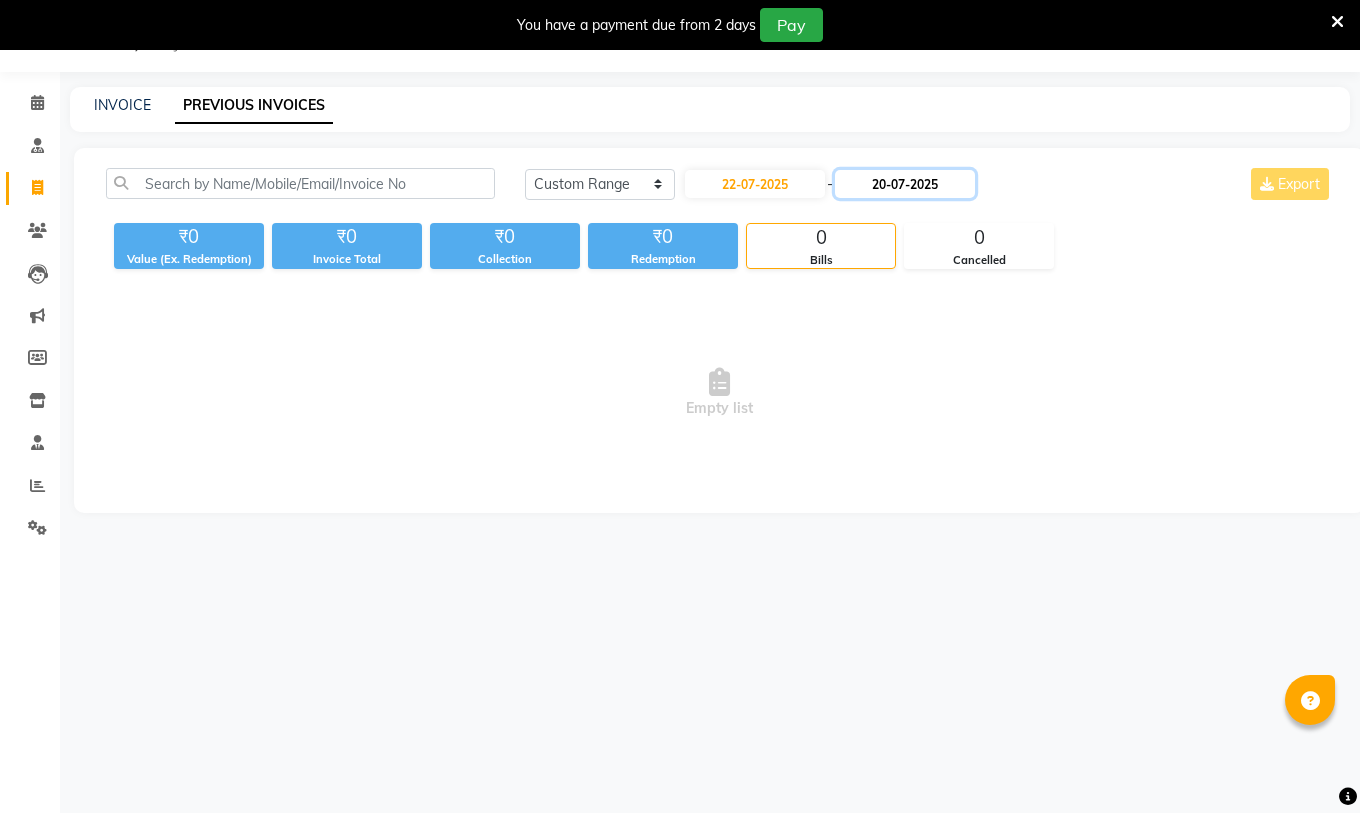 click on "20-07-2025" 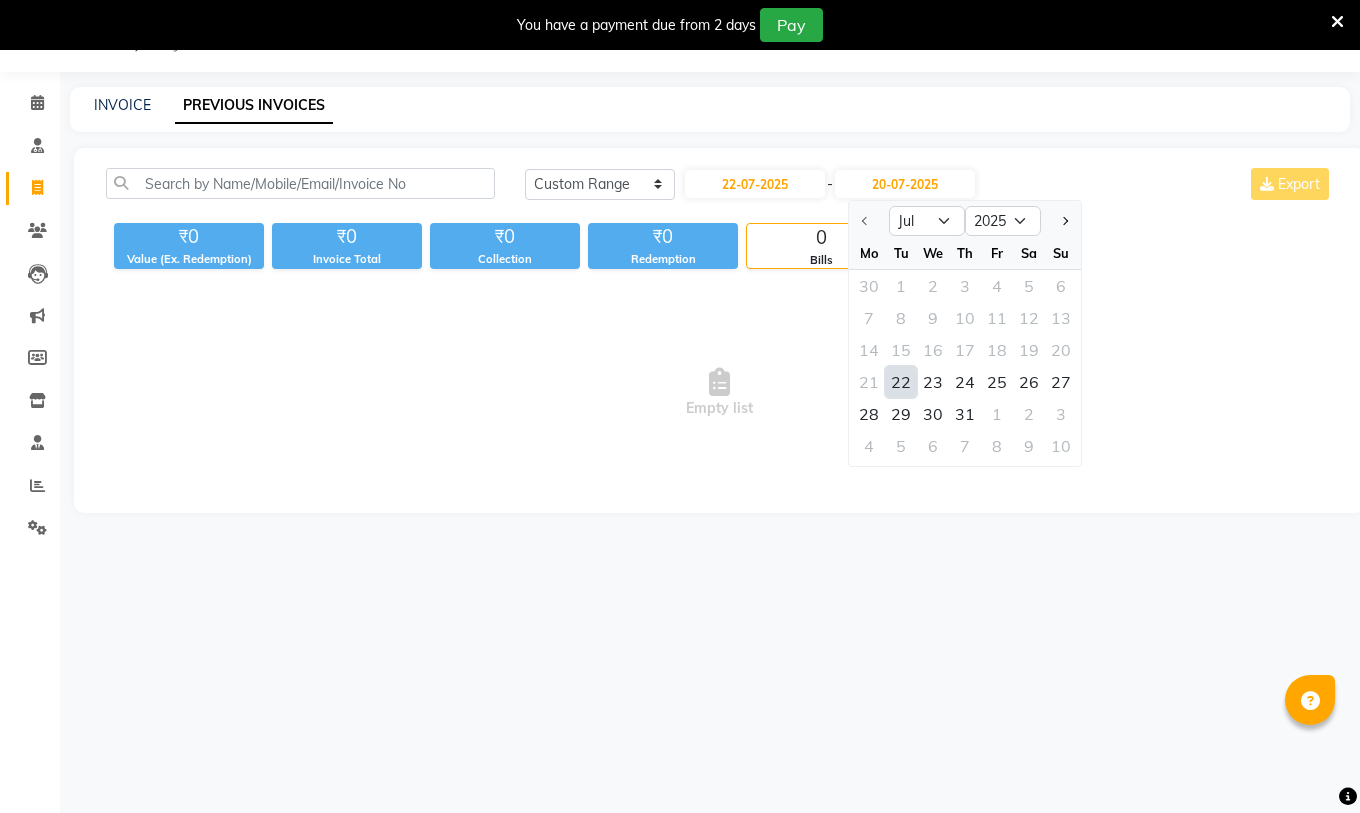 click on "22" 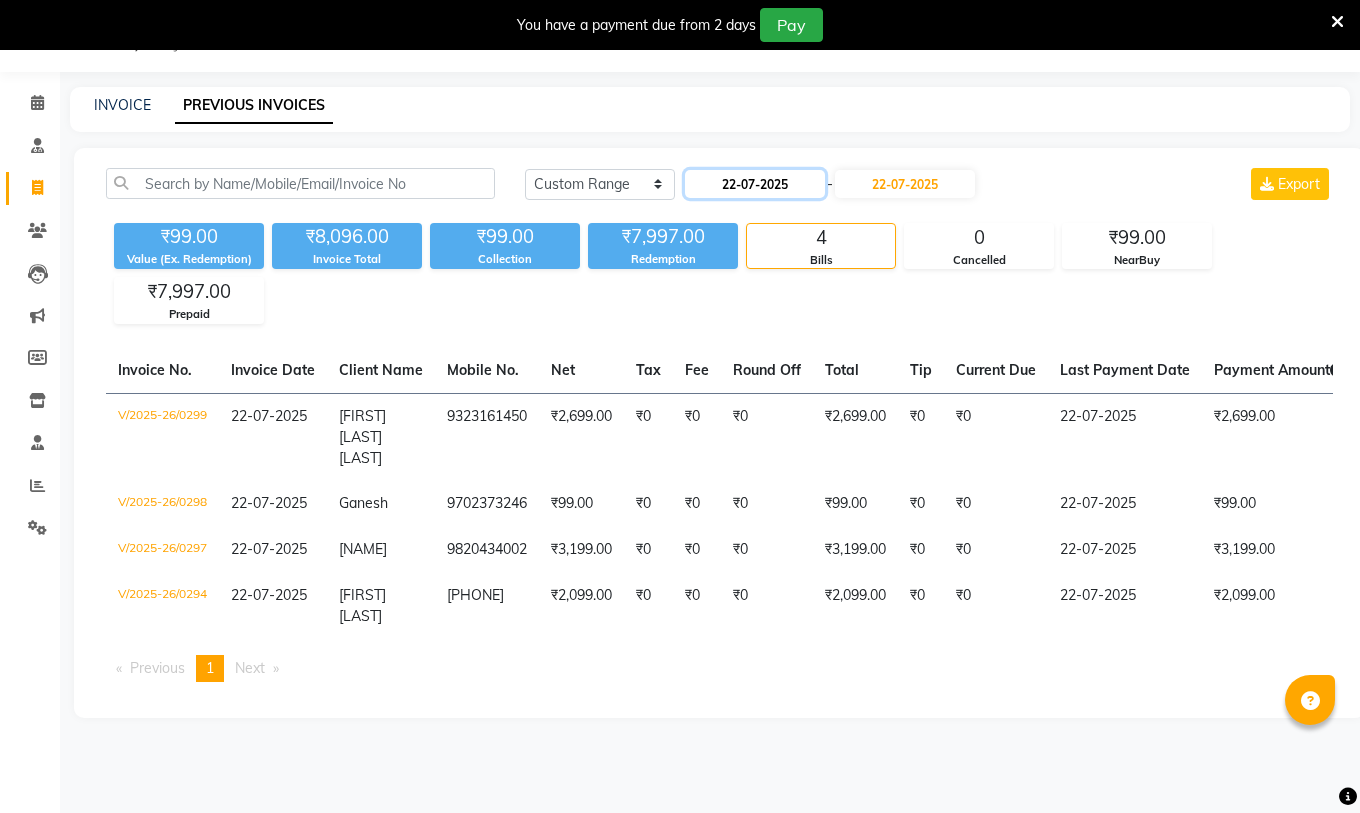 click on "22-07-2025" 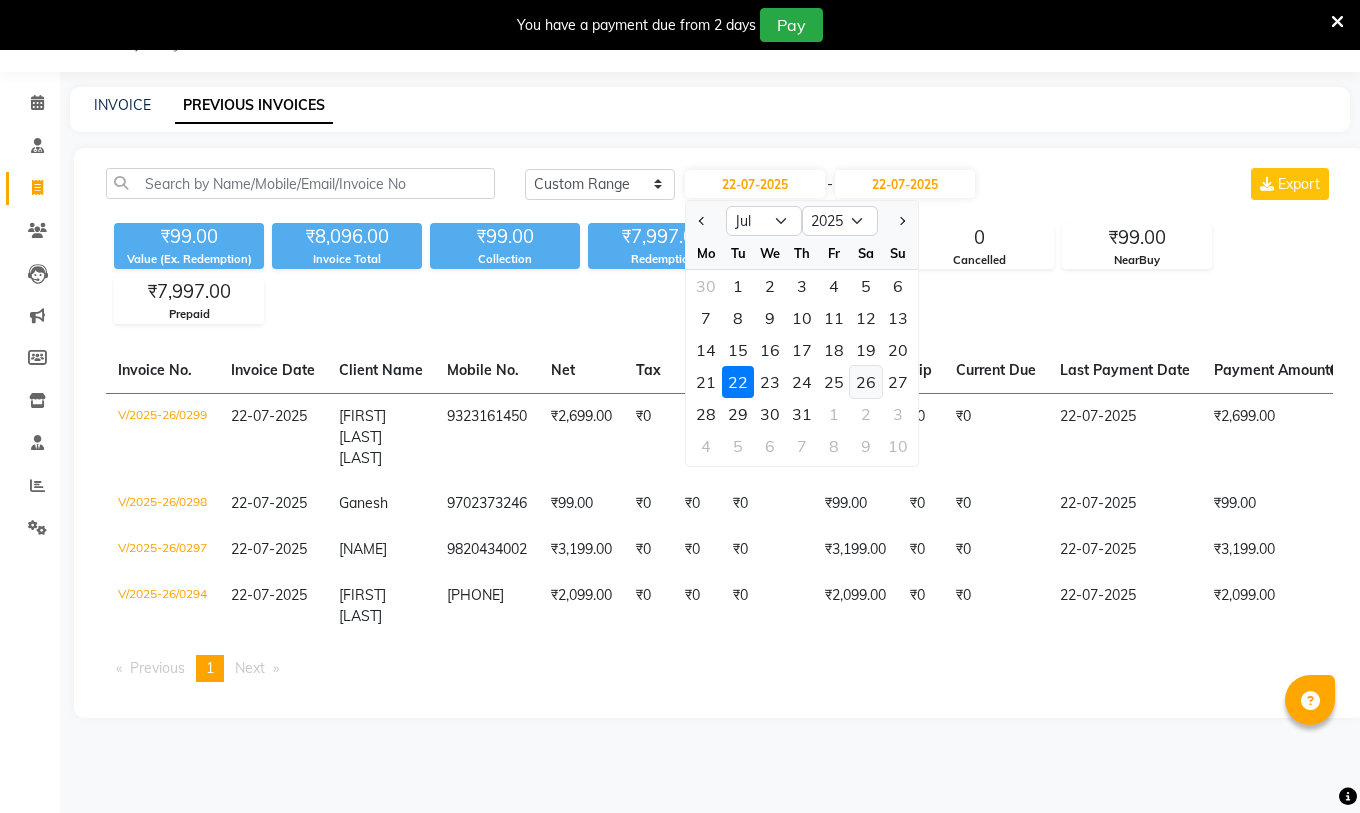 click on "26" 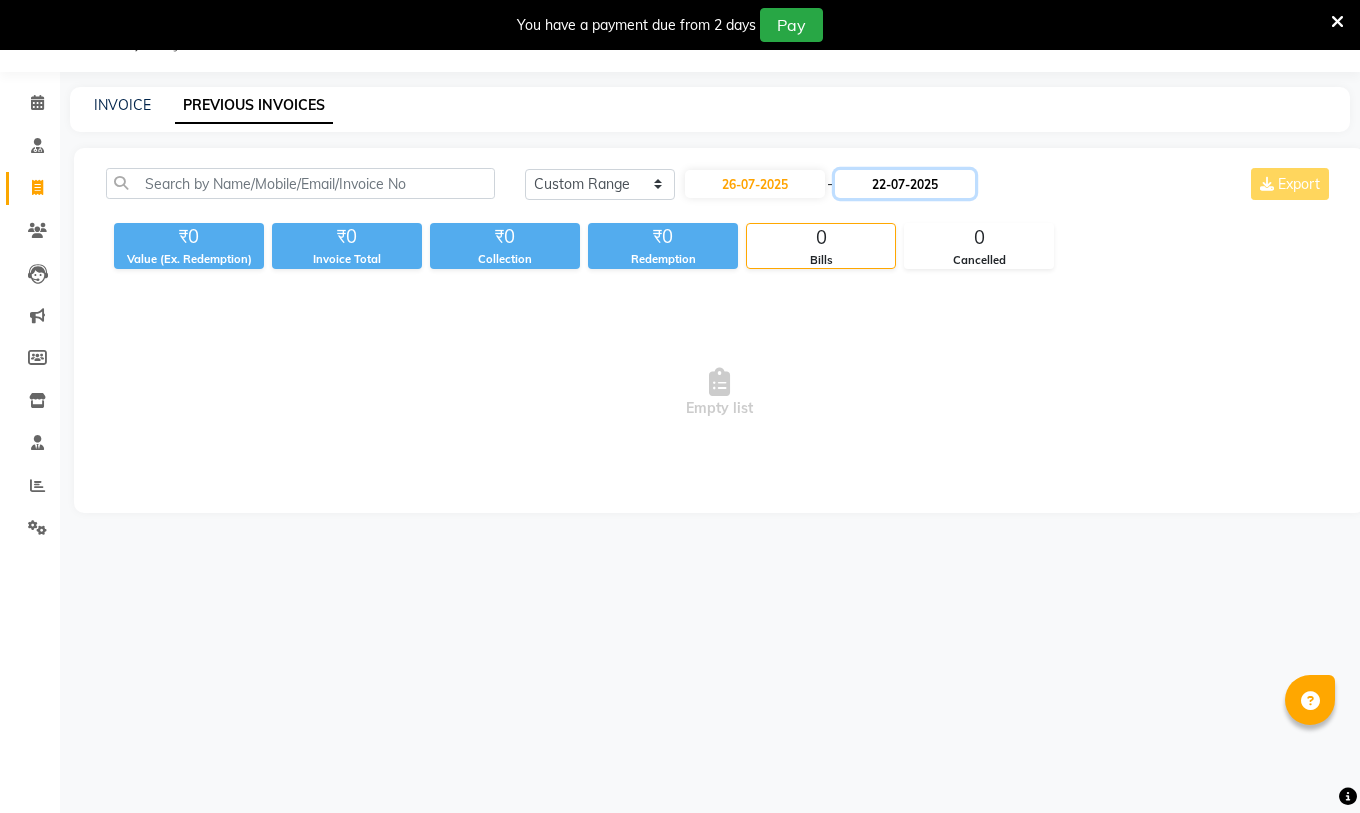 click on "22-07-2025" 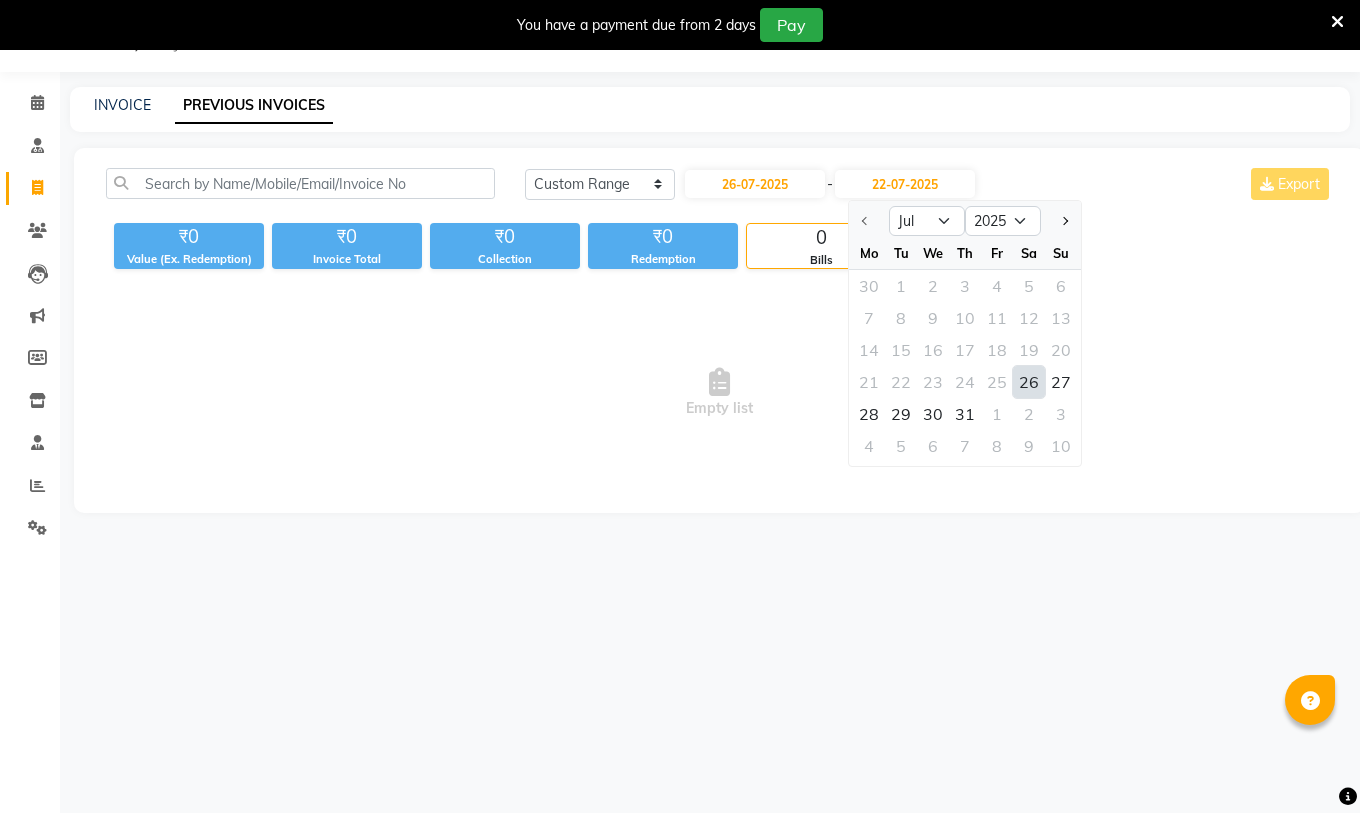 click on "26" 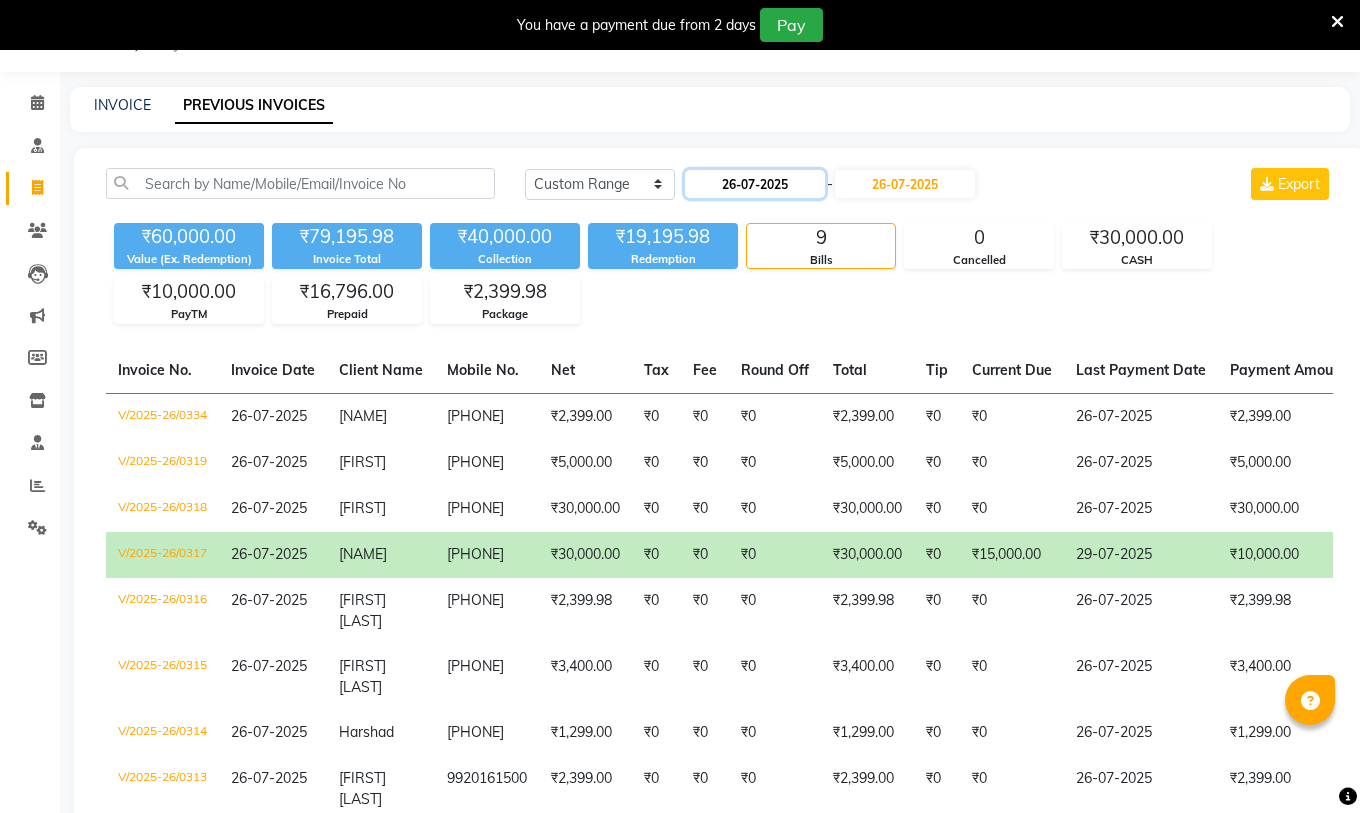 click on "26-07-2025" 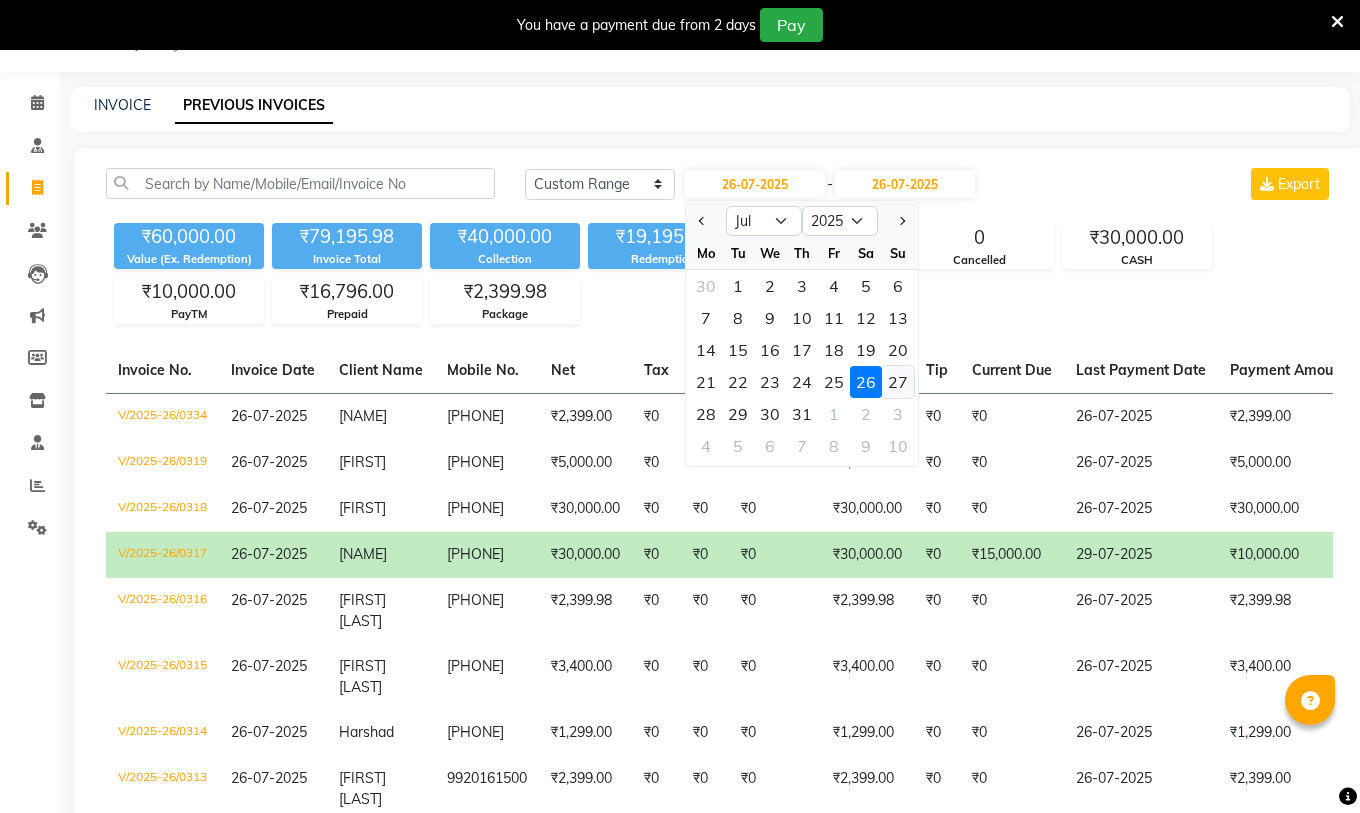 click on "27" 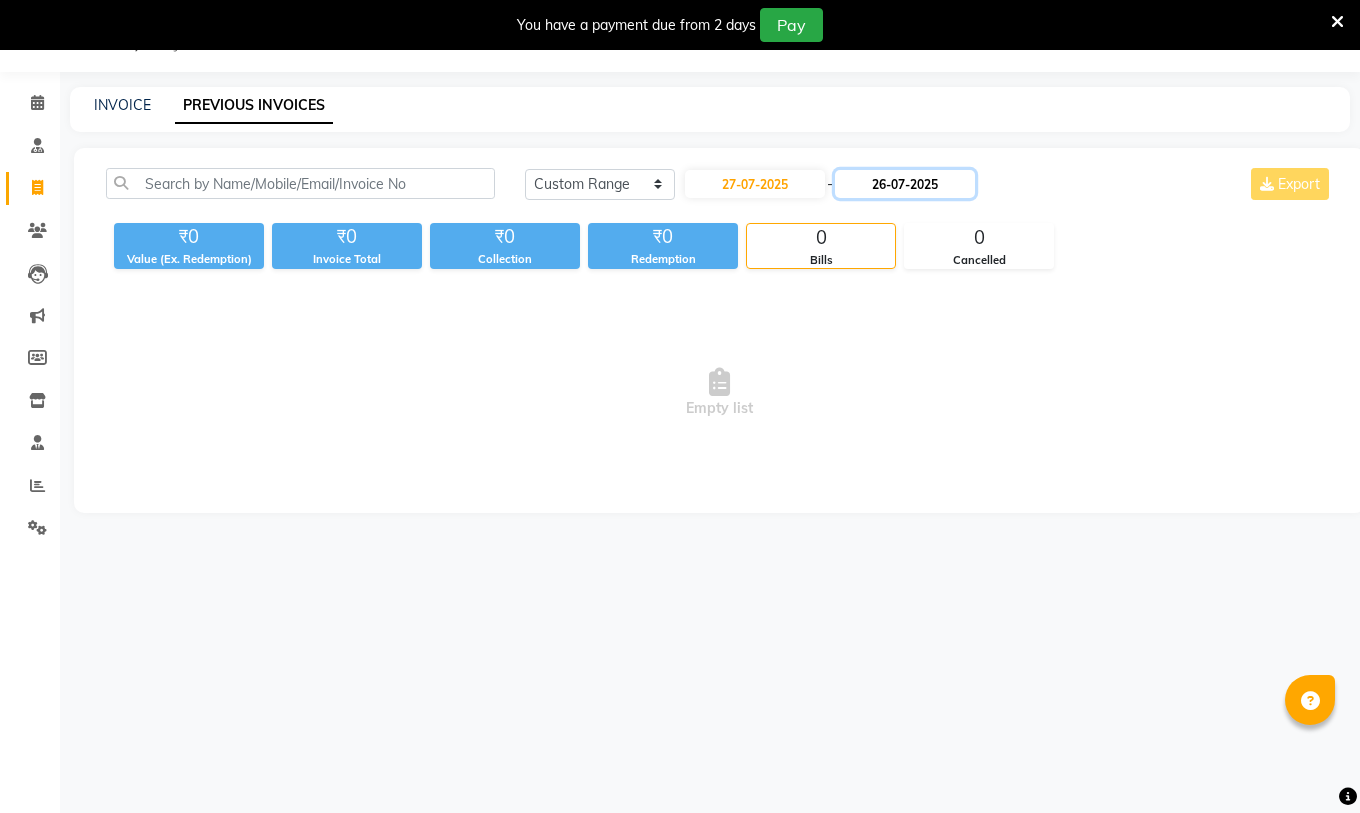 click on "26-07-2025" 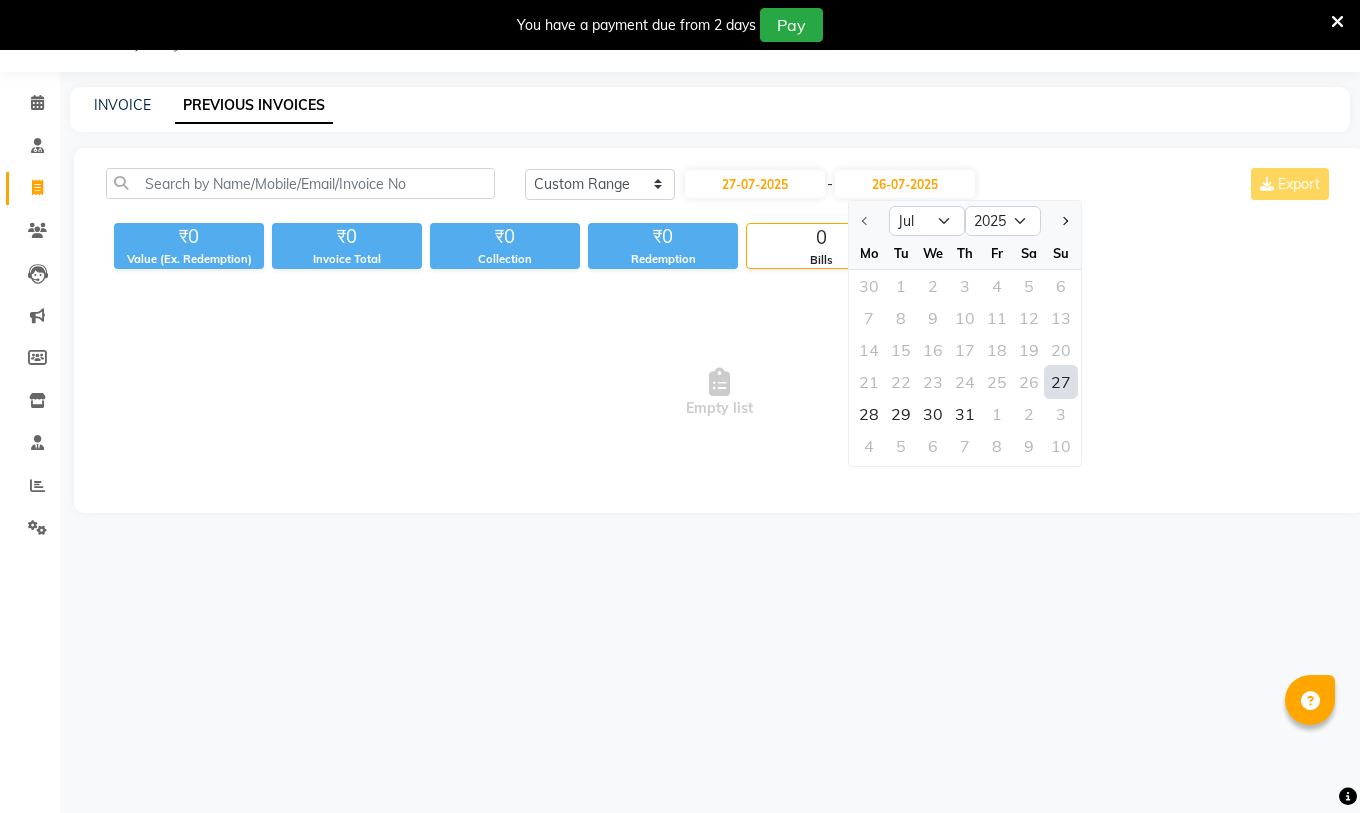 click on "27" 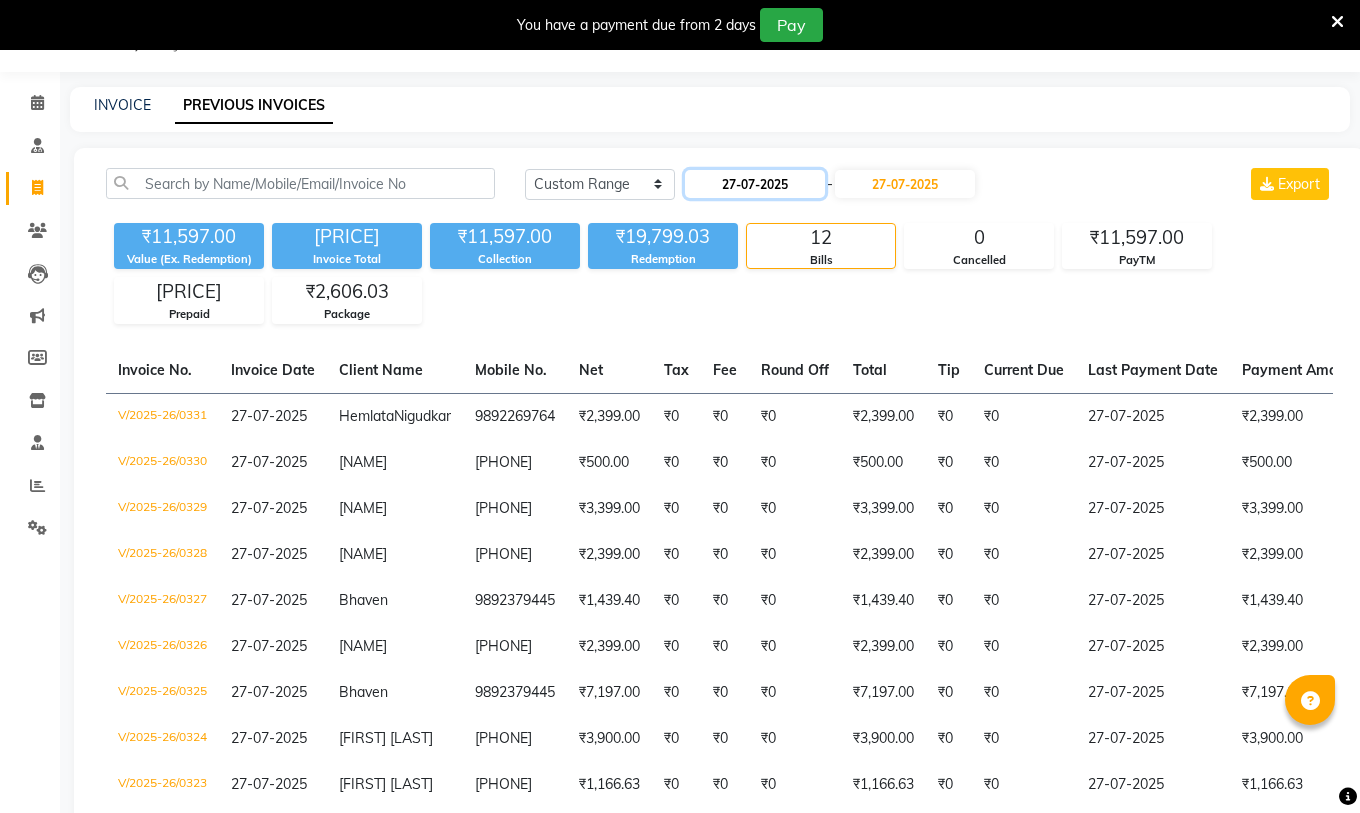 click on "27-07-2025" 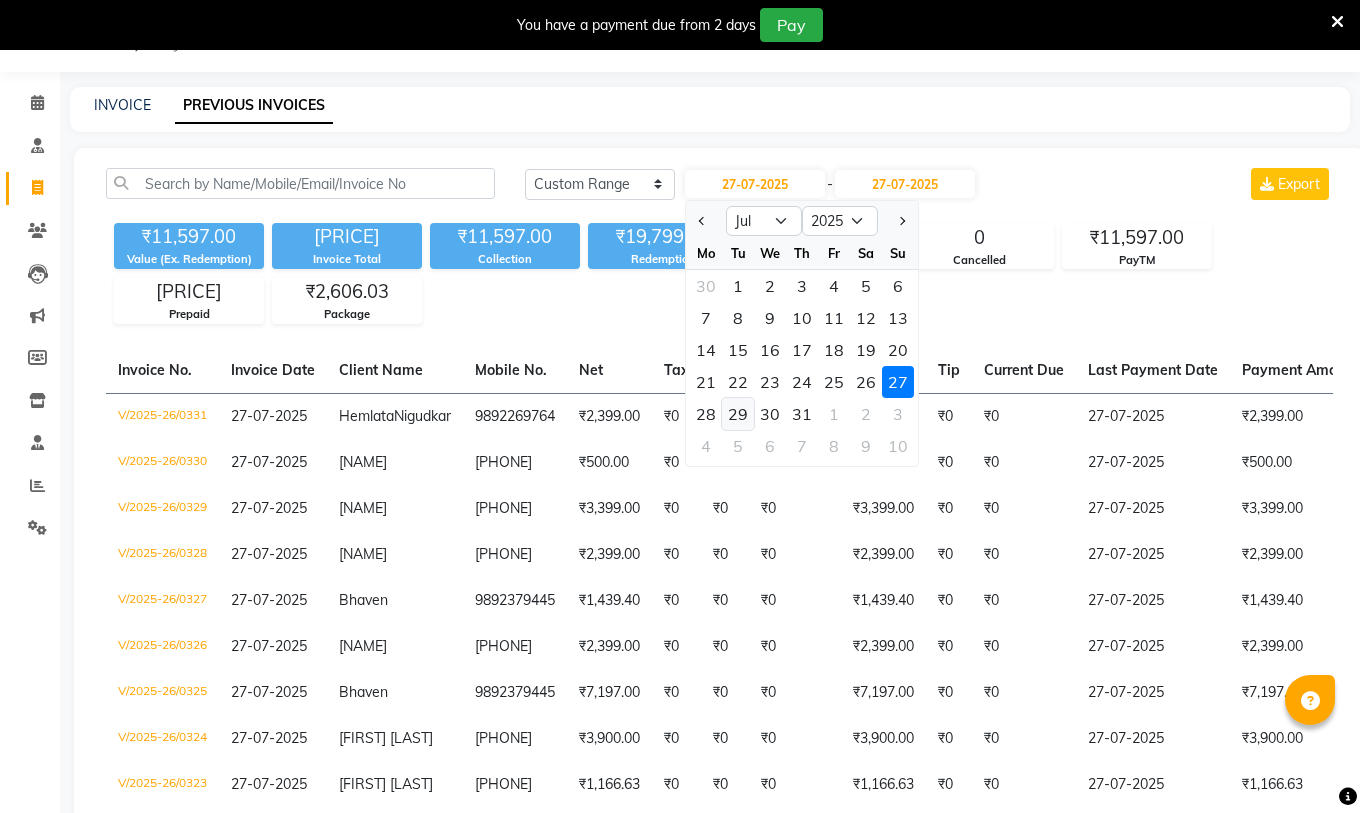 click on "29" 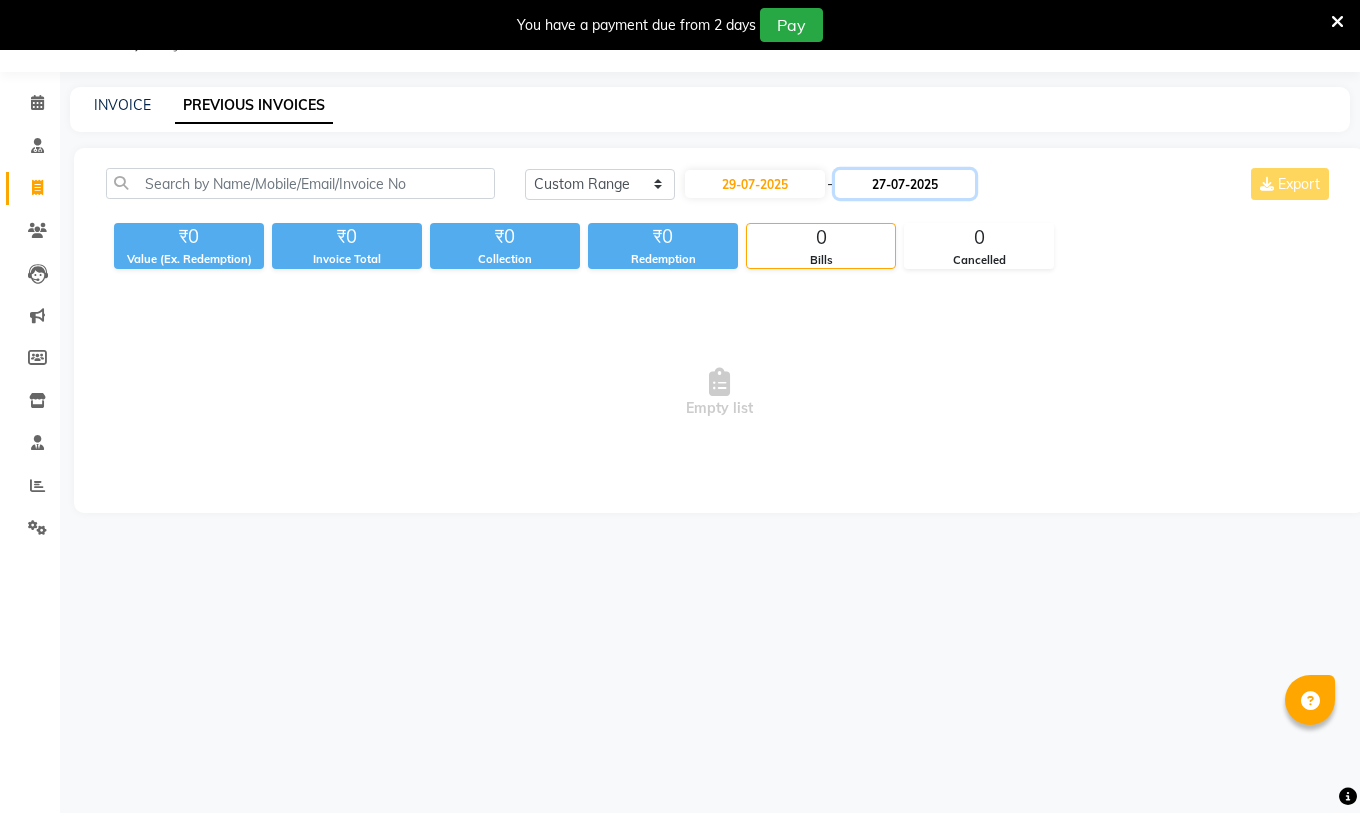 click on "27-07-2025" 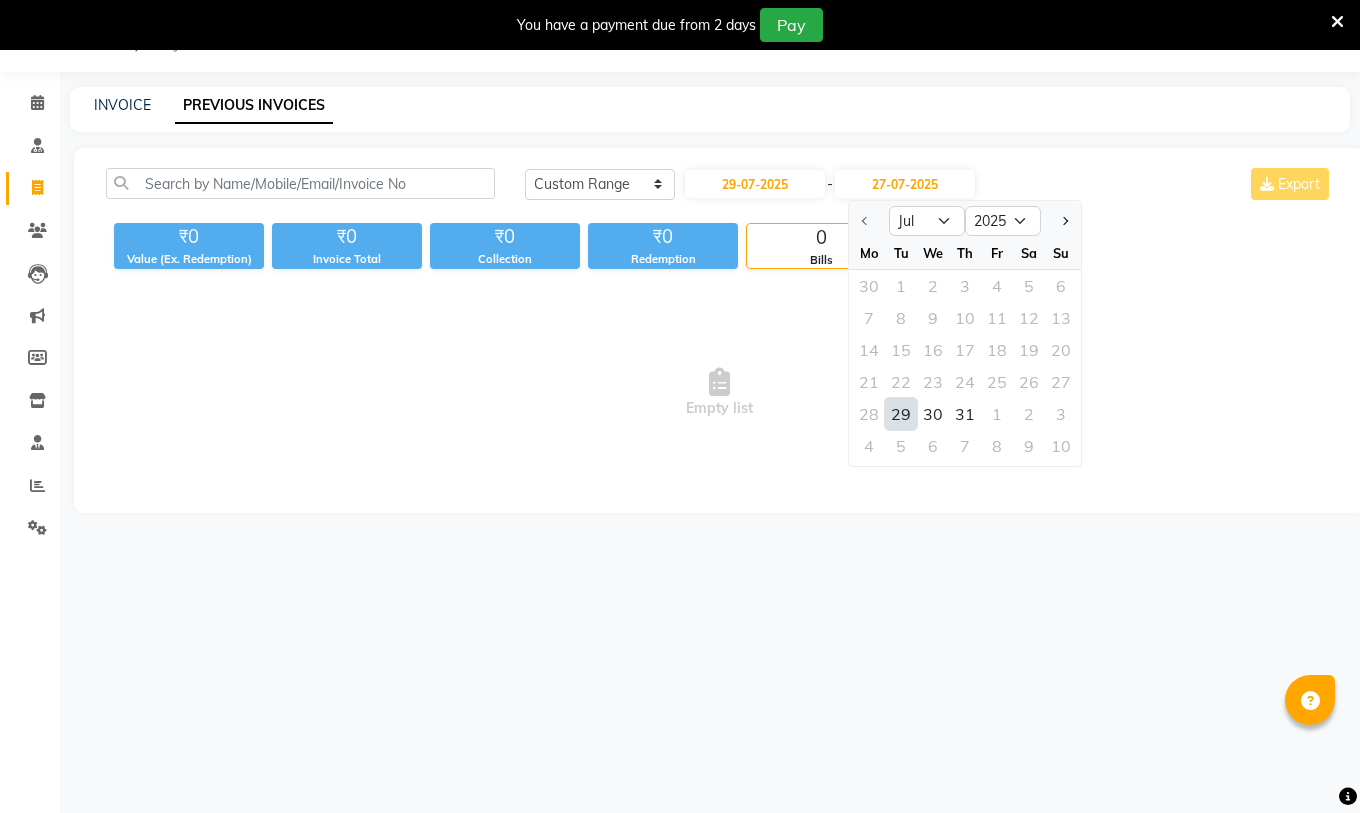 click on "29" 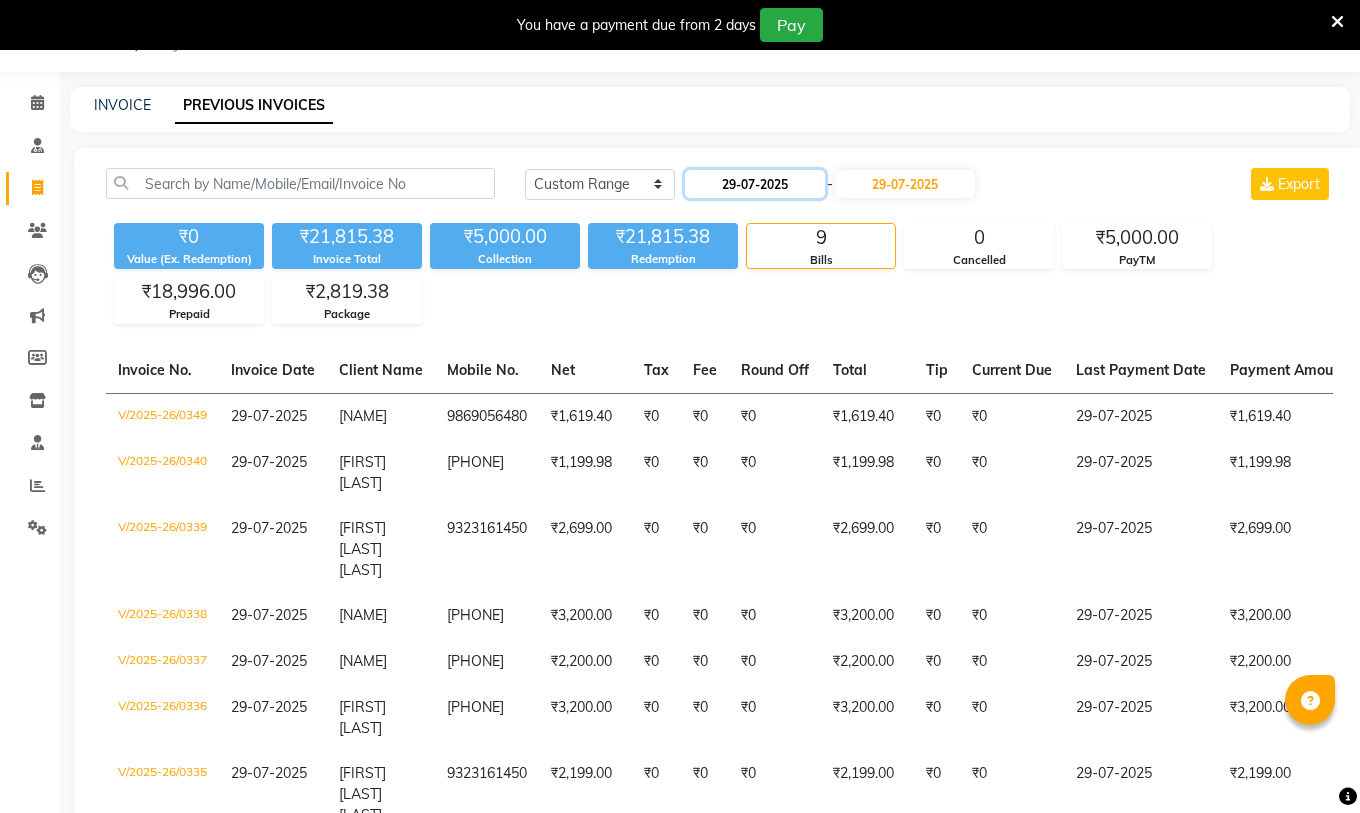 click on "29-07-2025" 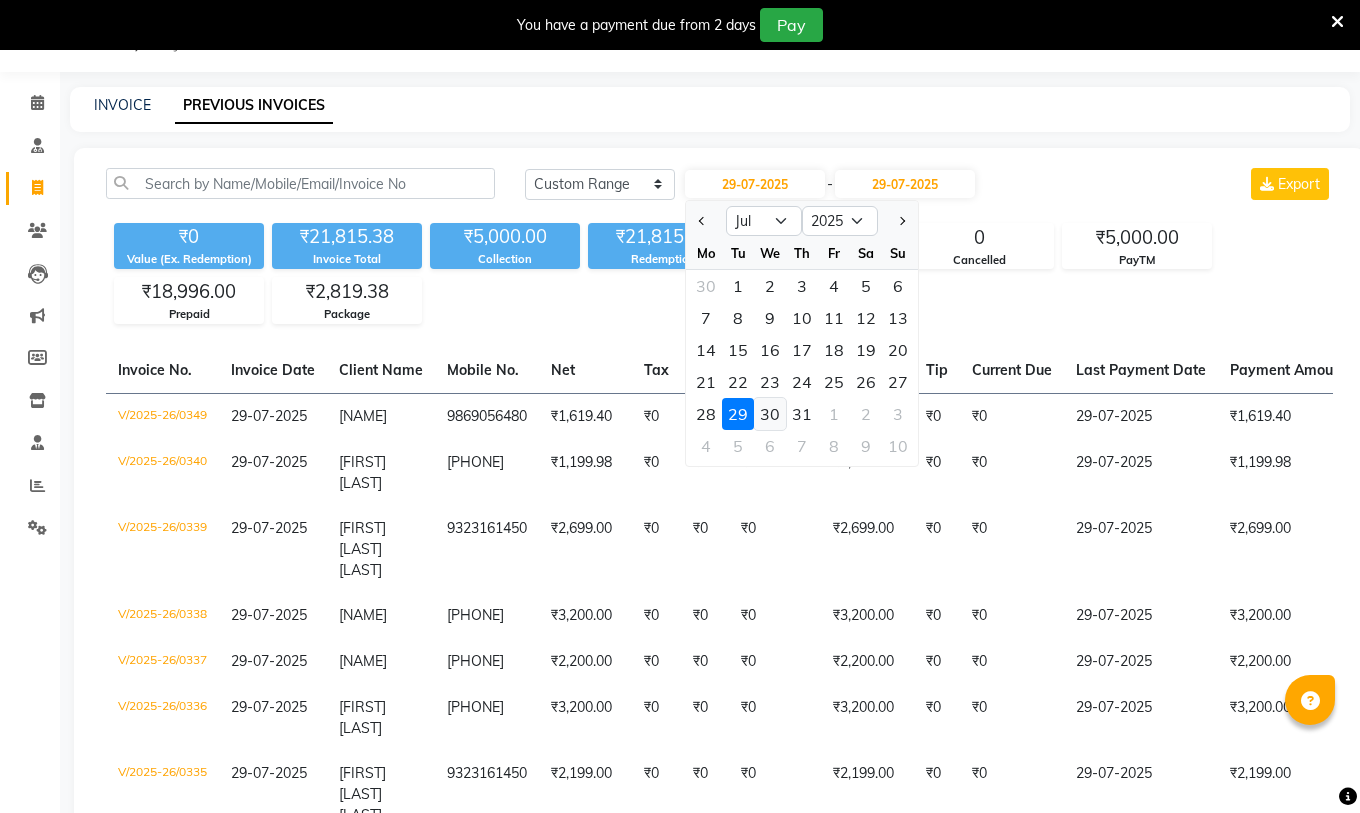 click on "30" 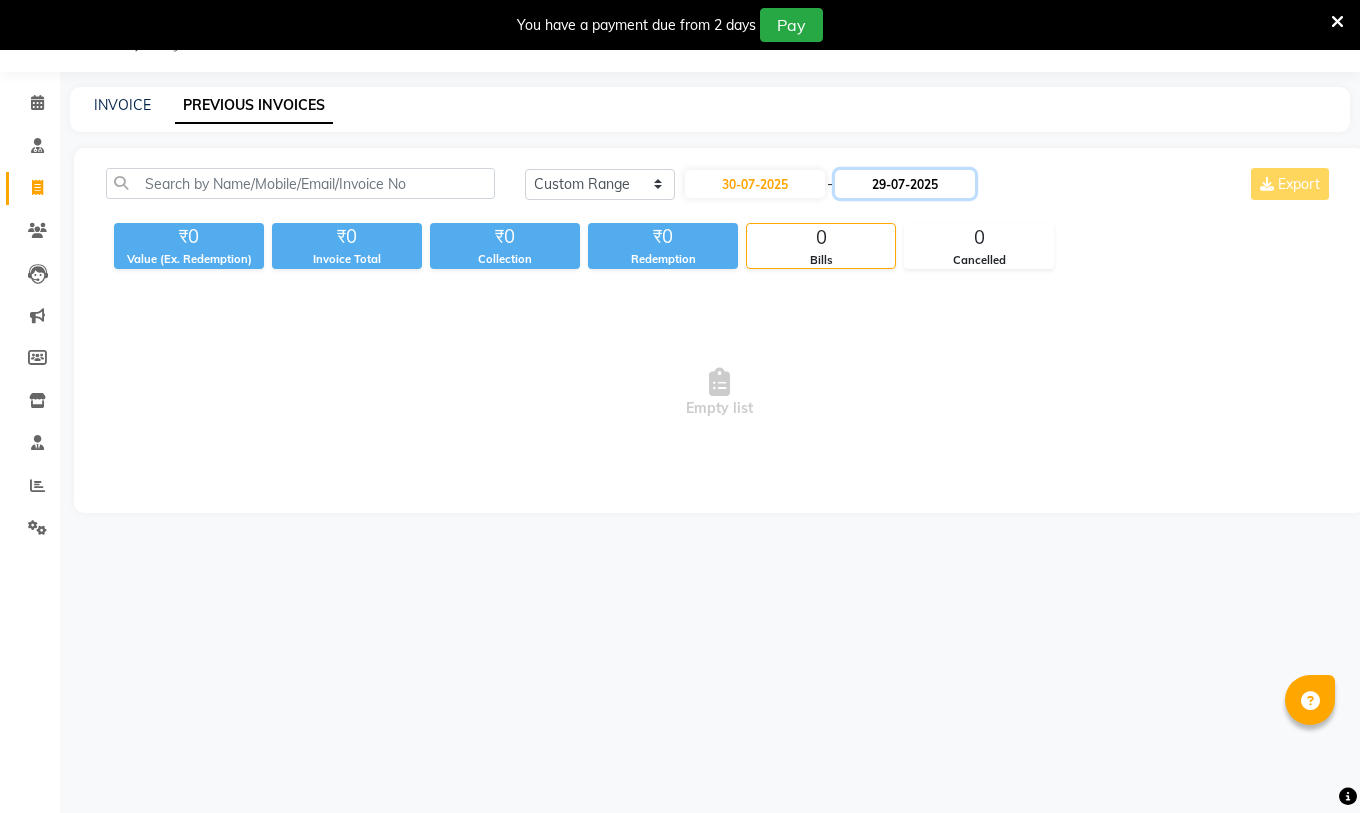 click on "29-07-2025" 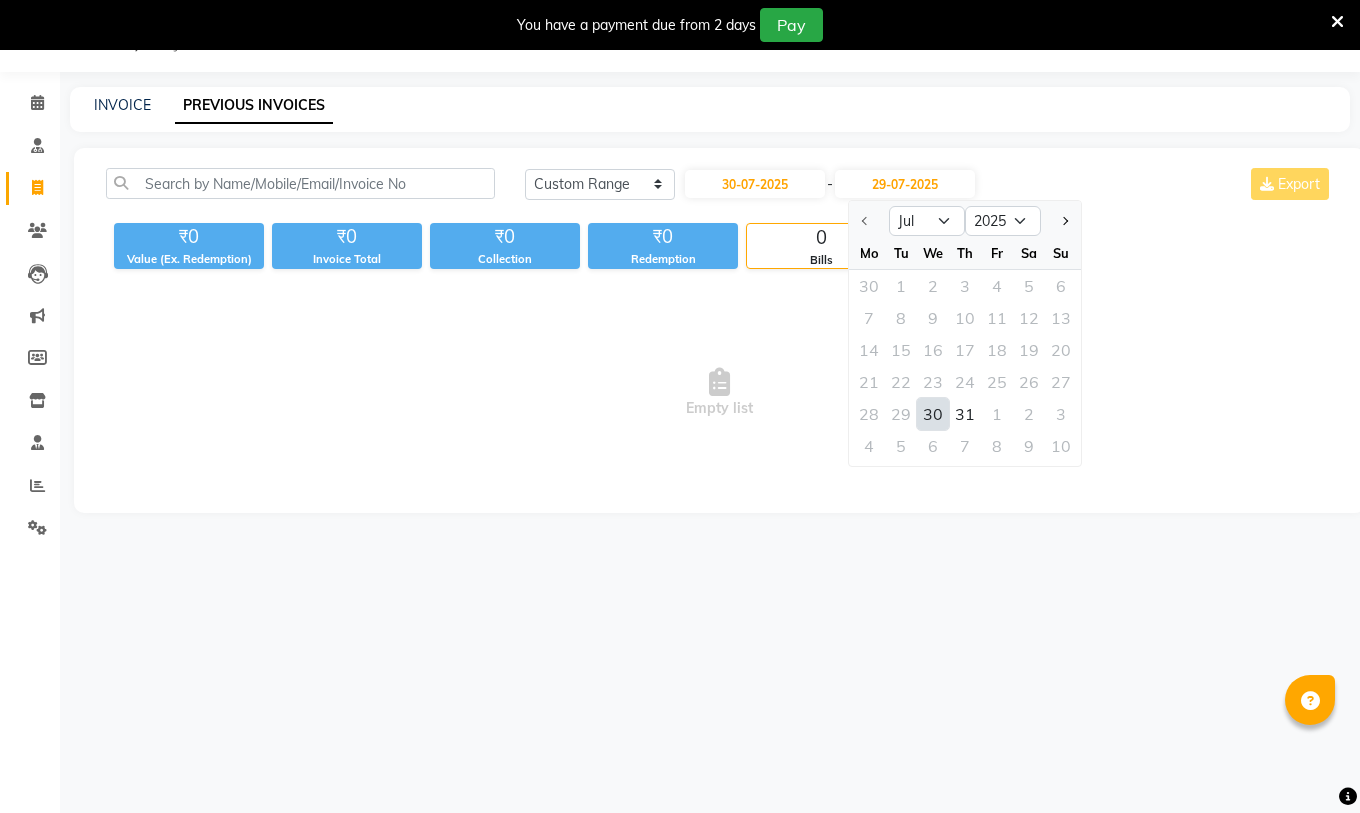 click on "30" 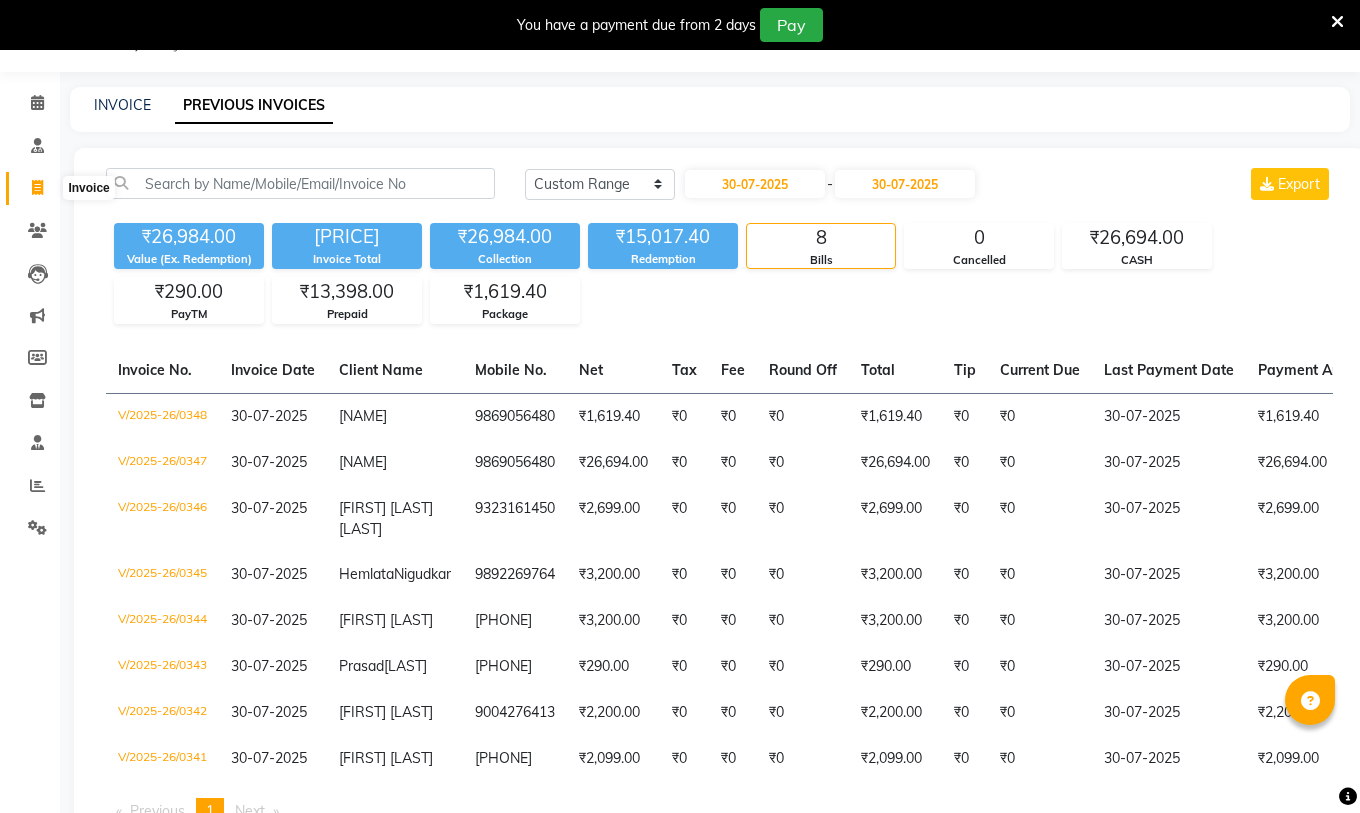 click 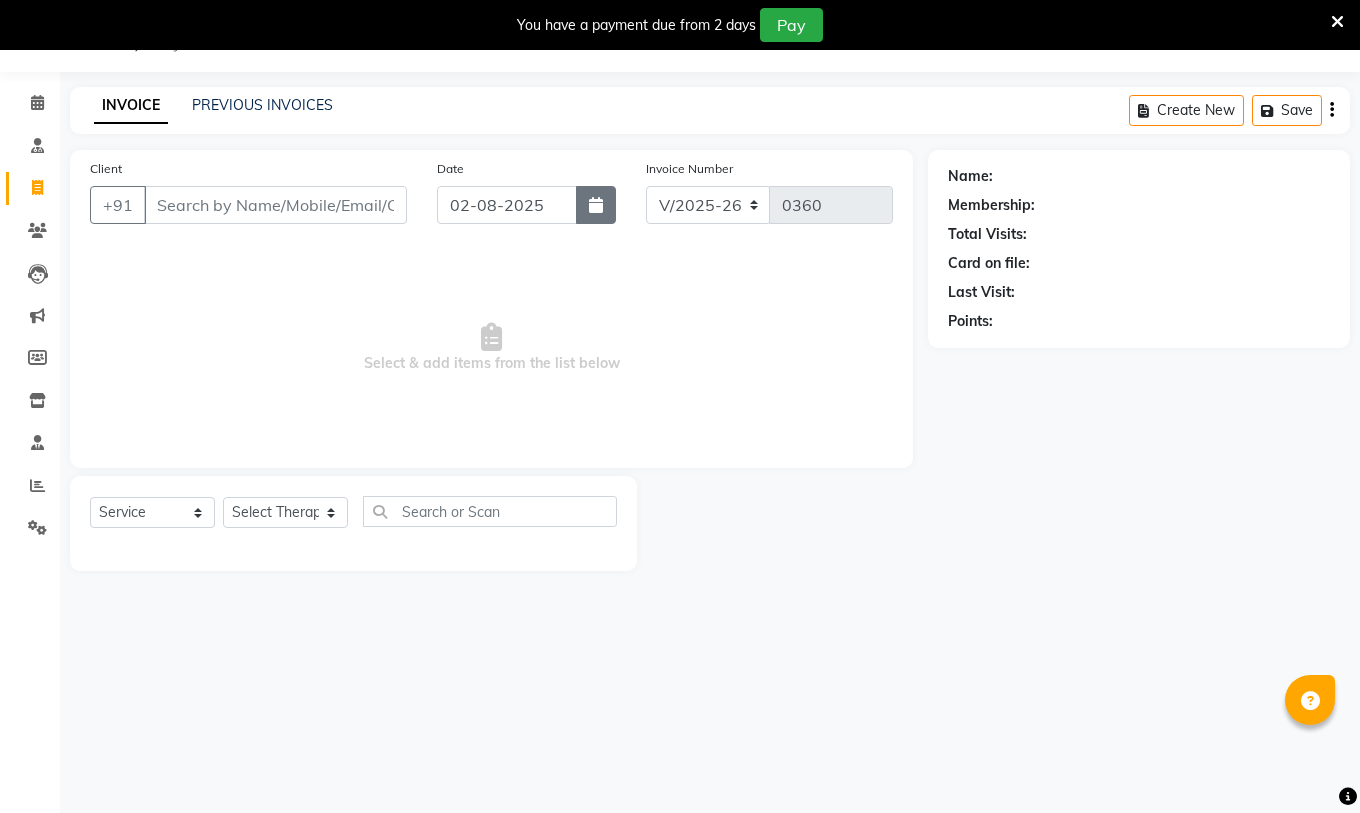 click 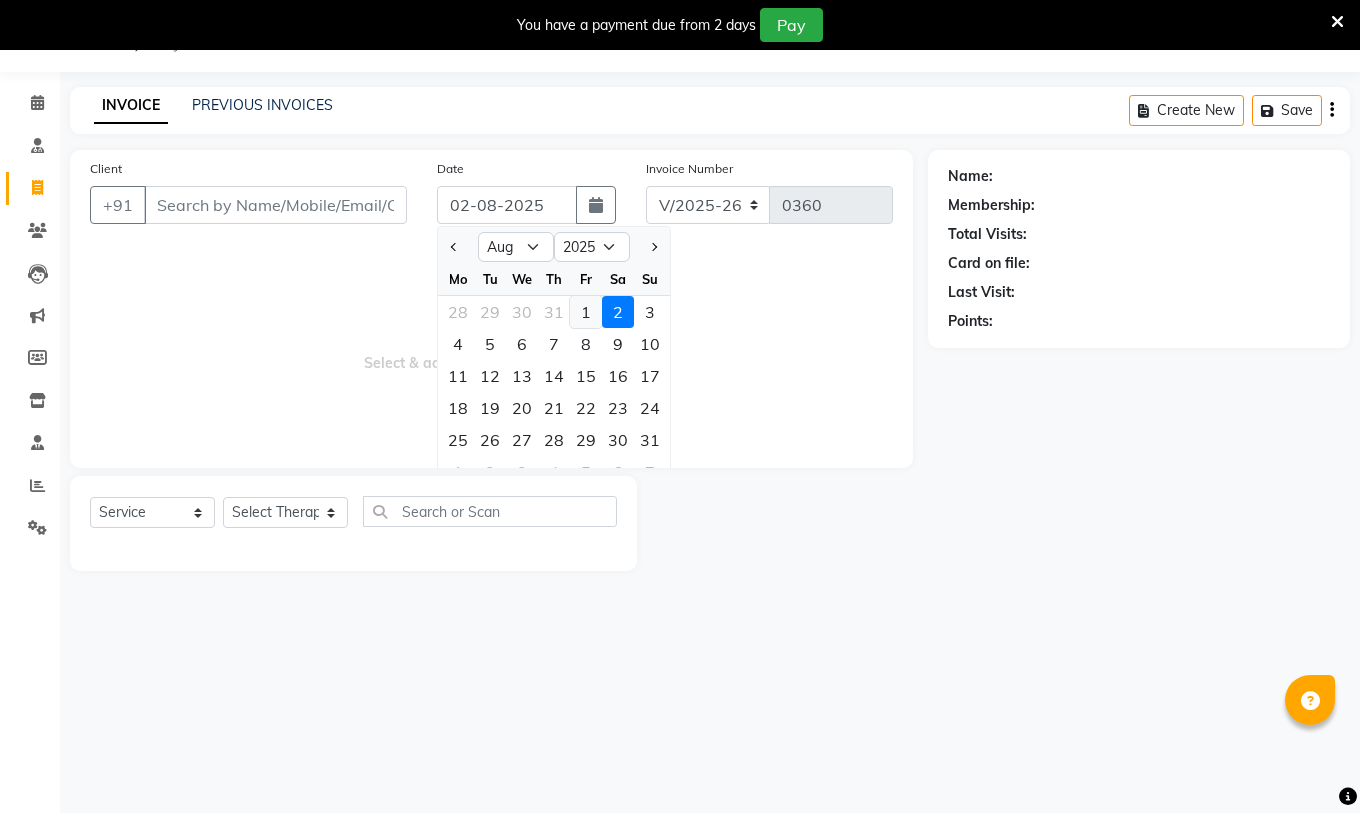 click on "1" 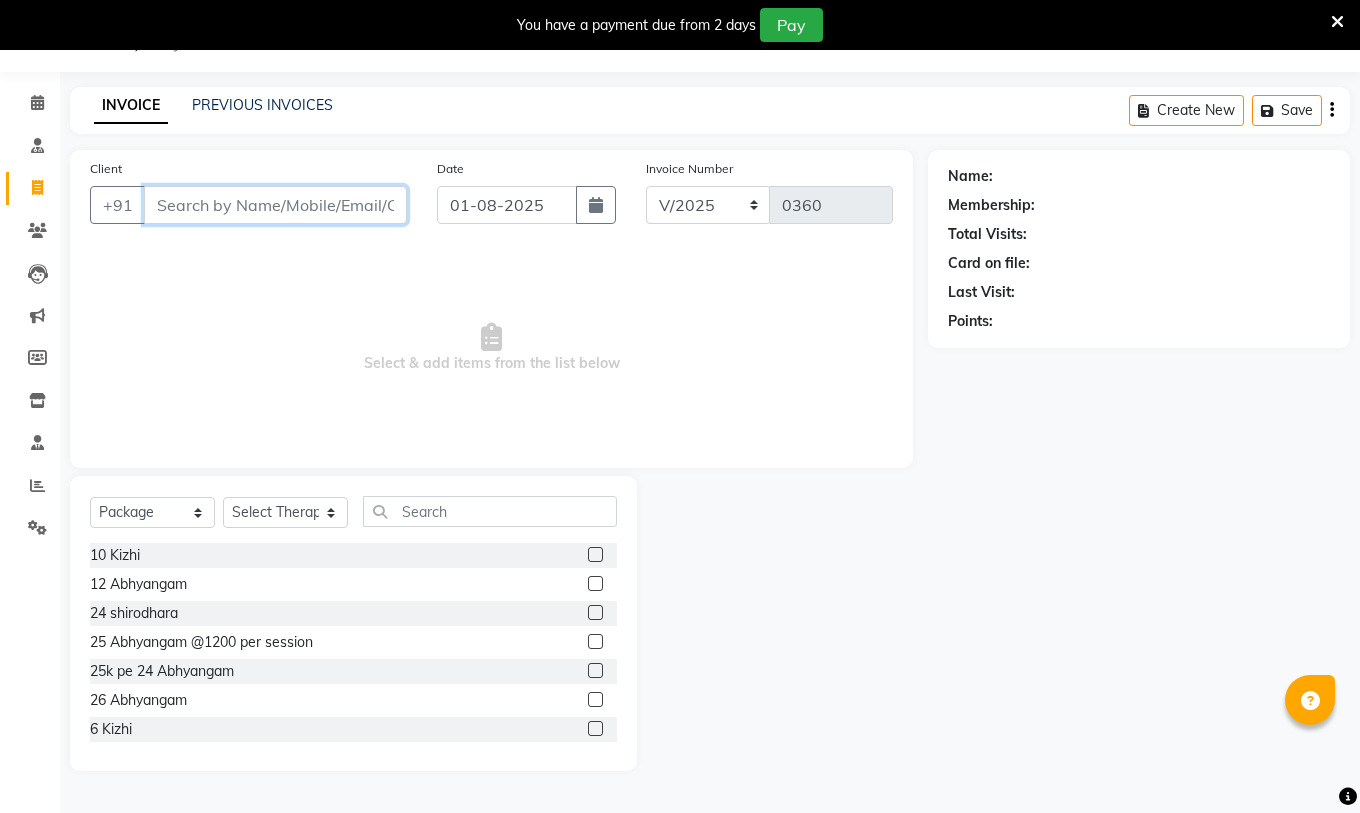 click on "Client" at bounding box center (275, 205) 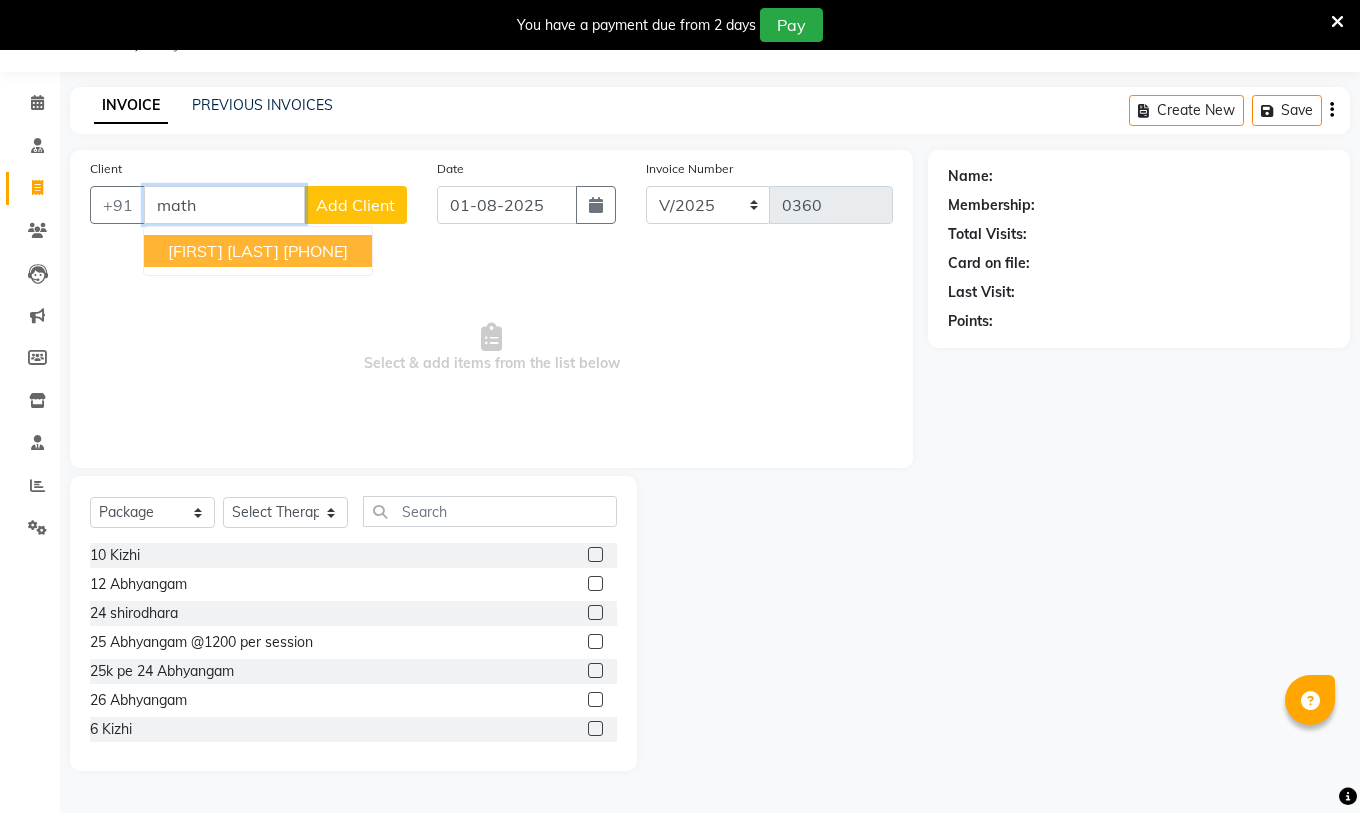 click on "[FIRST] [LAST] [PHONE]" at bounding box center (258, 251) 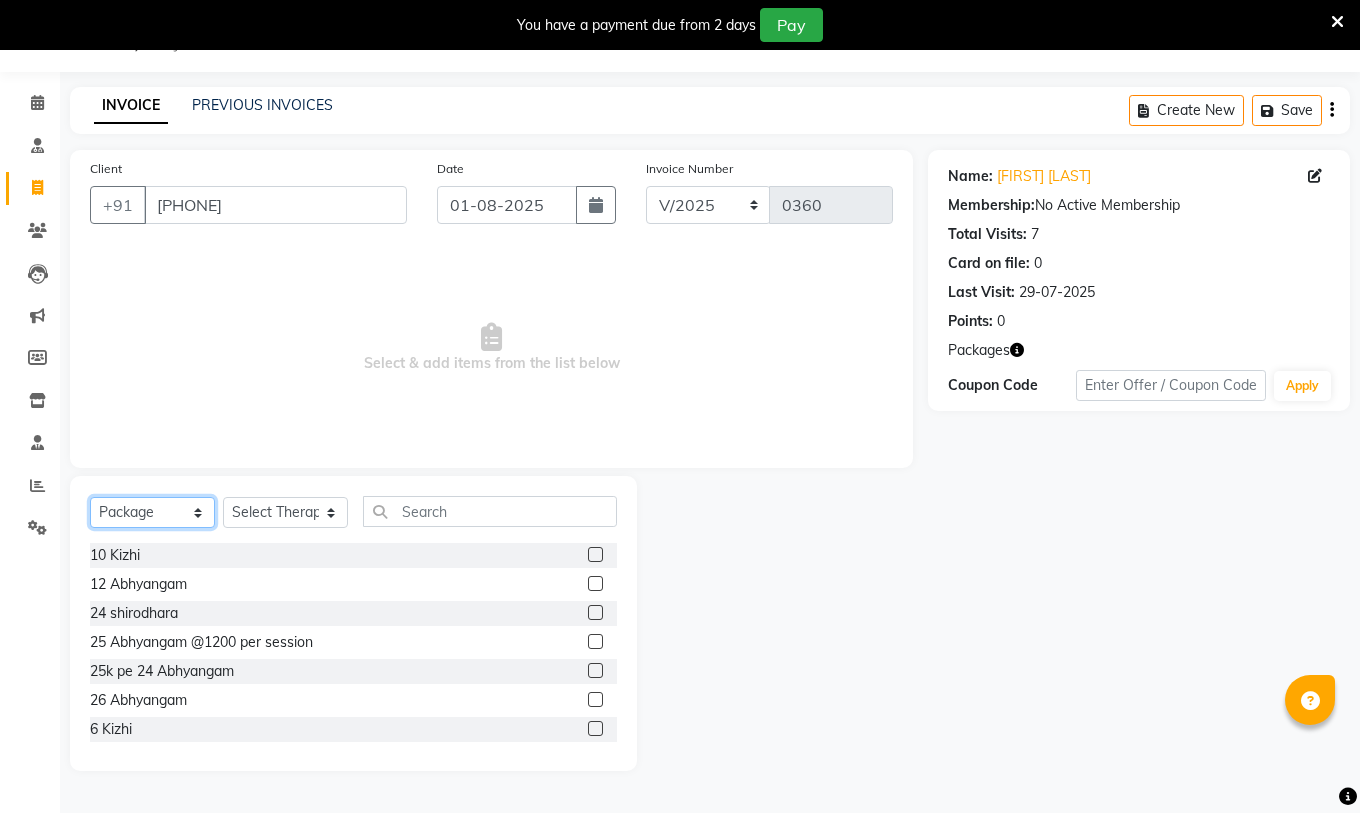 click on "Select  Service  Product  Membership  Package Voucher Prepaid Gift Card" 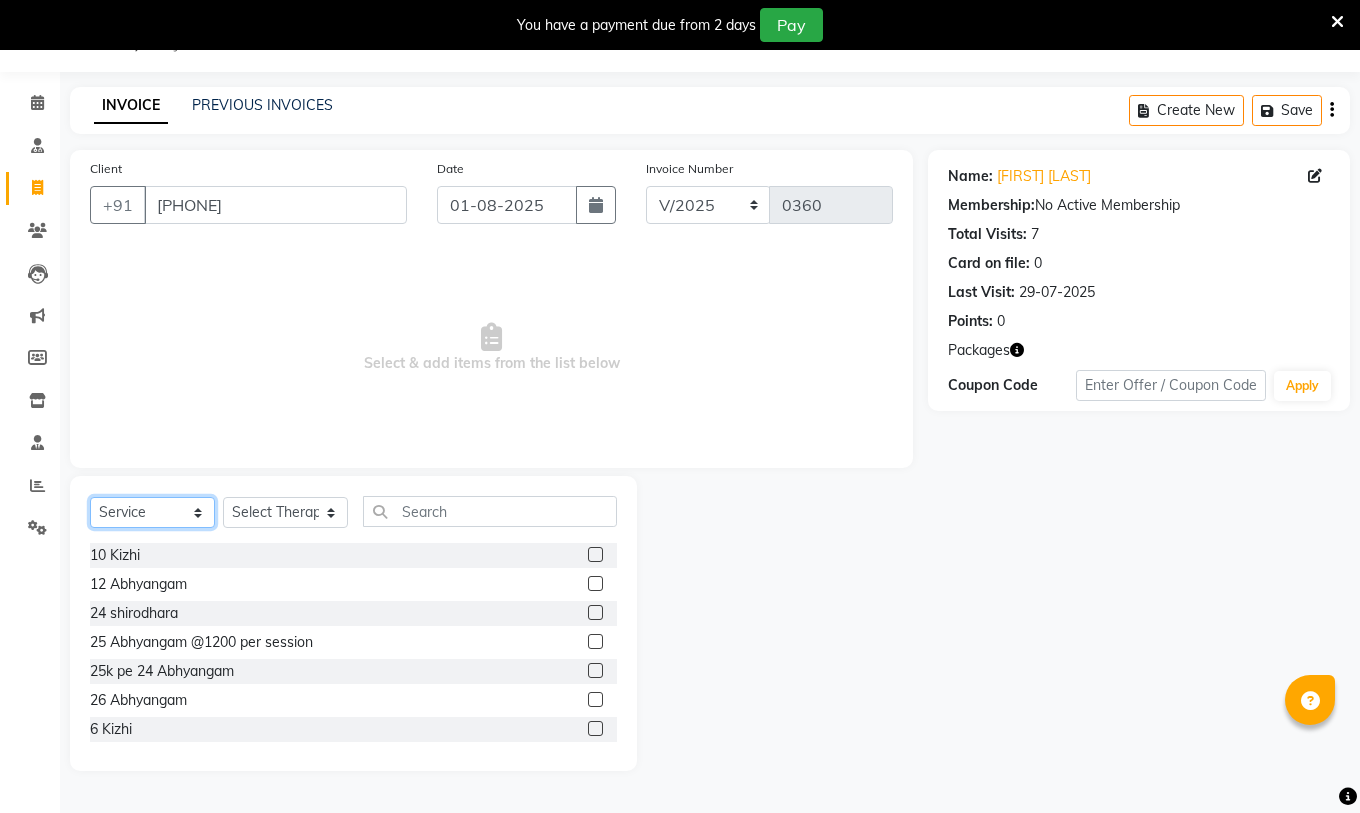 click on "Select  Service  Product  Membership  Package Voucher Prepaid Gift Card" 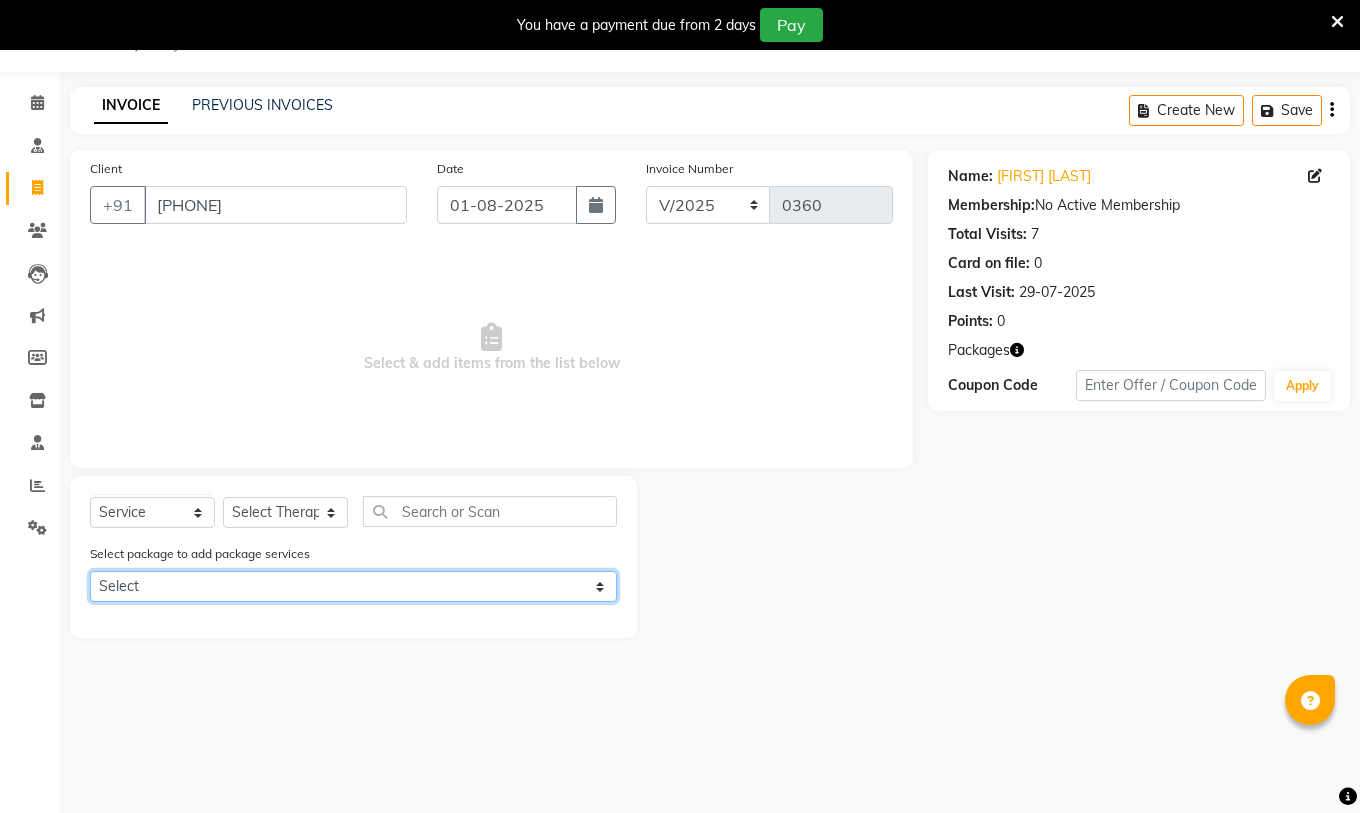 click on "Select 12 Abhyangam" 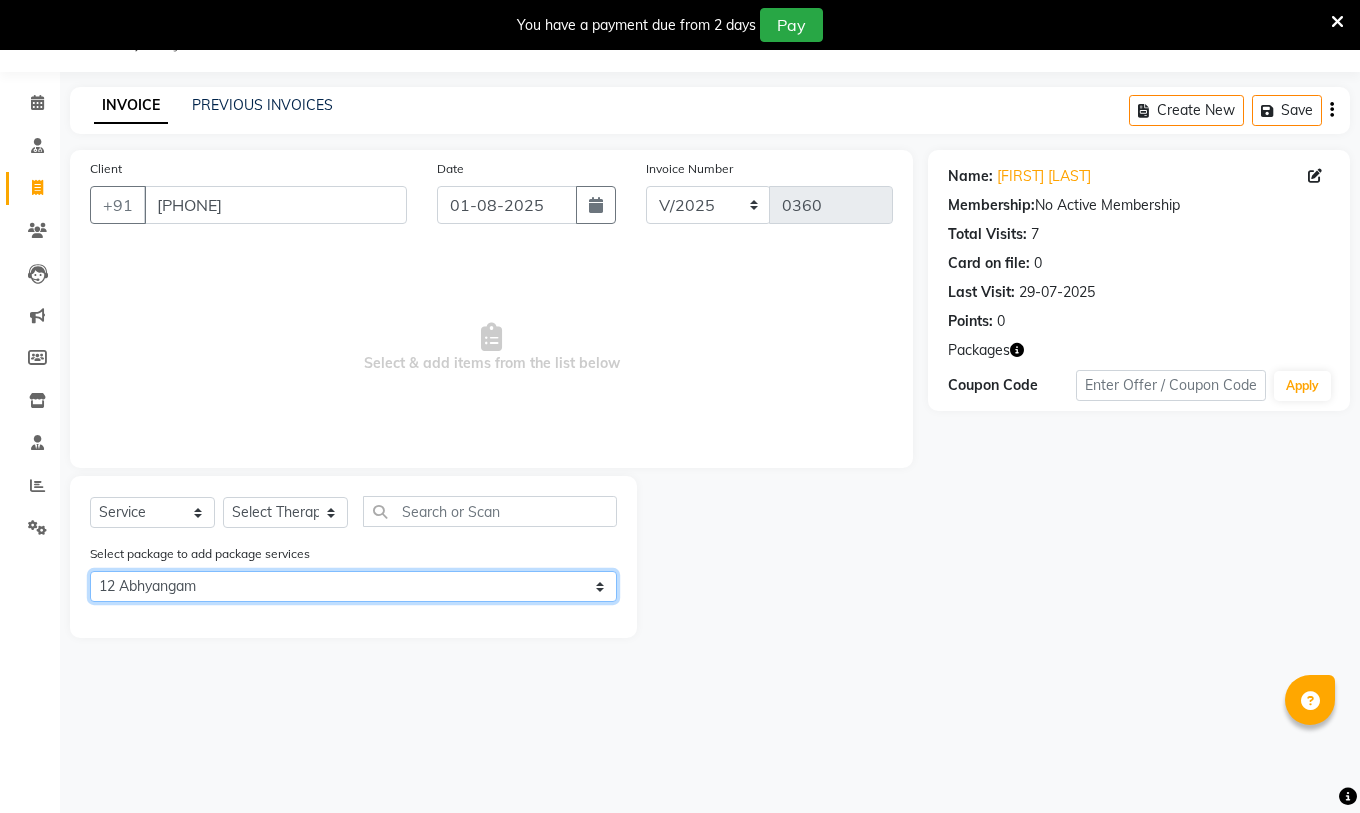 click on "Select 12 Abhyangam" 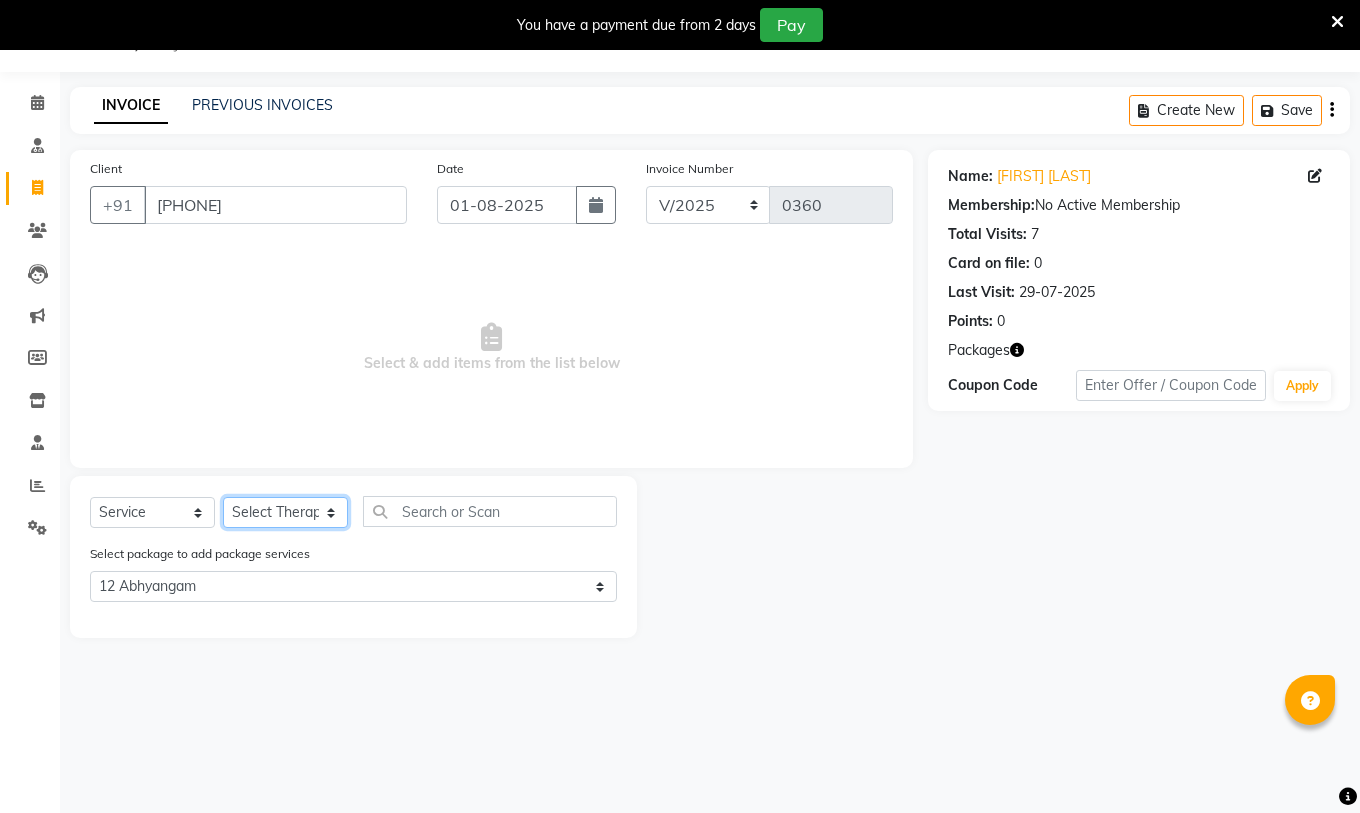 click on "Select Therapist amrutha Anita Khatke Anjana Surendra Kalyani Athul Avtar Jaiswal Bibina Chandani Yadav Deepali Gaikwad Dr. Annu Prasad Dr. Chaitali Deshmukh Dr. Jeason John Dr. Mamta Dr. Mrunal Gole Gloria Y Hari Jainy M R KAMAL NIKAM kavita Kavita Ambatkar Latika Sawant Leena Maria  Nijosh Pooja Mohite Priya Mishra Rajimon Gopalan RATHEESH KUMAR G KURUP Sachin Subhash Shali K M Shani K Shibin Suddheesh K K Sunil Wankhade Sunita Fernandes Swati Tejaswini Gaonkar Vidya Vishwanath Vinayak Yogesh Parab" 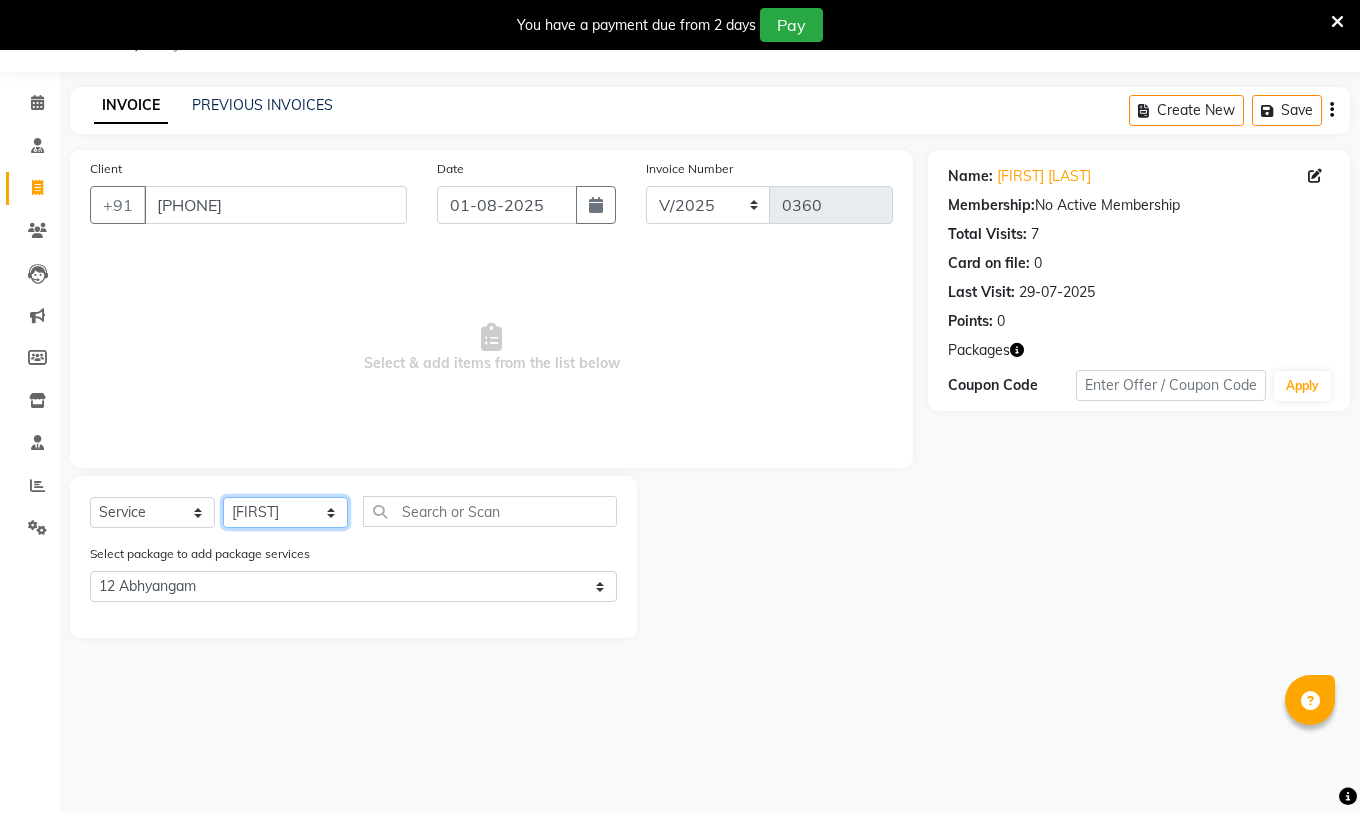 click on "Select Therapist amrutha Anita Khatke Anjana Surendra Kalyani Athul Avtar Jaiswal Bibina Chandani Yadav Deepali Gaikwad Dr. Annu Prasad Dr. Chaitali Deshmukh Dr. Jeason John Dr. Mamta Dr. Mrunal Gole Gloria Y Hari Jainy M R KAMAL NIKAM kavita Kavita Ambatkar Latika Sawant Leena Maria  Nijosh Pooja Mohite Priya Mishra Rajimon Gopalan RATHEESH KUMAR G KURUP Sachin Subhash Shali K M Shani K Shibin Suddheesh K K Sunil Wankhade Sunita Fernandes Swati Tejaswini Gaonkar Vidya Vishwanath Vinayak Yogesh Parab" 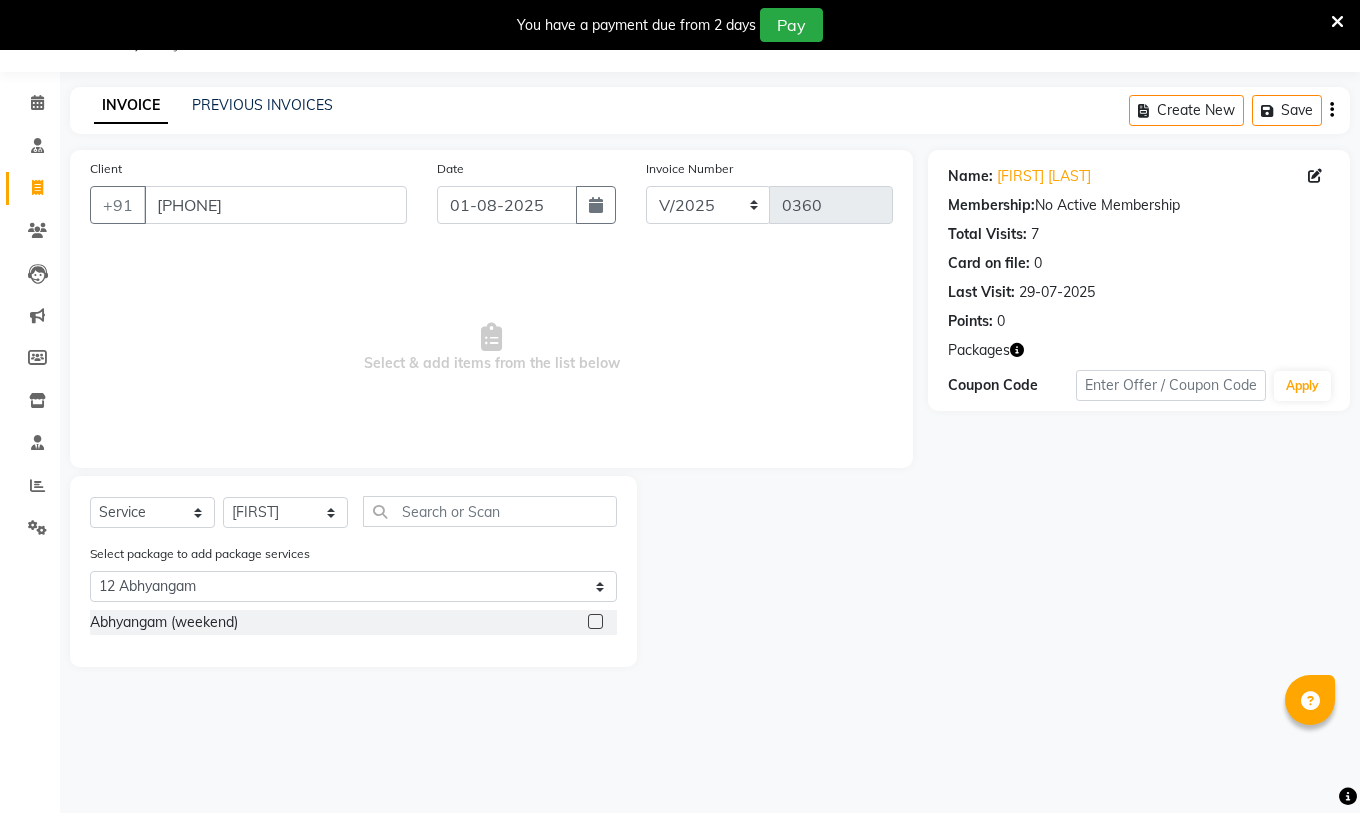 click 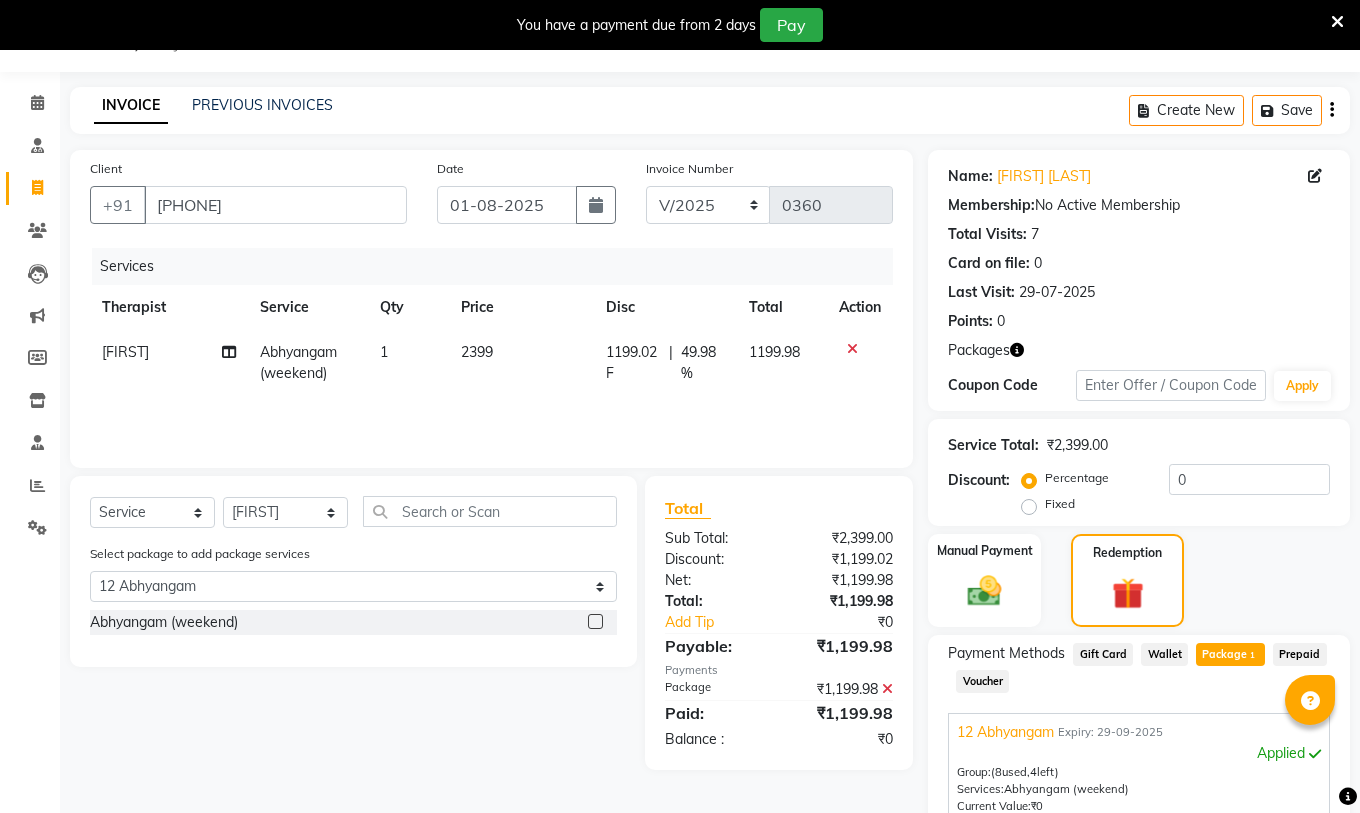 scroll, scrollTop: 252, scrollLeft: 0, axis: vertical 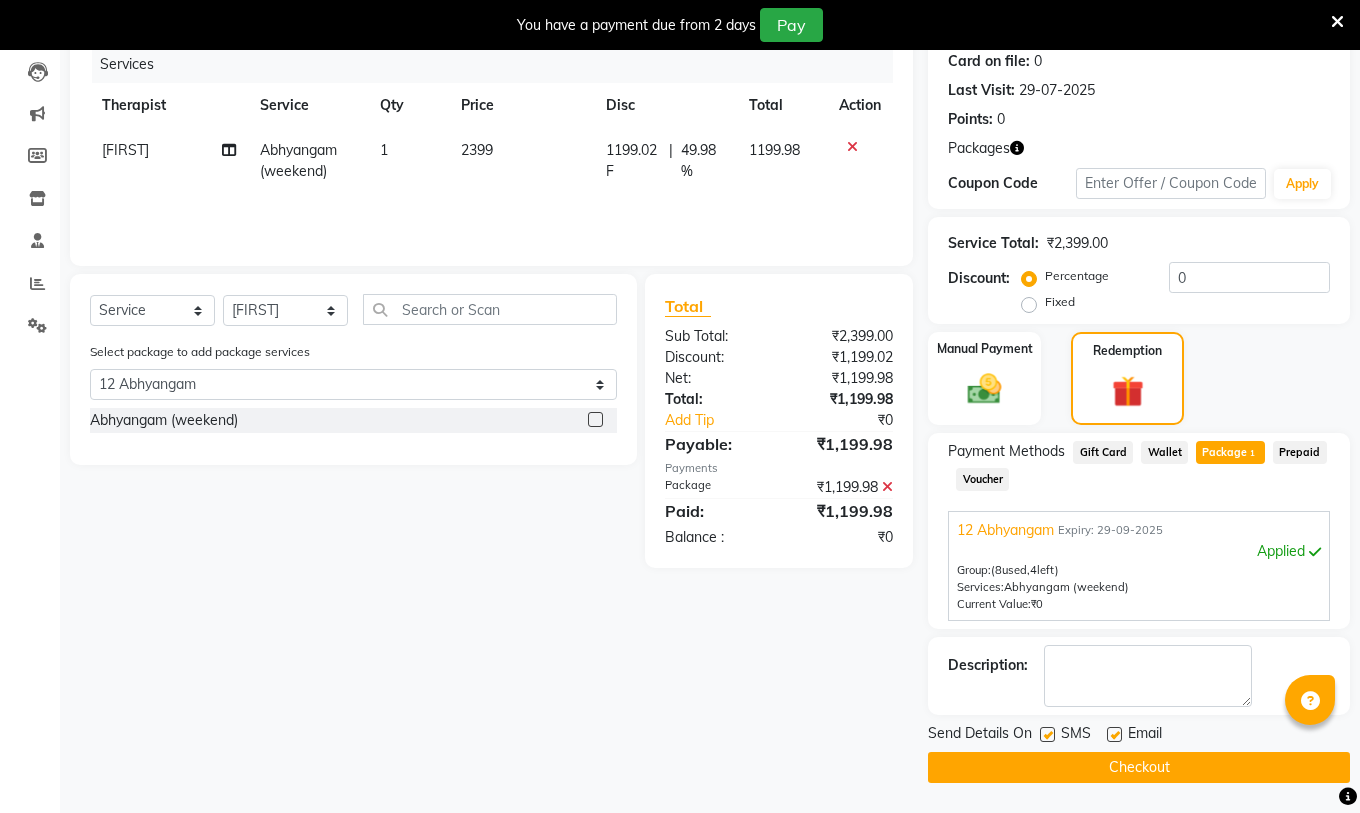 click 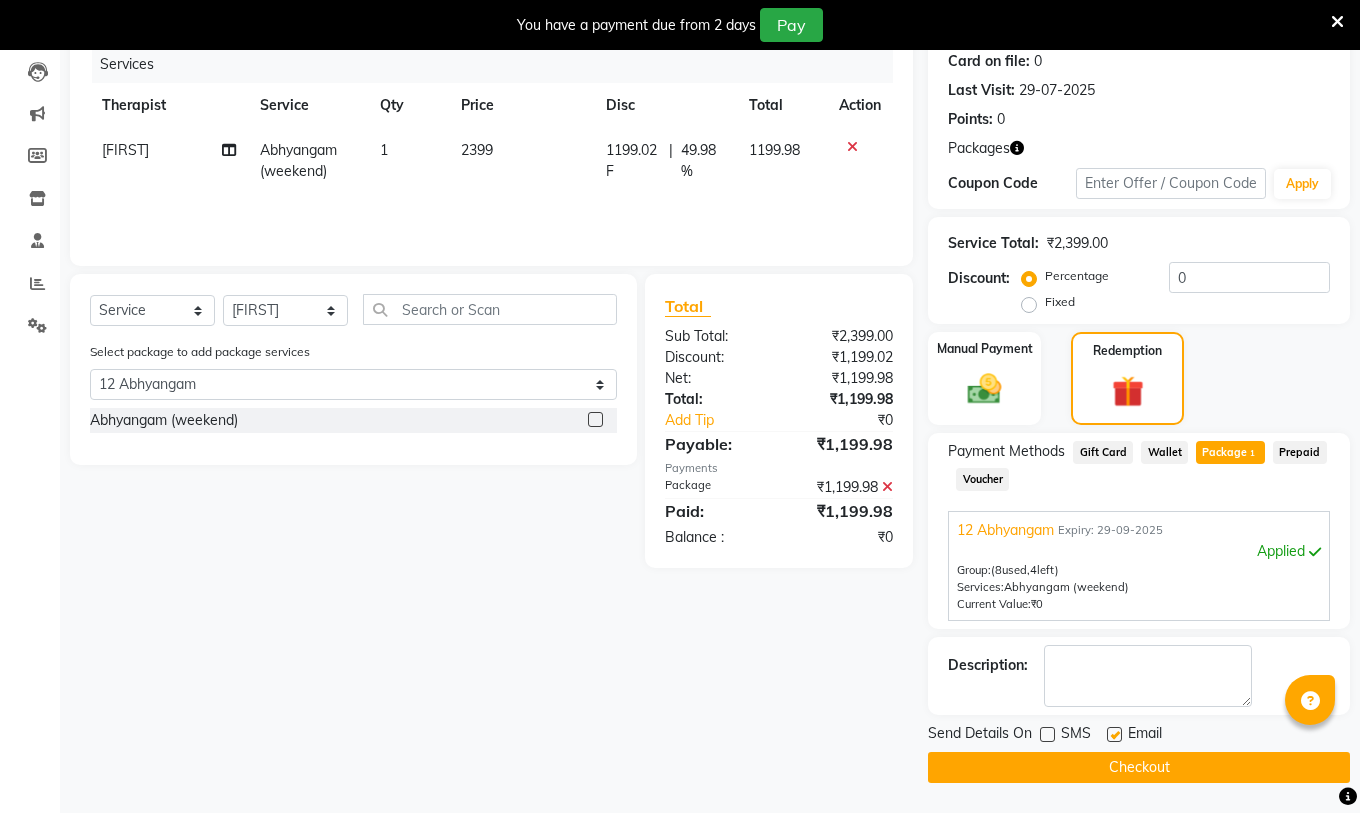 click 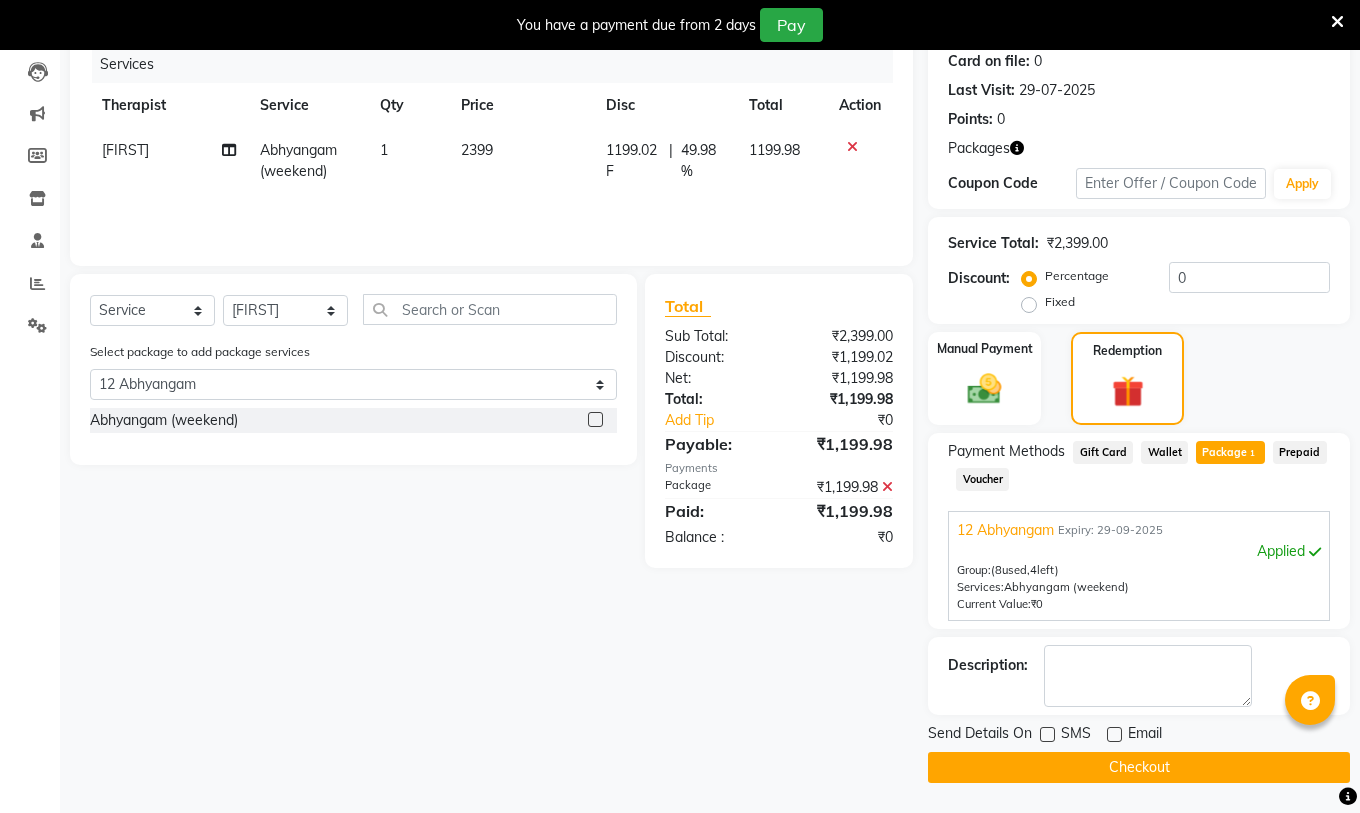 click on "Checkout" 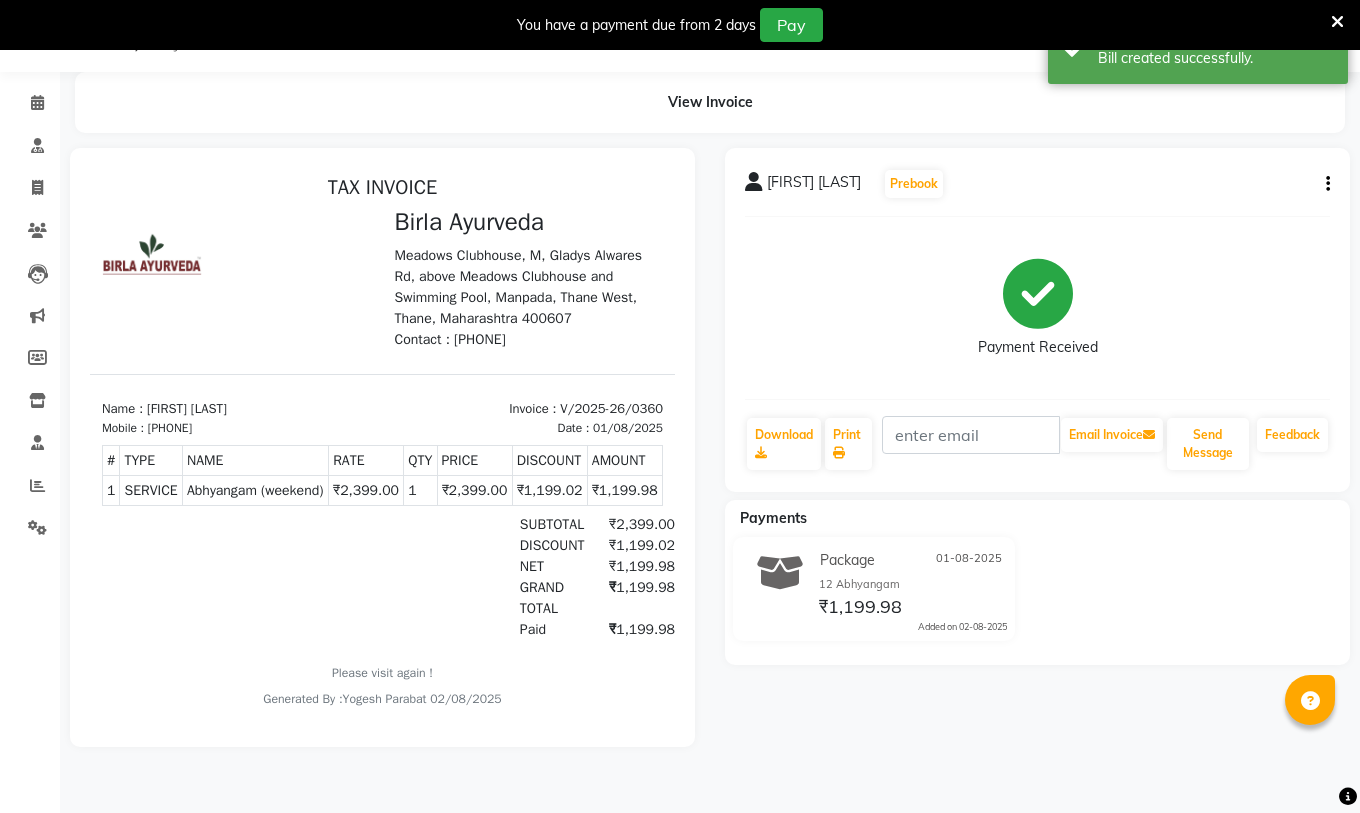scroll, scrollTop: 0, scrollLeft: 0, axis: both 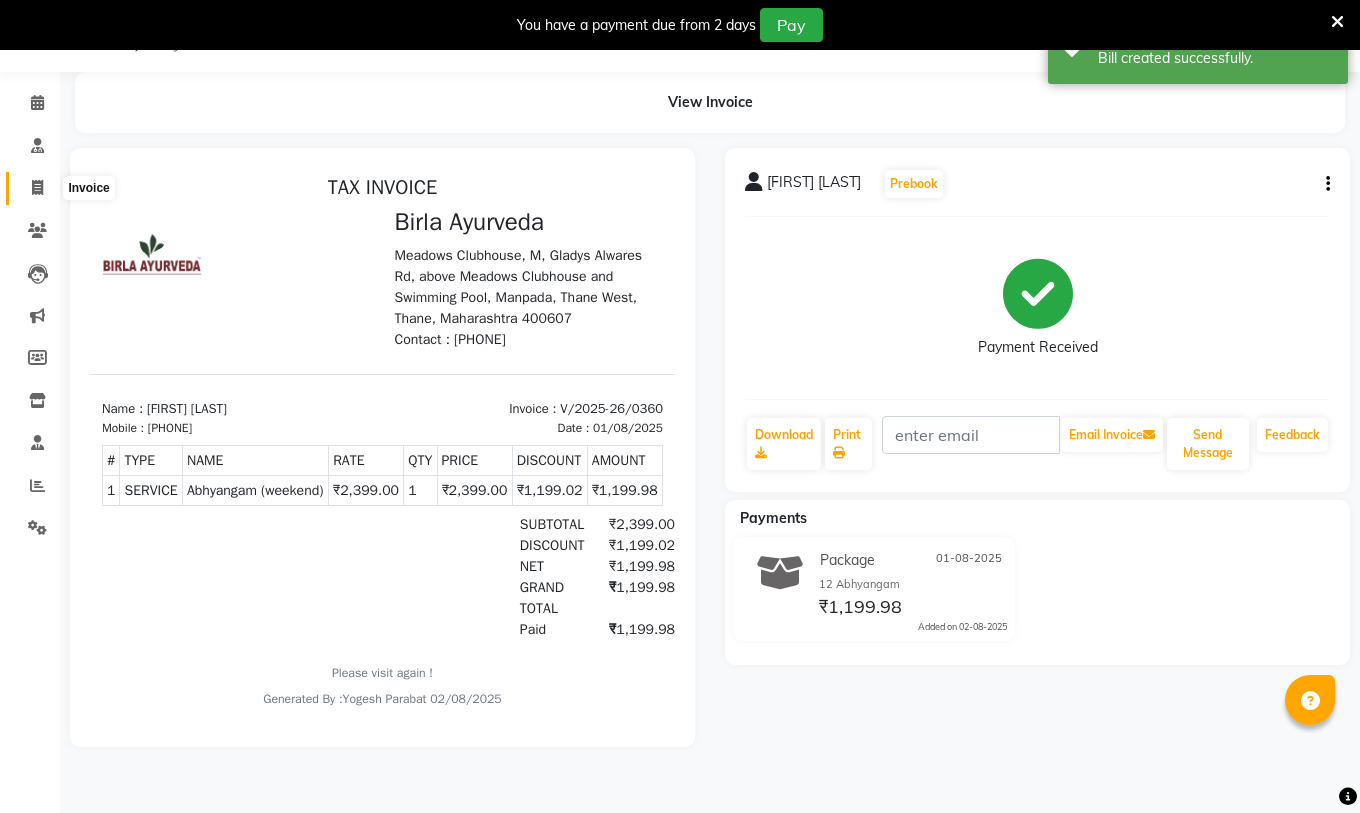 click 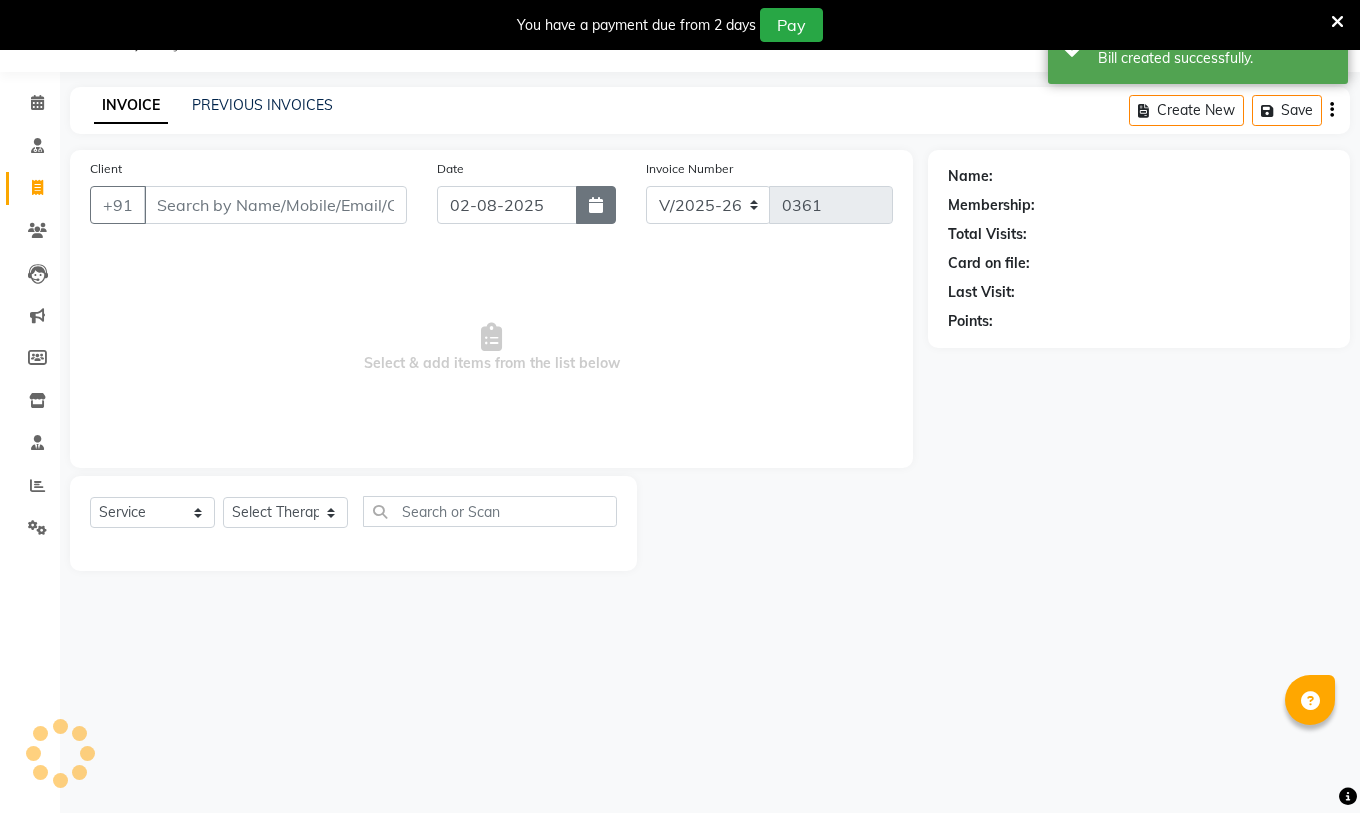 click 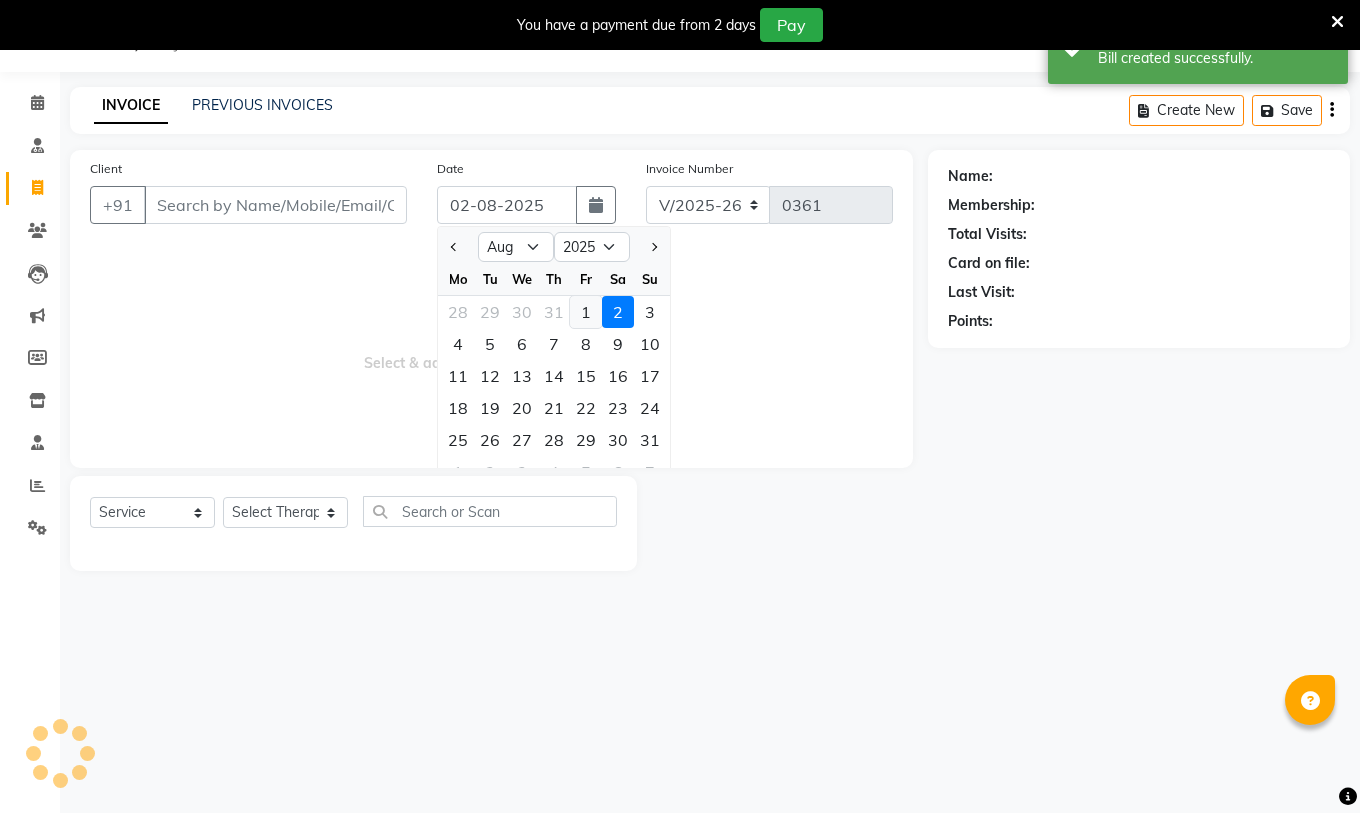 click on "1" 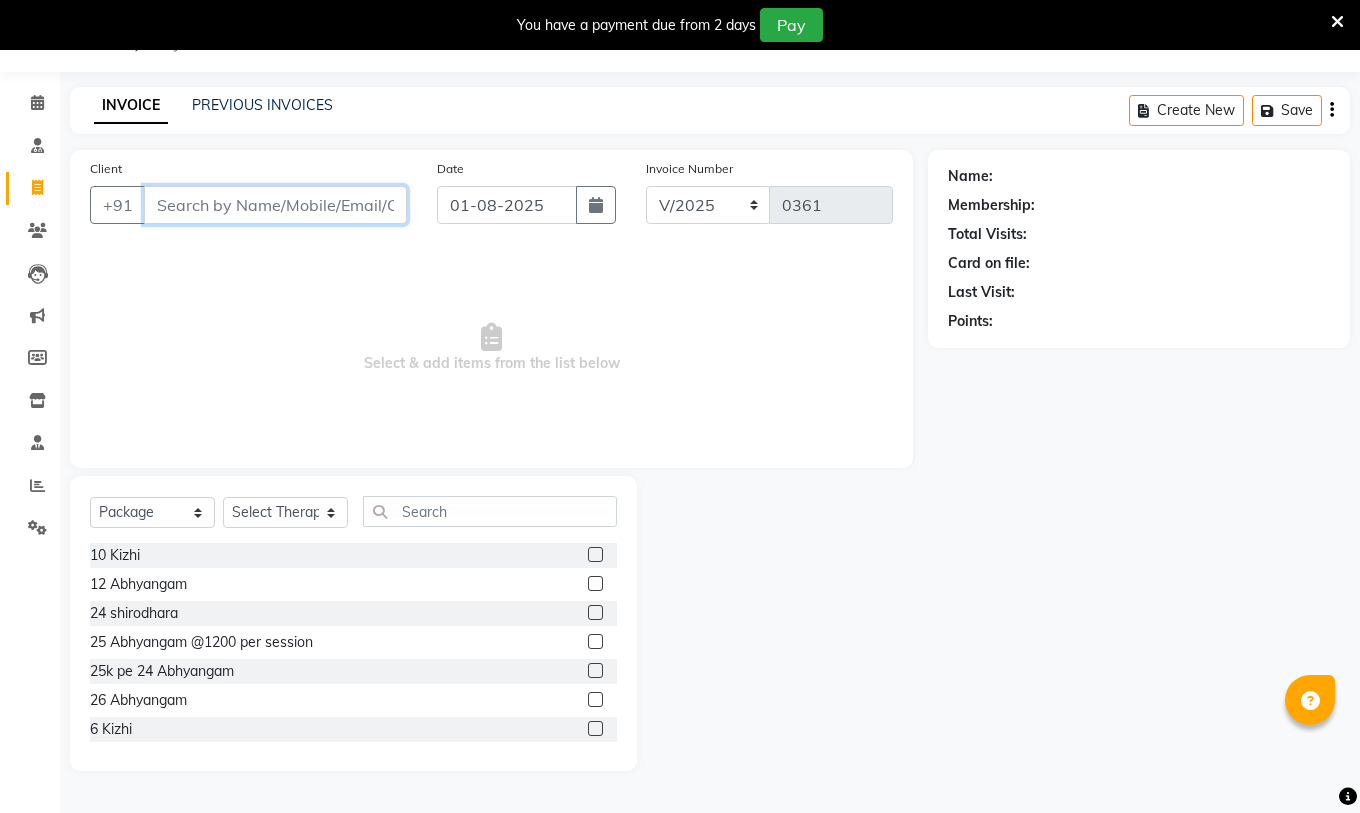 click on "Client" at bounding box center [275, 205] 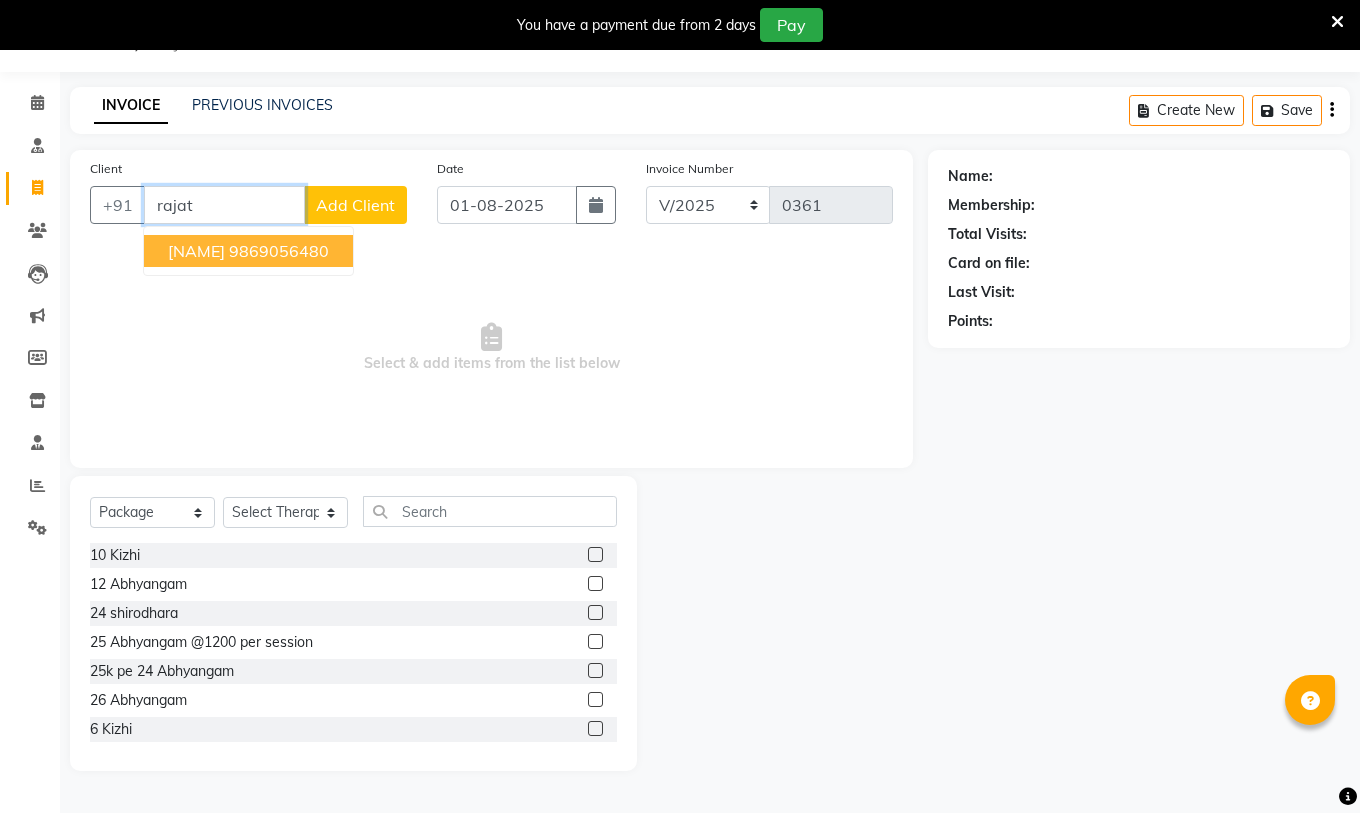 click on "[NAME]" at bounding box center (196, 251) 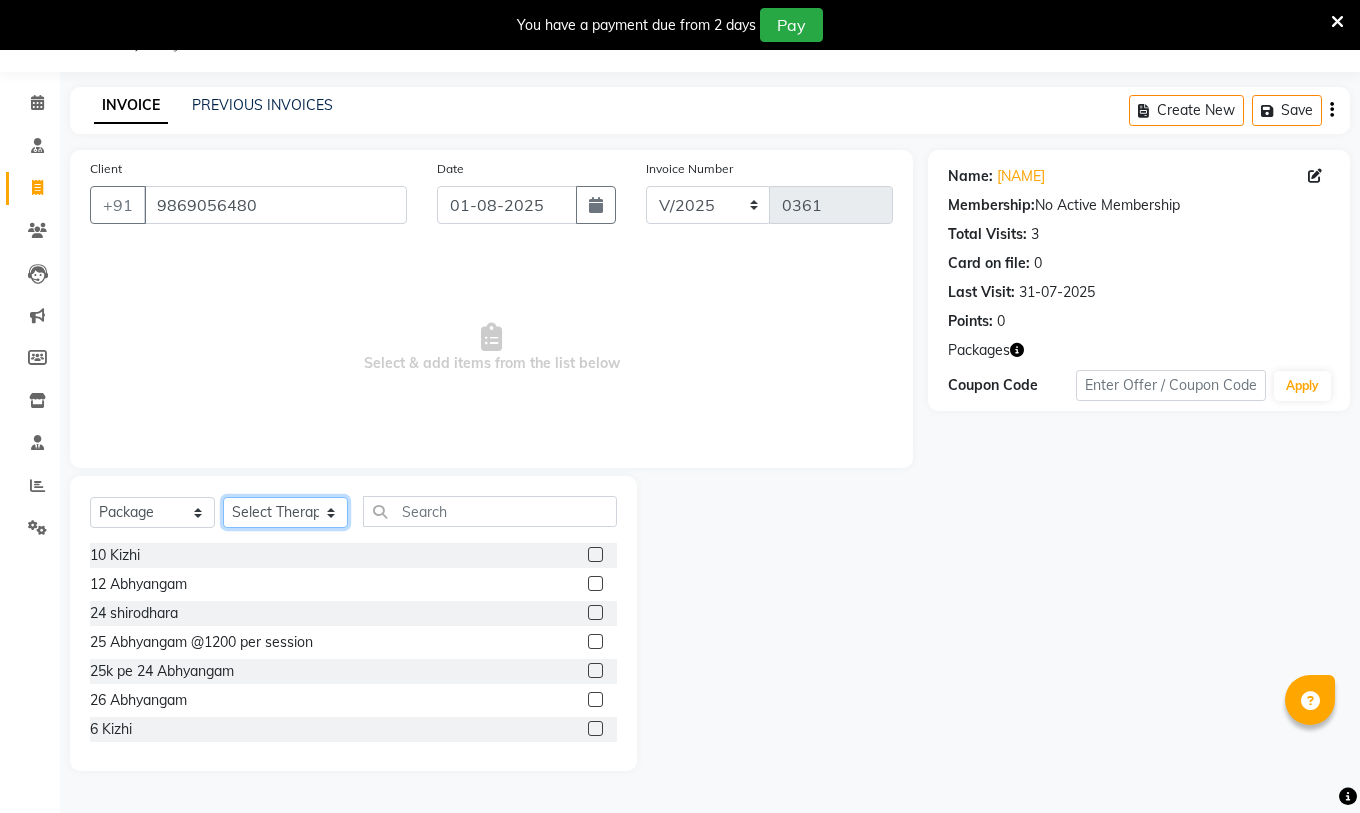 click on "Select Therapist amrutha Anita Khatke Anjana Surendra Kalyani Athul Avtar Jaiswal Bibina Chandani Yadav Deepali Gaikwad Dr. Annu Prasad Dr. Chaitali Deshmukh Dr. Jeason John Dr. Mamta Dr. Mrunal Gole Gloria Y Hari Jainy M R KAMAL NIKAM kavita Kavita Ambatkar Latika Sawant Leena Maria  Nijosh Pooja Mohite Priya Mishra Rajimon Gopalan RATHEESH KUMAR G KURUP Sachin Subhash Shali K M Shani K Shibin Suddheesh K K Sunil Wankhade Sunita Fernandes Swati Tejaswini Gaonkar Vidya Vishwanath Vinayak Yogesh Parab" 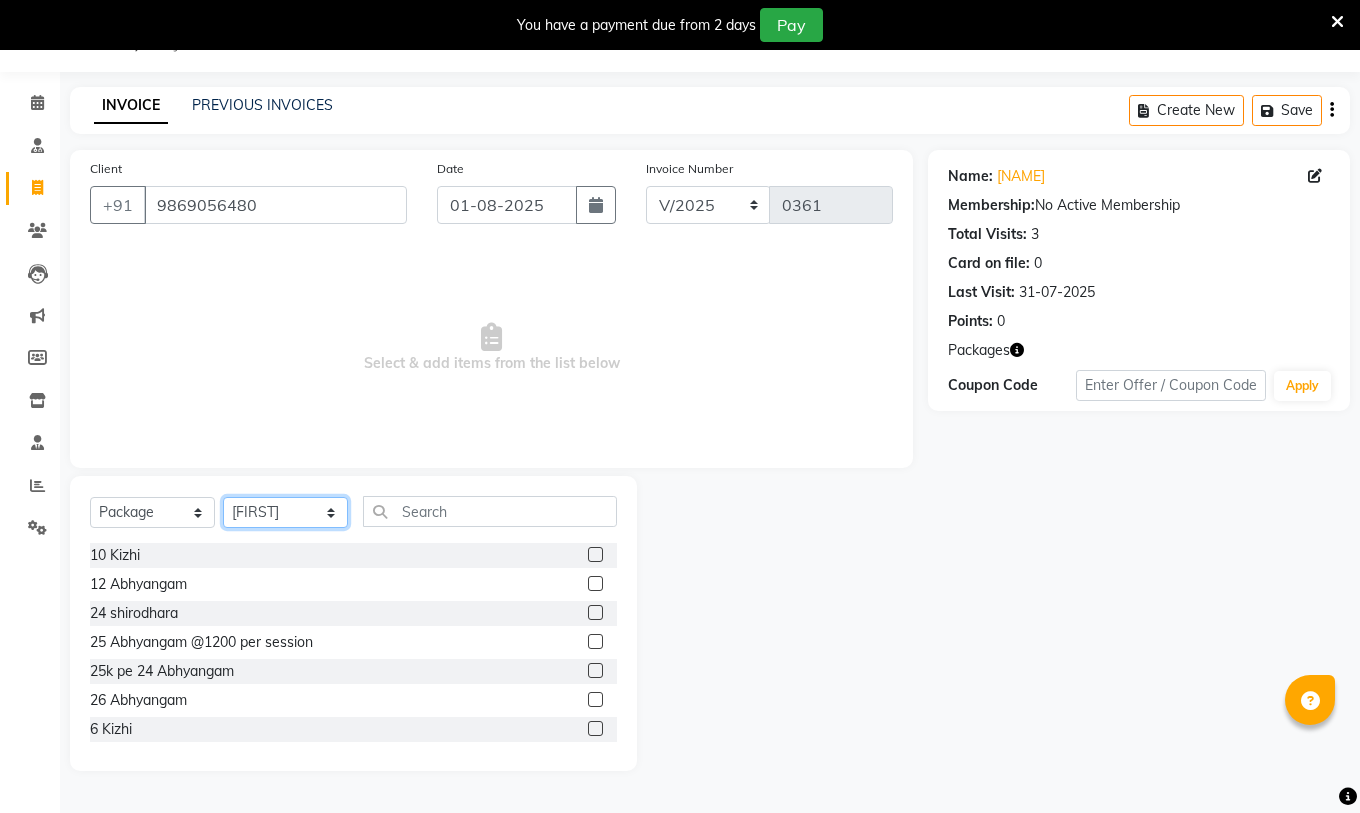 click on "Select Therapist amrutha Anita Khatke Anjana Surendra Kalyani Athul Avtar Jaiswal Bibina Chandani Yadav Deepali Gaikwad Dr. Annu Prasad Dr. Chaitali Deshmukh Dr. Jeason John Dr. Mamta Dr. Mrunal Gole Gloria Y Hari Jainy M R KAMAL NIKAM kavita Kavita Ambatkar Latika Sawant Leena Maria  Nijosh Pooja Mohite Priya Mishra Rajimon Gopalan RATHEESH KUMAR G KURUP Sachin Subhash Shali K M Shani K Shibin Suddheesh K K Sunil Wankhade Sunita Fernandes Swati Tejaswini Gaonkar Vidya Vishwanath Vinayak Yogesh Parab" 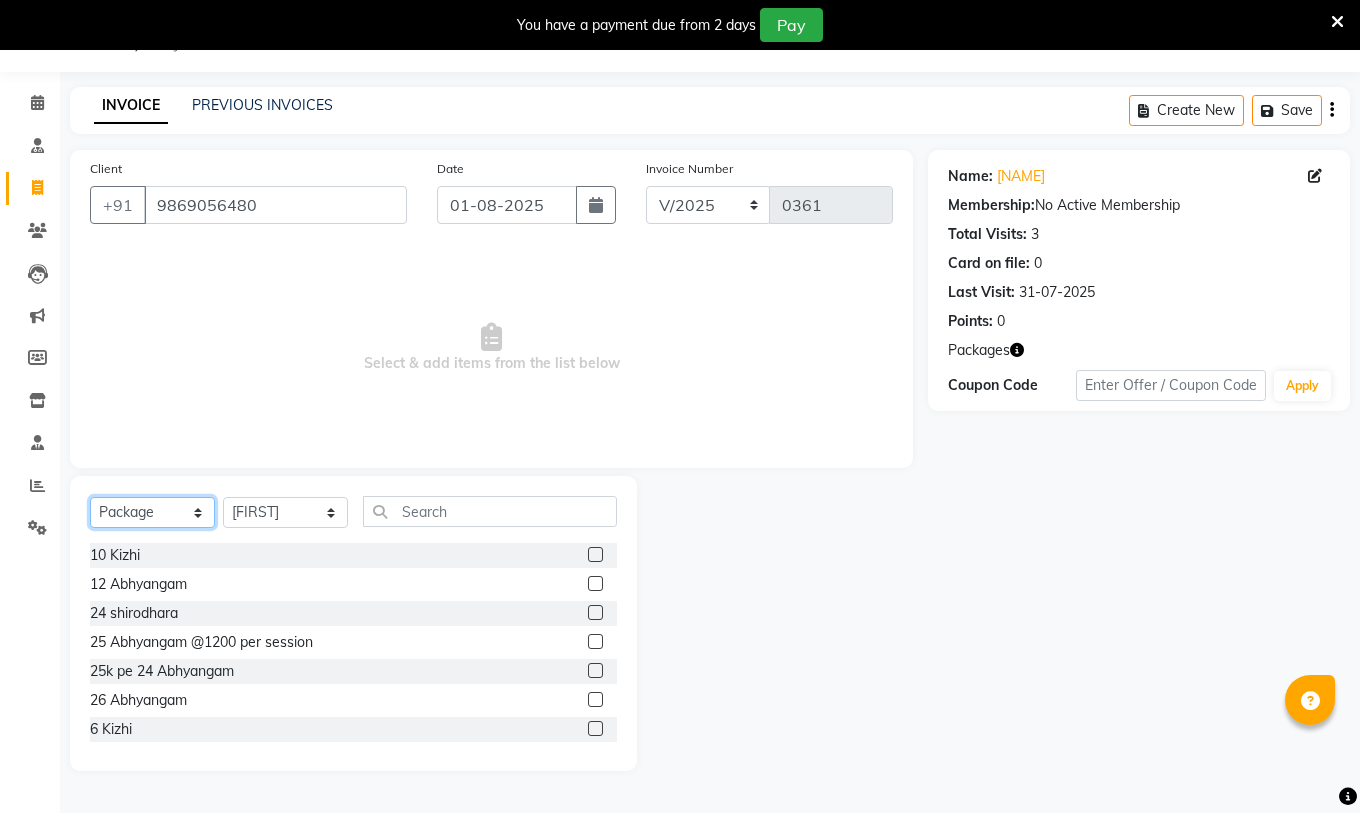 click on "Select  Service  Product  Membership  Package Voucher Prepaid Gift Card" 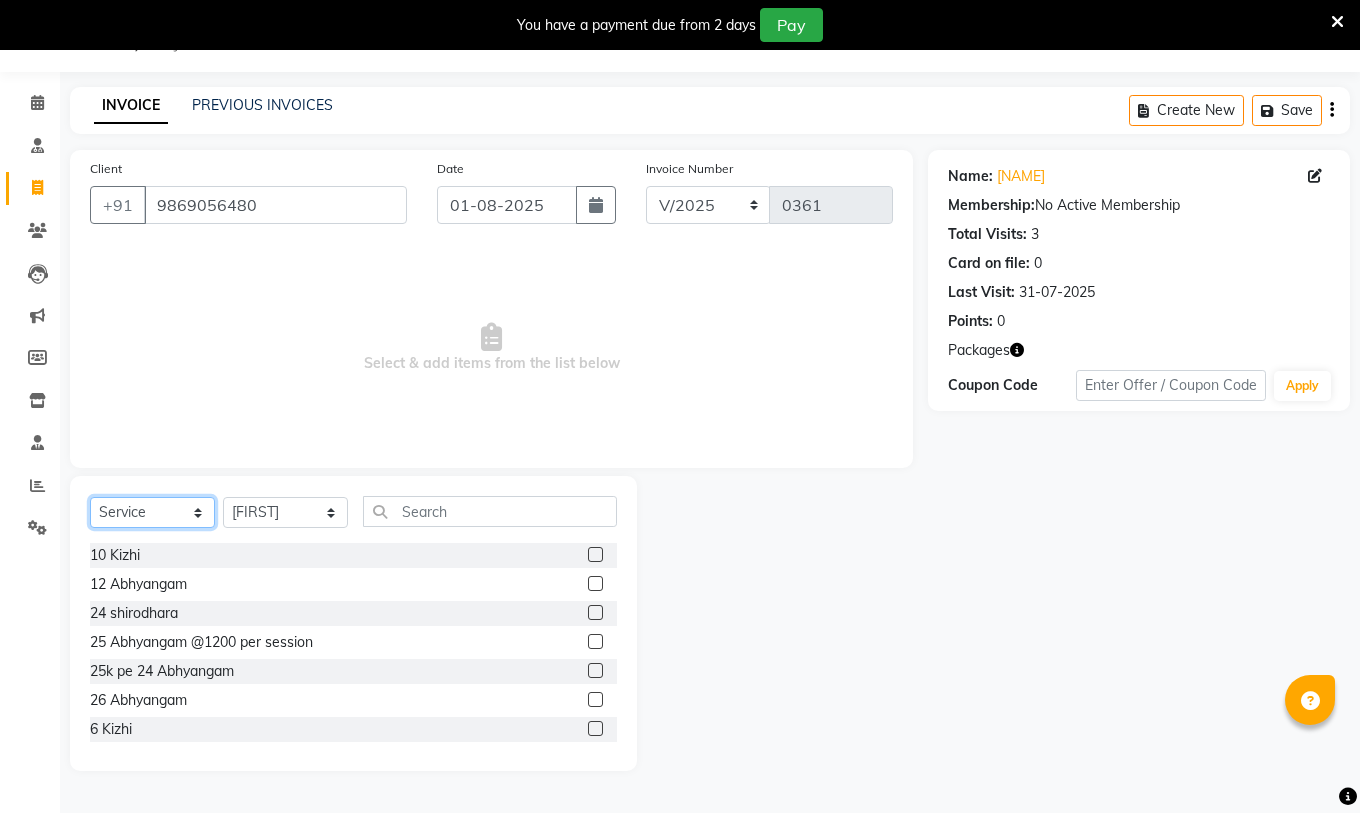 click on "Select  Service  Product  Membership  Package Voucher Prepaid Gift Card" 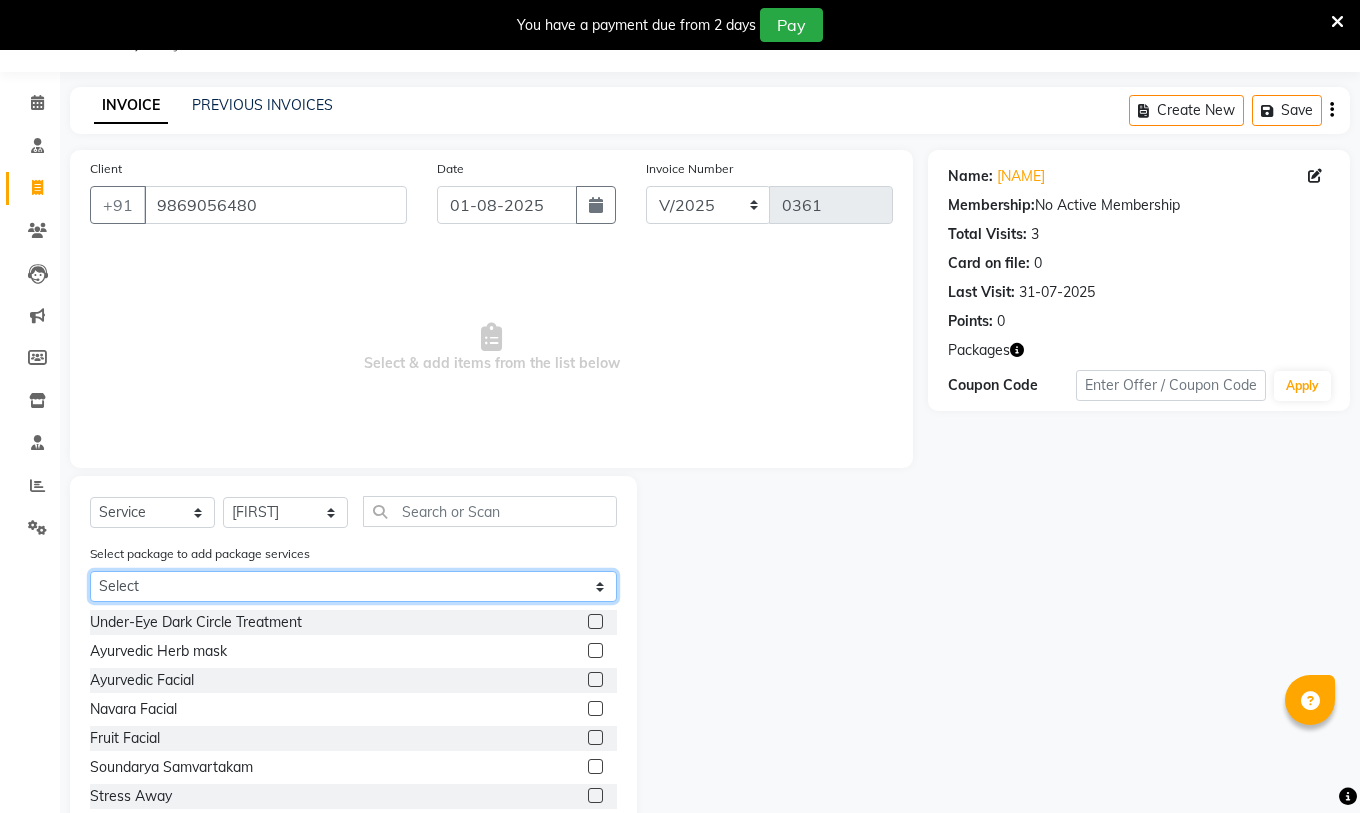 click on "Select Kadhi vasthy -10  / Kashya vasthi -3/ sneha vasthy -5" 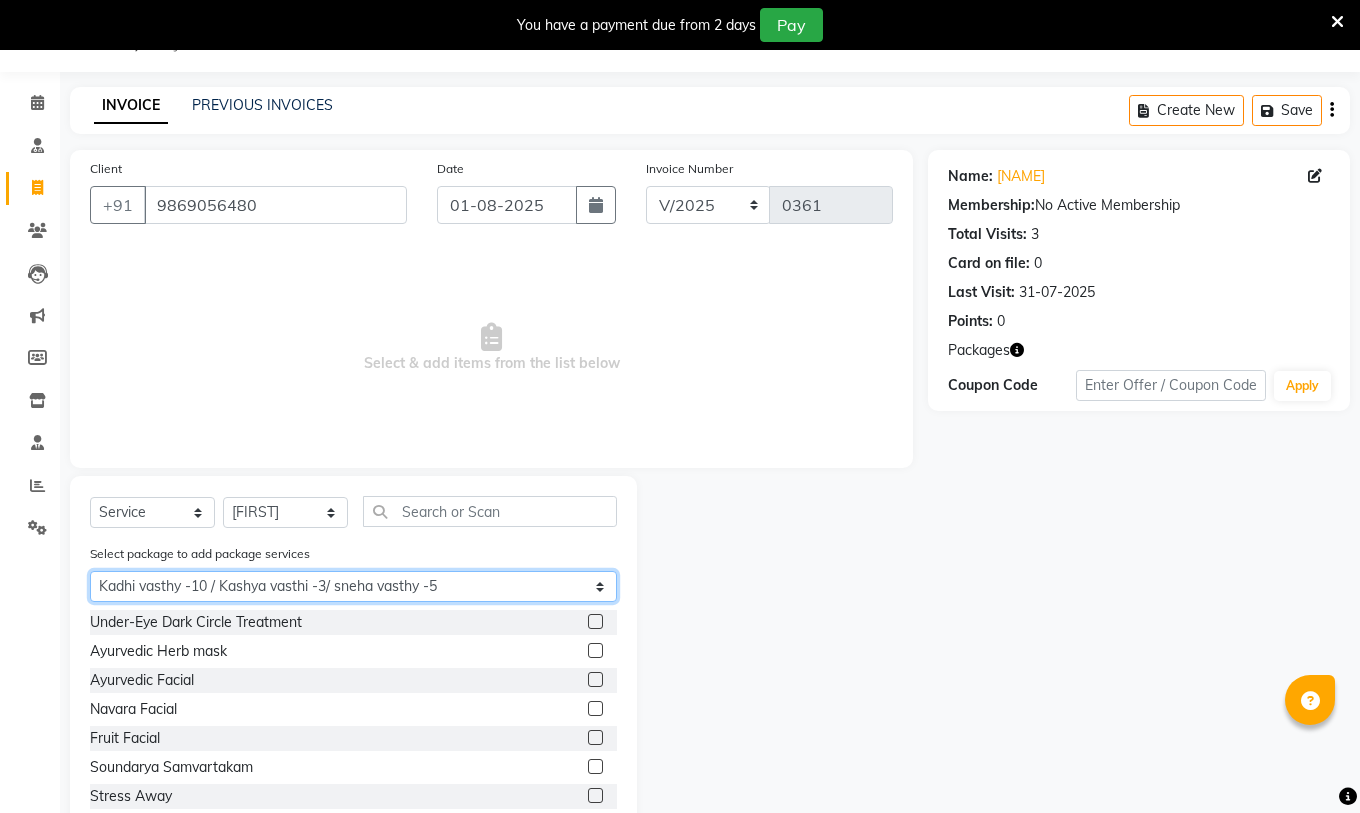 click on "Select Kadhi vasthy -10  / Kashya vasthi -3/ sneha vasthy -5" 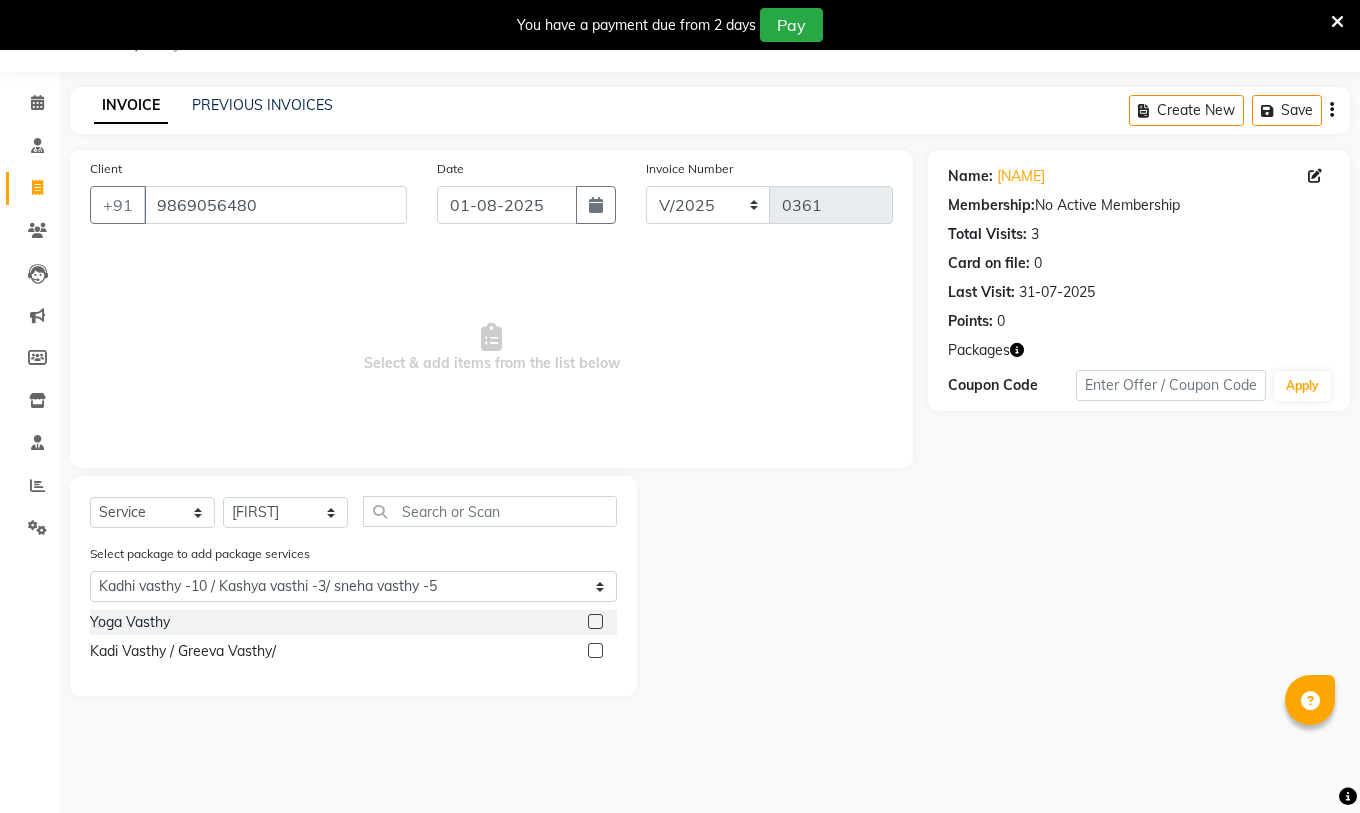 click 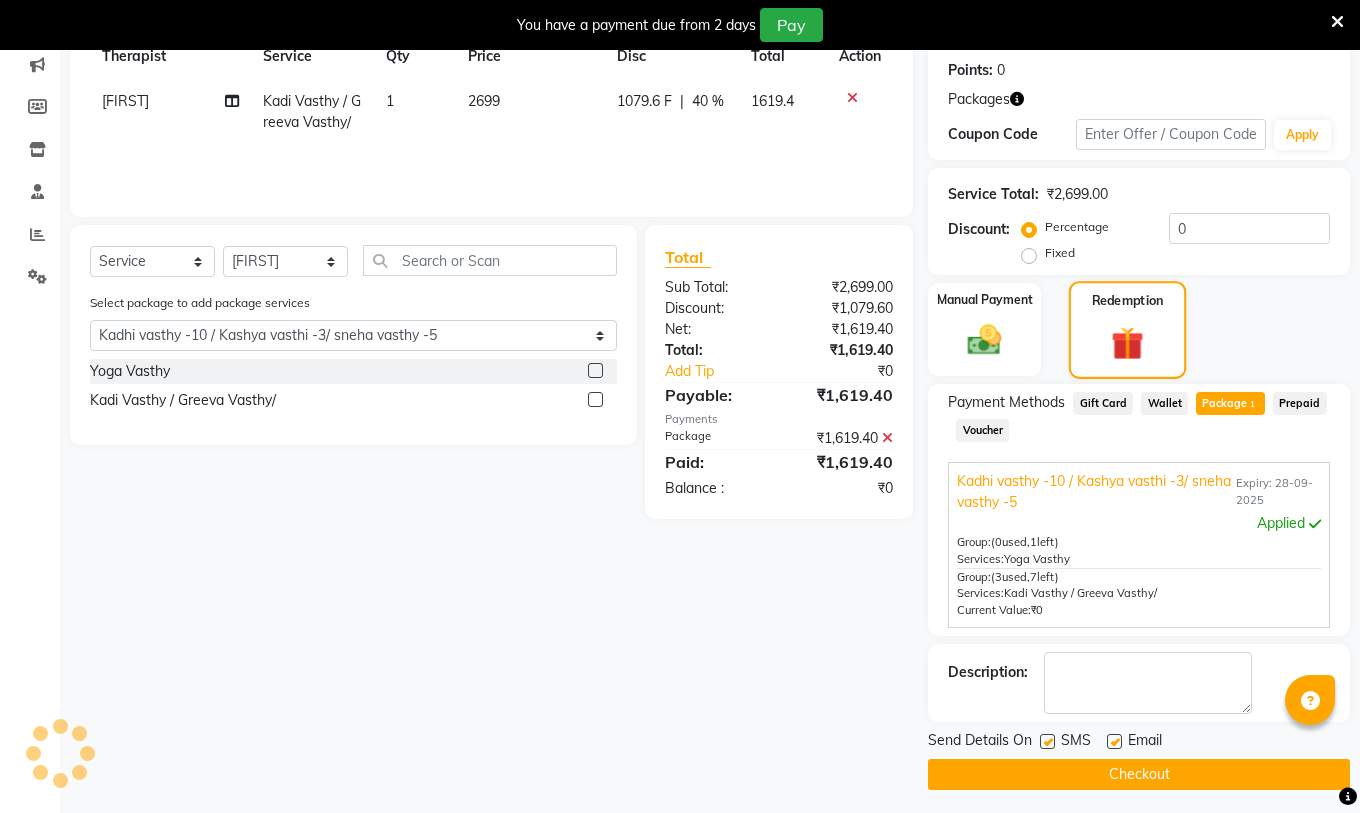 scroll, scrollTop: 308, scrollLeft: 0, axis: vertical 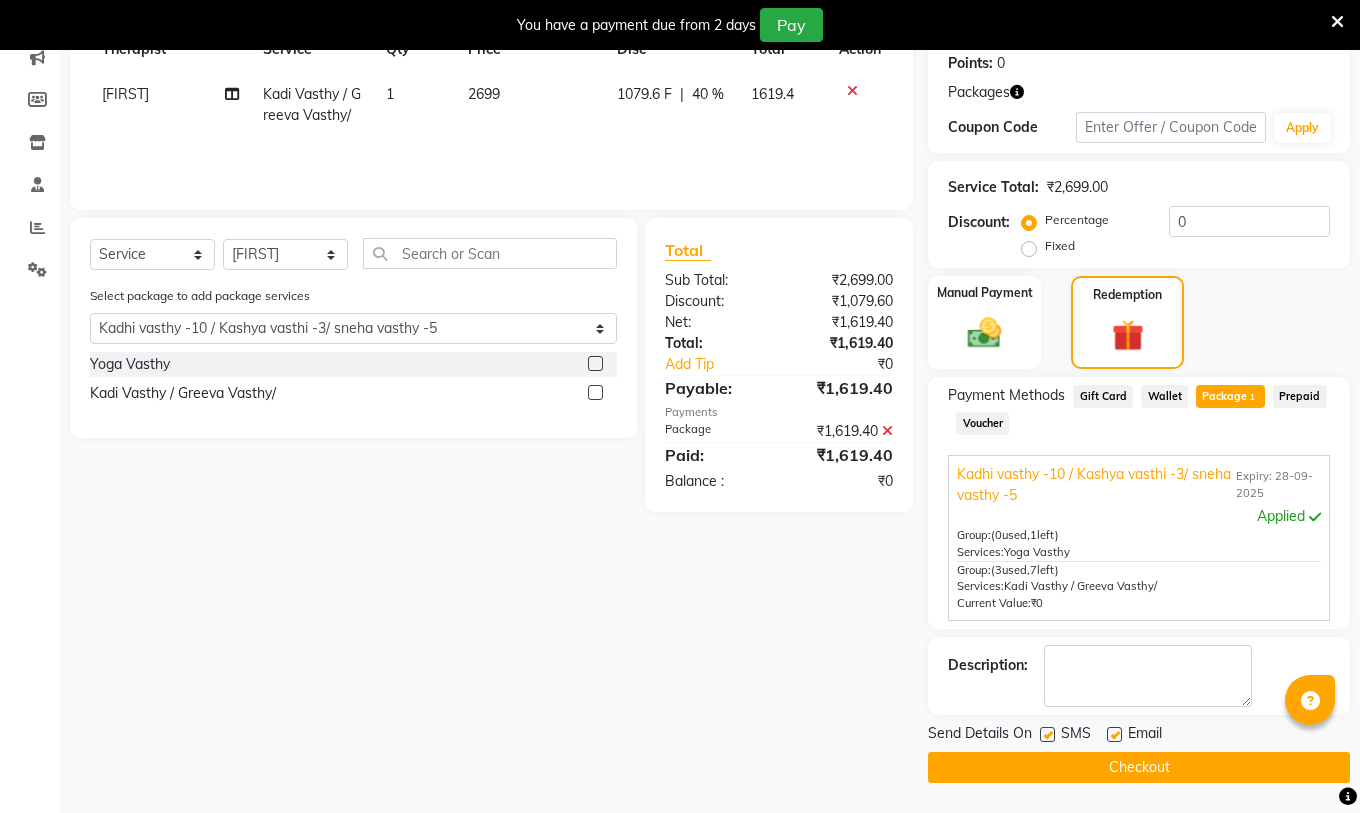 click on "Current Value:  ₹0" at bounding box center (1139, 603) 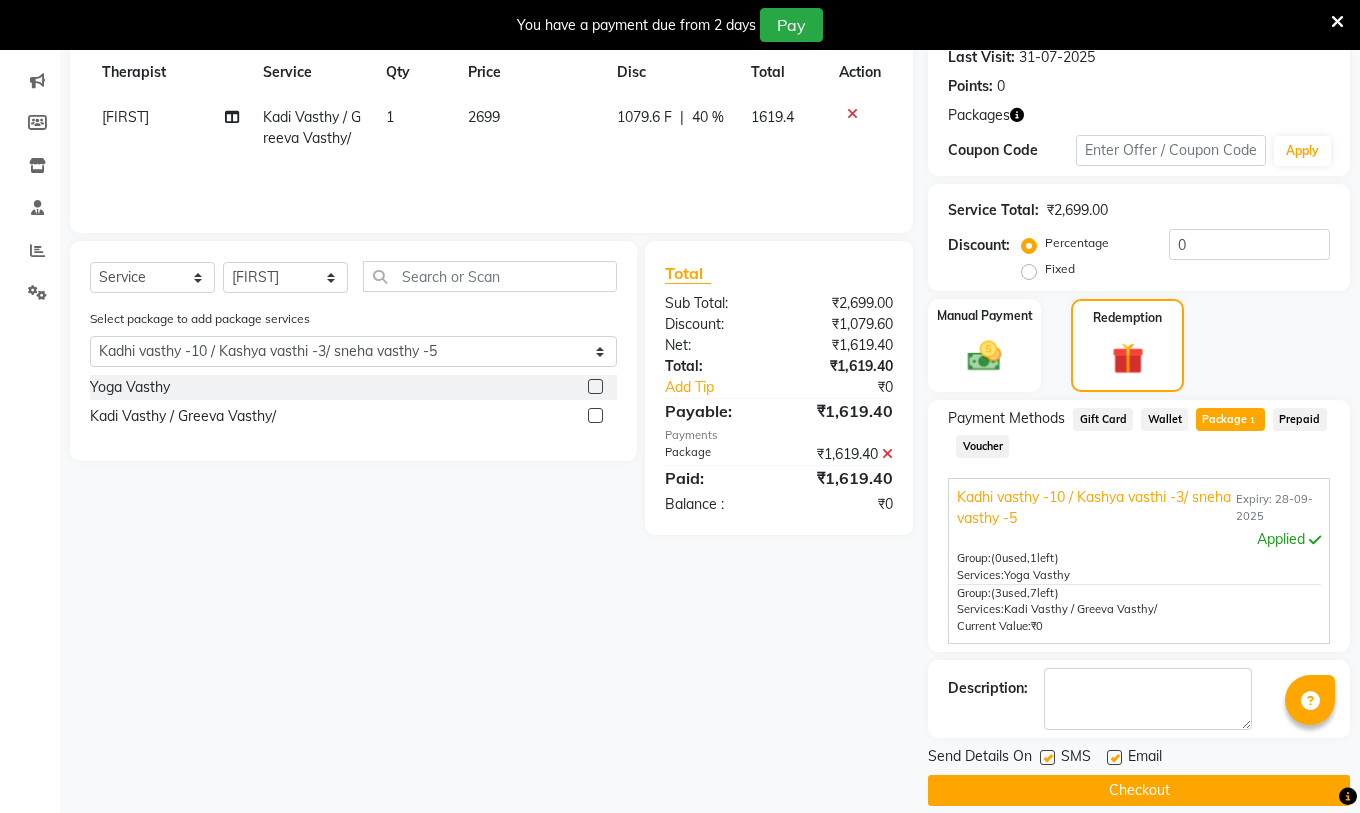 scroll, scrollTop: 308, scrollLeft: 0, axis: vertical 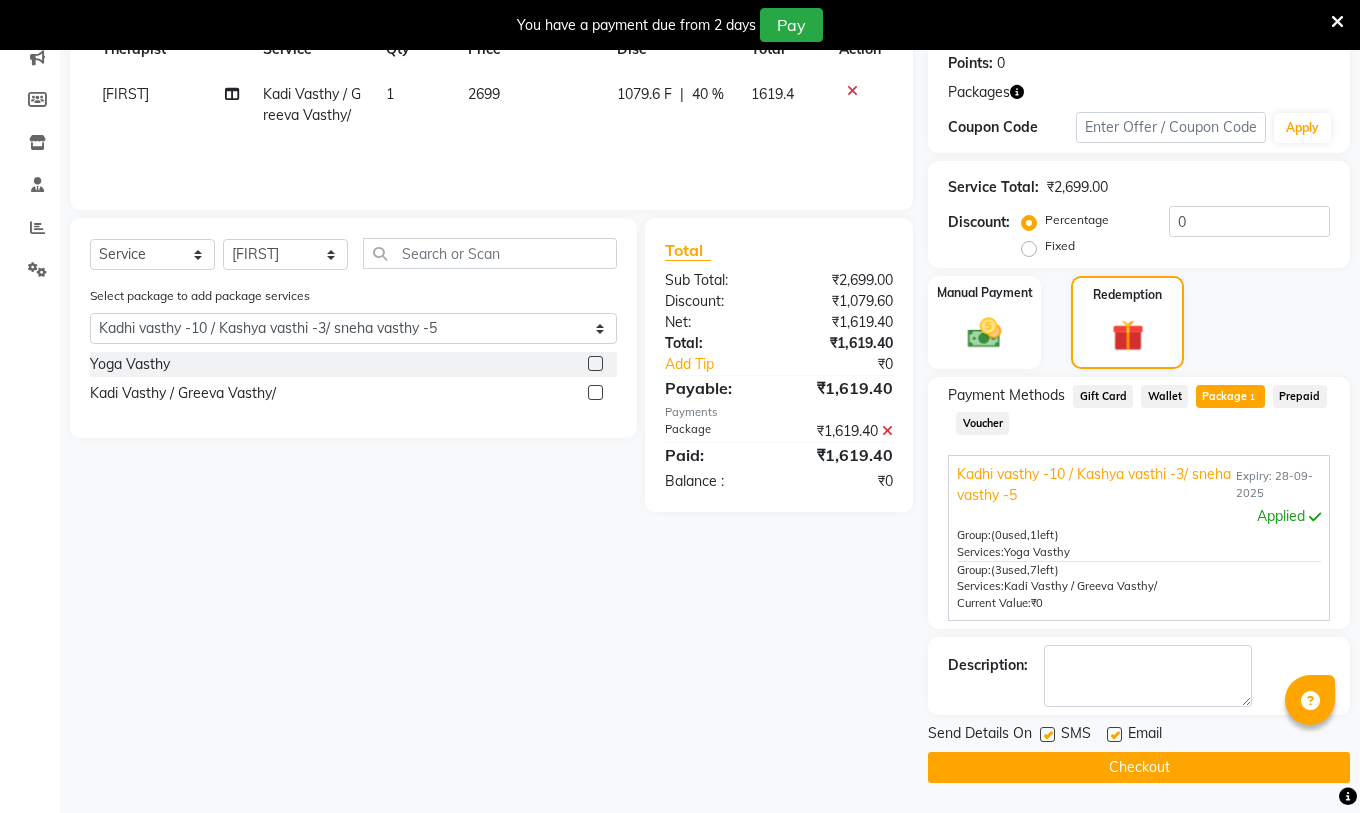 click 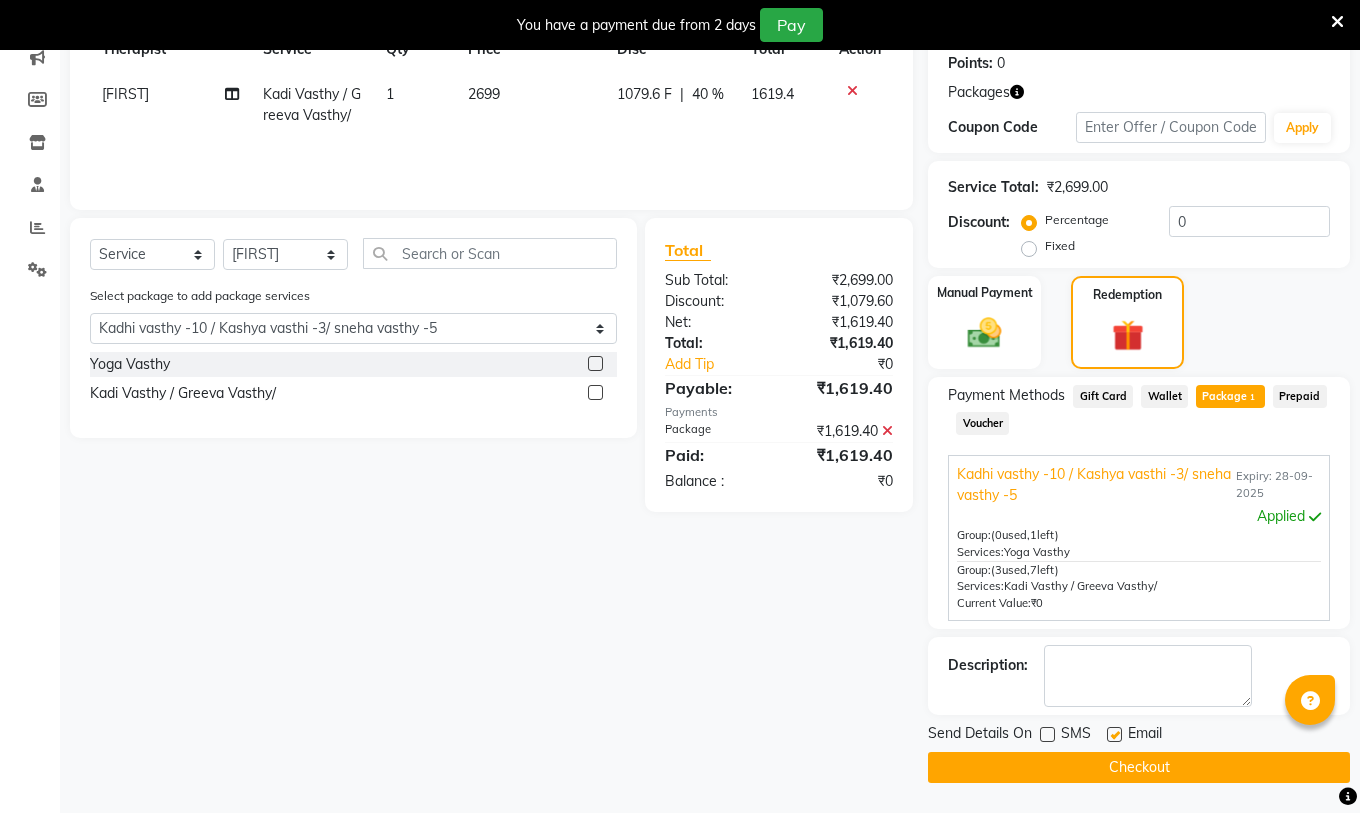 click 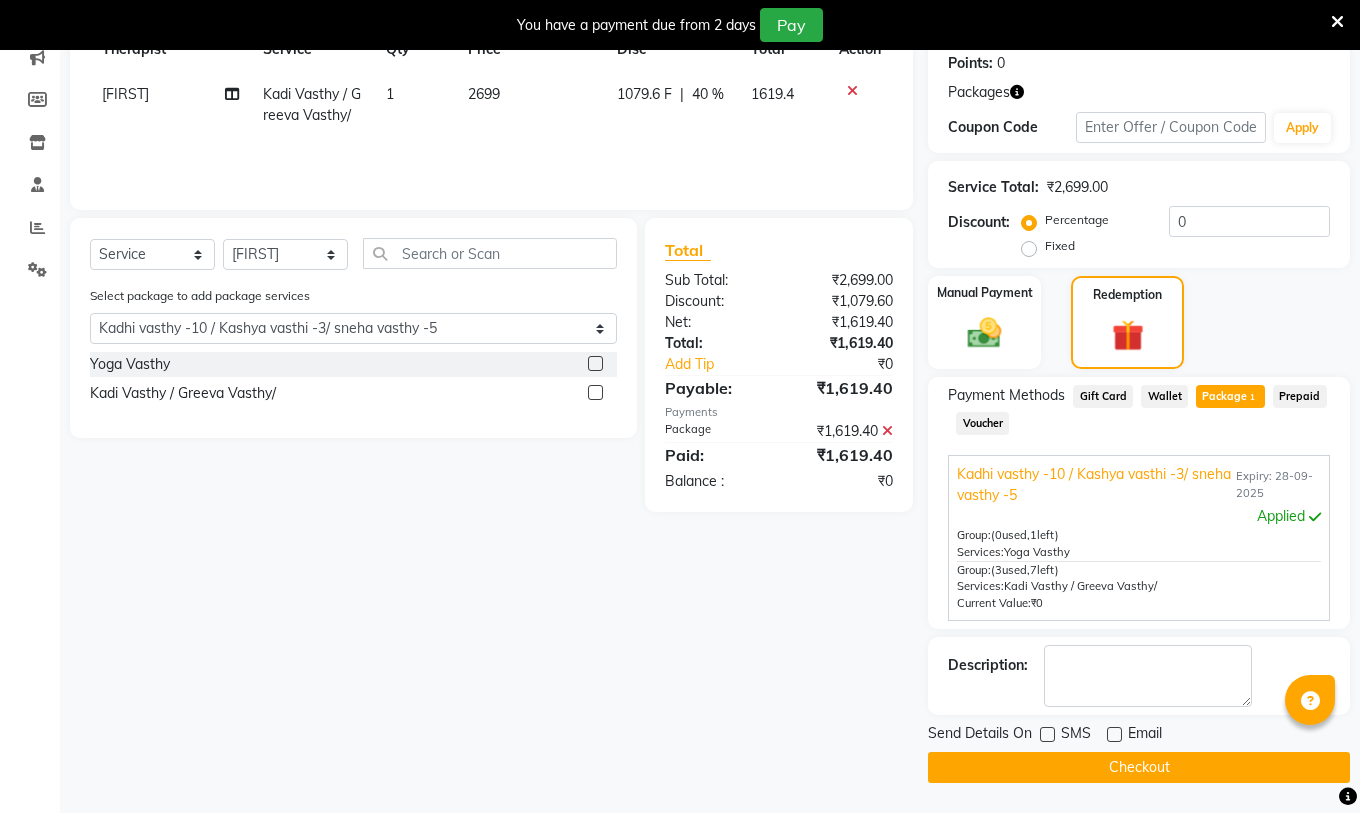 click on "Current Value:  ₹0" at bounding box center [1139, 603] 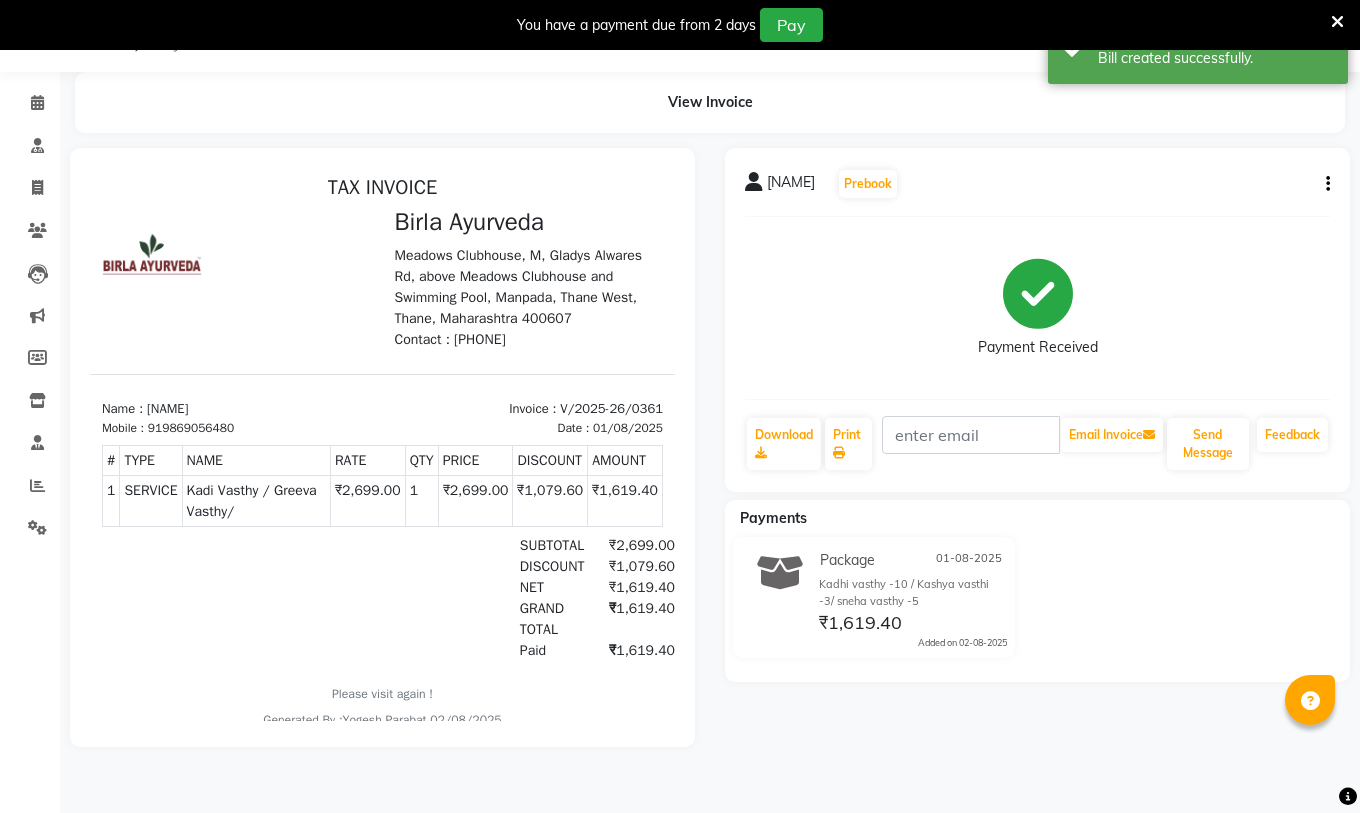 scroll, scrollTop: 0, scrollLeft: 0, axis: both 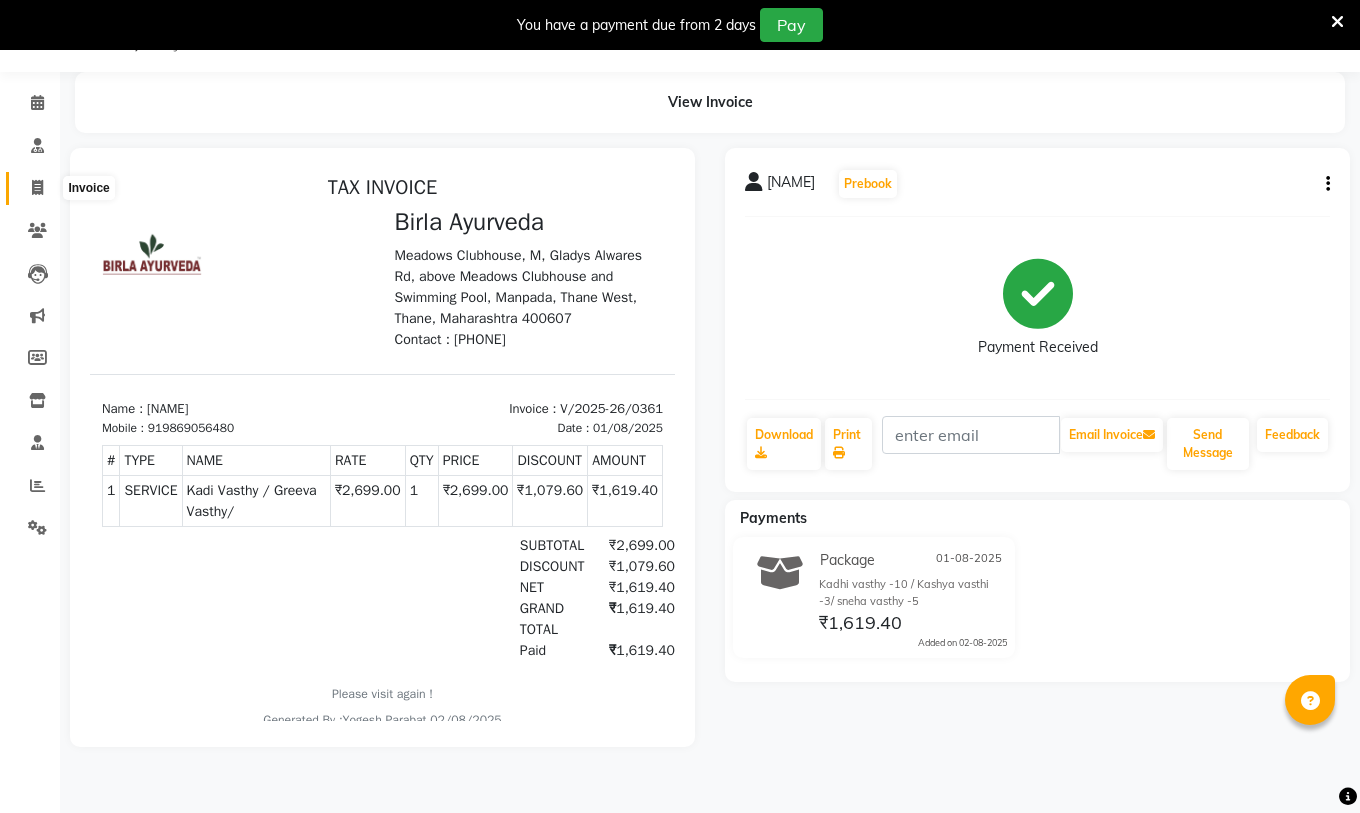 click 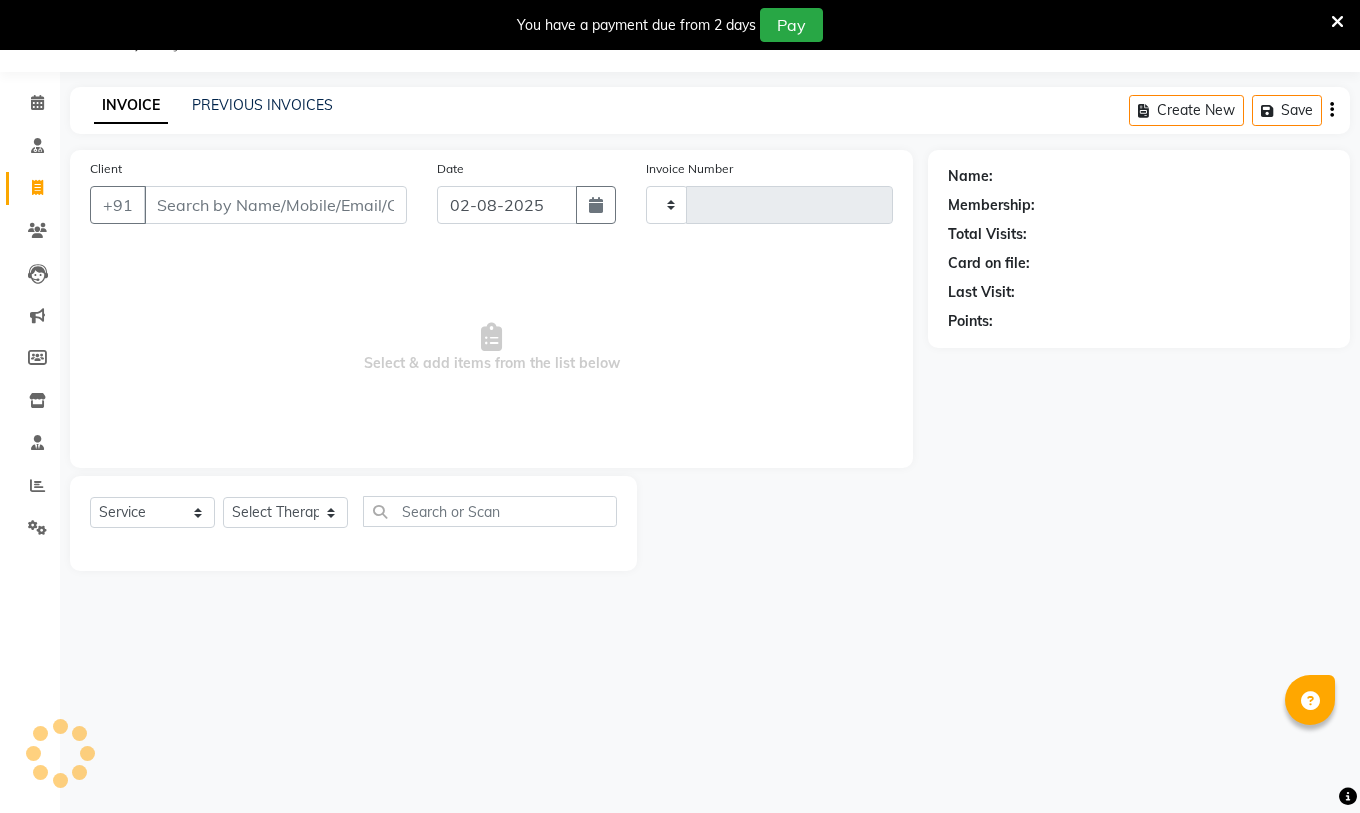 click on "Client" at bounding box center [275, 205] 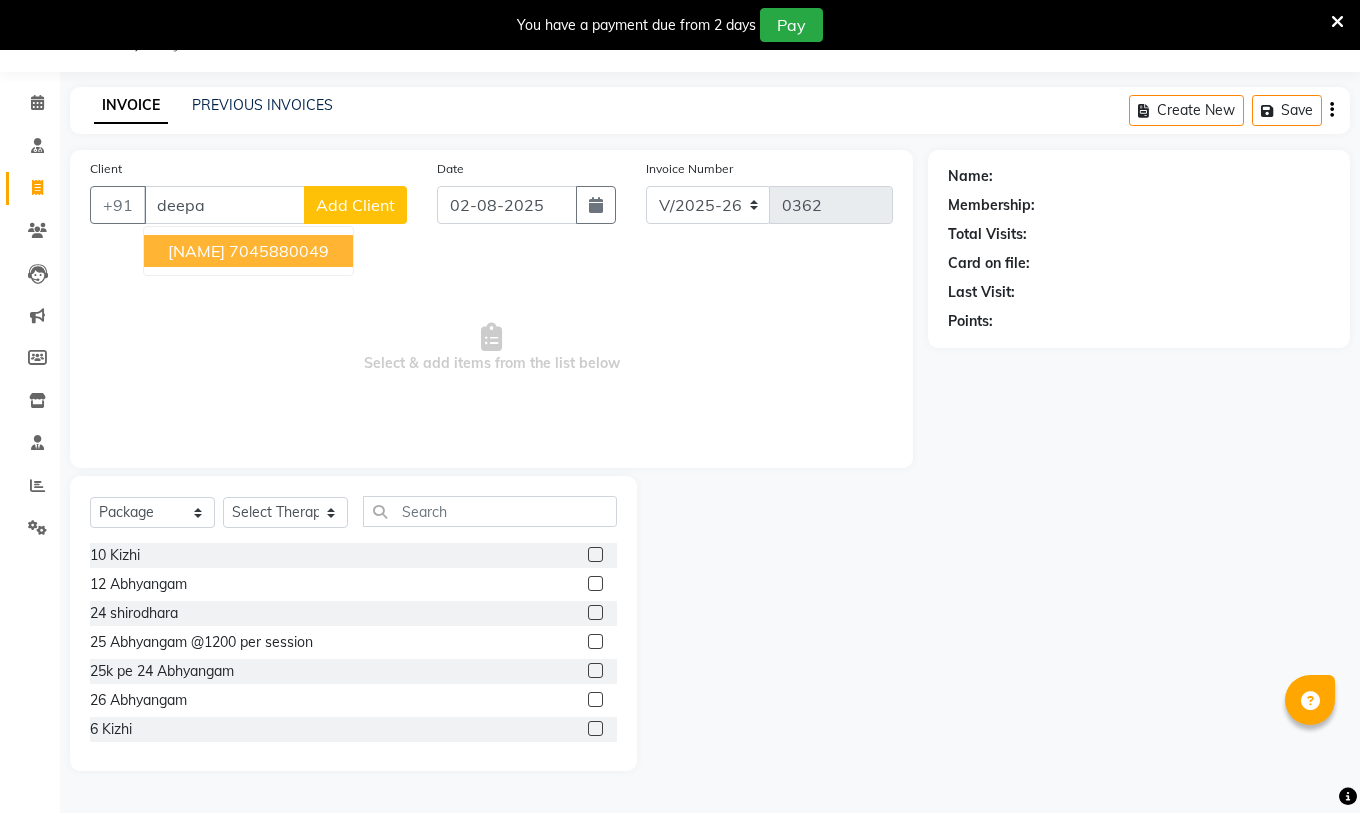 click on "[NAME]" at bounding box center (196, 251) 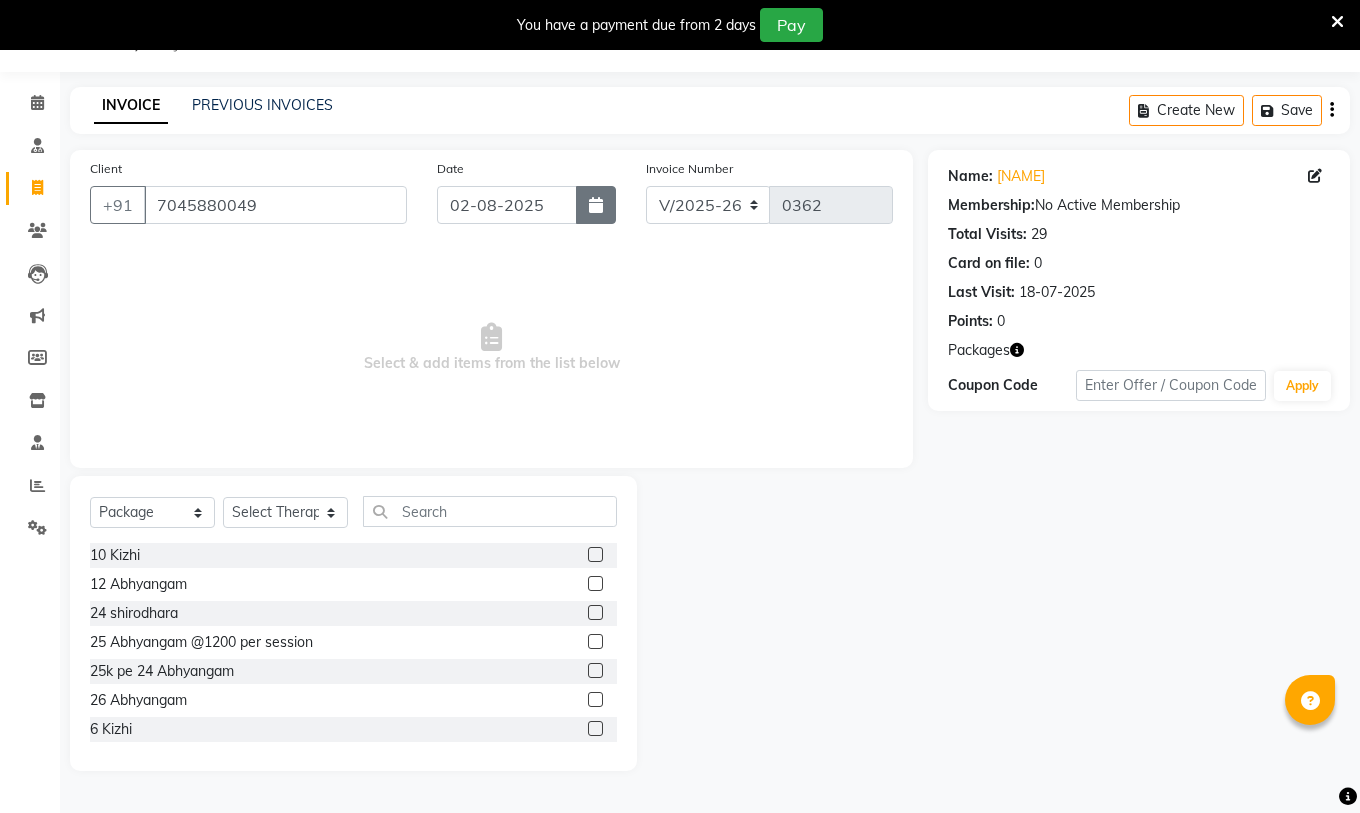 click 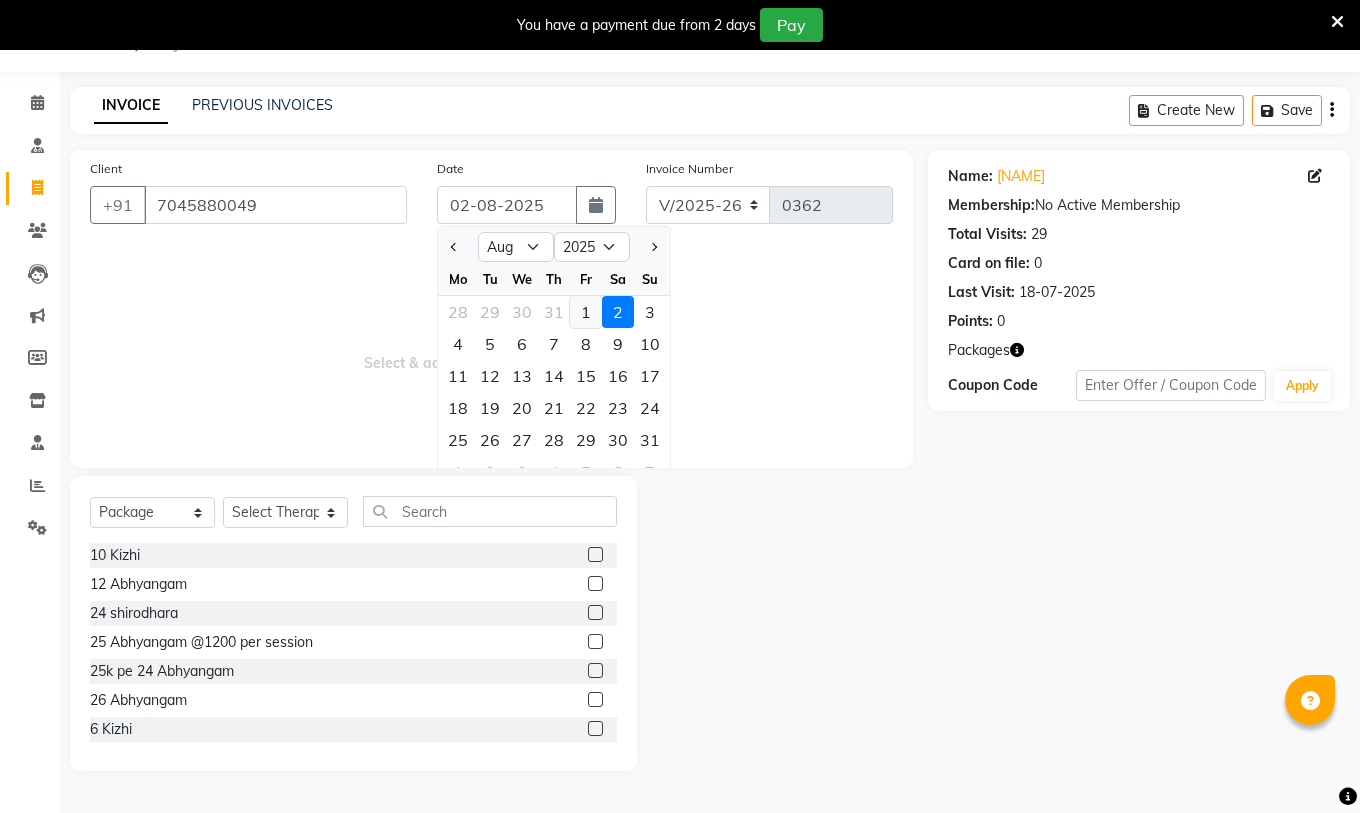 click on "1" 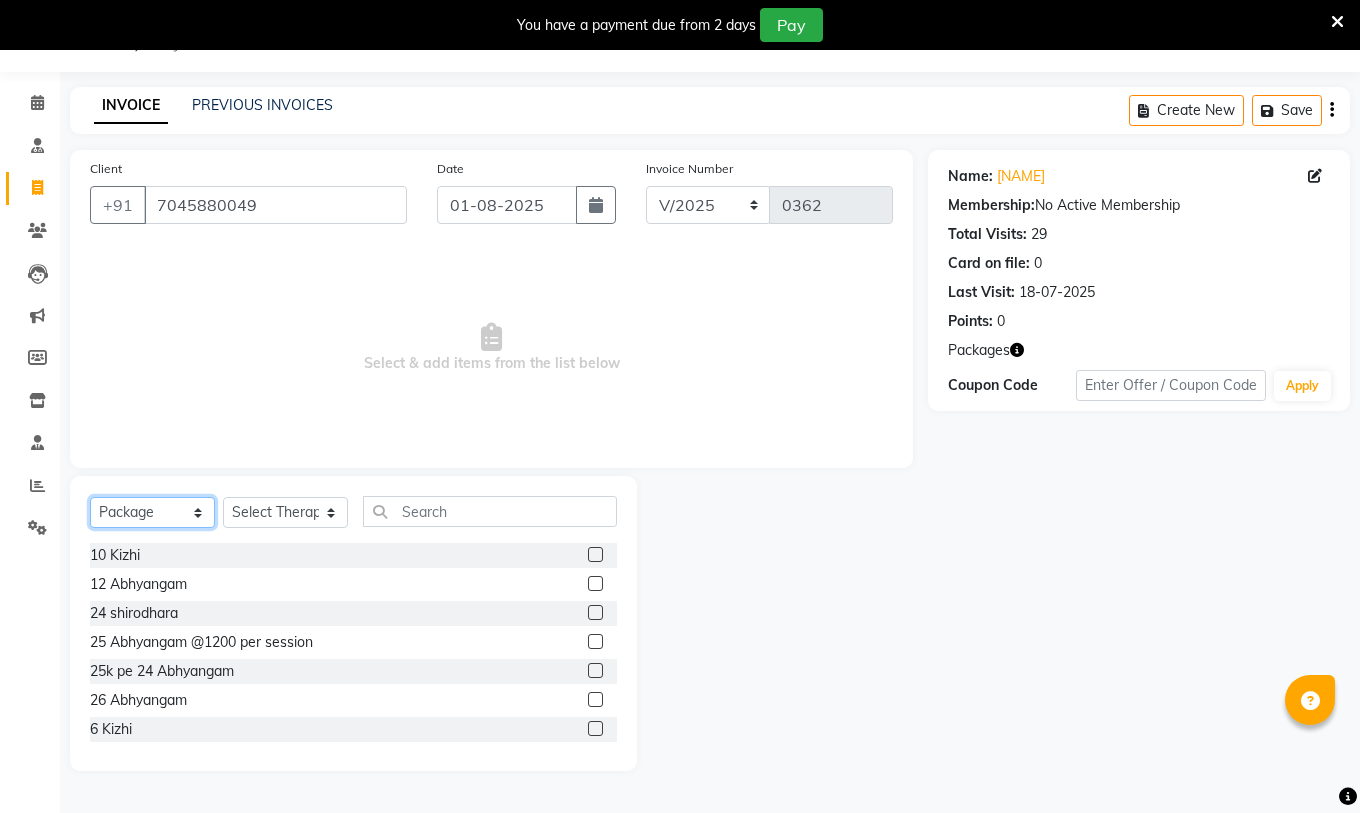click on "Select  Service  Product  Membership  Package Voucher Prepaid Gift Card" 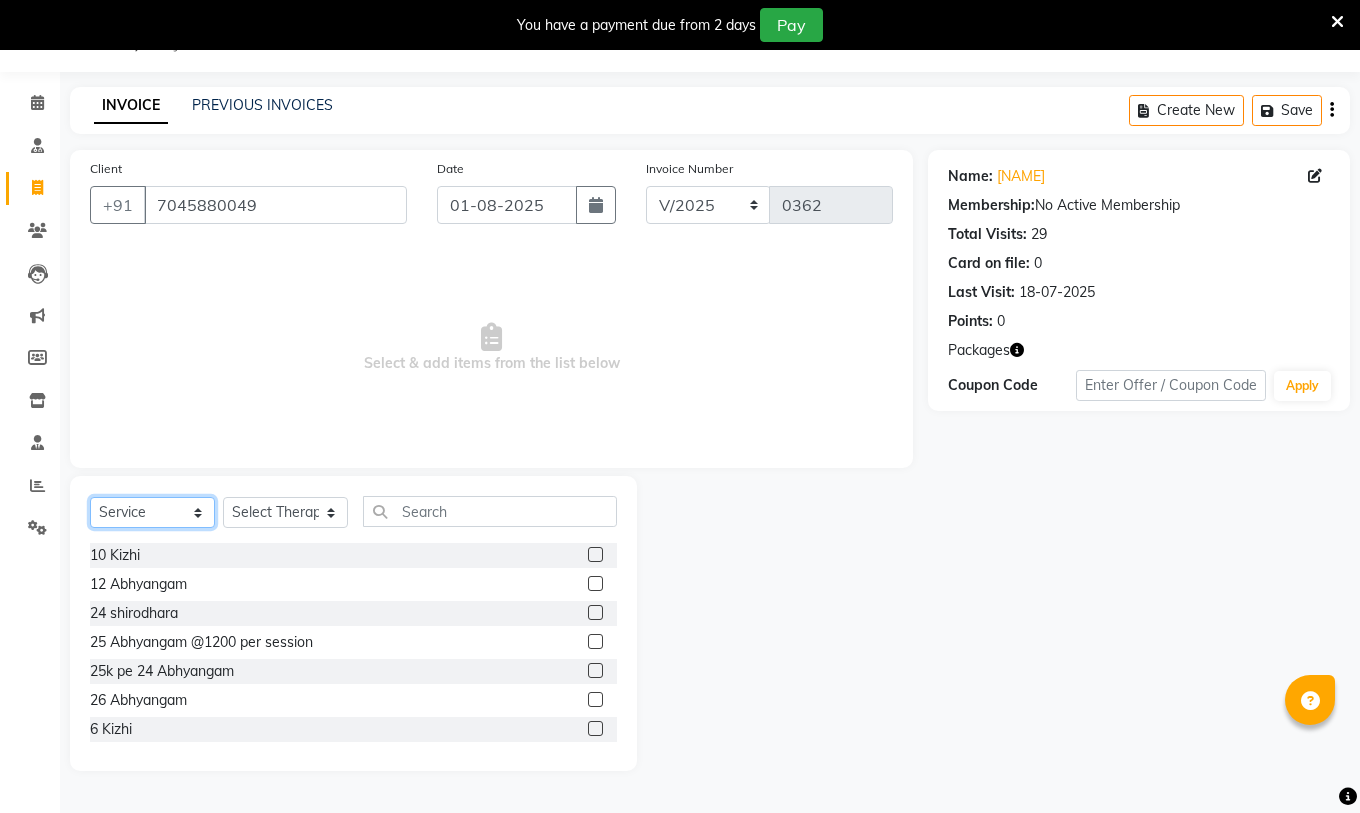 click on "Select  Service  Product  Membership  Package Voucher Prepaid Gift Card" 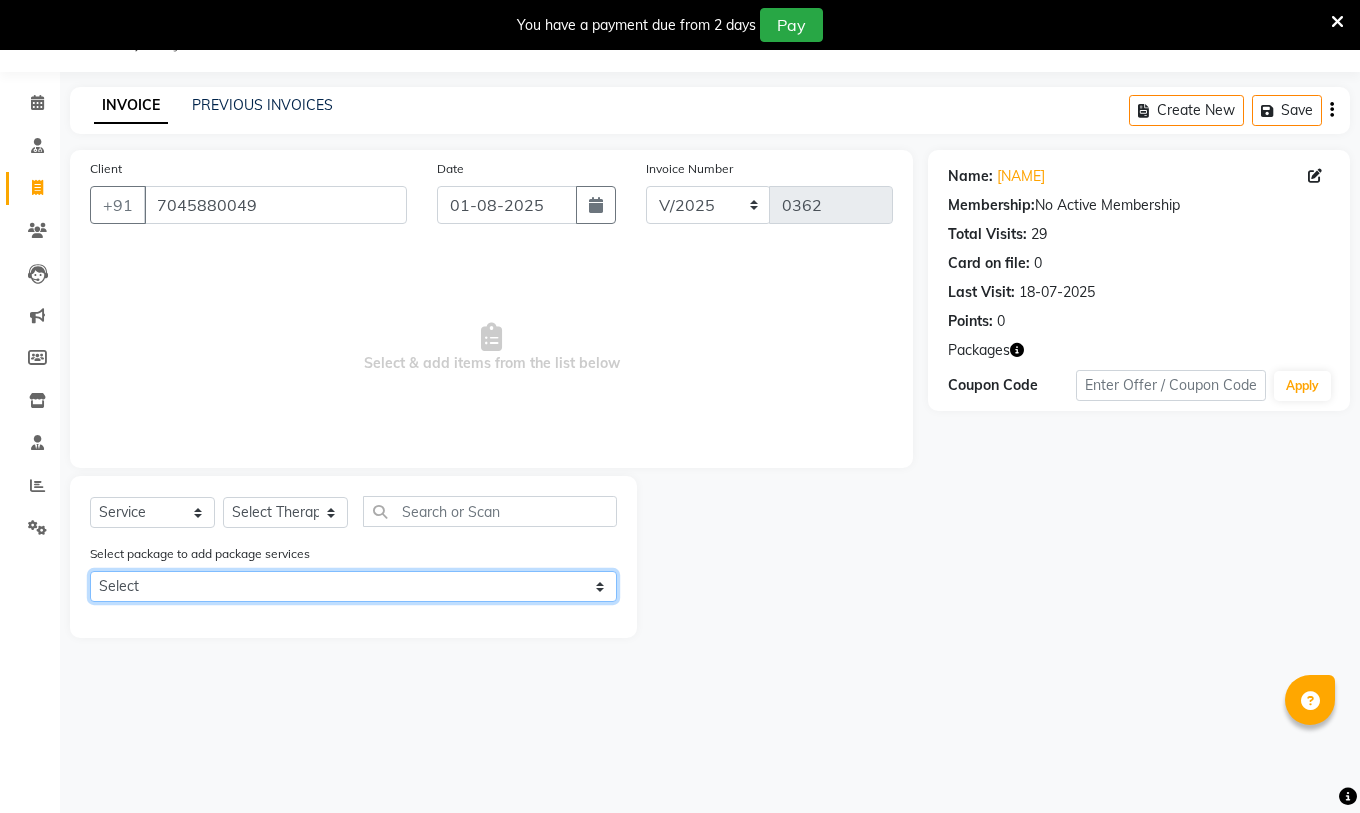 click on "Select [NAME] [NAME]" 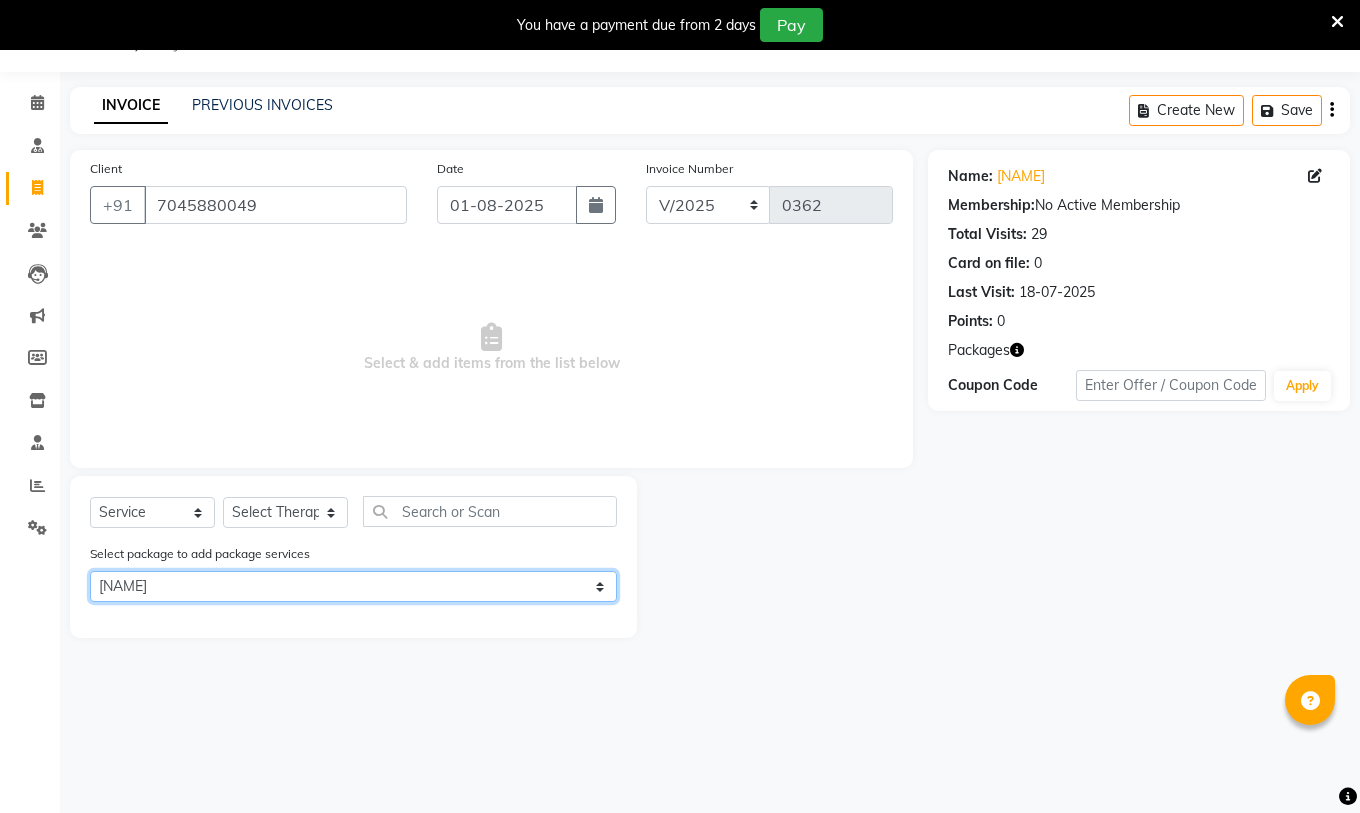 click on "Select [NAME] [NAME]" 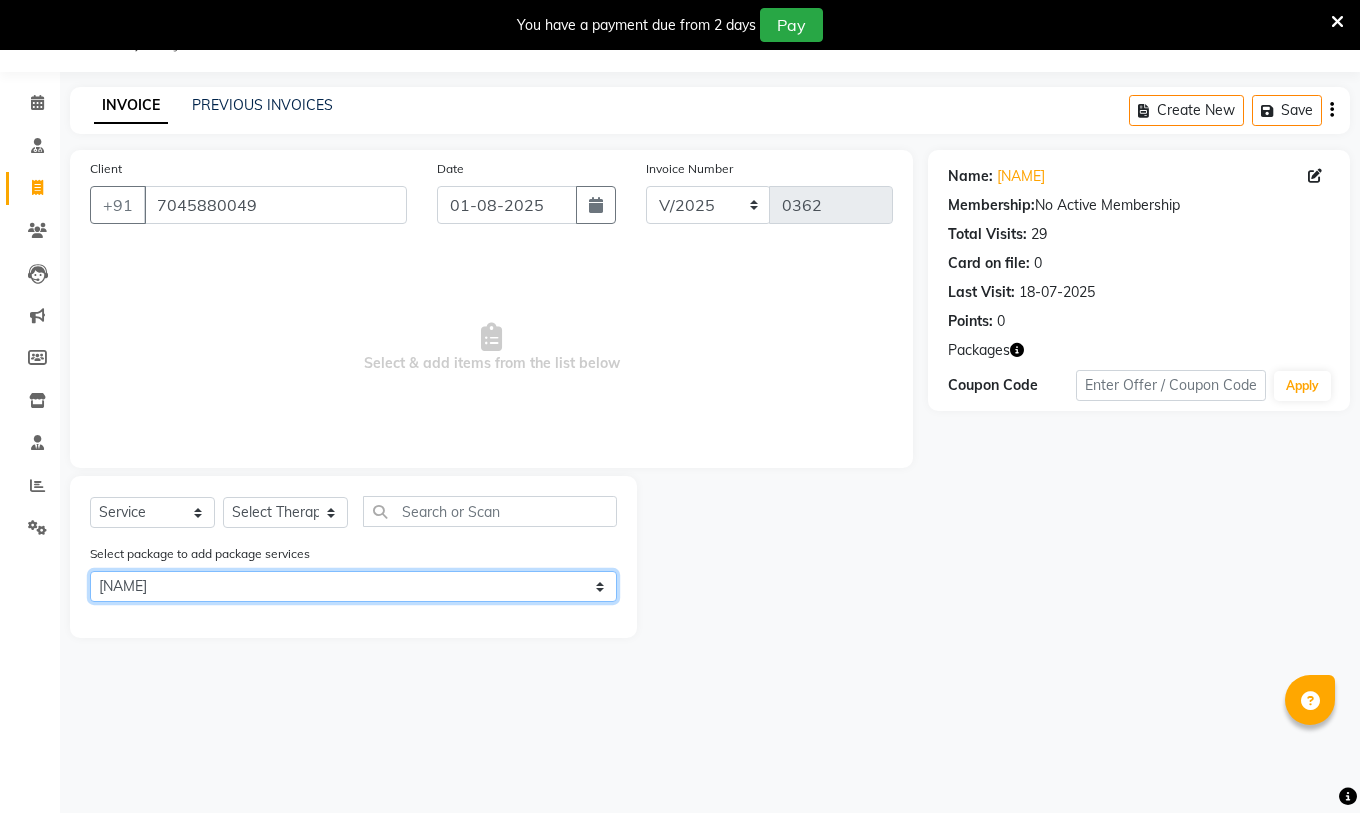 click on "Select [NAME] [NAME]" 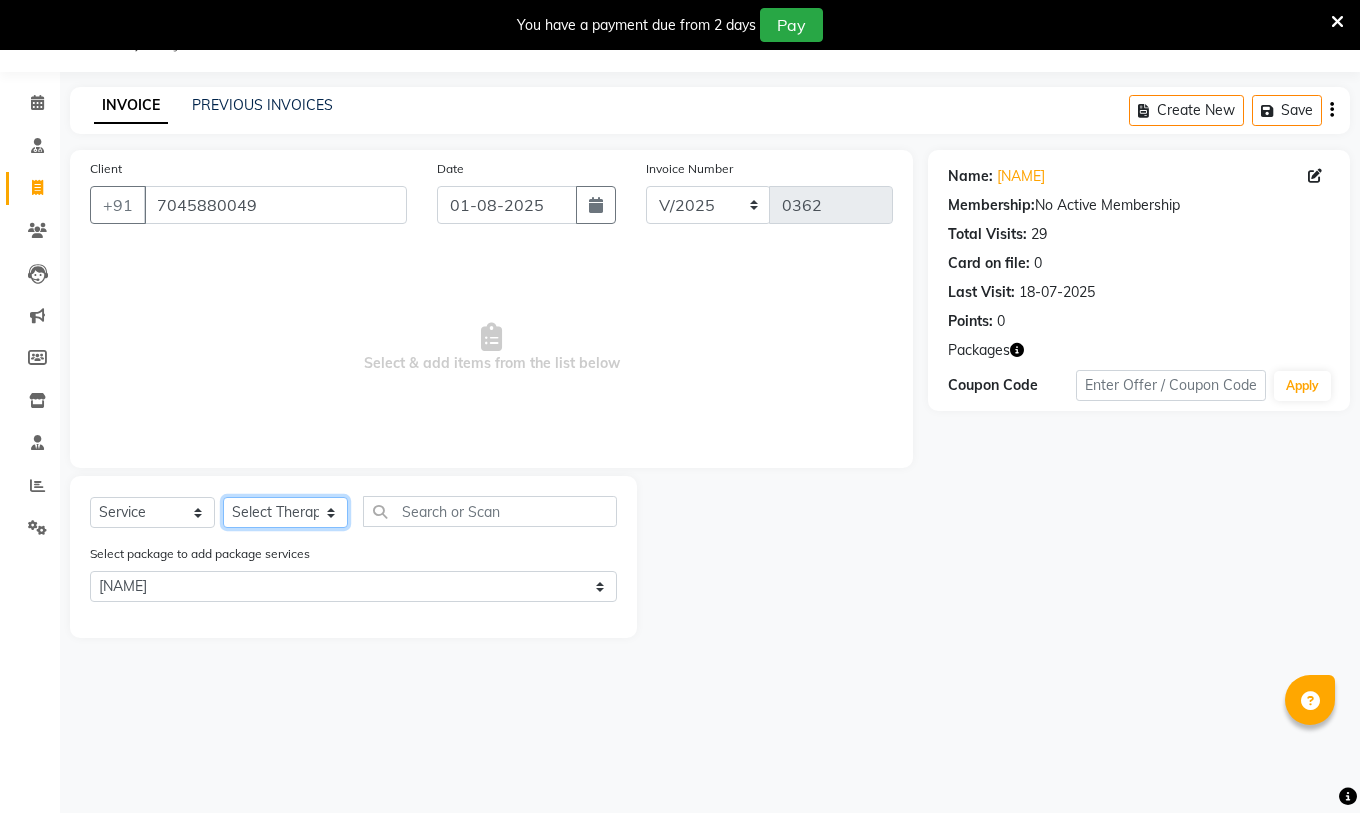 click on "Select Therapist amrutha Anita Khatke Anjana Surendra Kalyani Athul Avtar Jaiswal Bibina Chandani Yadav Deepali Gaikwad Dr. Annu Prasad Dr. Chaitali Deshmukh Dr. Jeason John Dr. Mamta Dr. Mrunal Gole Gloria Y Hari Jainy M R KAMAL NIKAM kavita Kavita Ambatkar Latika Sawant Leena Maria  Nijosh Pooja Mohite Priya Mishra Rajimon Gopalan RATHEESH KUMAR G KURUP Sachin Subhash Shali K M Shani K Shibin Suddheesh K K Sunil Wankhade Sunita Fernandes Swati Tejaswini Gaonkar Vidya Vishwanath Vinayak Yogesh Parab" 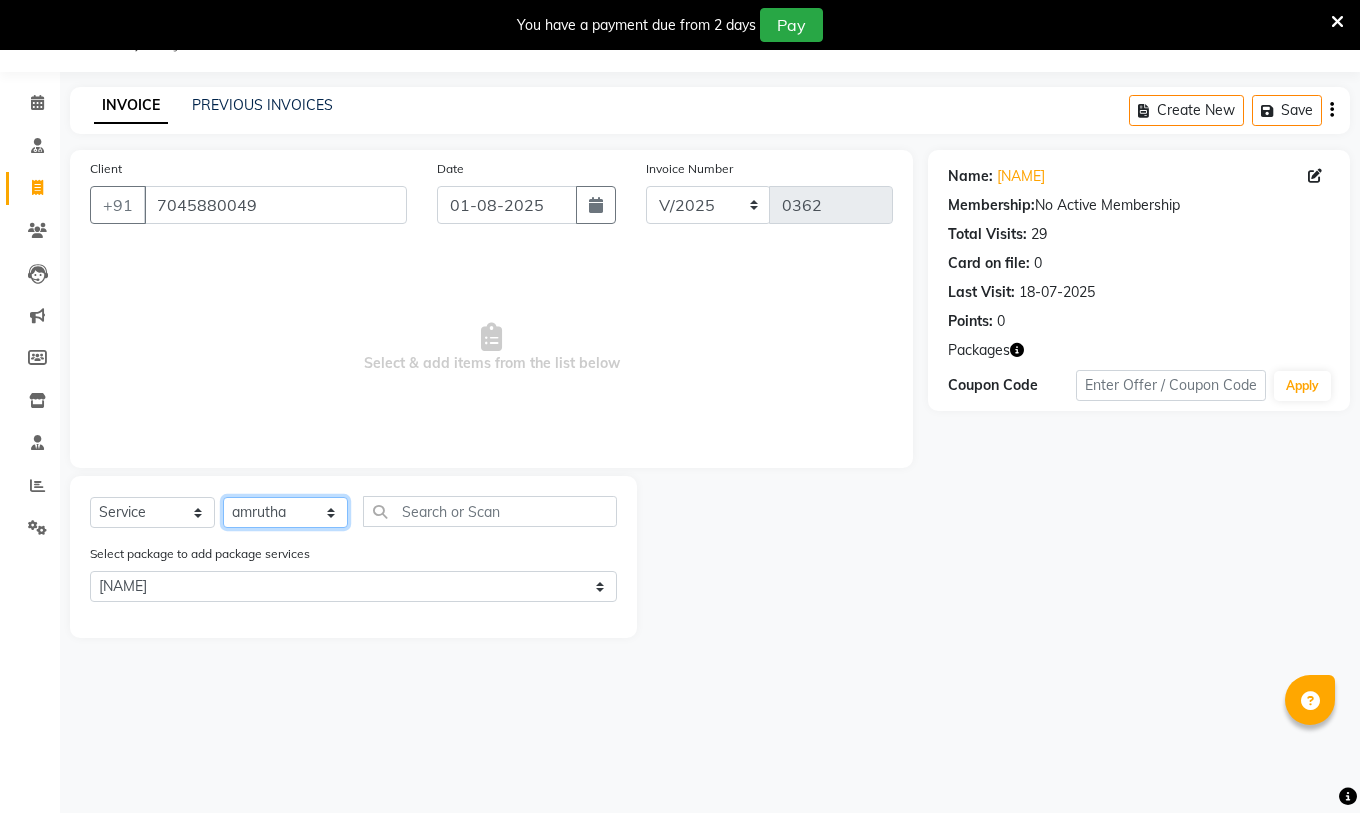 click on "Select Therapist amrutha Anita Khatke Anjana Surendra Kalyani Athul Avtar Jaiswal Bibina Chandani Yadav Deepali Gaikwad Dr. Annu Prasad Dr. Chaitali Deshmukh Dr. Jeason John Dr. Mamta Dr. Mrunal Gole Gloria Y Hari Jainy M R KAMAL NIKAM kavita Kavita Ambatkar Latika Sawant Leena Maria  Nijosh Pooja Mohite Priya Mishra Rajimon Gopalan RATHEESH KUMAR G KURUP Sachin Subhash Shali K M Shani K Shibin Suddheesh K K Sunil Wankhade Sunita Fernandes Swati Tejaswini Gaonkar Vidya Vishwanath Vinayak Yogesh Parab" 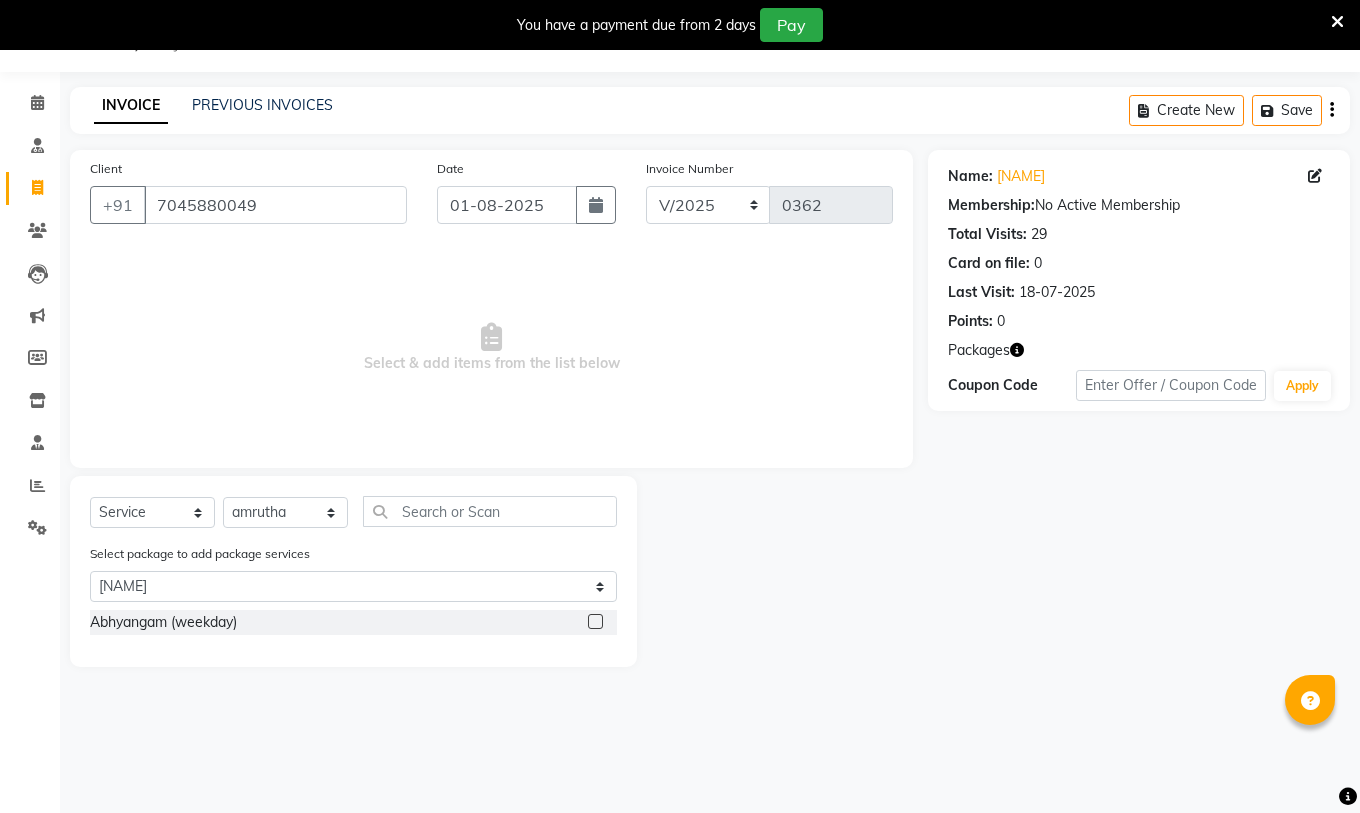 click 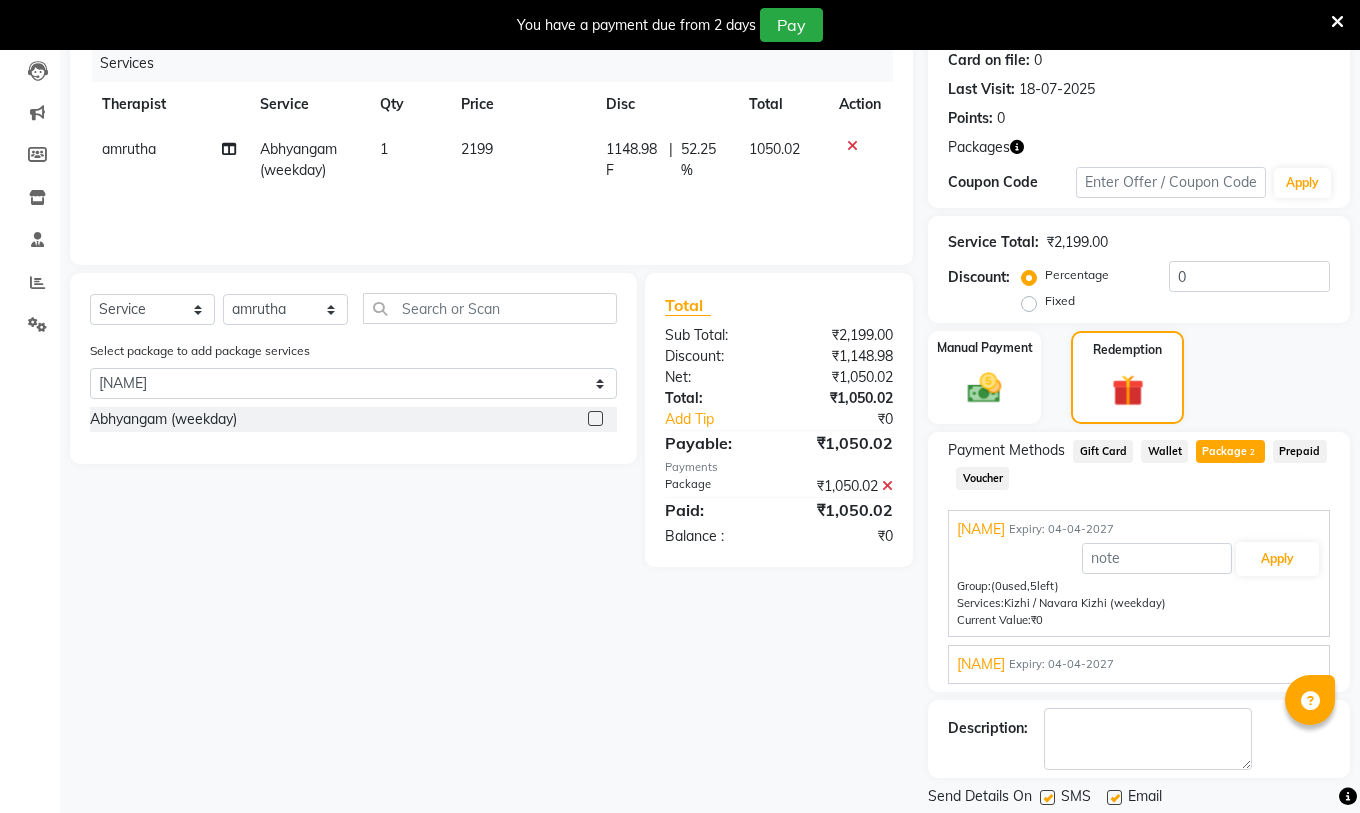 scroll, scrollTop: 316, scrollLeft: 0, axis: vertical 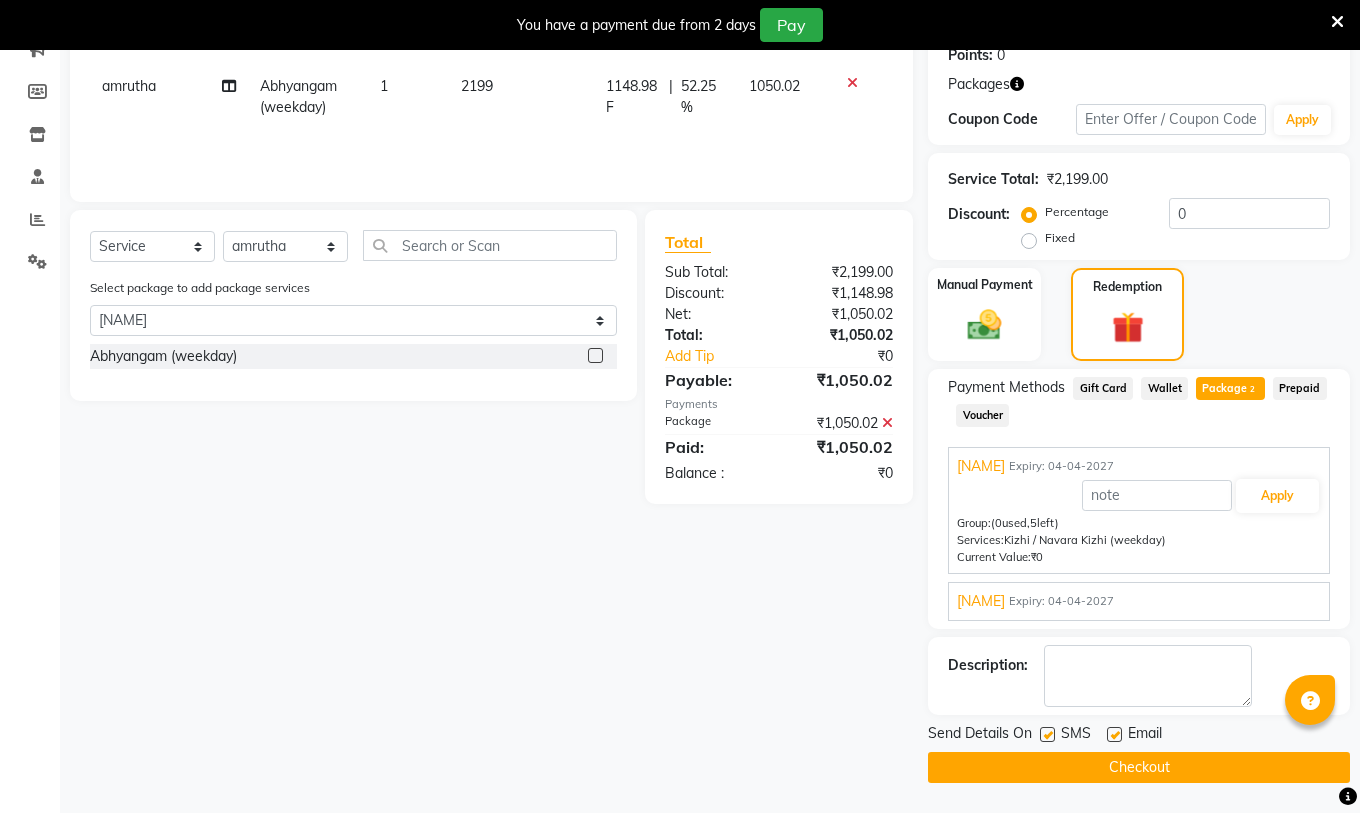 click on "Expiry: 04-04-2027" at bounding box center [1061, 601] 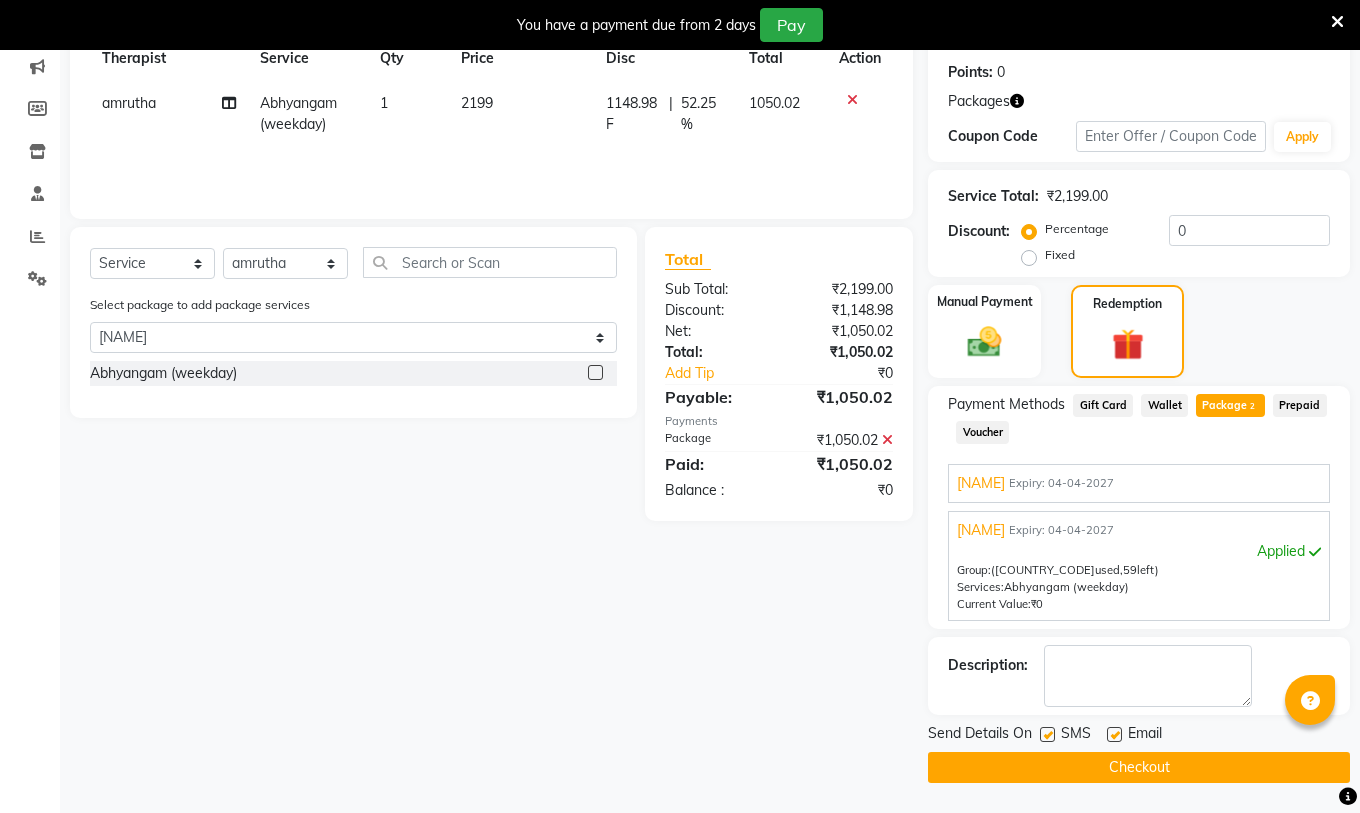 scroll, scrollTop: 299, scrollLeft: 0, axis: vertical 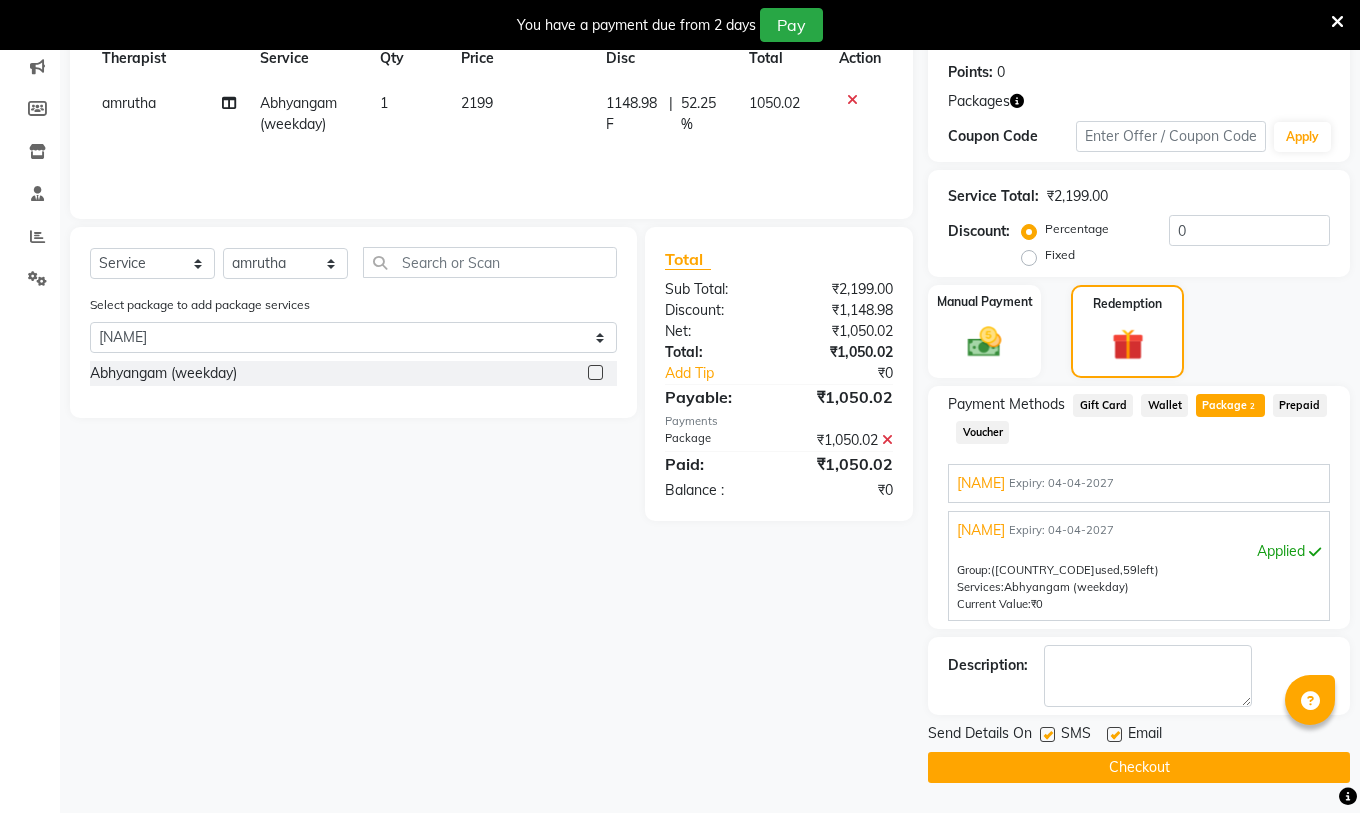 click 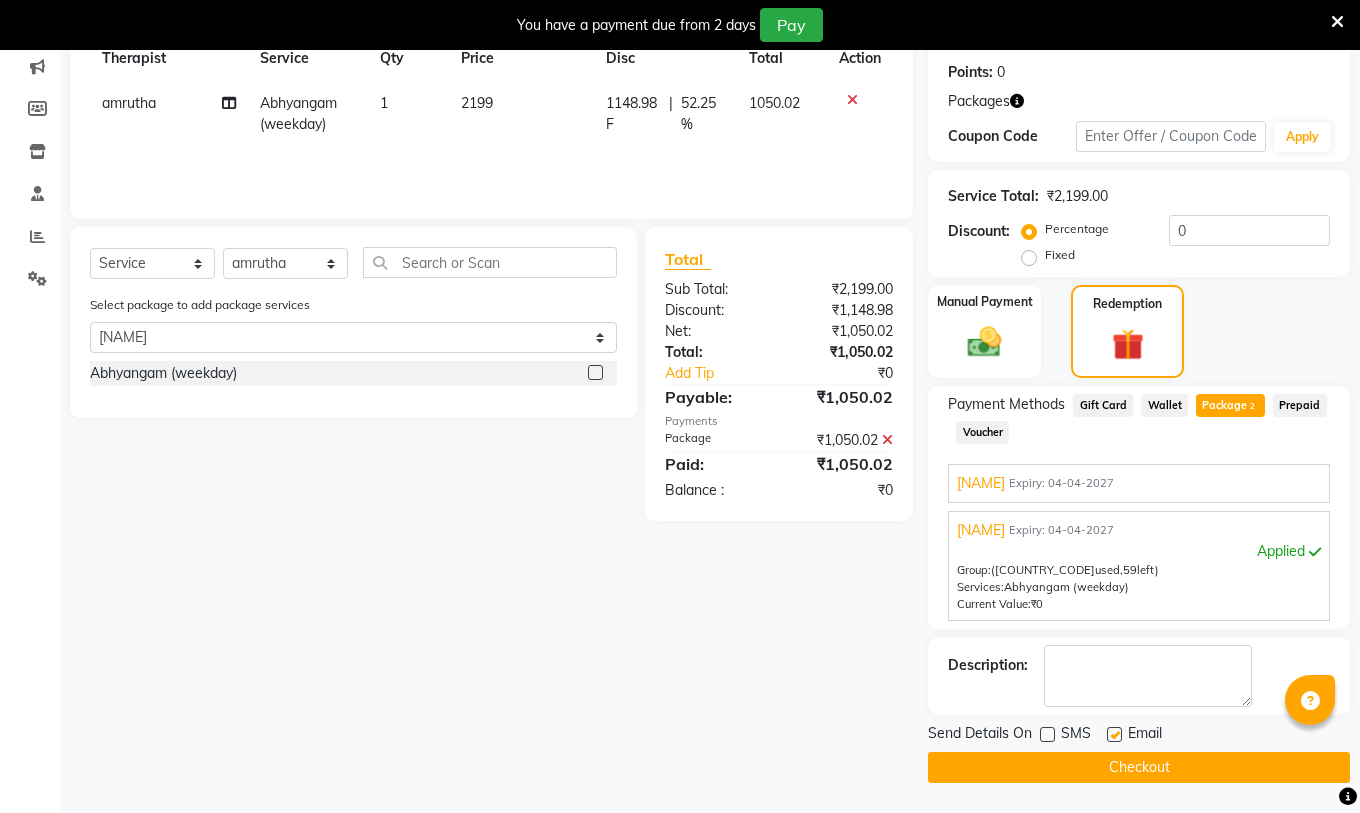 click 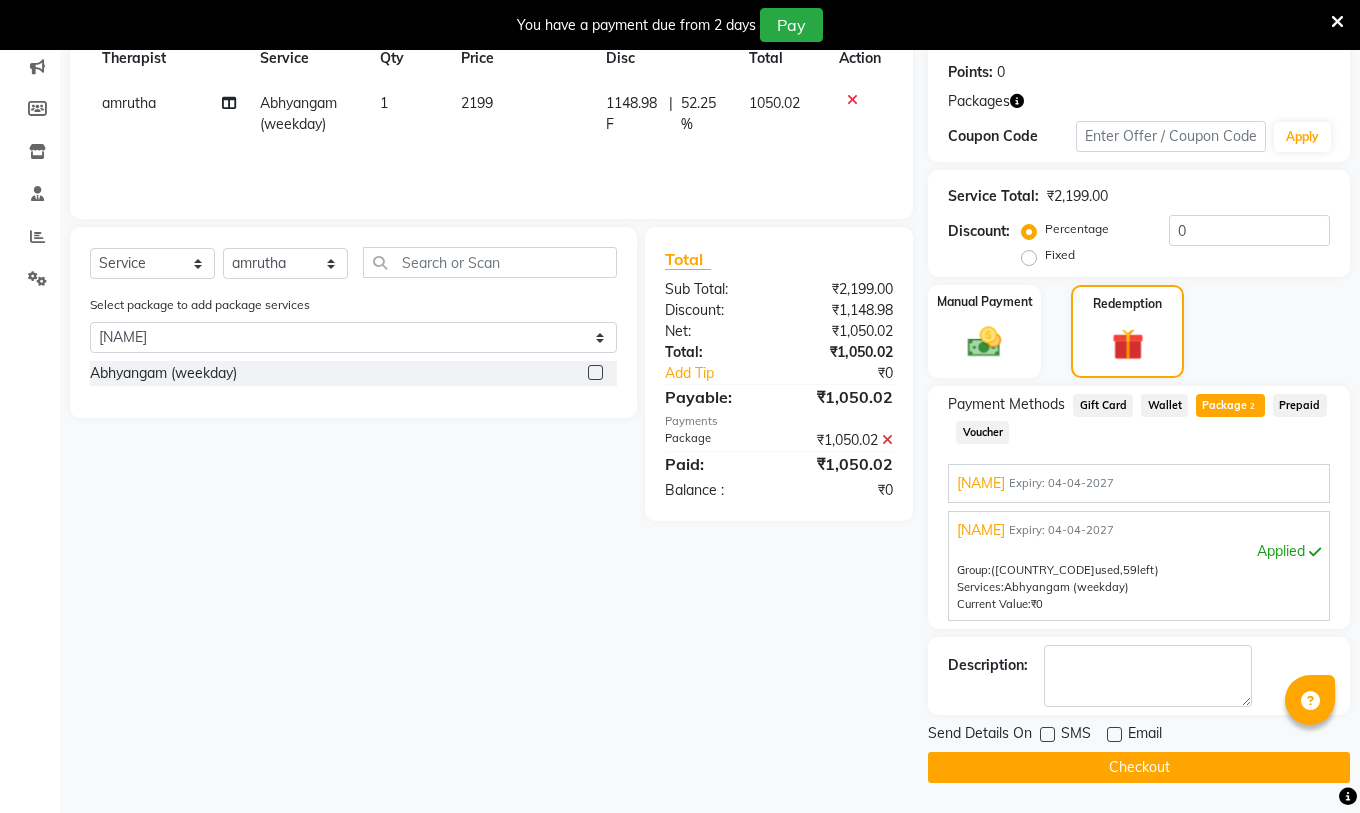 click on "Checkout" 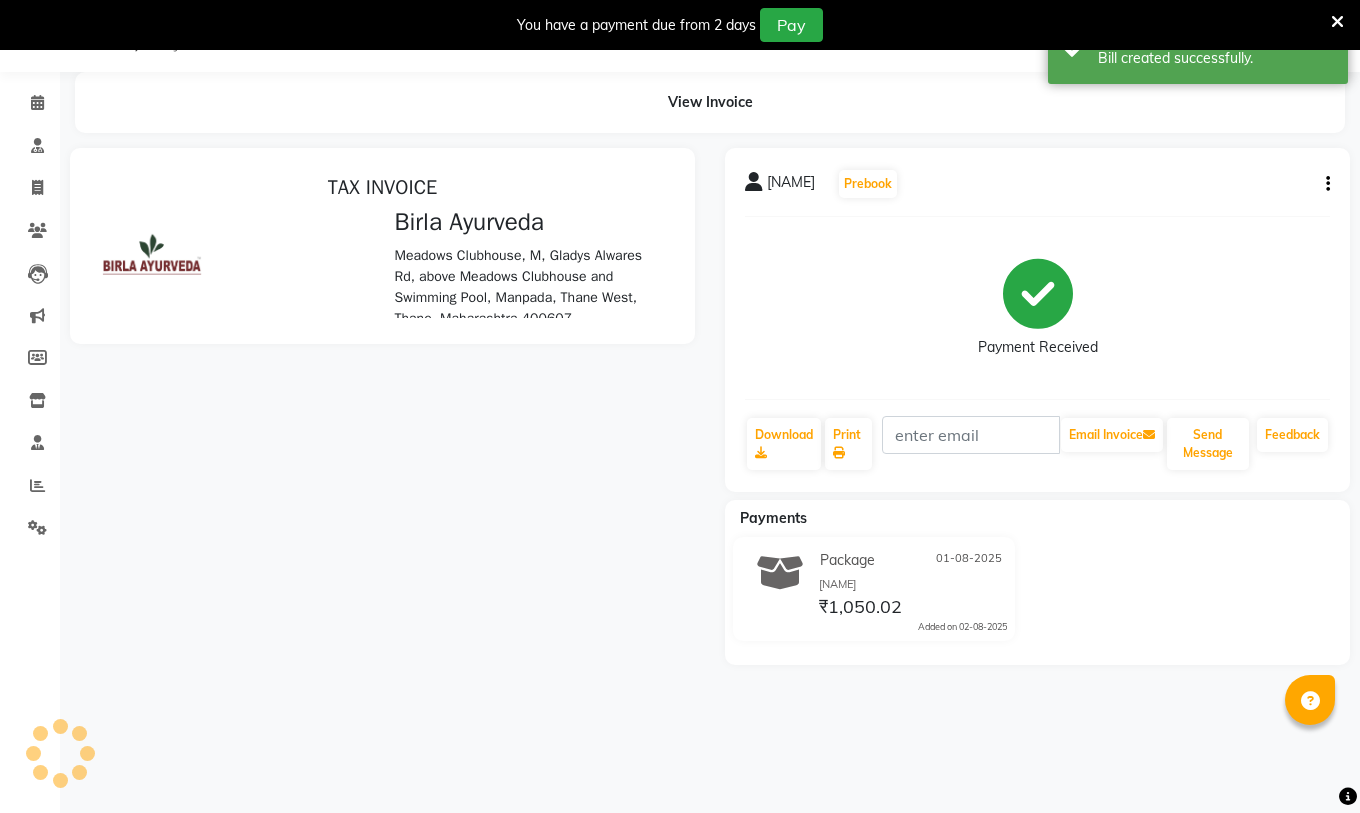 scroll, scrollTop: 0, scrollLeft: 0, axis: both 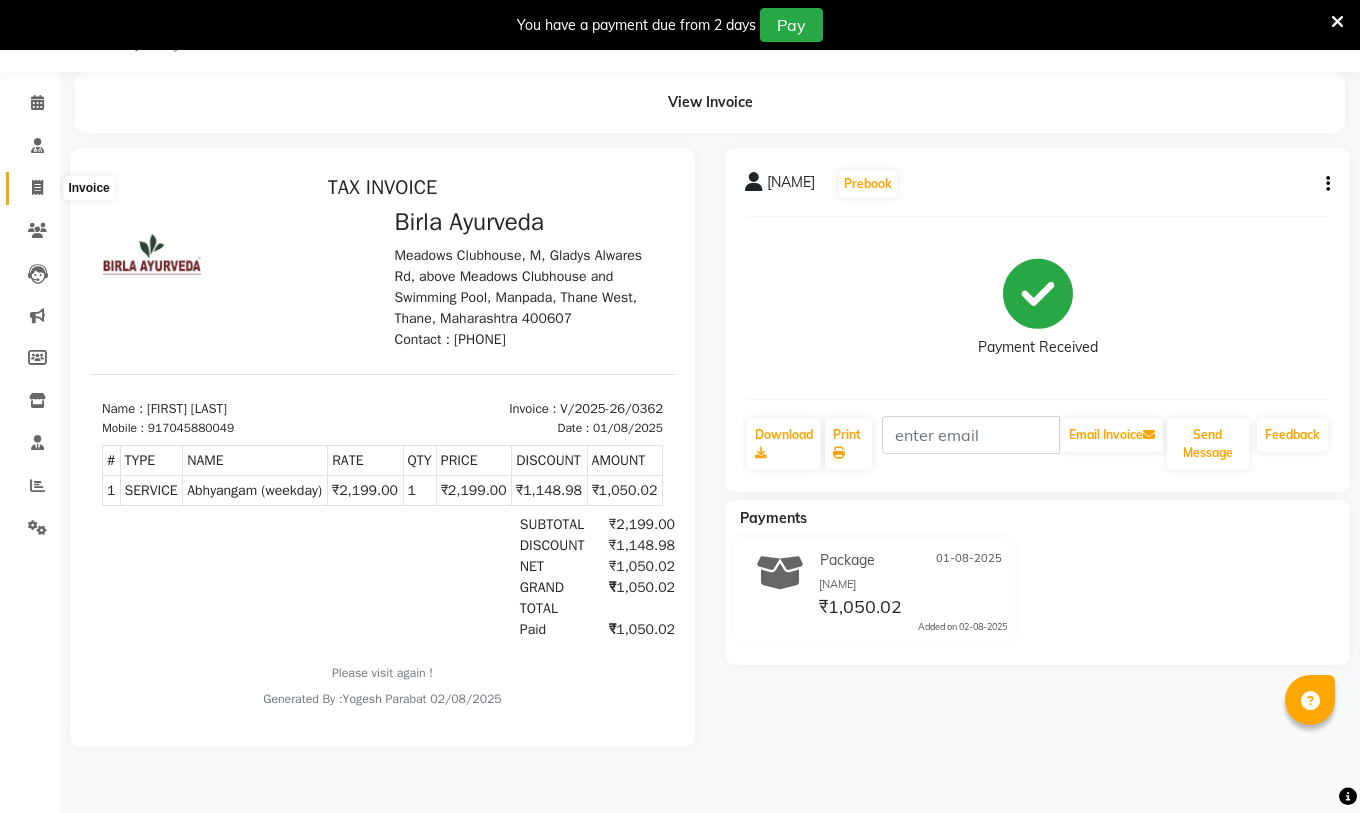 click 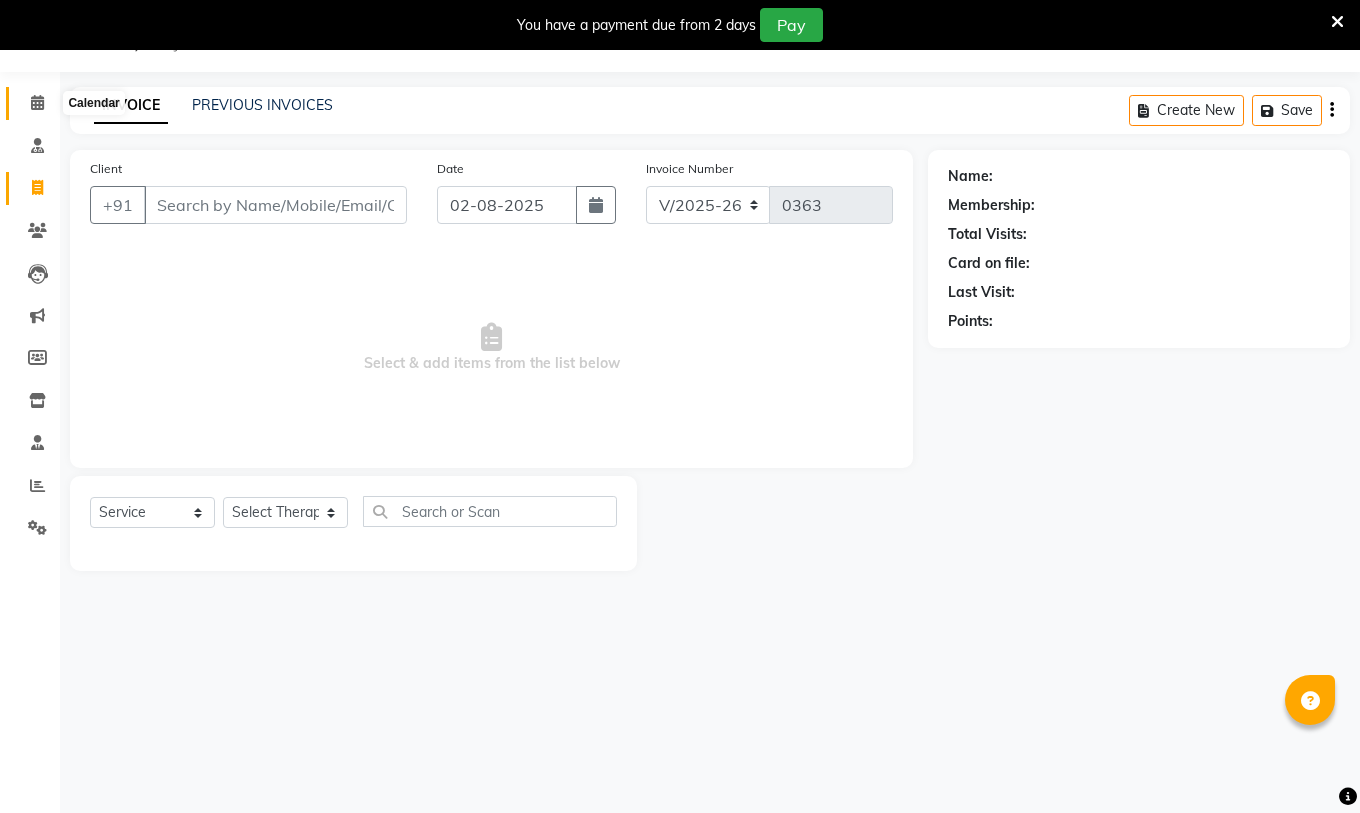 click 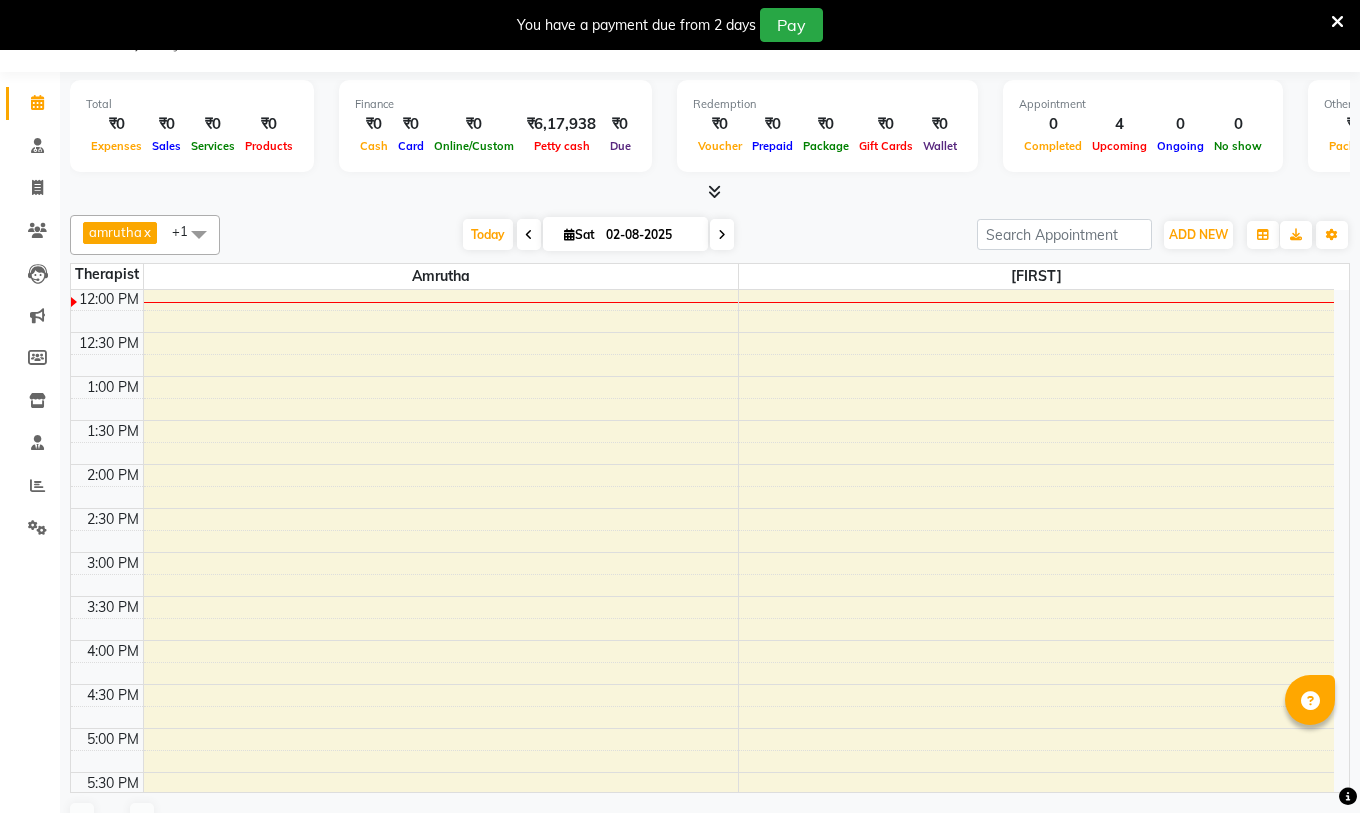 scroll, scrollTop: 0, scrollLeft: 0, axis: both 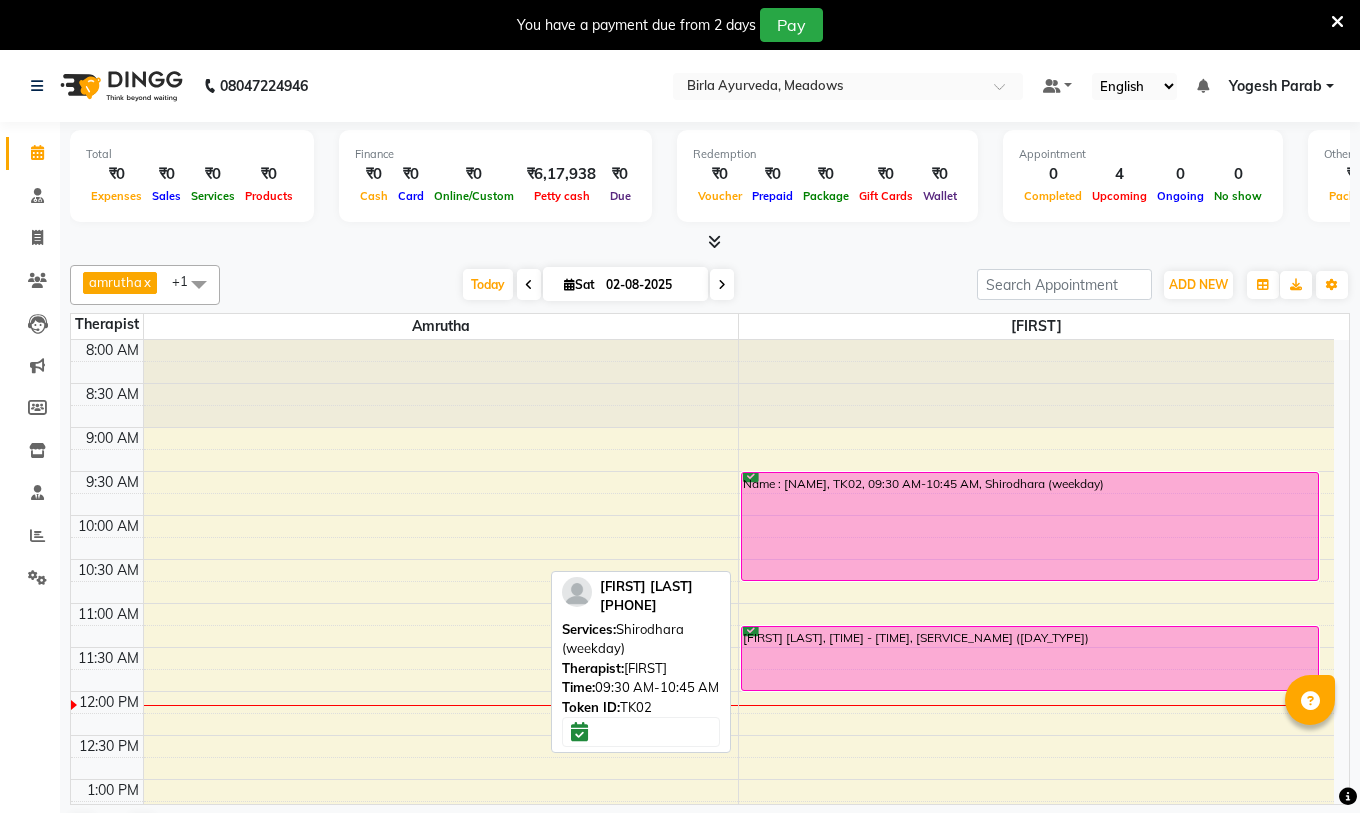 click on "Name  : [NAME], TK02, 09:30 AM-10:45 AM, Shirodhara (weekday)" at bounding box center [1030, 526] 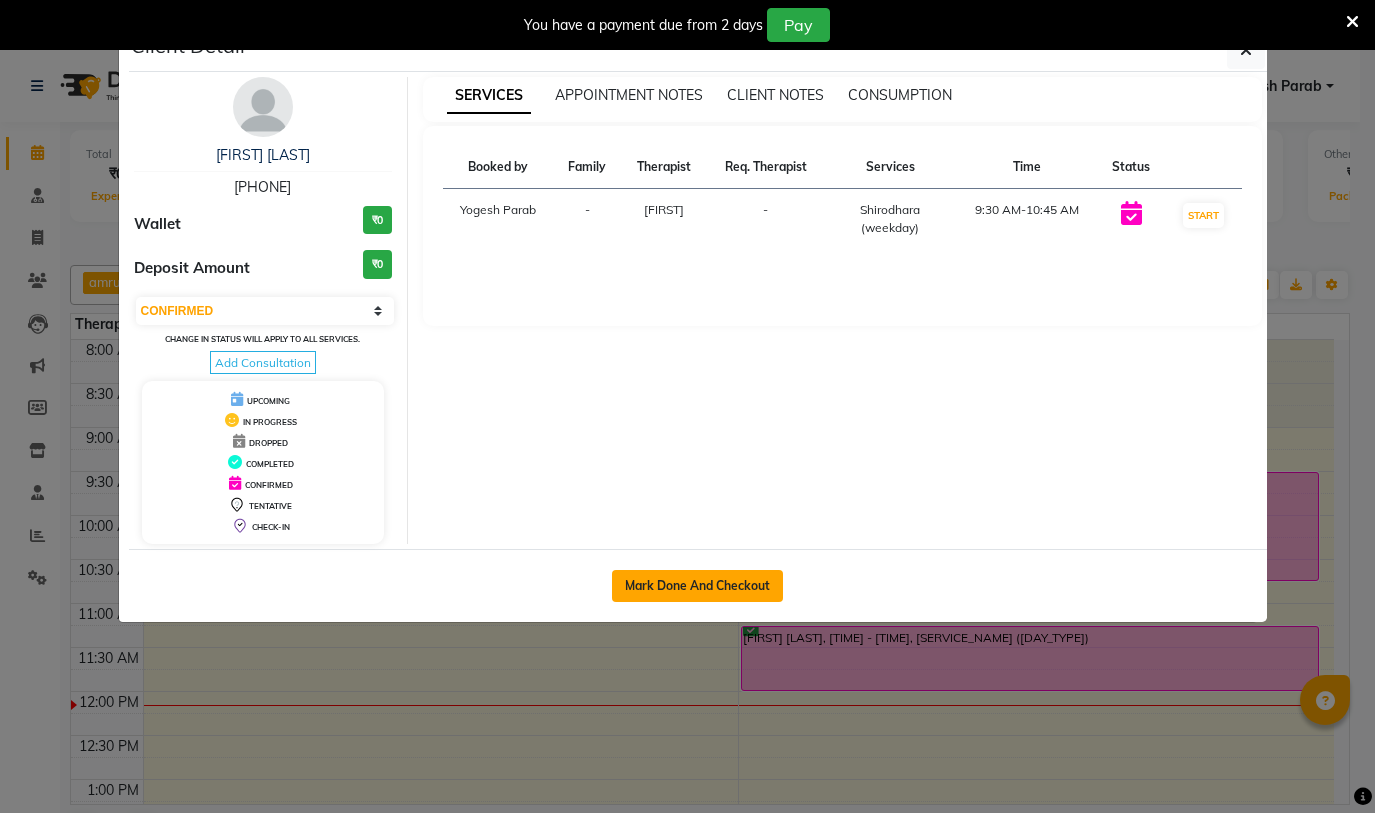 click on "Mark Done And Checkout" 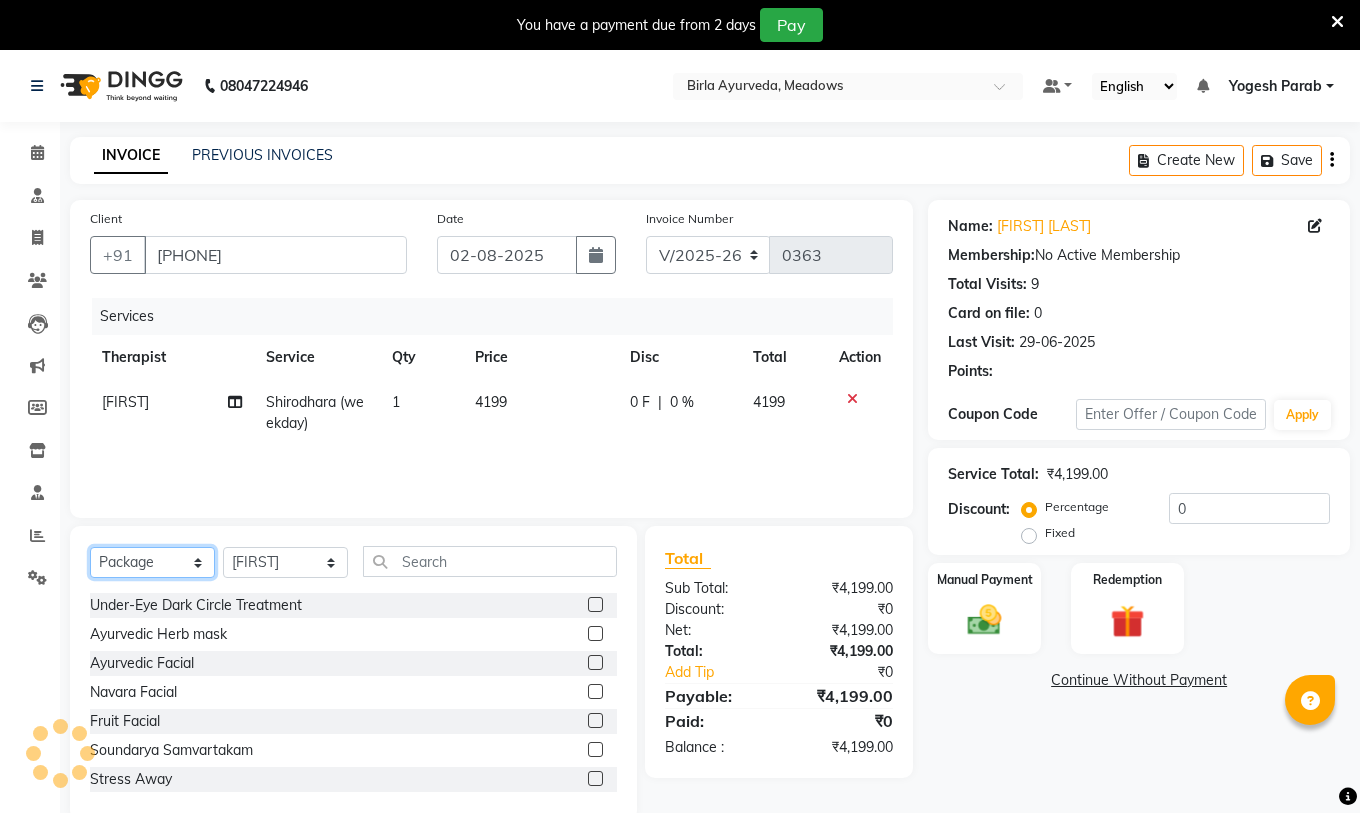 click on "Select  Service  Product  Membership  Package Voucher Prepaid Gift Card" 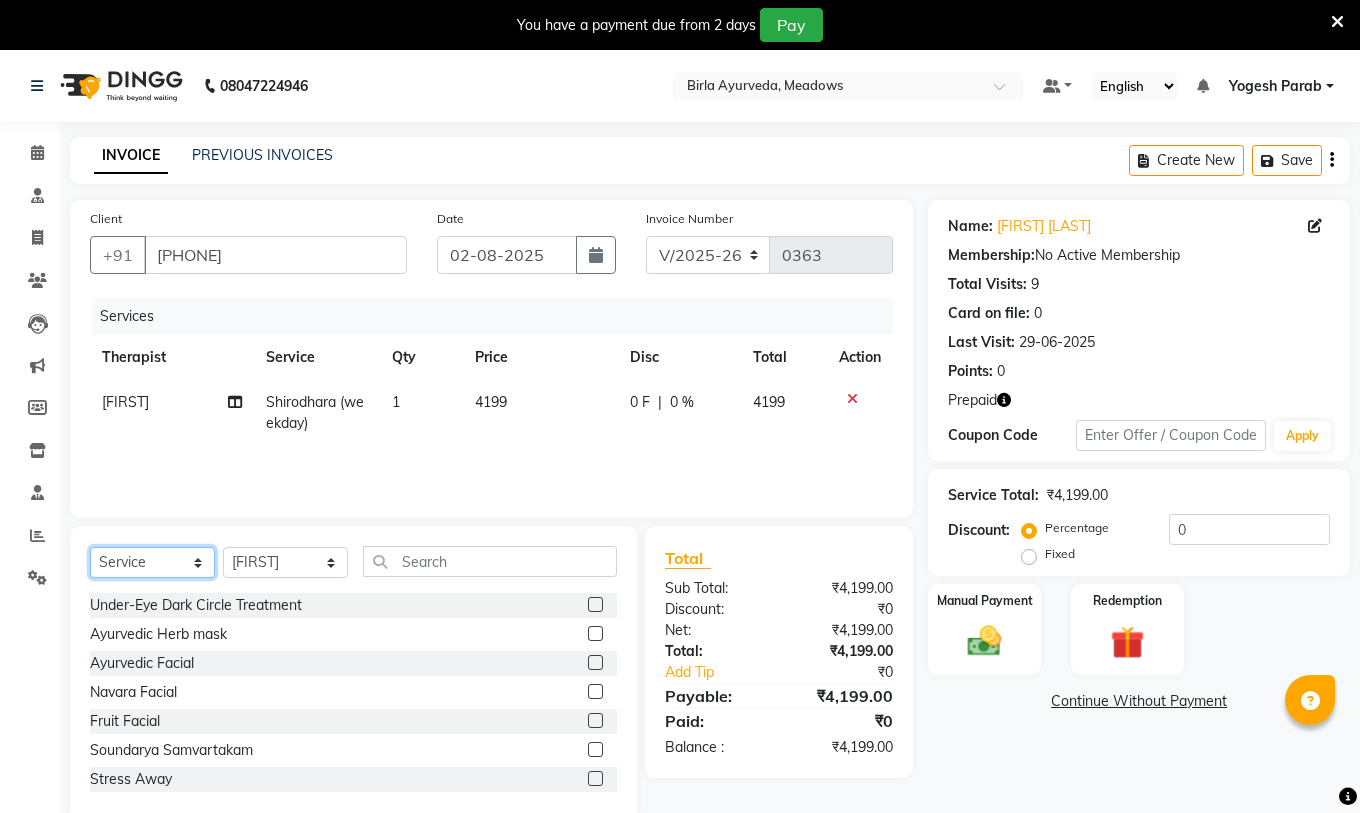 click on "Select  Service  Product  Membership  Package Voucher Prepaid Gift Card" 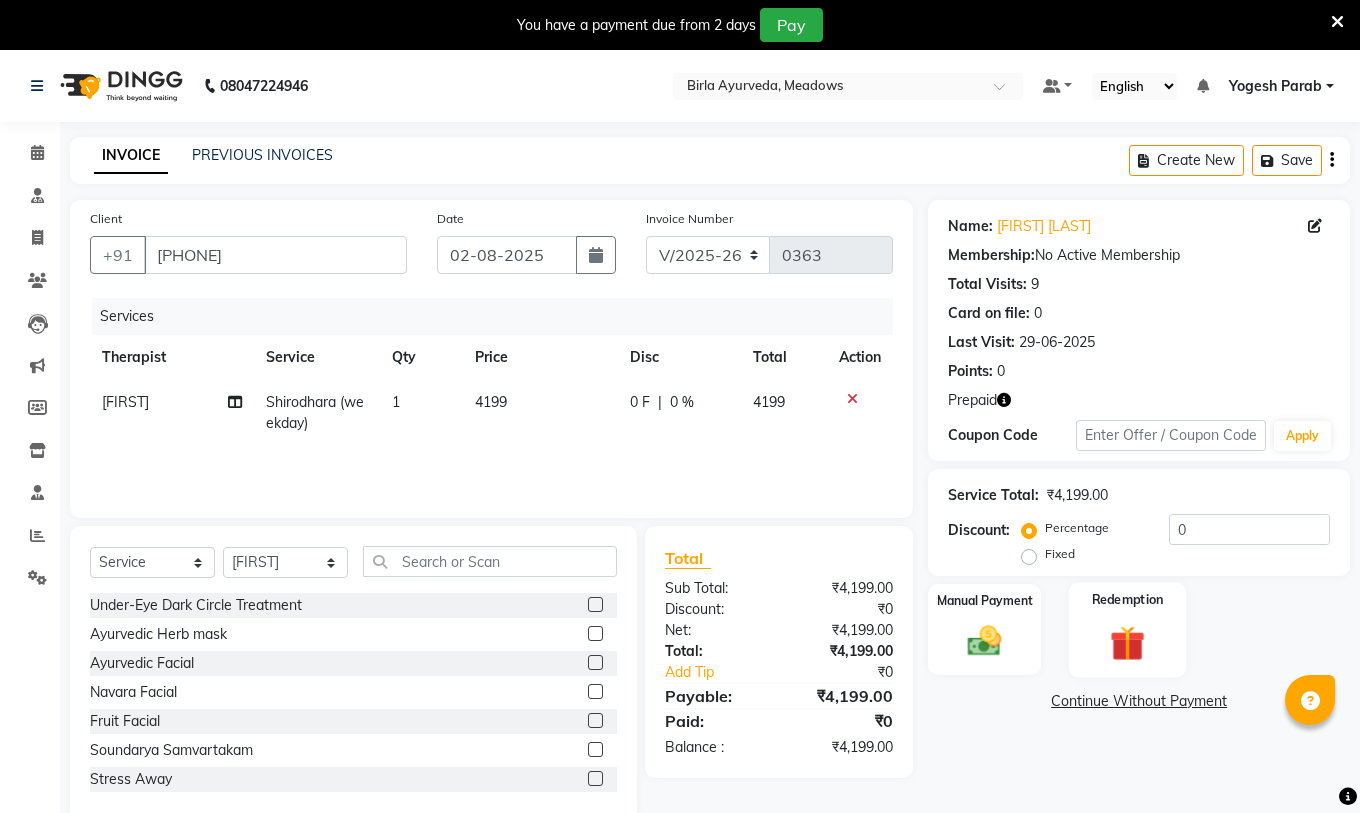 click on "Redemption" 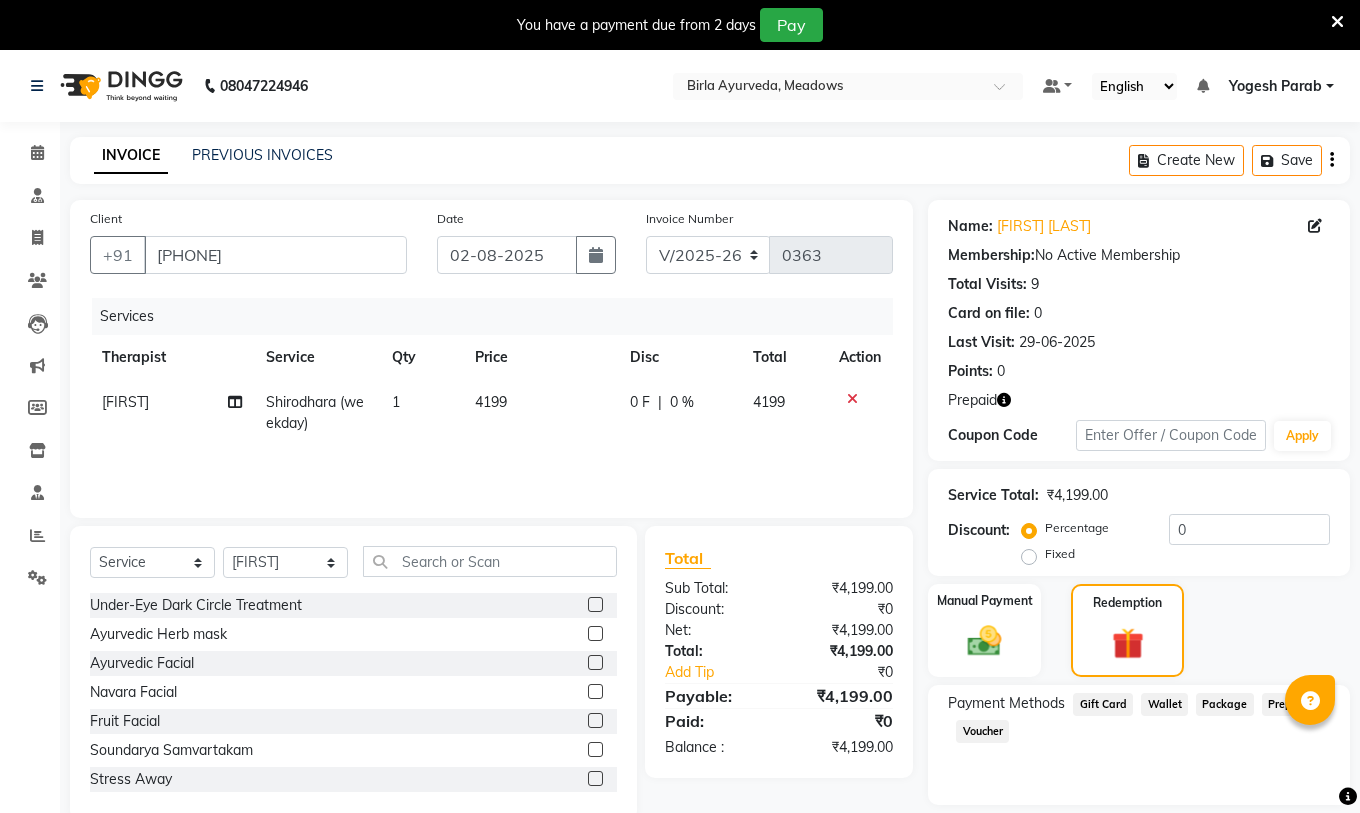 click on "Prepaid  1" 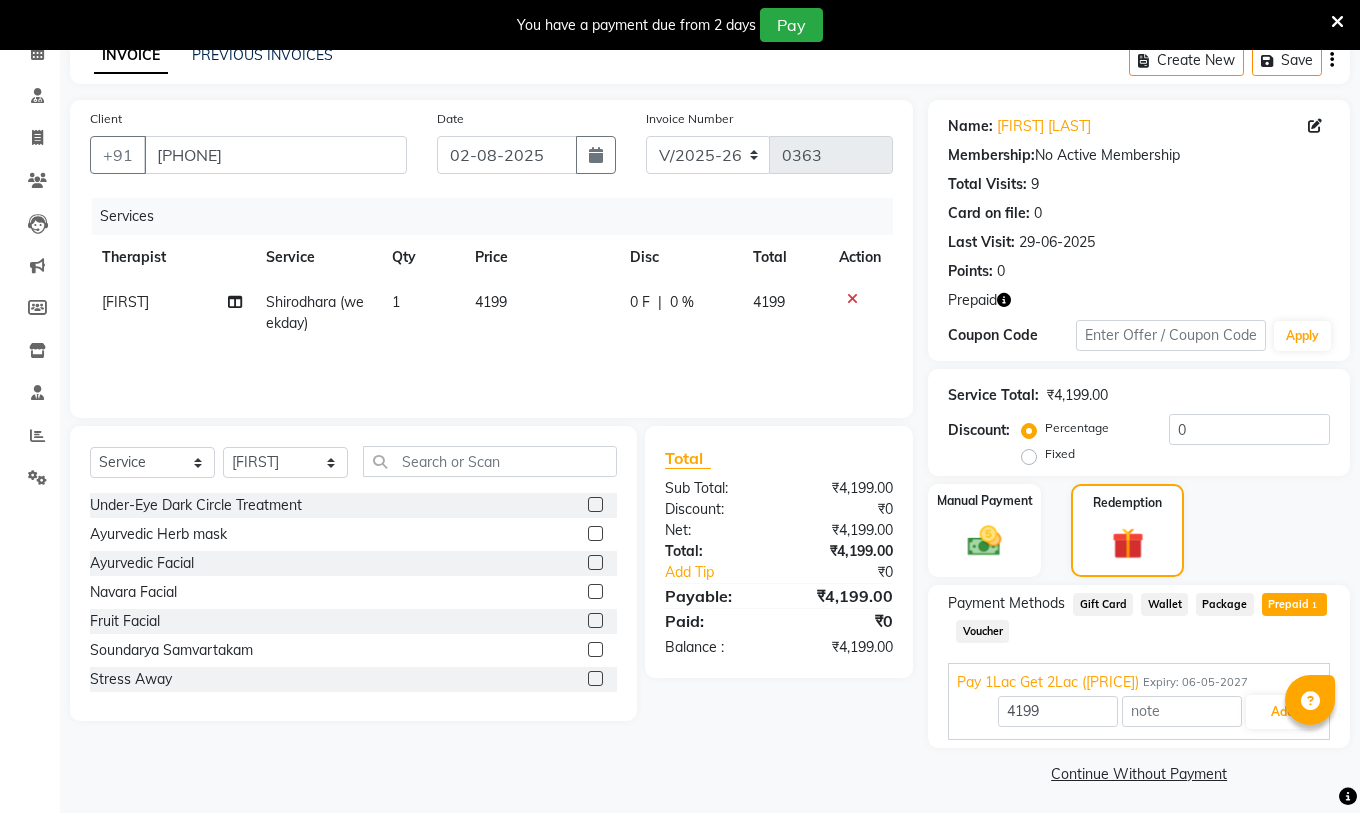 scroll, scrollTop: 106, scrollLeft: 0, axis: vertical 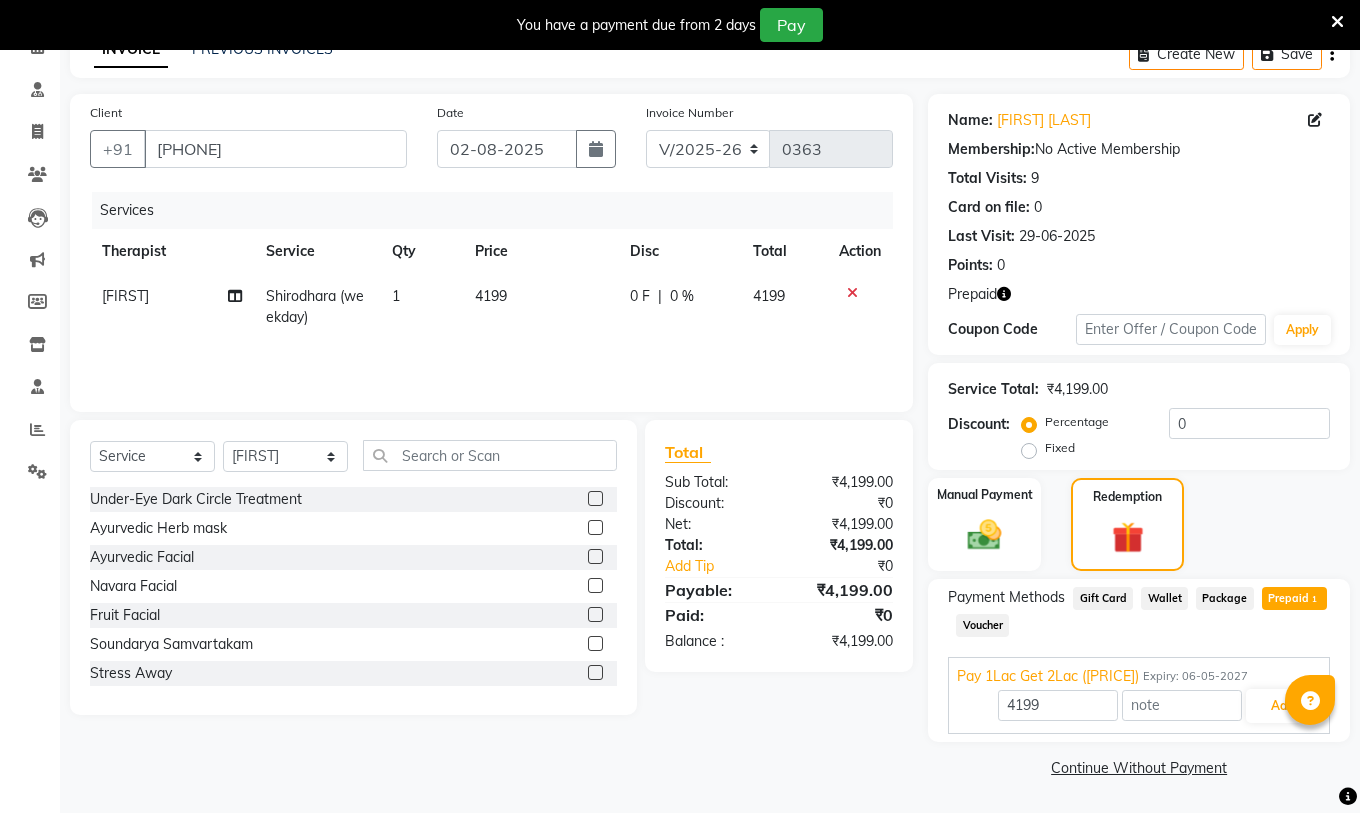 click on "4199" 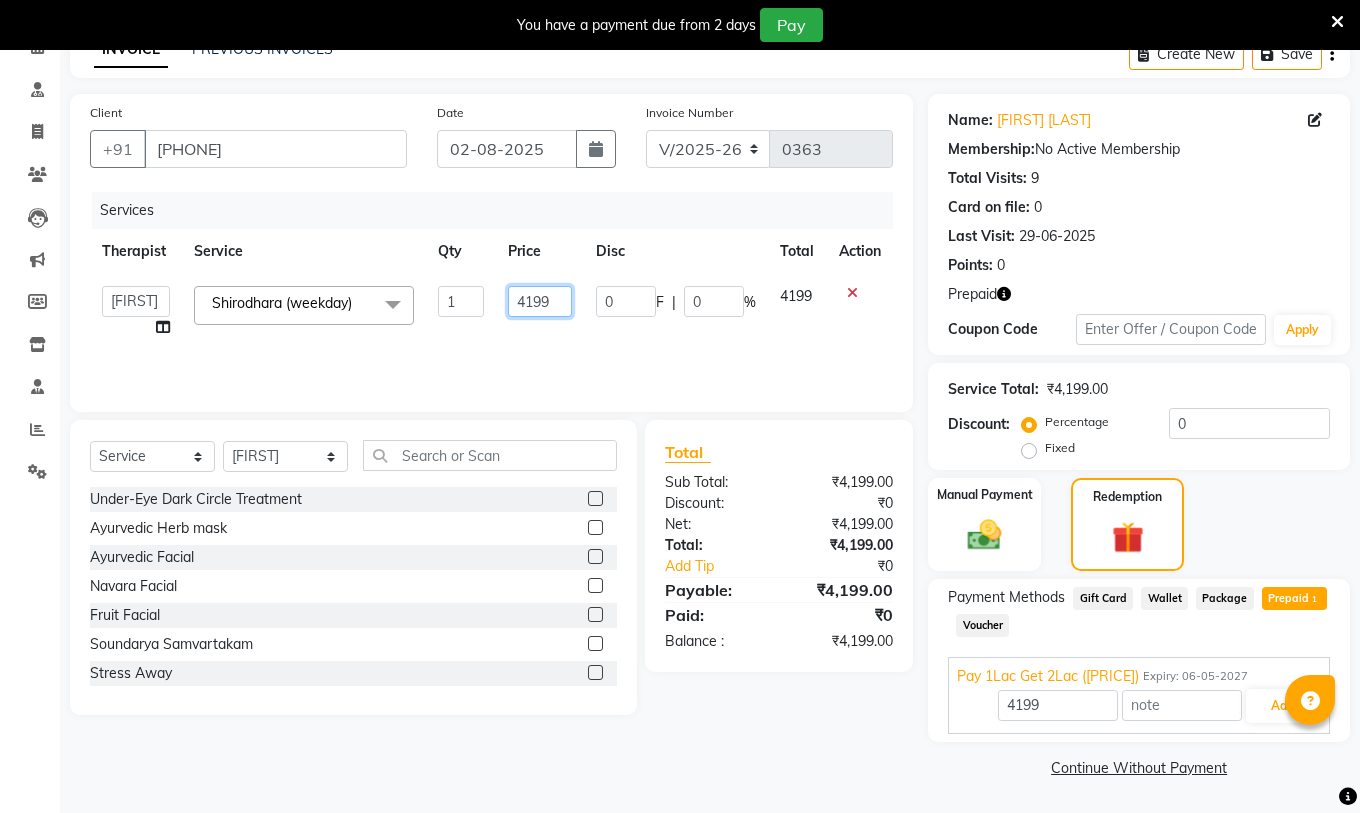 click on "4199" 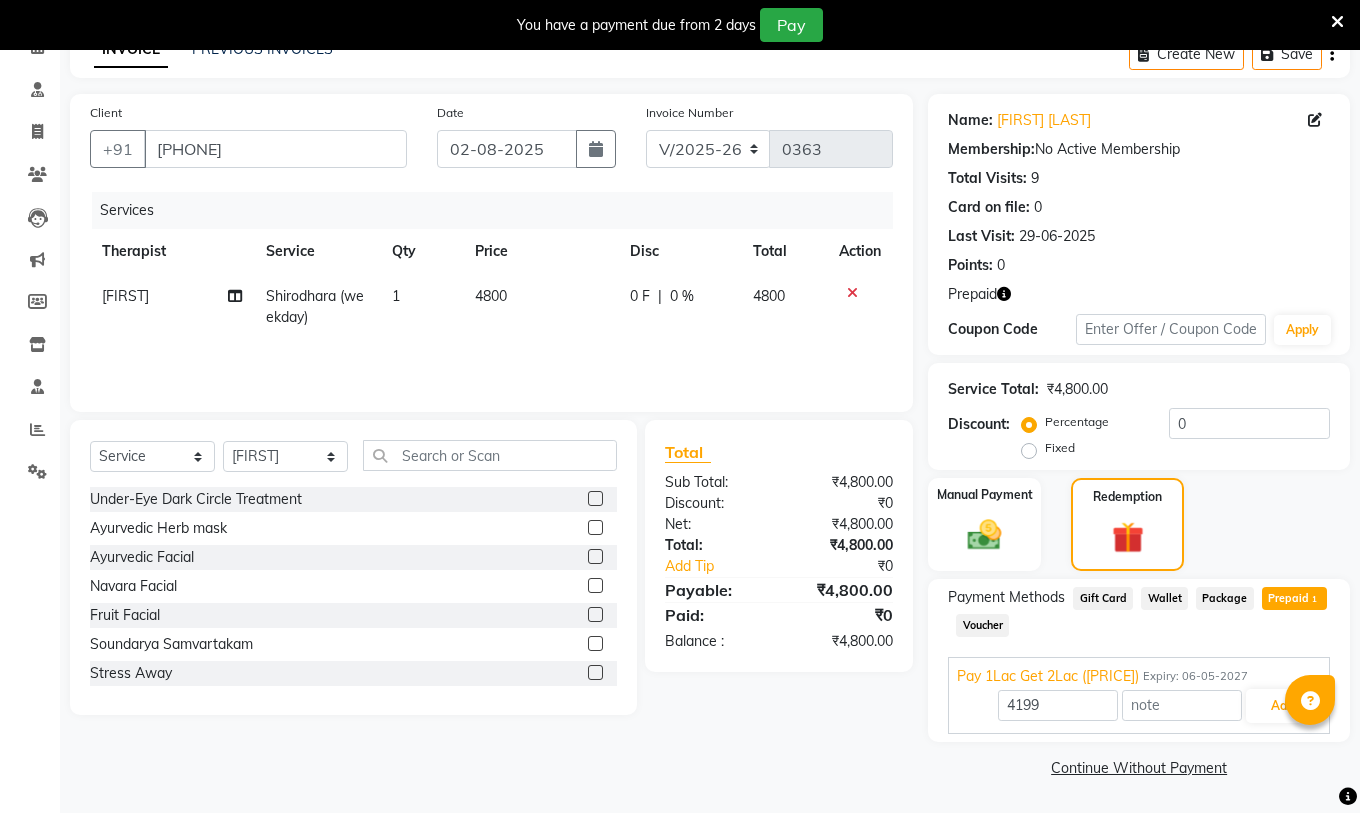 click on "Services Therapist Service Qty Price Disc Total Action [SERVICE_NAME] ([DAY_TYPE]) 1 4800 0 F | 0 % 4800" 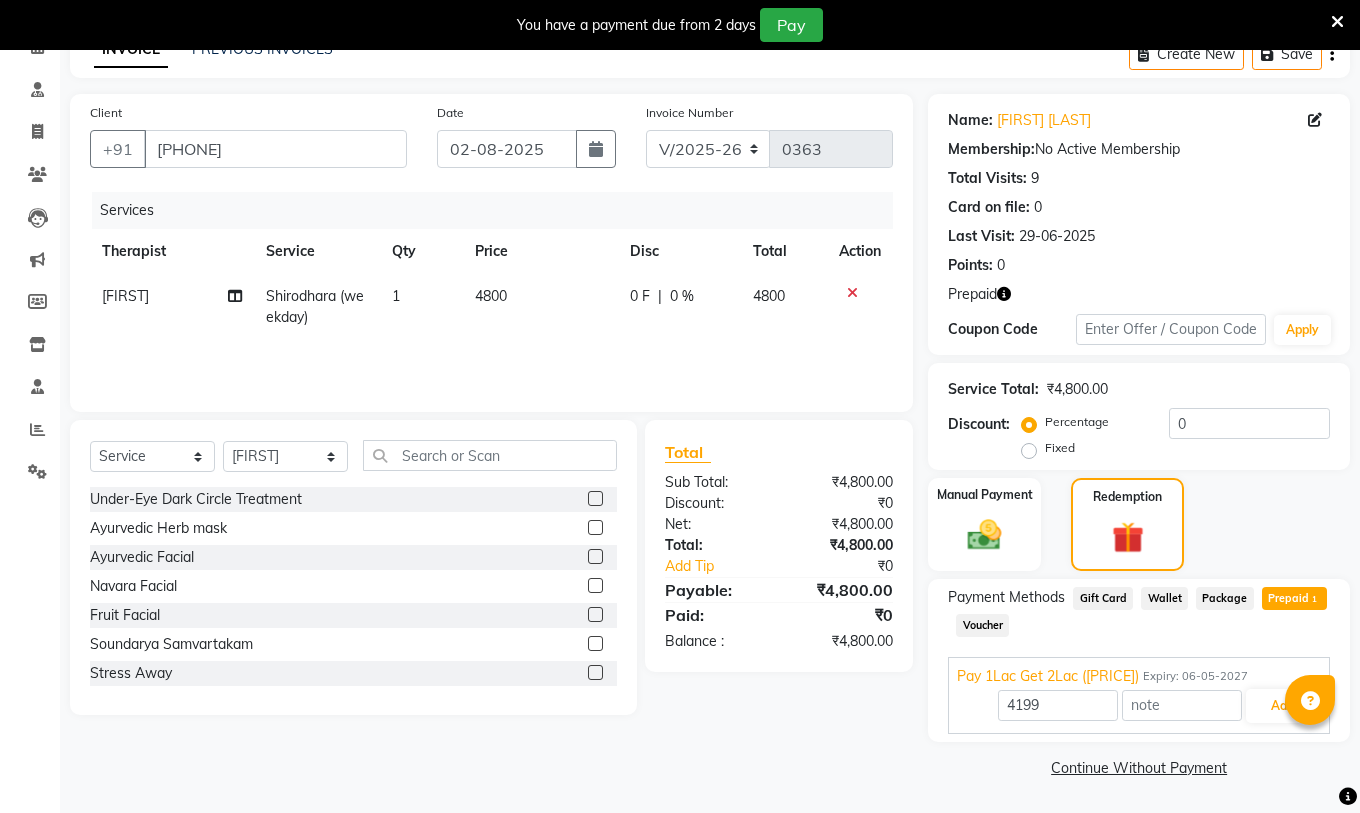 drag, startPoint x: 1283, startPoint y: 598, endPoint x: 1298, endPoint y: 597, distance: 15.033297 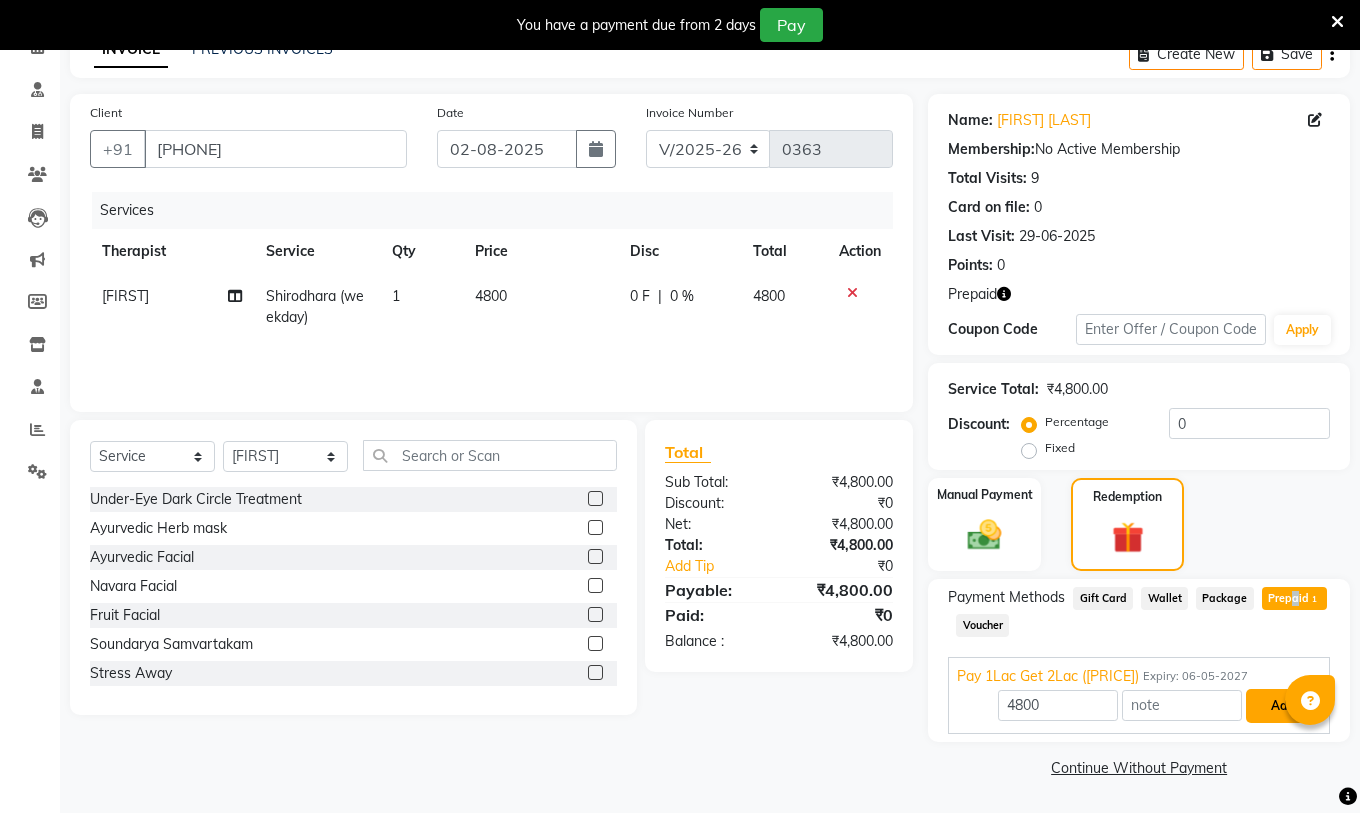 click on "Add" at bounding box center [1282, 706] 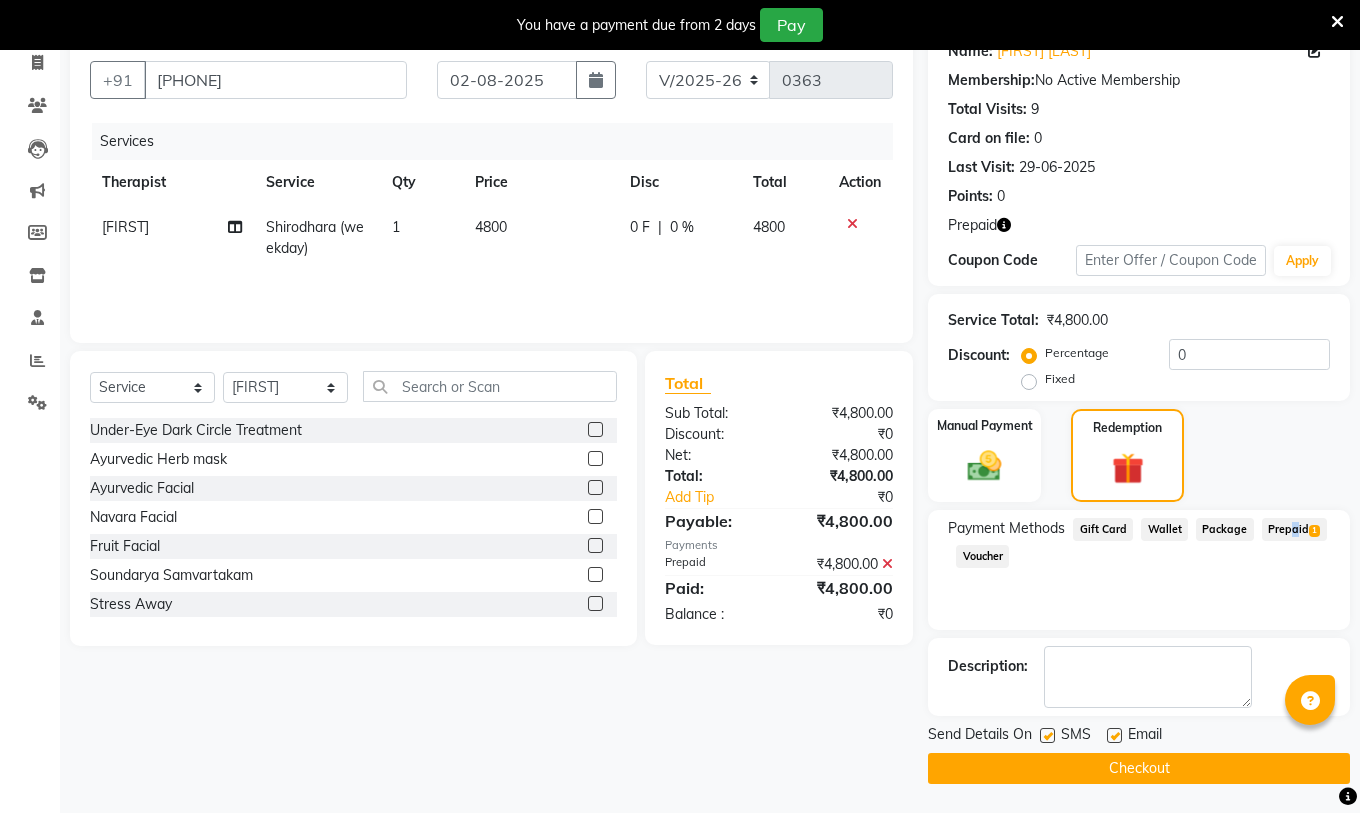 scroll, scrollTop: 176, scrollLeft: 0, axis: vertical 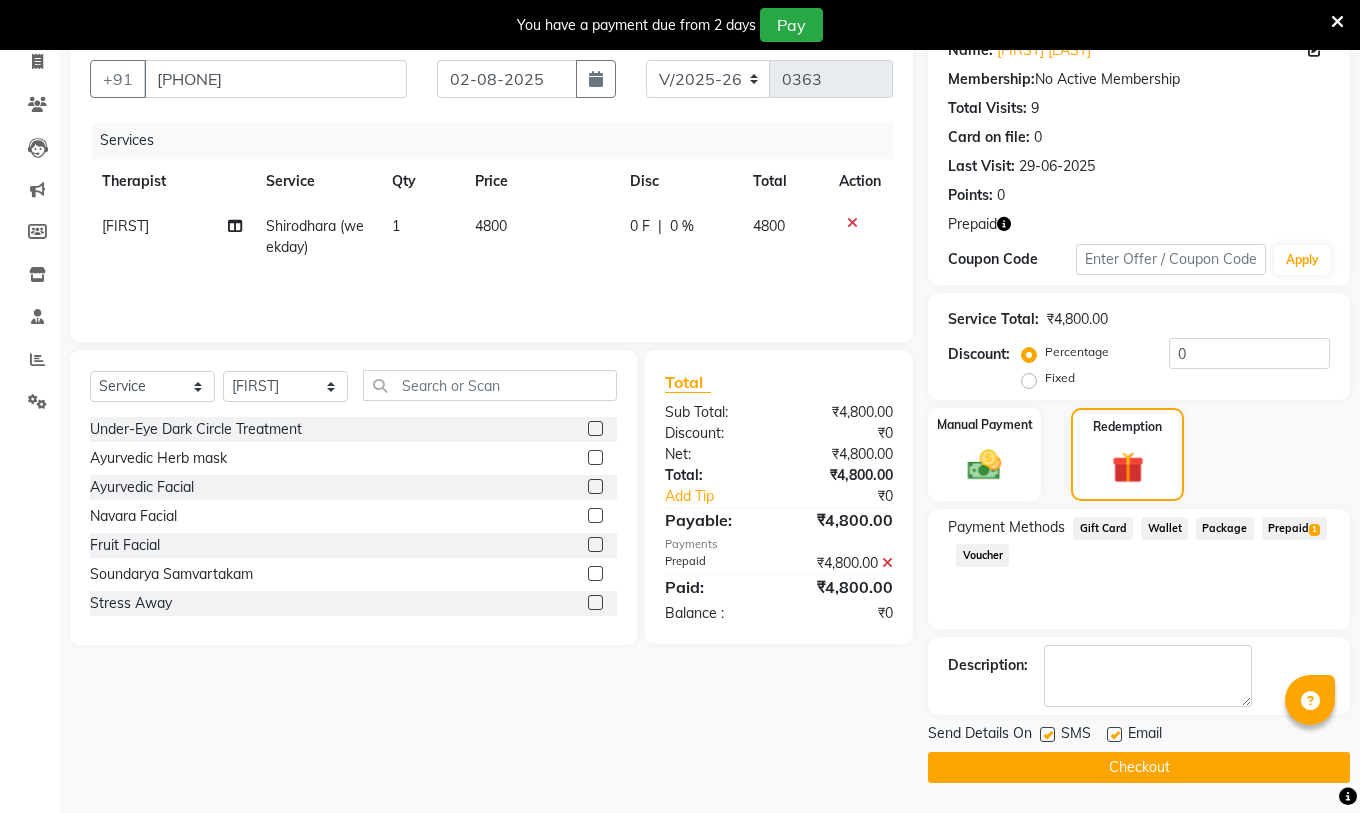 click 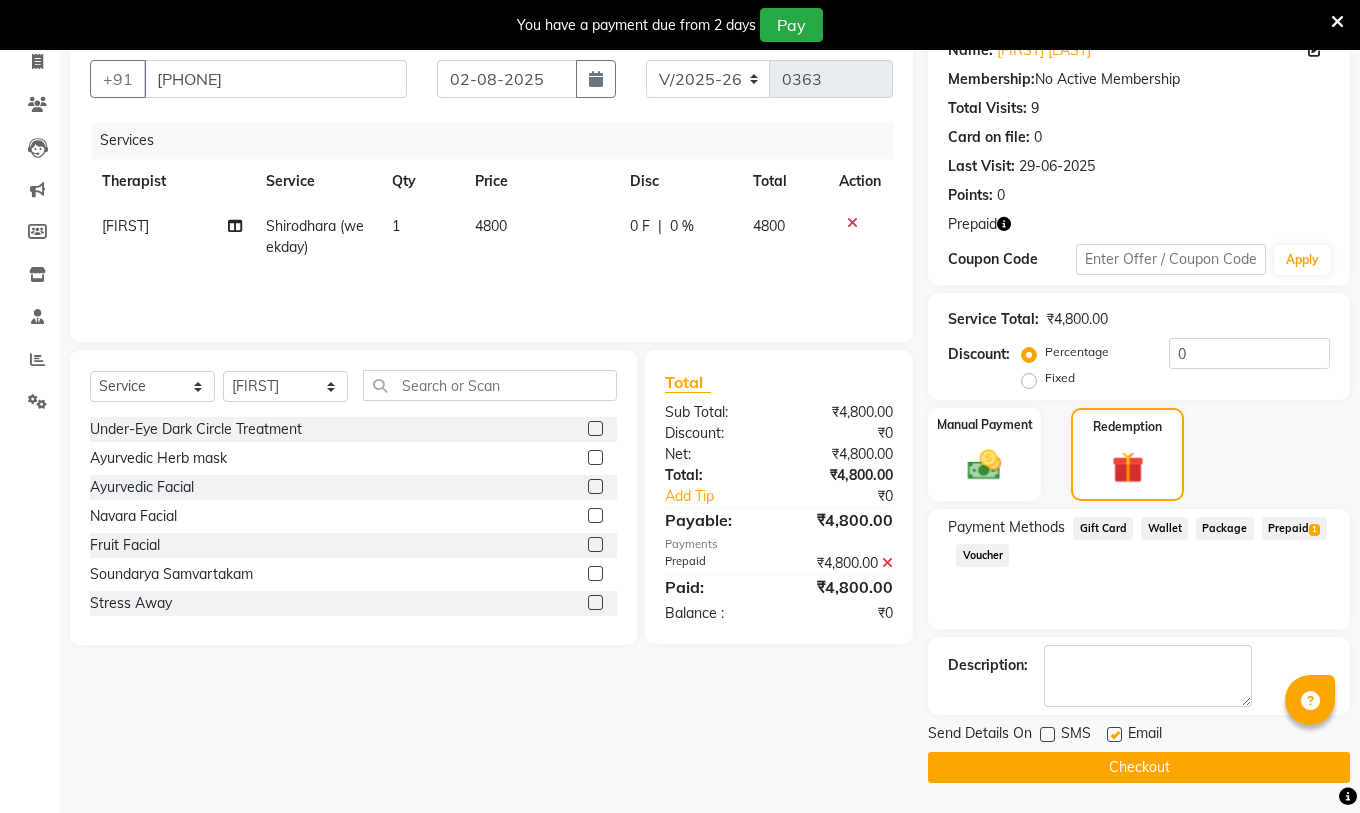 click 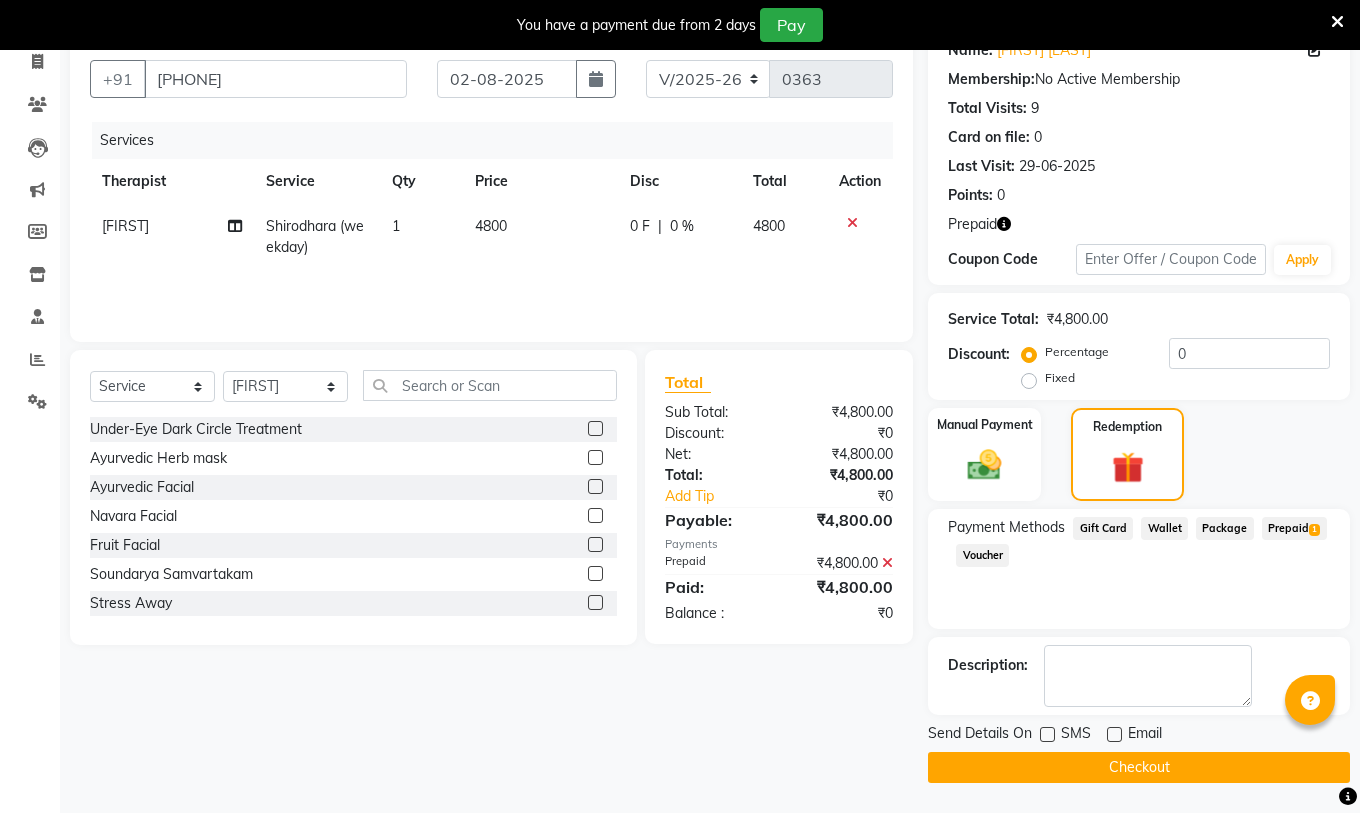 click on "Checkout" 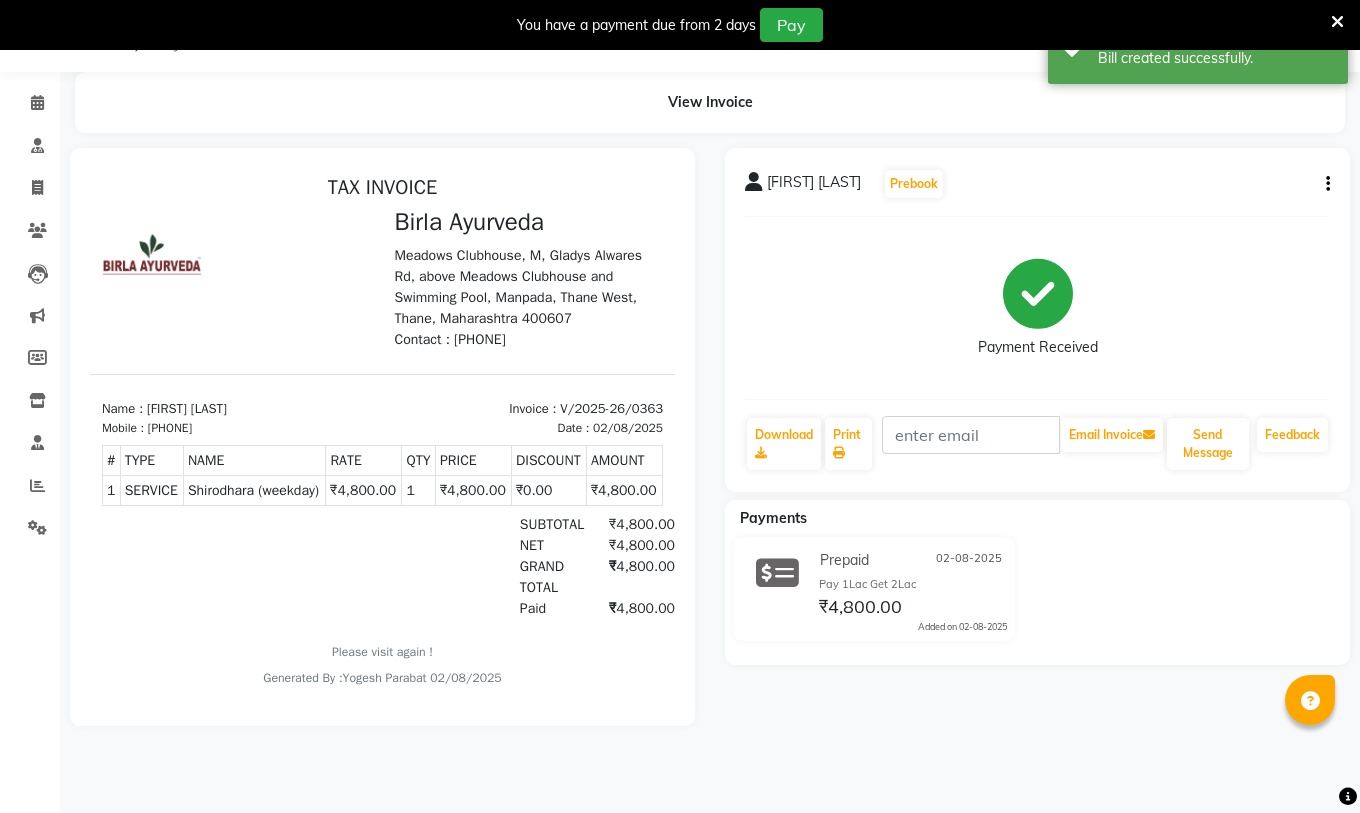 scroll, scrollTop: 0, scrollLeft: 0, axis: both 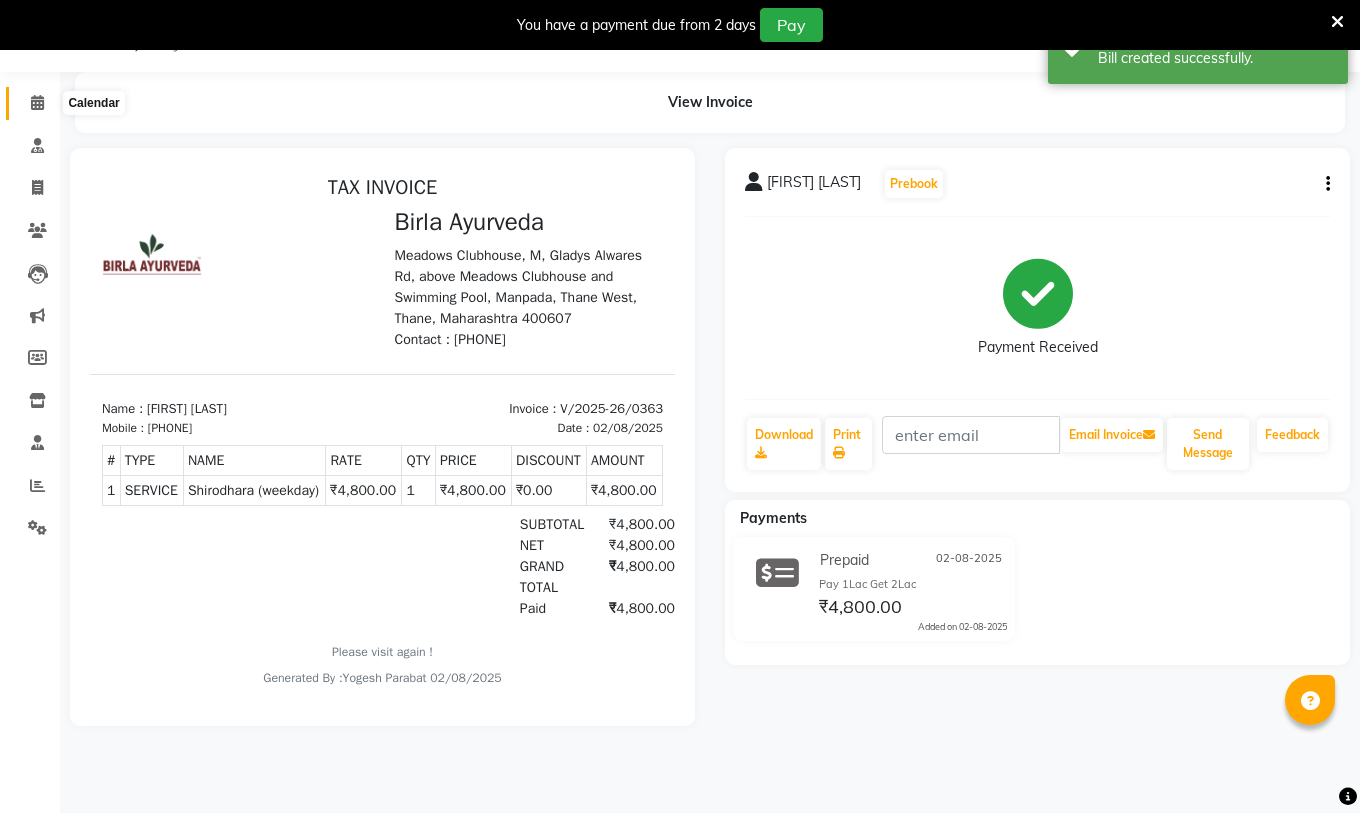 click 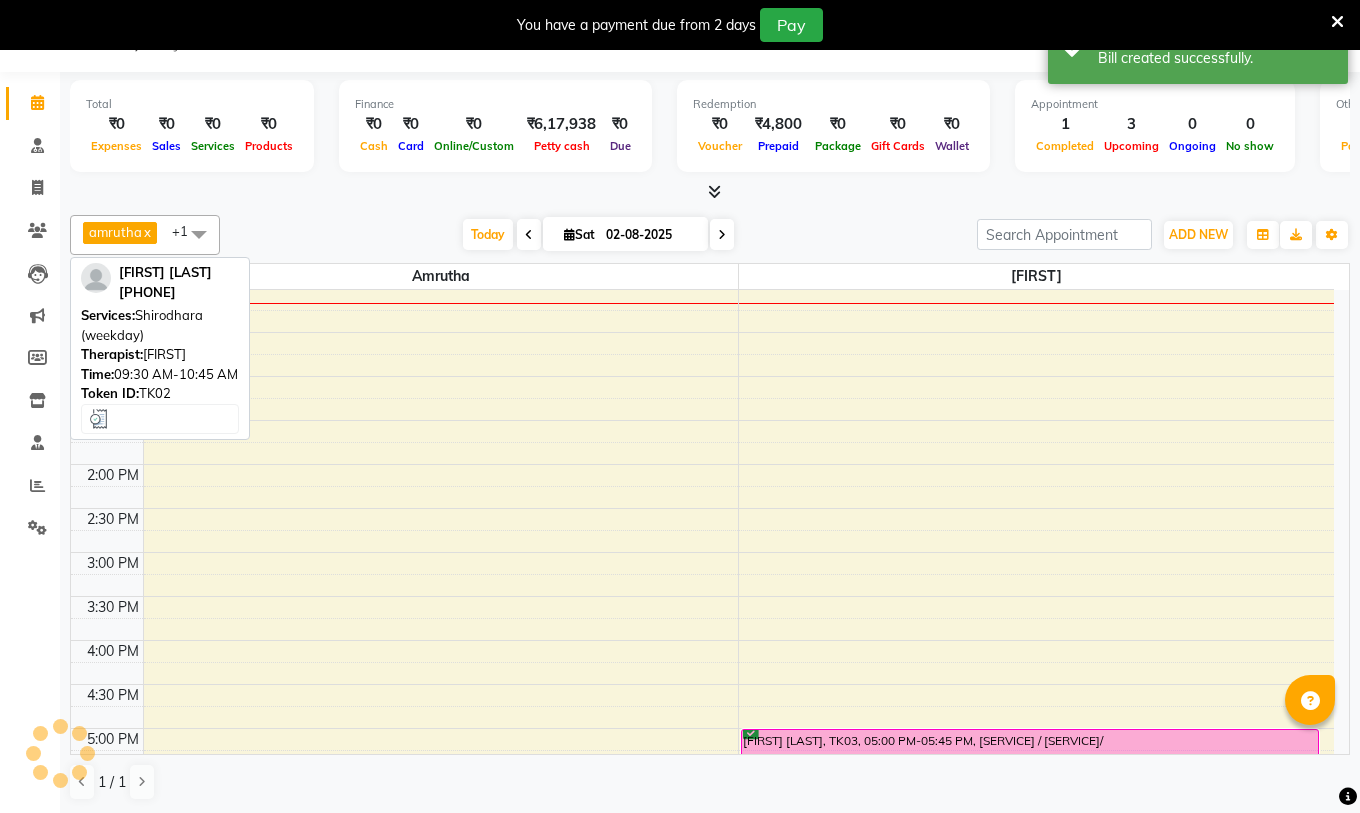 scroll, scrollTop: 0, scrollLeft: 0, axis: both 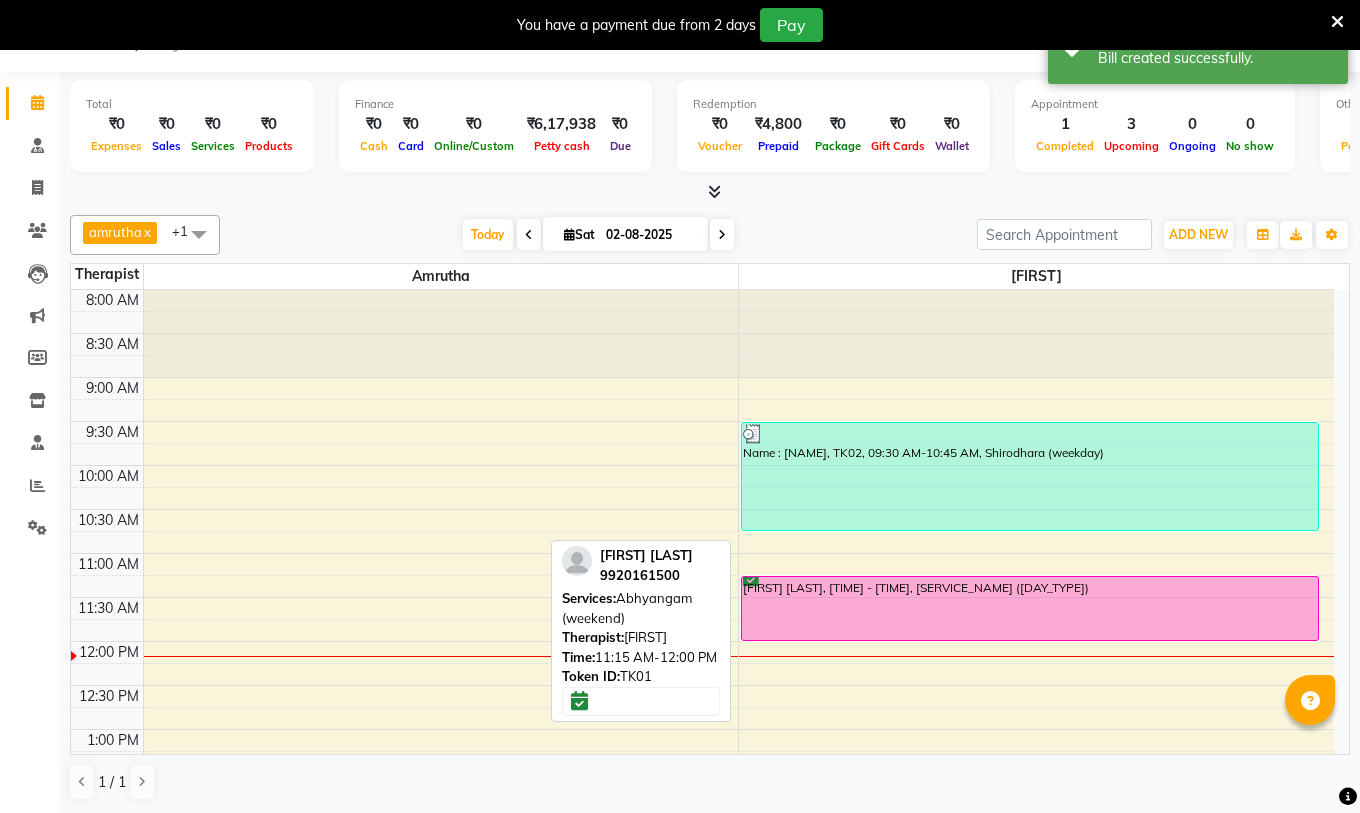 click on "[FIRST] [LAST], [TIME] - [TIME], [SERVICE_NAME] ([DAY_TYPE])" at bounding box center (1030, 608) 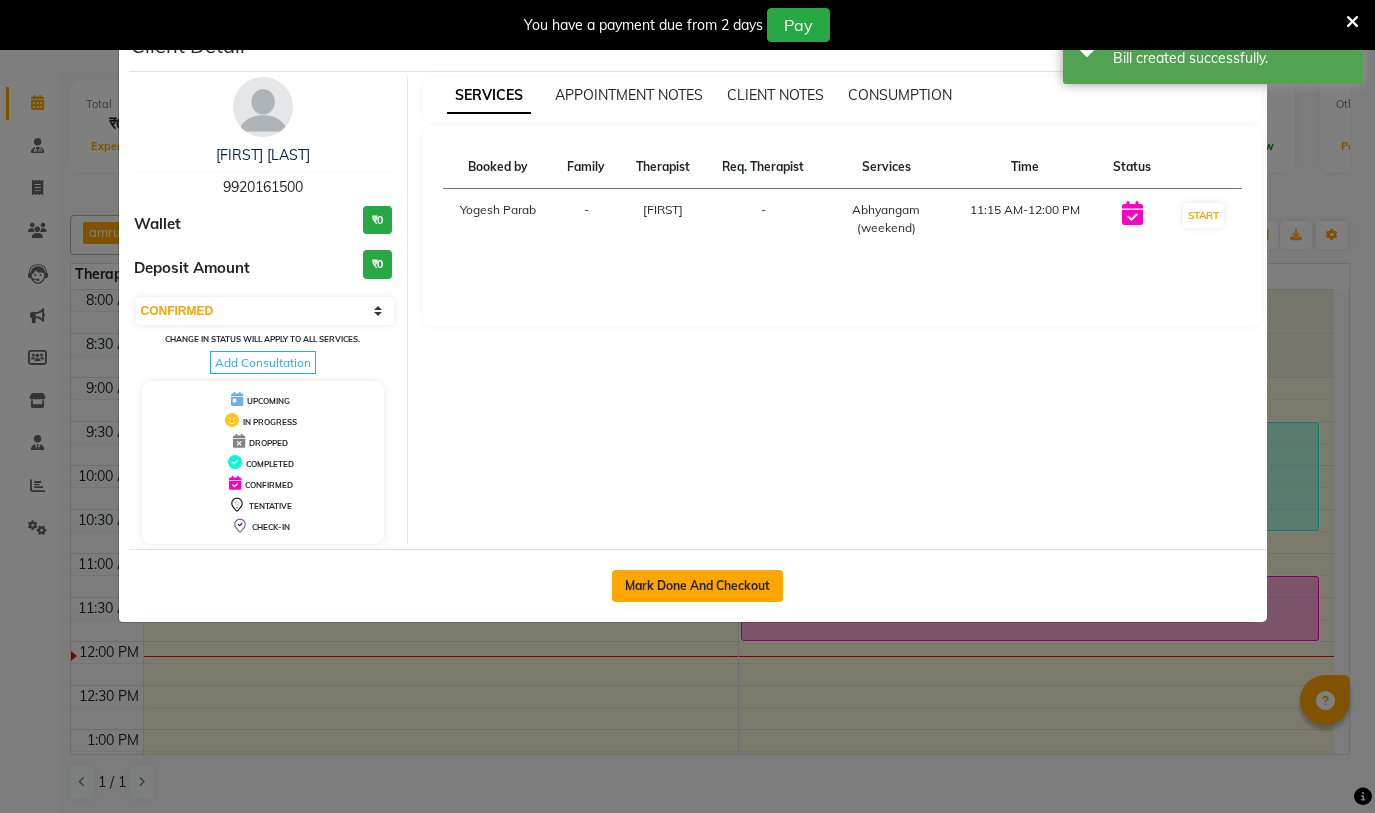 click on "Mark Done And Checkout" 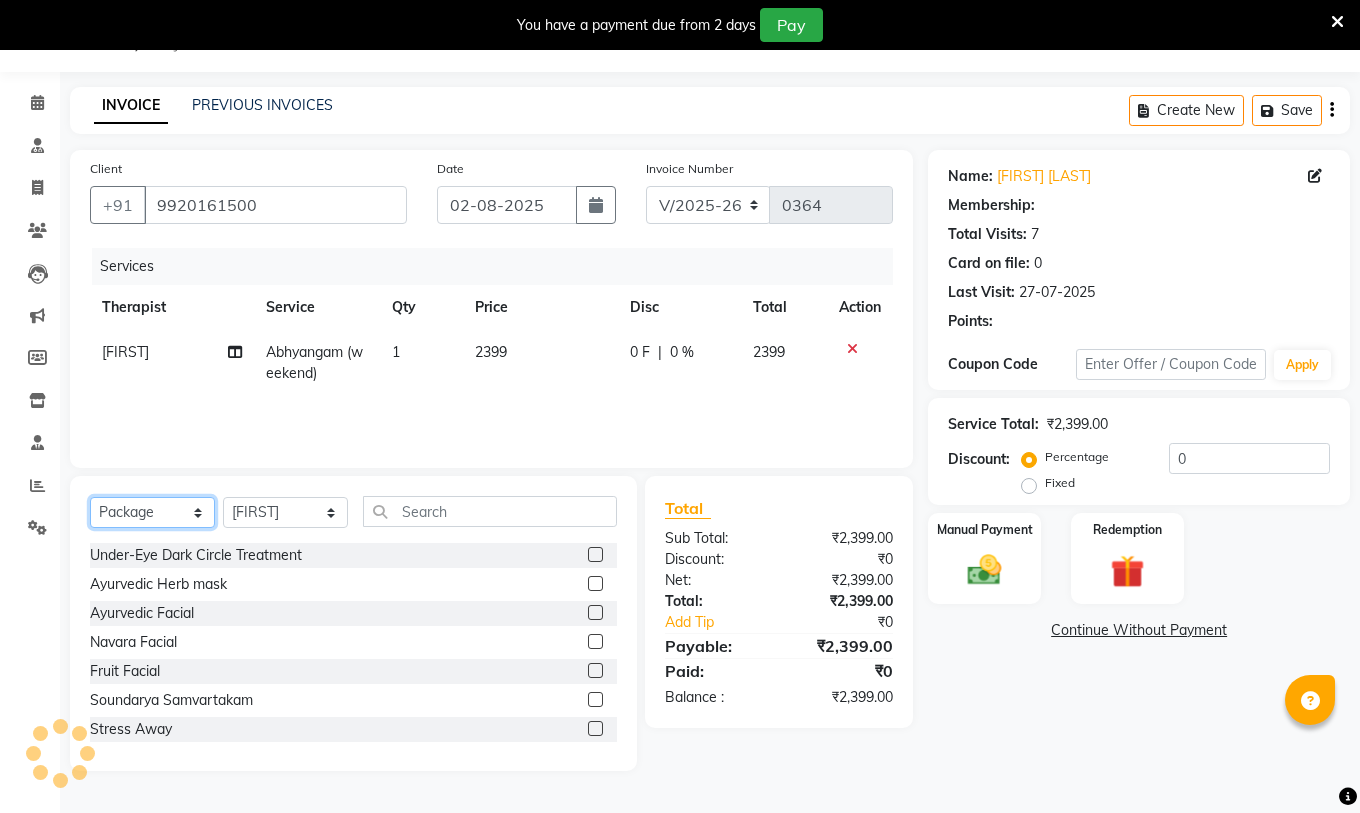 click on "Select  Service  Product  Membership  Package Voucher Prepaid Gift Card" 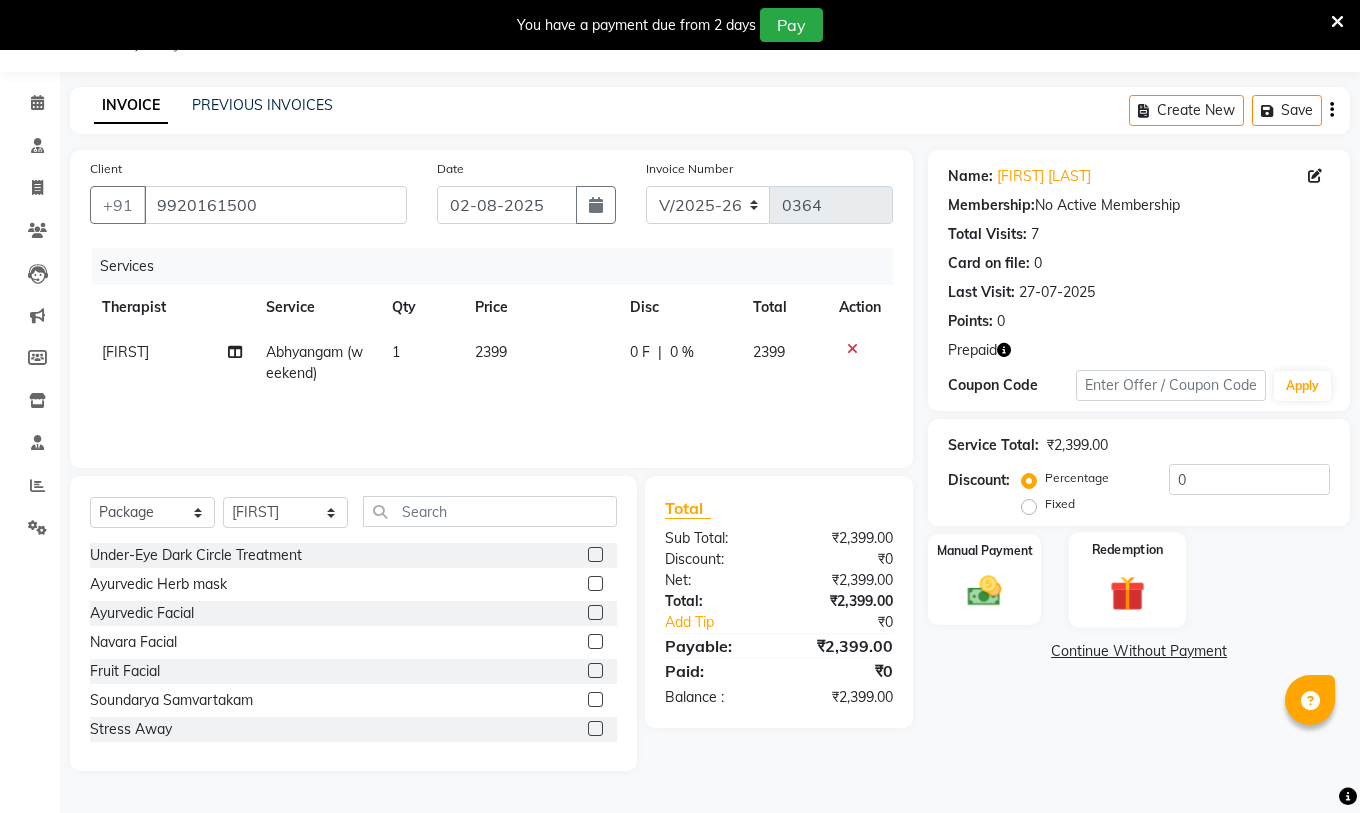click 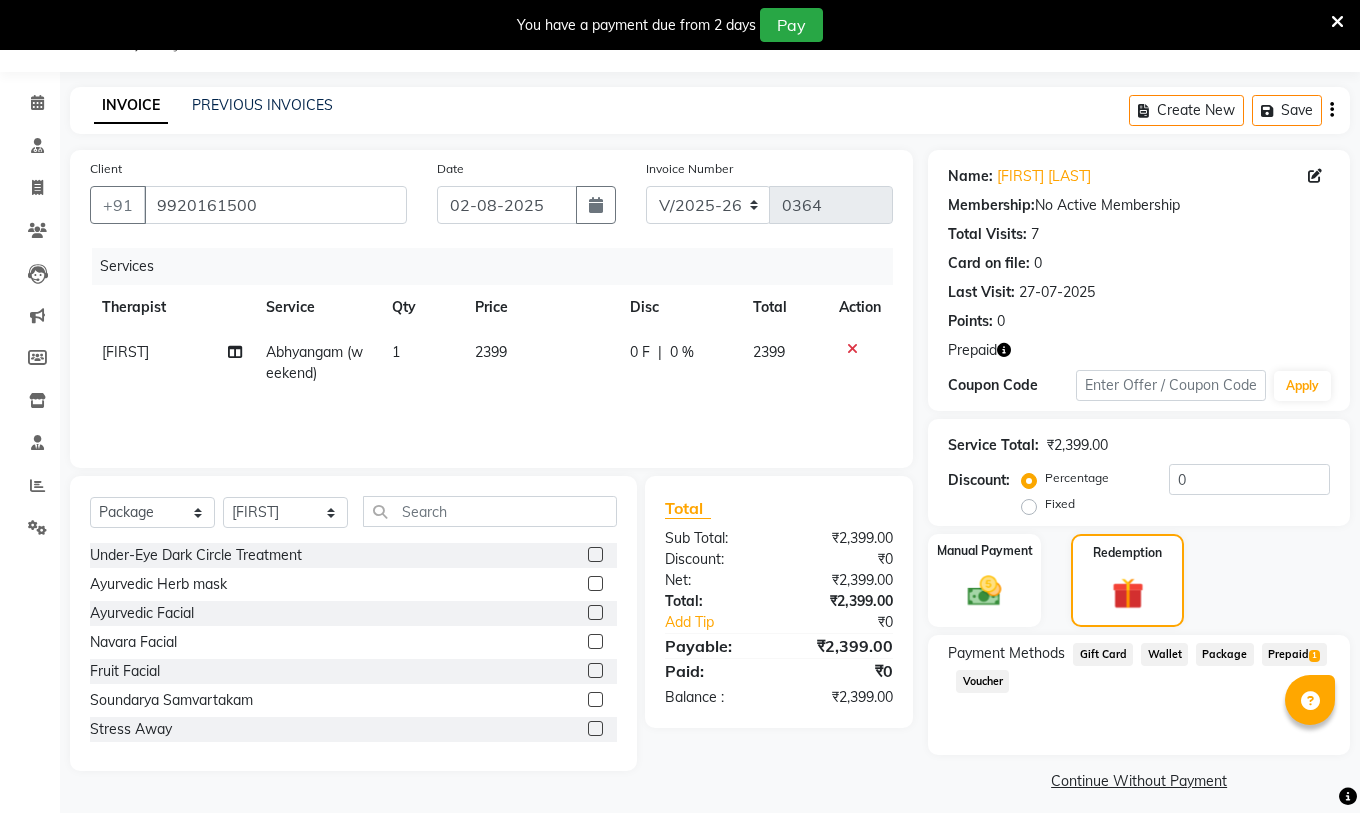 click on "Prepaid  1" 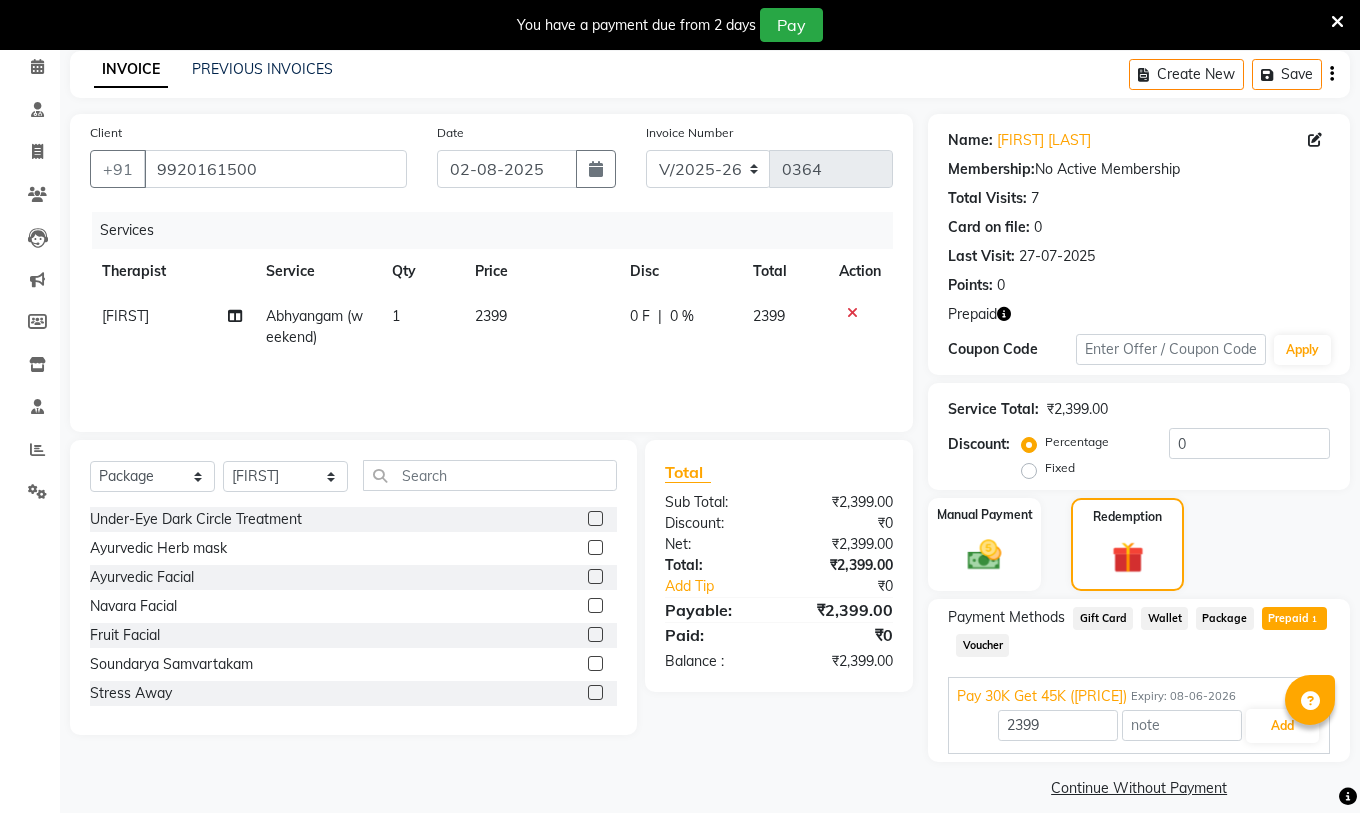 scroll, scrollTop: 106, scrollLeft: 0, axis: vertical 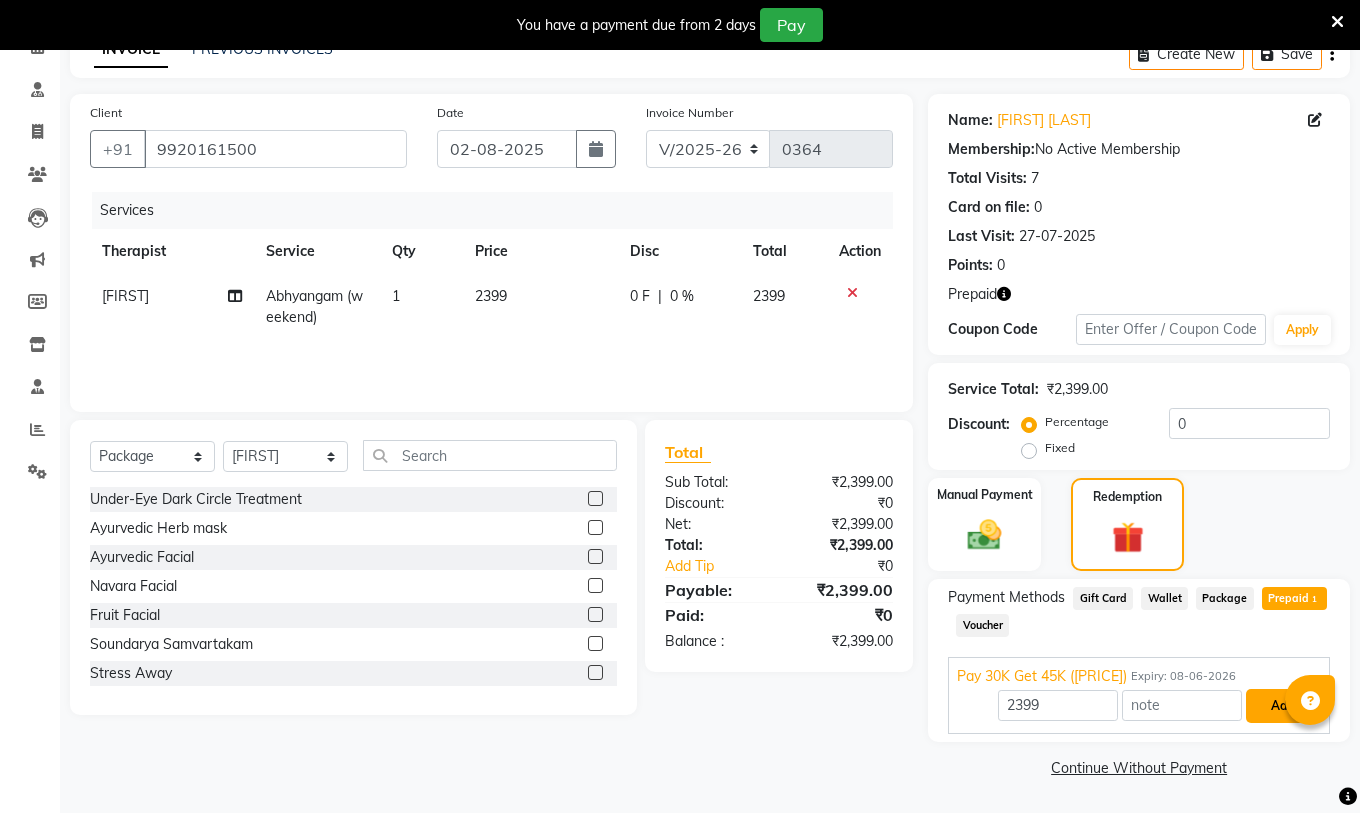 click on "Add" at bounding box center (1282, 706) 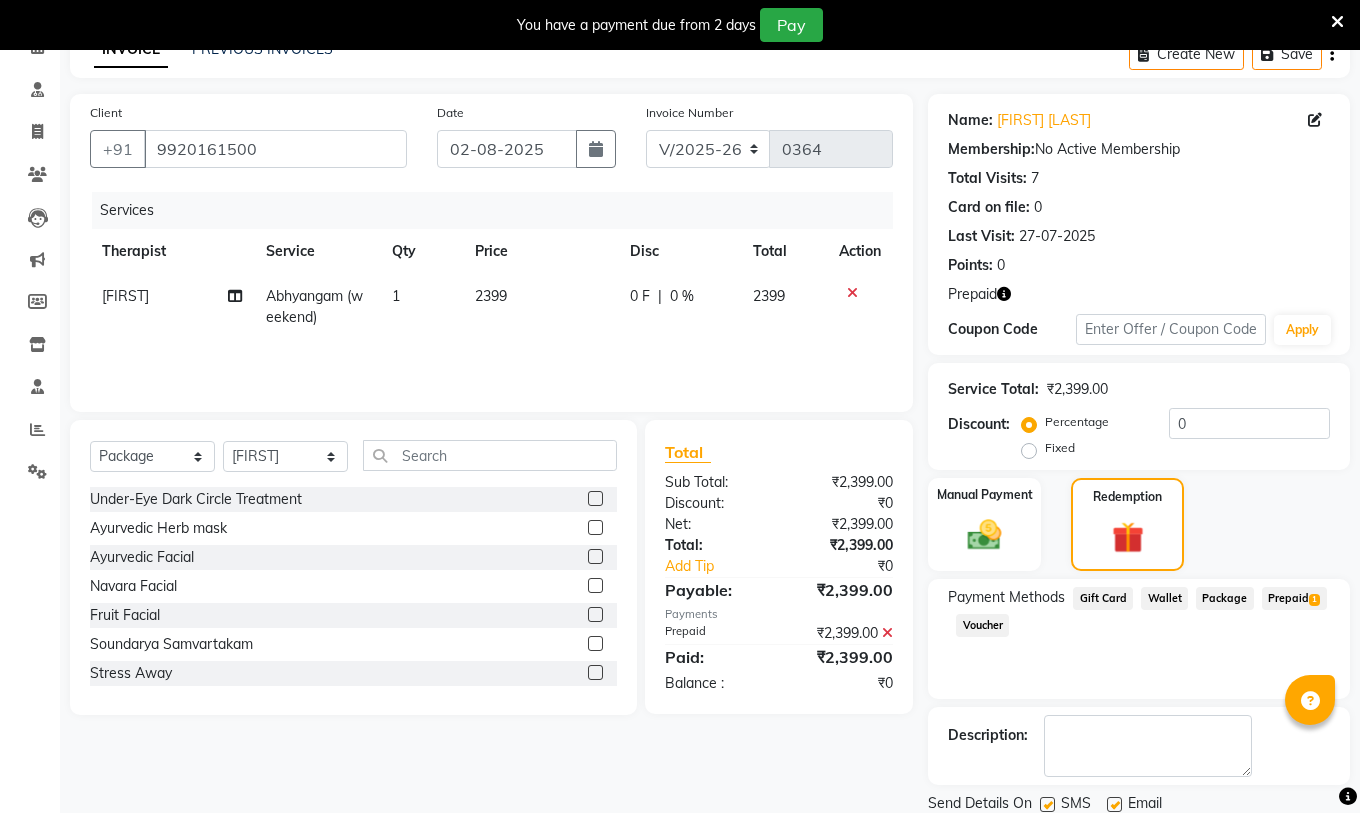 scroll, scrollTop: 176, scrollLeft: 0, axis: vertical 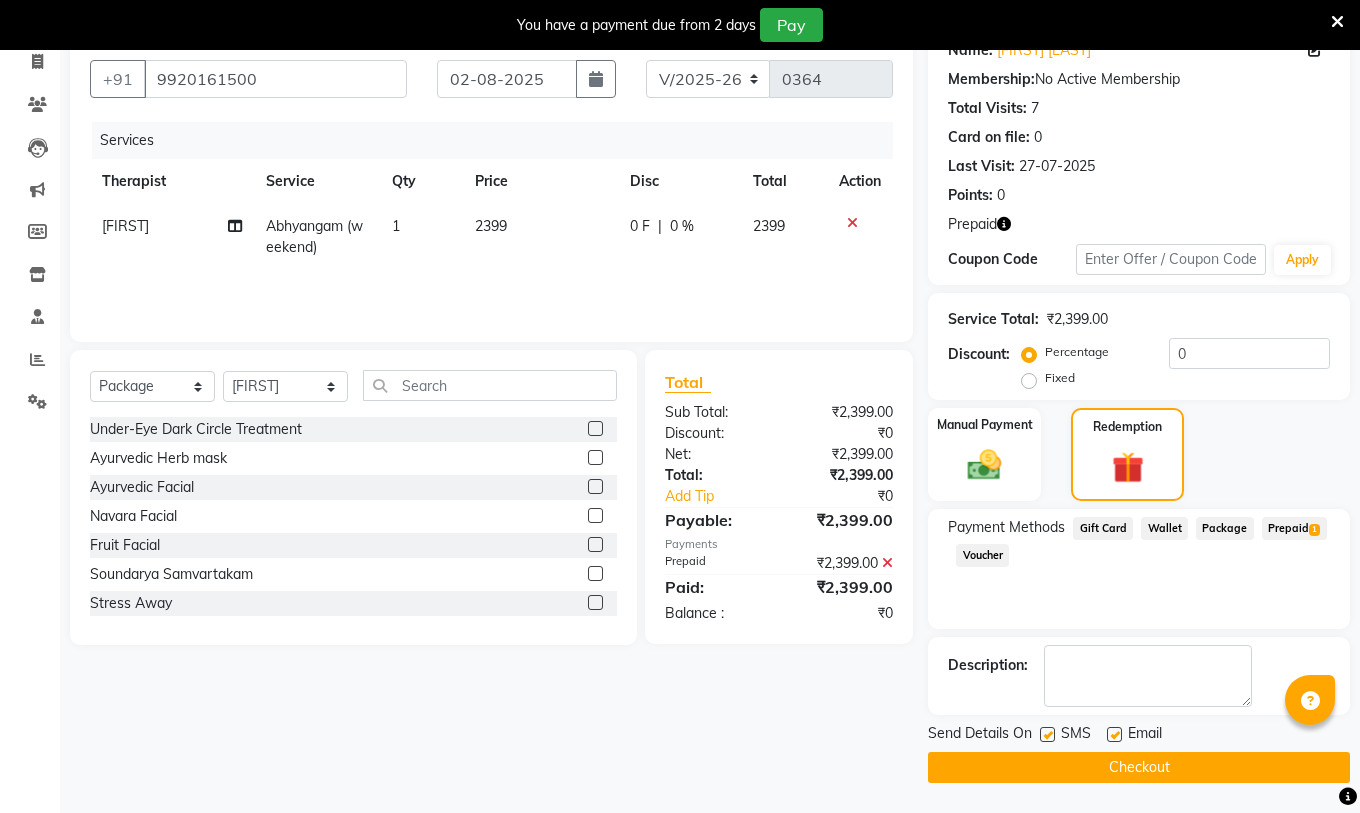 click 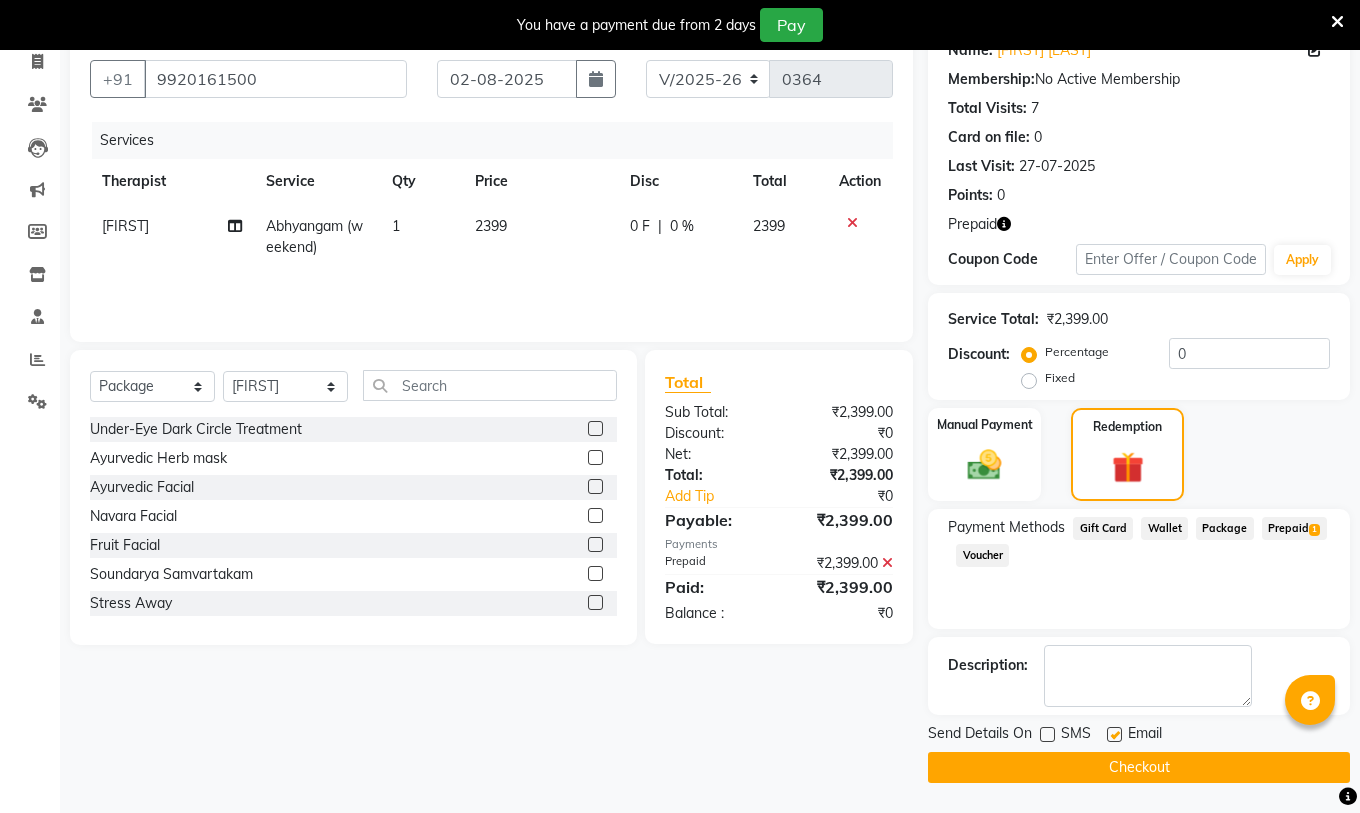 click 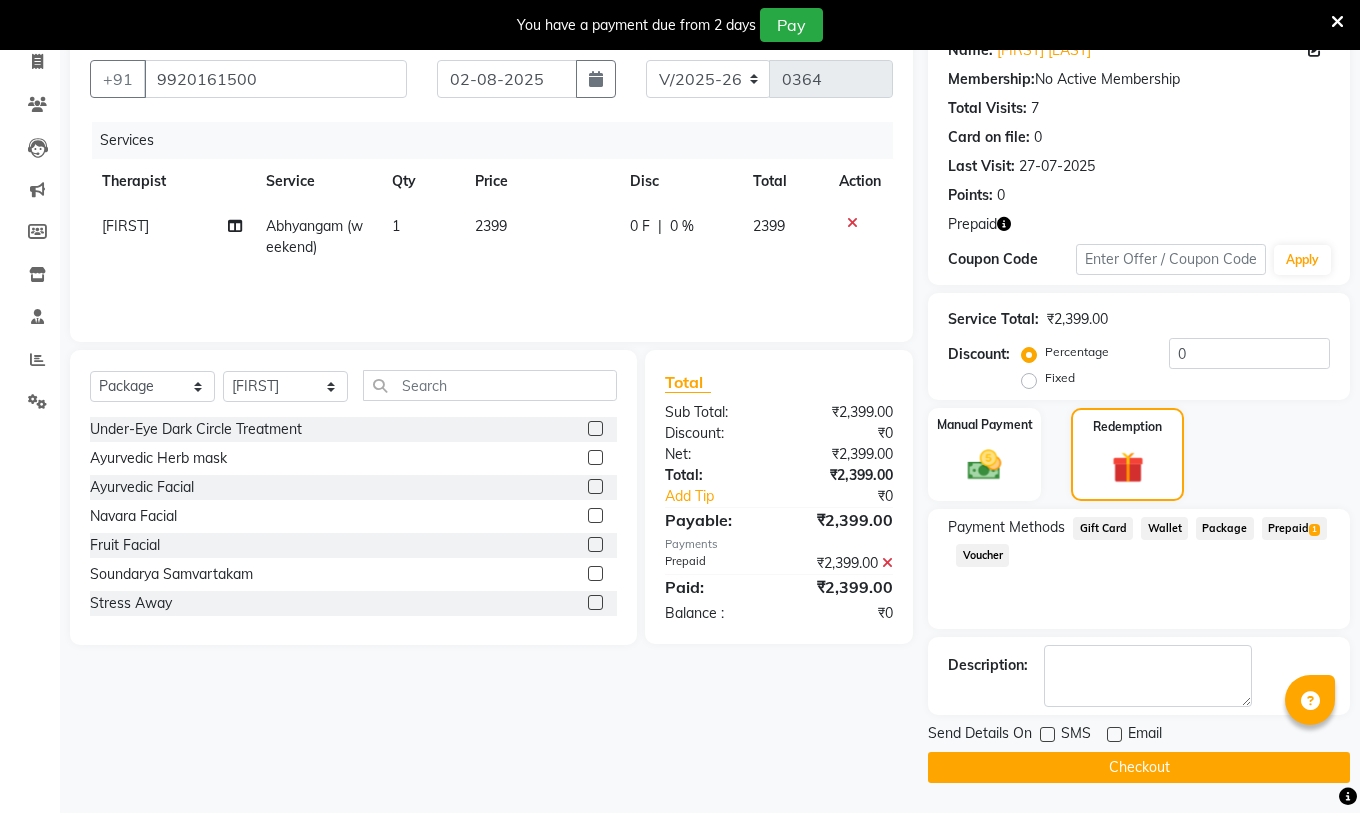 click on "Checkout" 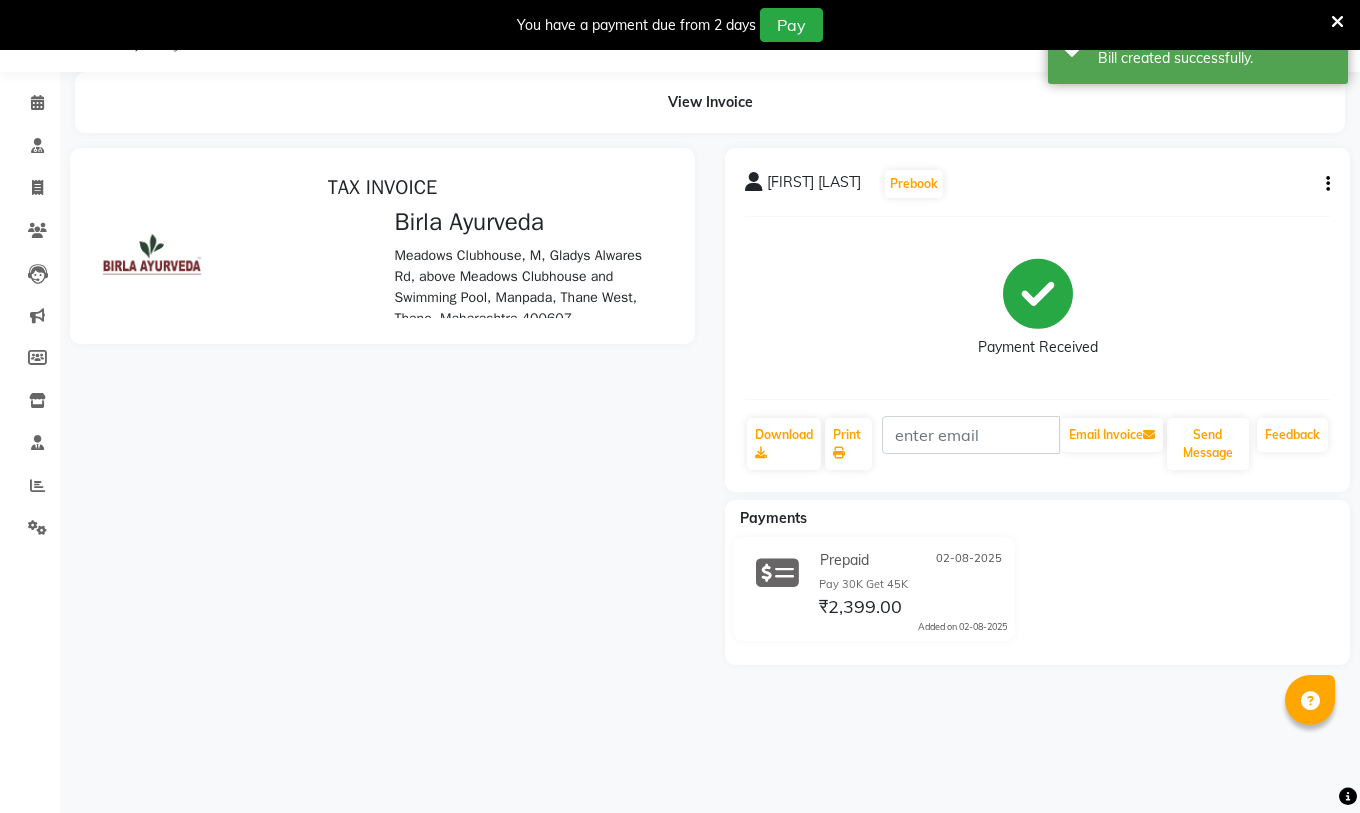 scroll, scrollTop: 0, scrollLeft: 0, axis: both 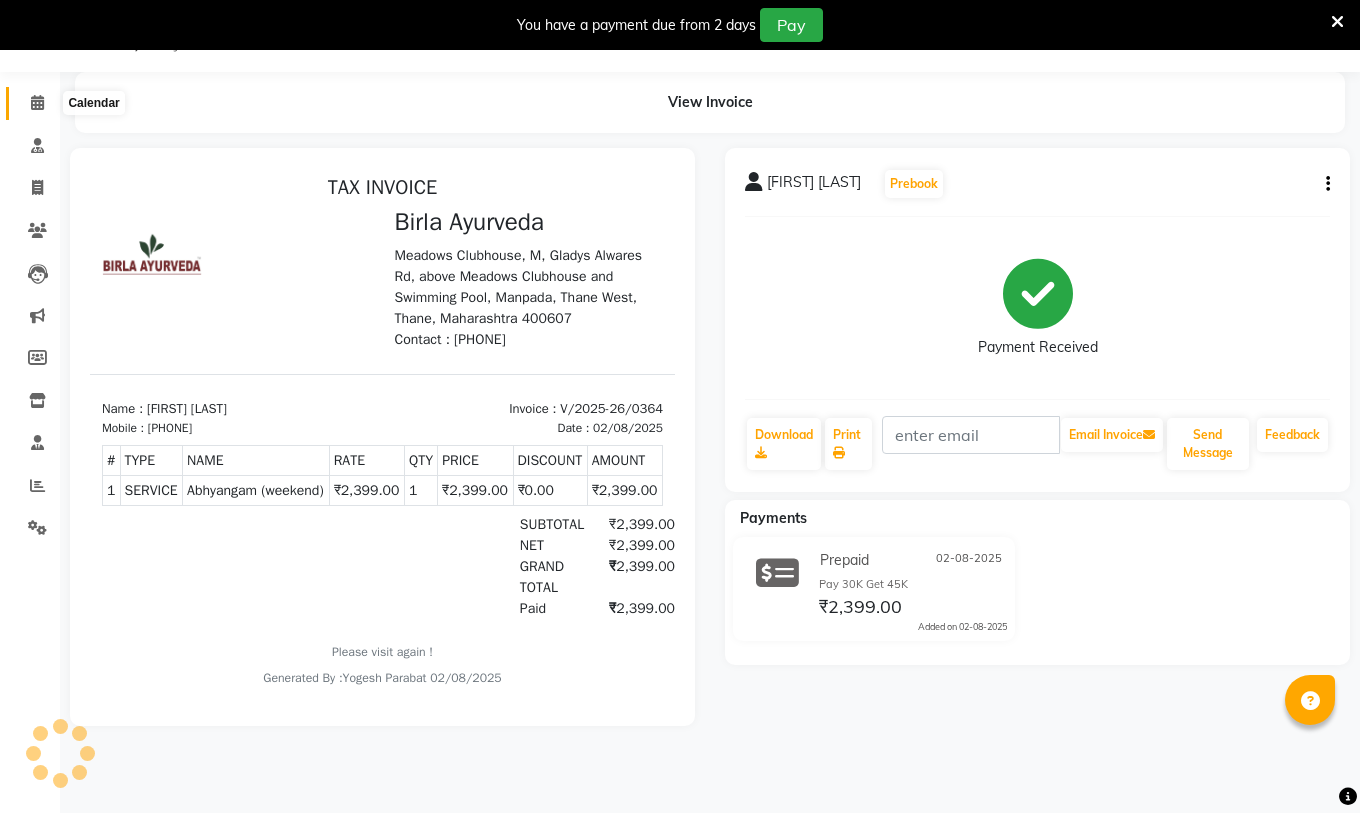 click 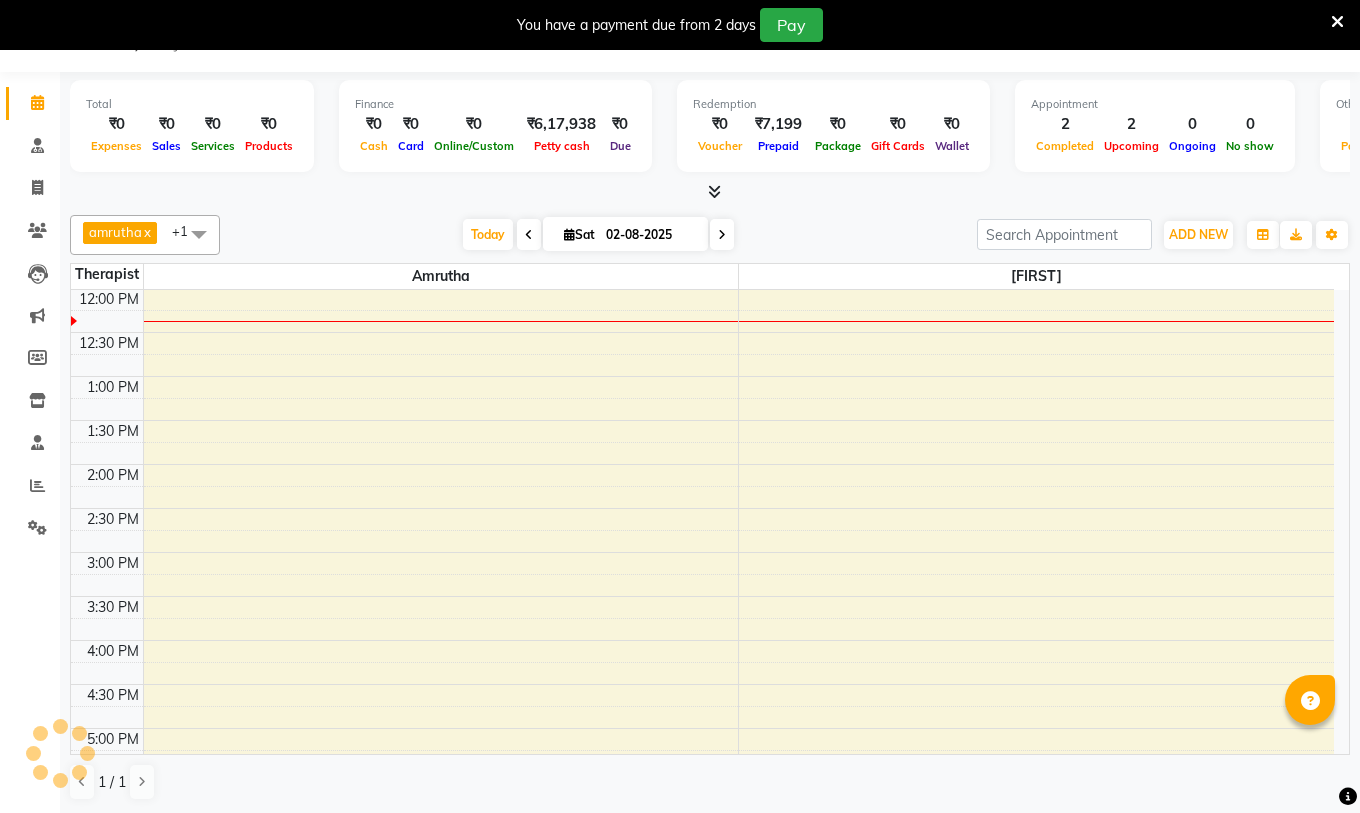 scroll, scrollTop: 0, scrollLeft: 0, axis: both 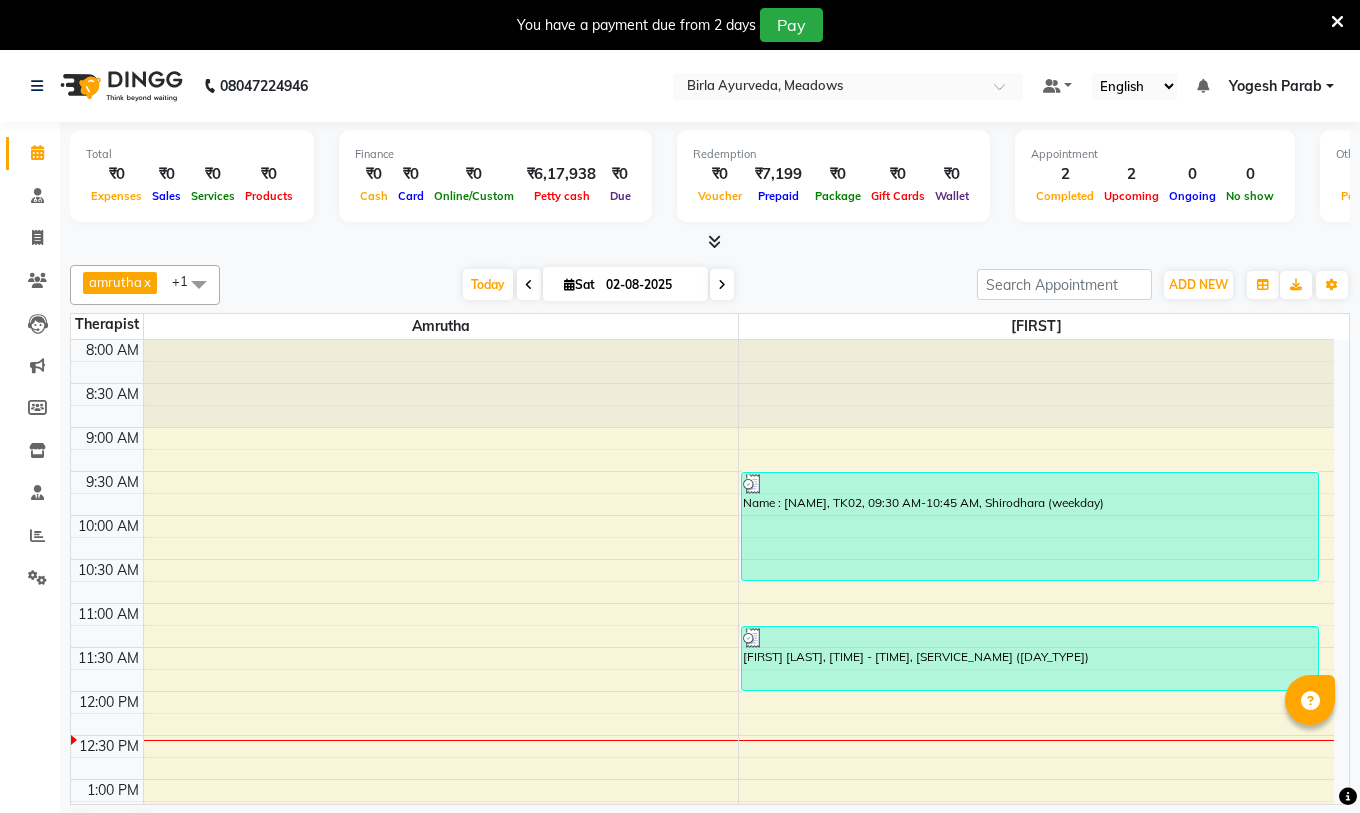 click on "Total  ₹0  Expenses ₹0  Sales ₹0  Services ₹0  Products" at bounding box center [192, 176] 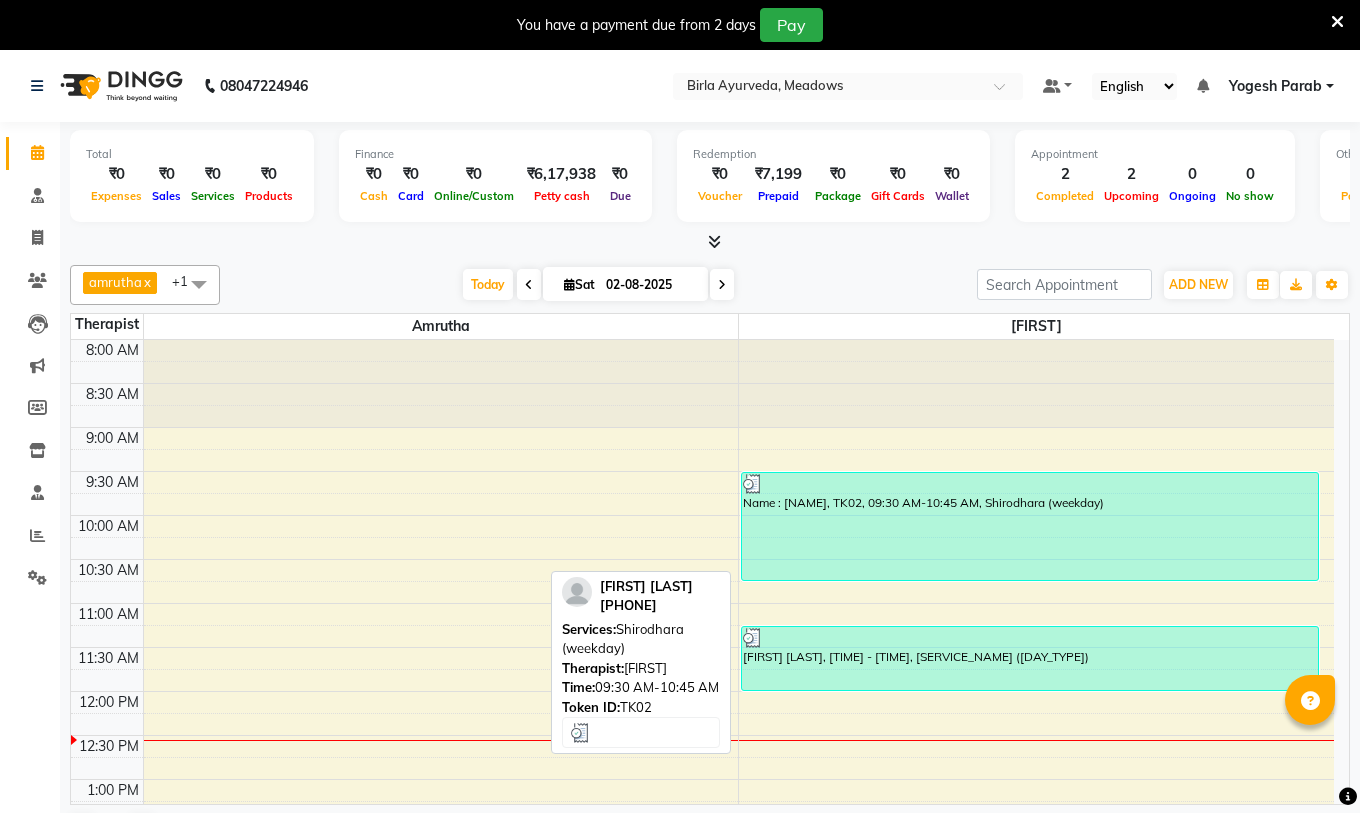 click on "Name  : [NAME], TK02, 09:30 AM-10:45 AM, Shirodhara (weekday)" at bounding box center (1030, 526) 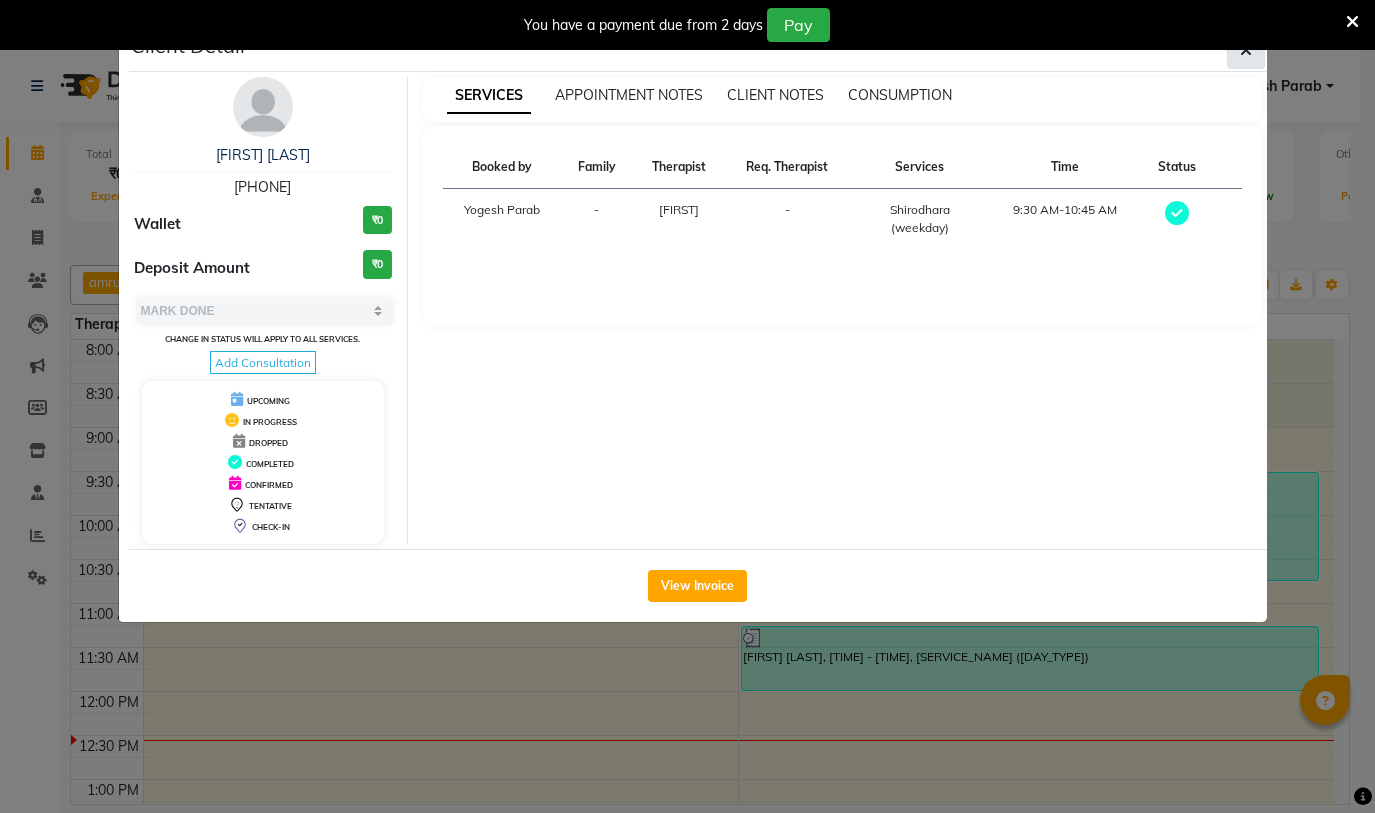 click 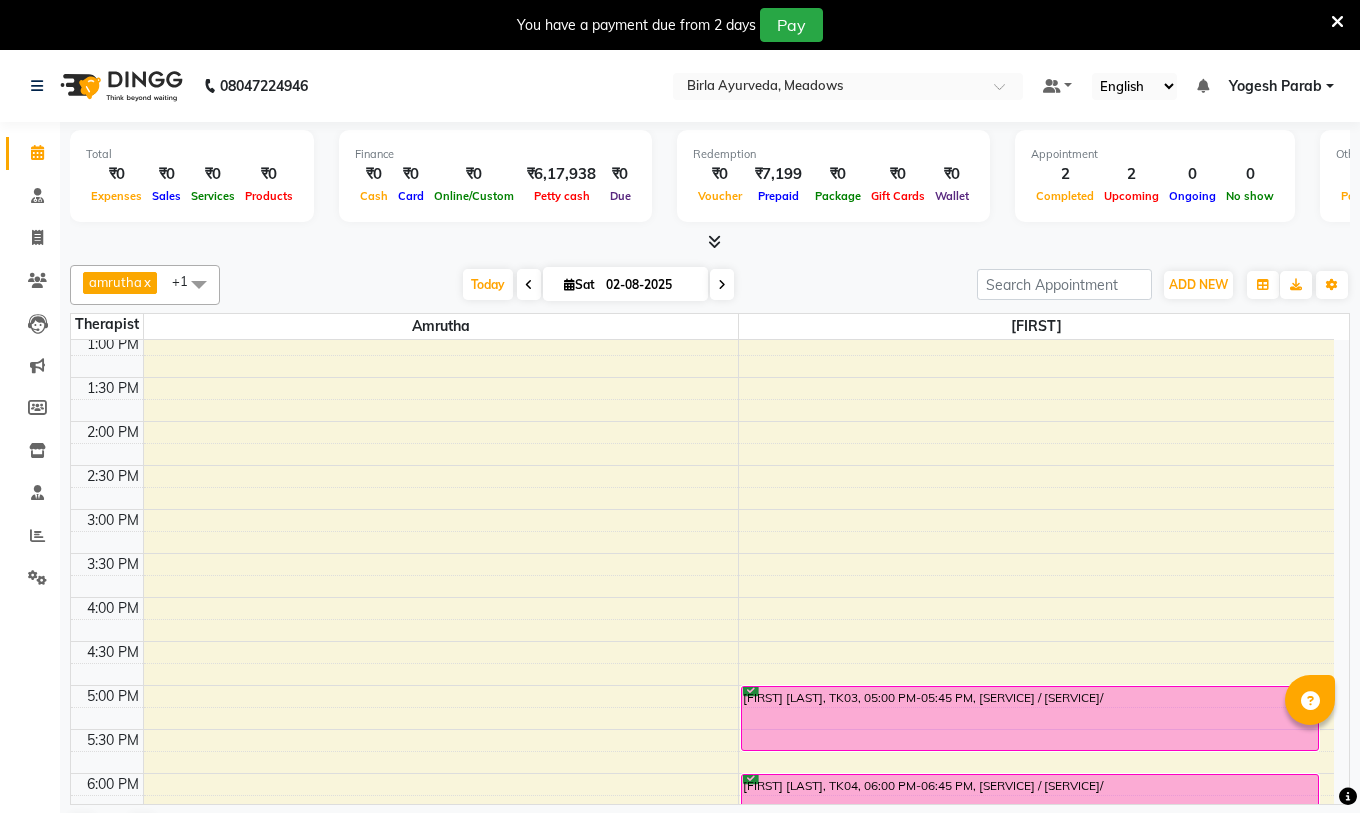 scroll, scrollTop: 391, scrollLeft: 0, axis: vertical 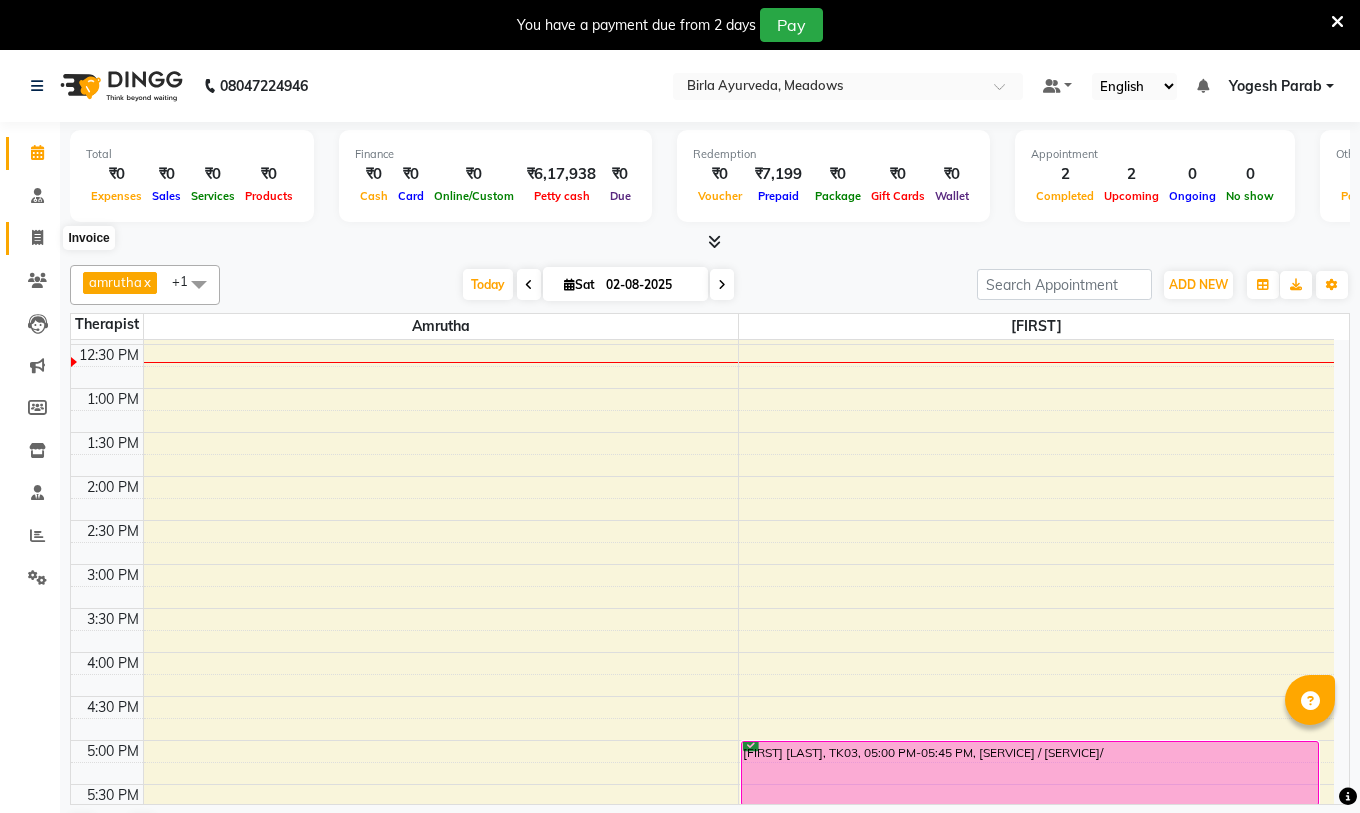 click 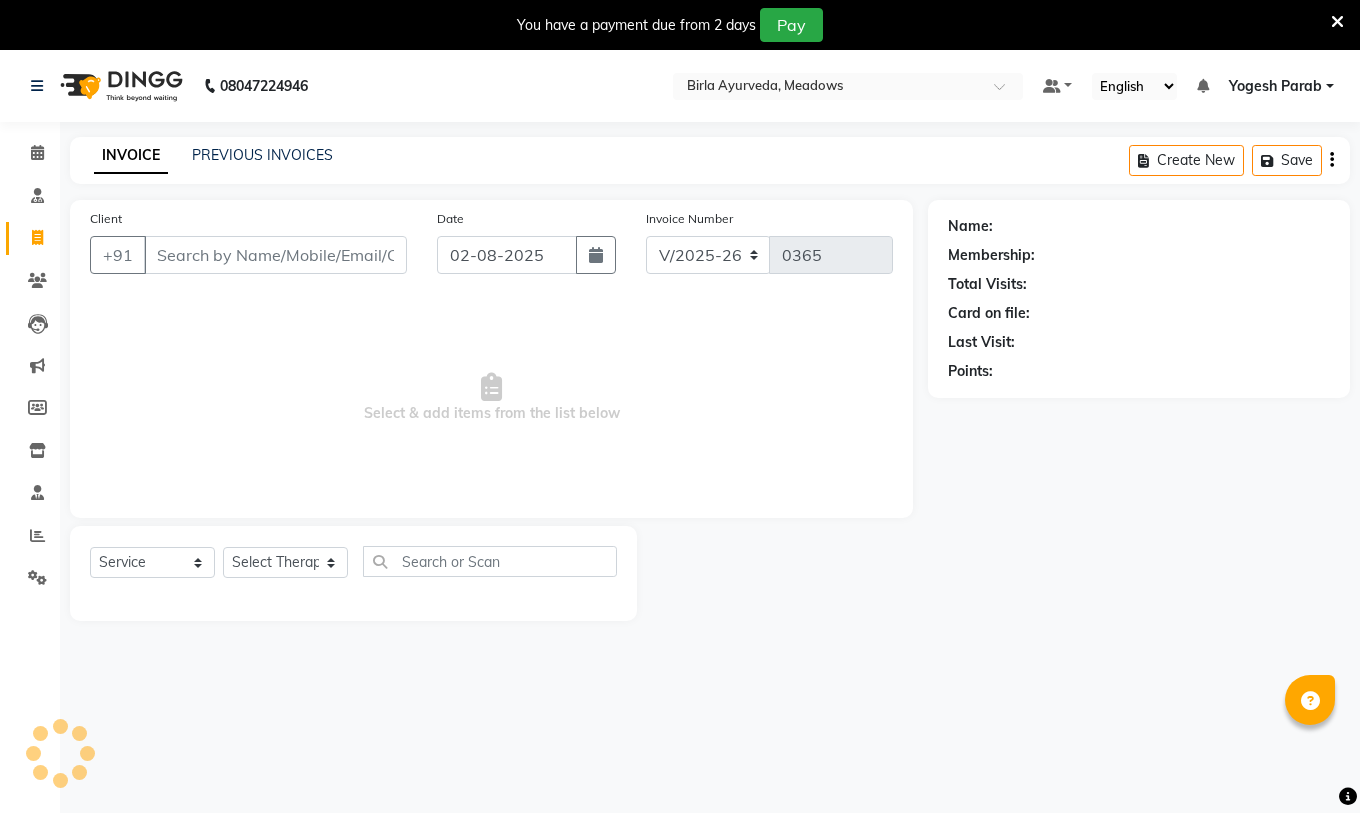 click on "PREVIOUS INVOICES" 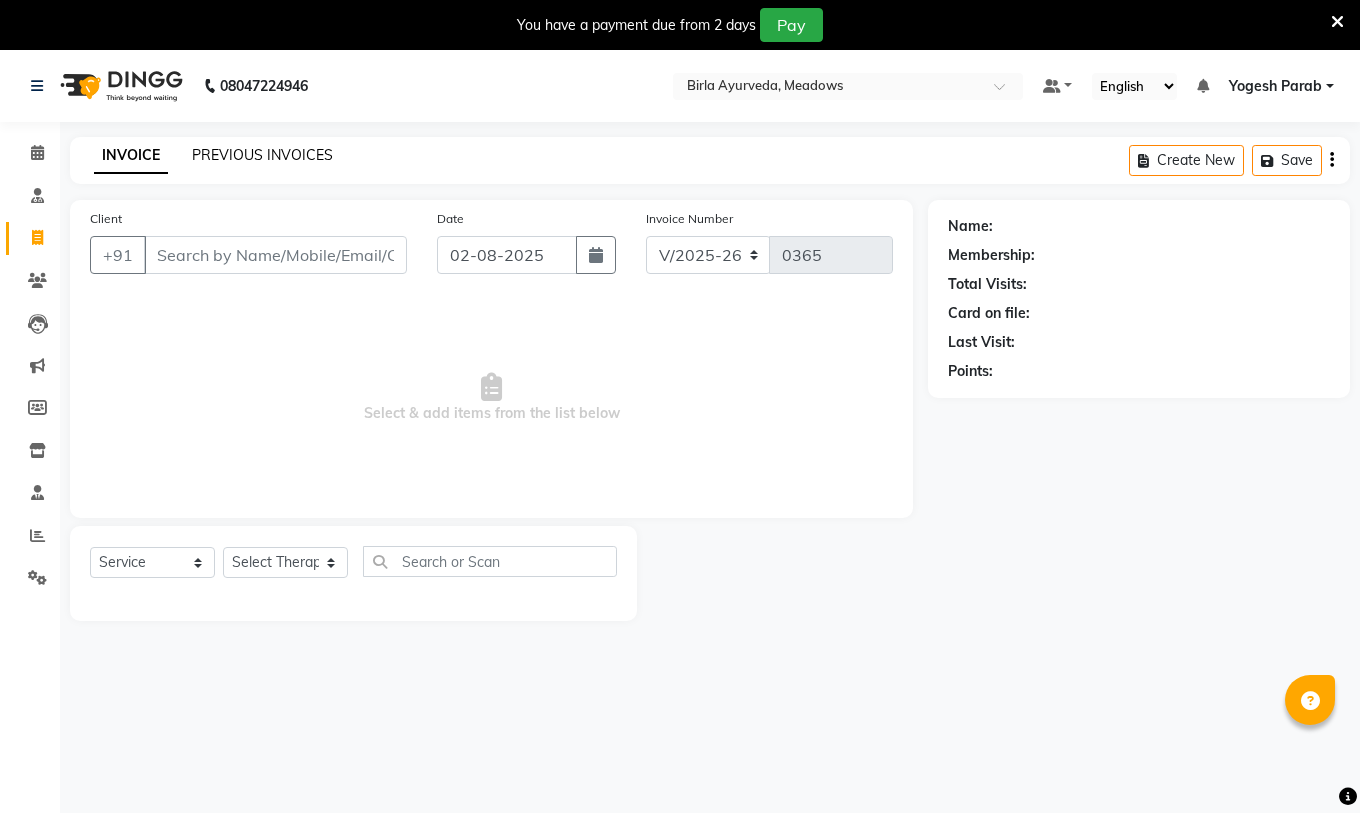 click on "PREVIOUS INVOICES" 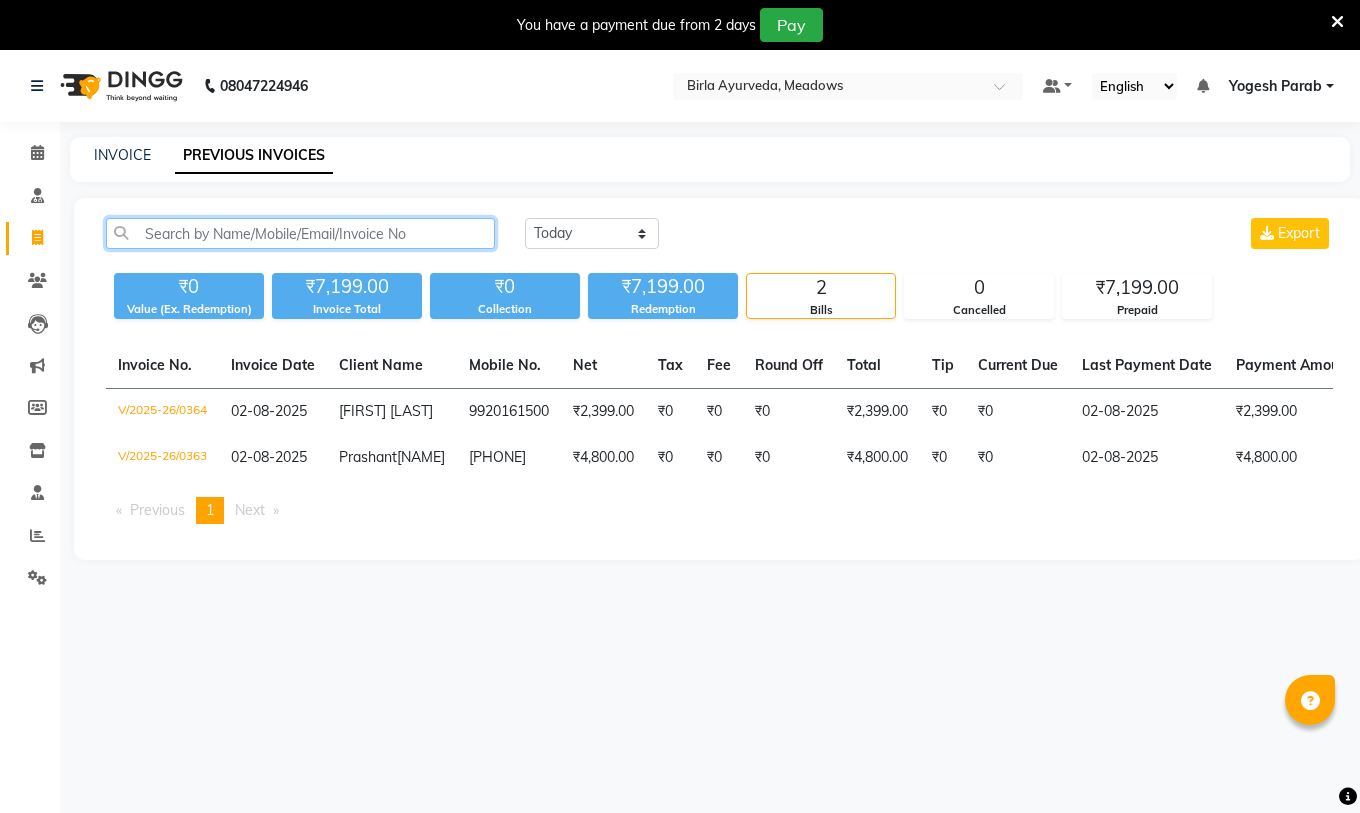 click 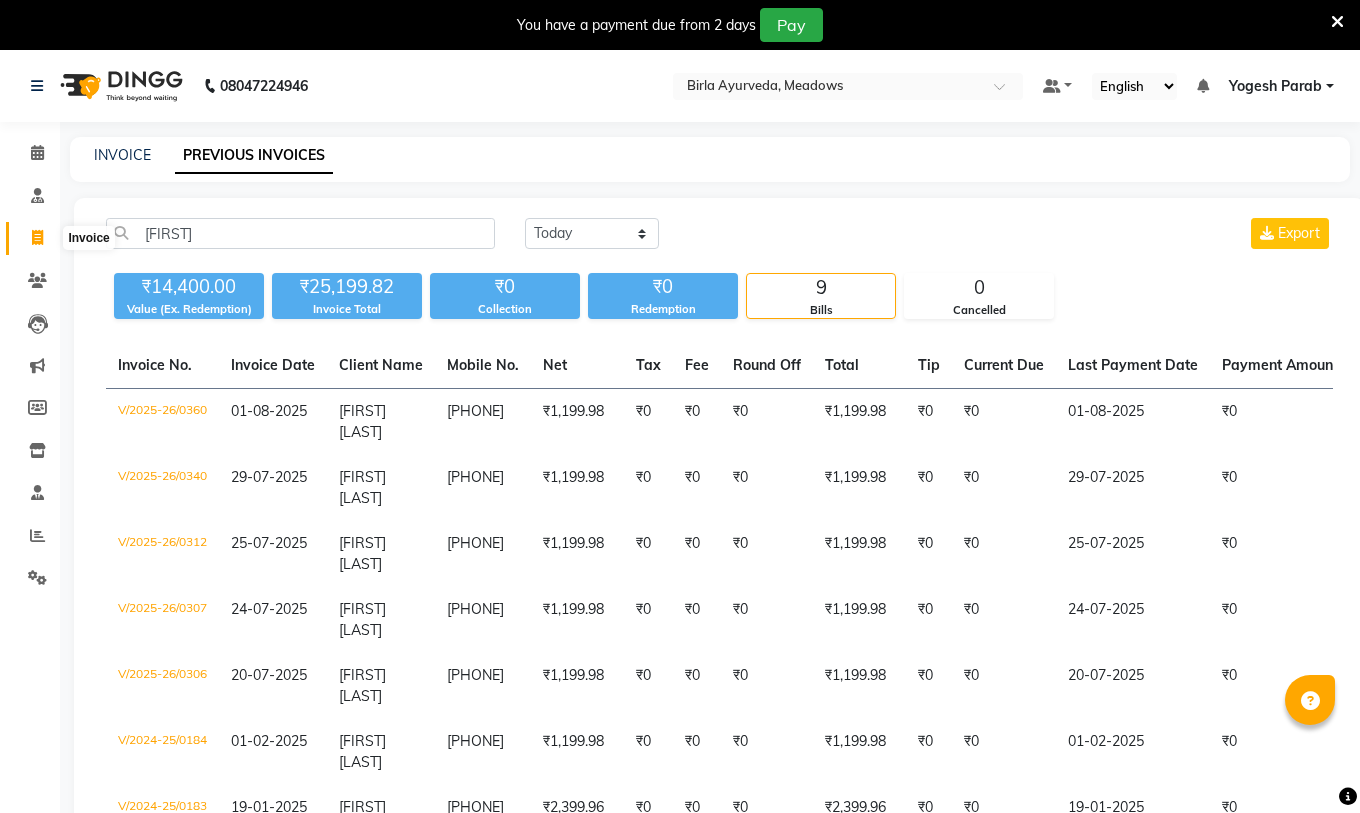 click 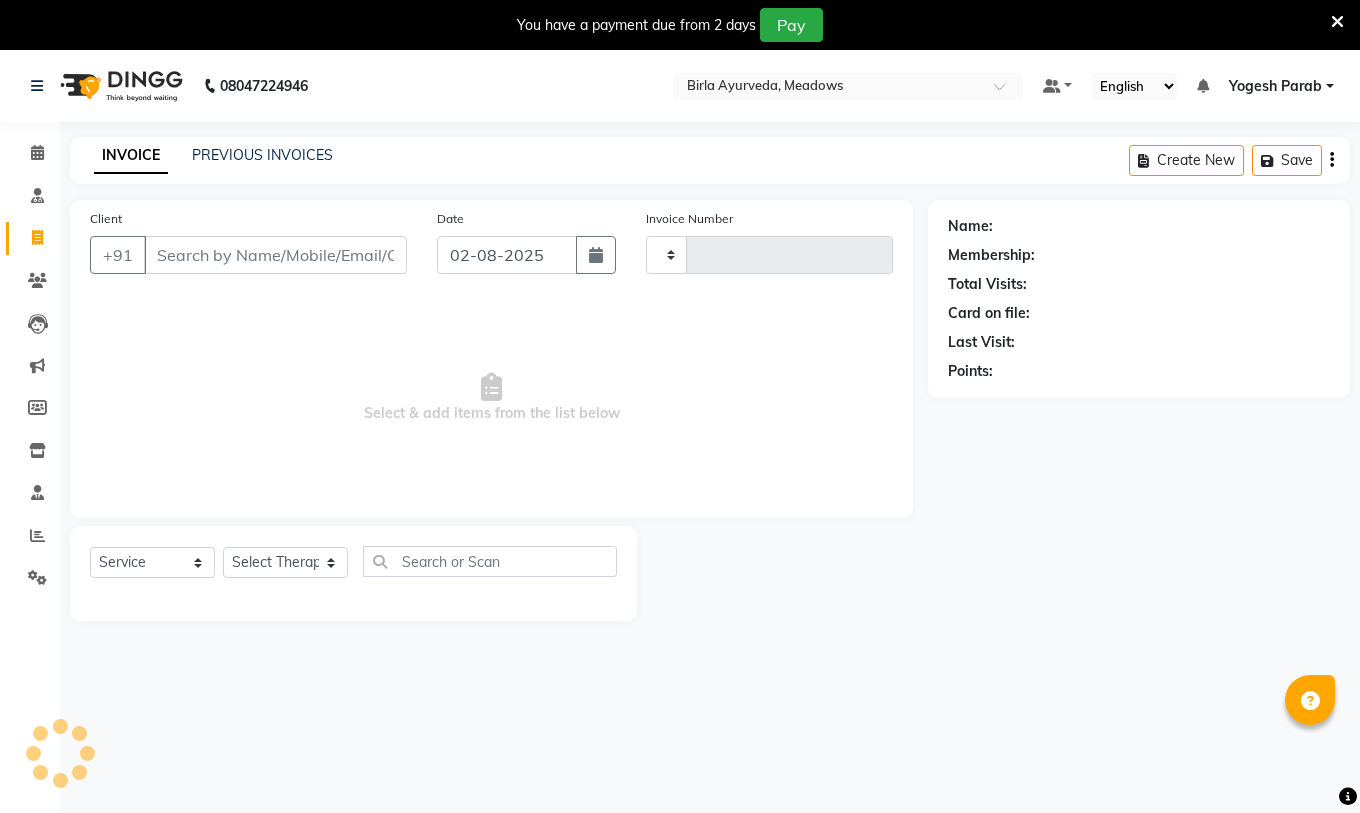 scroll, scrollTop: 50, scrollLeft: 0, axis: vertical 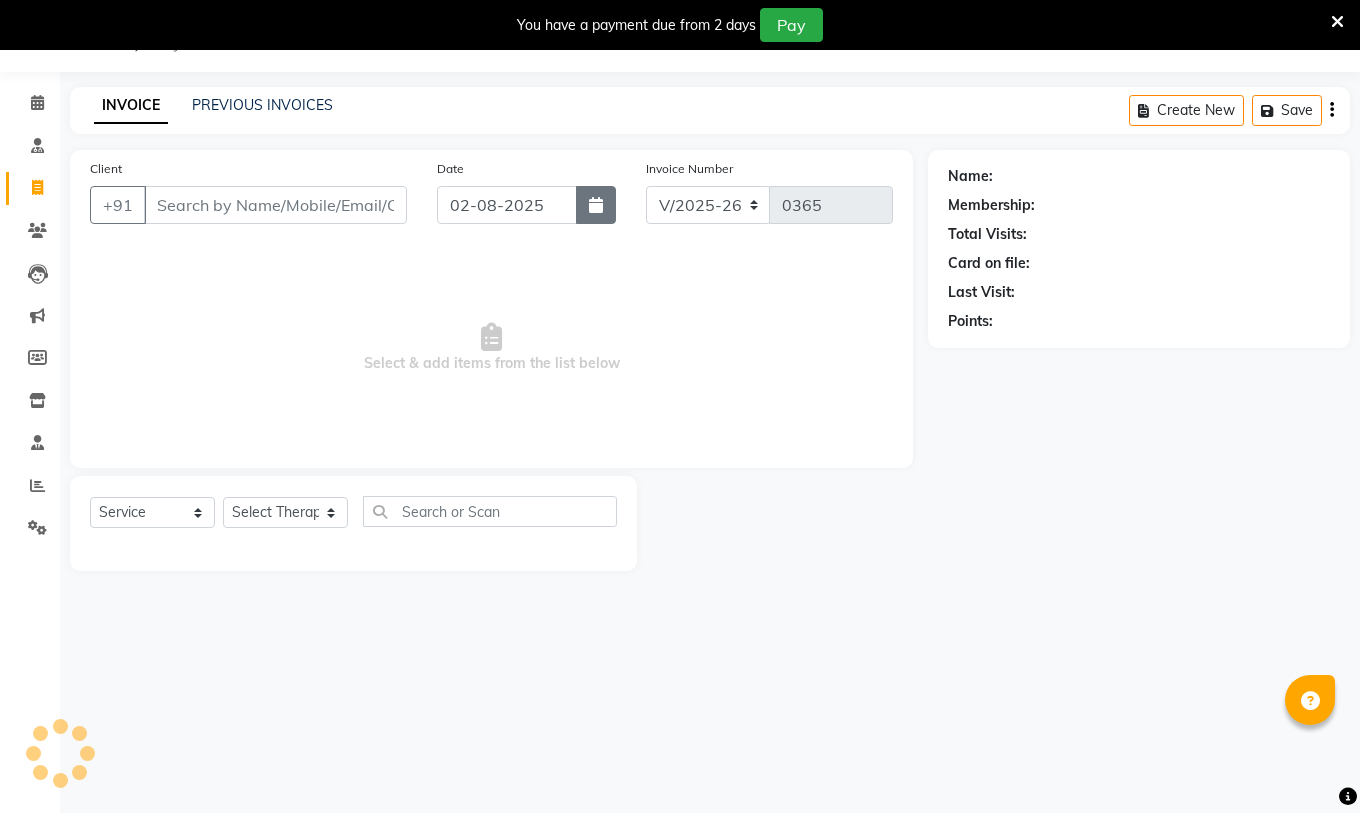 click 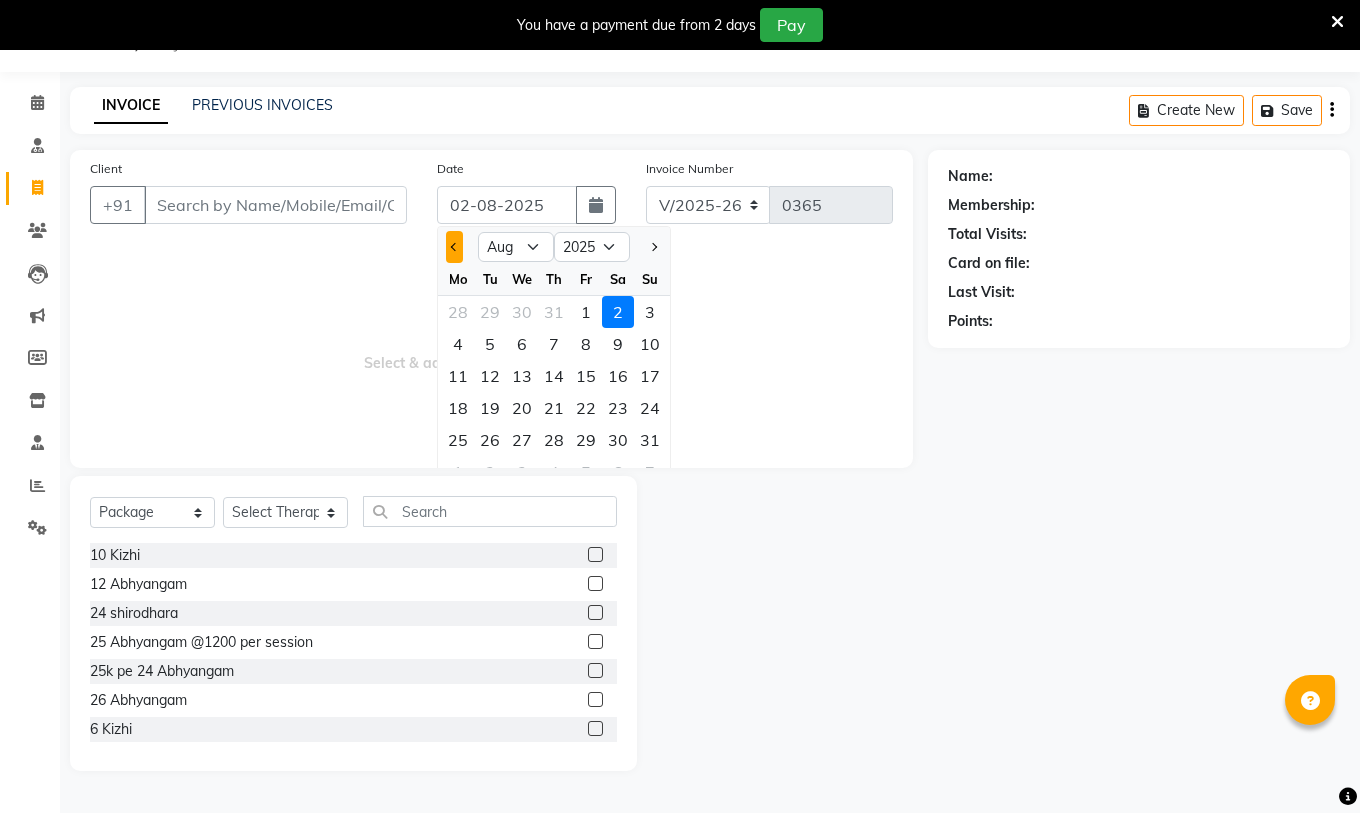 click 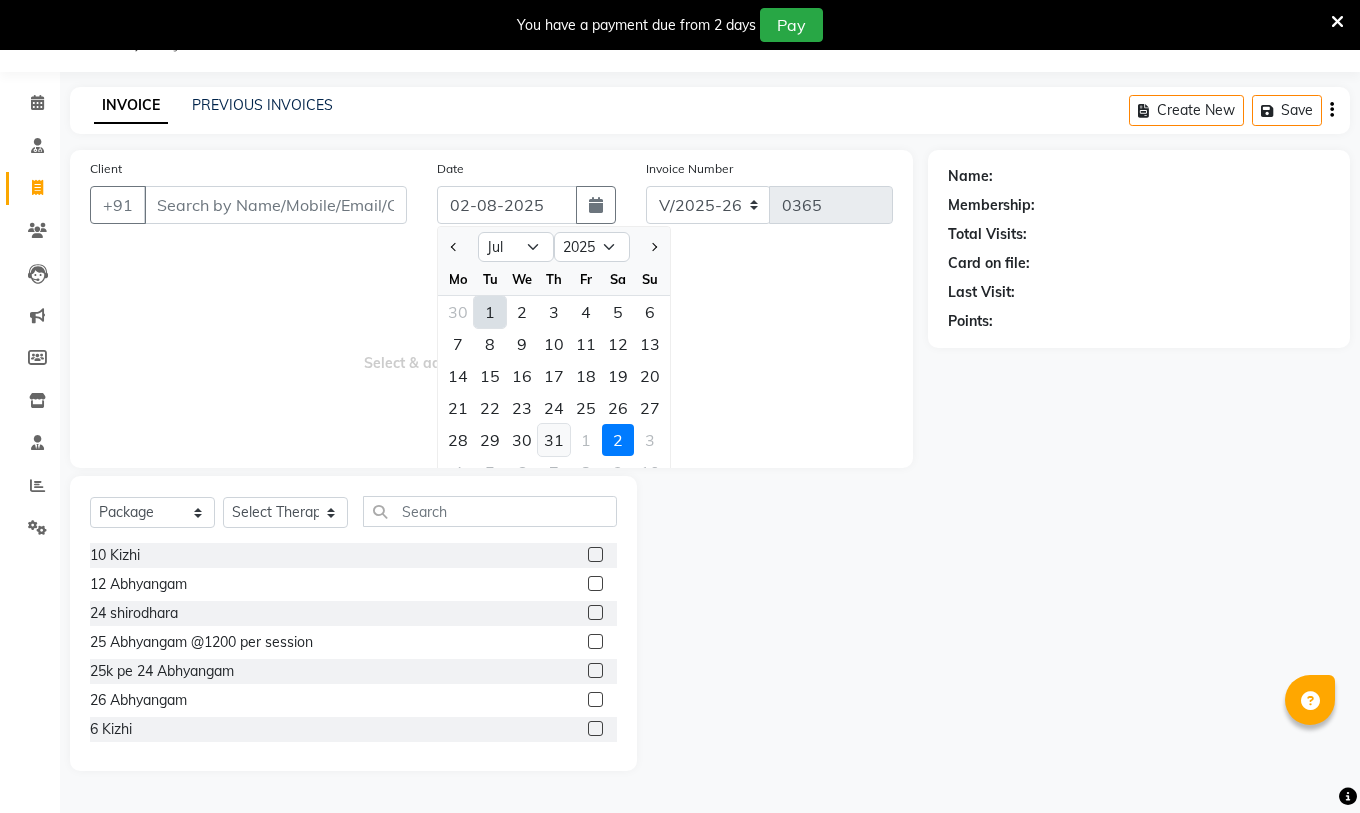 click on "31" 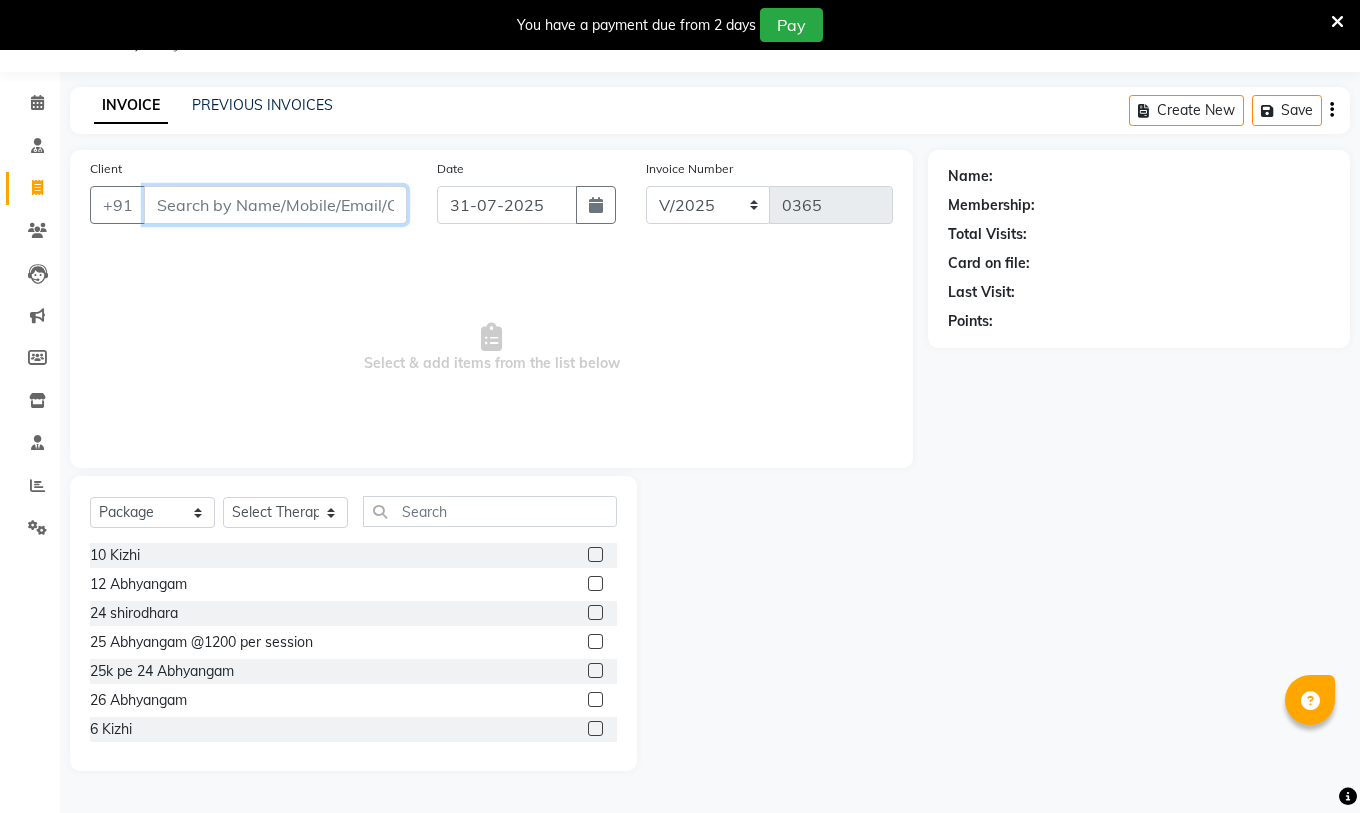 click on "Client" at bounding box center (275, 205) 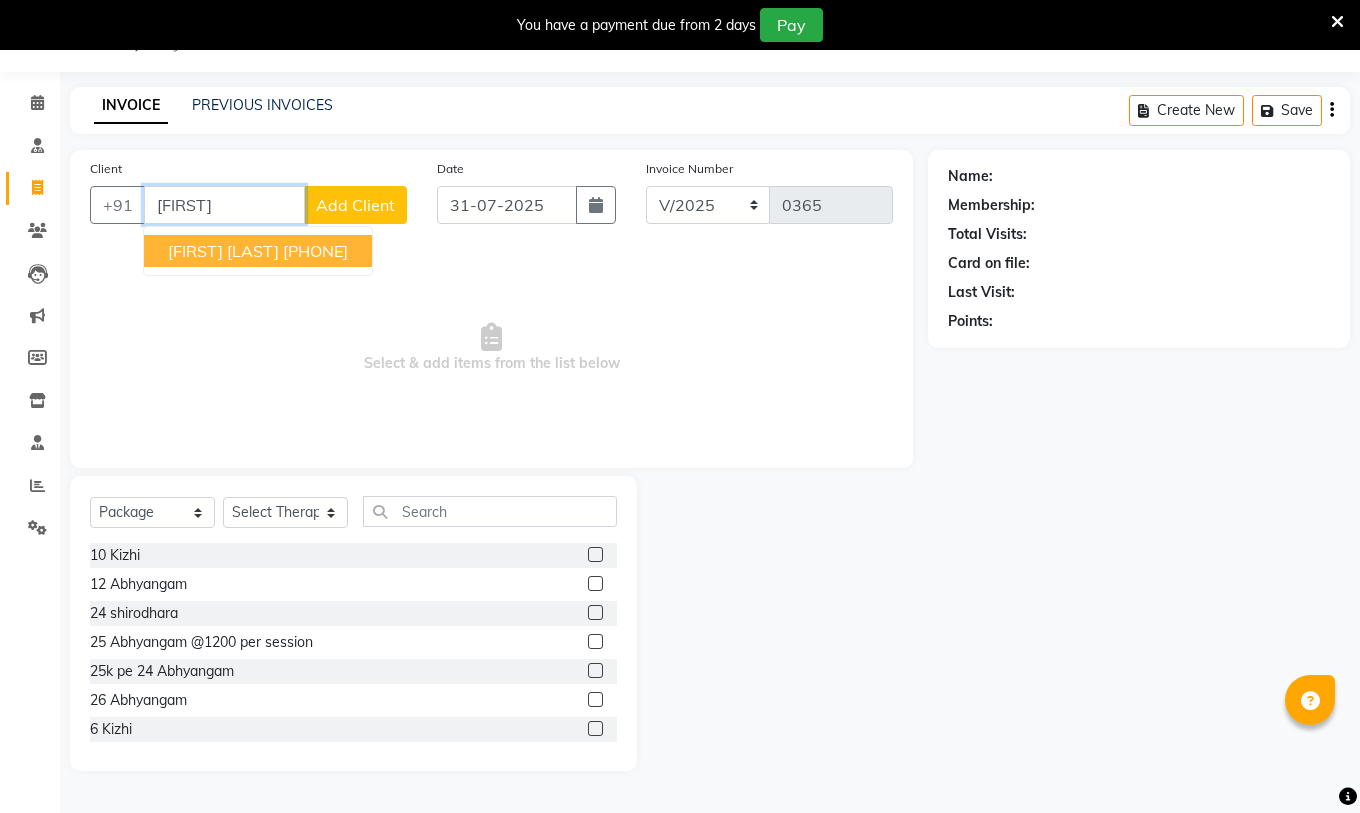 click on "[FIRST] [LAST] [PHONE]" at bounding box center (258, 251) 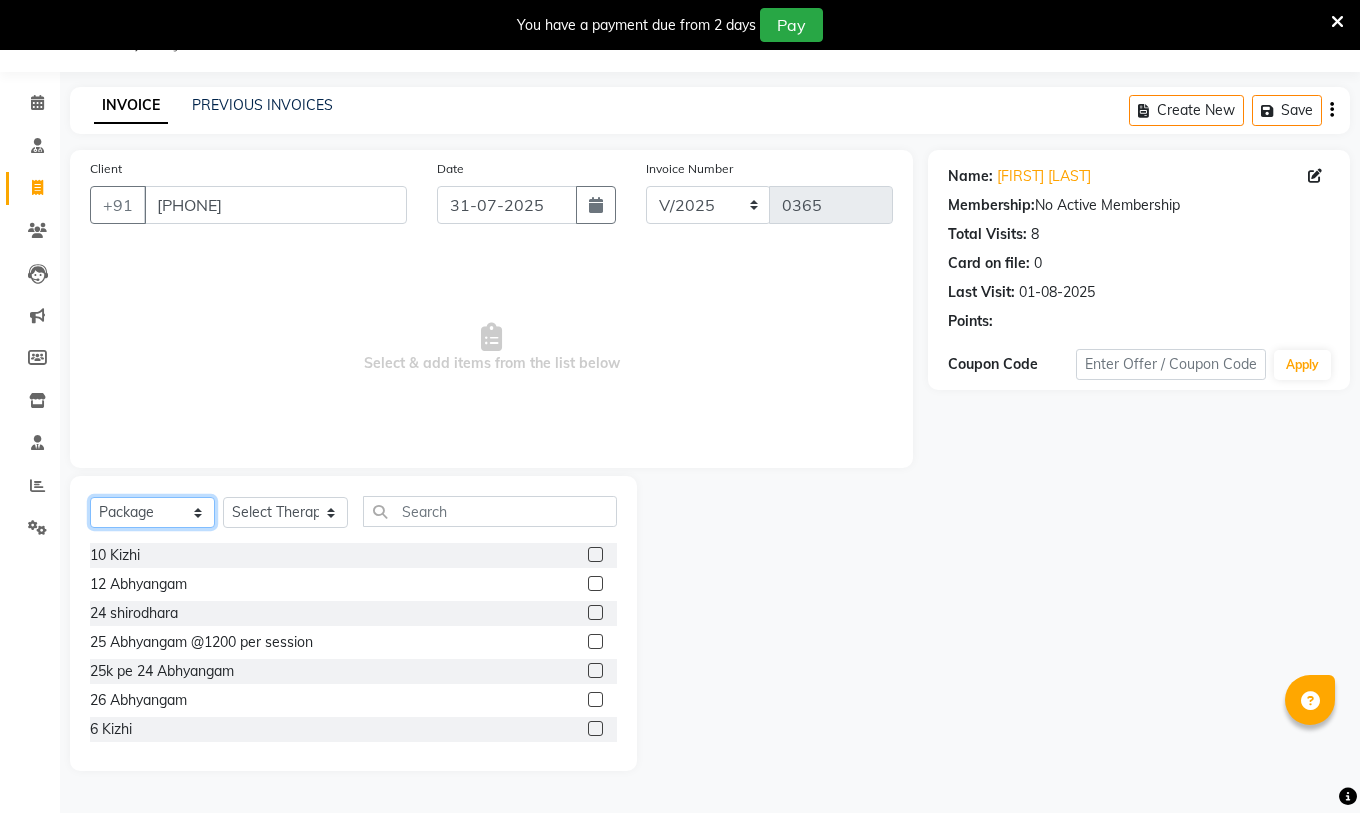 click on "Select  Service  Product  Membership  Package Voucher Prepaid Gift Card" 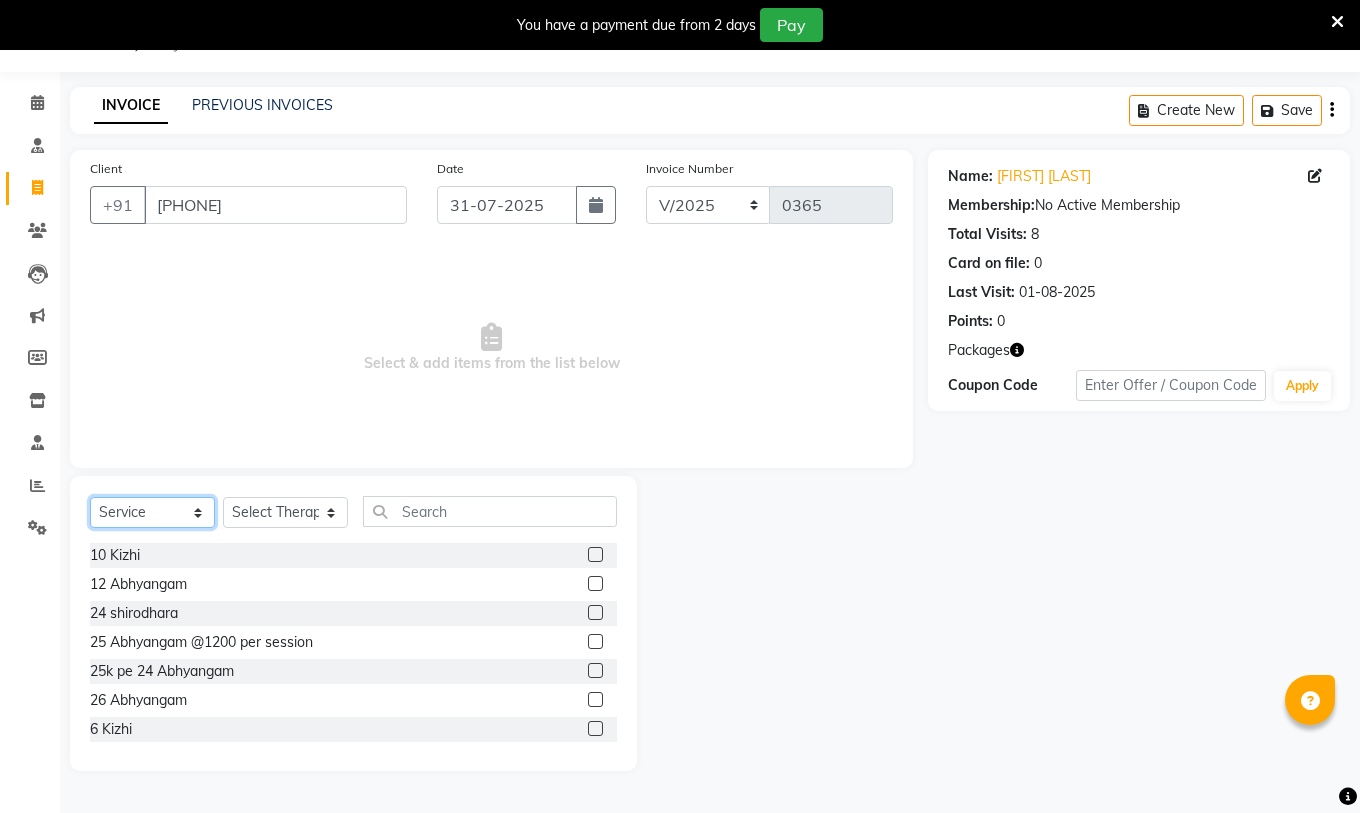 click on "Select  Service  Product  Membership  Package Voucher Prepaid Gift Card" 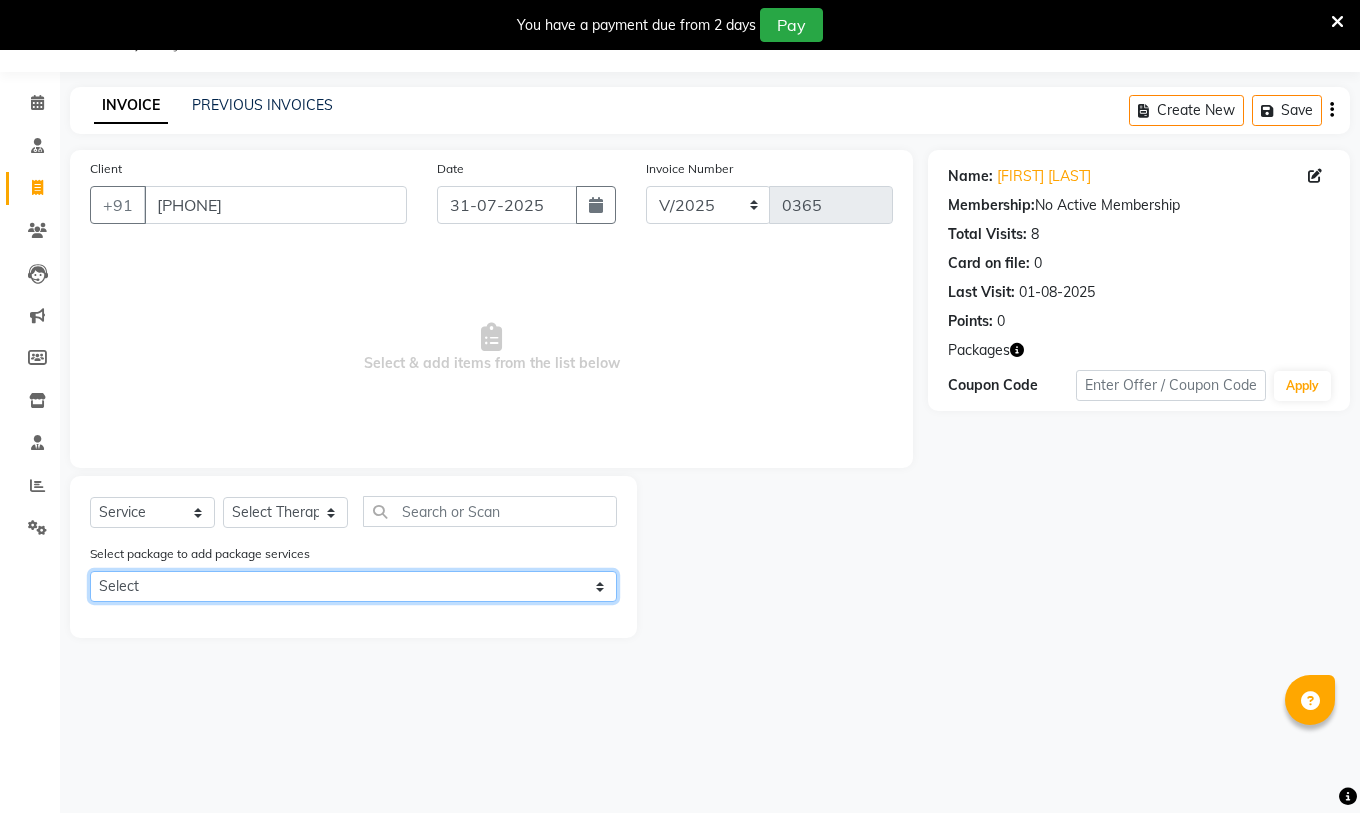 click on "Select 12 Abhyangam" 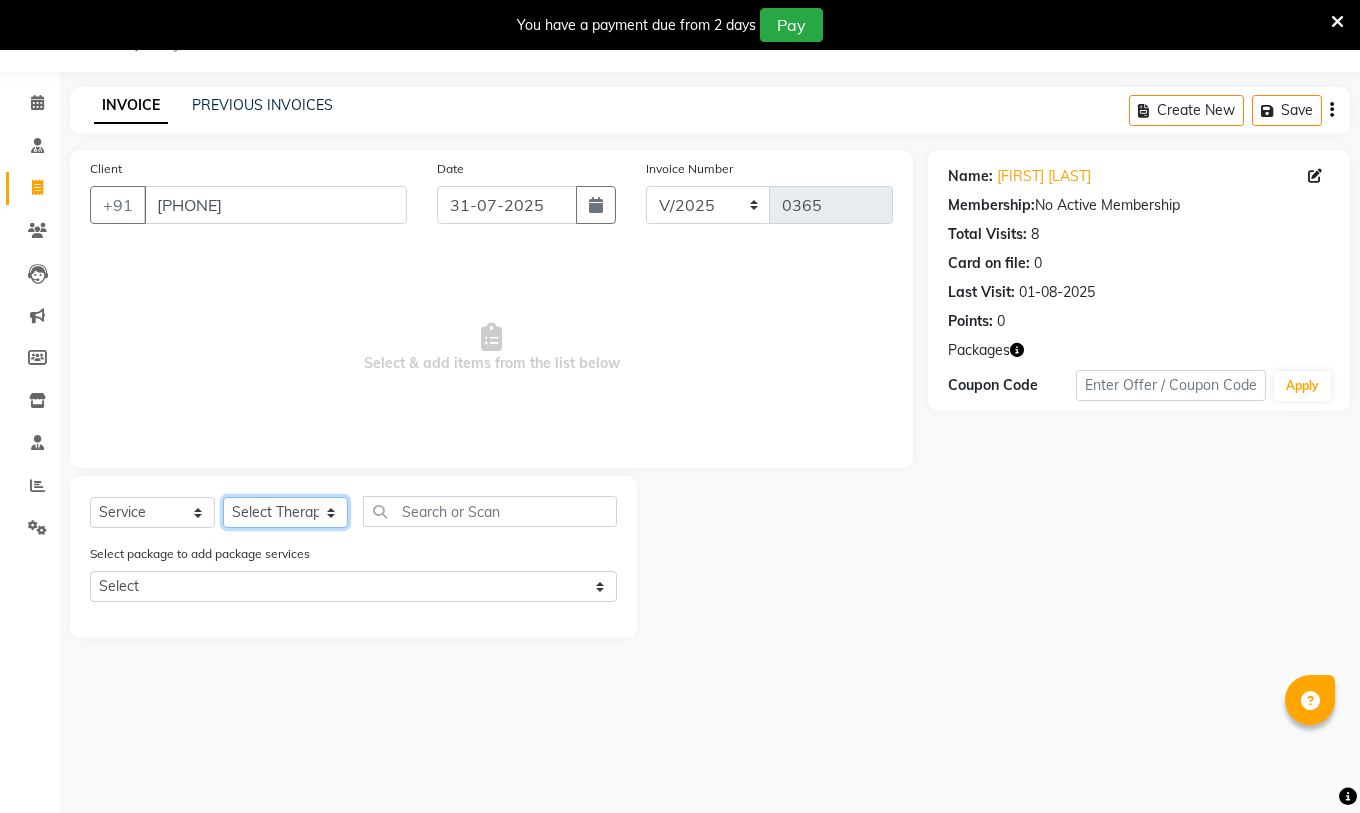 click on "Select Therapist amrutha Anita Khatke Anjana Surendra Kalyani Athul Avtar Jaiswal Bibina Chandani Yadav Deepali Gaikwad Dr. Annu Prasad Dr. Chaitali Deshmukh Dr. Jeason John Dr. Mamta Dr. Mrunal Gole Gloria Y Hari Jainy M R KAMAL NIKAM kavita Kavita Ambatkar Latika Sawant Leena Maria  Nijosh Pooja Mohite Priya Mishra Rajimon Gopalan RATHEESH KUMAR G KURUP Sachin Subhash Shali K M Shani K Shibin Suddheesh K K Sunil Wankhade Sunita Fernandes Swati Tejaswini Gaonkar Vidya Vishwanath Vinayak Yogesh Parab" 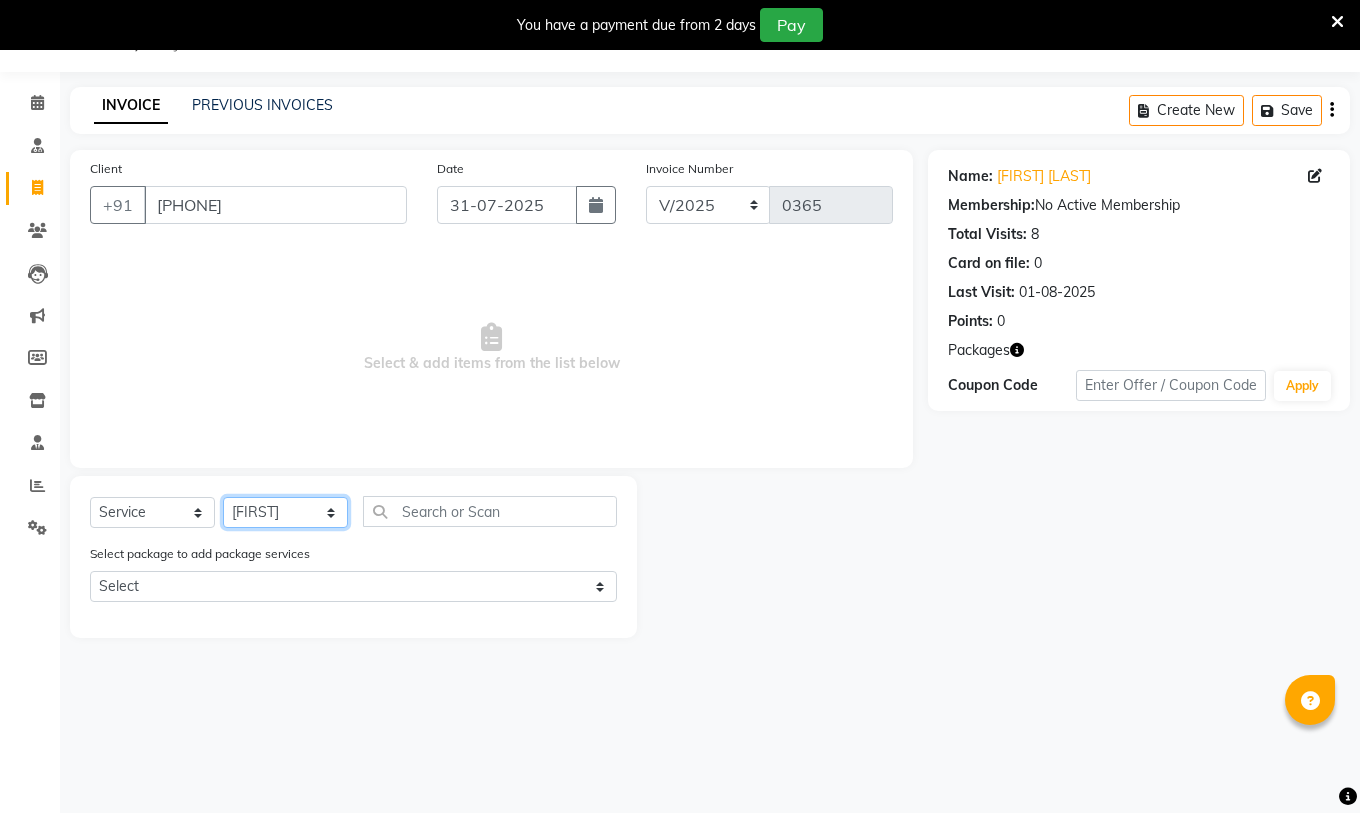 click on "Select Therapist amrutha Anita Khatke Anjana Surendra Kalyani Athul Avtar Jaiswal Bibina Chandani Yadav Deepali Gaikwad Dr. Annu Prasad Dr. Chaitali Deshmukh Dr. Jeason John Dr. Mamta Dr. Mrunal Gole Gloria Y Hari Jainy M R KAMAL NIKAM kavita Kavita Ambatkar Latika Sawant Leena Maria  Nijosh Pooja Mohite Priya Mishra Rajimon Gopalan RATHEESH KUMAR G KURUP Sachin Subhash Shali K M Shani K Shibin Suddheesh K K Sunil Wankhade Sunita Fernandes Swati Tejaswini Gaonkar Vidya Vishwanath Vinayak Yogesh Parab" 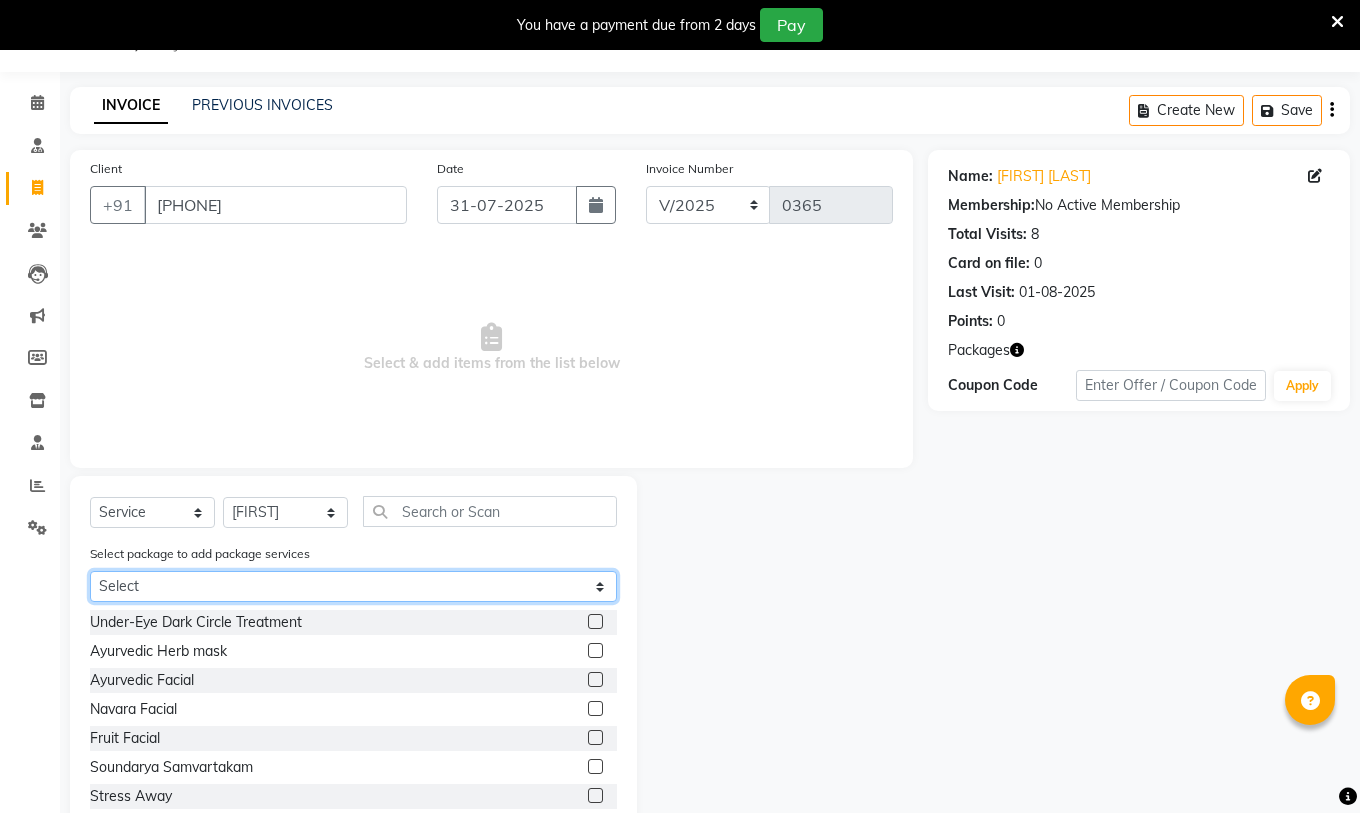 click on "Select 12 Abhyangam" 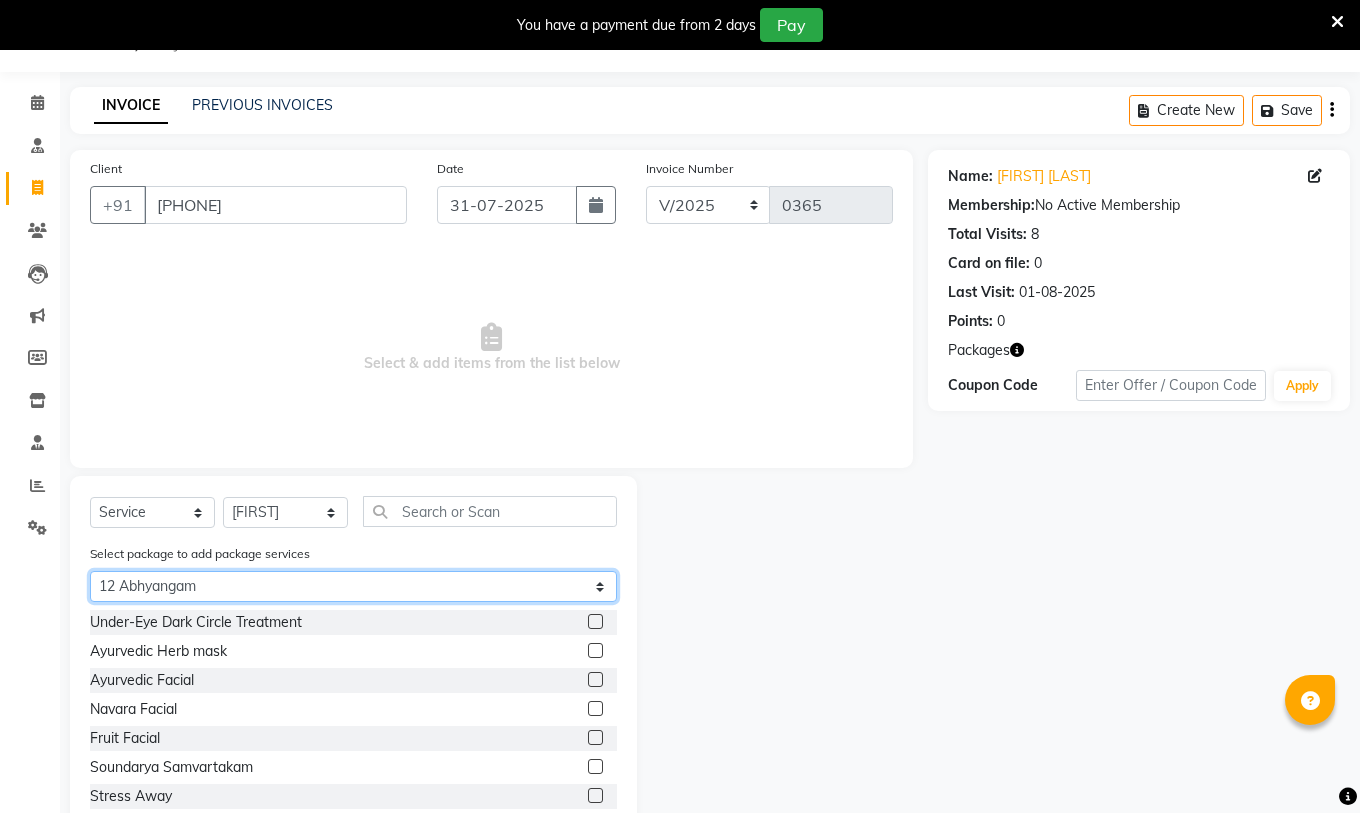 click on "Select 12 Abhyangam" 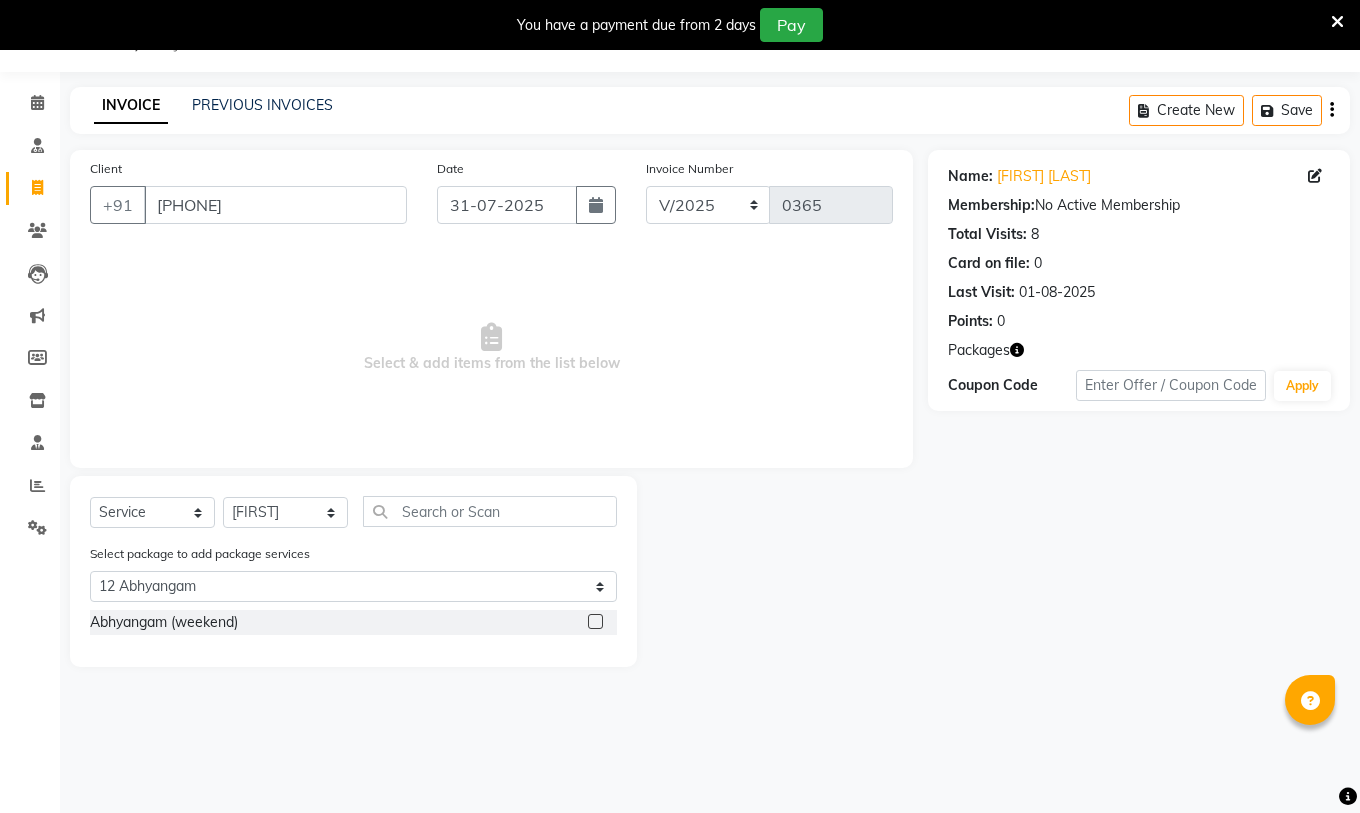 click on "Abhyangam (weekend)" 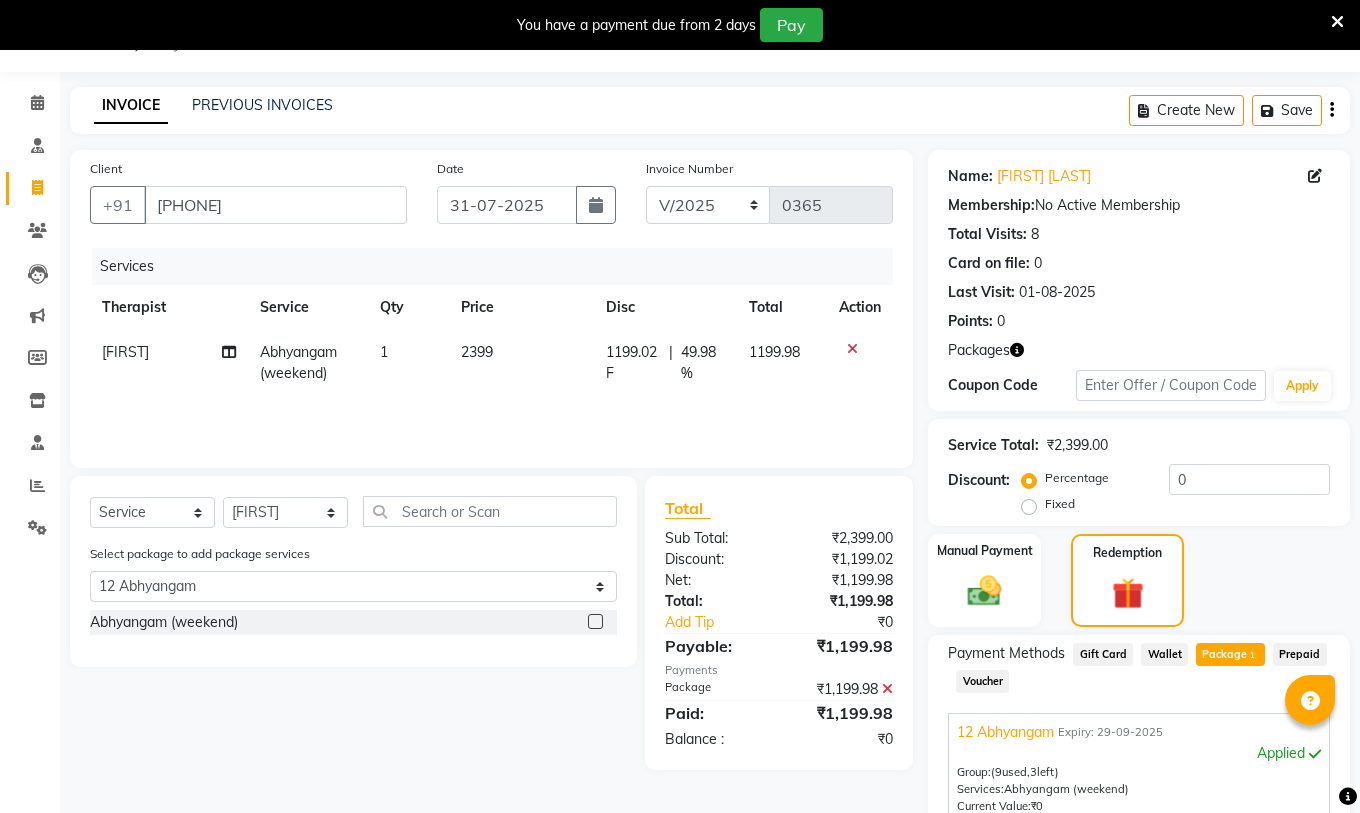 scroll, scrollTop: 252, scrollLeft: 0, axis: vertical 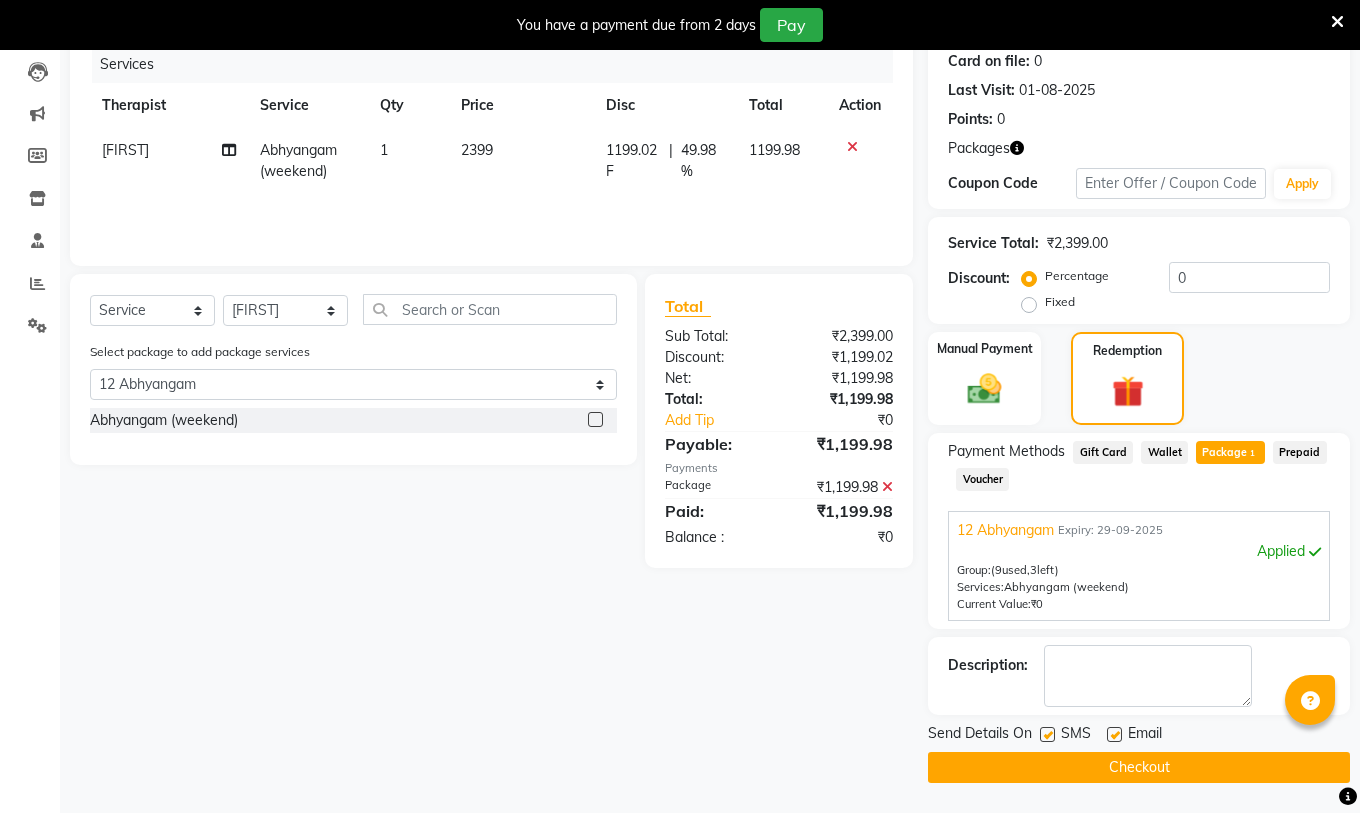 click 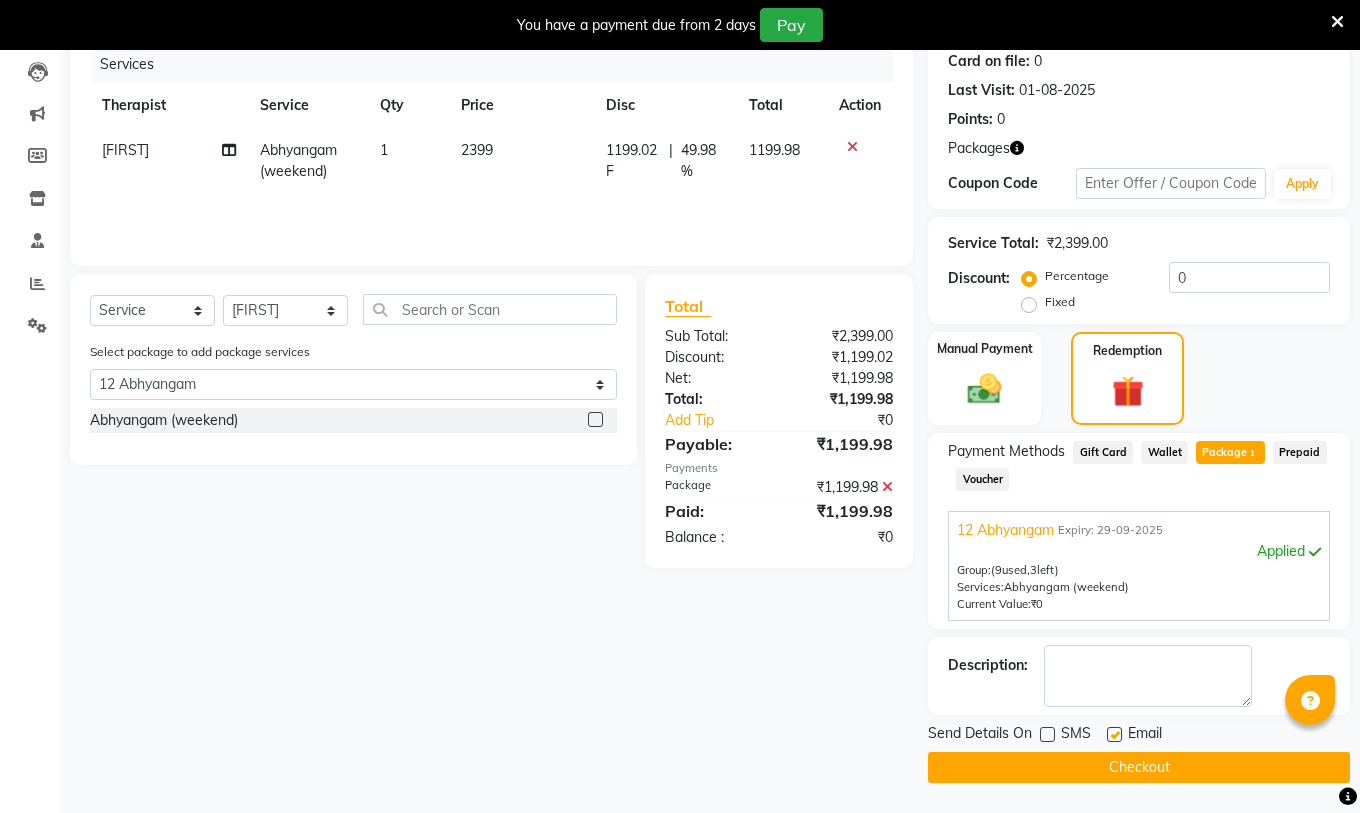 click 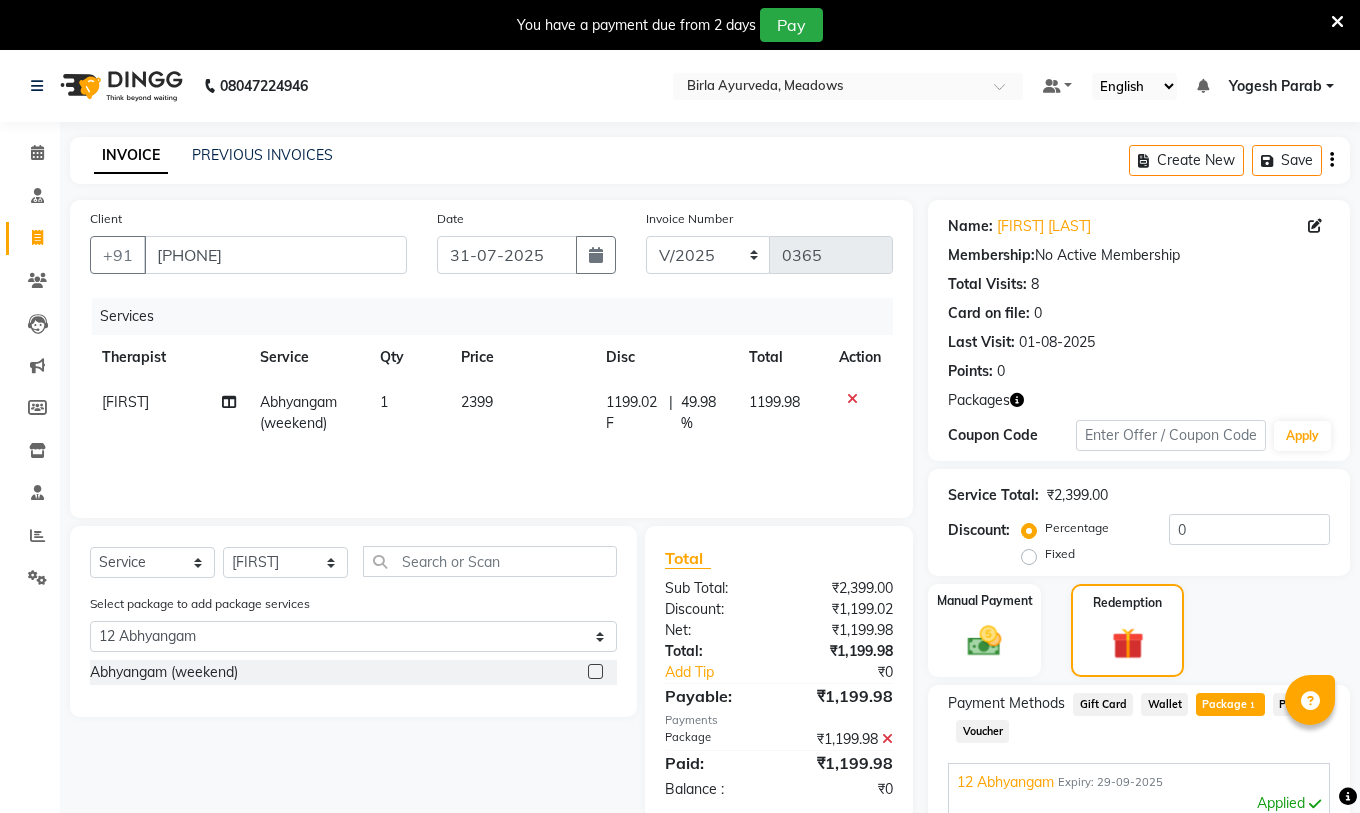 scroll, scrollTop: 252, scrollLeft: 0, axis: vertical 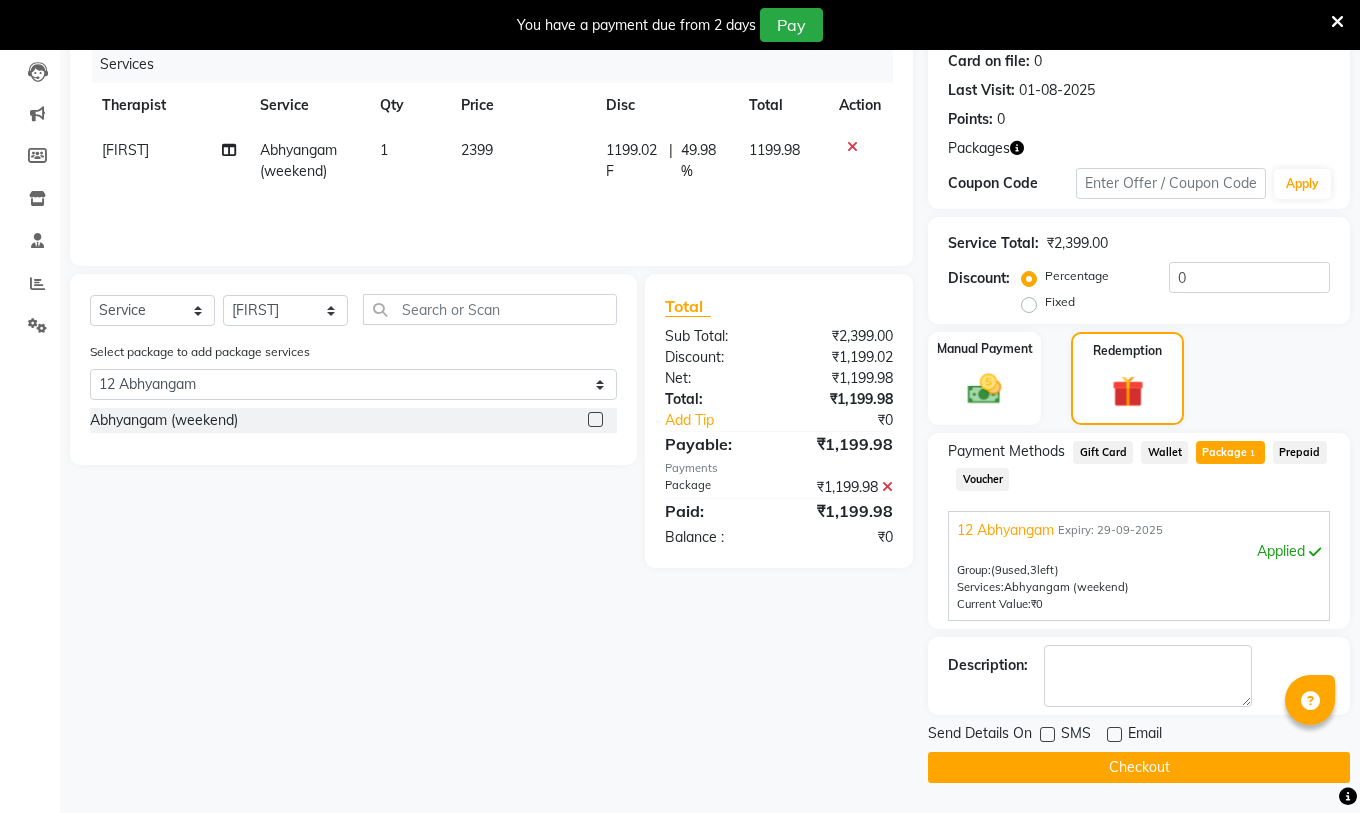 click on "Checkout" 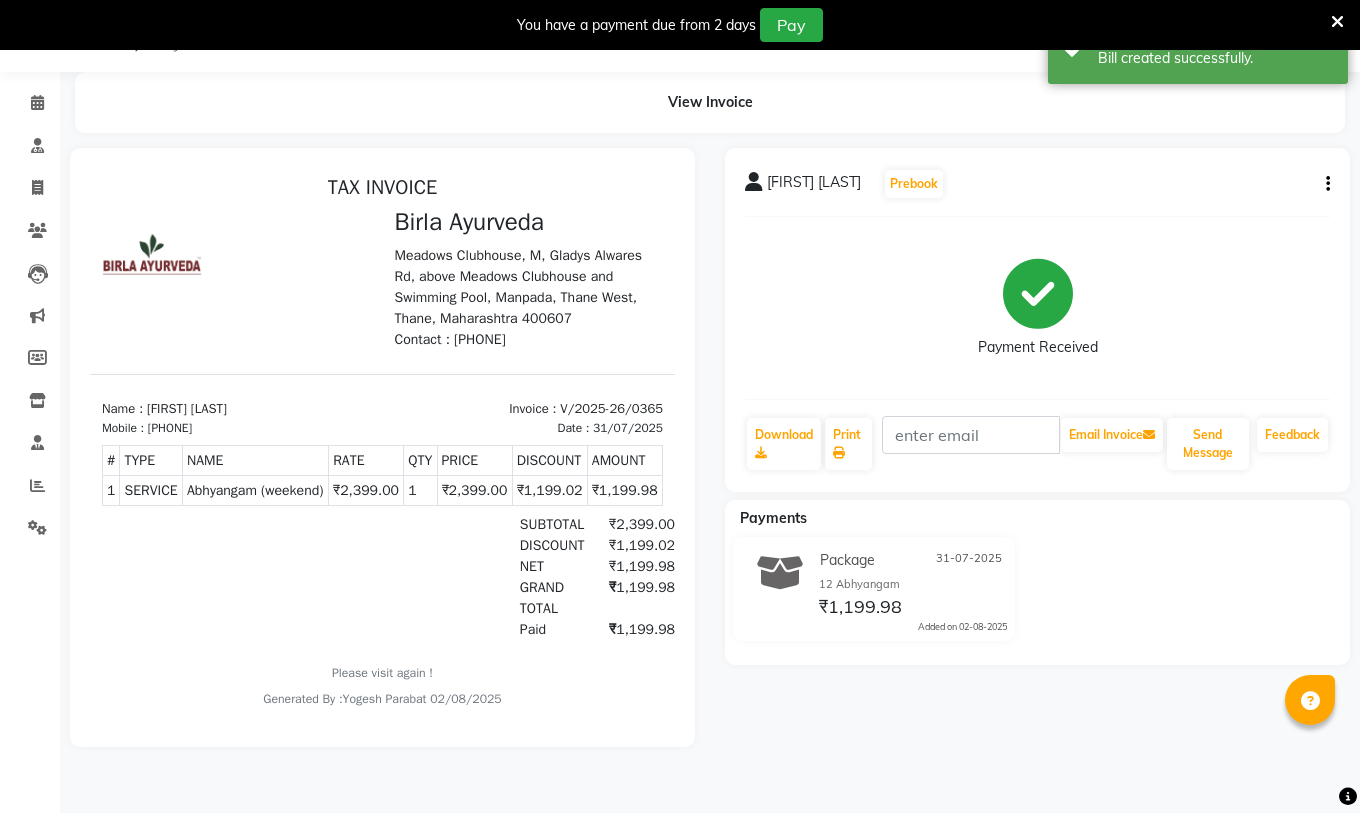 scroll, scrollTop: 0, scrollLeft: 0, axis: both 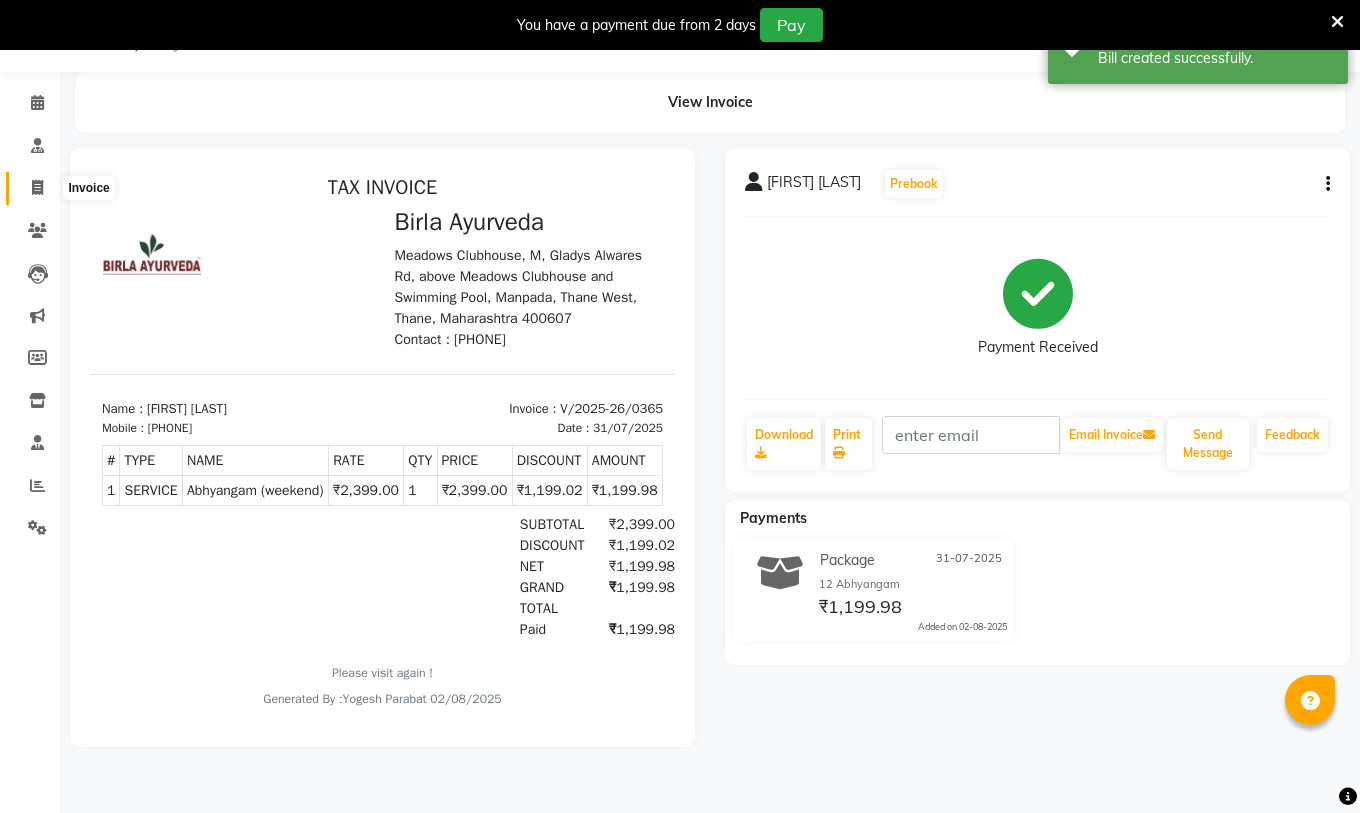 click 